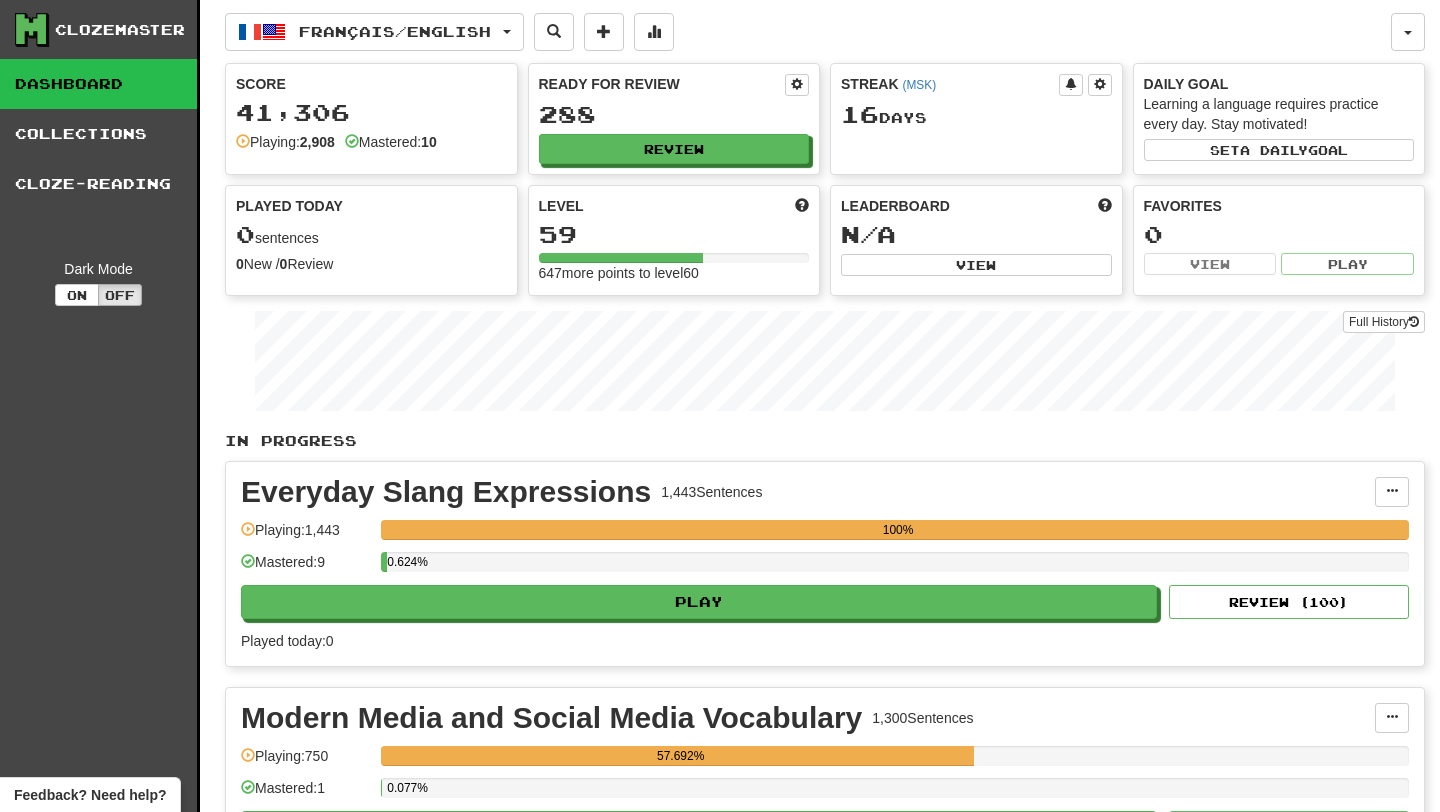 scroll, scrollTop: 0, scrollLeft: 0, axis: both 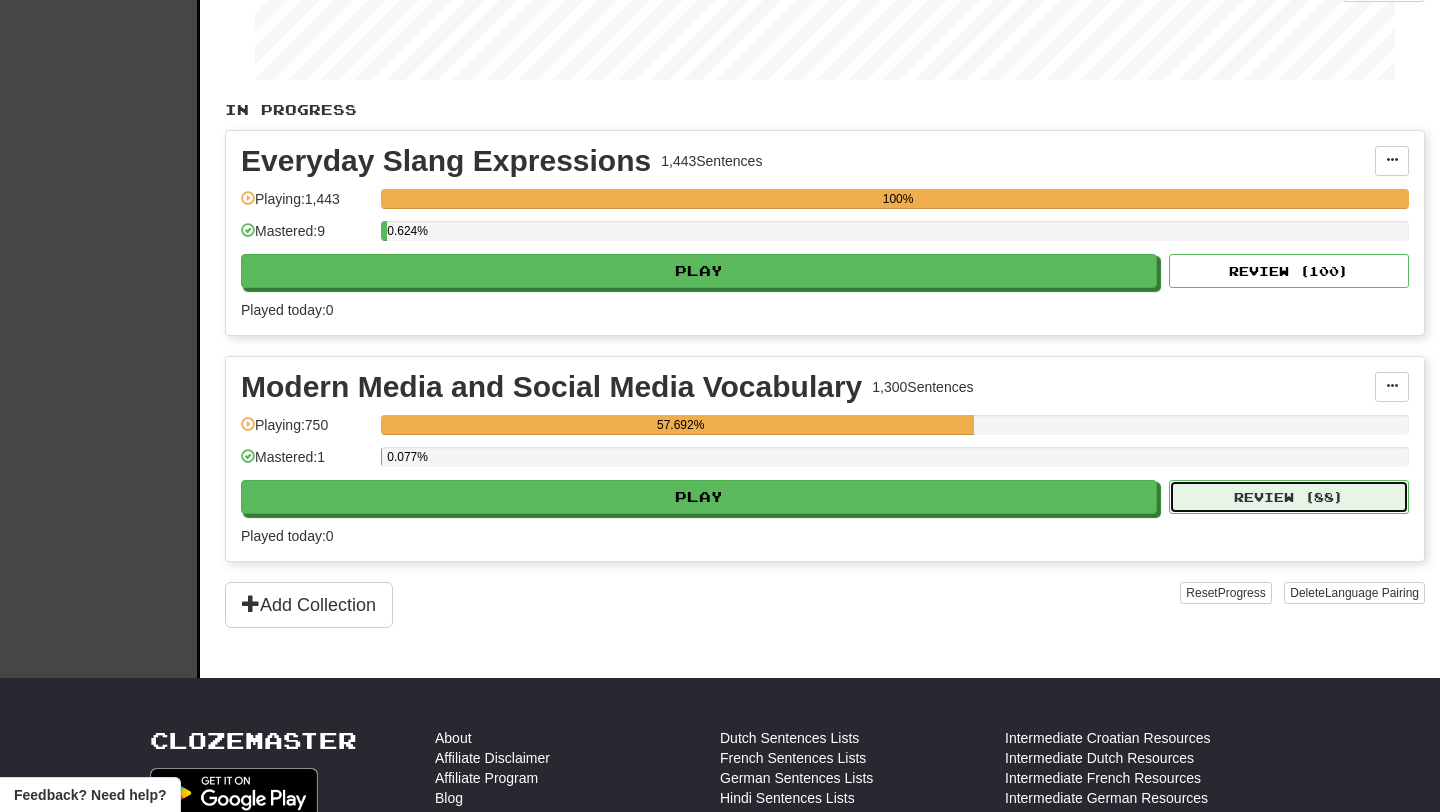 click on "Review ( 88 )" at bounding box center (1289, 497) 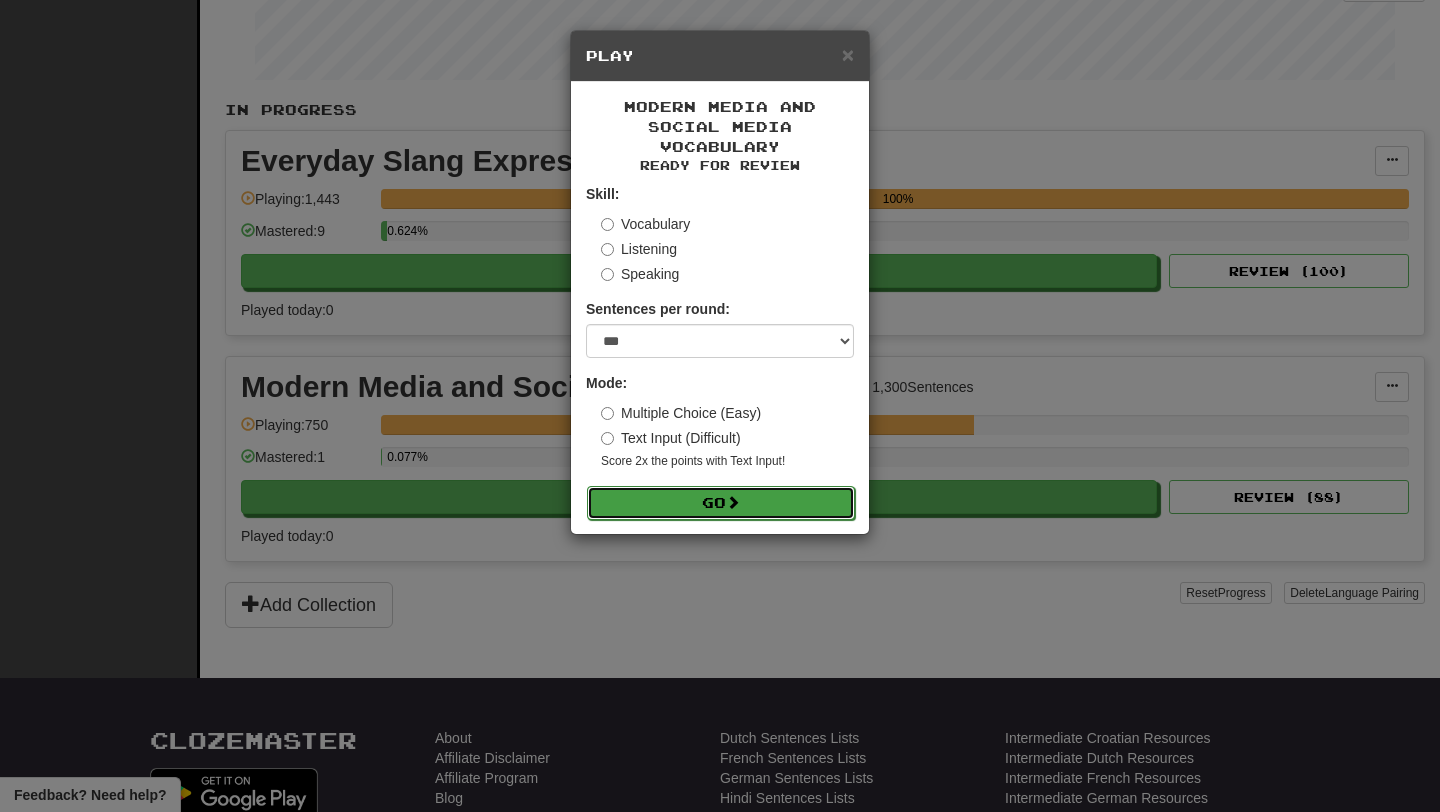 click on "Go" at bounding box center [721, 503] 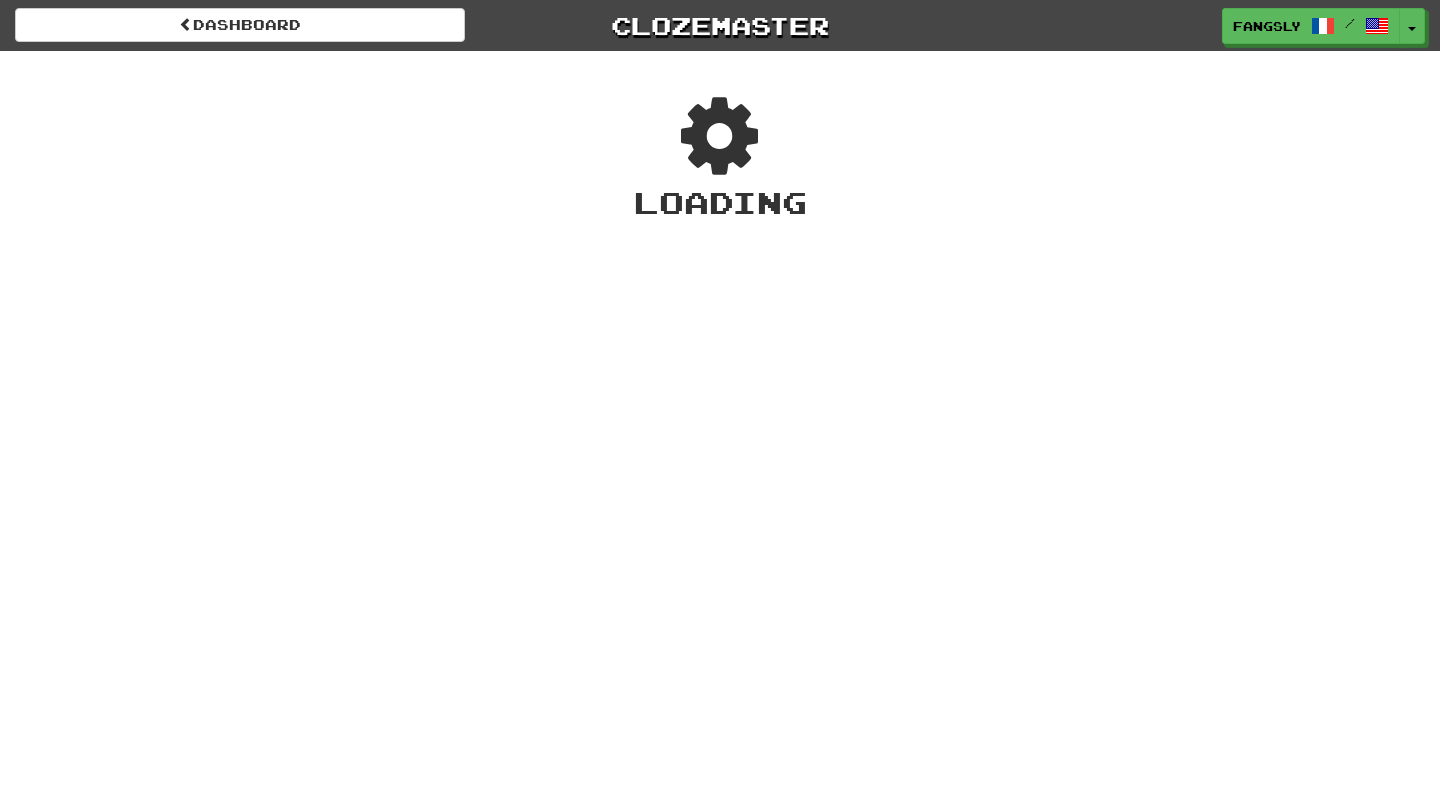scroll, scrollTop: 0, scrollLeft: 0, axis: both 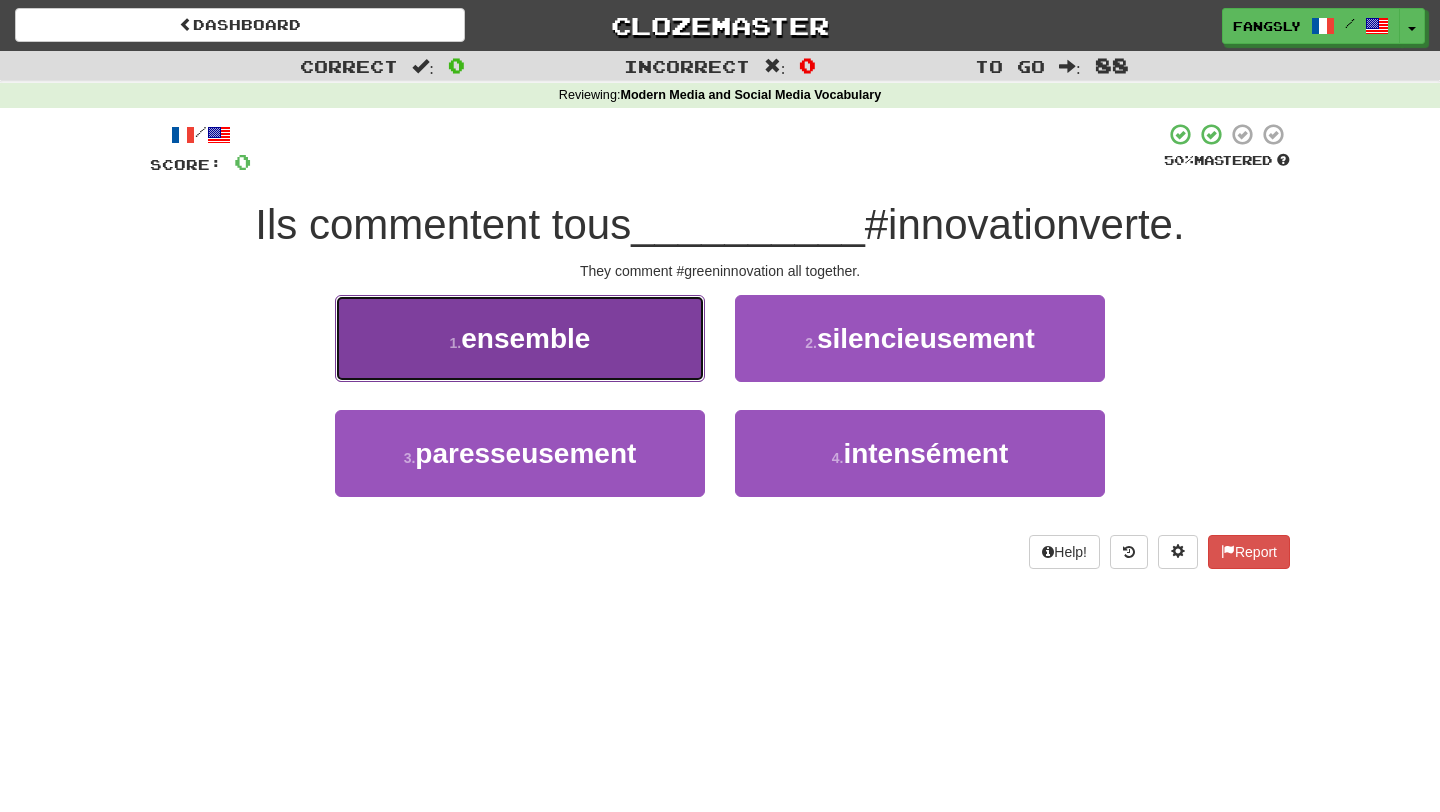 click on "1 .  ensemble" at bounding box center (520, 338) 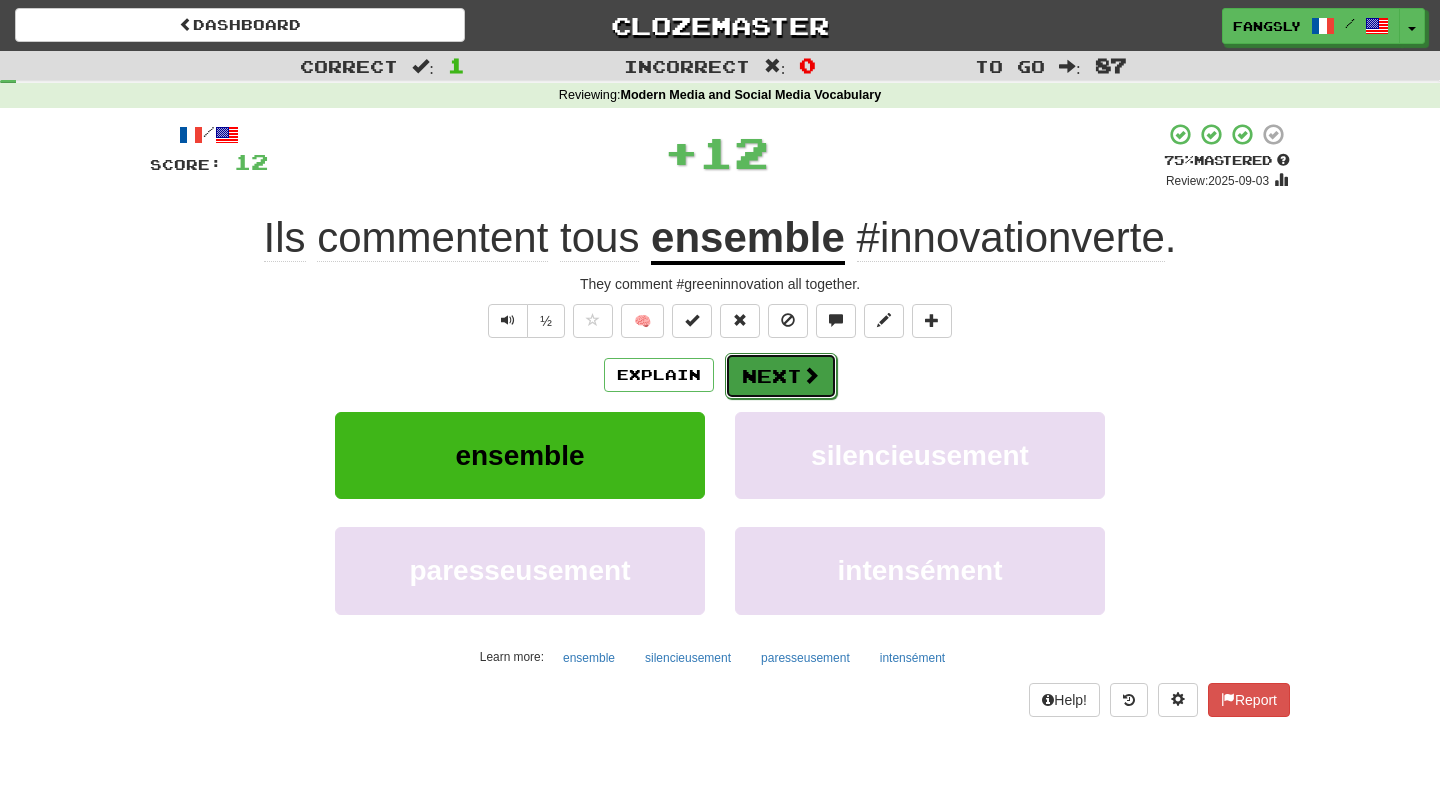click on "Next" at bounding box center (781, 376) 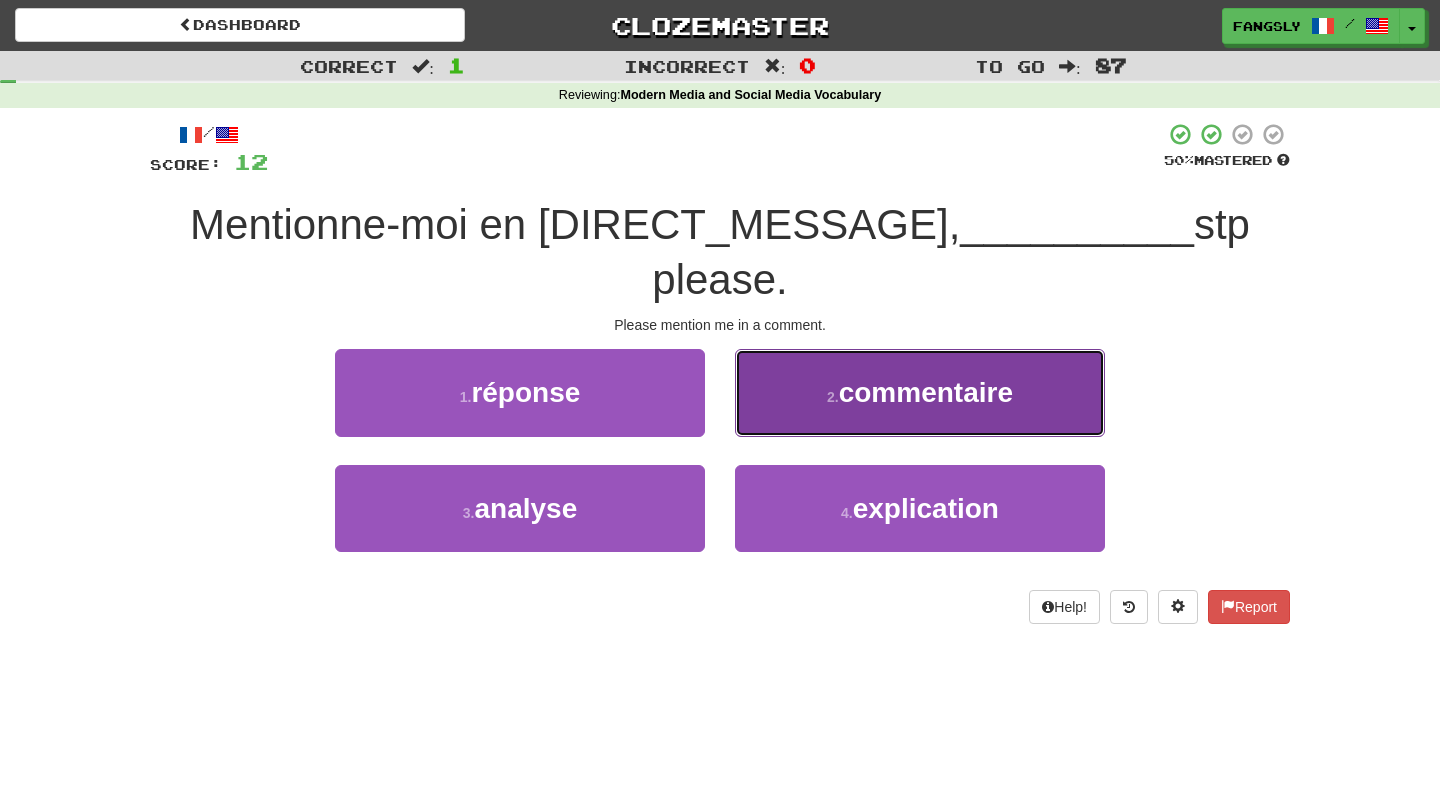click on "2 .  commentaire" at bounding box center [920, 392] 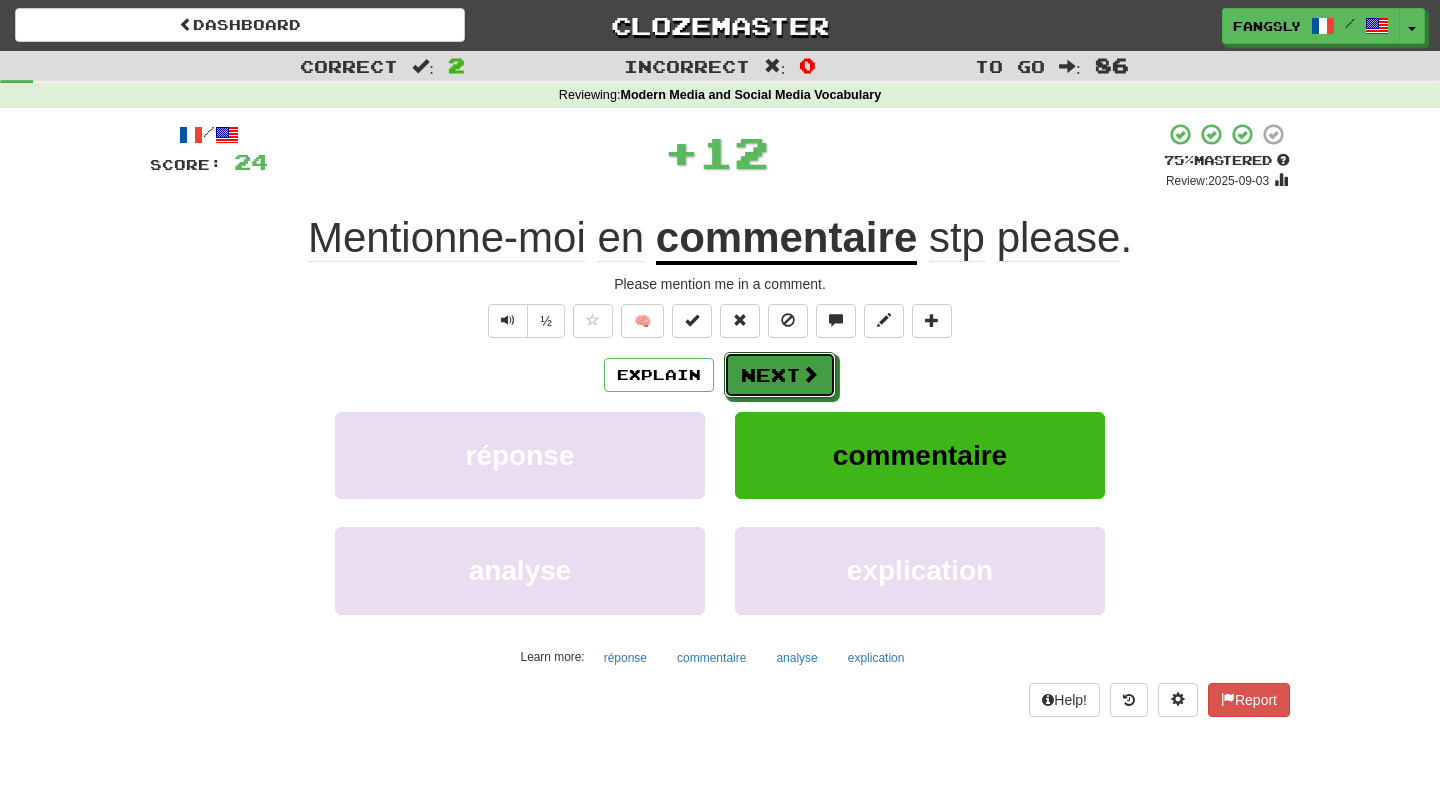 click on "Next" at bounding box center (780, 375) 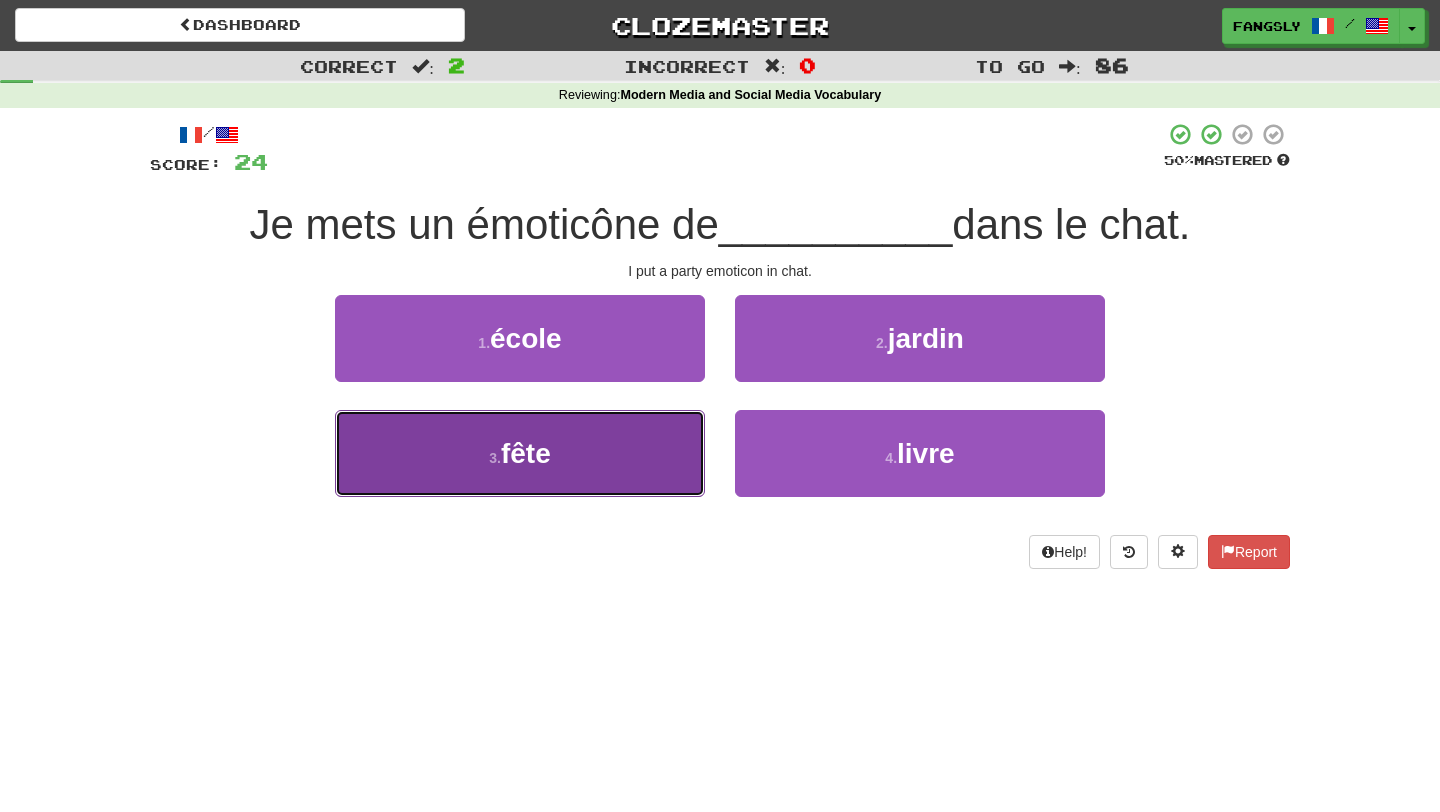 click on "3 .  fête" at bounding box center [520, 453] 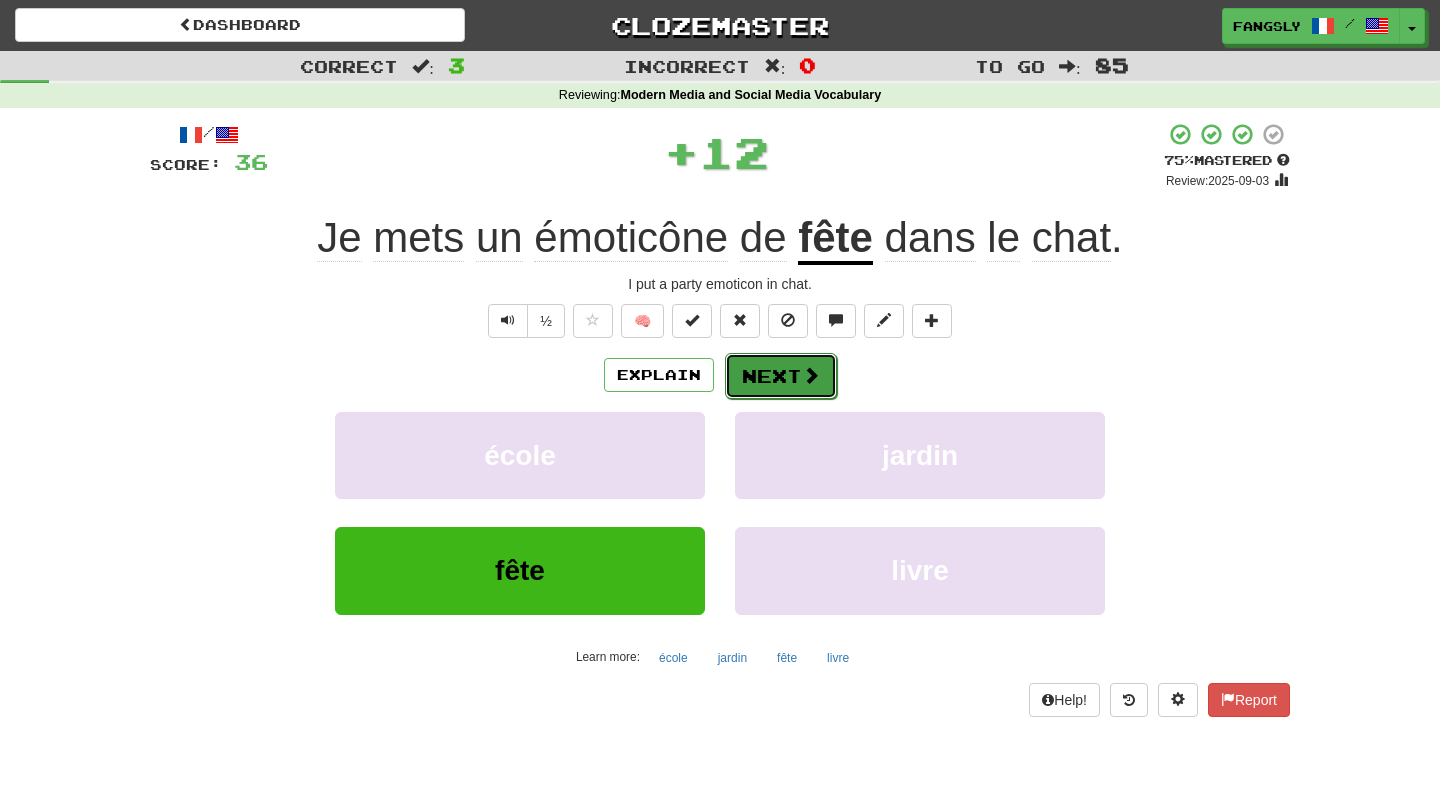 click on "Next" at bounding box center (781, 376) 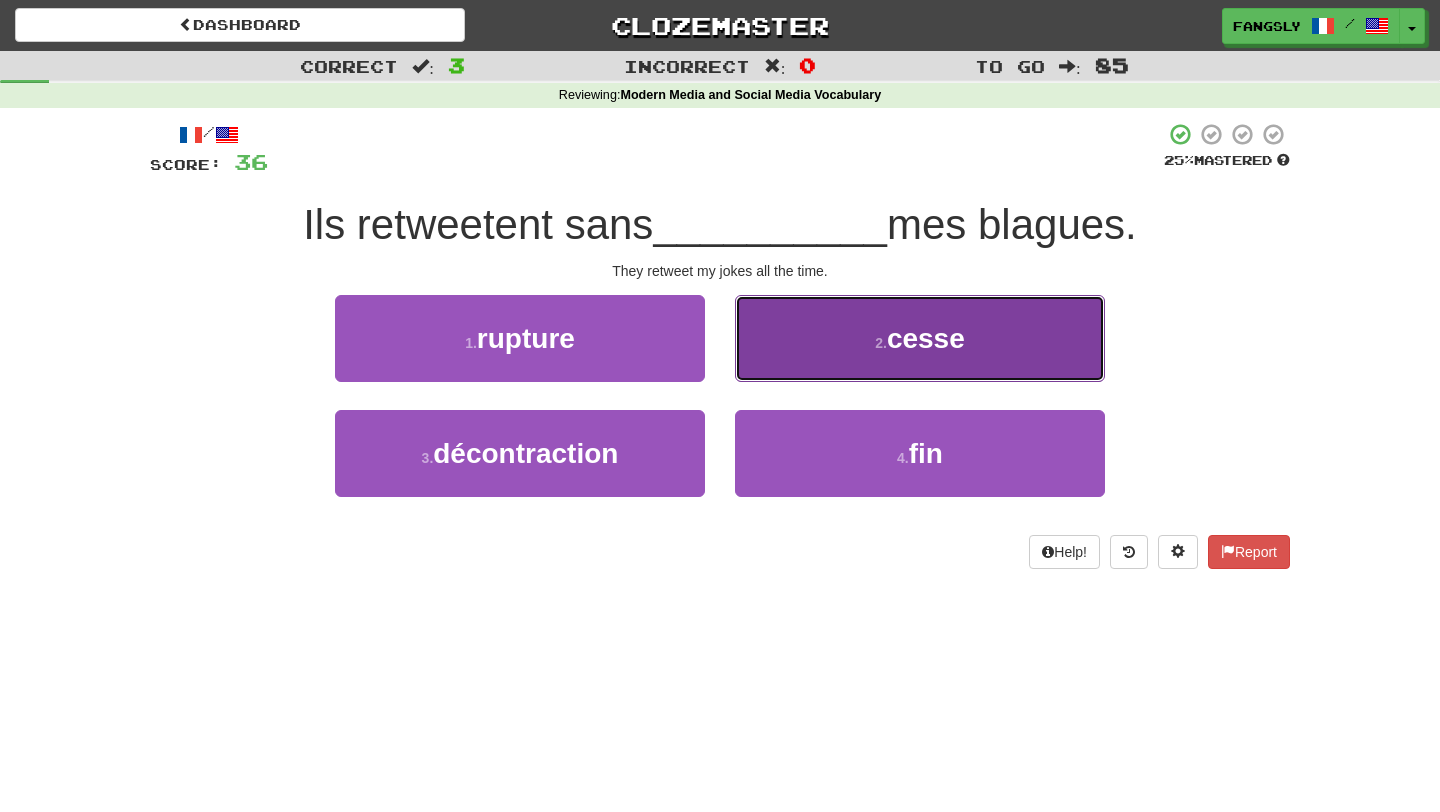 click on "2 .  cesse" at bounding box center [920, 338] 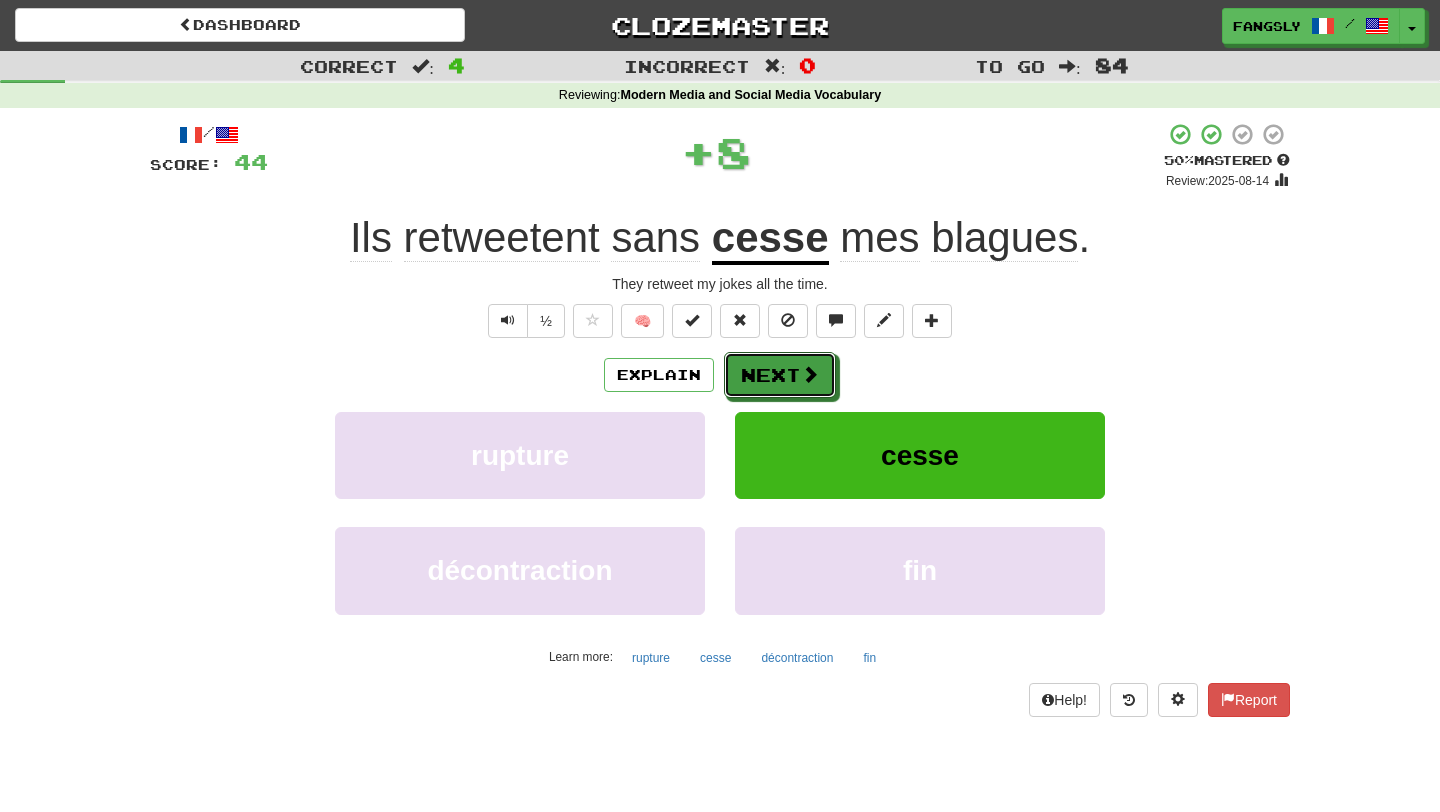 click on "Next" at bounding box center (780, 375) 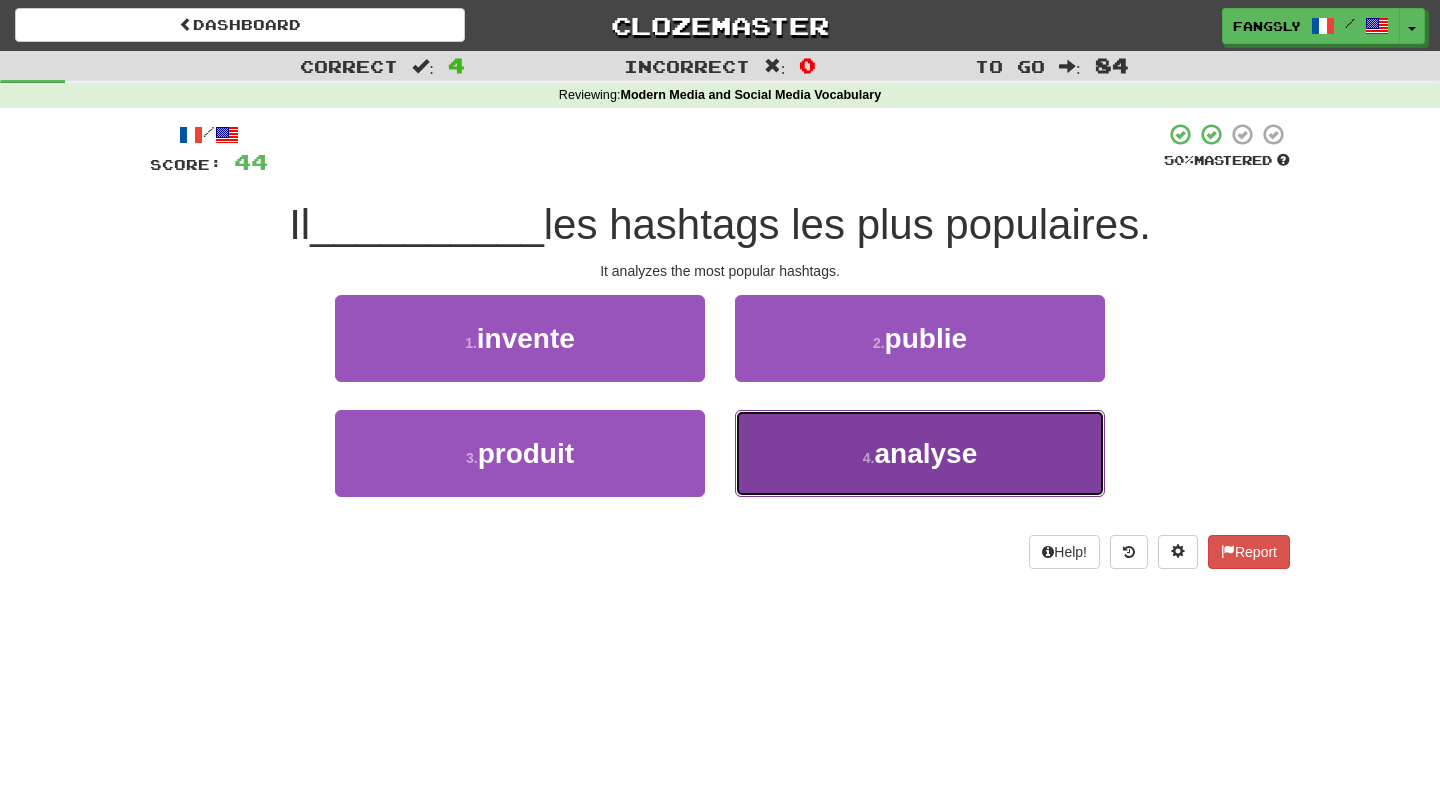 click on "analyse" at bounding box center (925, 453) 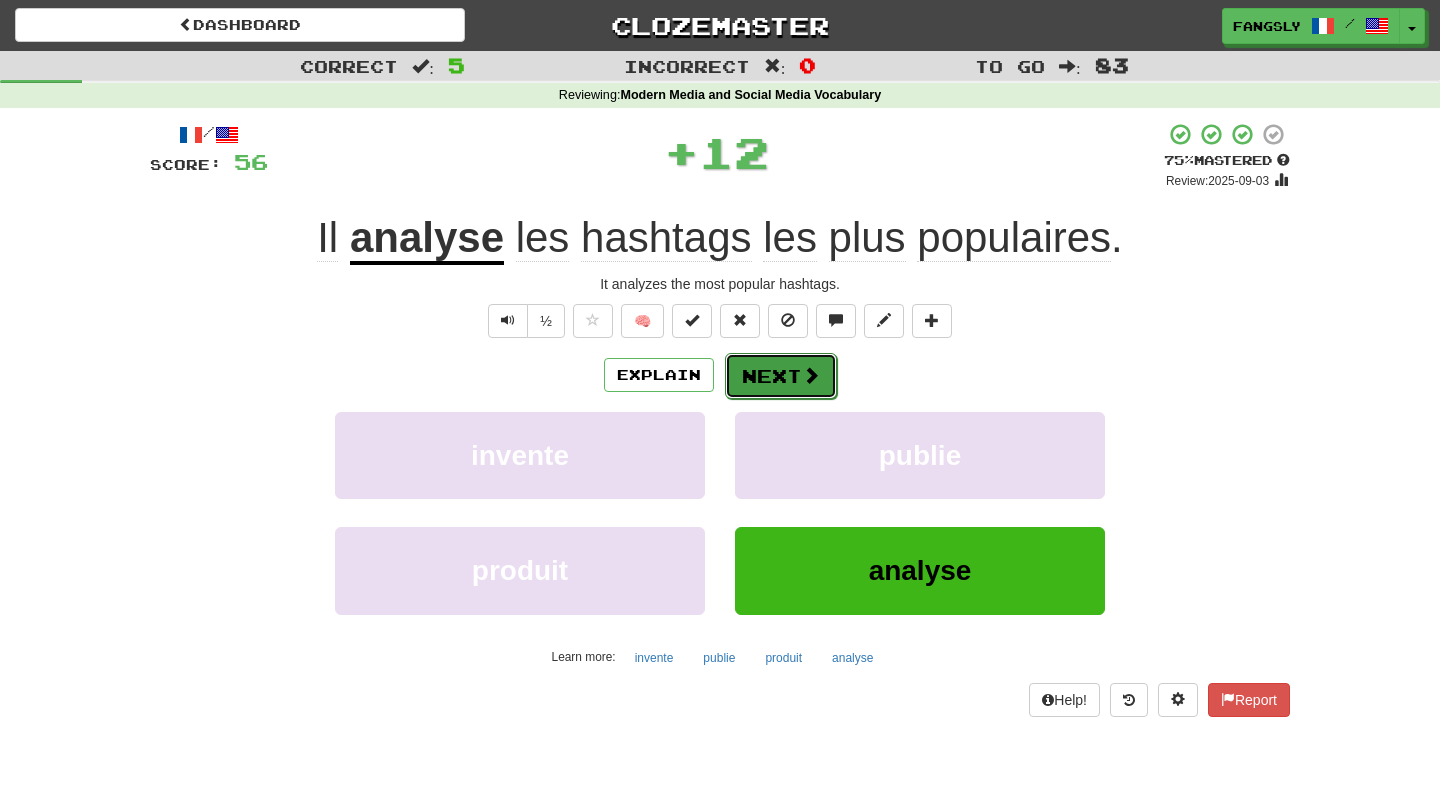 click at bounding box center [811, 375] 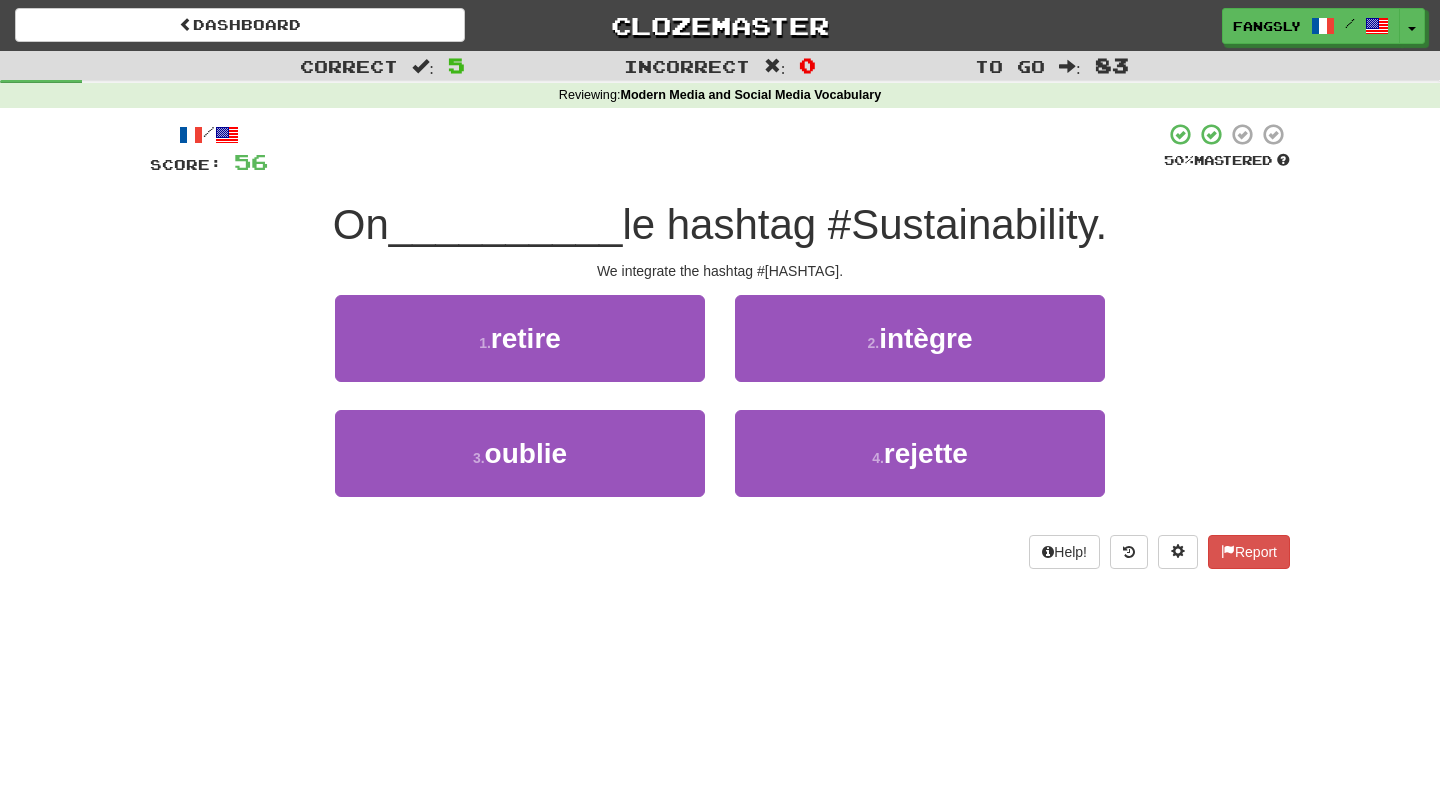 click on "2 .  intègre" at bounding box center [920, 352] 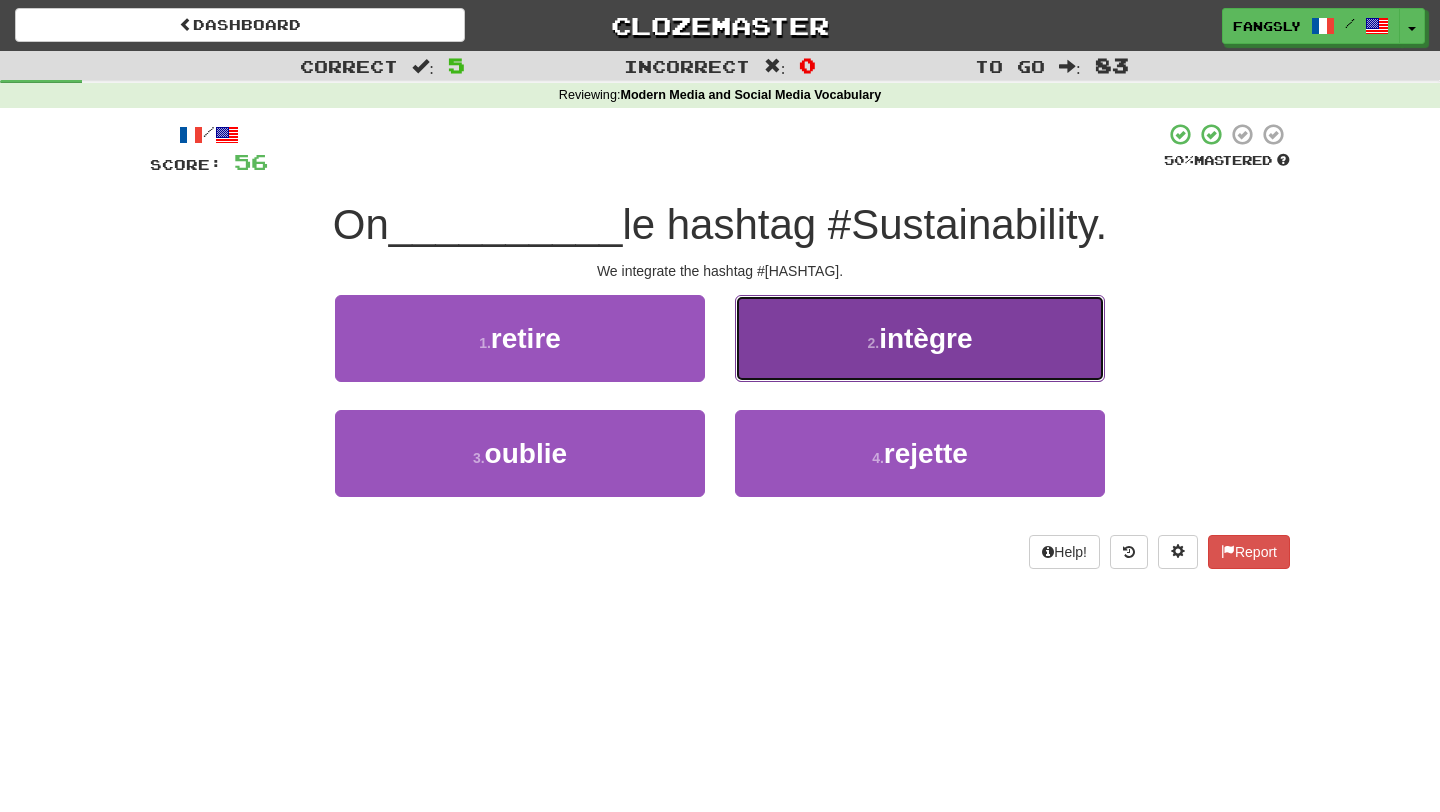 click on "2 .  intègre" at bounding box center [920, 338] 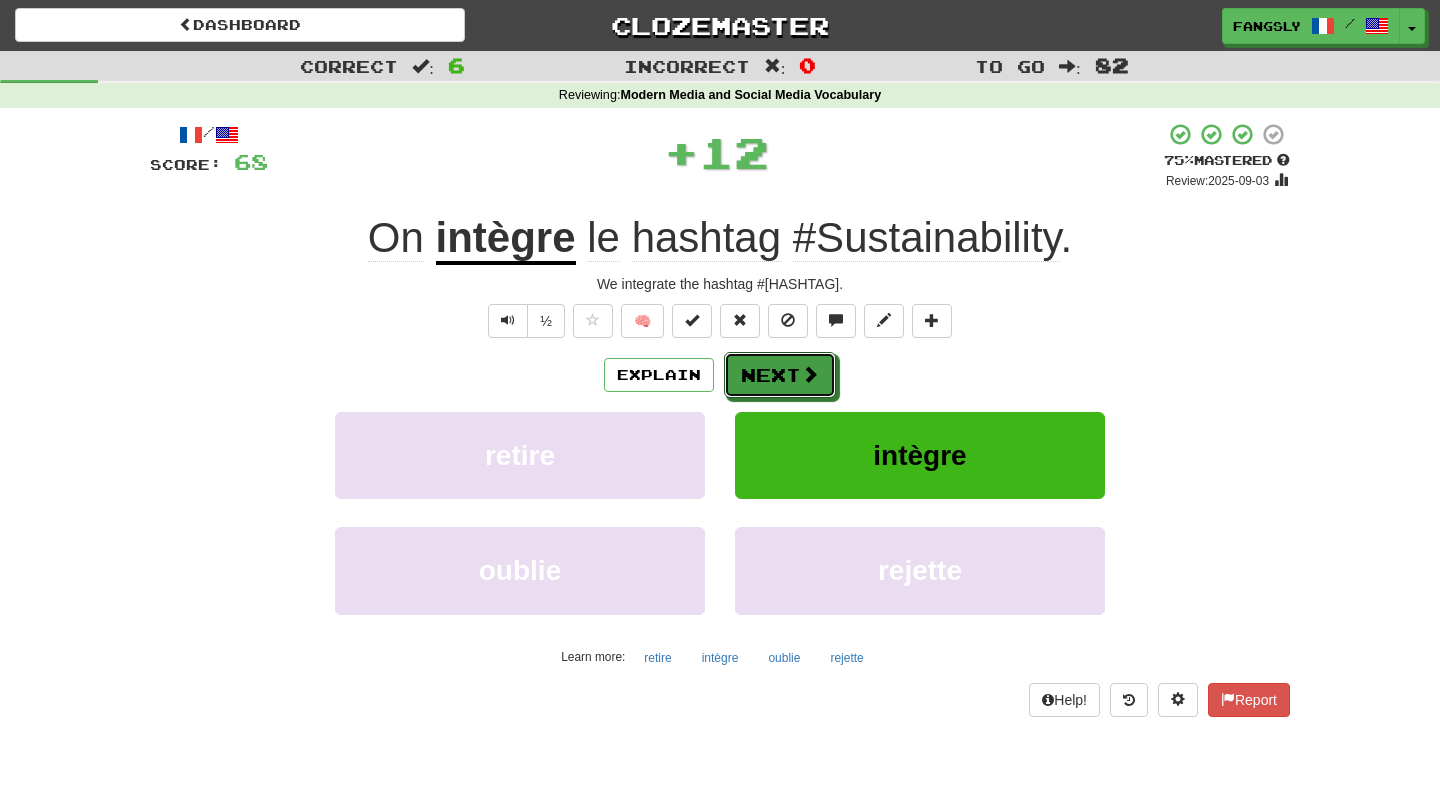 click on "Next" at bounding box center (780, 375) 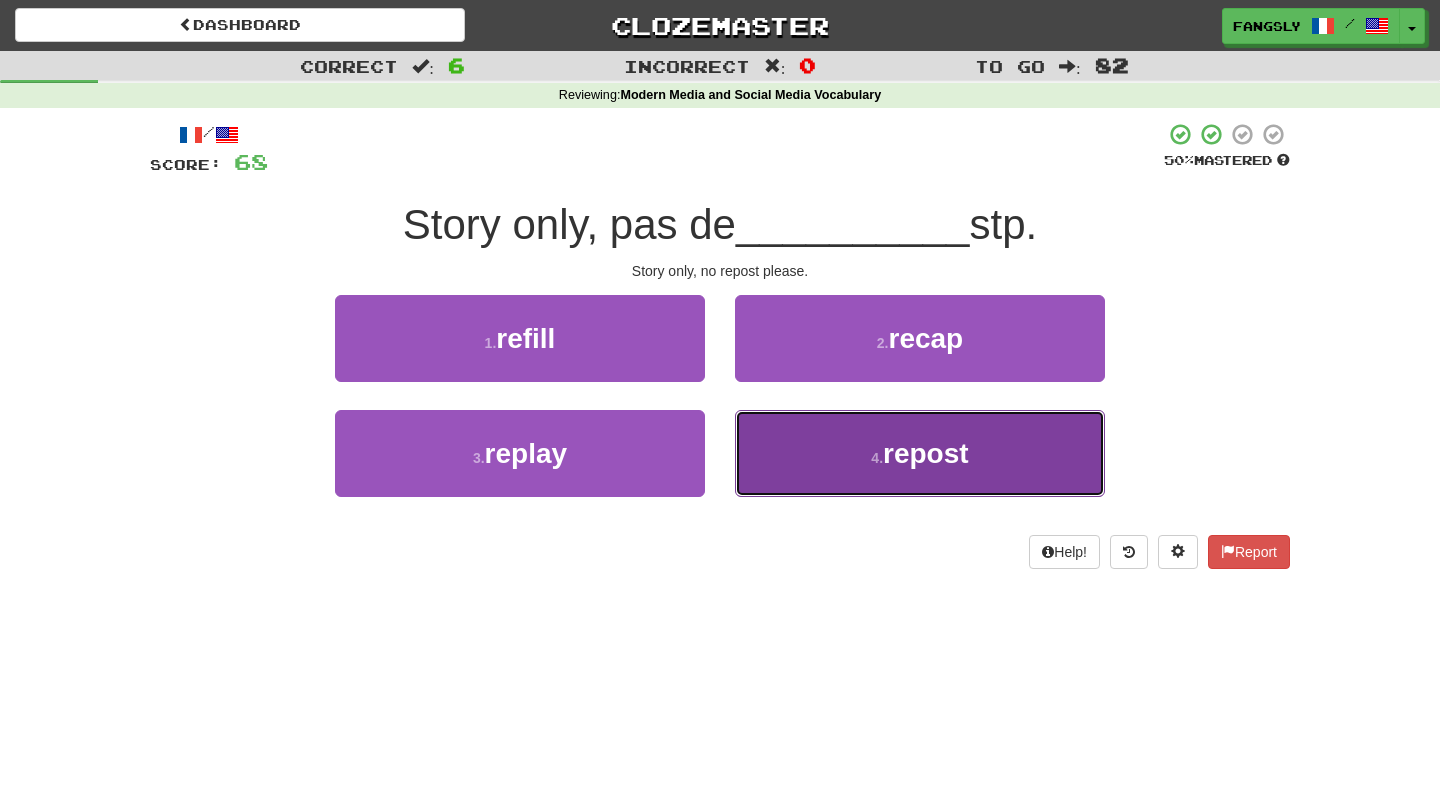click on "4 .  repost" at bounding box center [920, 453] 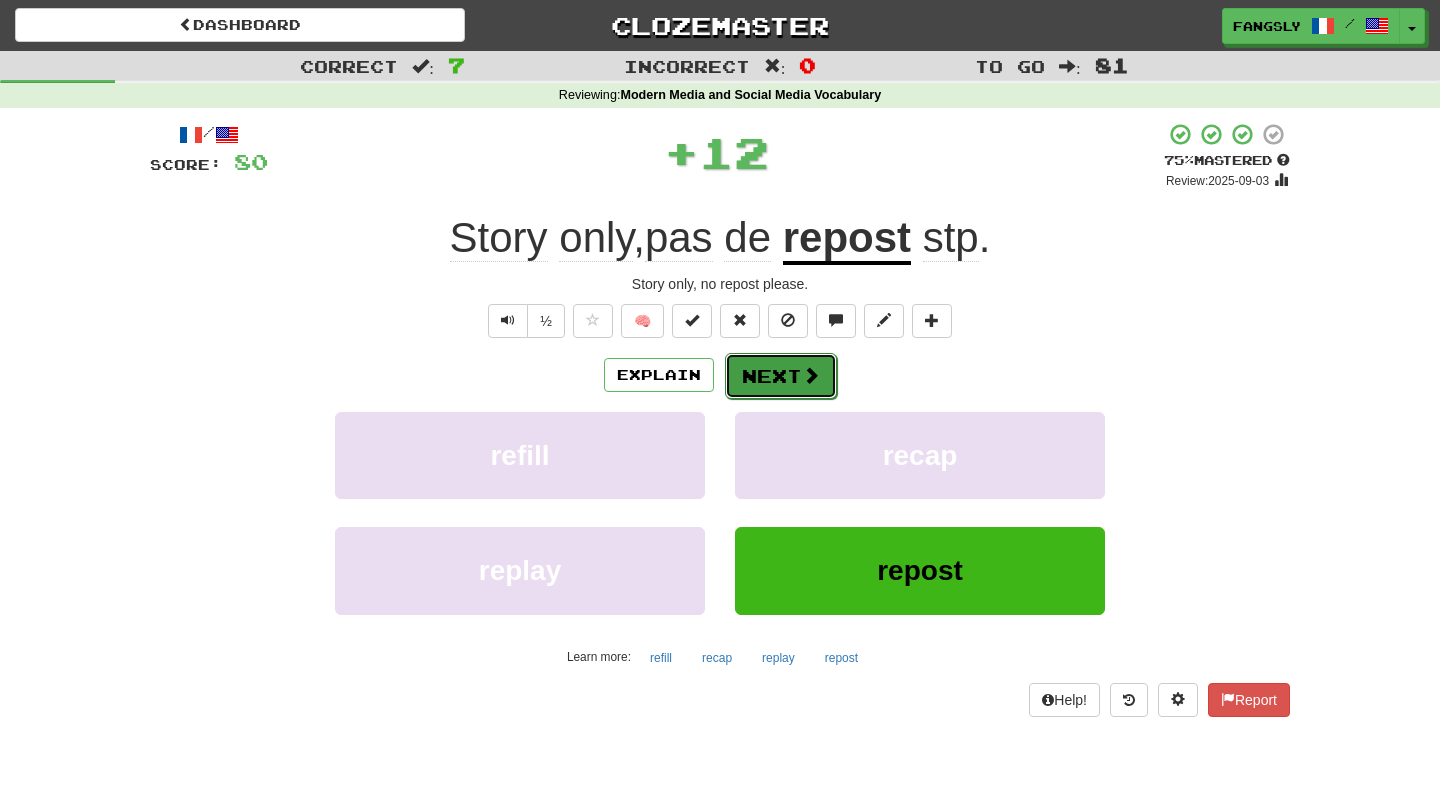 click at bounding box center (811, 375) 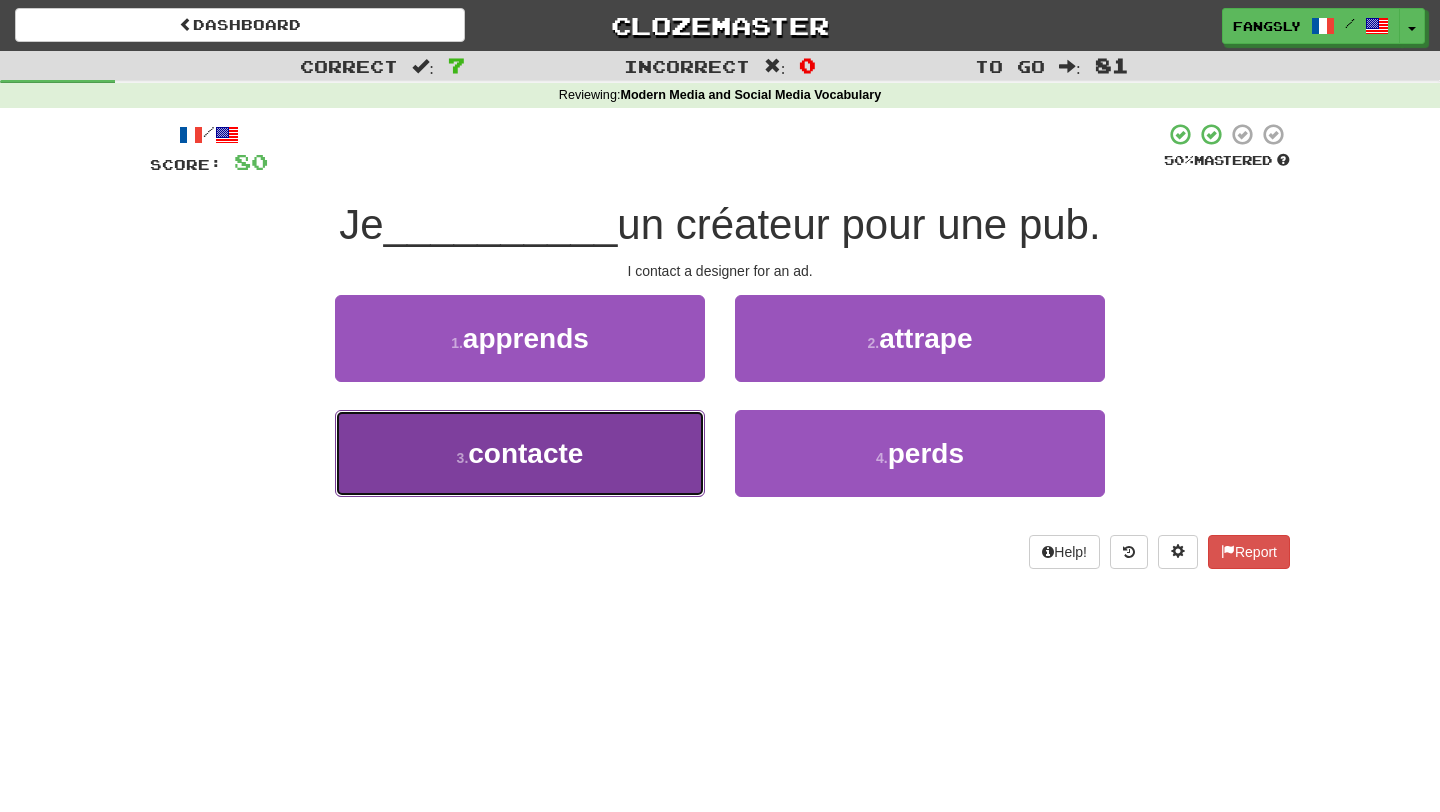click on "3 .  contacte" at bounding box center [520, 453] 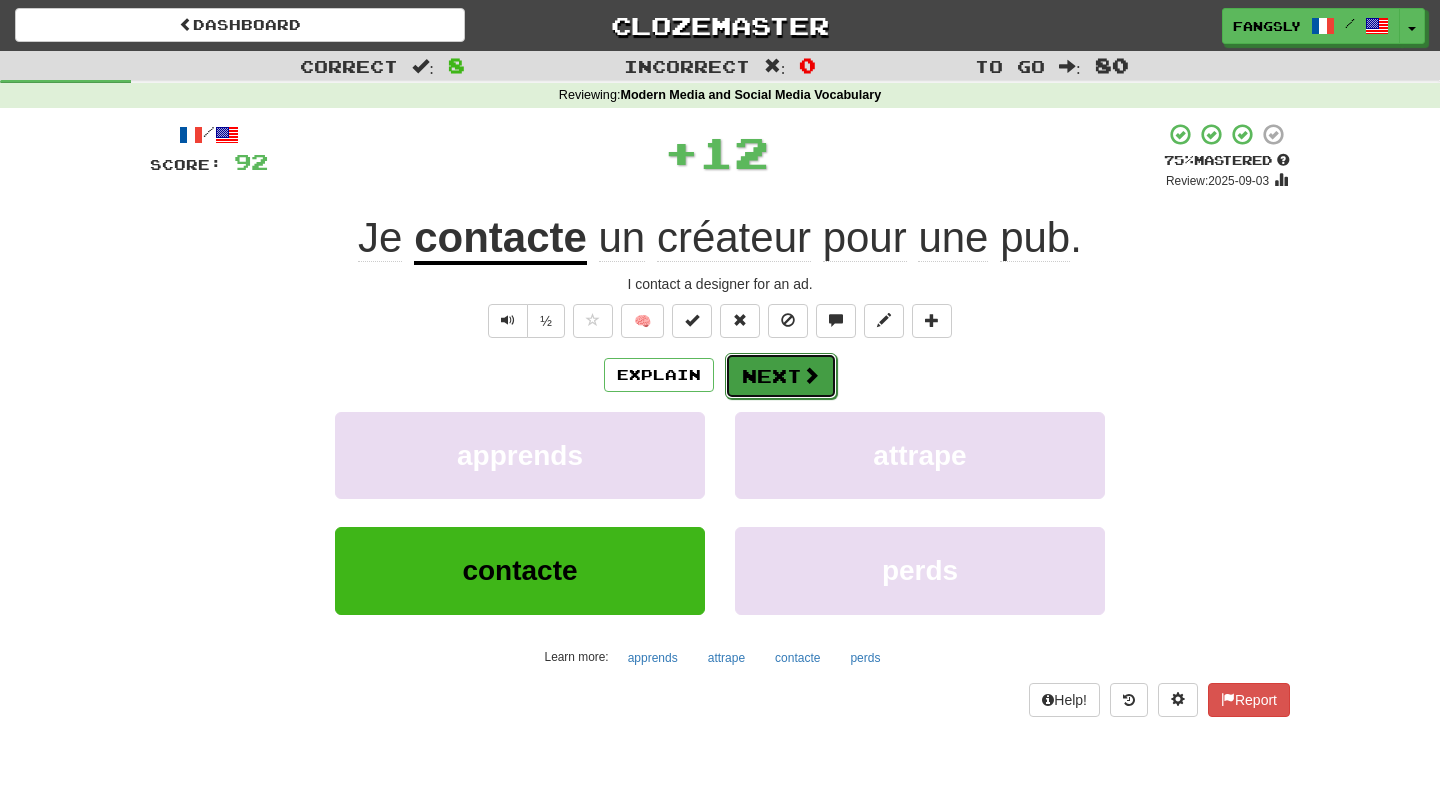 click on "Next" at bounding box center (781, 376) 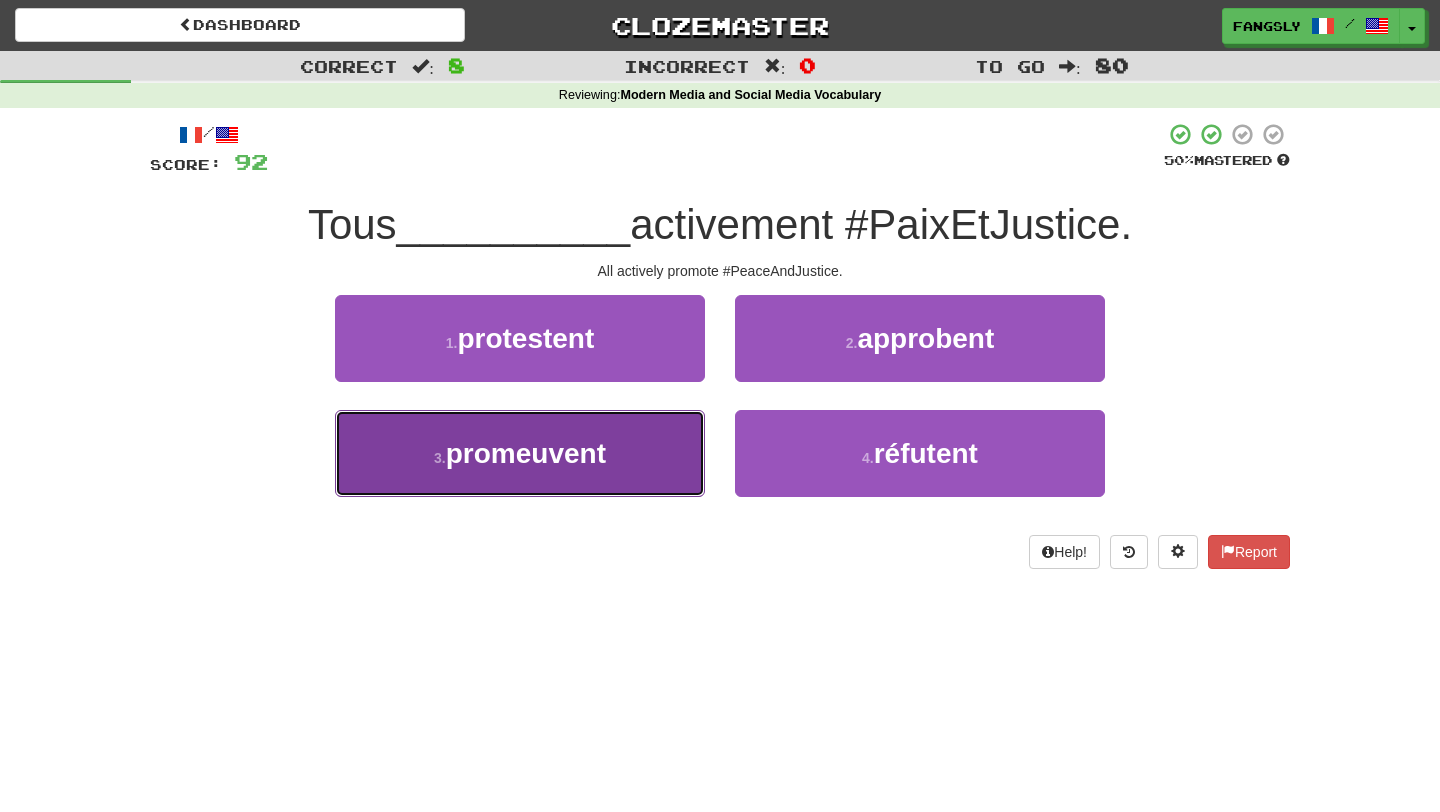 click on "3 .  promeuvent" at bounding box center (520, 453) 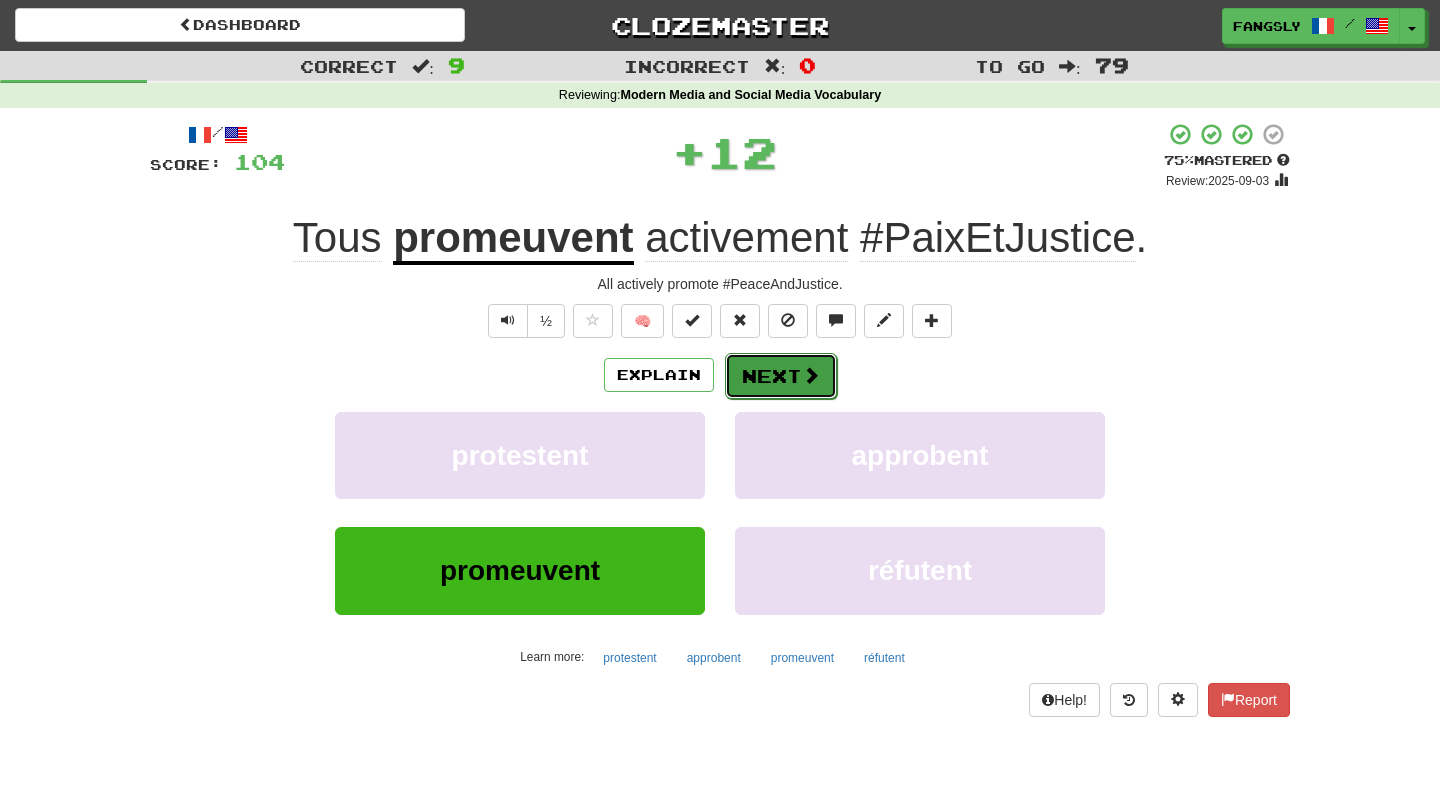 click on "Next" at bounding box center (781, 376) 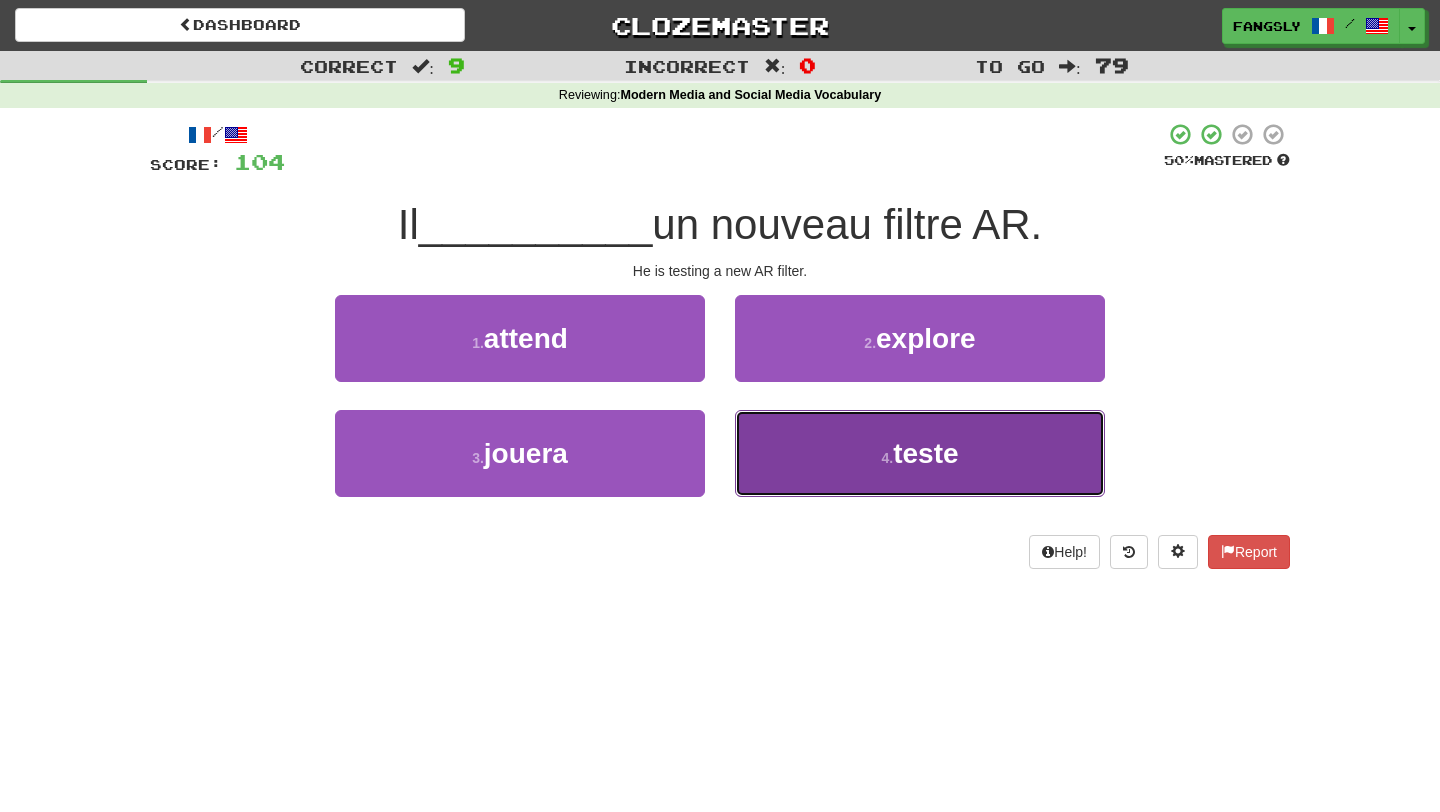 click on "4 .  teste" at bounding box center [920, 453] 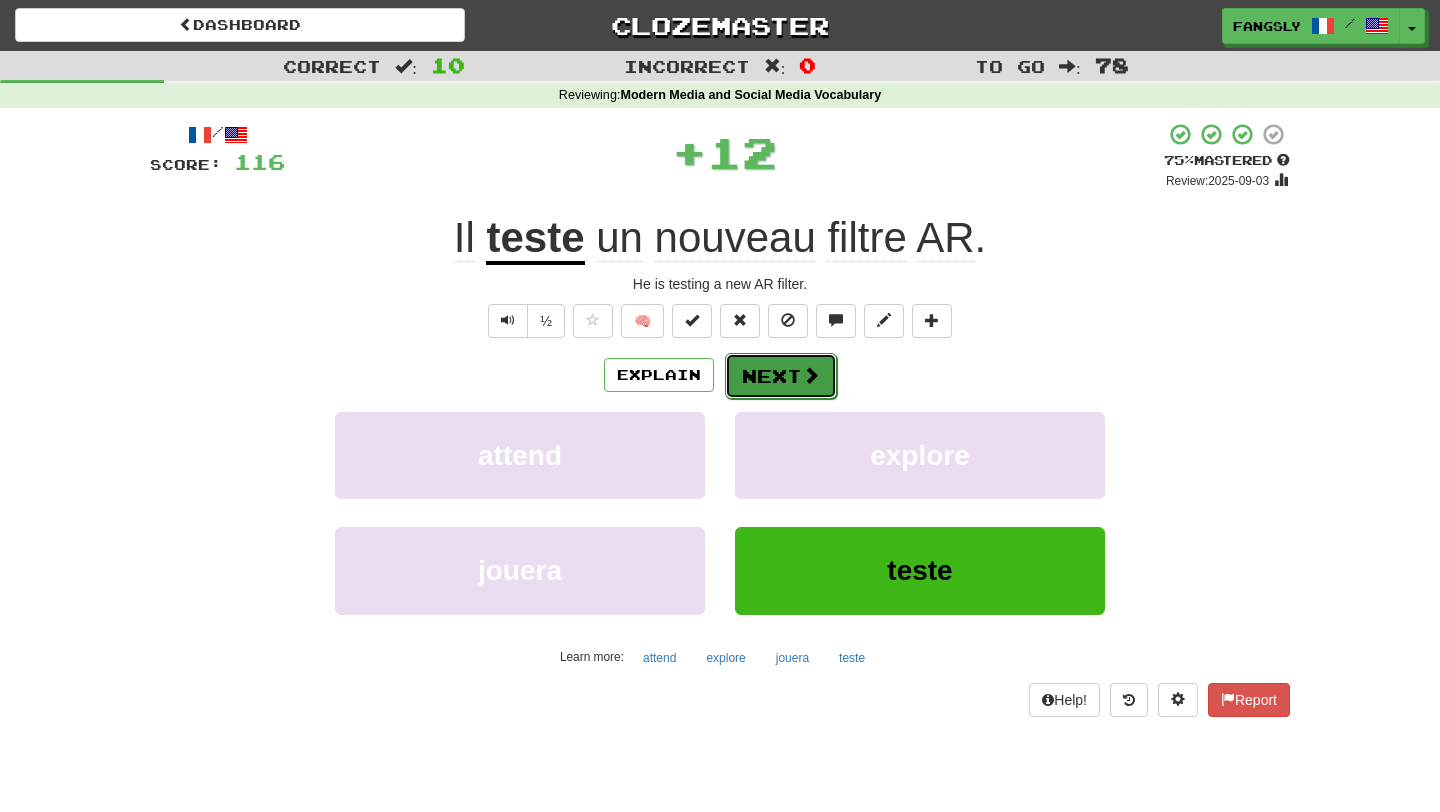 click on "Next" at bounding box center [781, 376] 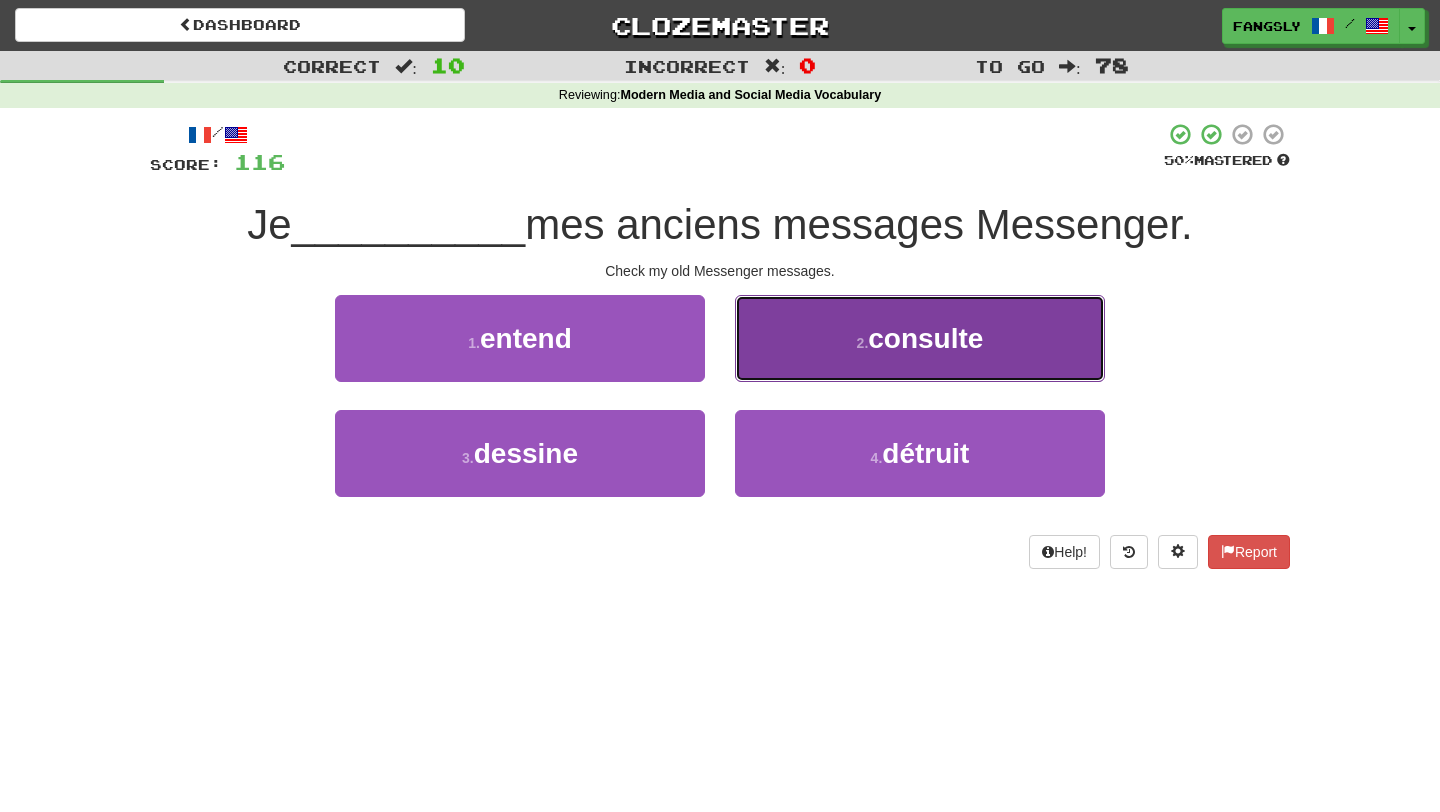 click on "2 .  consulte" at bounding box center [920, 338] 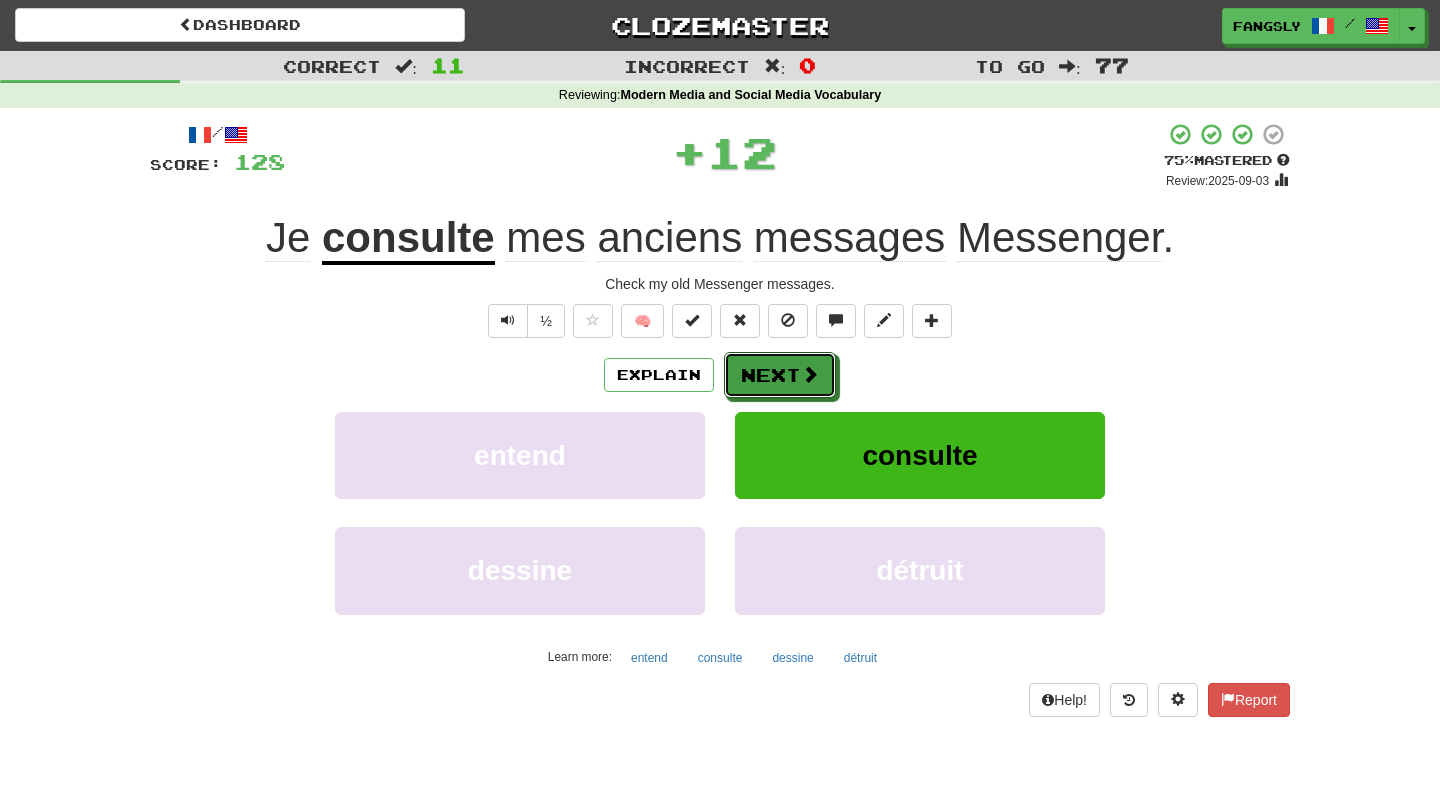 click on "Next" at bounding box center [780, 375] 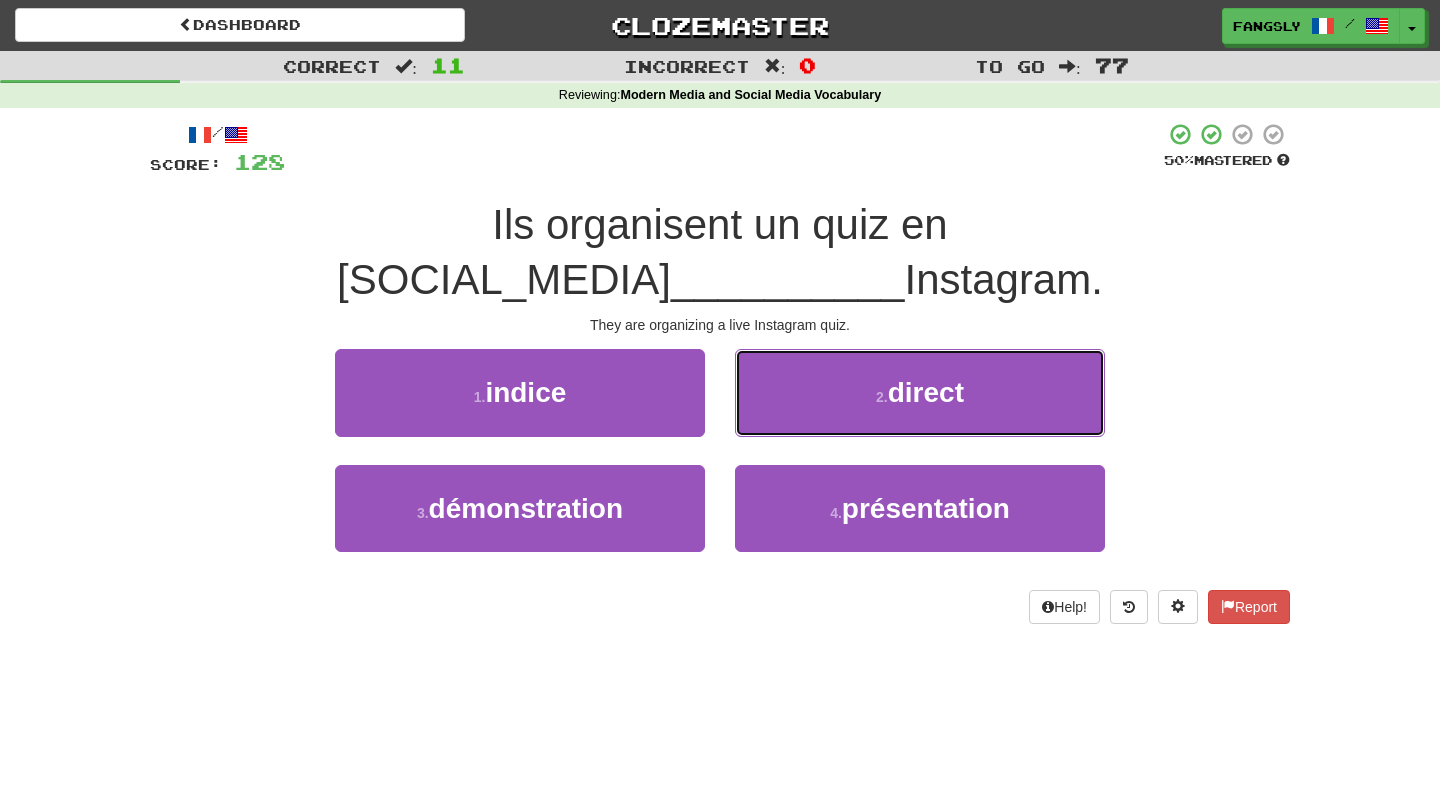 click on "2 .  direct" at bounding box center [920, 392] 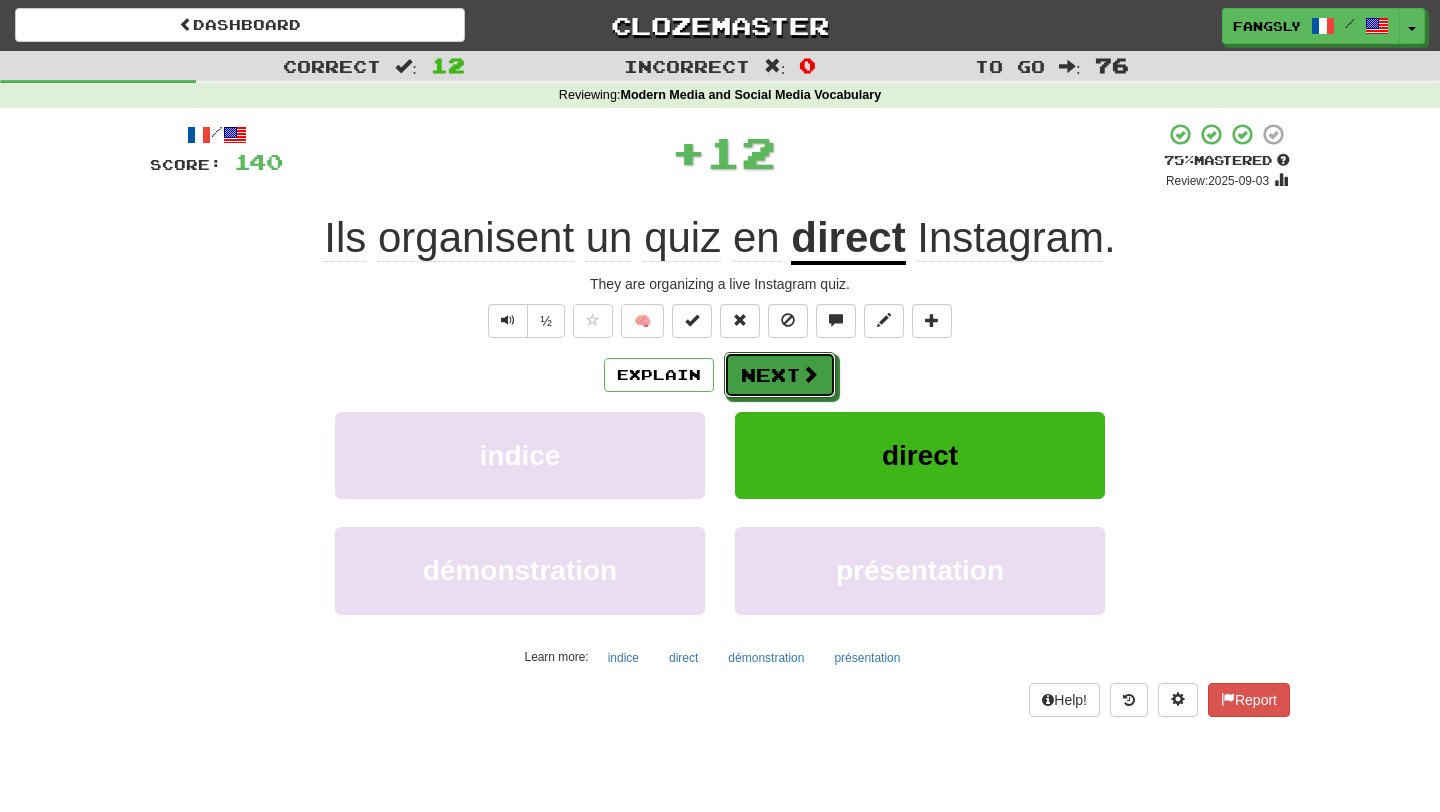 click on "Next" at bounding box center [780, 375] 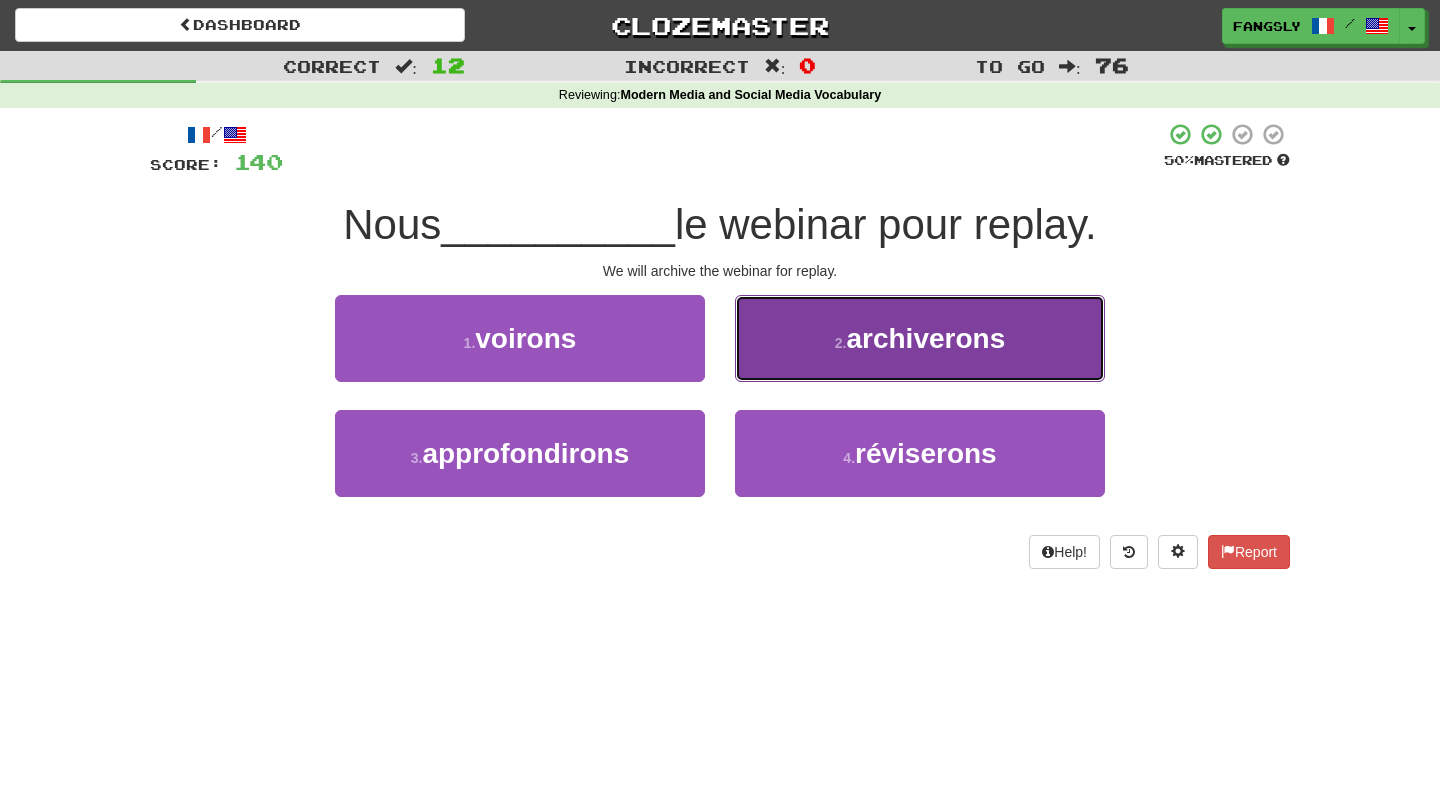 click on "2 .  archiverons" at bounding box center (920, 338) 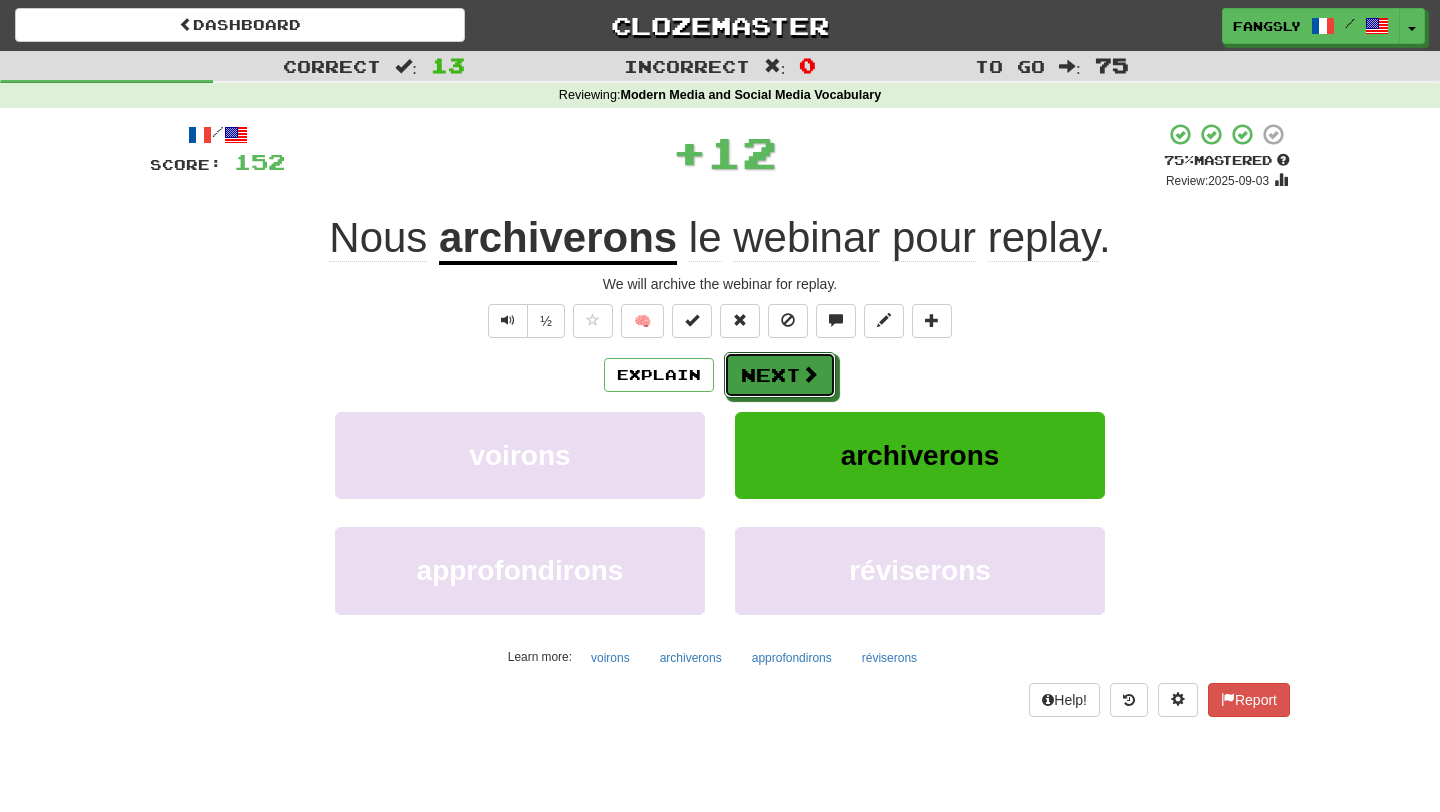 click on "Next" at bounding box center [780, 375] 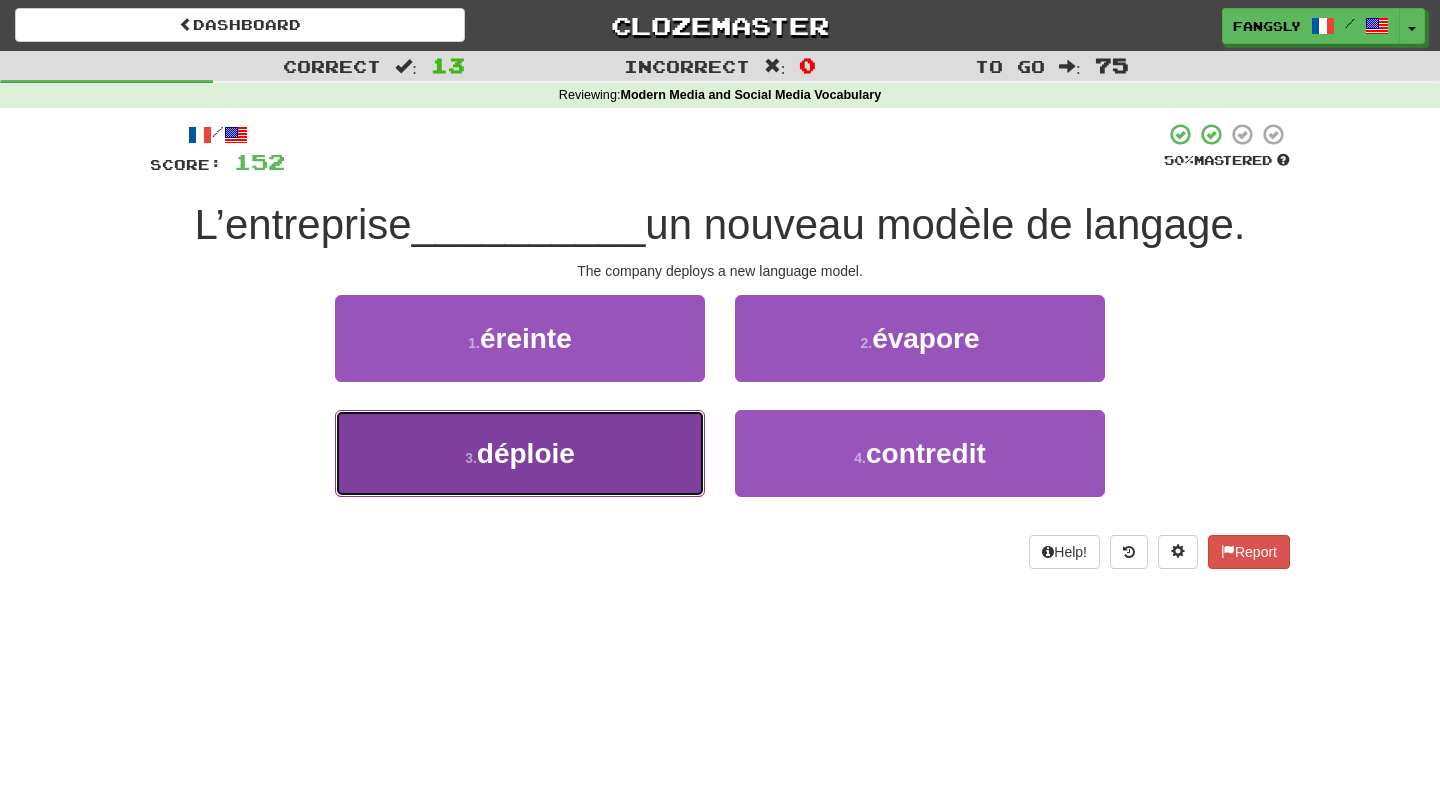 click on "3 .  déploie" at bounding box center [520, 453] 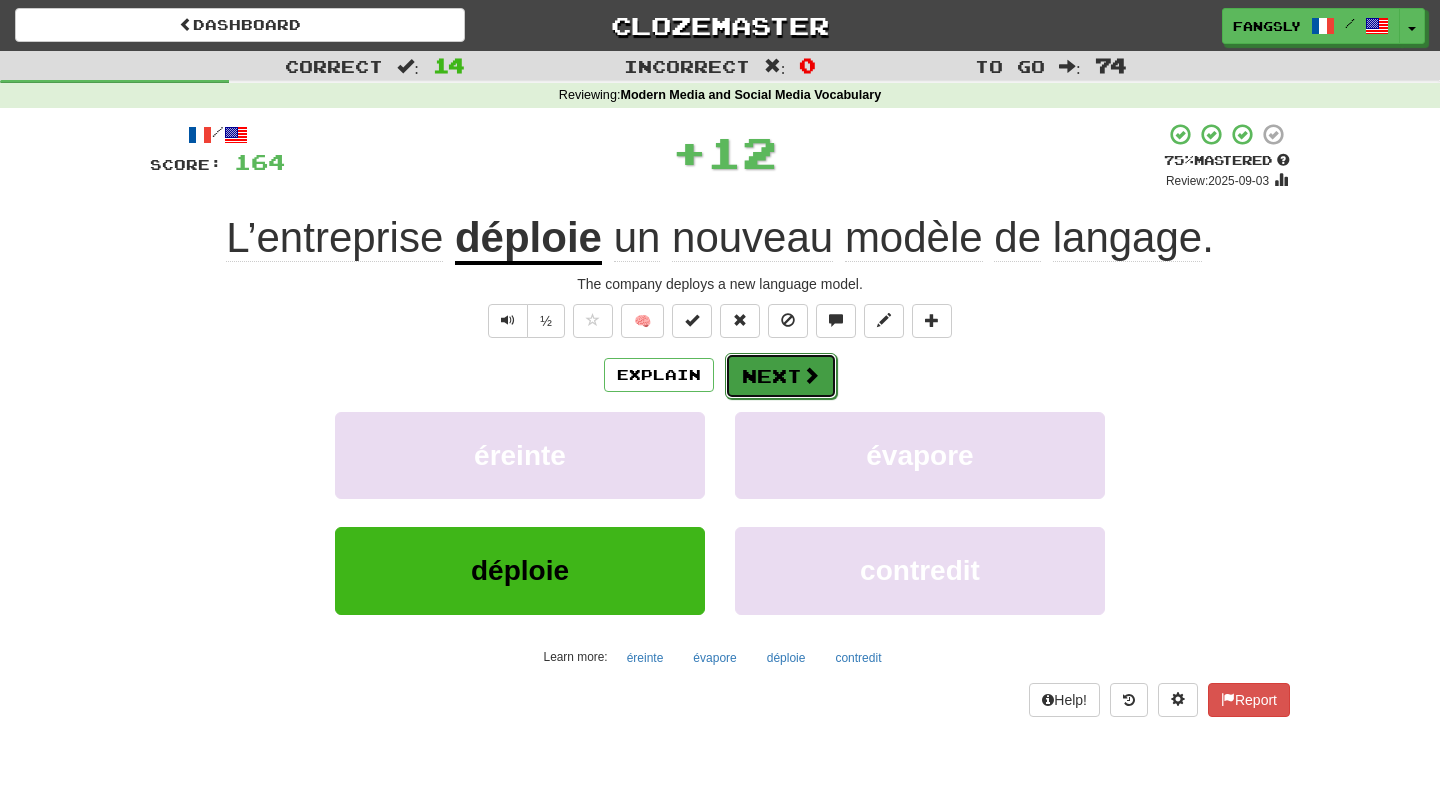 click on "Next" at bounding box center (781, 376) 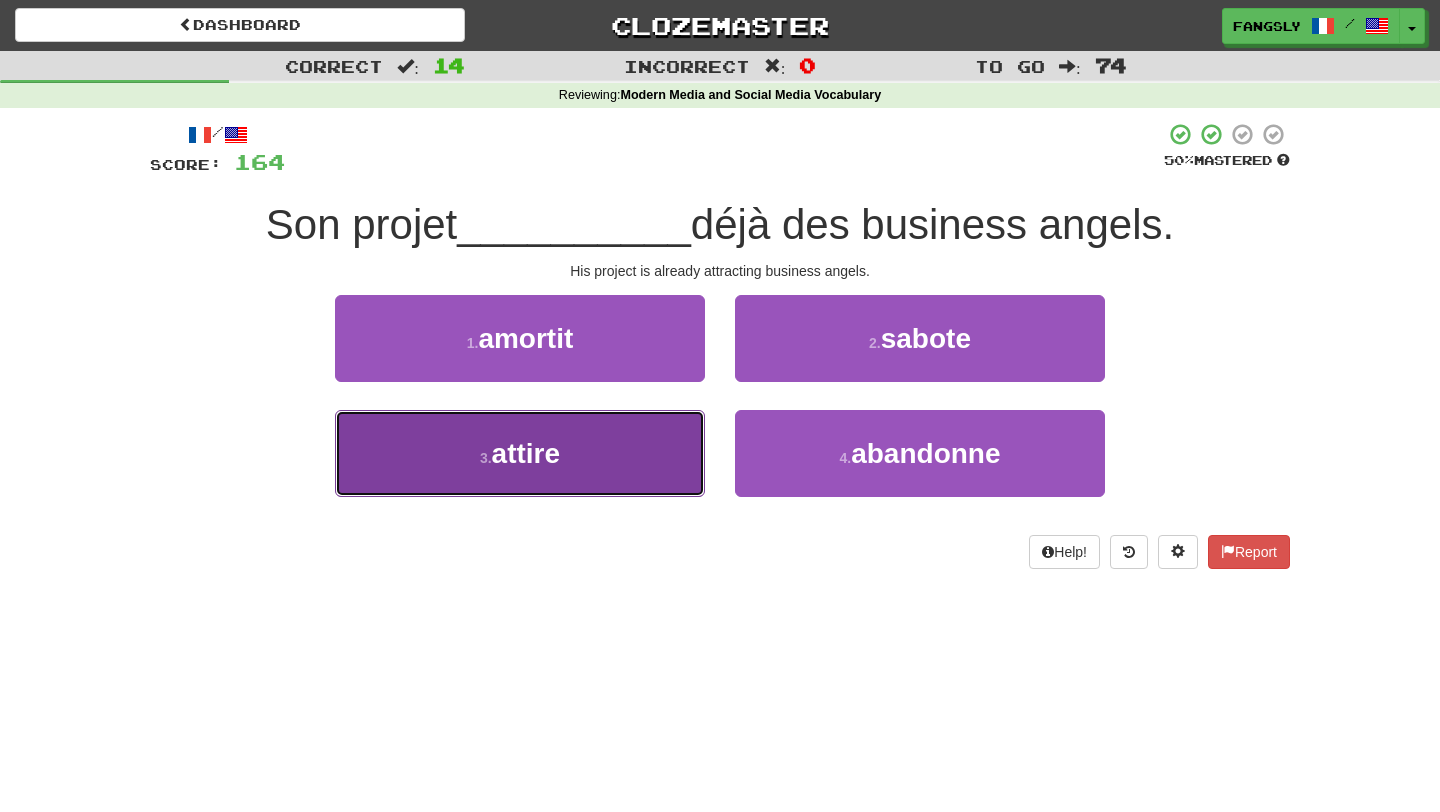 click on "3 .  attire" at bounding box center [520, 453] 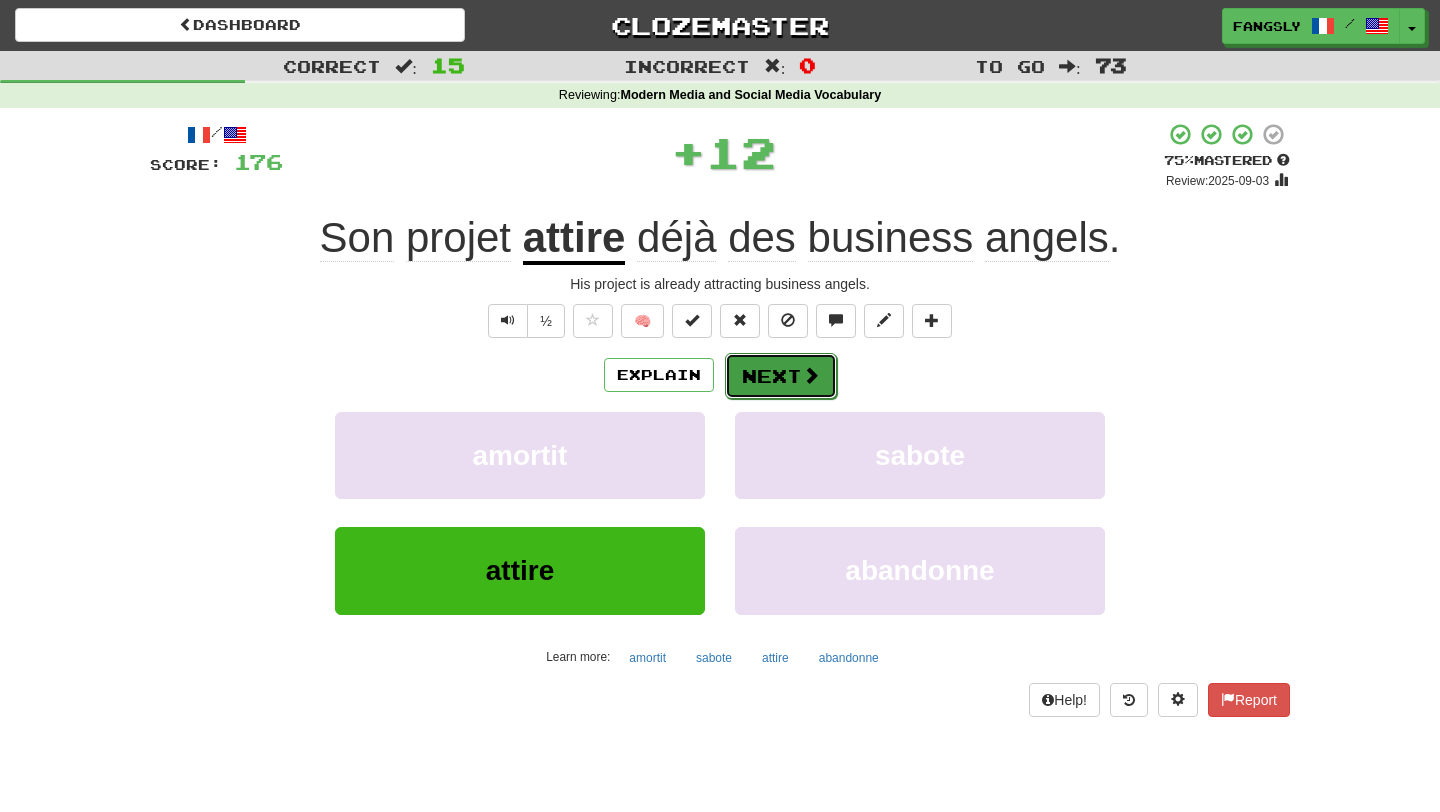 click on "Next" at bounding box center [781, 376] 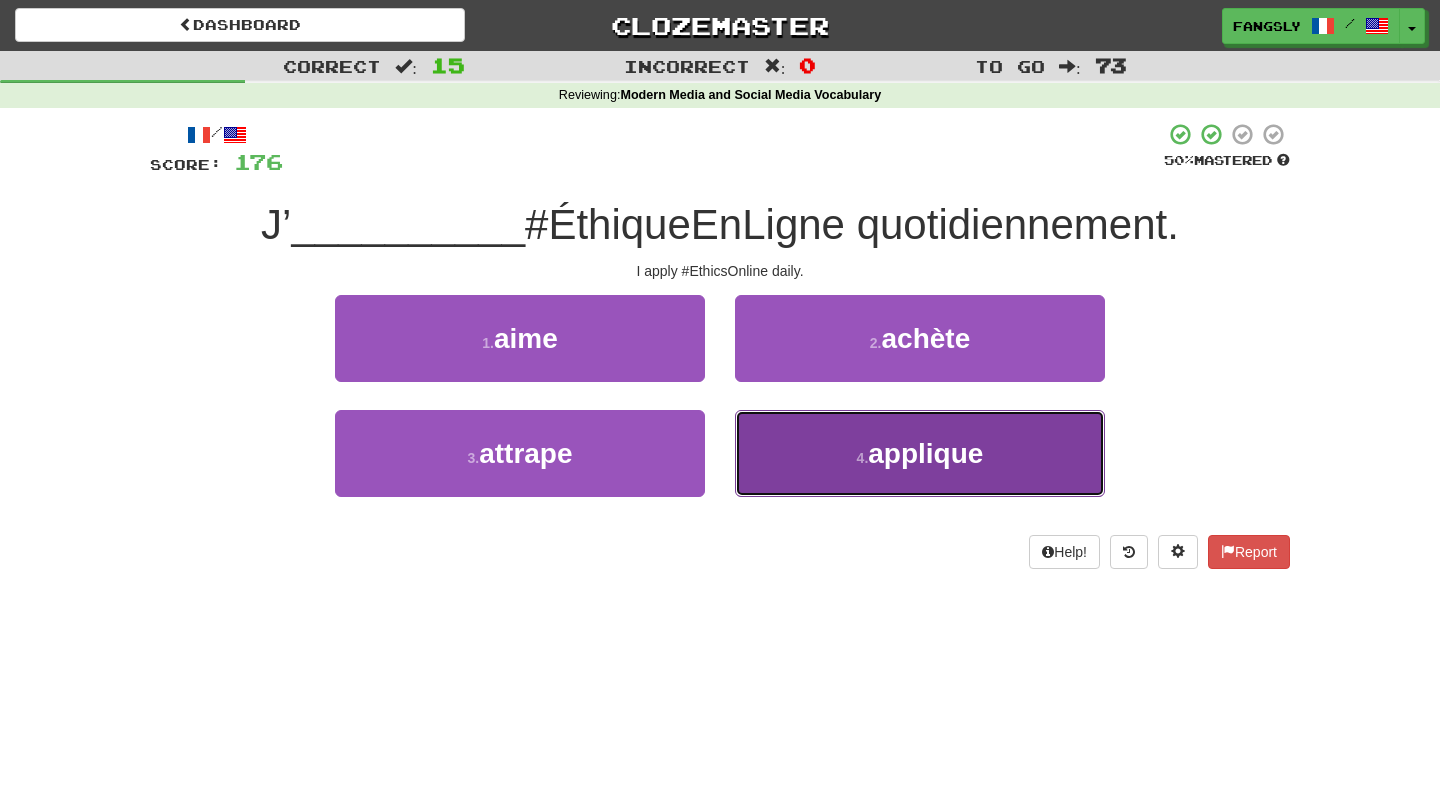 click on "4 .  applique" at bounding box center [920, 453] 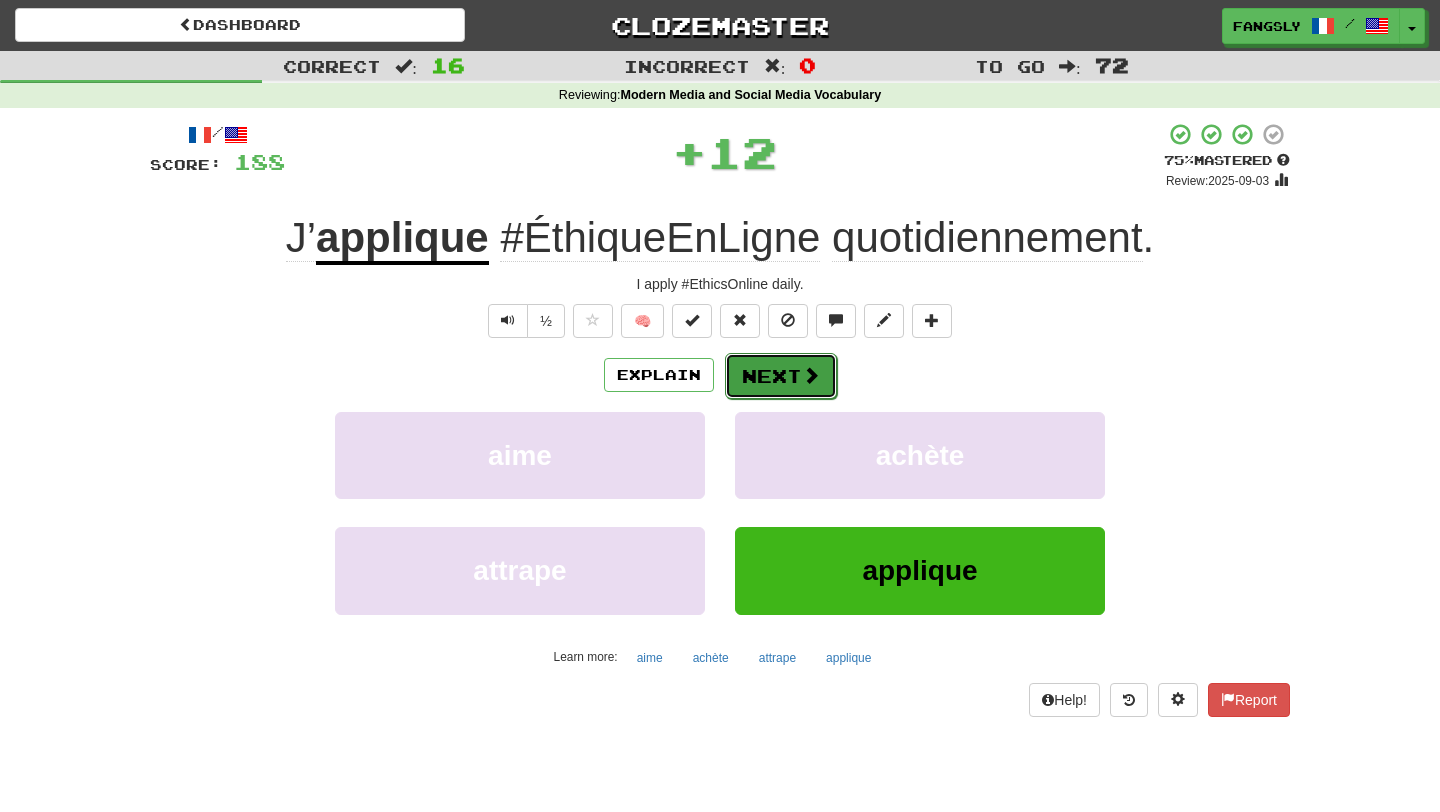 click on "Next" at bounding box center [781, 376] 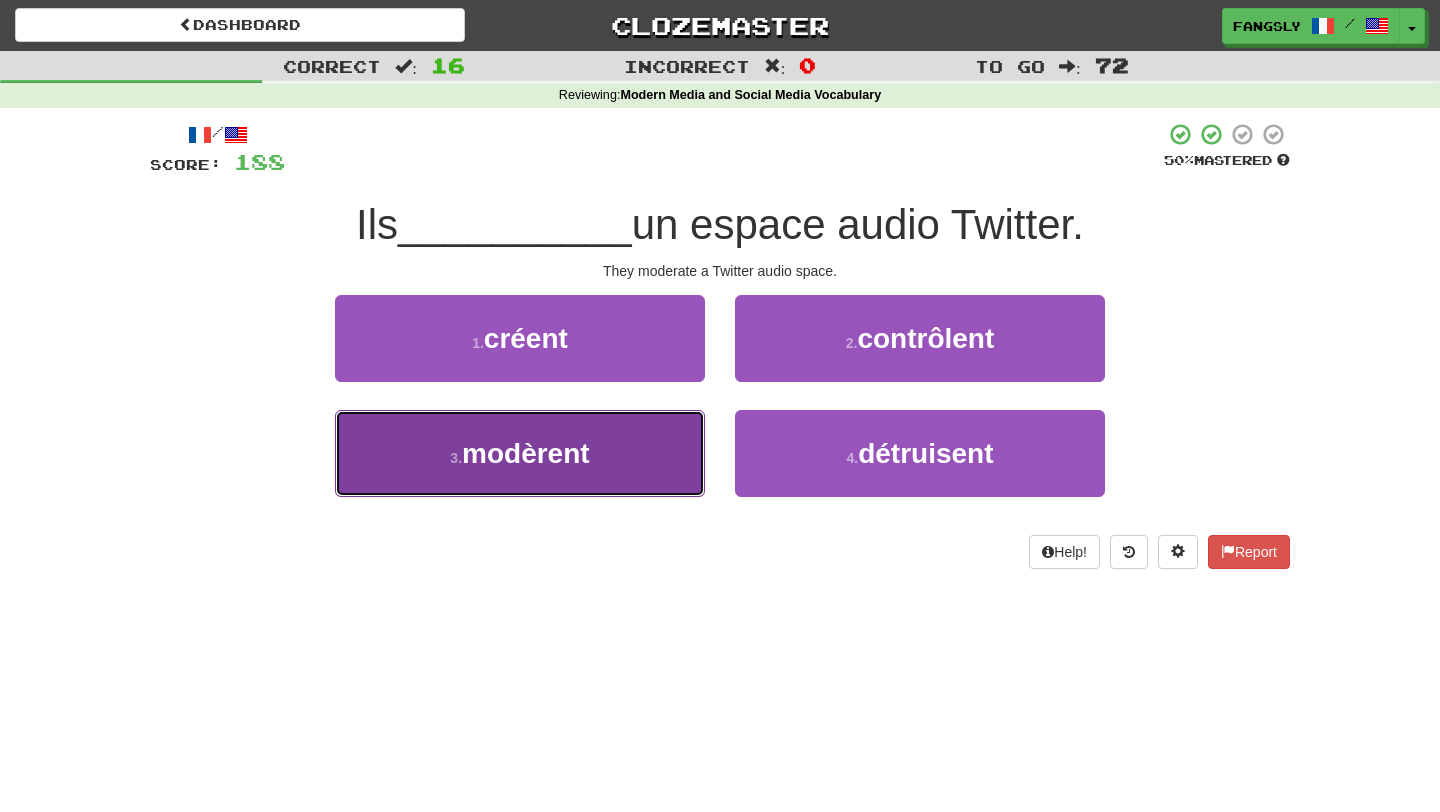 click on "3 .  modèrent" at bounding box center (520, 453) 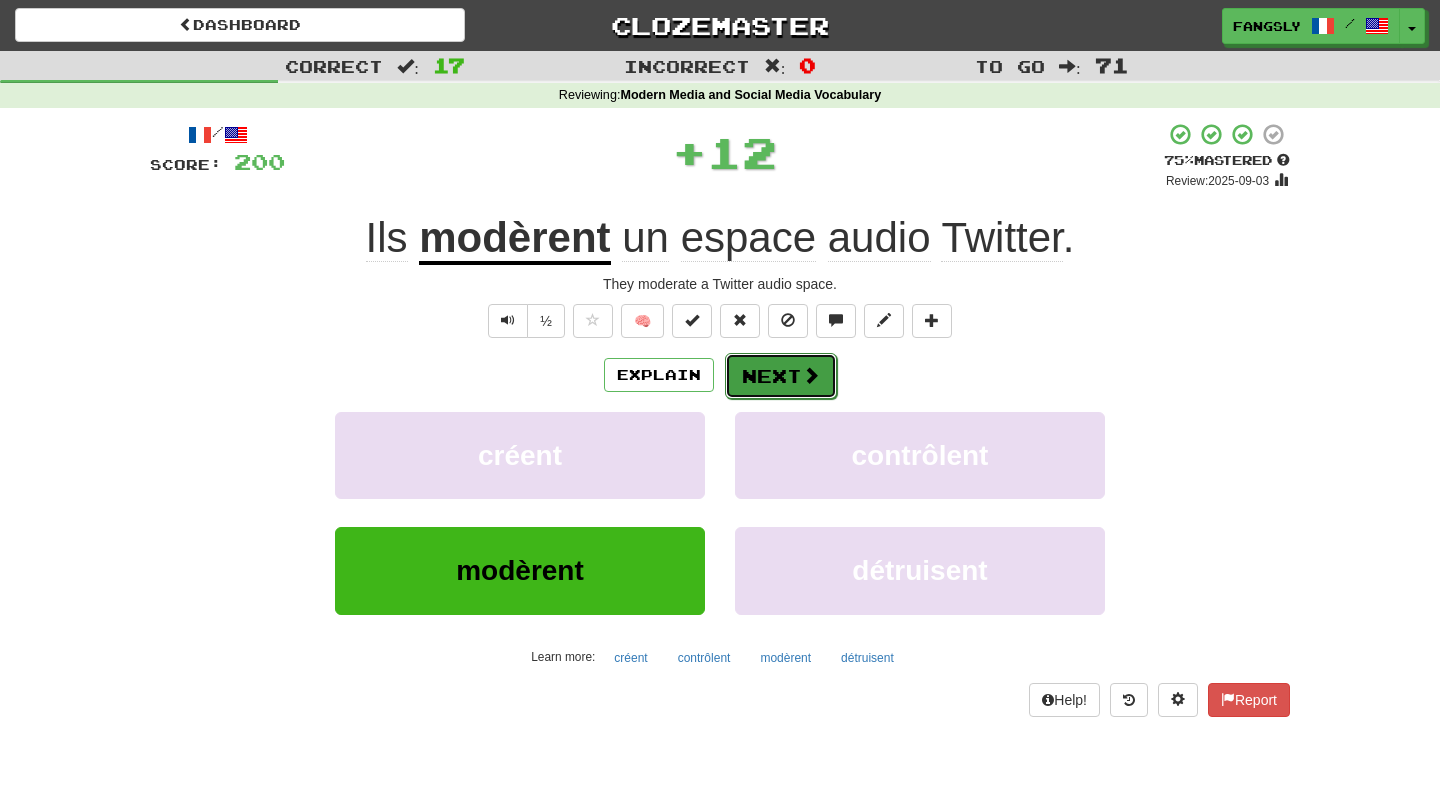 click on "Next" at bounding box center [781, 376] 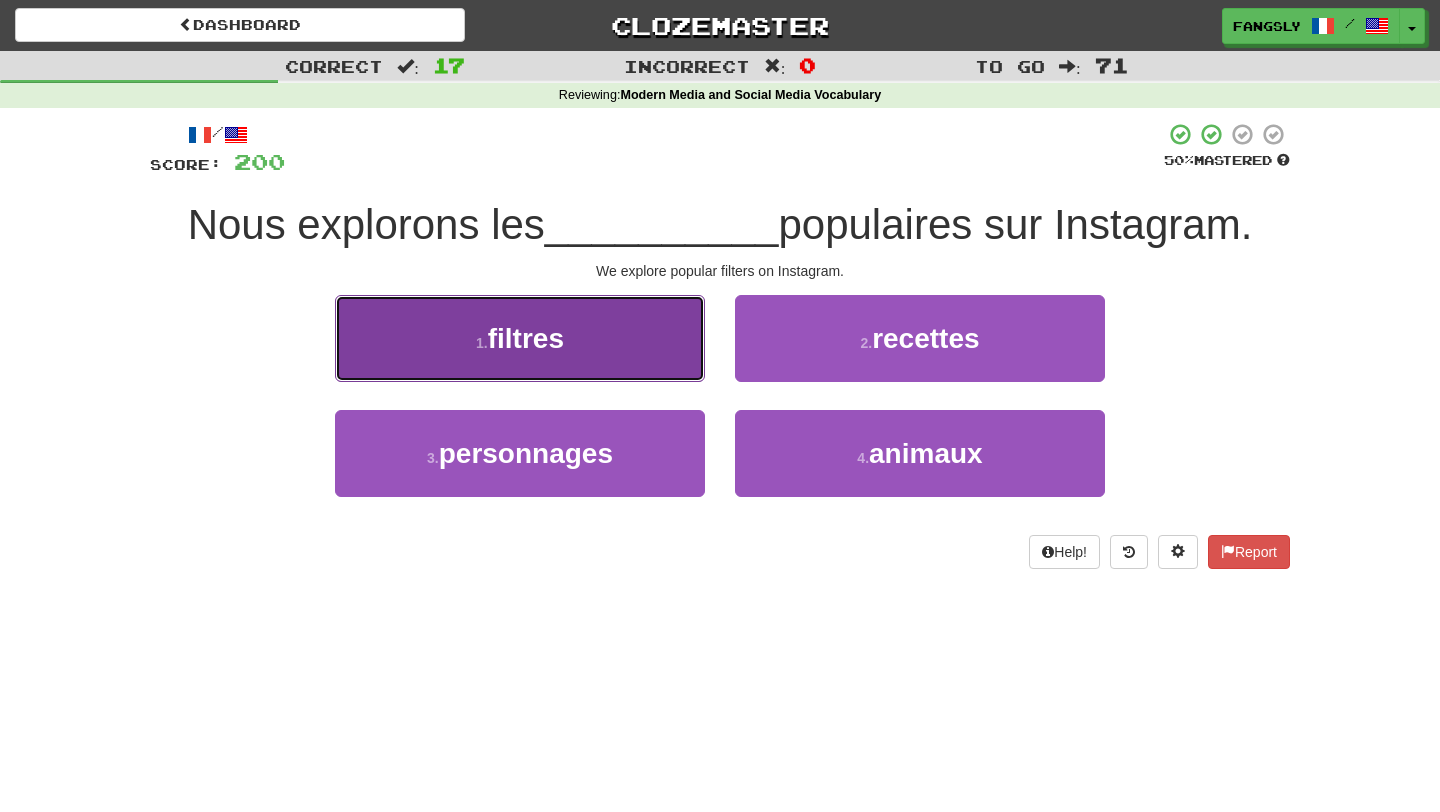click on "1 .  filtres" at bounding box center (520, 338) 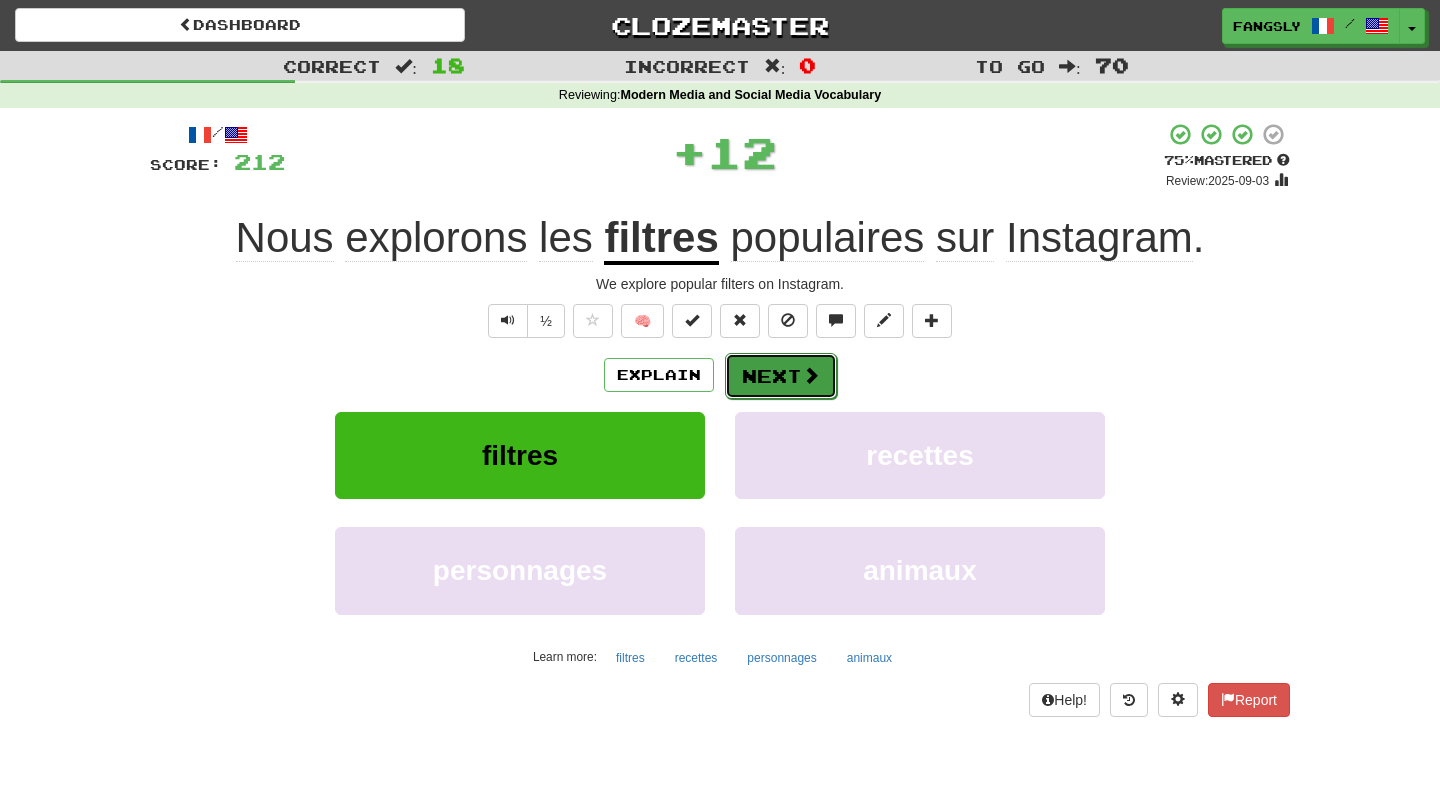 click on "Next" at bounding box center (781, 376) 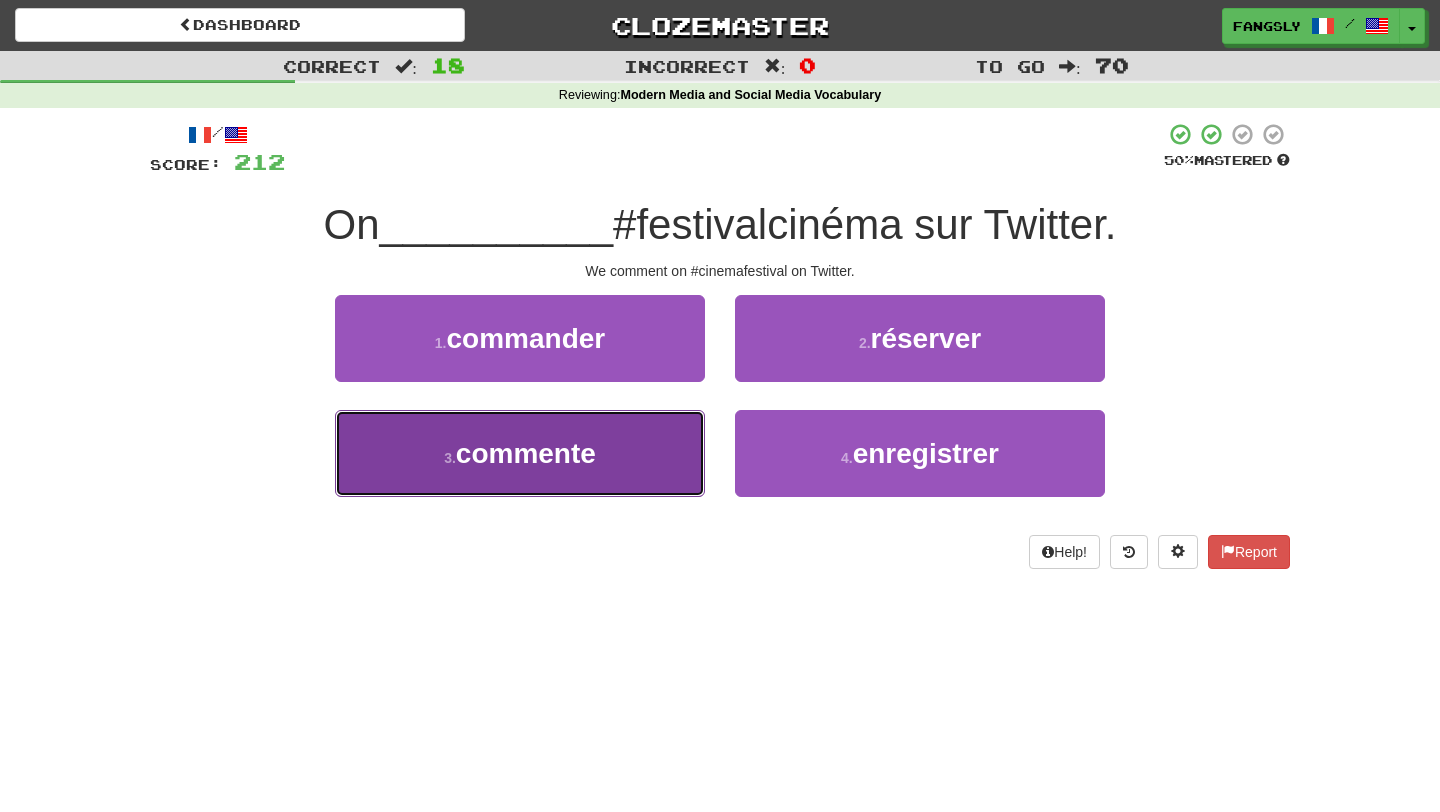 click on "3 .  commente" at bounding box center [520, 453] 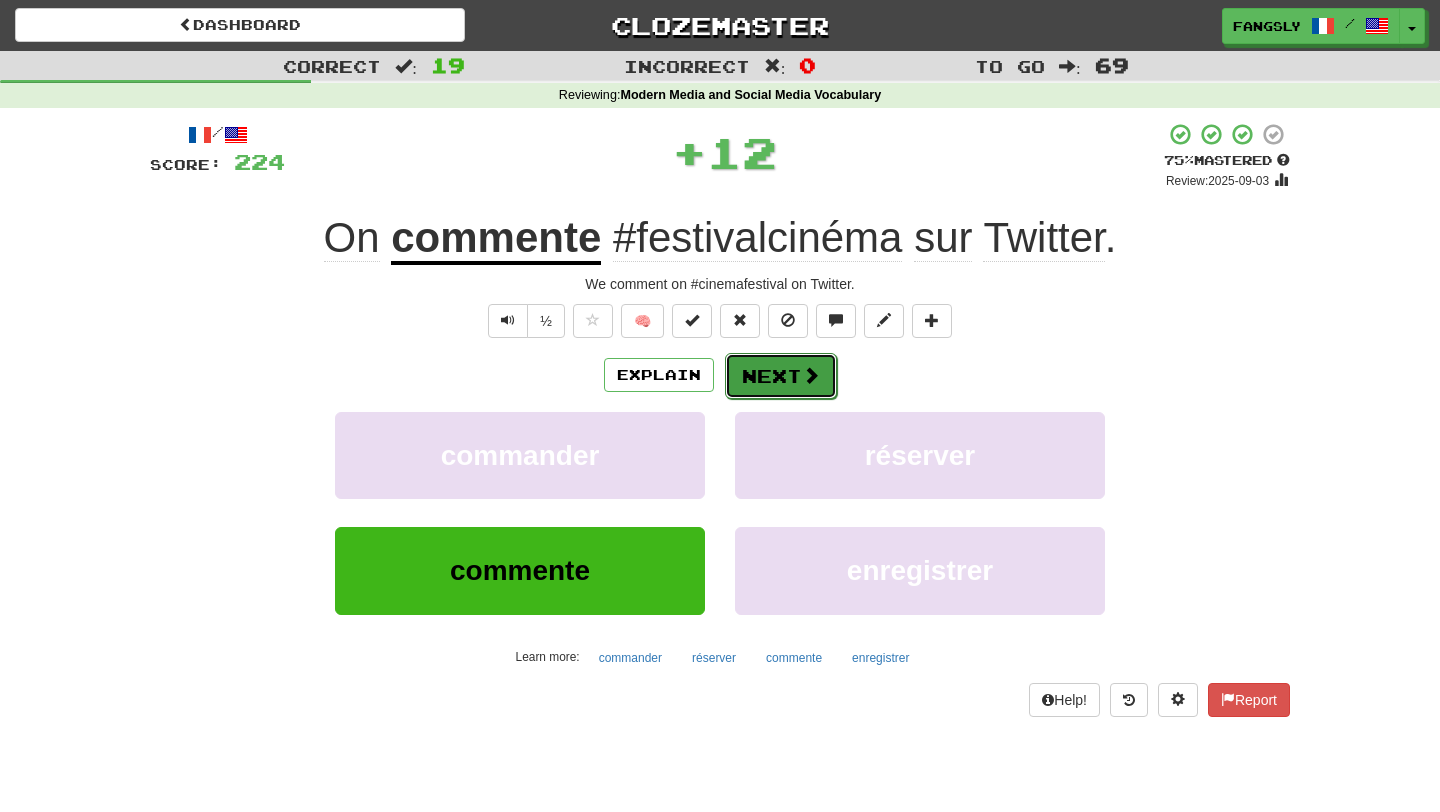click on "Next" at bounding box center [781, 376] 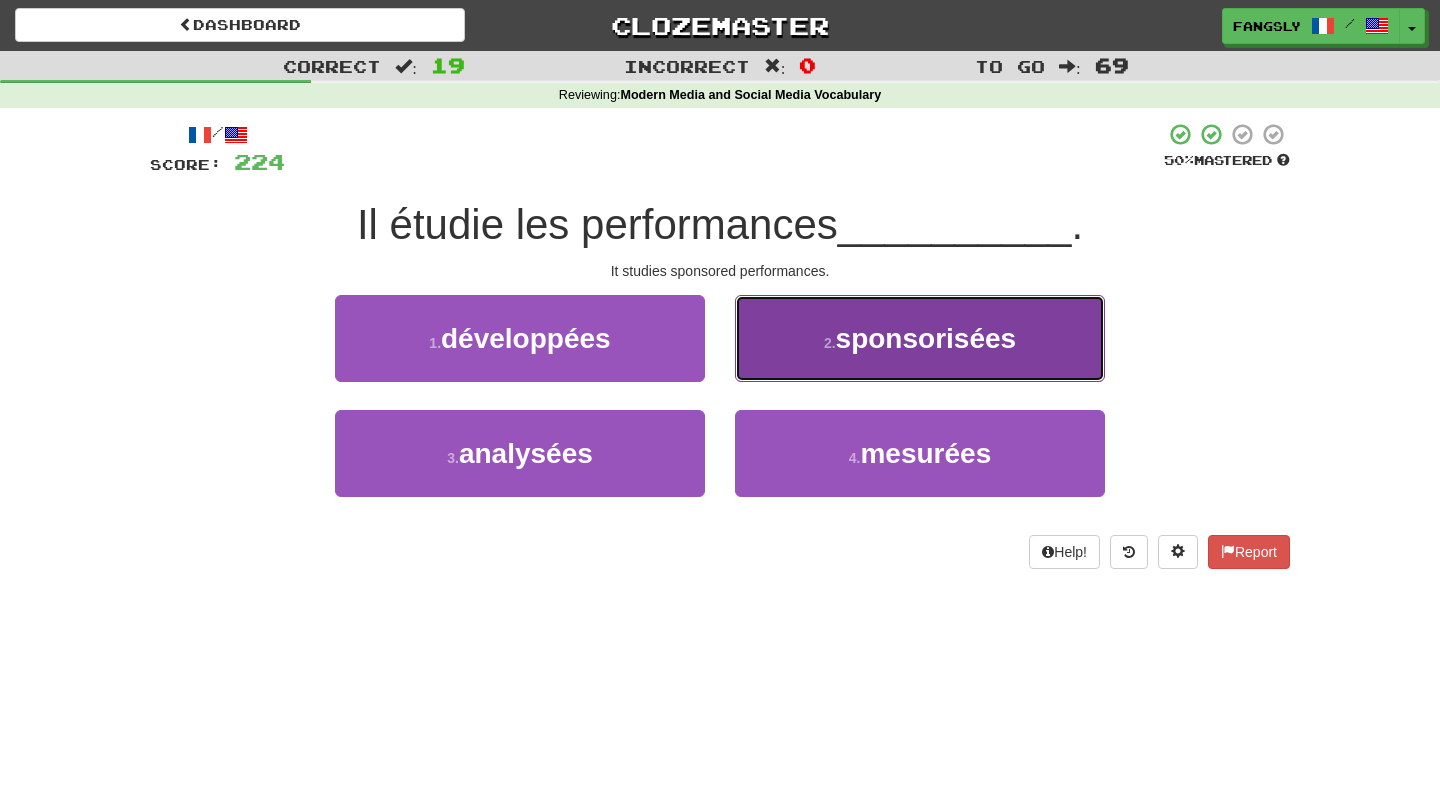 click on "2 .  sponsorisées" at bounding box center (920, 338) 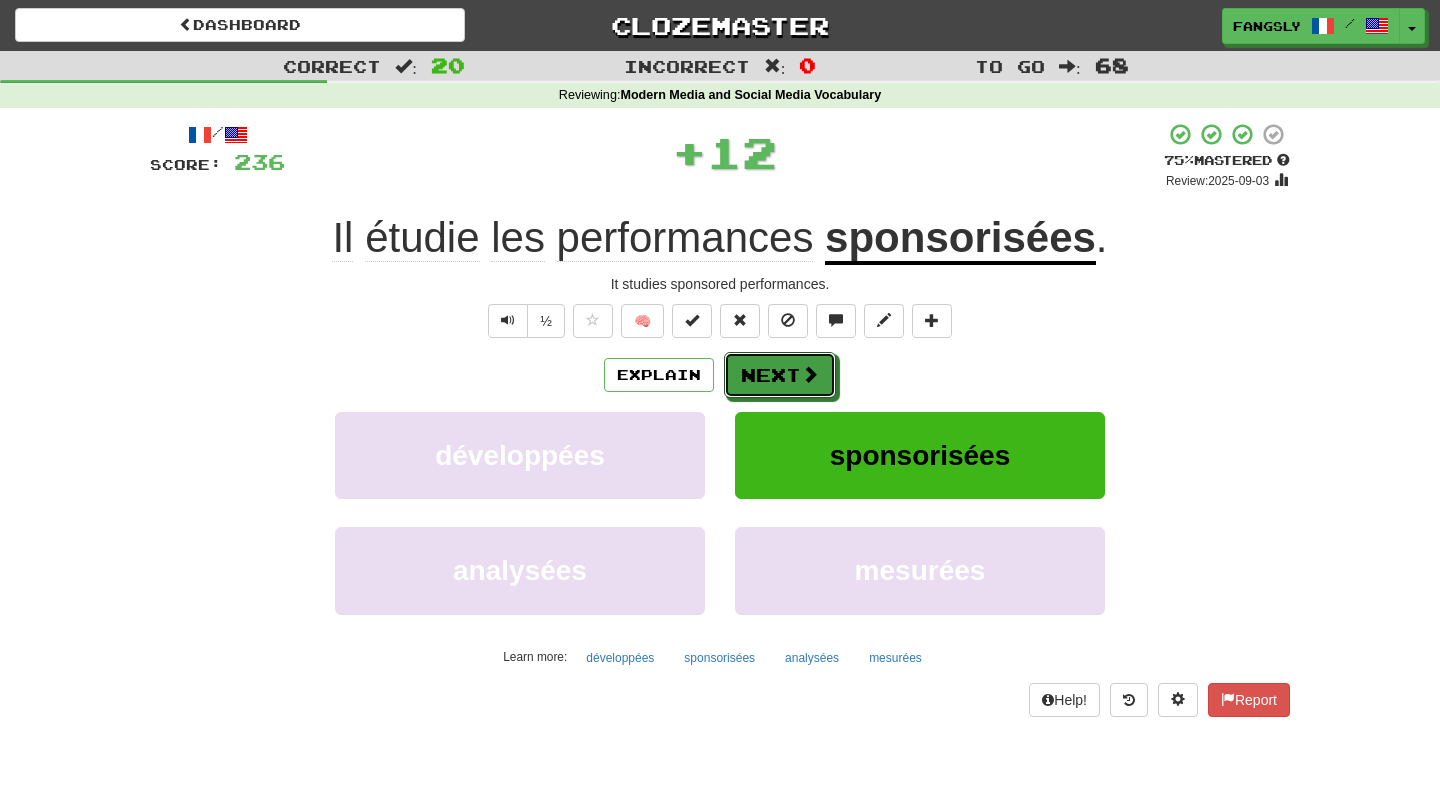 click on "Next" at bounding box center (780, 375) 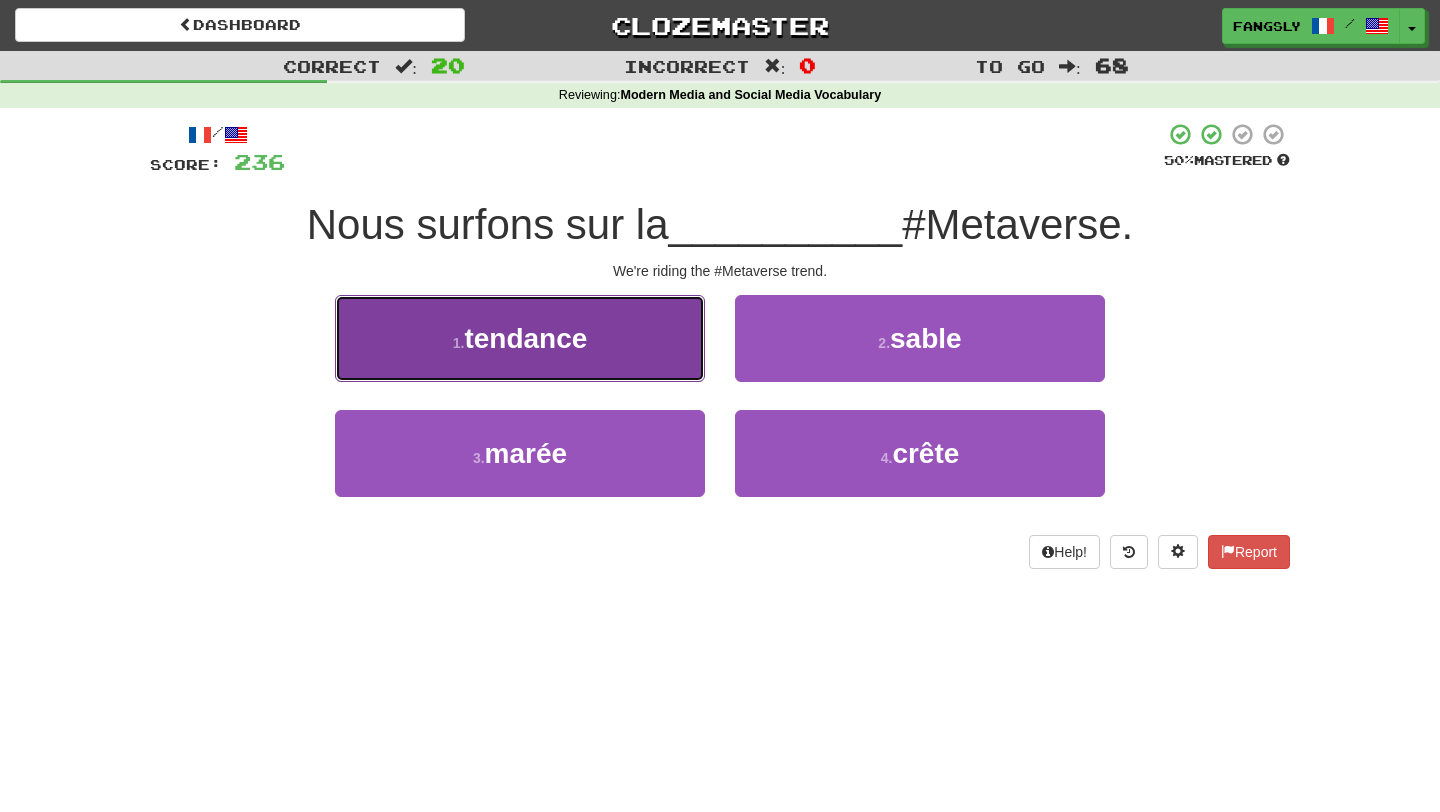click on "1 .  tendance" at bounding box center (520, 338) 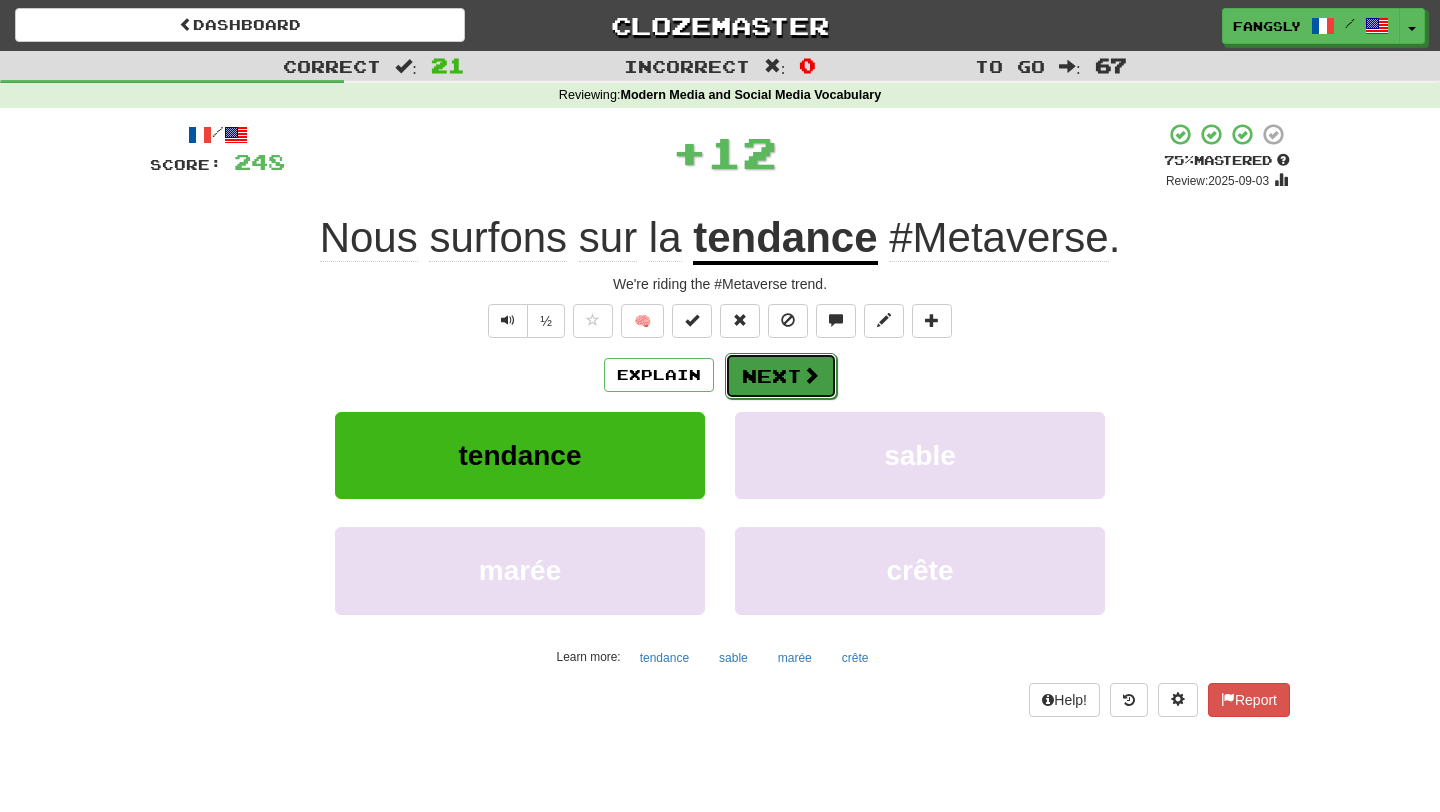 click on "Next" at bounding box center (781, 376) 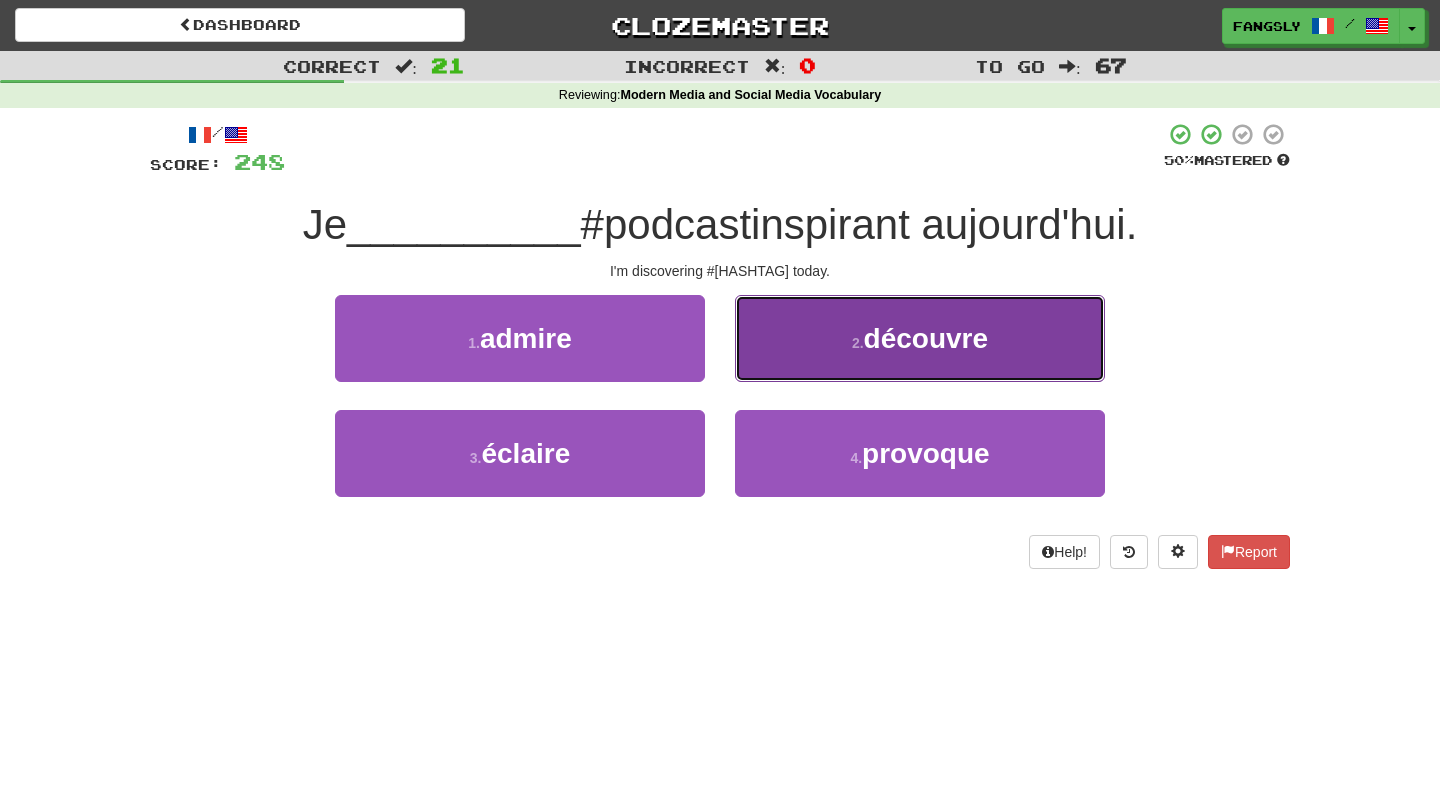 click on "2 .  découvre" at bounding box center [920, 338] 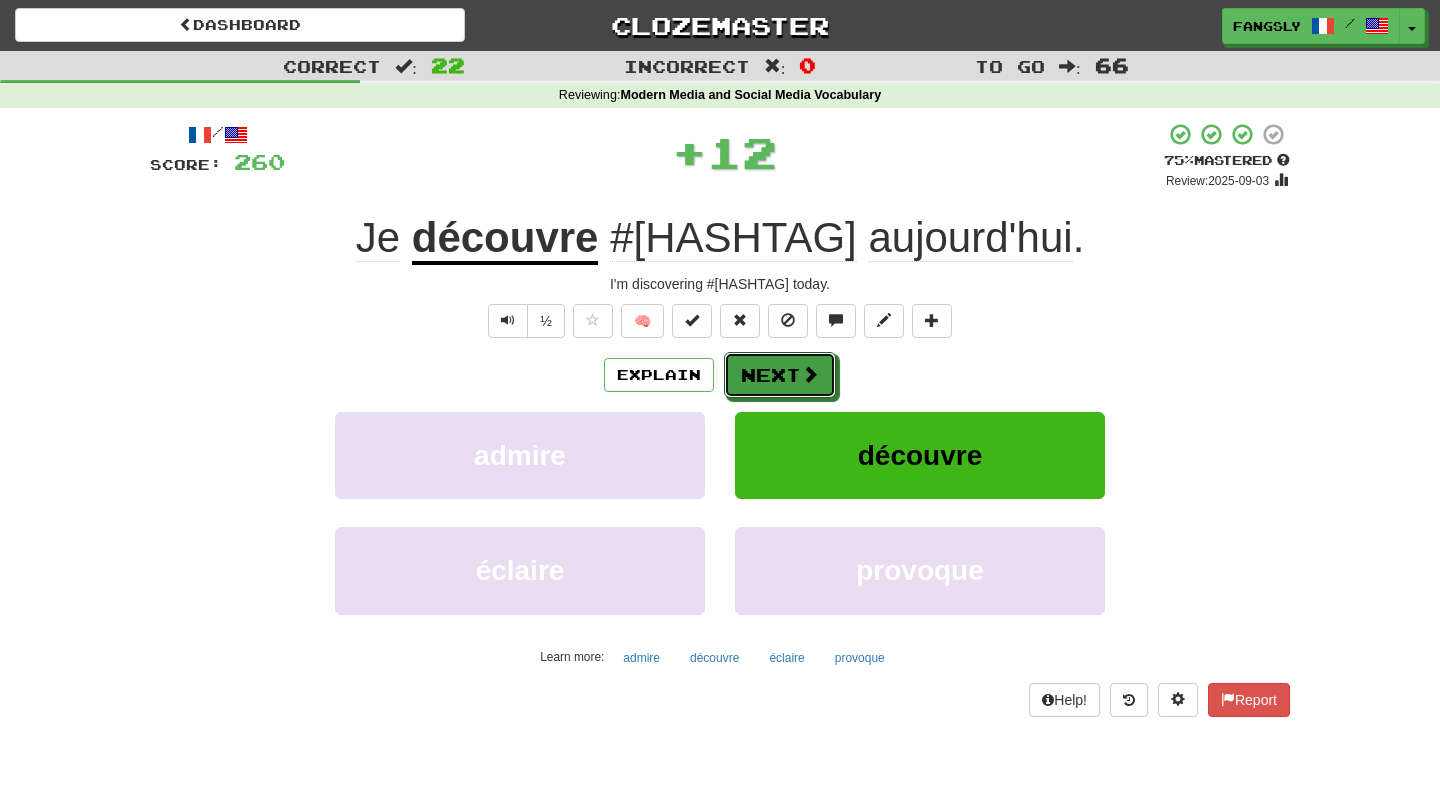 click on "Next" at bounding box center (780, 375) 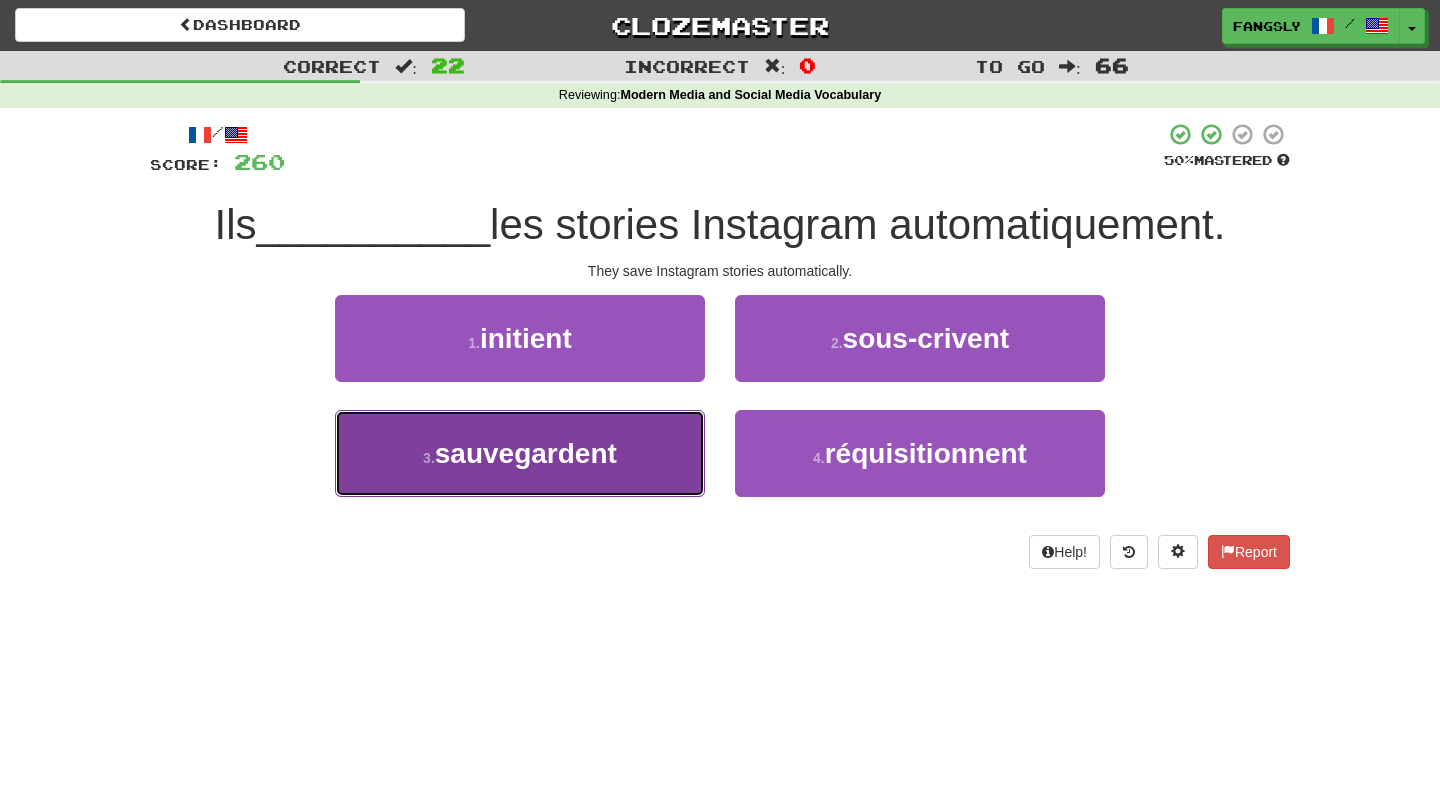 click on "3 .  sauvegardent" at bounding box center (520, 453) 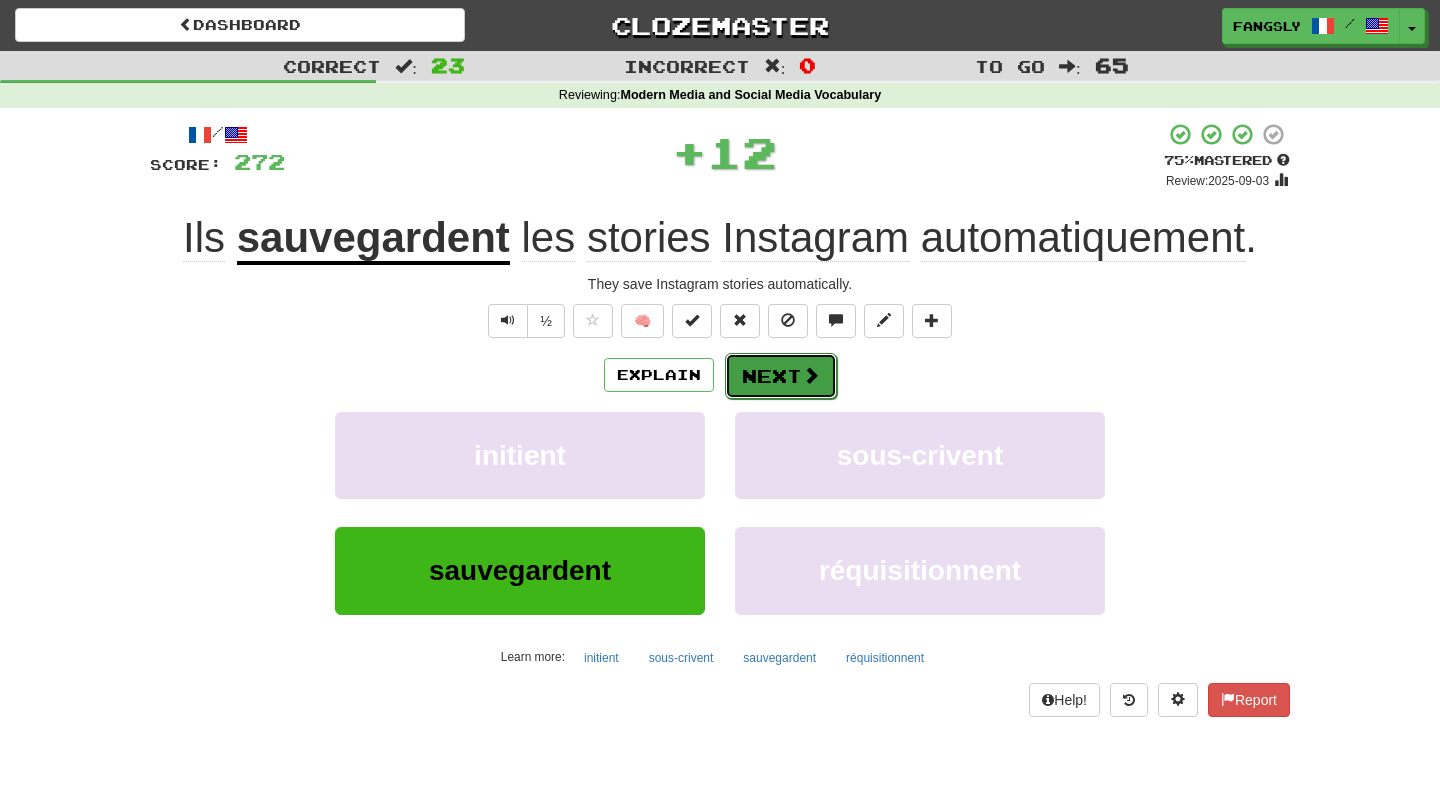 click on "Next" at bounding box center (781, 376) 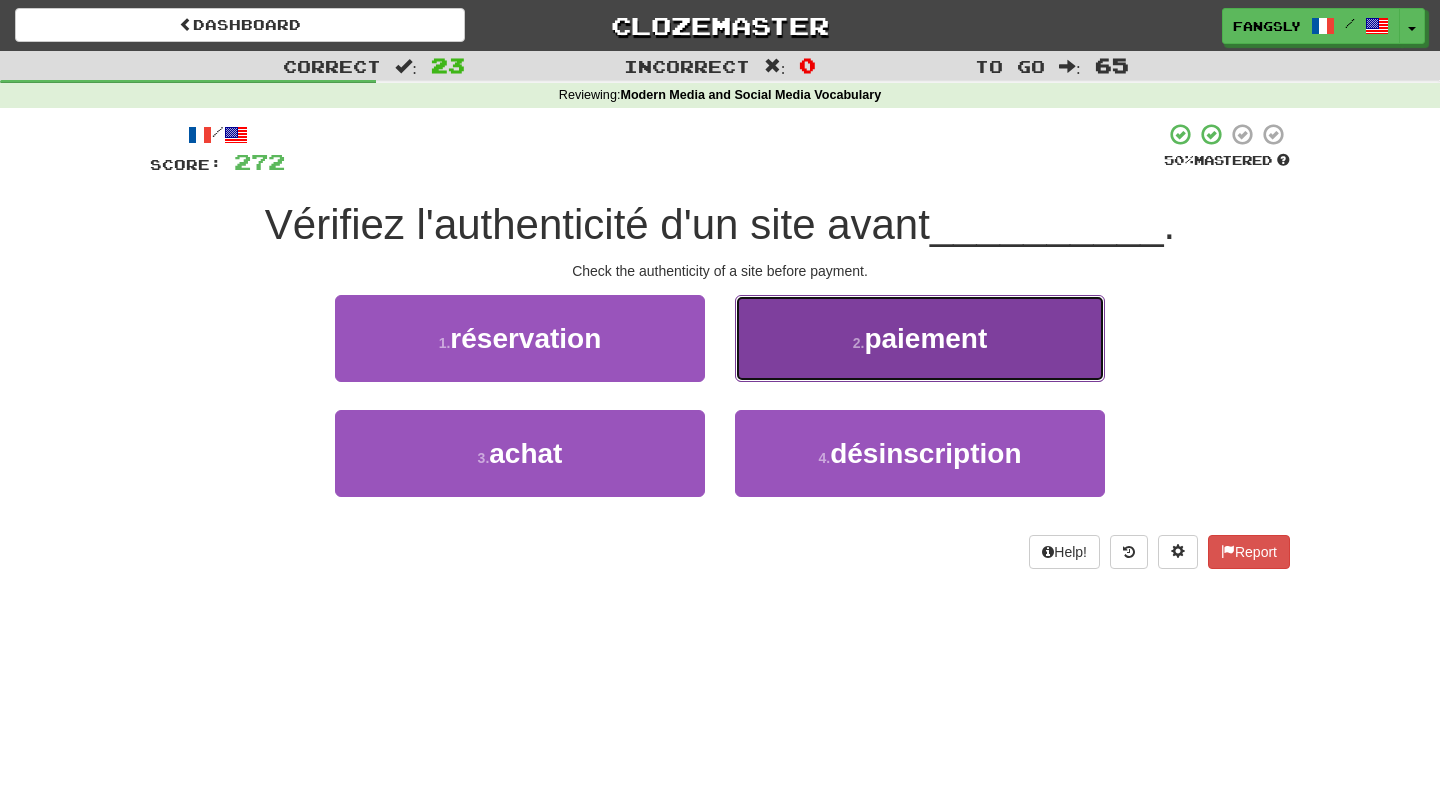 click on "2 .  paiement" at bounding box center [920, 338] 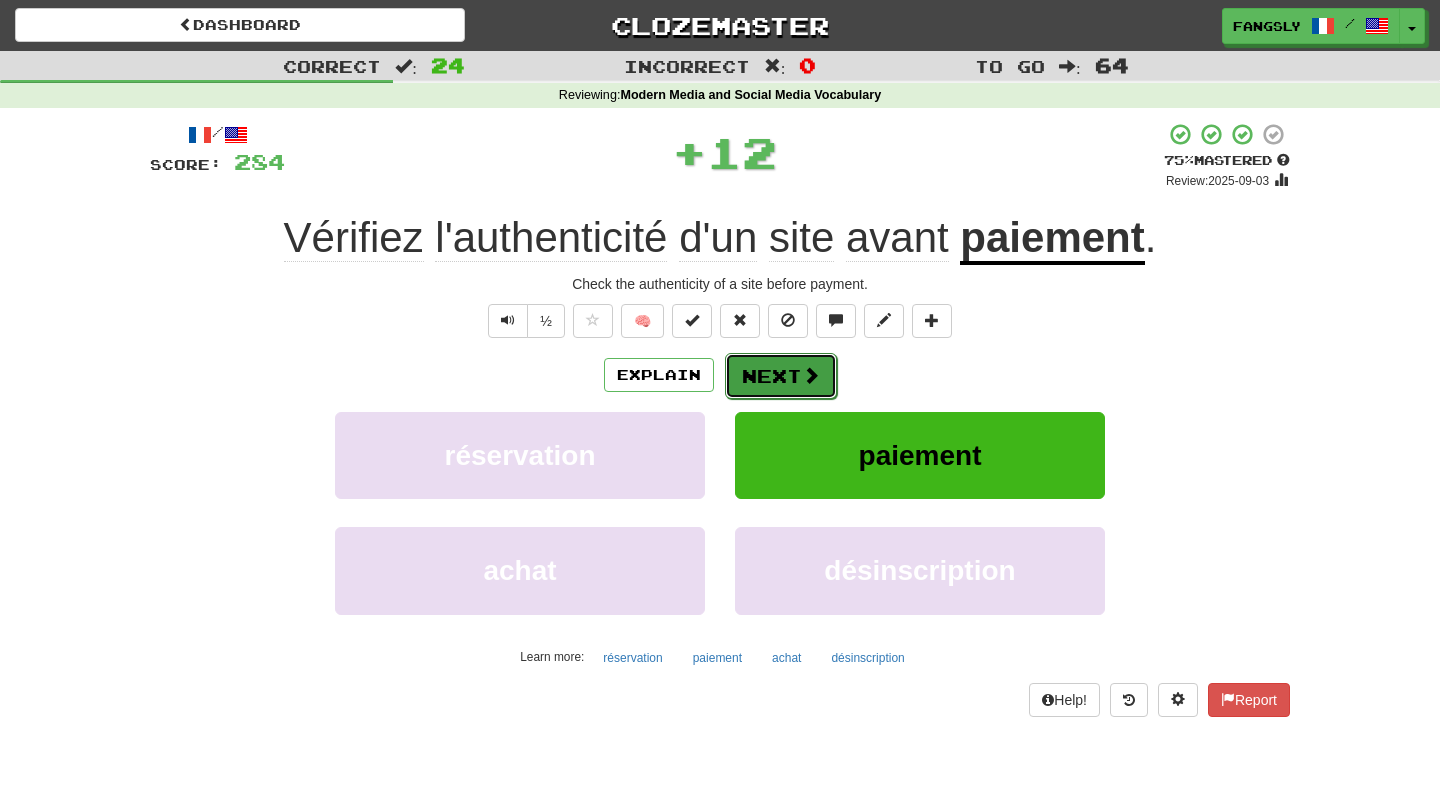 click on "Next" at bounding box center [781, 376] 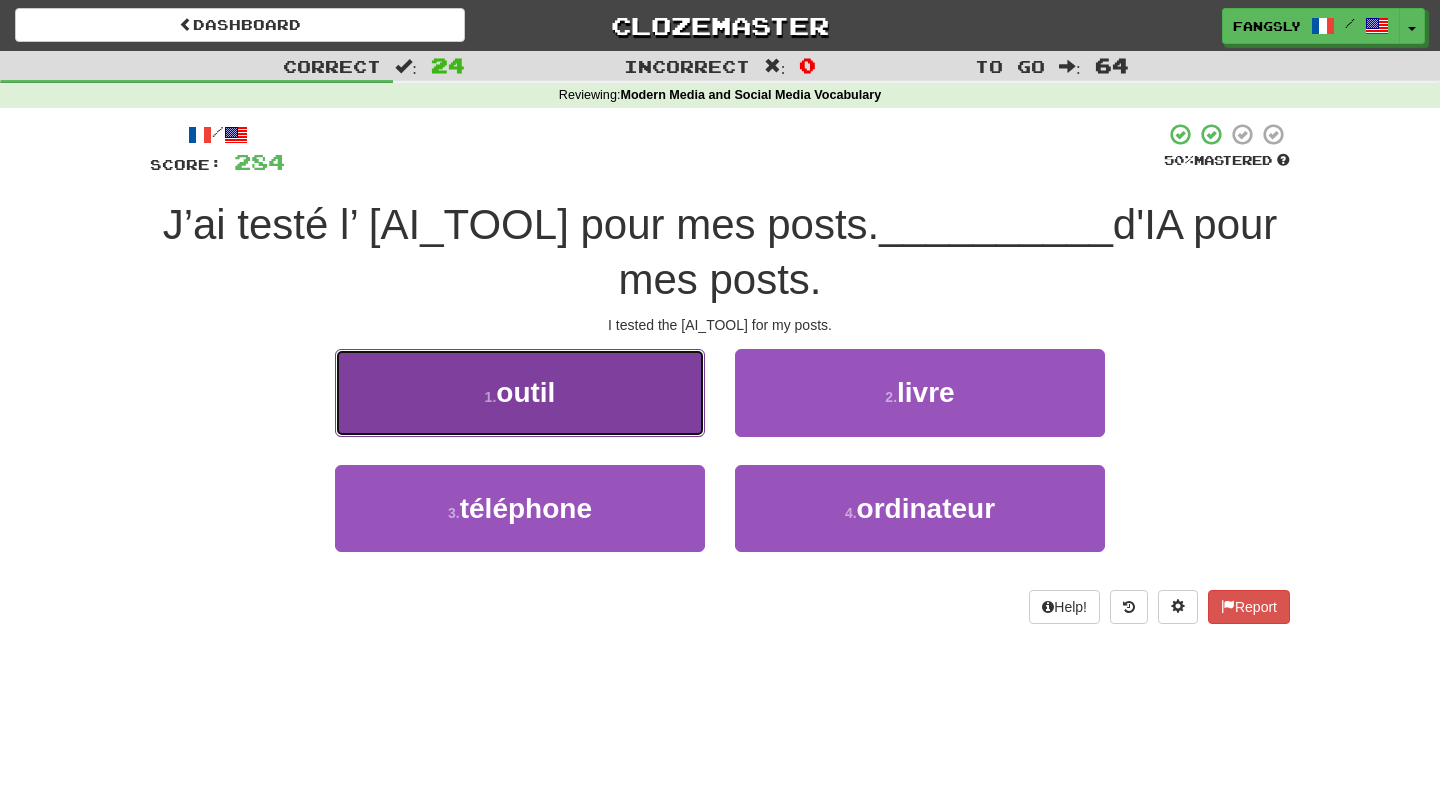 click on "1 .  outil" at bounding box center (520, 392) 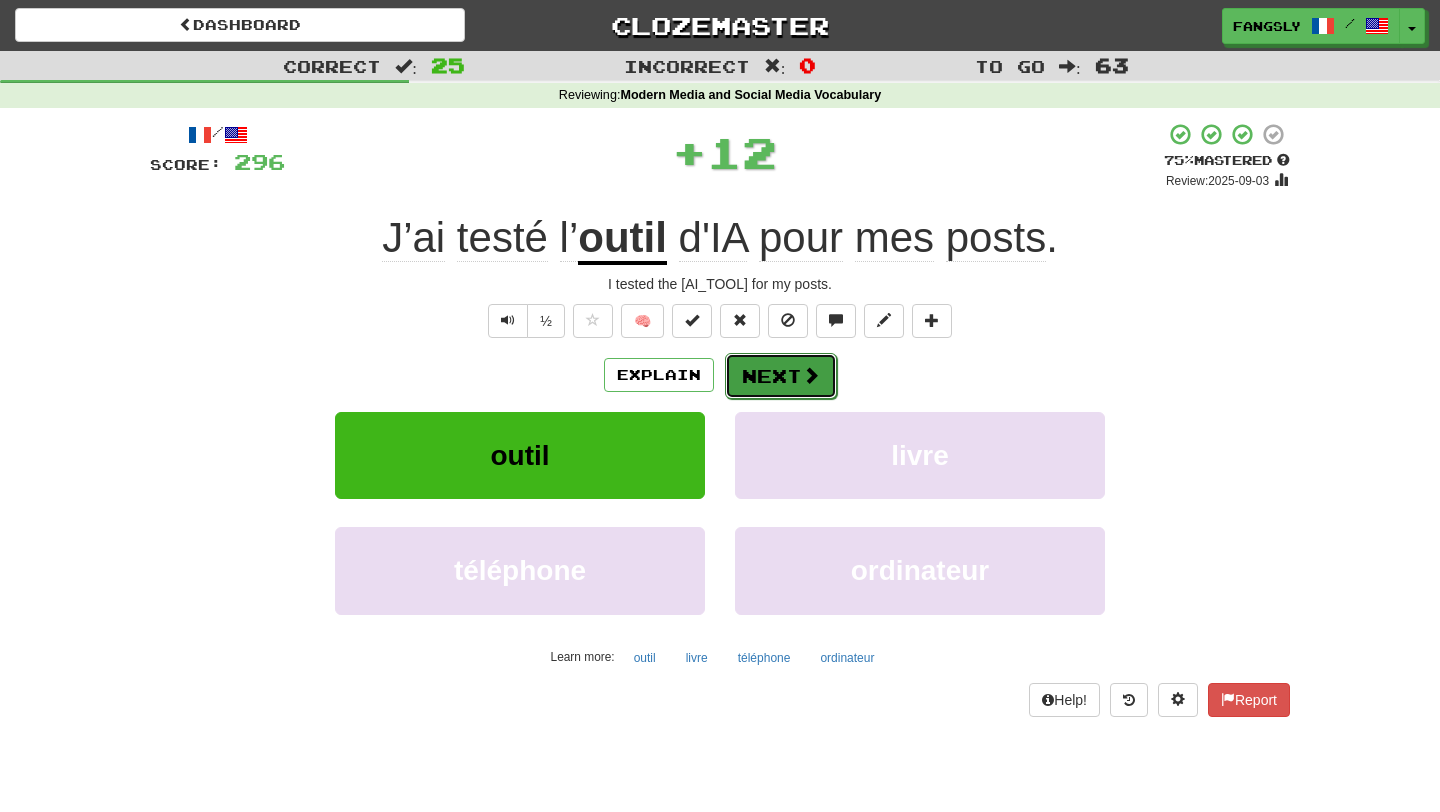 click at bounding box center (811, 375) 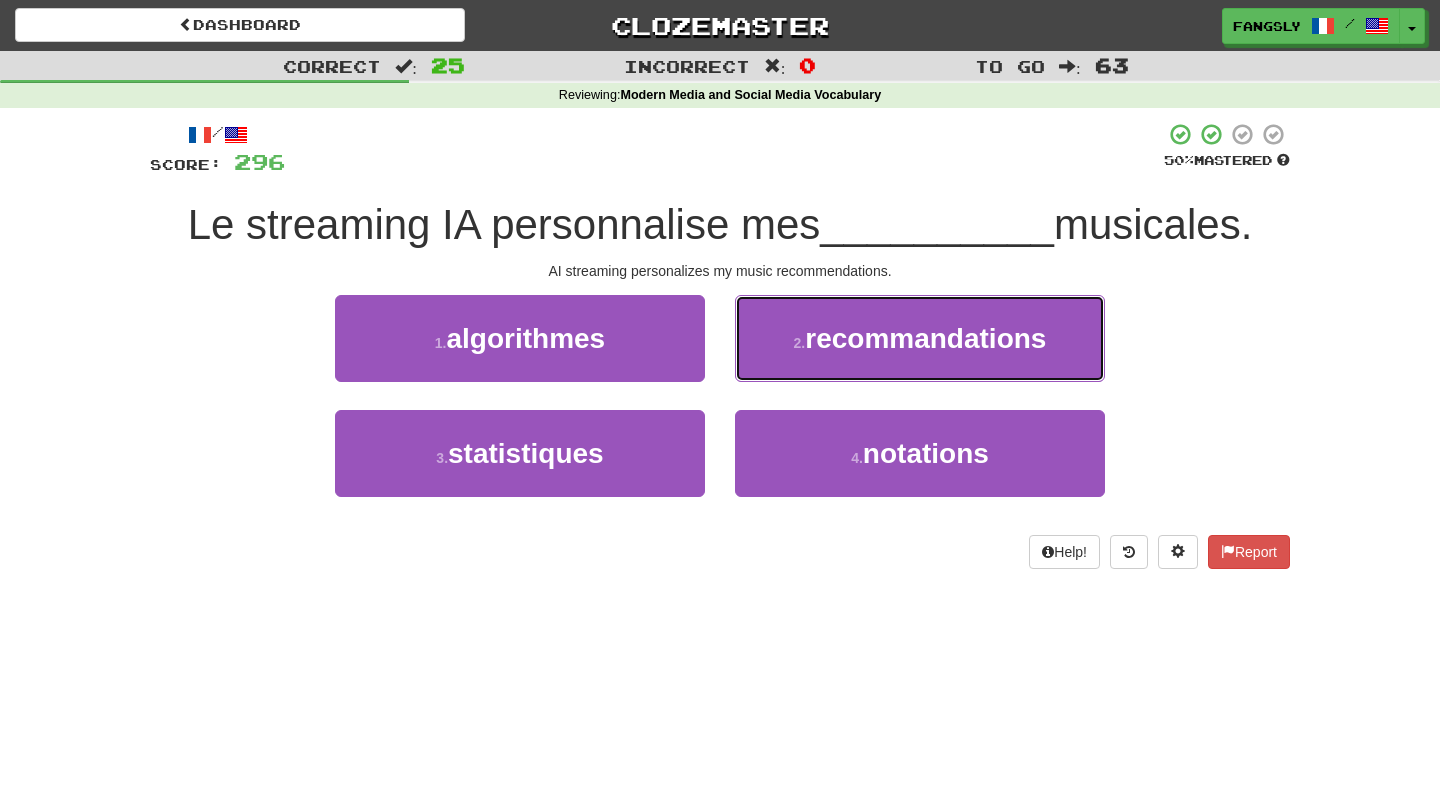 click on "2 .  recommandations" at bounding box center [920, 338] 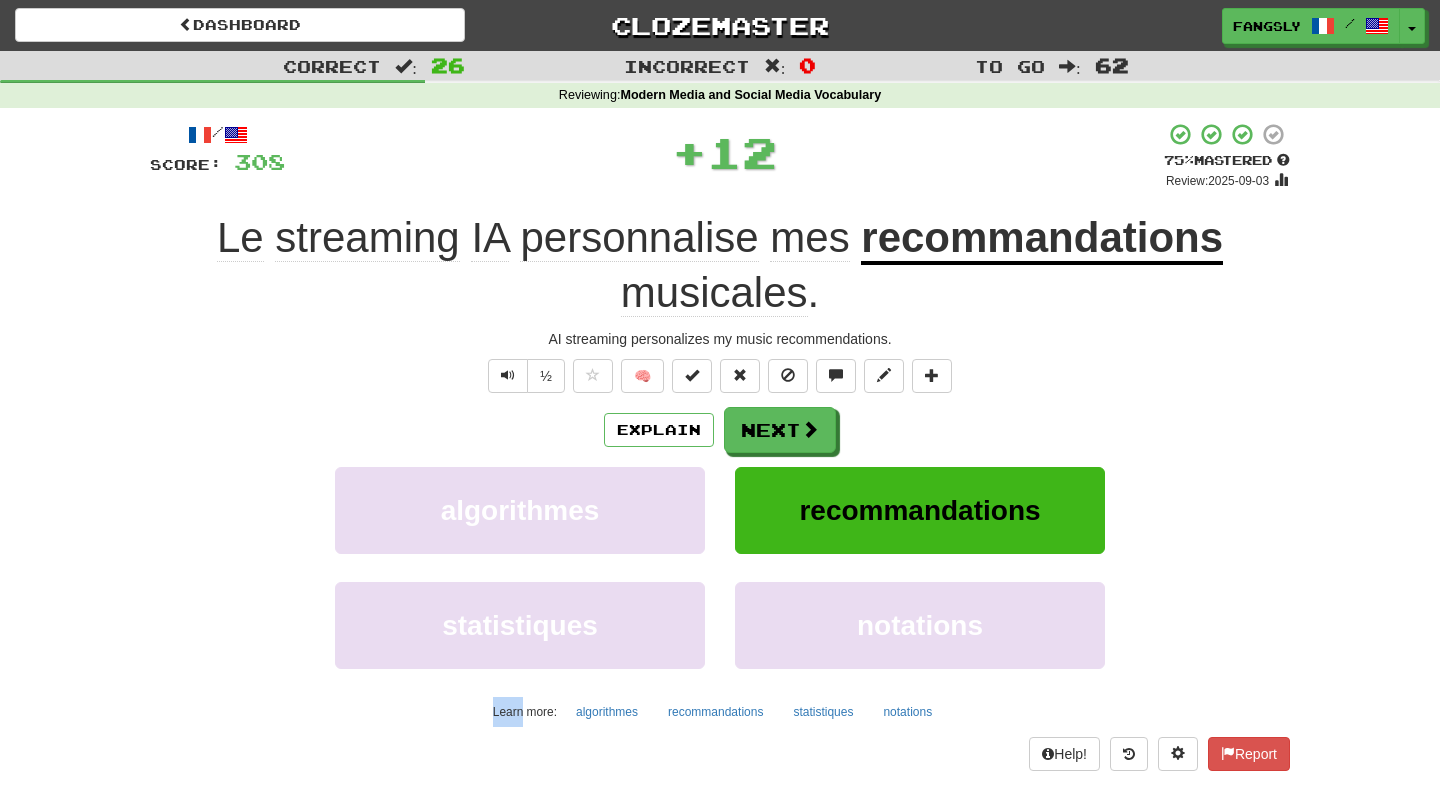 click on "🧠" at bounding box center [762, 374] 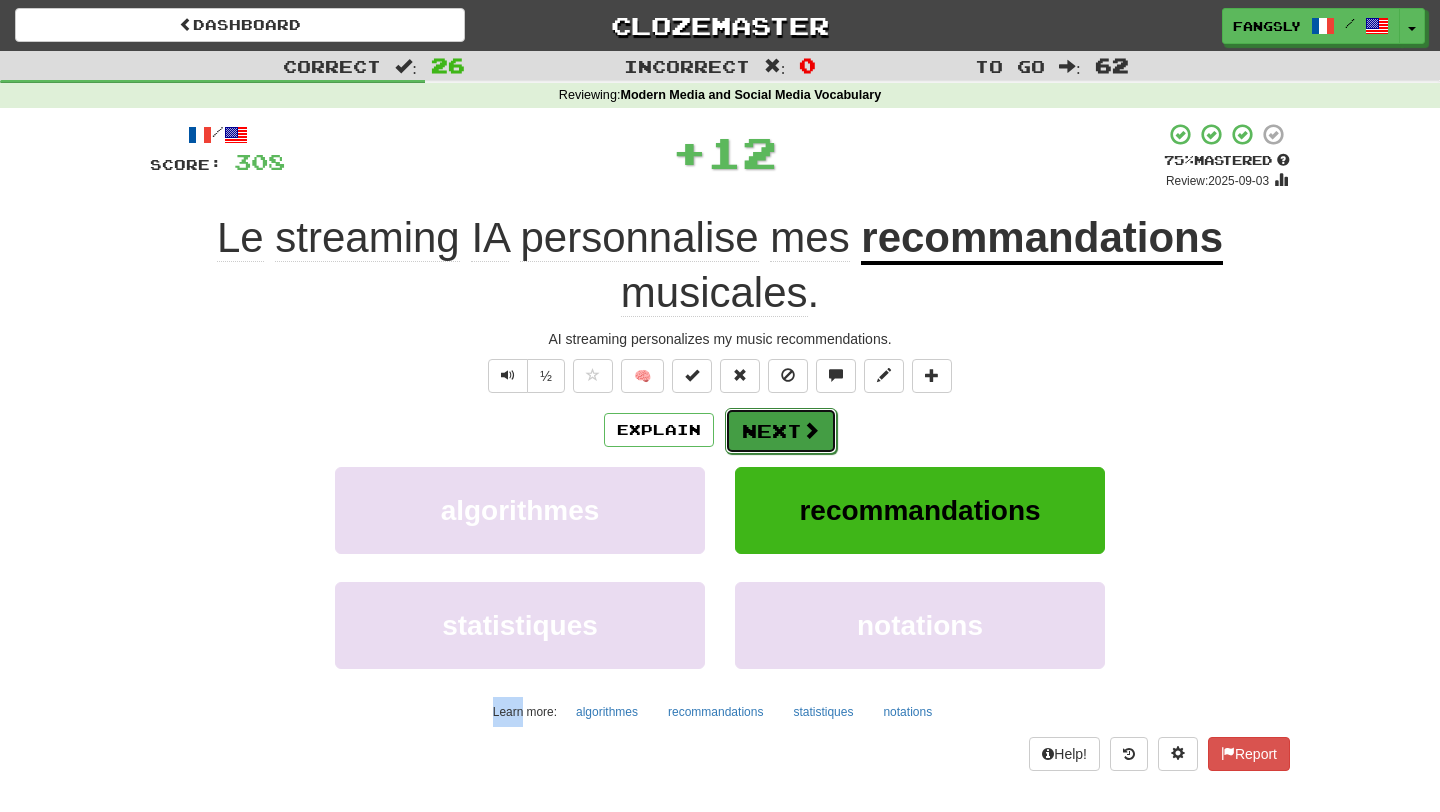 click on "Next" at bounding box center [781, 431] 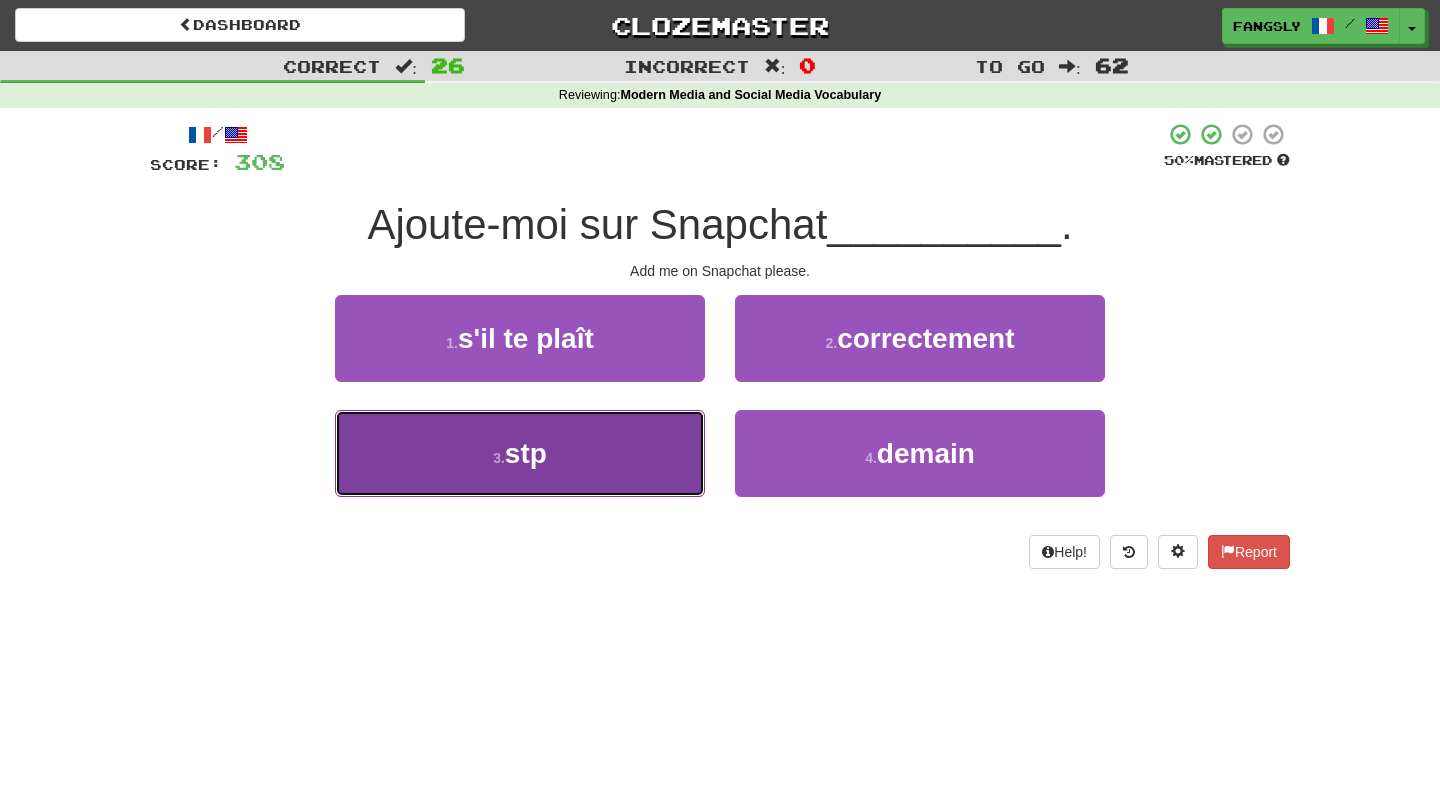 click on "3 .  stp" at bounding box center (520, 453) 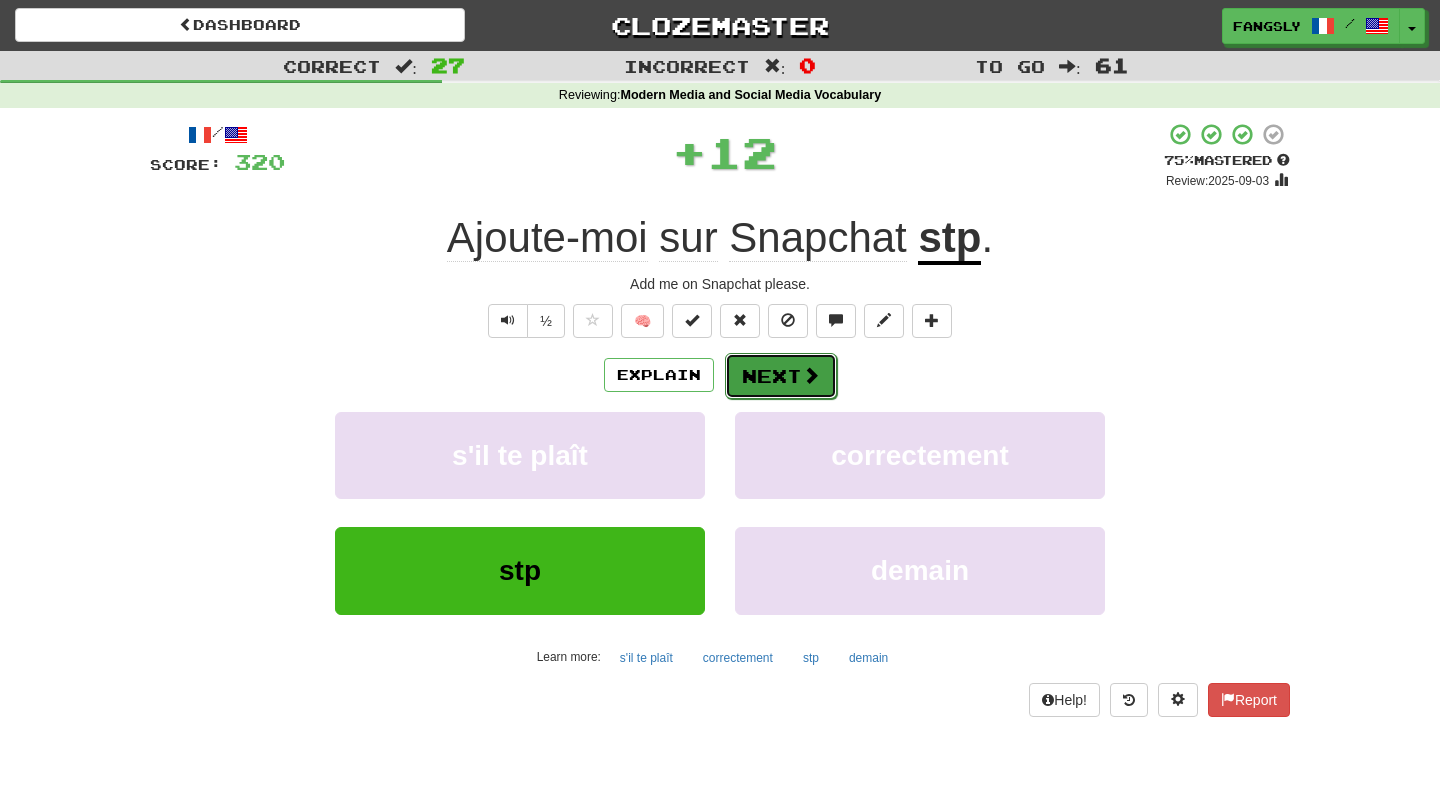 click on "Next" at bounding box center (781, 376) 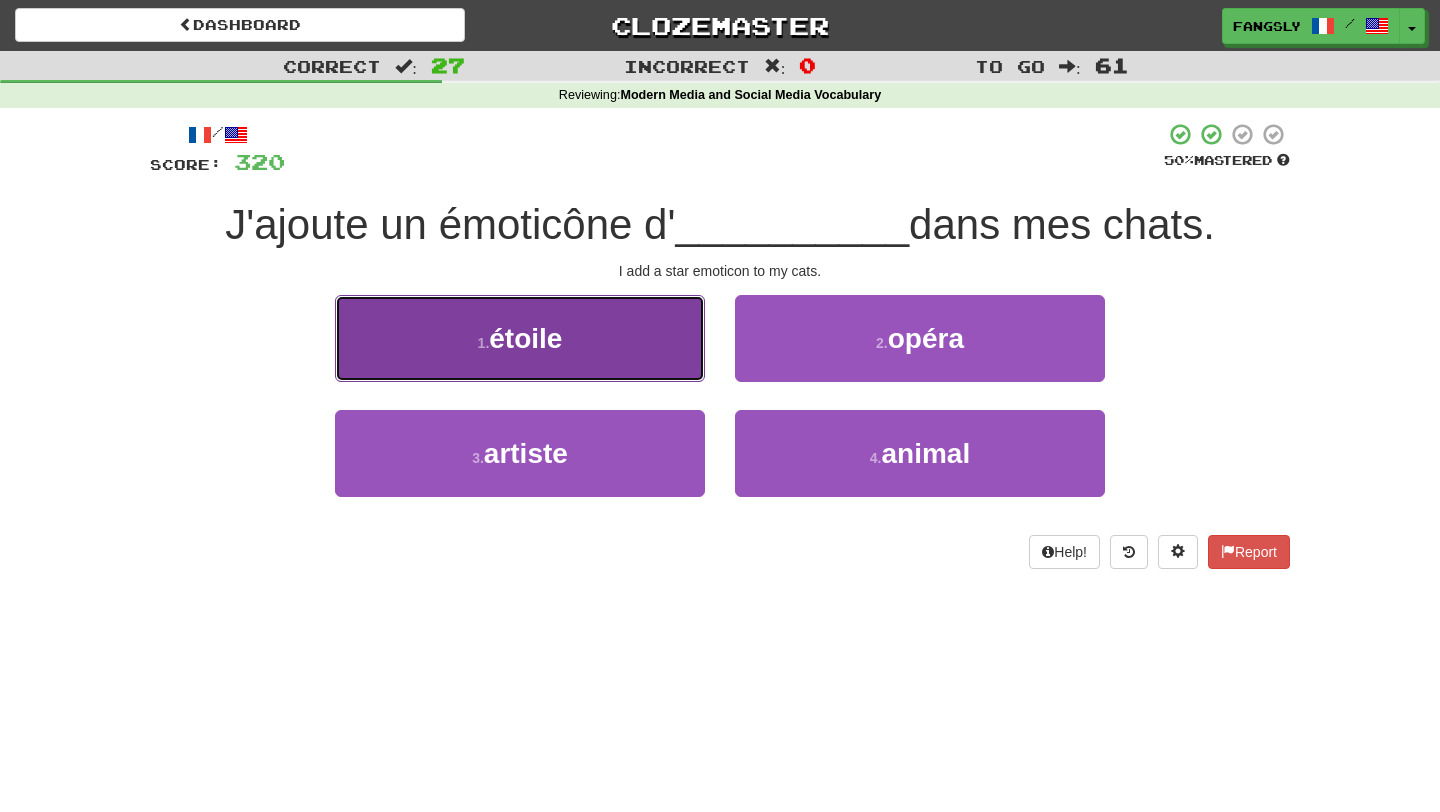 click on "1 .  étoile" at bounding box center [520, 338] 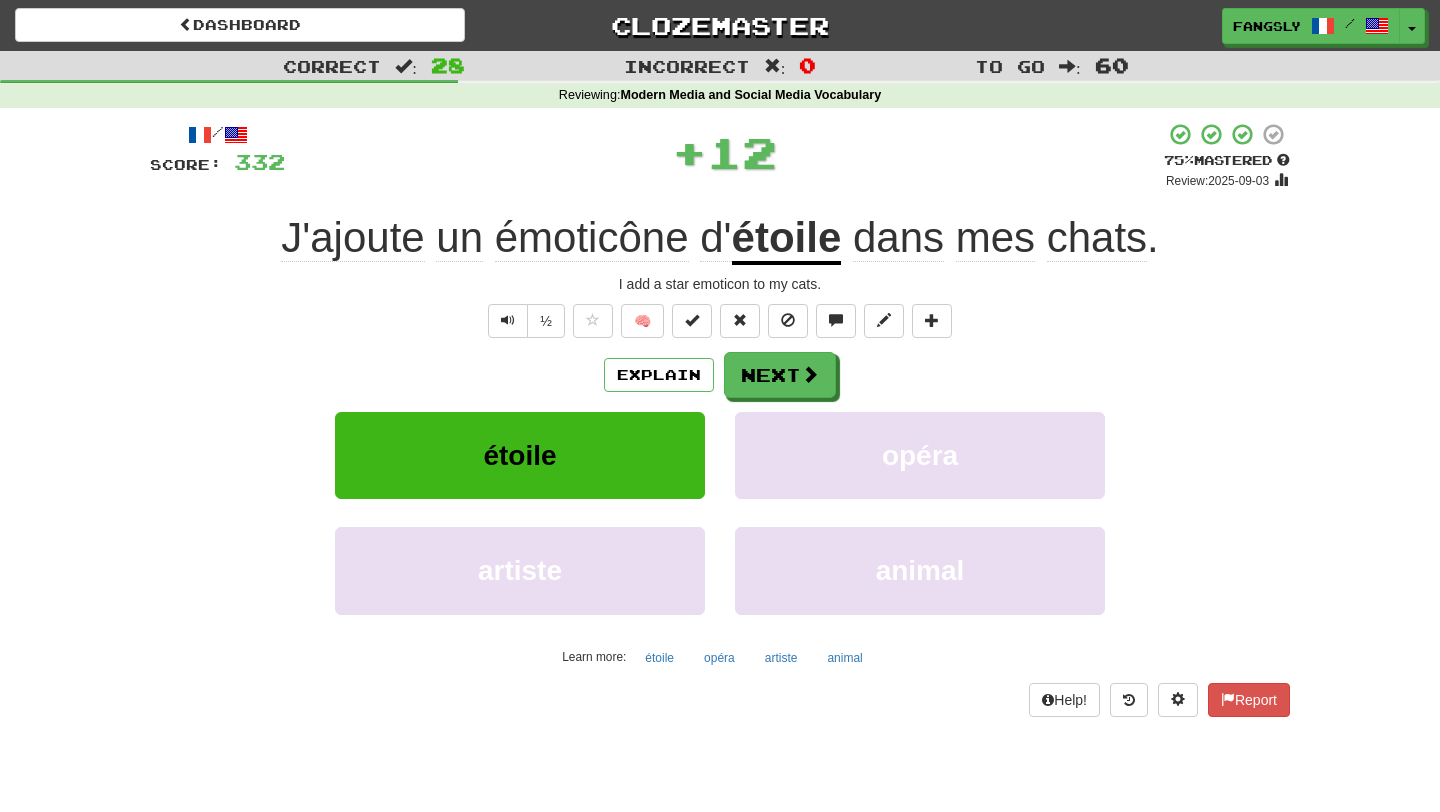 click on "Explain Next étoile opéra artiste animal Learn more: étoile opéra artiste animal" at bounding box center [720, 512] 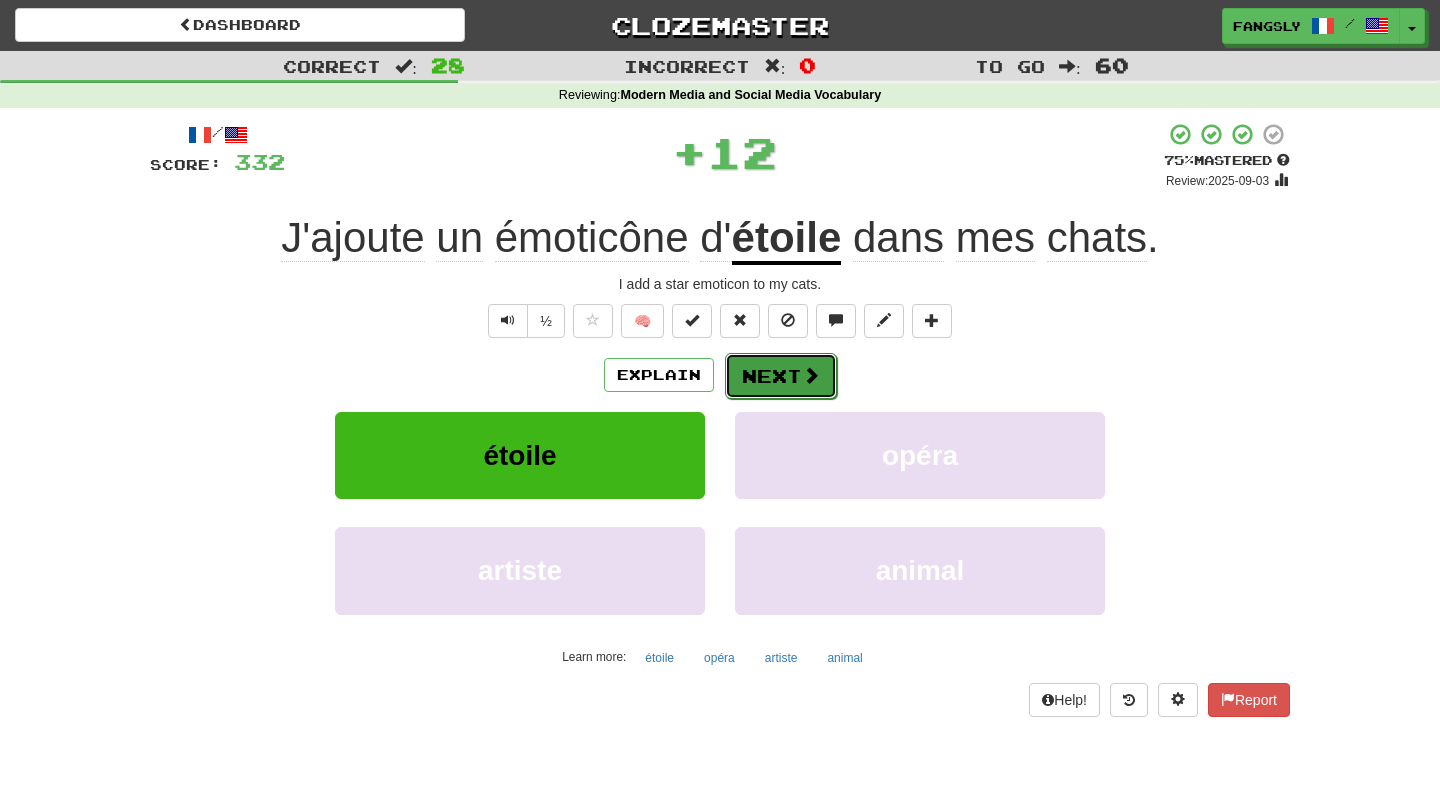 click on "Next" at bounding box center [781, 376] 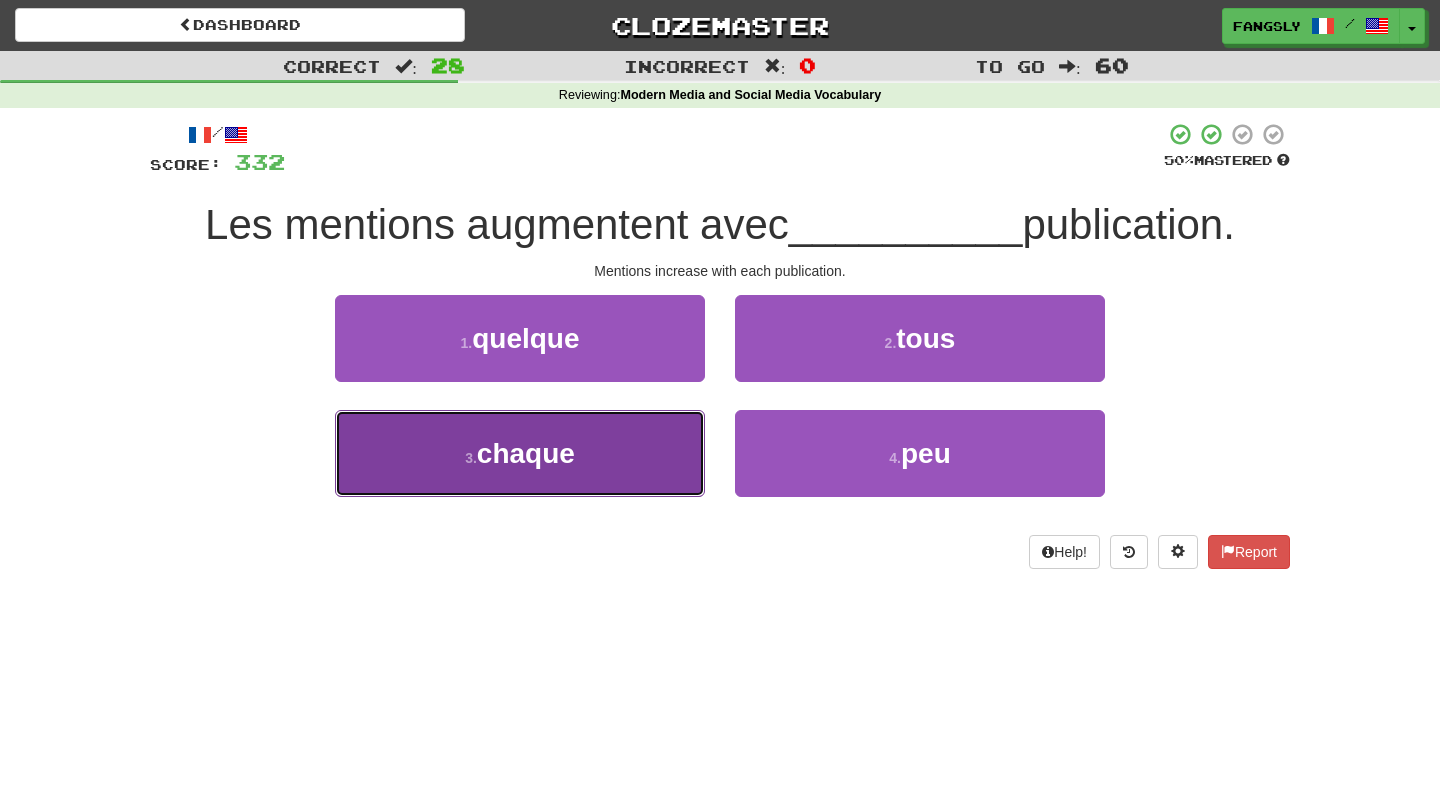 click on "3 .  chaque" at bounding box center (520, 453) 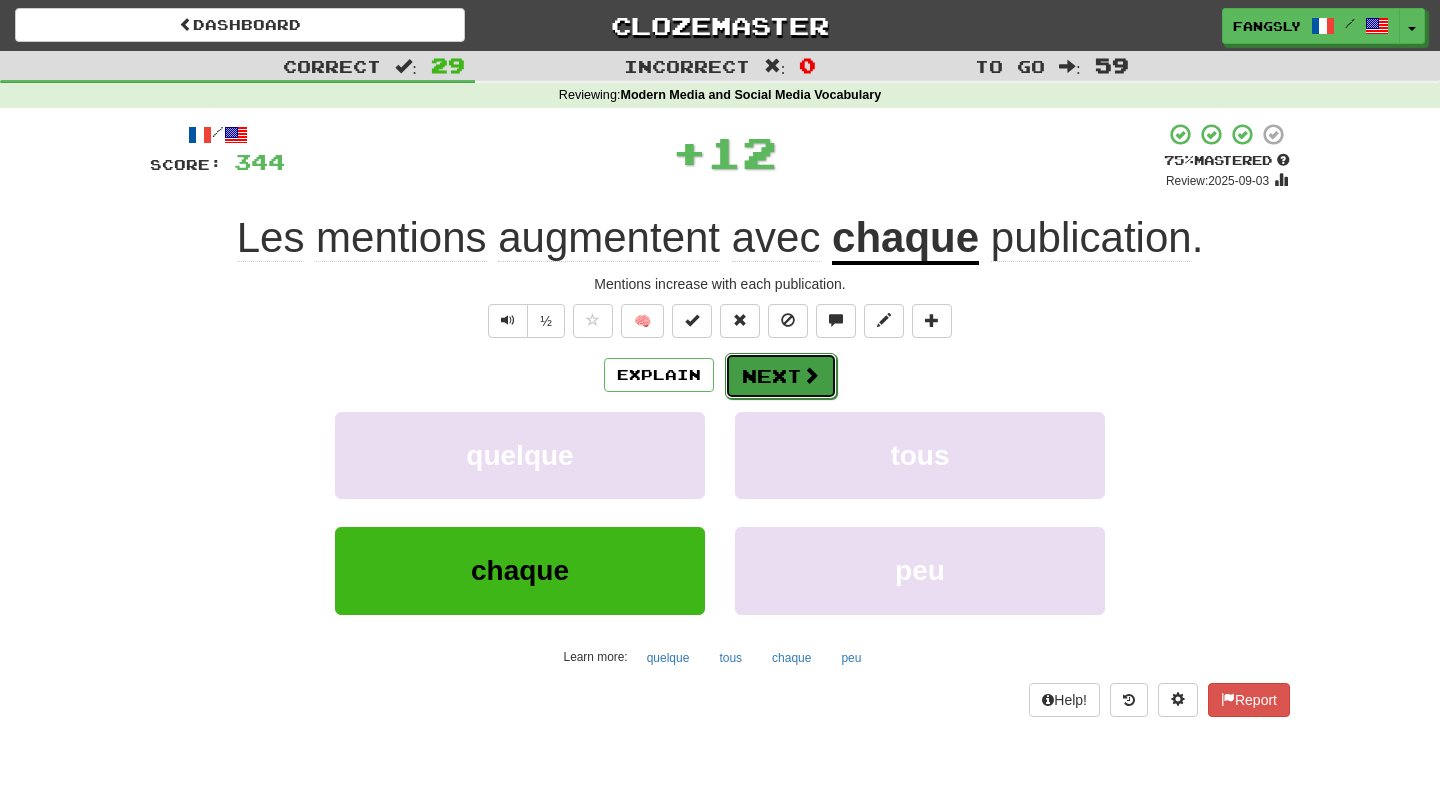 click on "Next" at bounding box center [781, 376] 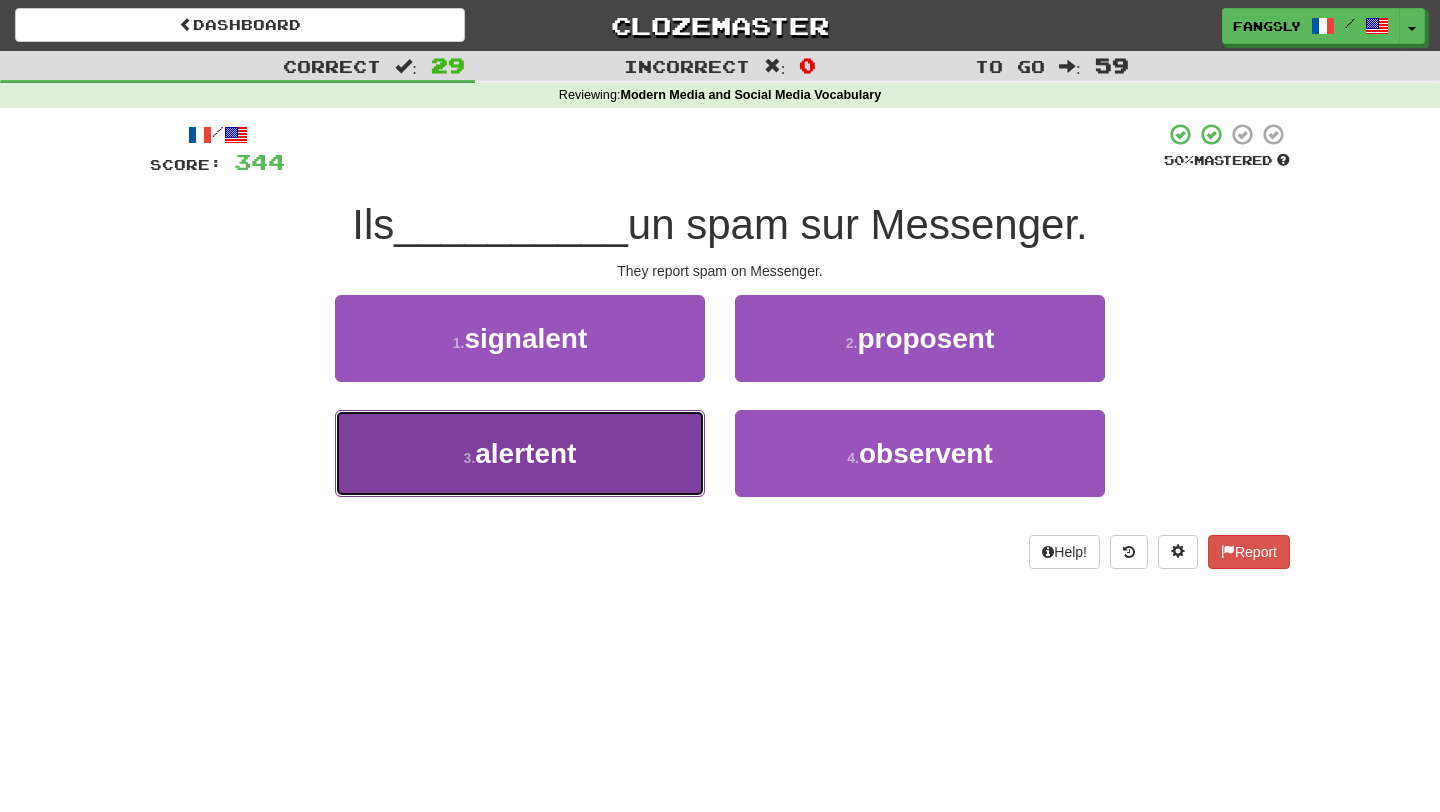 click on "3 .  alertent" at bounding box center (520, 453) 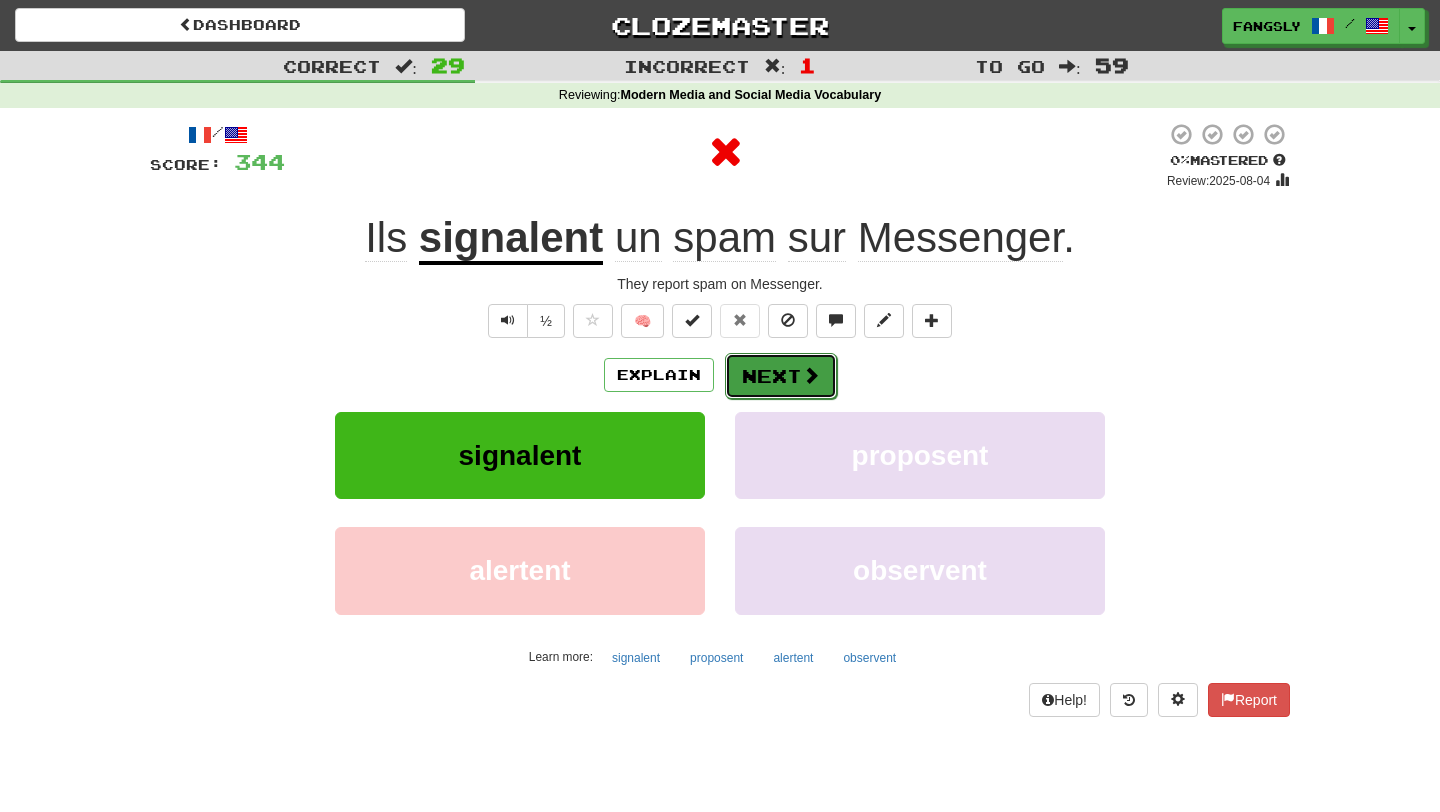 click on "Next" at bounding box center [781, 376] 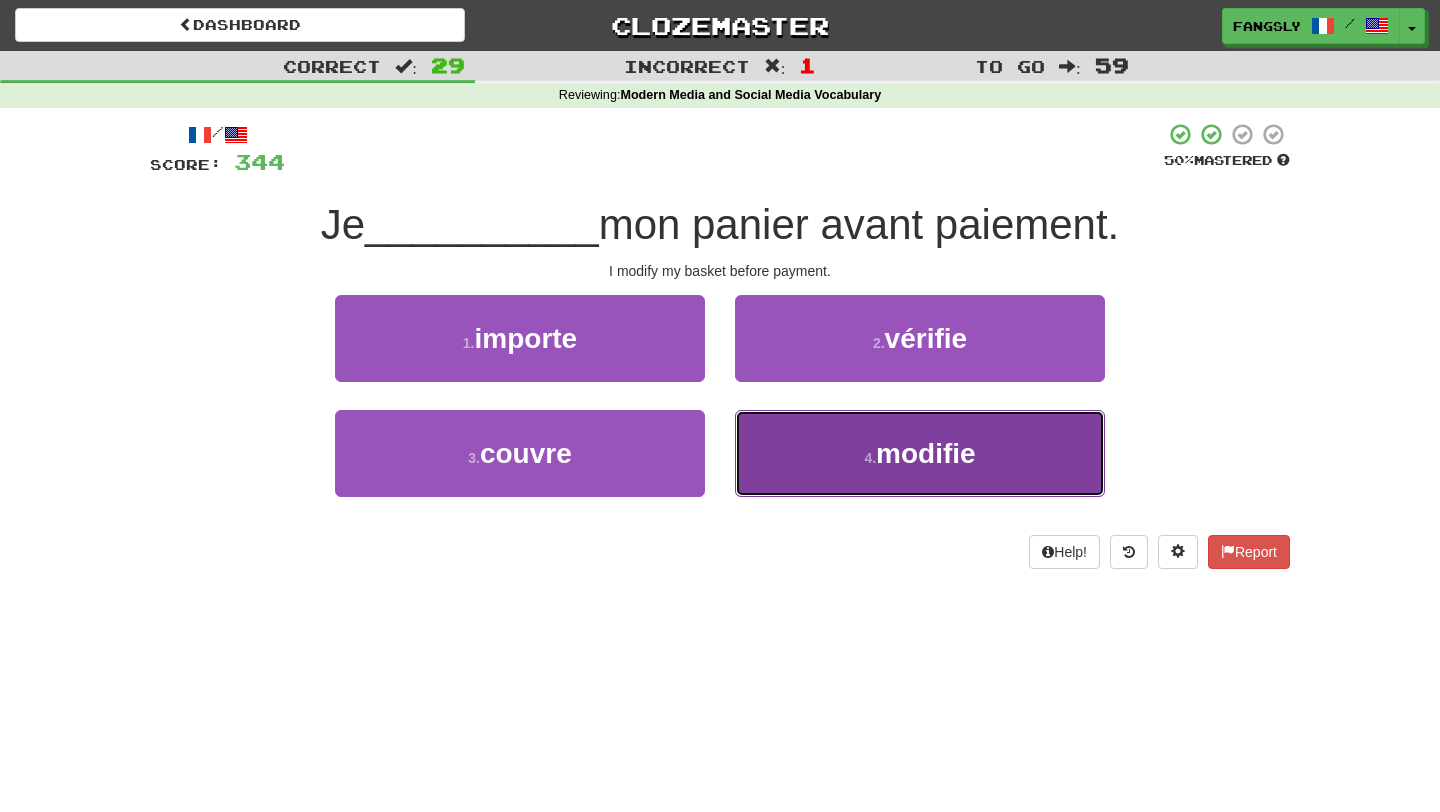 click on "4 .  modifie" at bounding box center (920, 453) 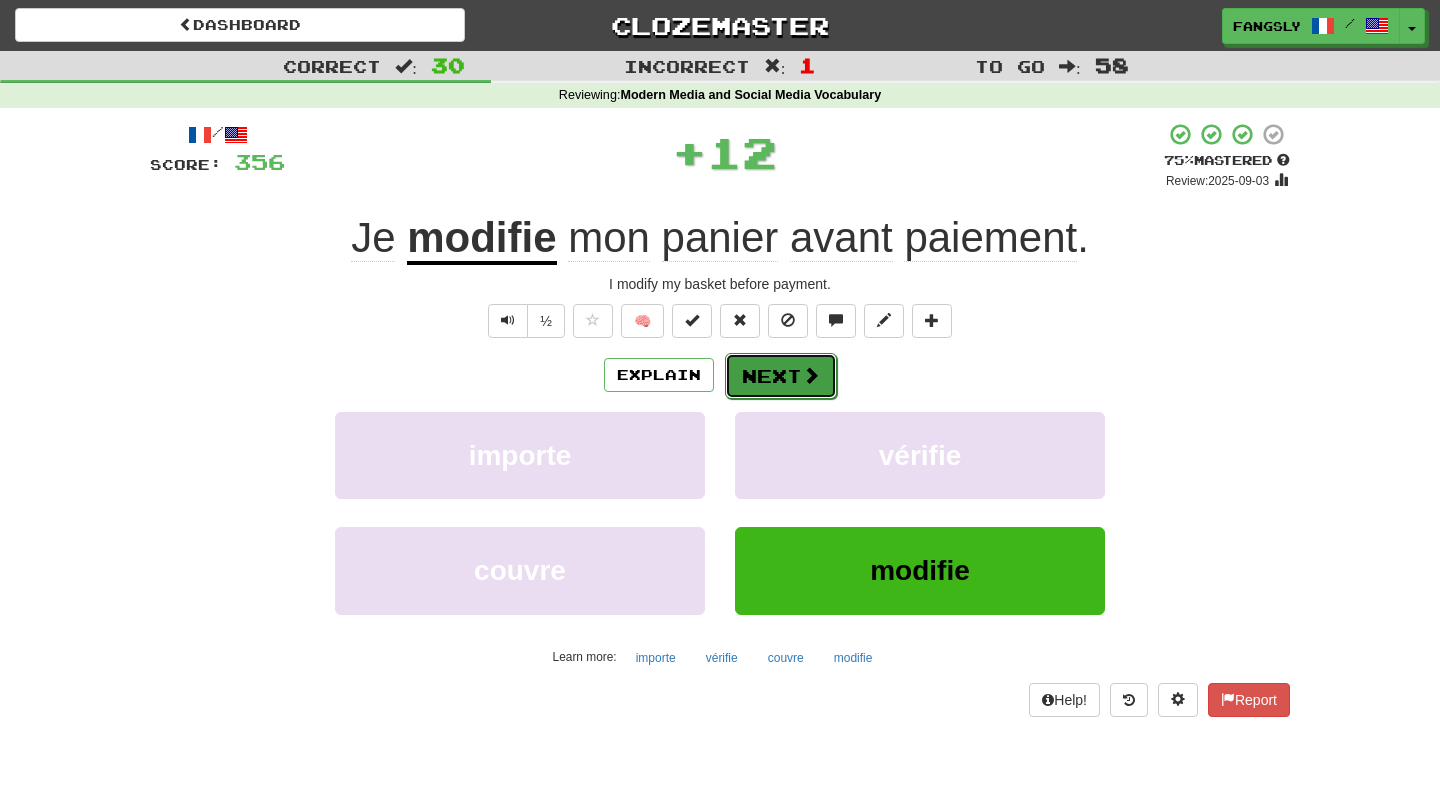 click on "Next" at bounding box center (781, 376) 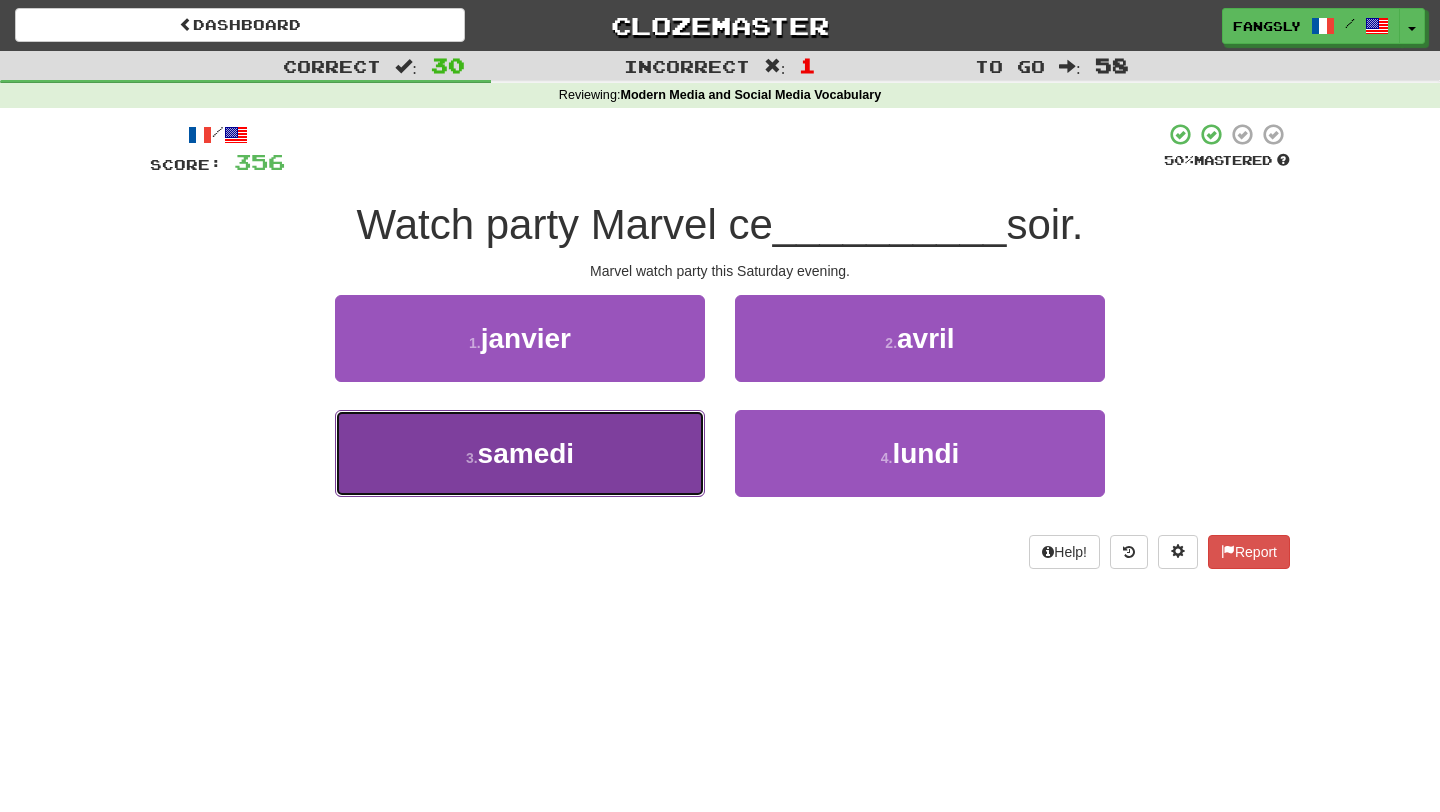 click on "3 .  samedi" at bounding box center [520, 453] 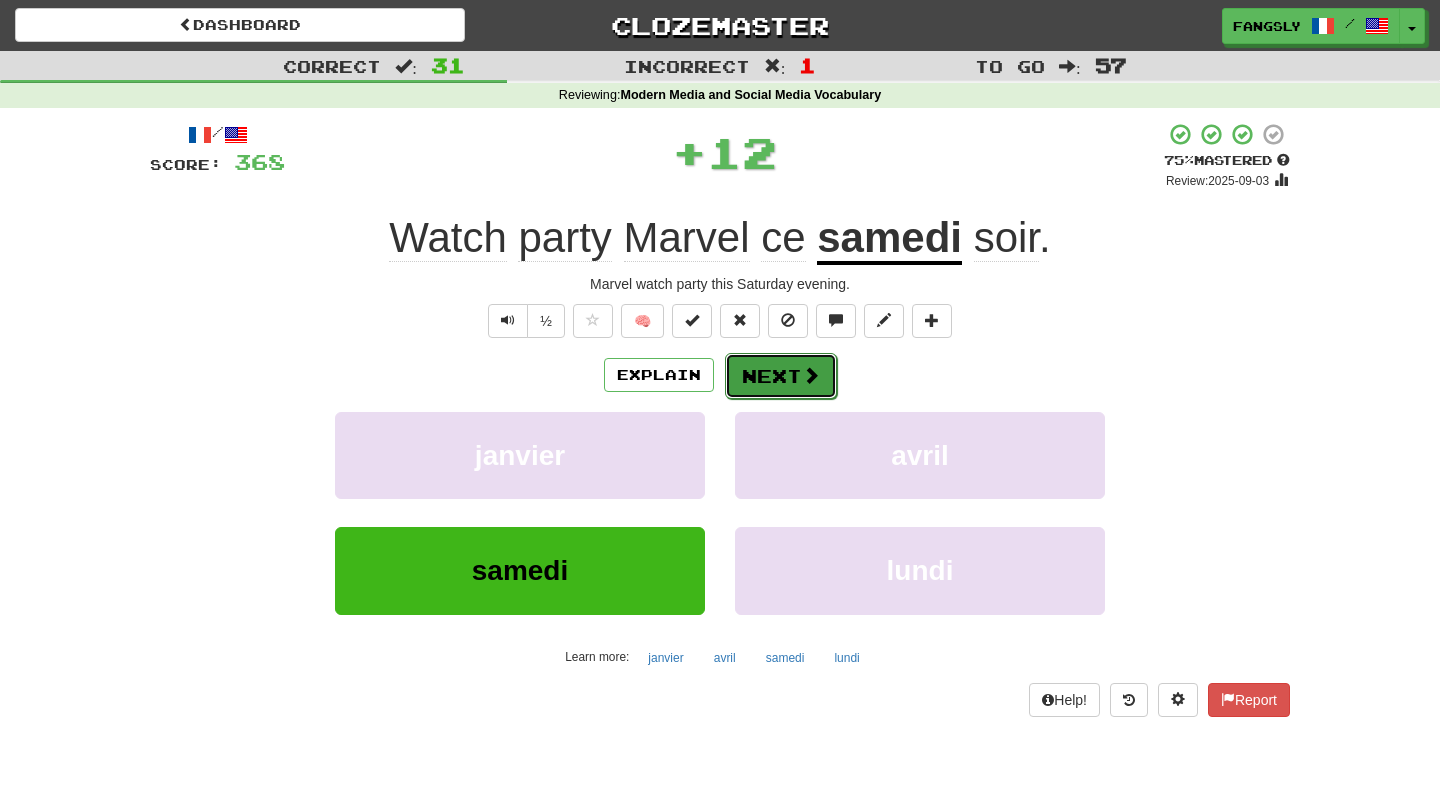 click on "Next" at bounding box center (781, 376) 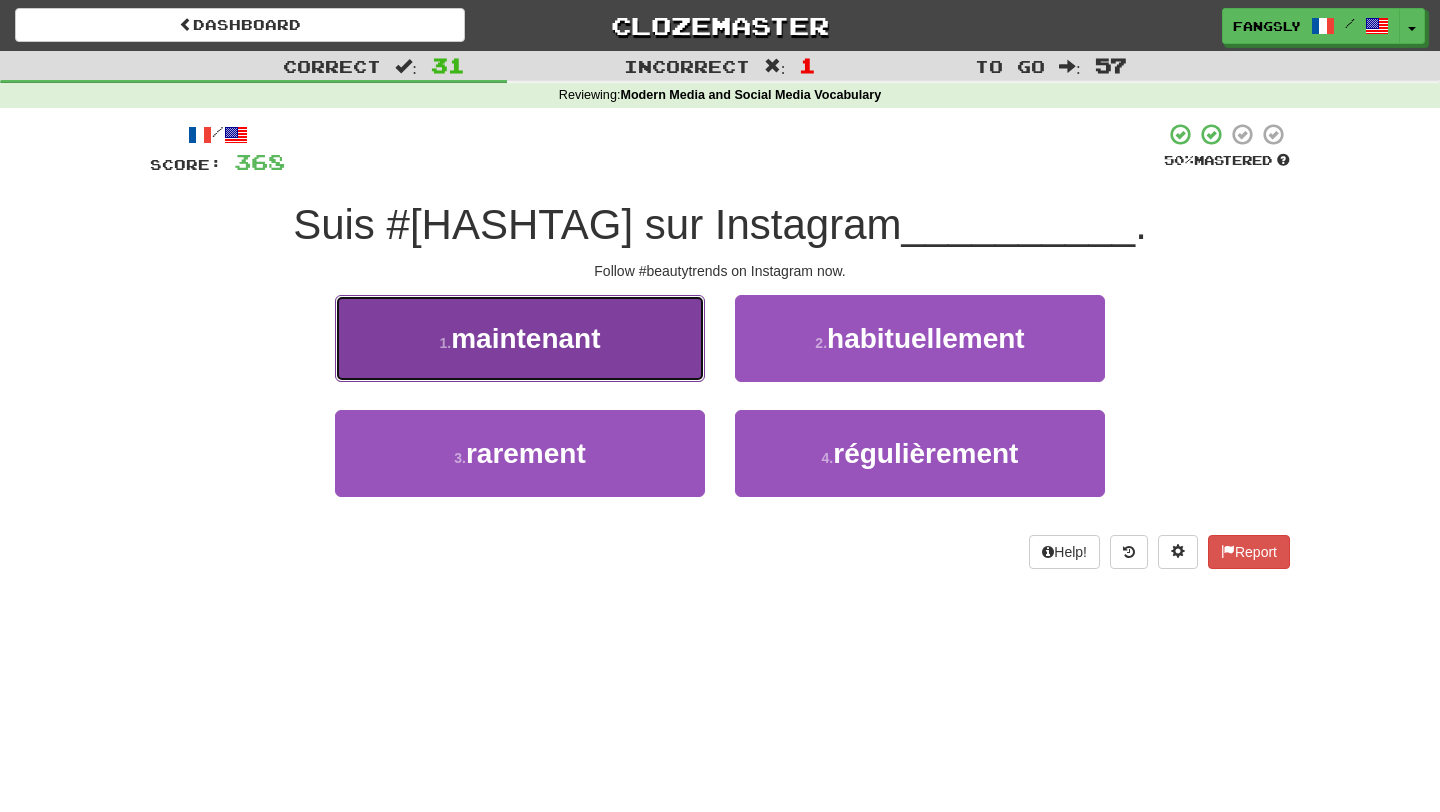 click on "1 .  maintenant" at bounding box center (520, 338) 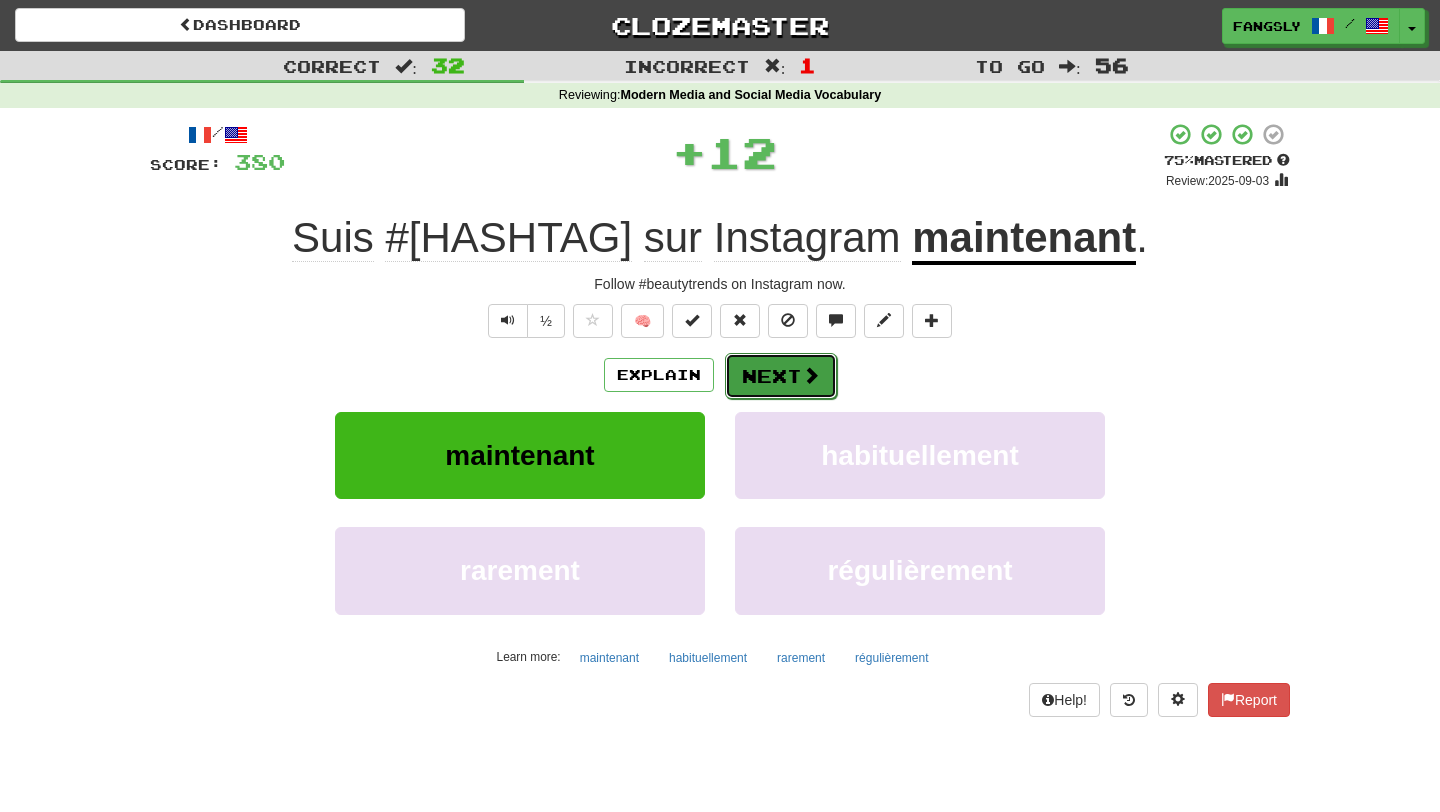 click on "Next" at bounding box center (781, 376) 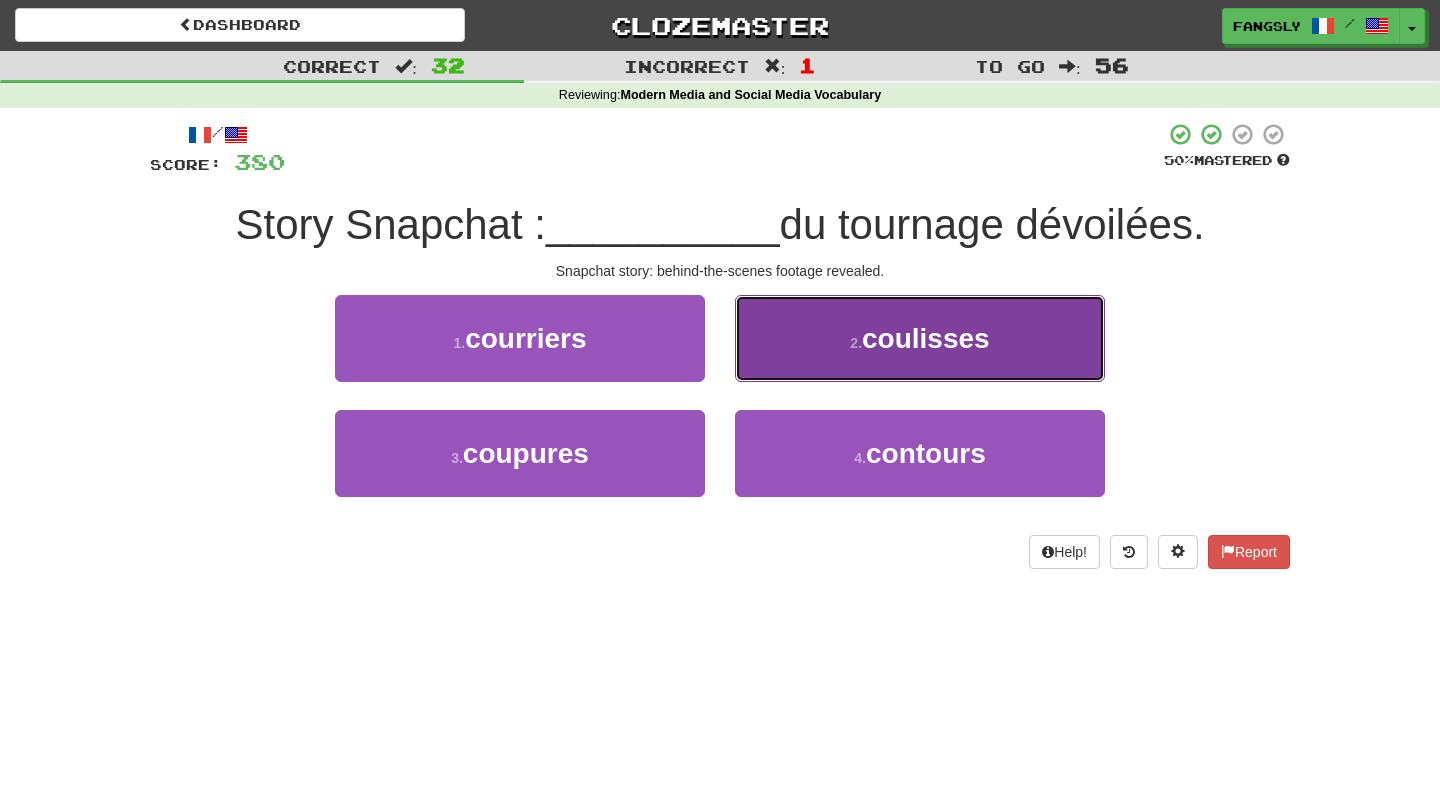 click on "2 .  coulisses" at bounding box center (920, 338) 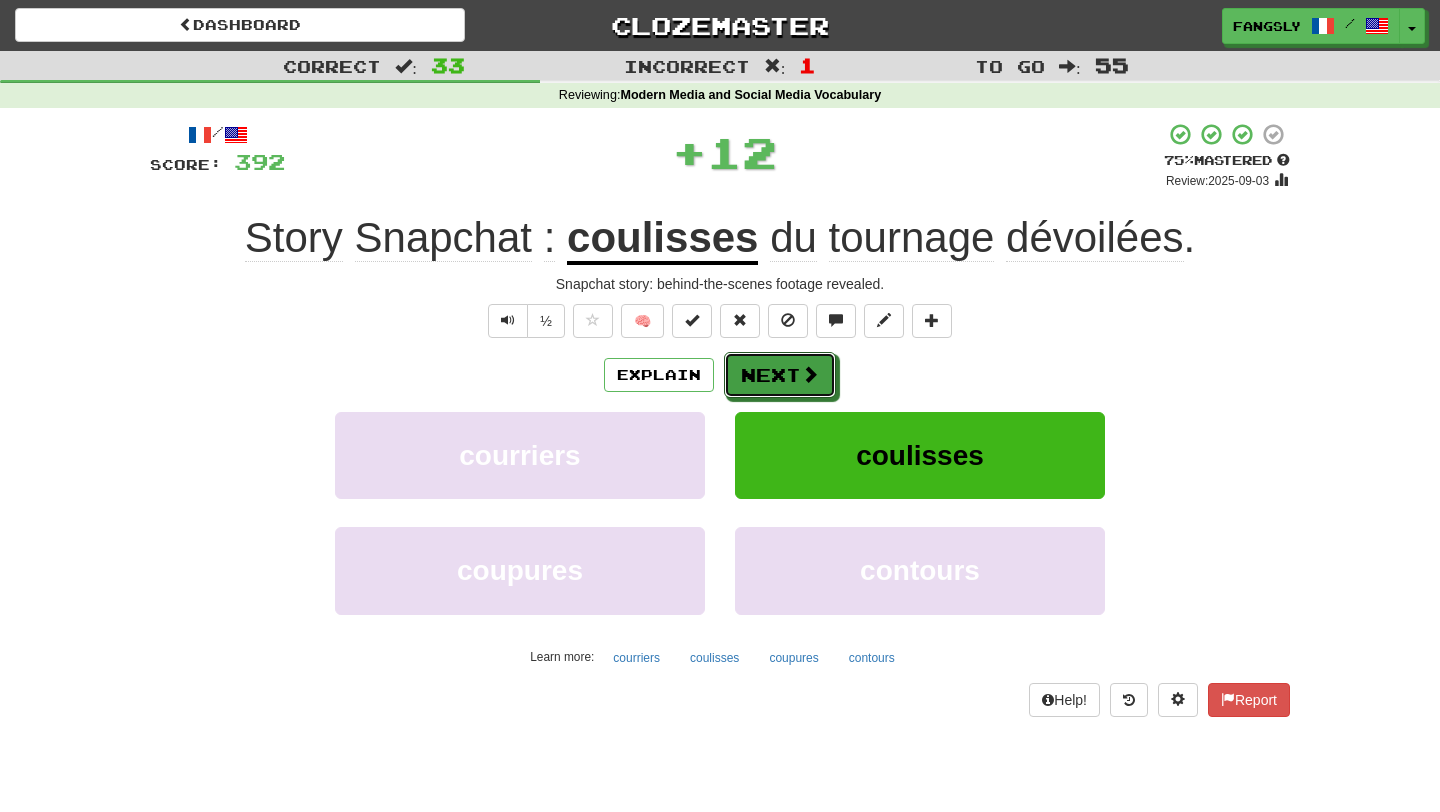 click on "Next" at bounding box center [780, 375] 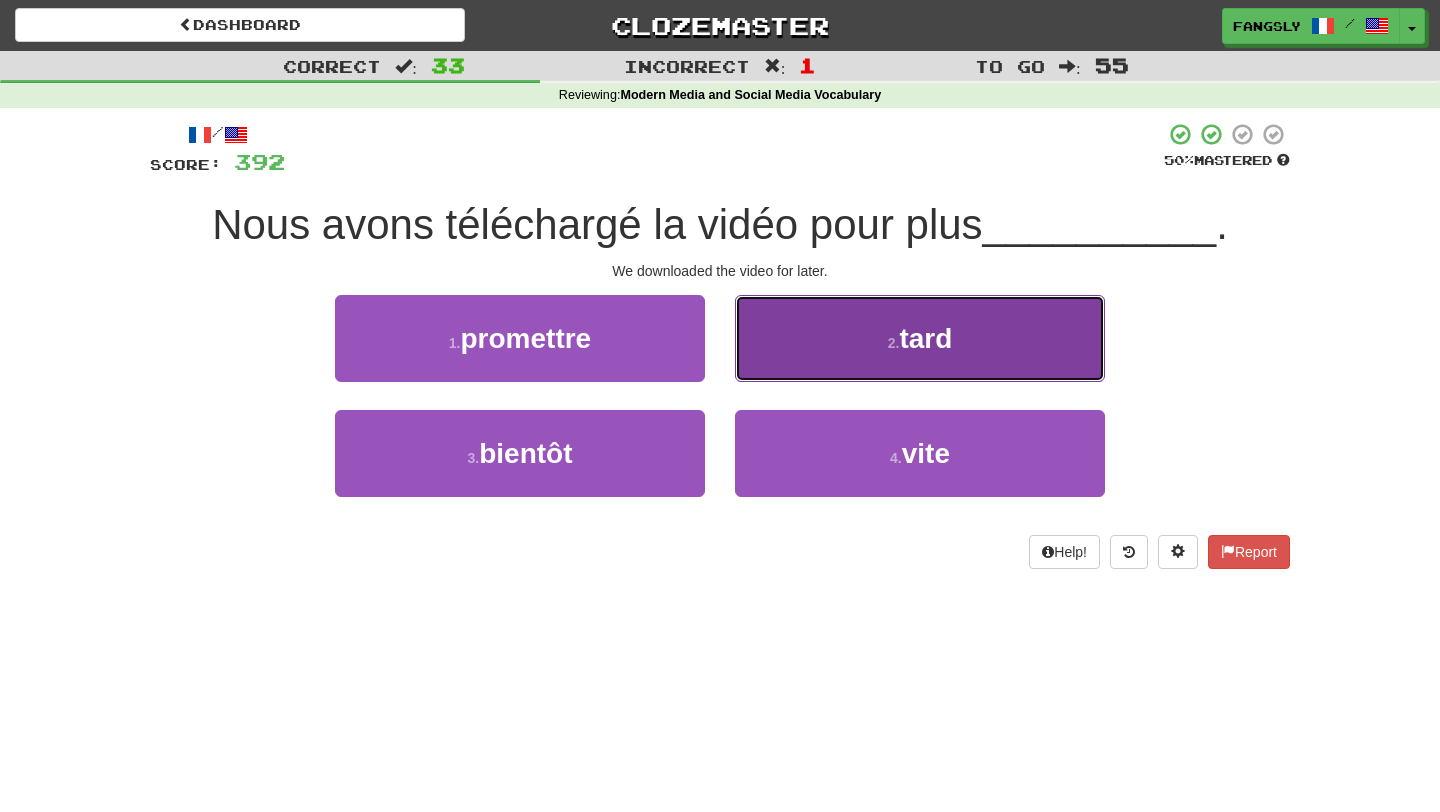 click on "2 .  tard" at bounding box center (920, 338) 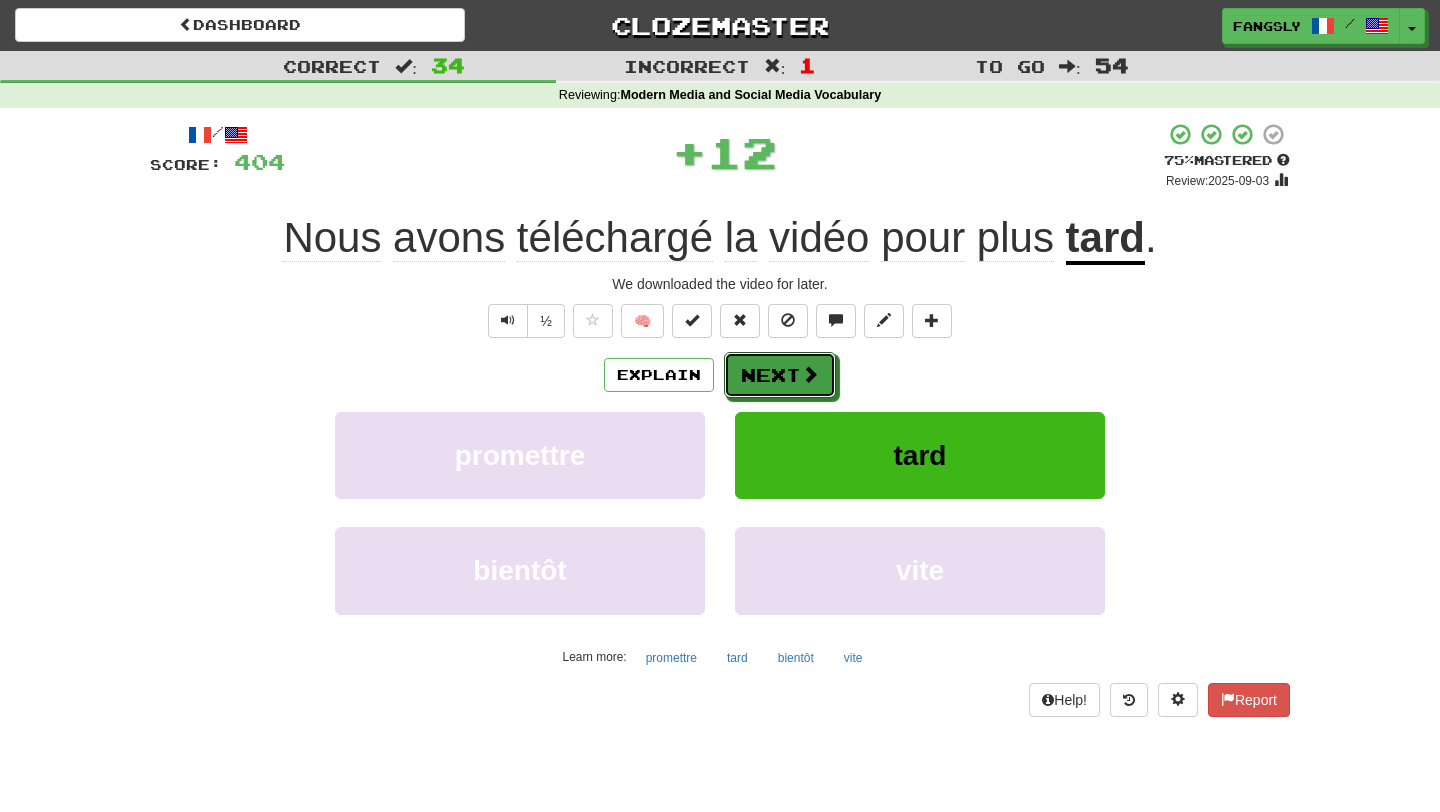 click on "Next" at bounding box center [780, 375] 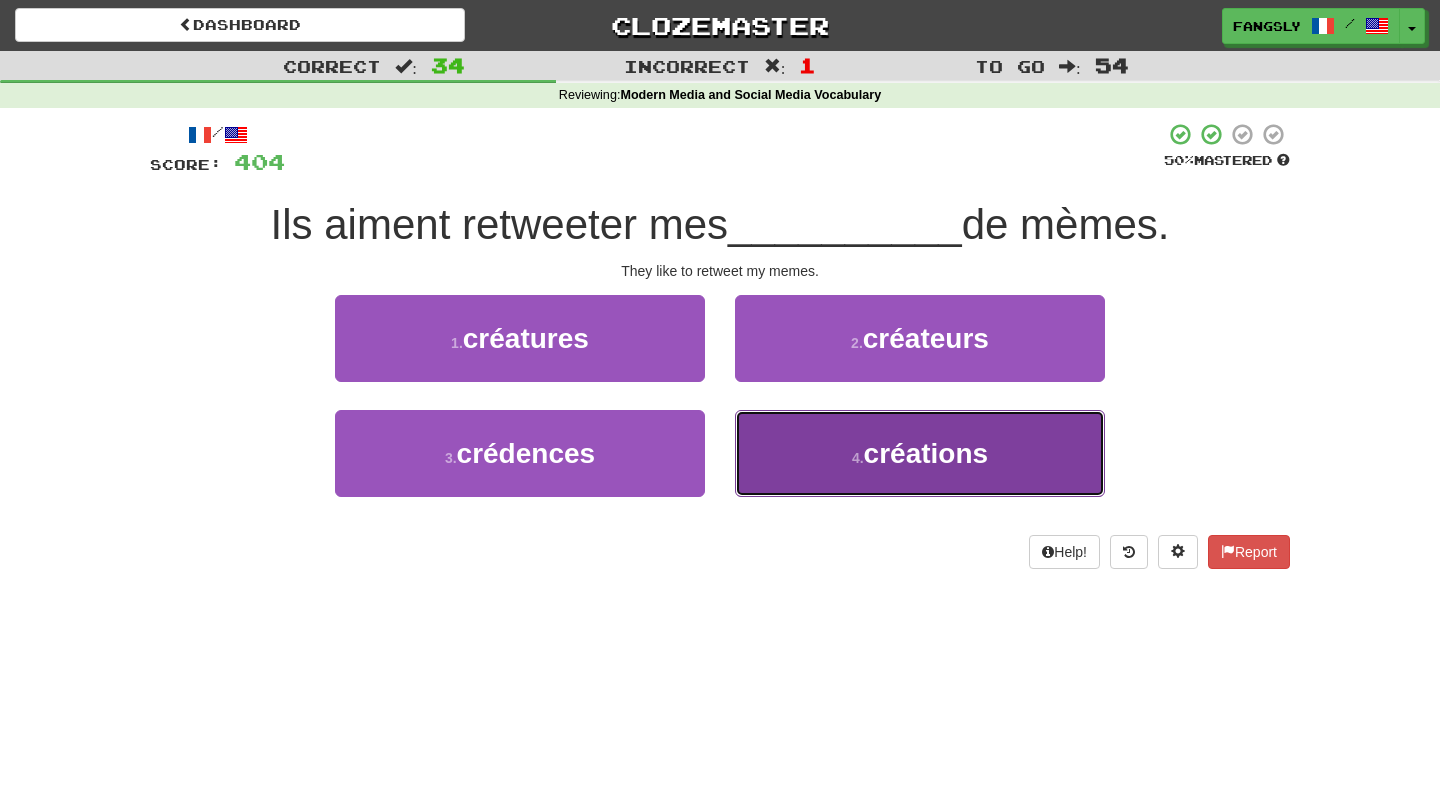 click on "4 .  créations" at bounding box center (920, 453) 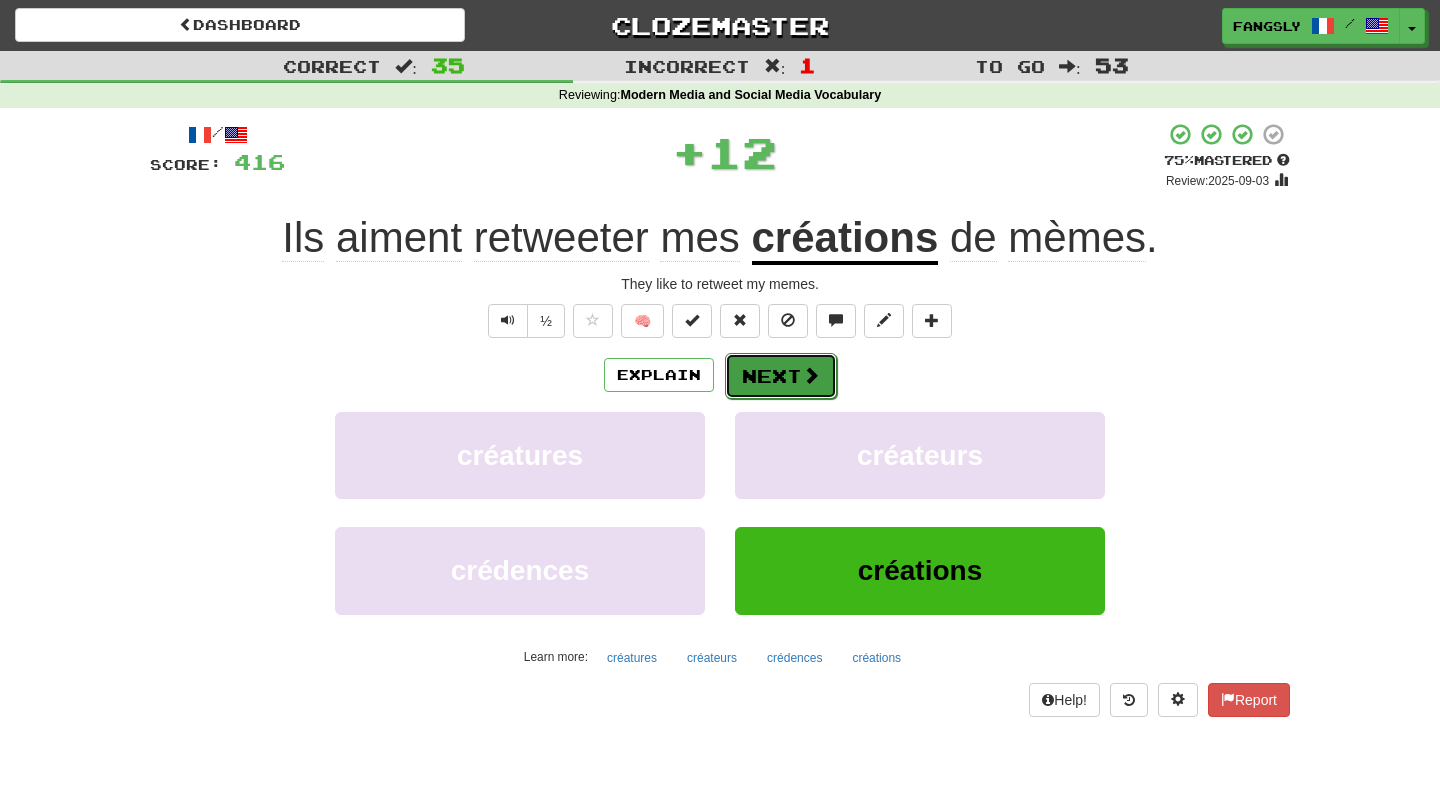click on "Next" at bounding box center (781, 376) 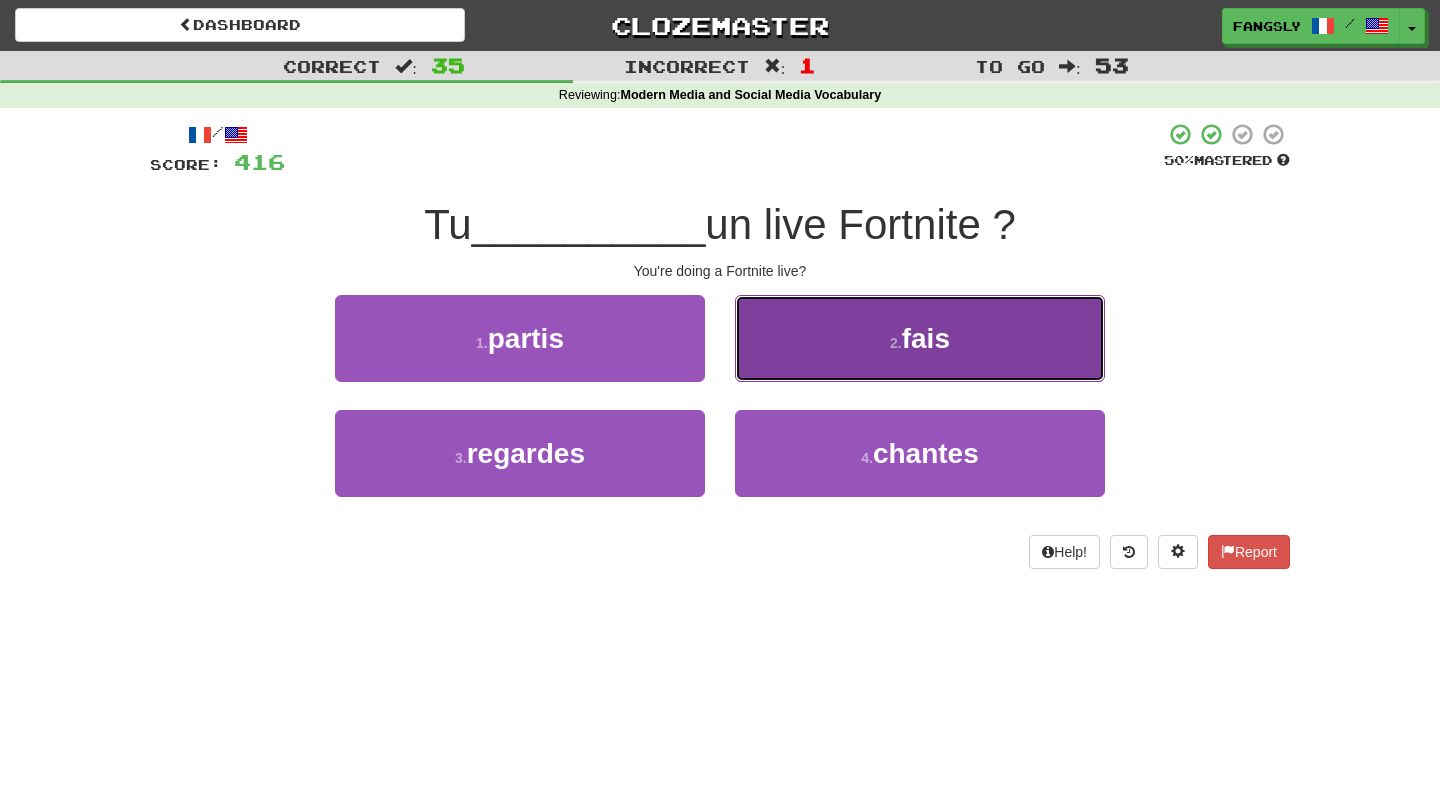 click on "2 .  fais" at bounding box center [920, 338] 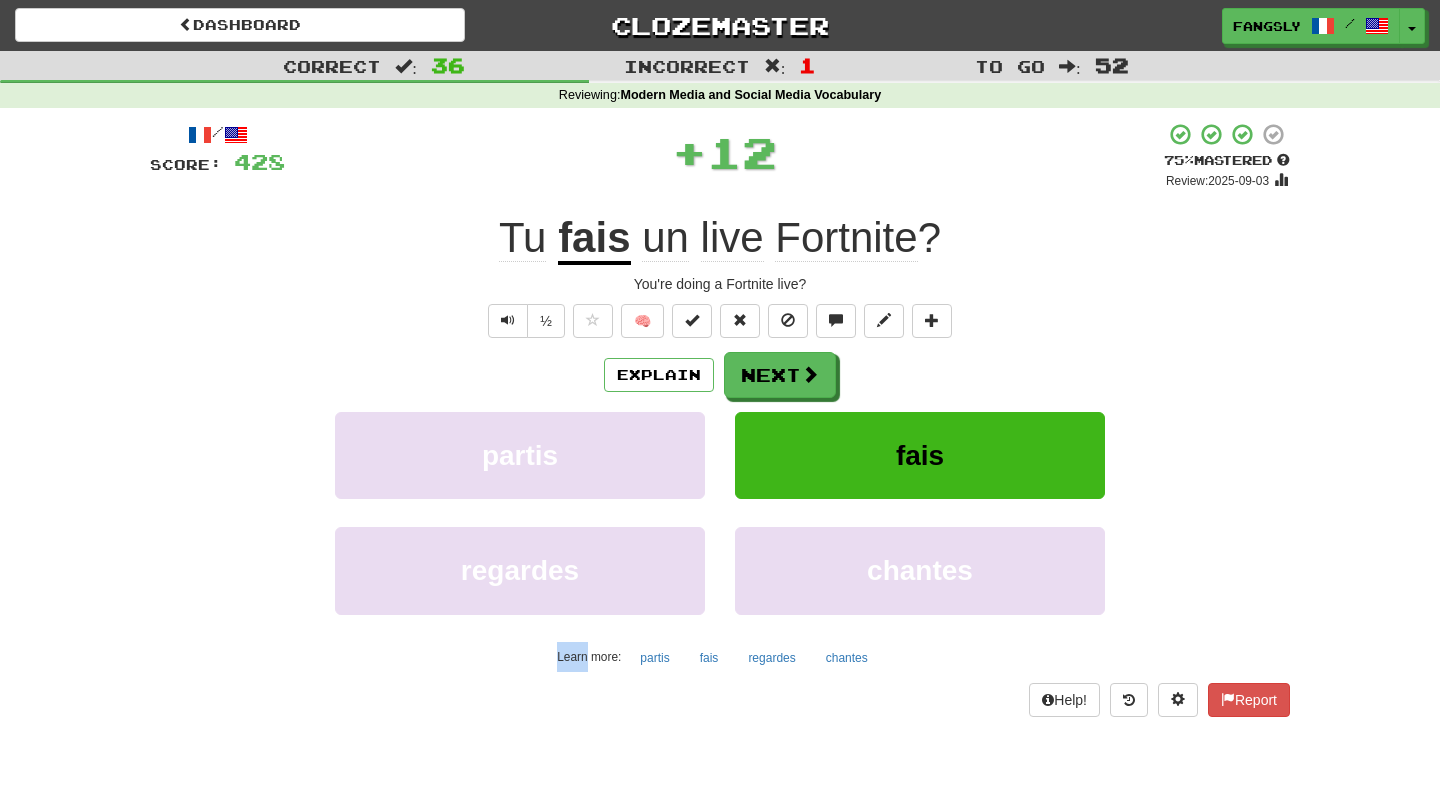 click on "/  Score:   428 + 12 75 %  Mastered Review:  2025-09-03 Tu   fais   un   live   Fortnite  ? You're doing a Fortnite live? ½ 🧠 Explain Next partis fais regardes chantes Learn more: partis fais regardes chantes  Help!  Report" at bounding box center (720, 419) 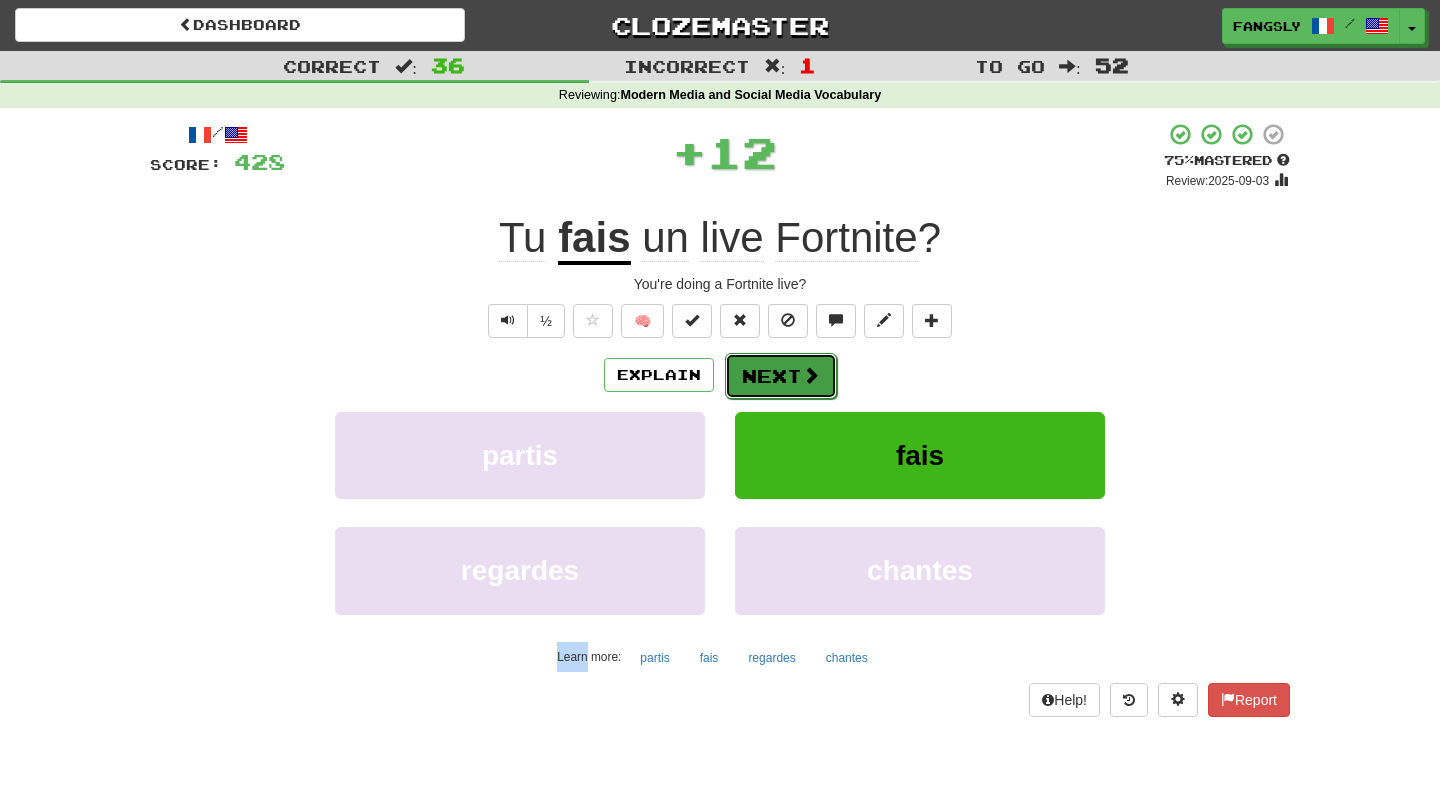 click on "Next" at bounding box center (781, 376) 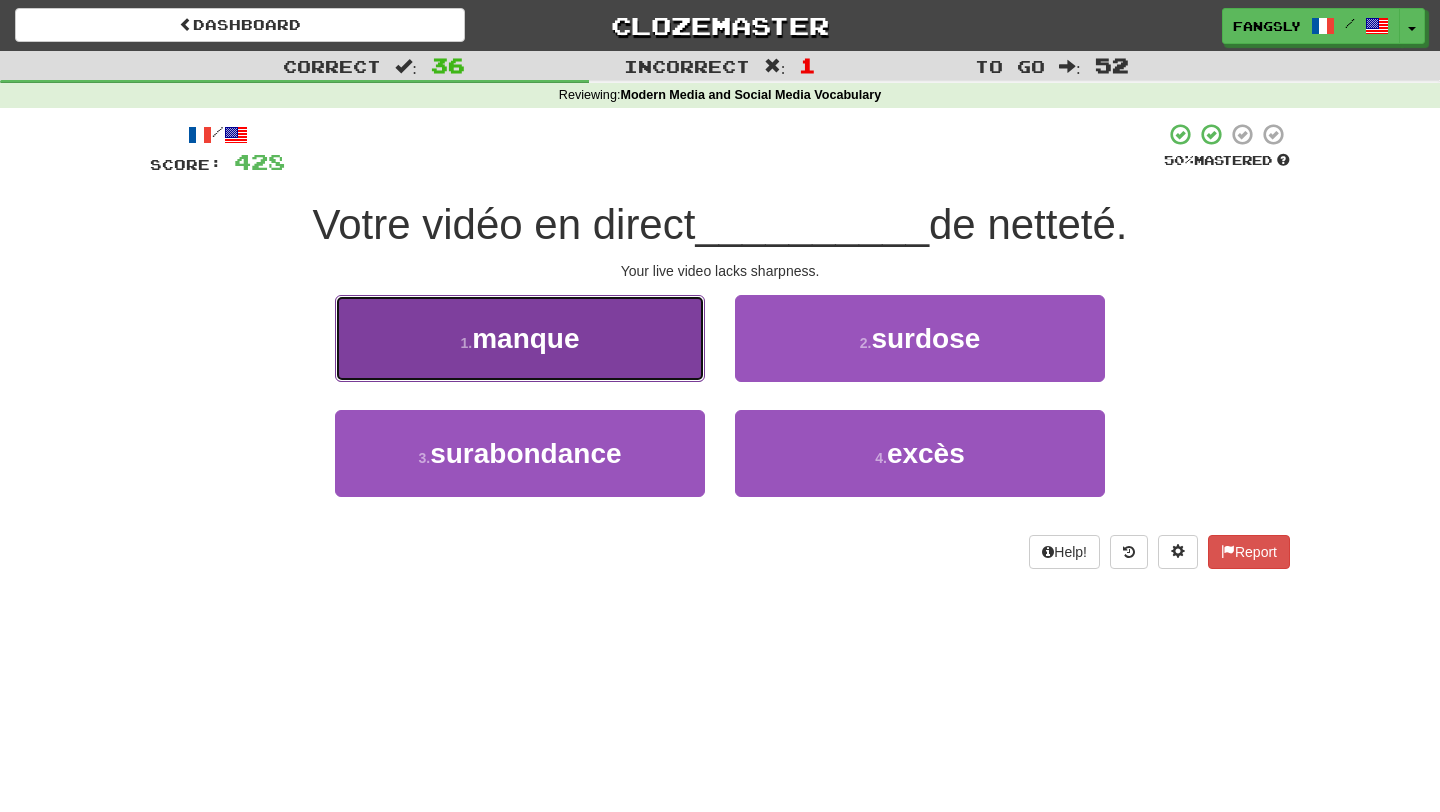 click on "1 .  manque" at bounding box center (520, 338) 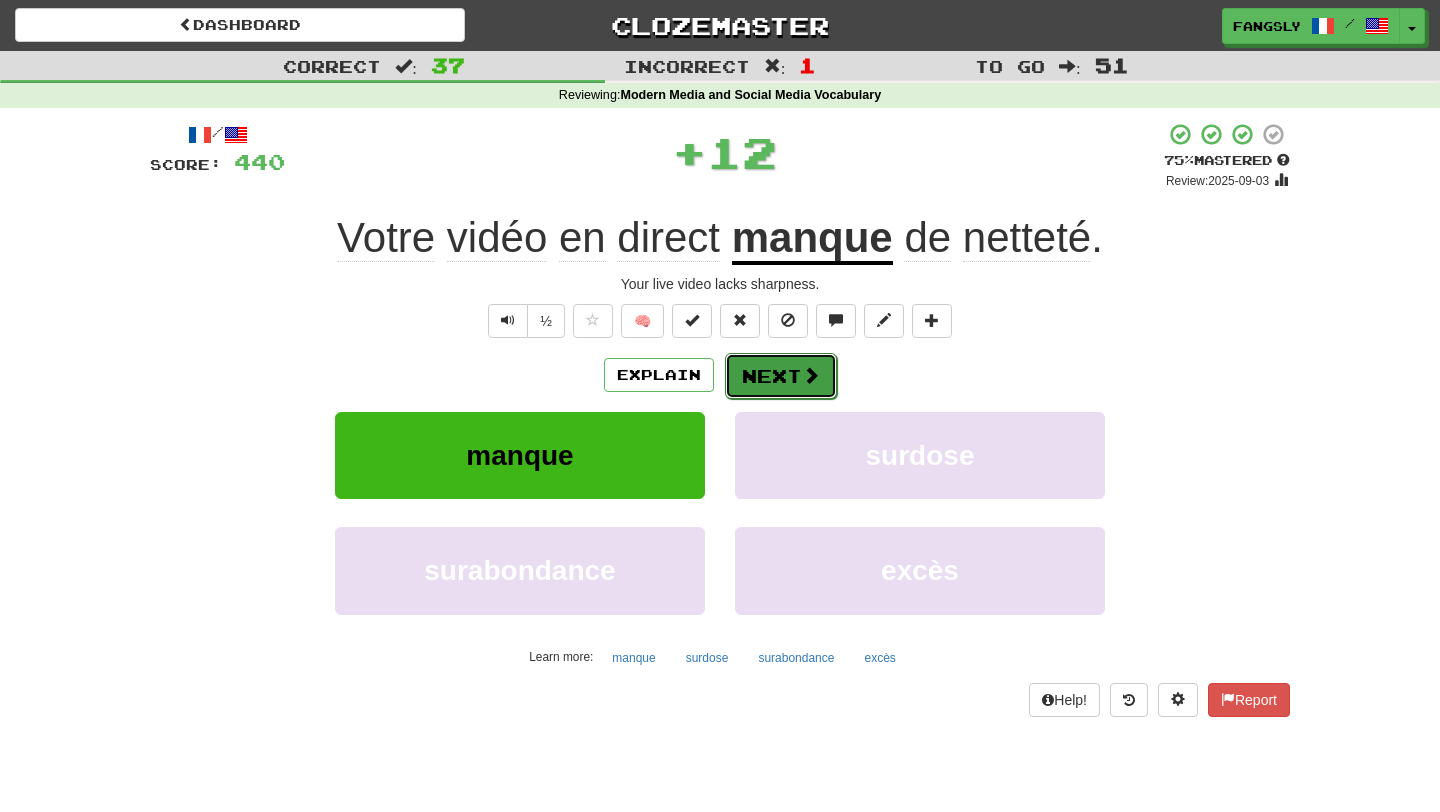 click on "Next" at bounding box center (781, 376) 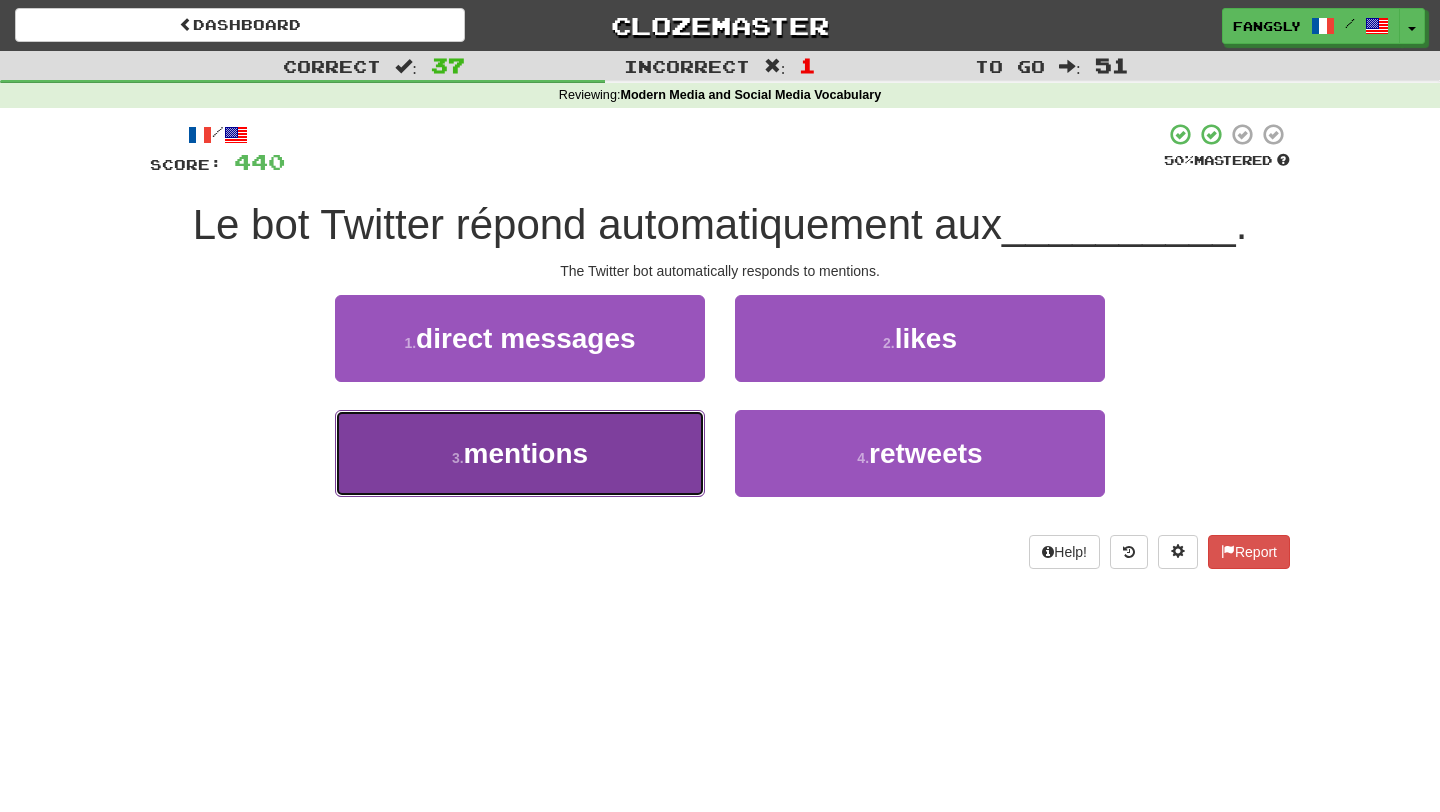 click on "3 .  mentions" at bounding box center (520, 453) 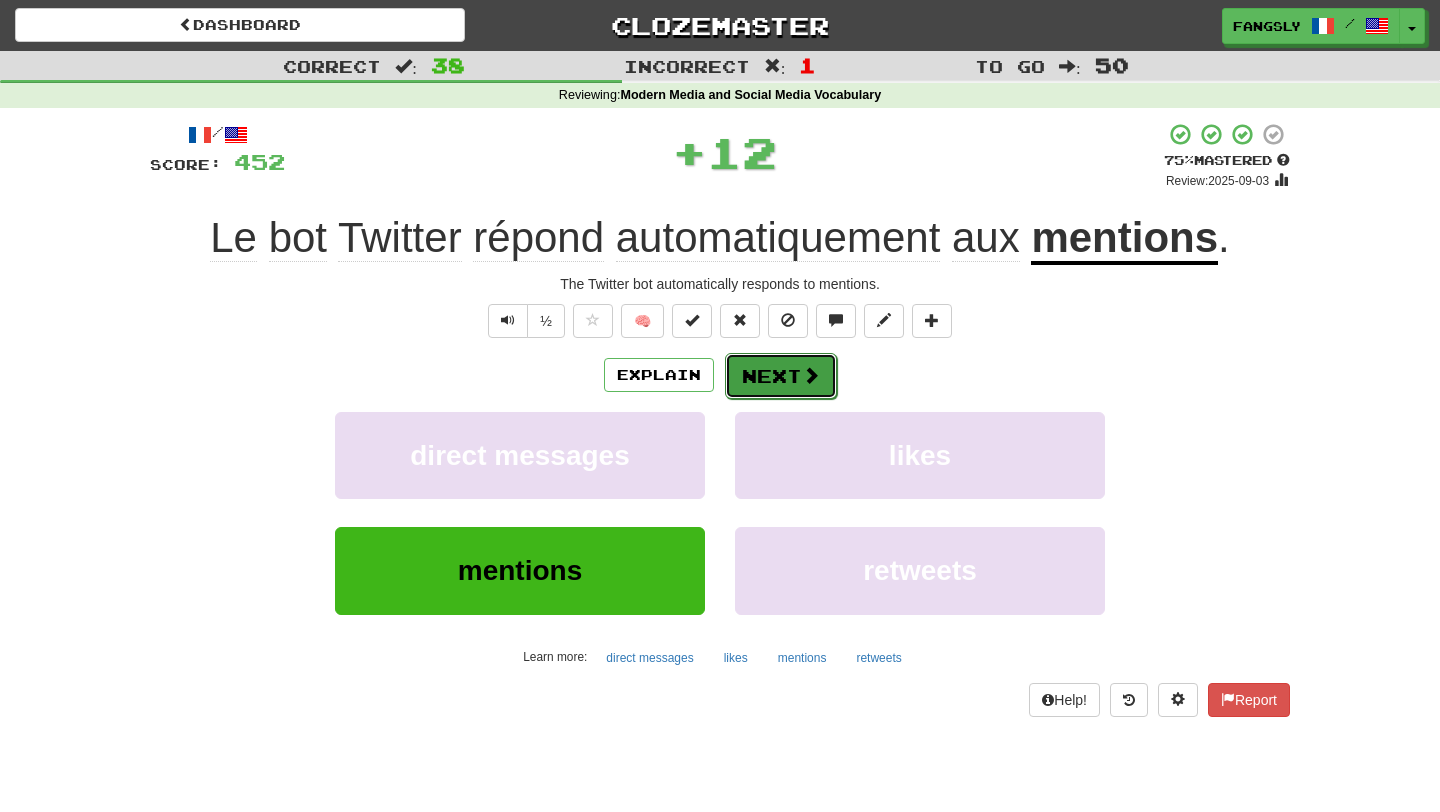click on "Next" at bounding box center [781, 376] 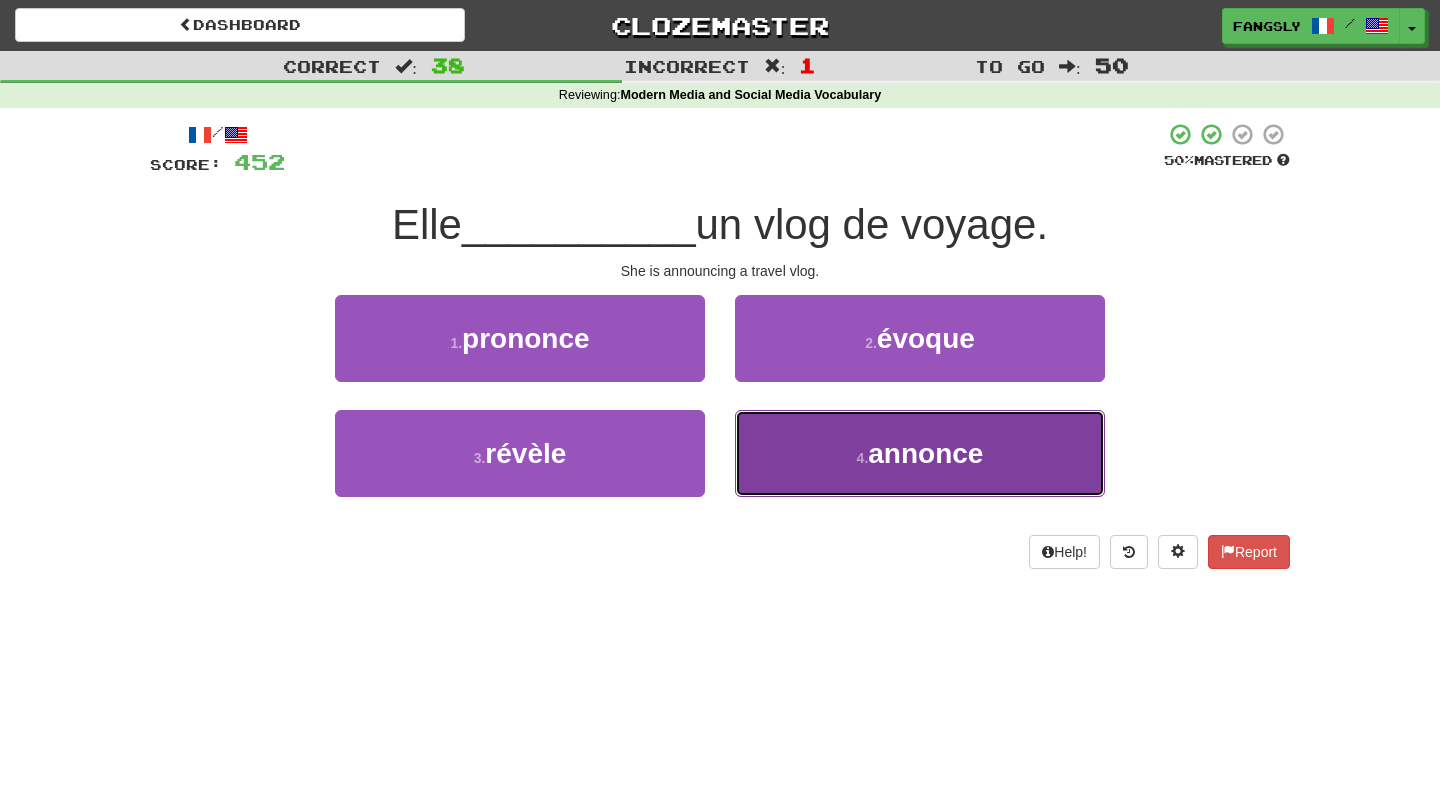 click on "4 .  annonce" at bounding box center (920, 453) 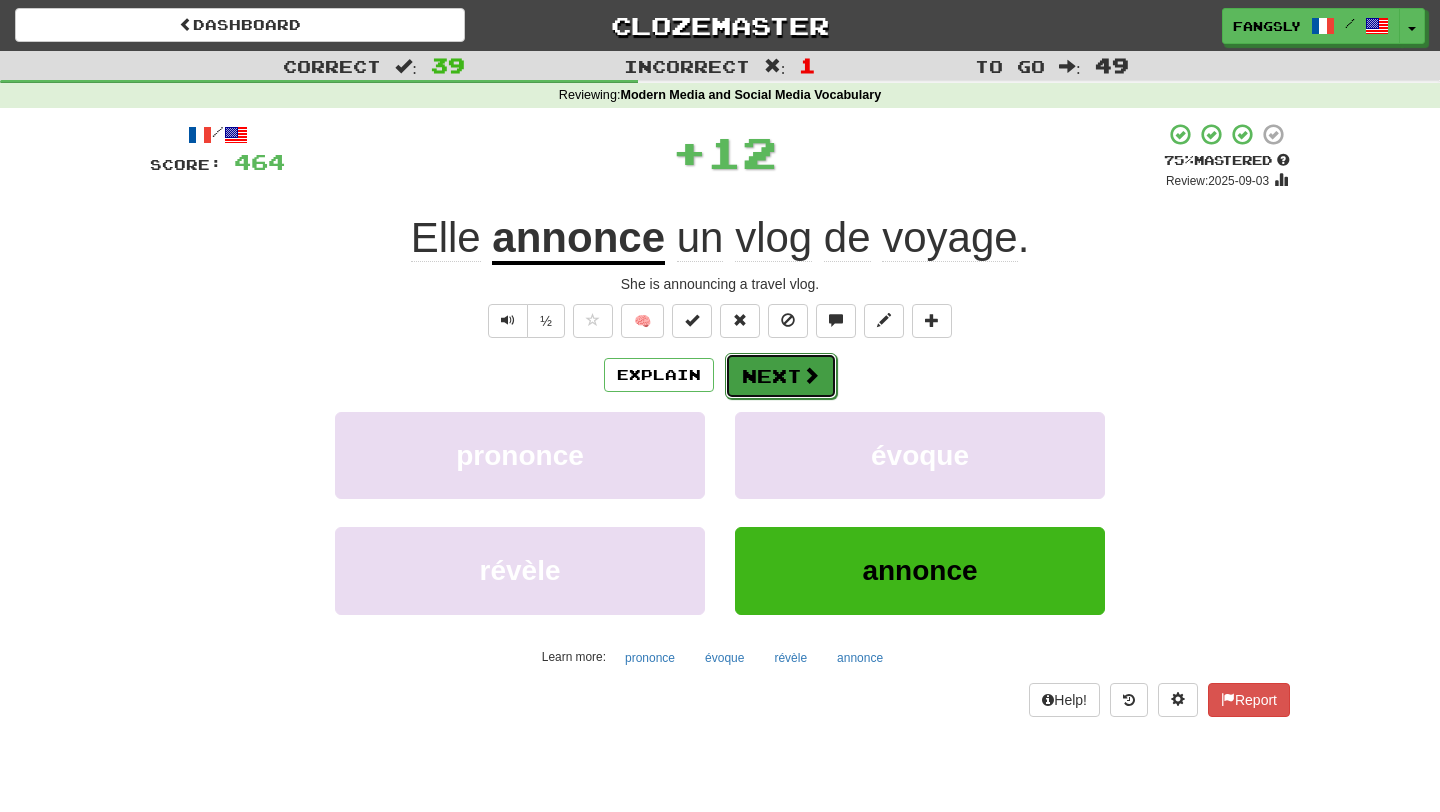 click on "Next" at bounding box center (781, 376) 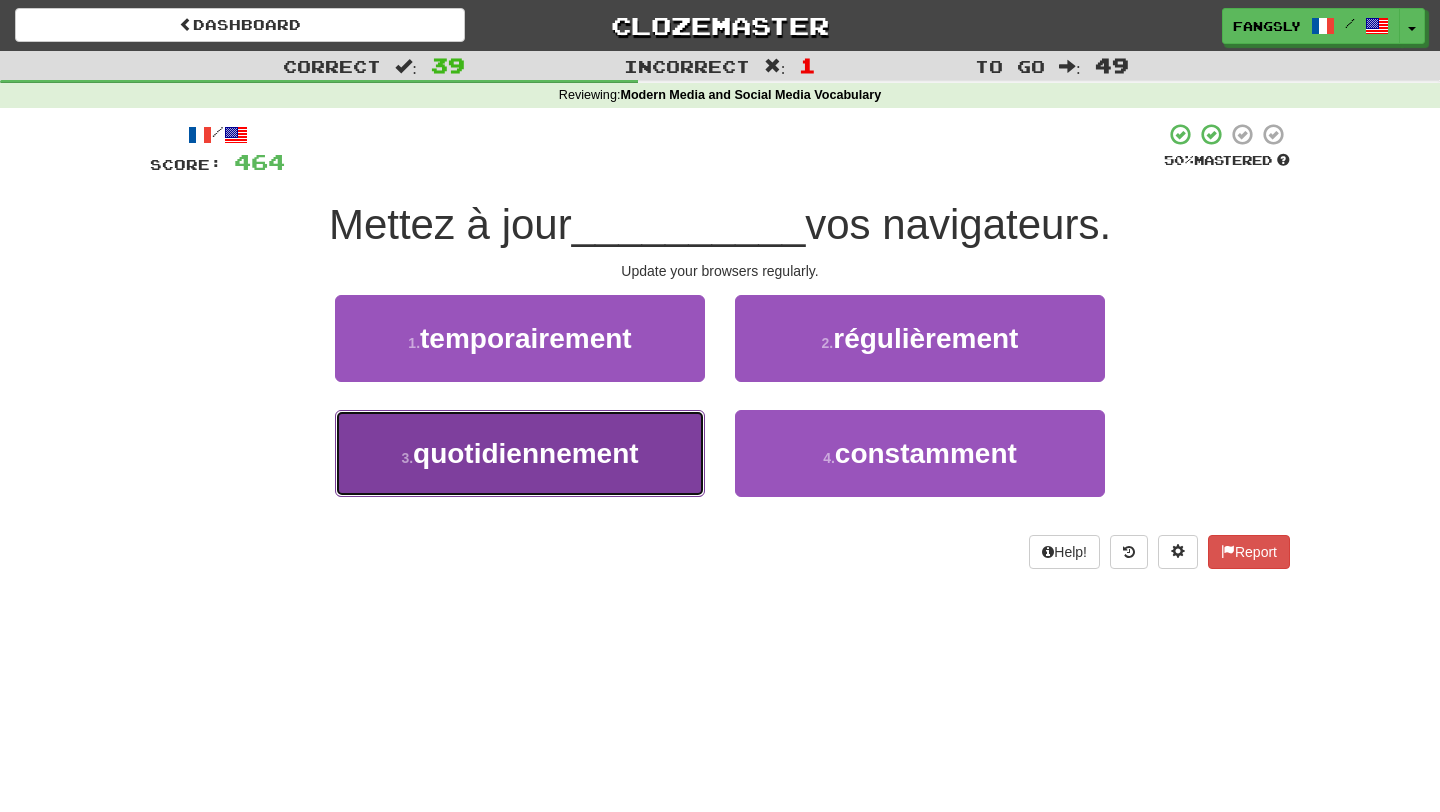 click on "quotidiennement" at bounding box center (526, 453) 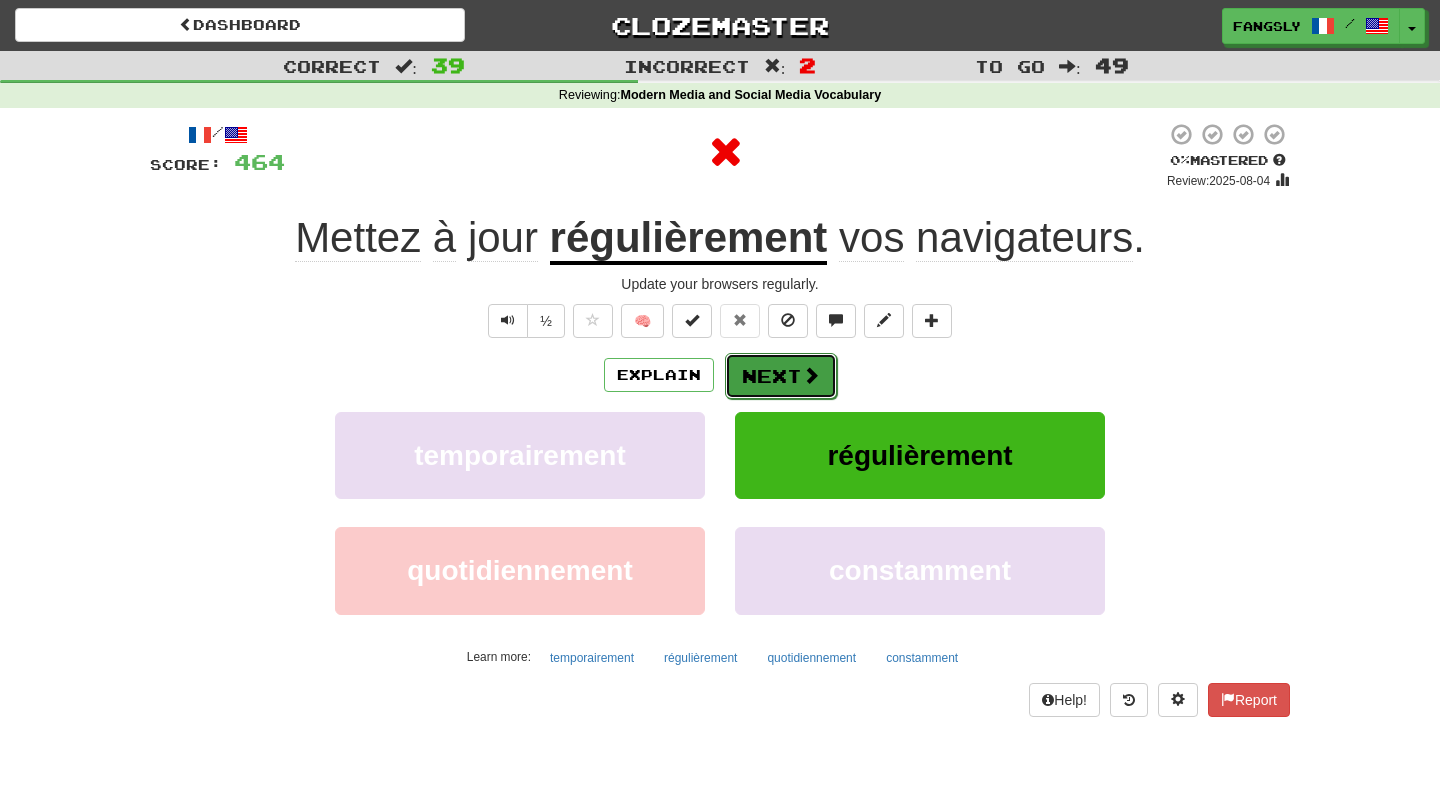 click on "Next" at bounding box center [781, 376] 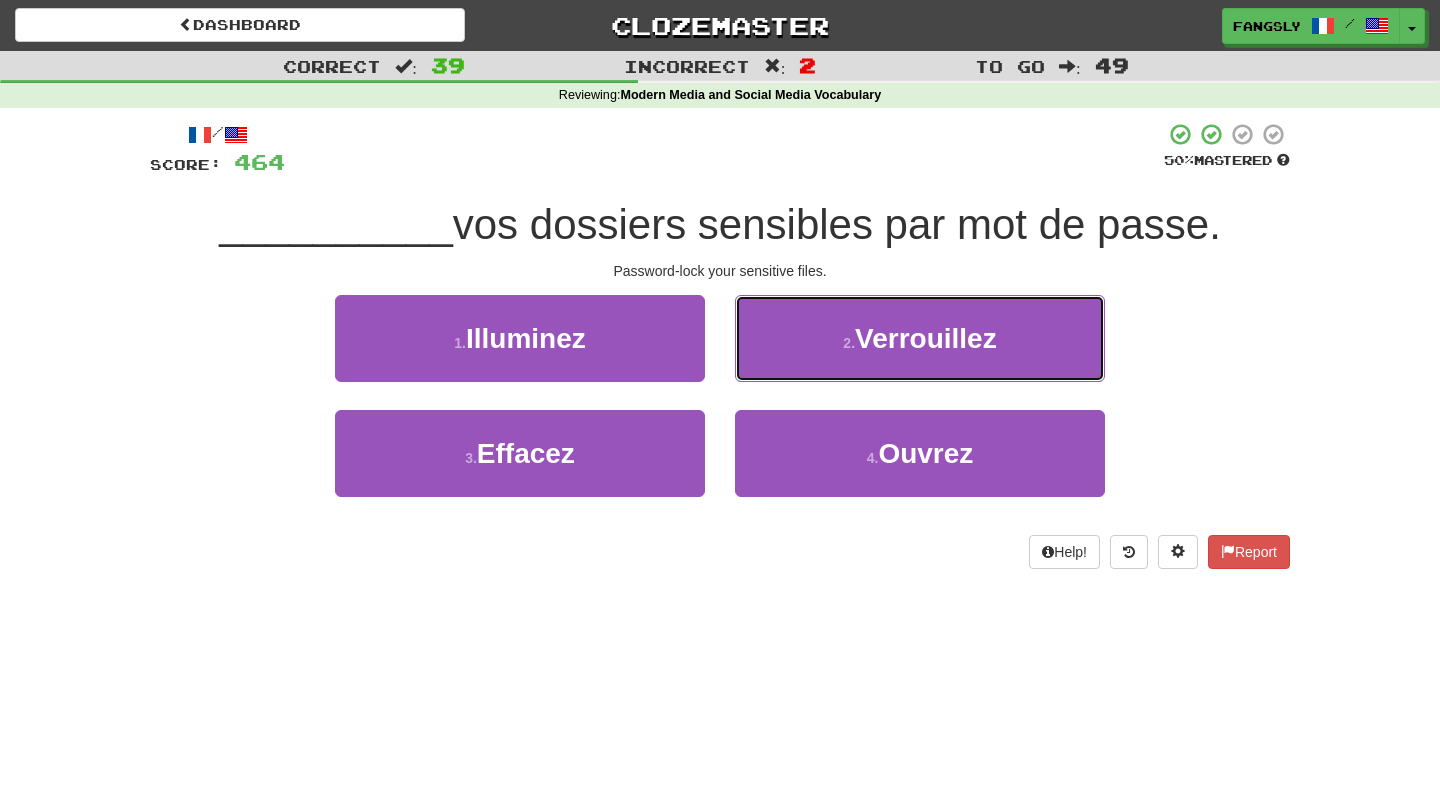 click on "2 .  Verrouillez" at bounding box center [920, 338] 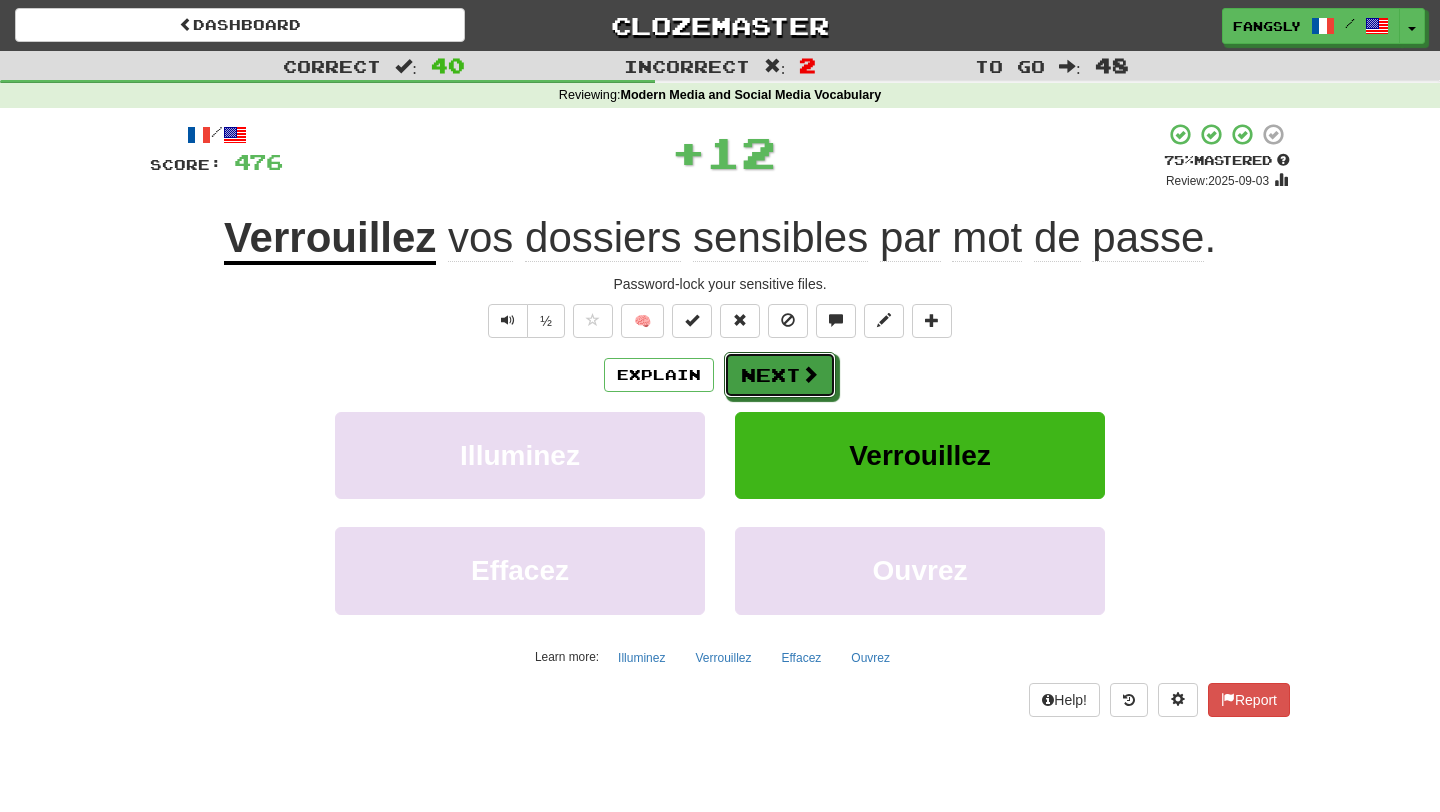 click on "Next" at bounding box center [780, 375] 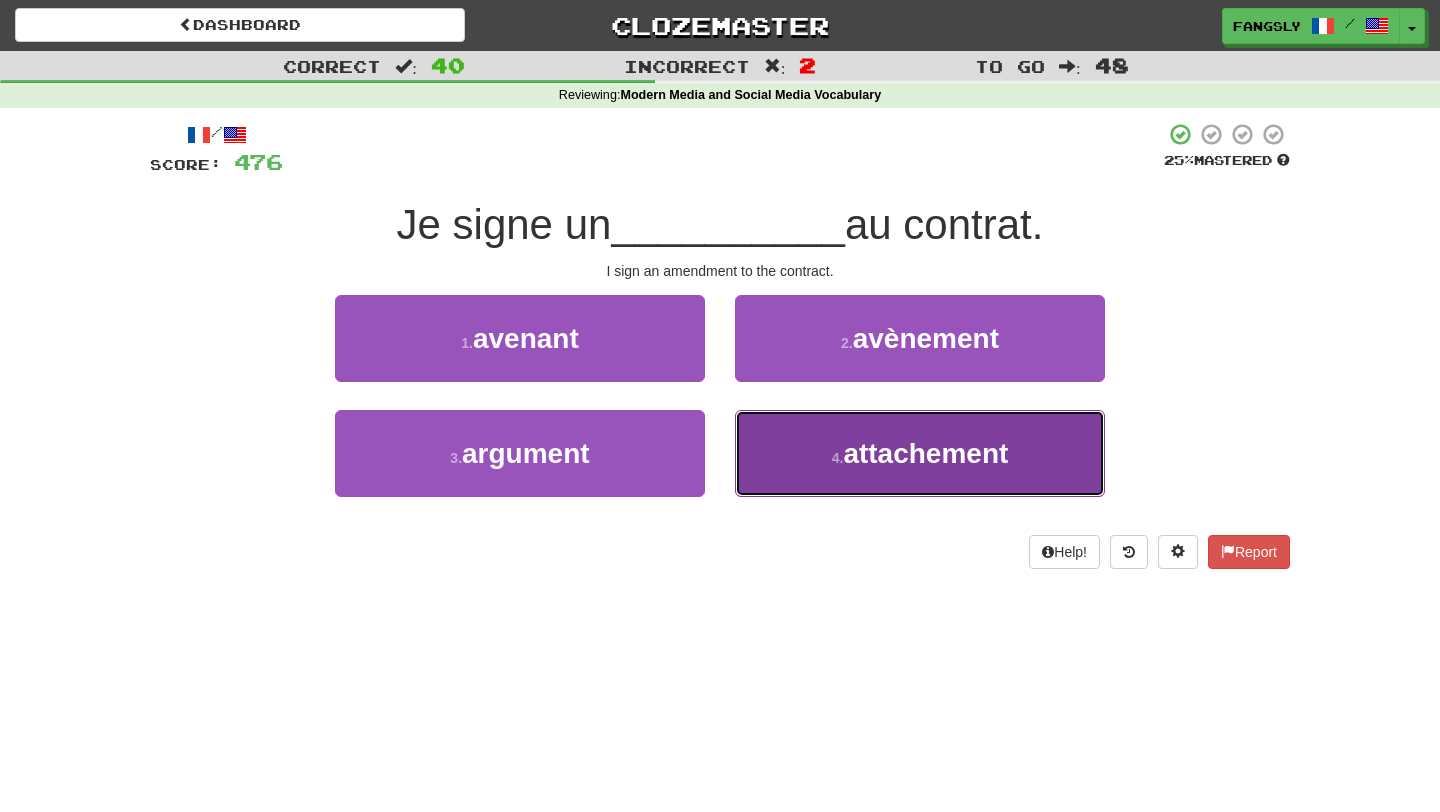 click on "4 .  attachement" at bounding box center (920, 453) 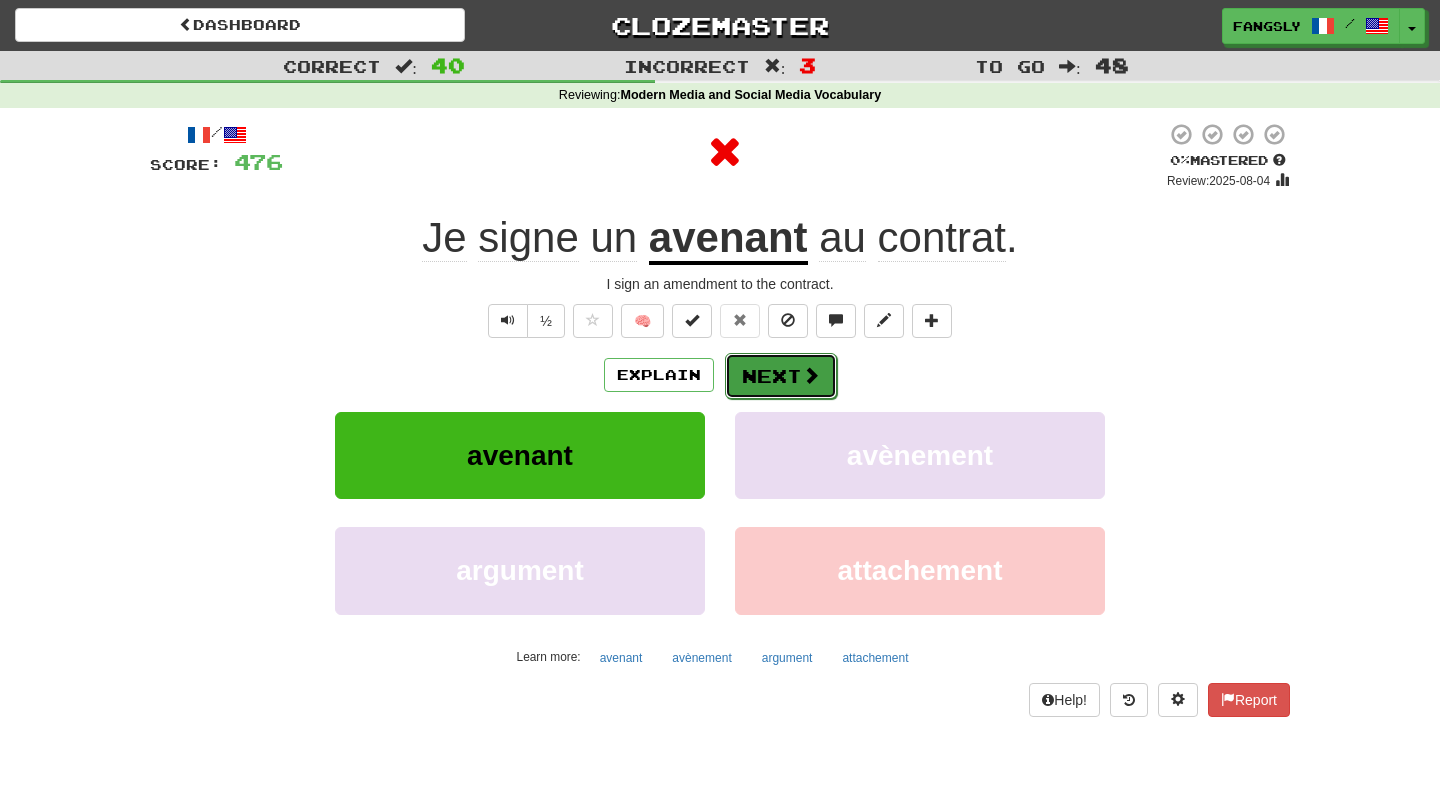 click on "Next" at bounding box center (781, 376) 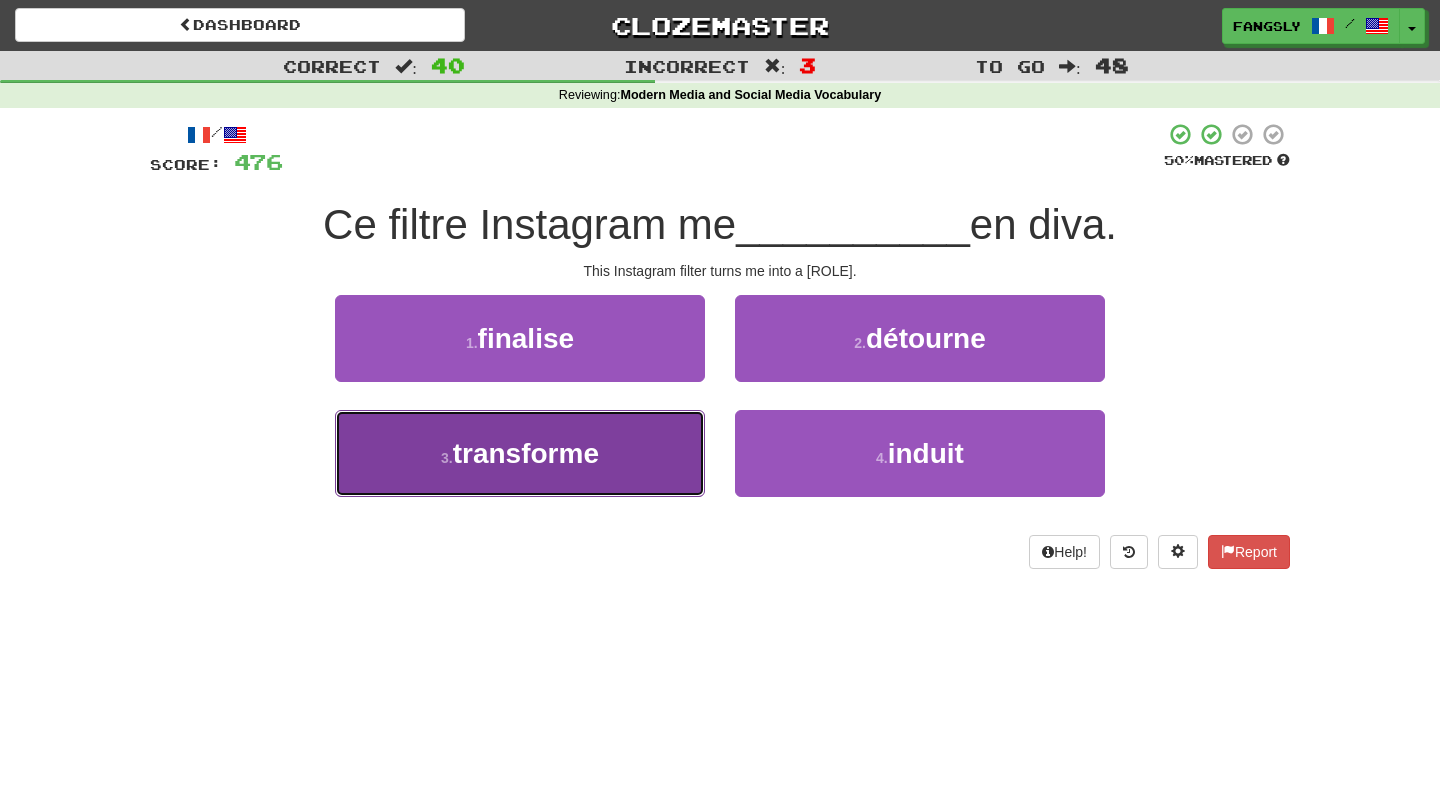 click on "3 .  transforme" at bounding box center (520, 453) 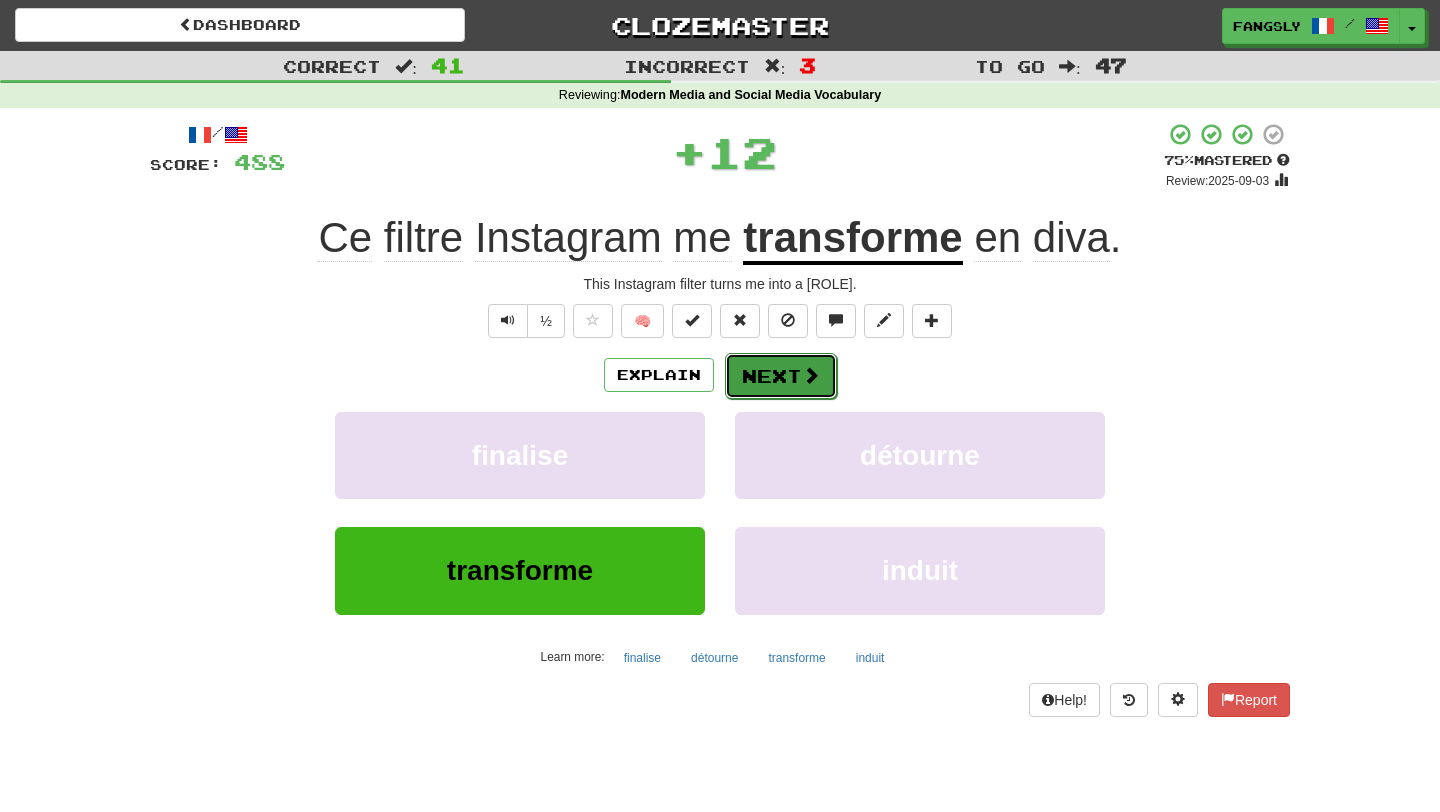 click on "Next" at bounding box center [781, 376] 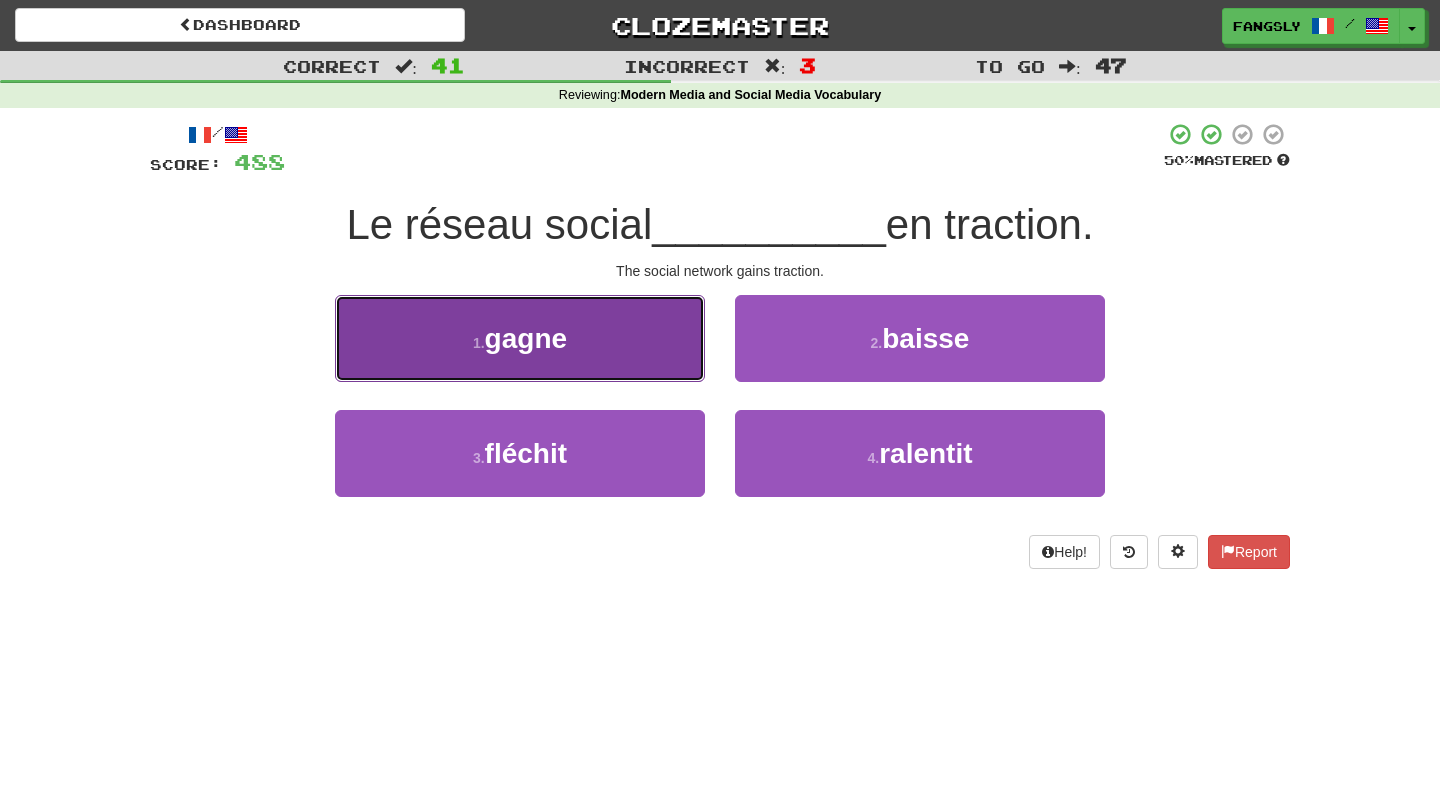 click on "1 .  gagne" at bounding box center [520, 338] 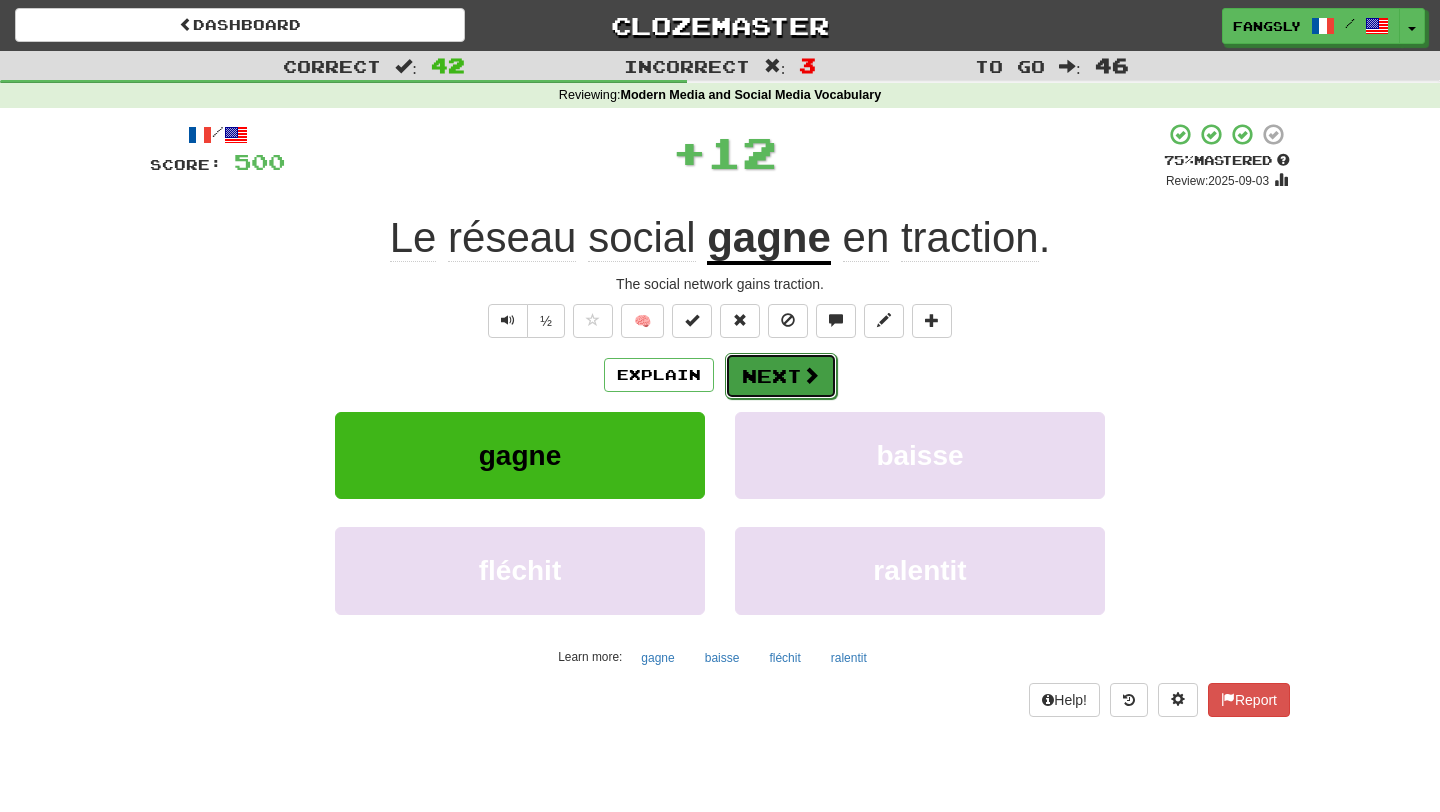 click on "Next" at bounding box center (781, 376) 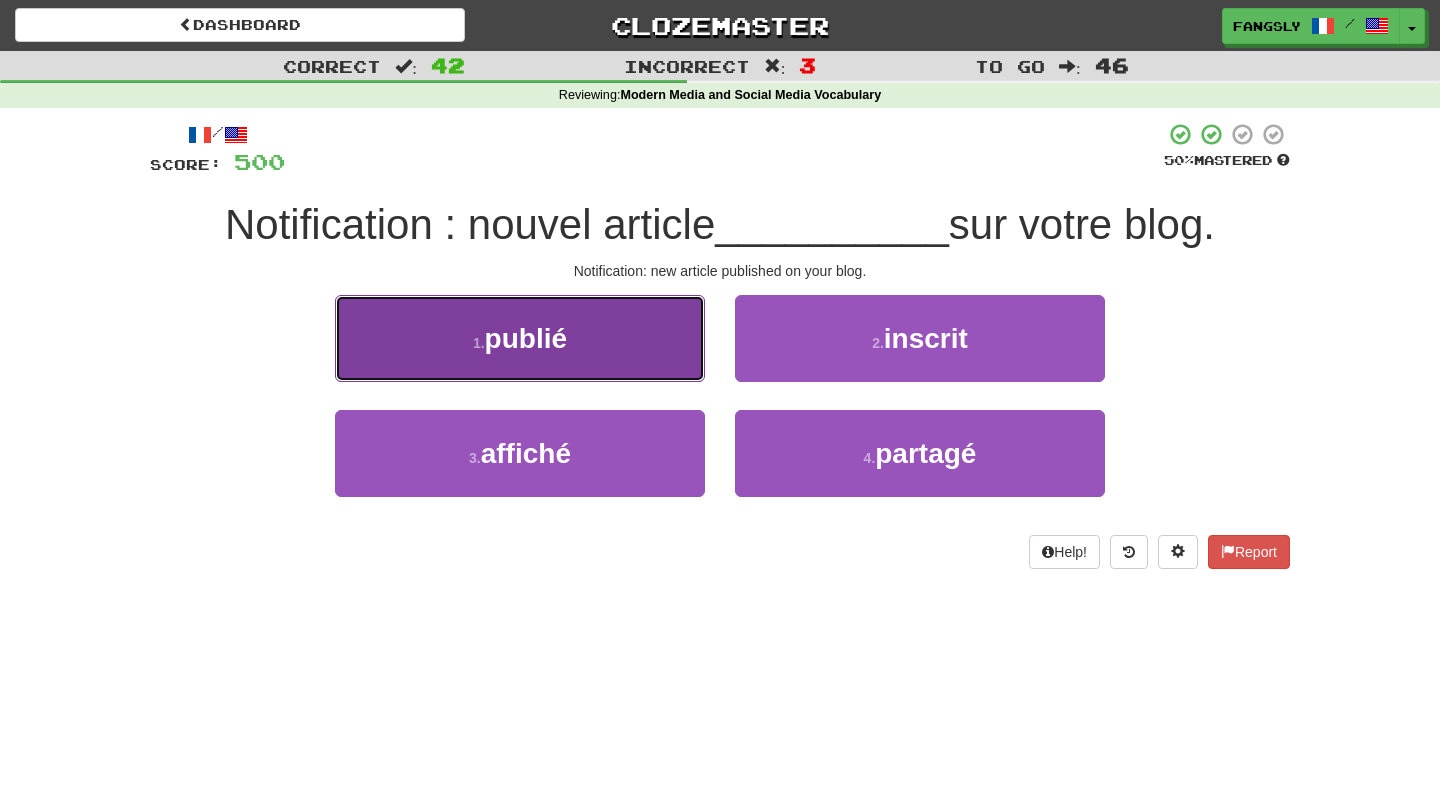 click on "1 .  publié" at bounding box center (520, 338) 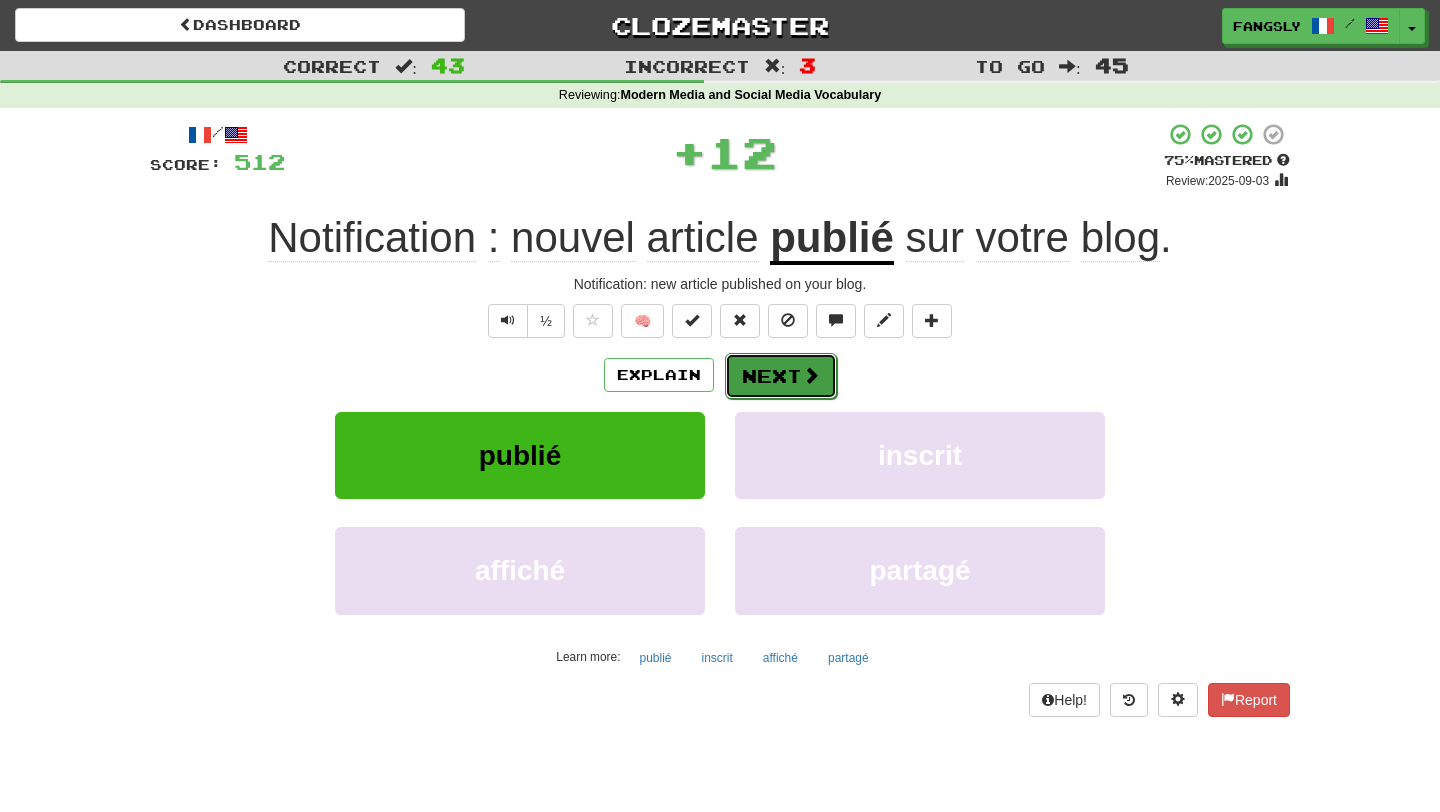 click on "Next" at bounding box center (781, 376) 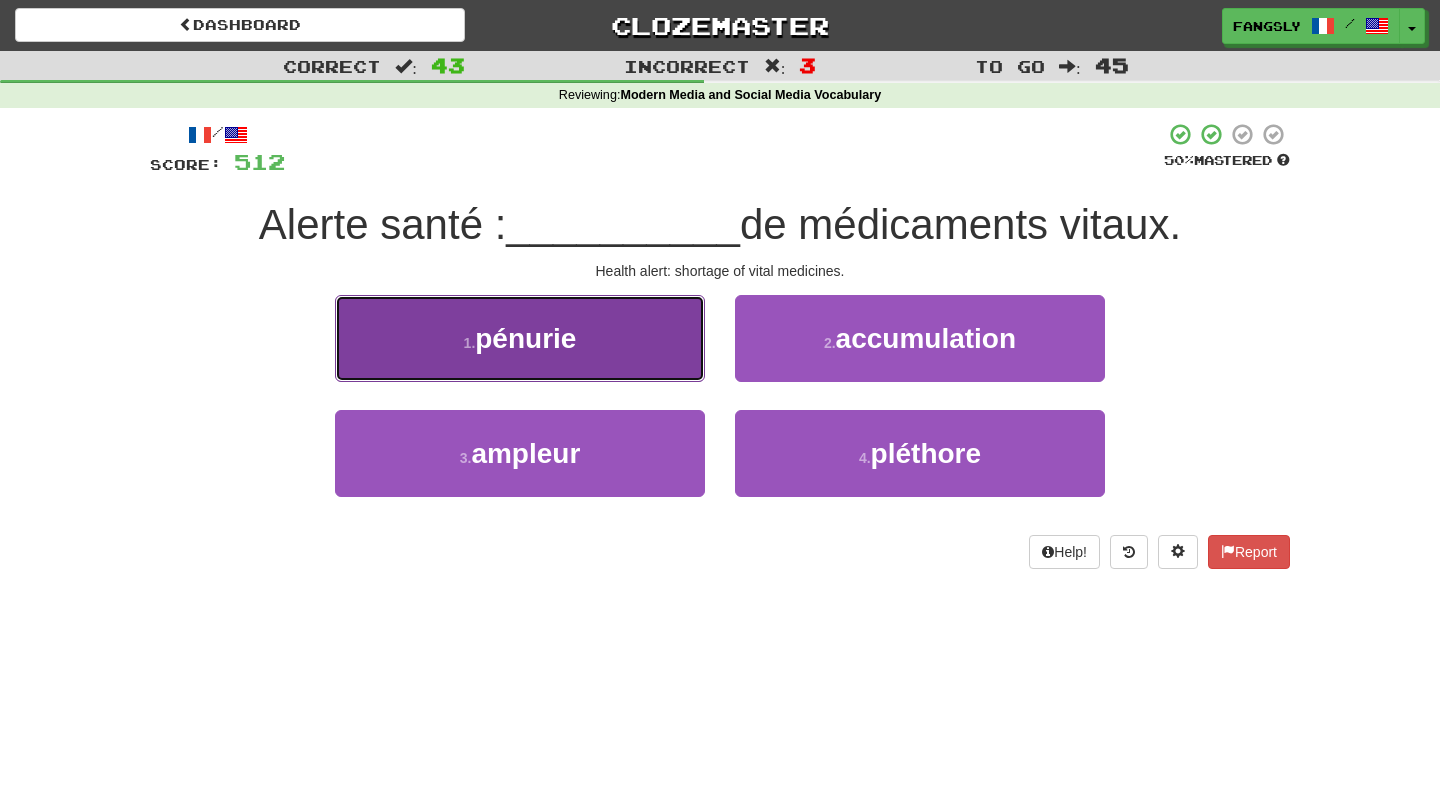click on "1 .  pénurie" at bounding box center [520, 338] 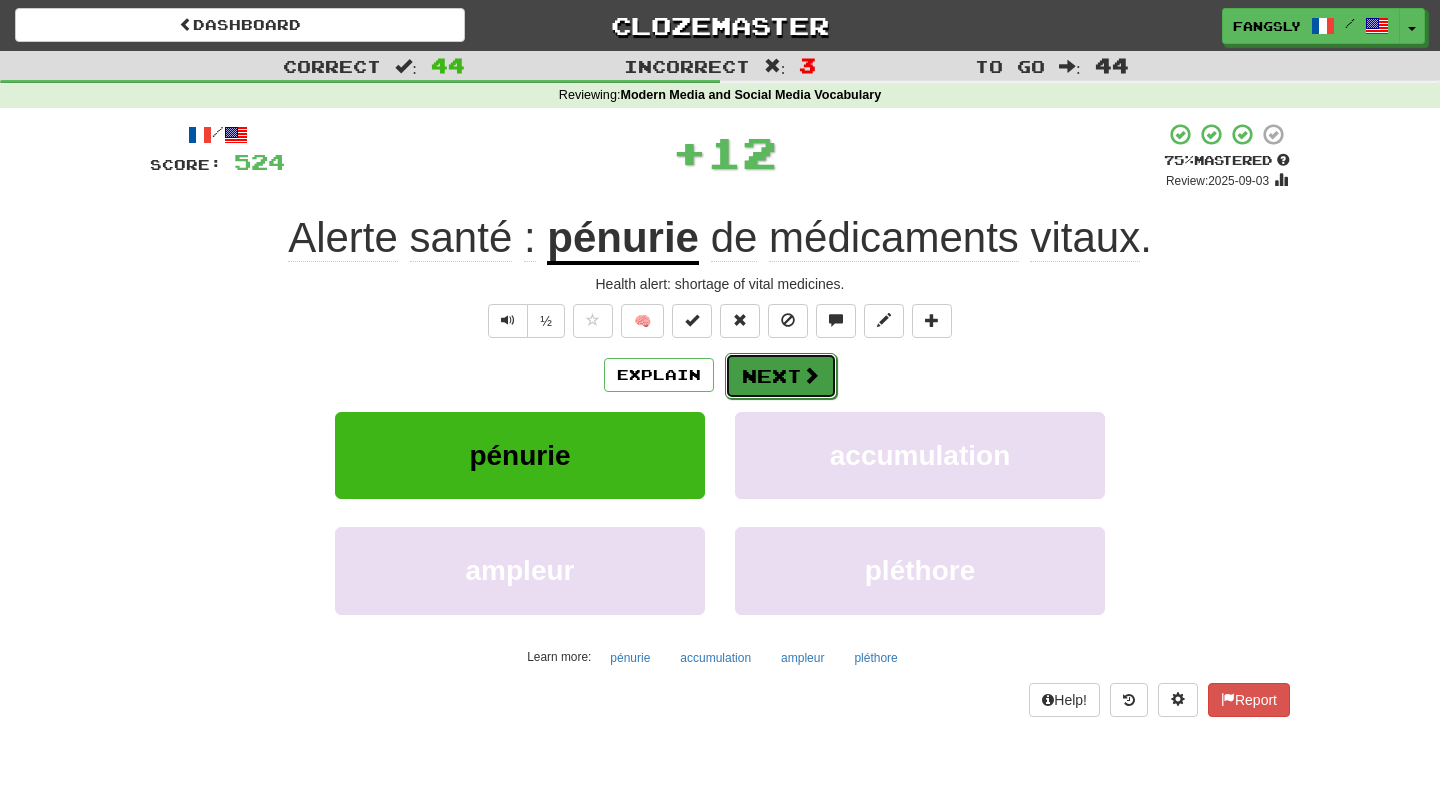 click on "Next" at bounding box center (781, 376) 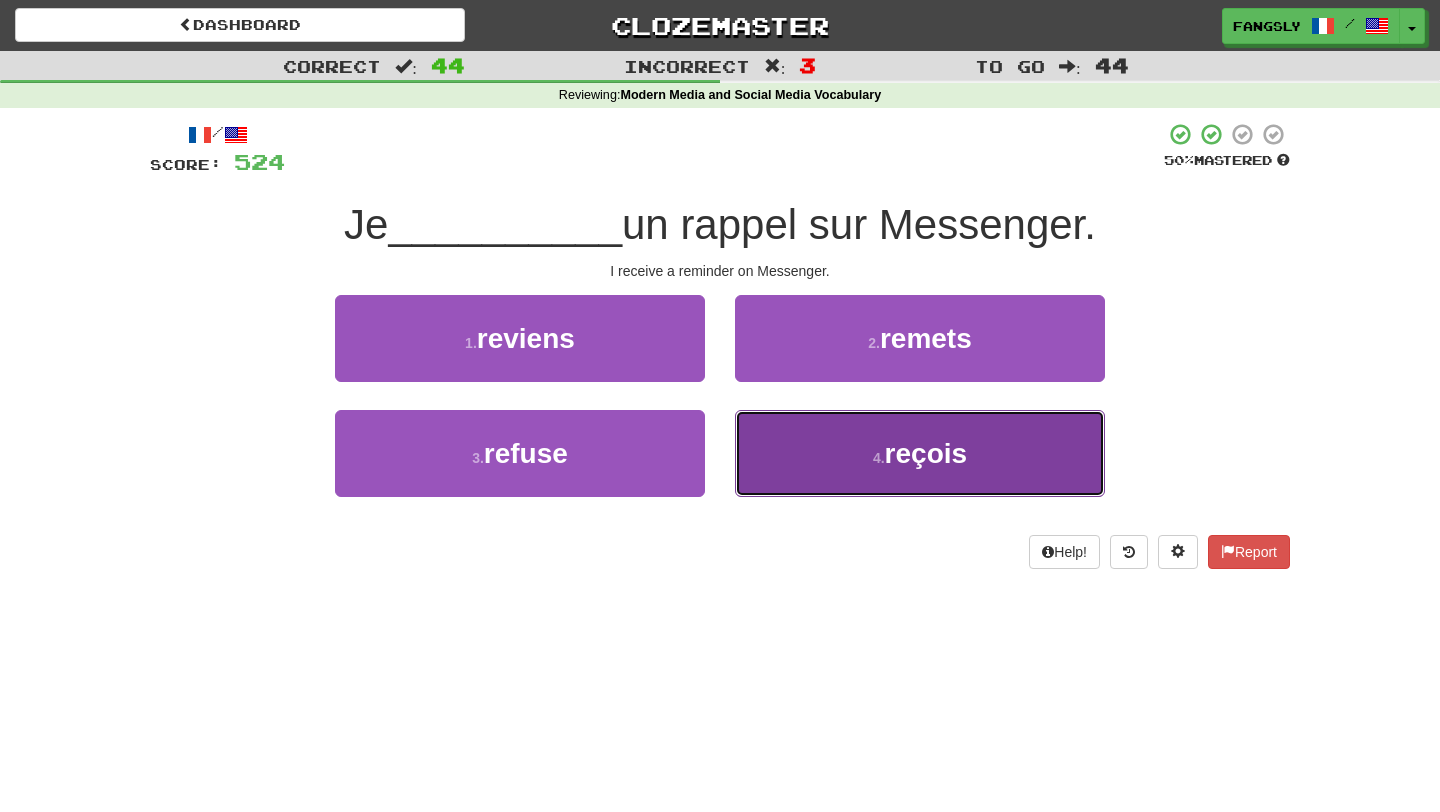 click on "4 .  reçois" at bounding box center (920, 453) 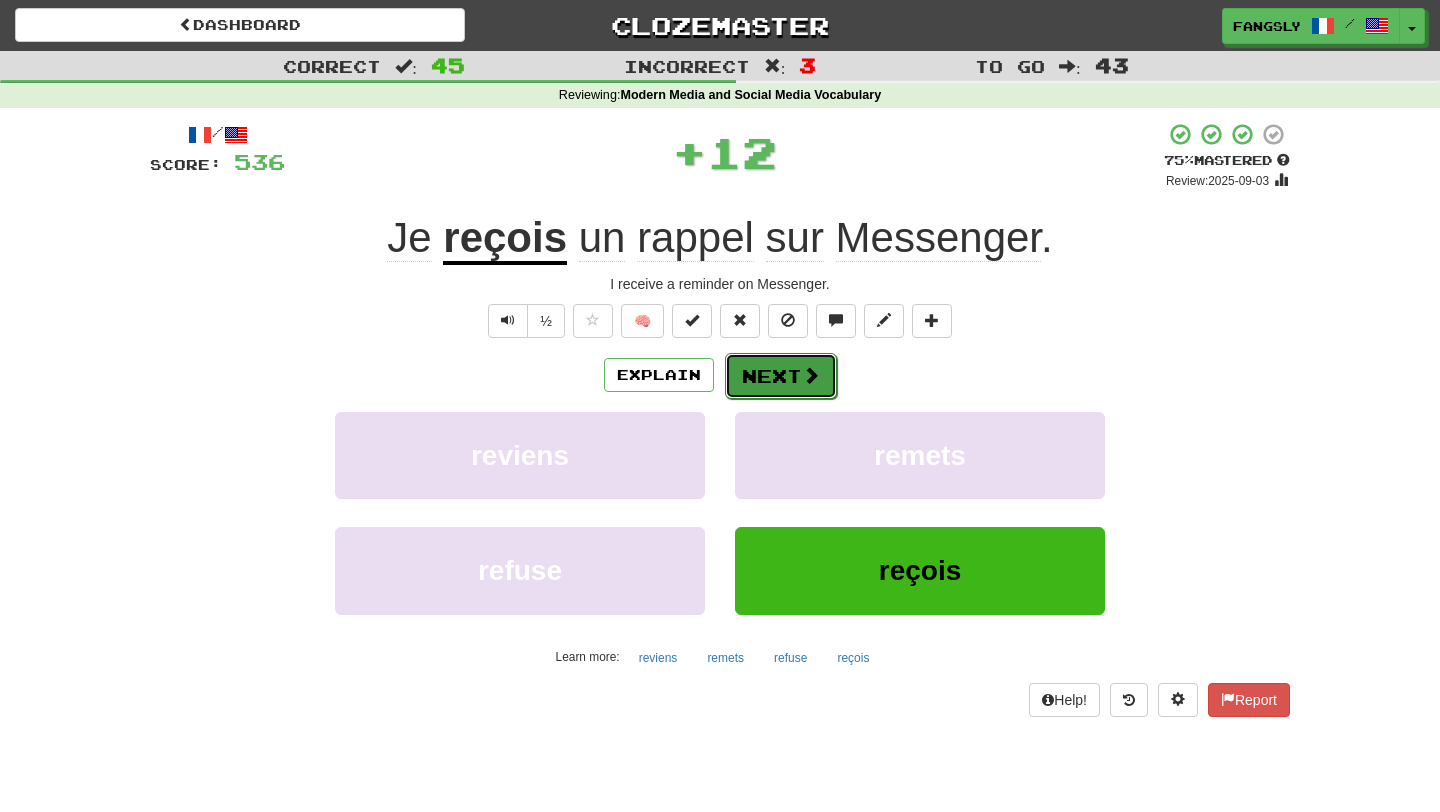 click at bounding box center [811, 375] 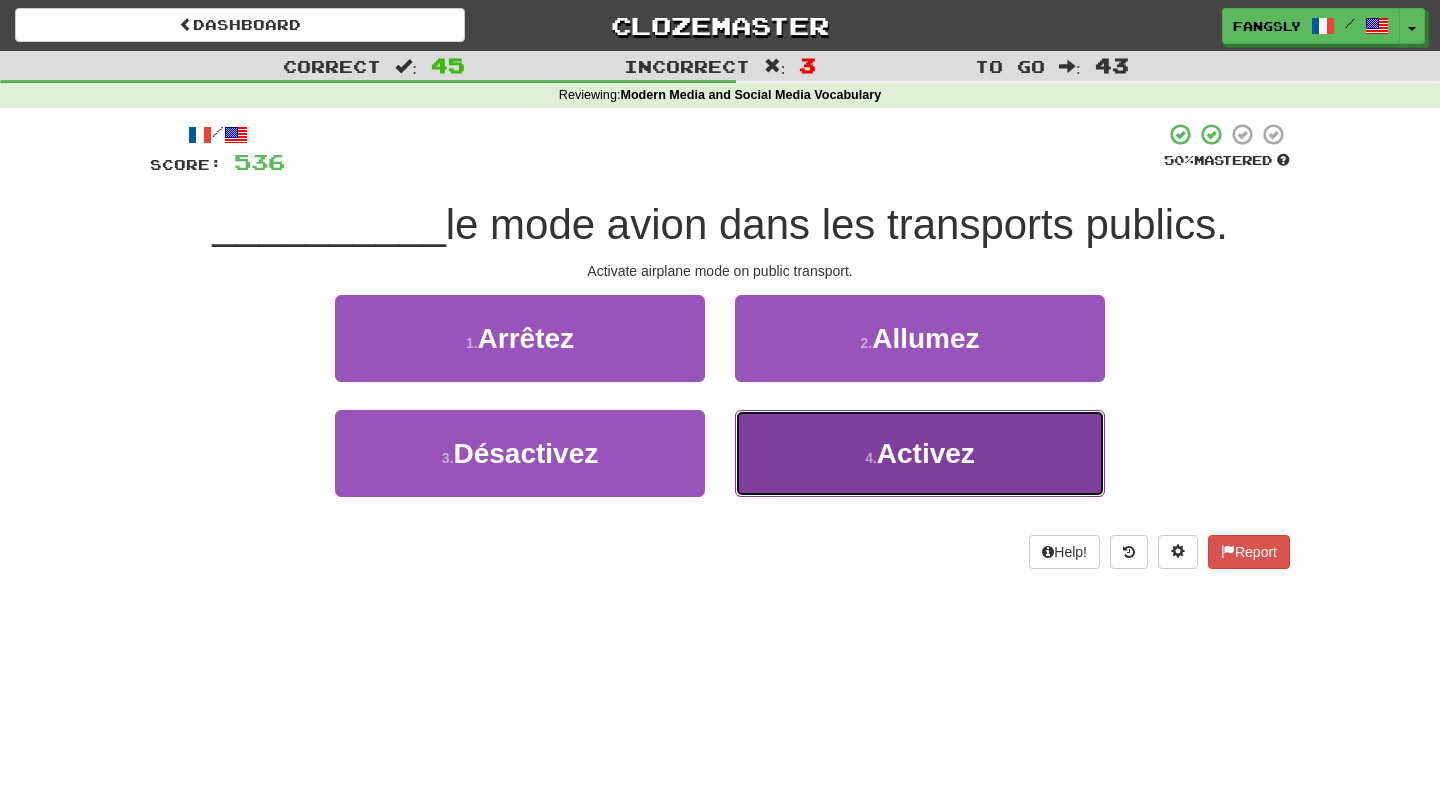 click on "4 .  Activez" at bounding box center [920, 453] 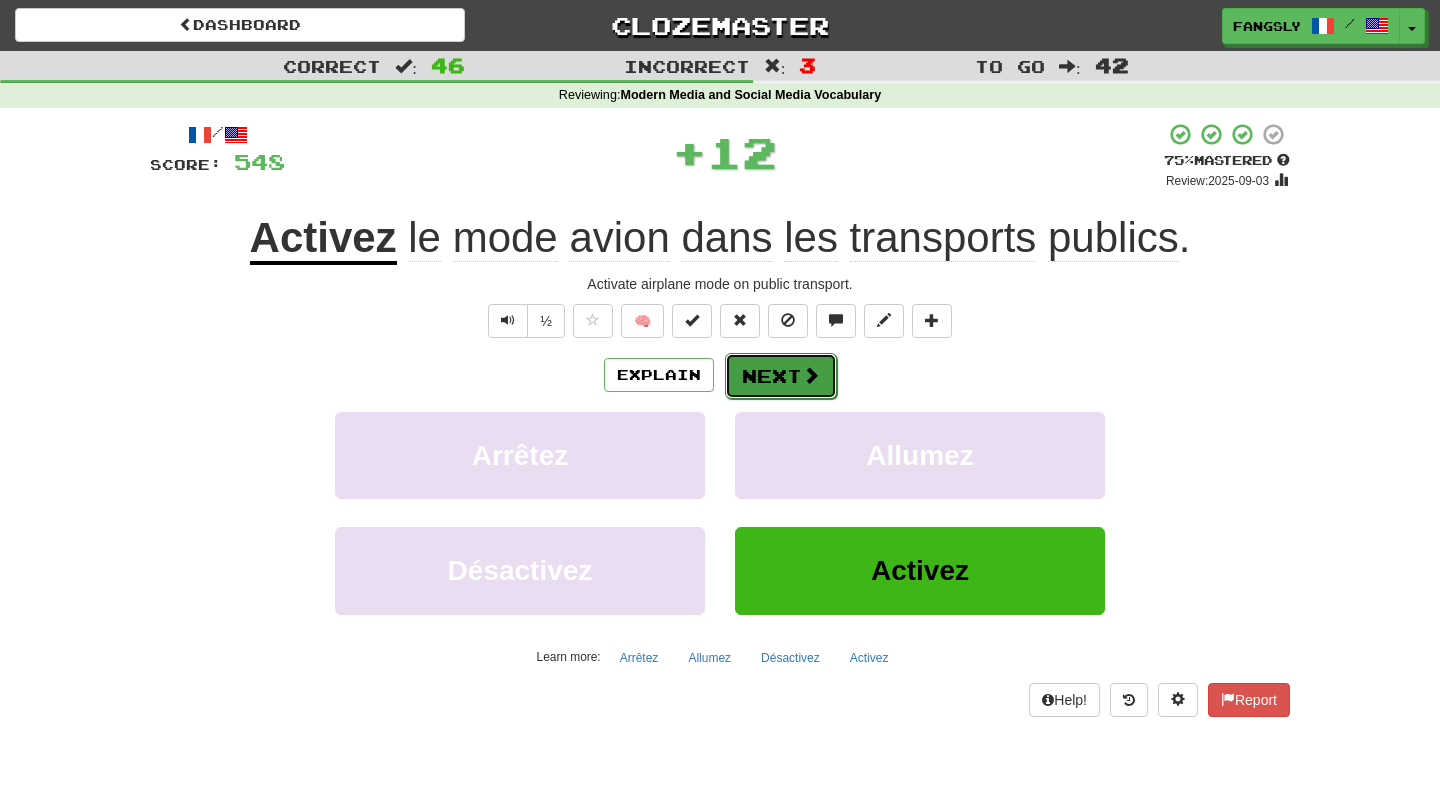 click on "Next" at bounding box center [781, 376] 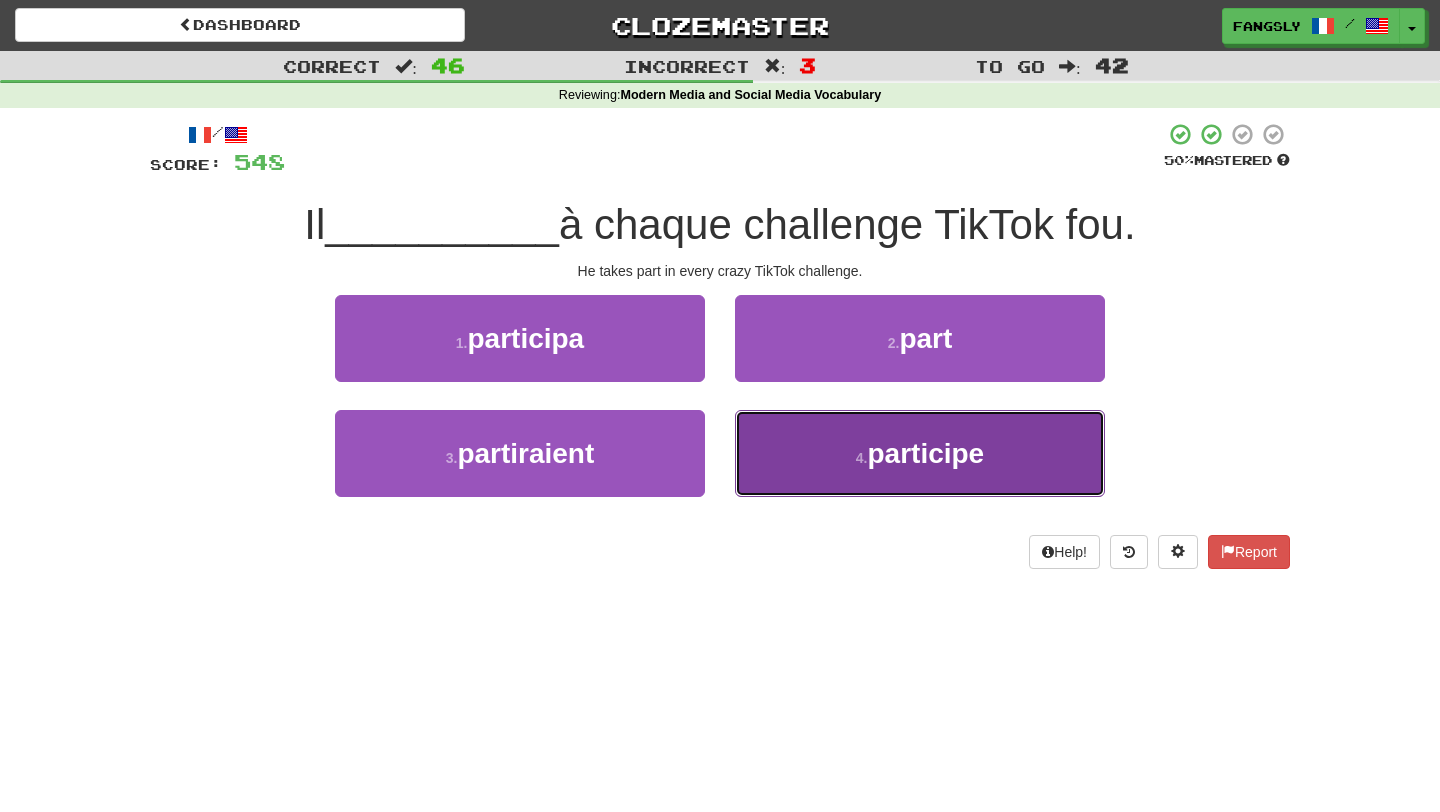 click on "4 .  participe" at bounding box center (920, 453) 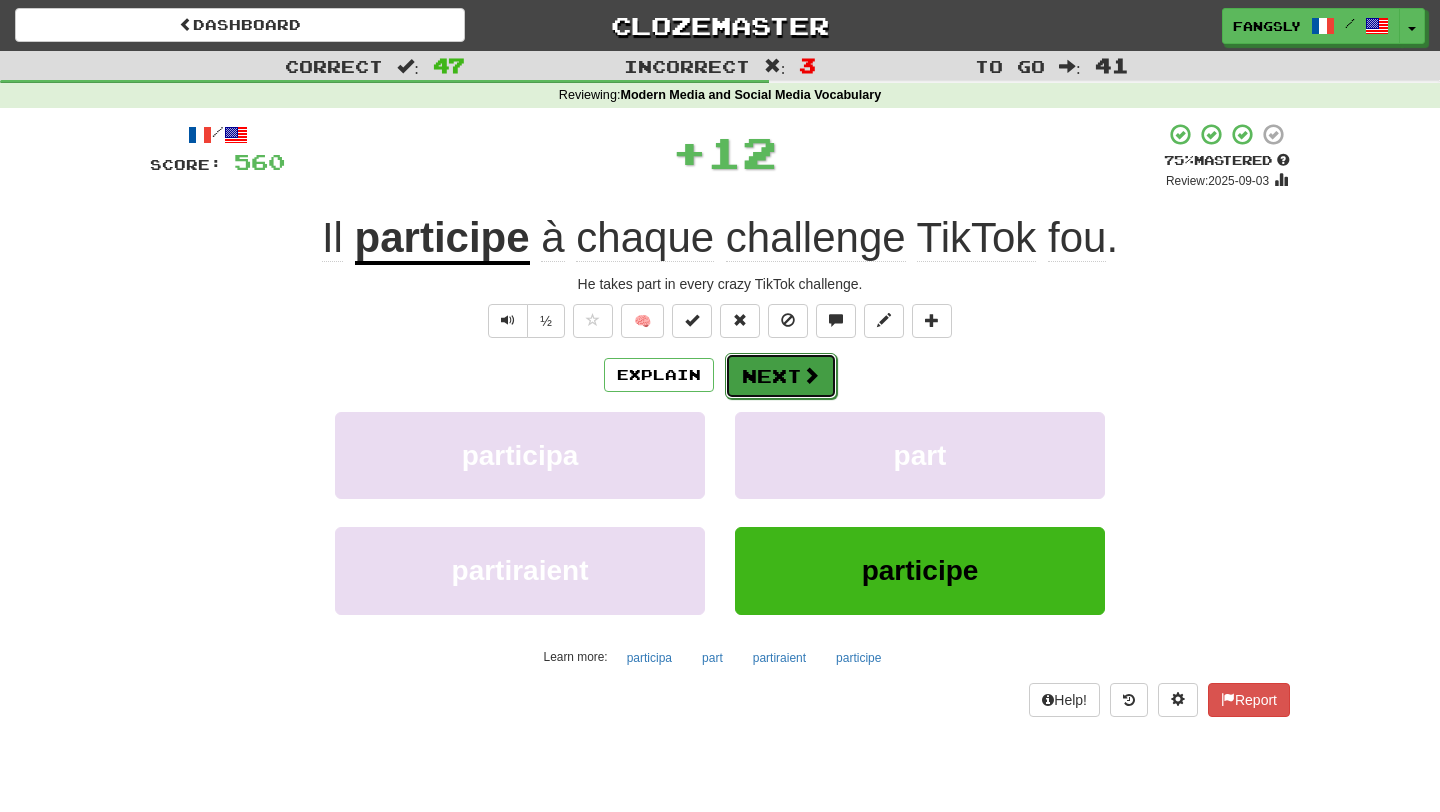 click on "Next" at bounding box center [781, 376] 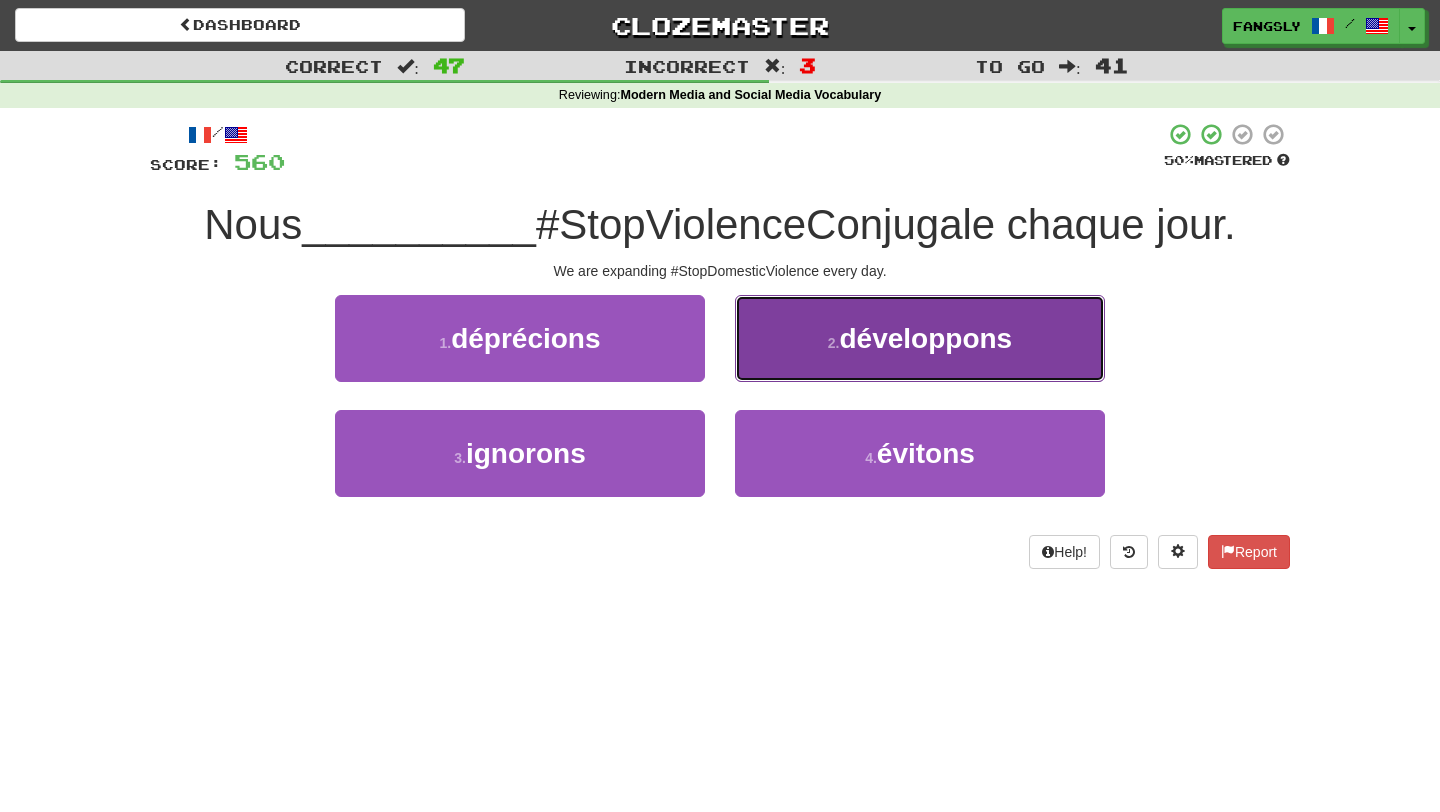 click on "2 .  développons" at bounding box center [920, 338] 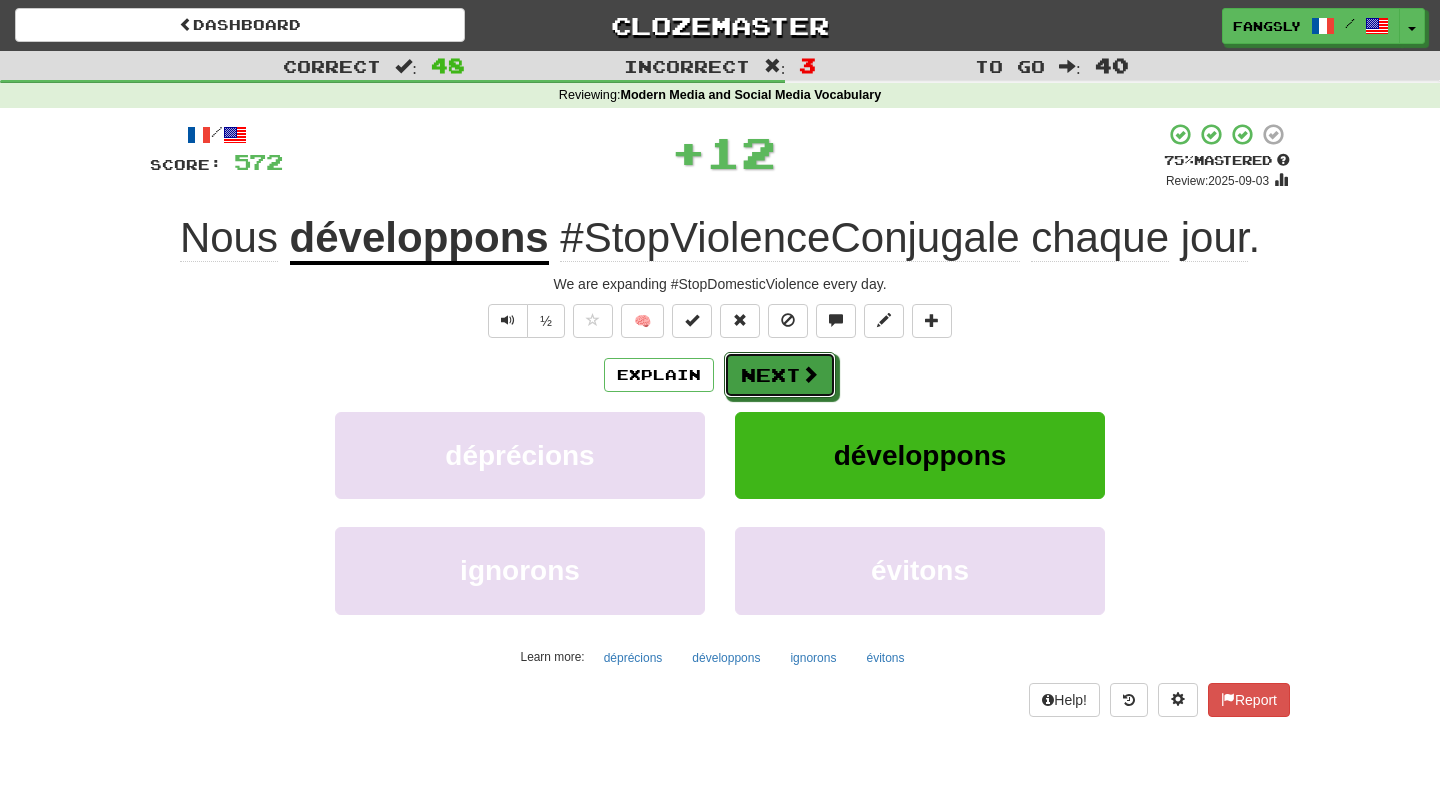 click on "Next" at bounding box center [780, 375] 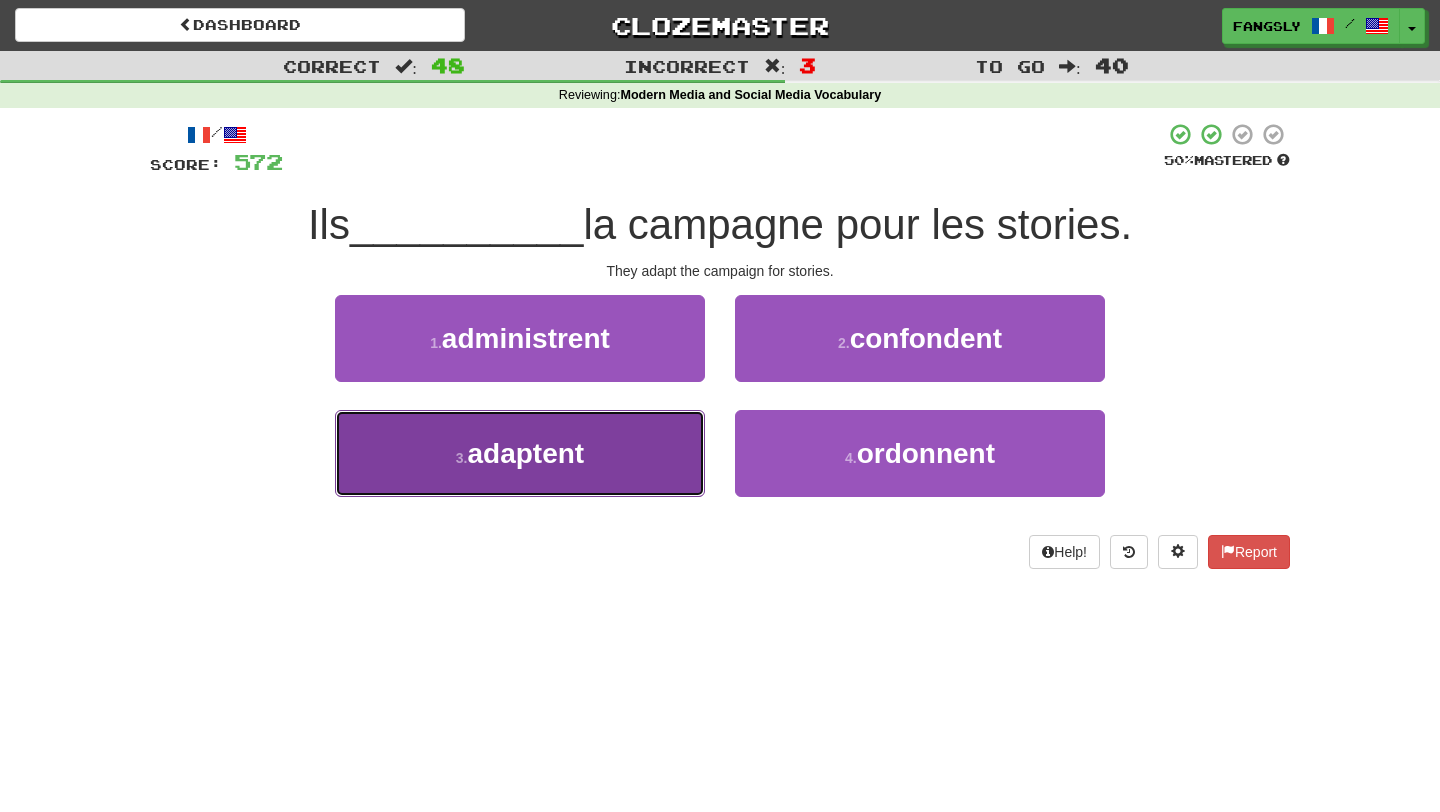 click on "3 .  adaptent" at bounding box center [520, 453] 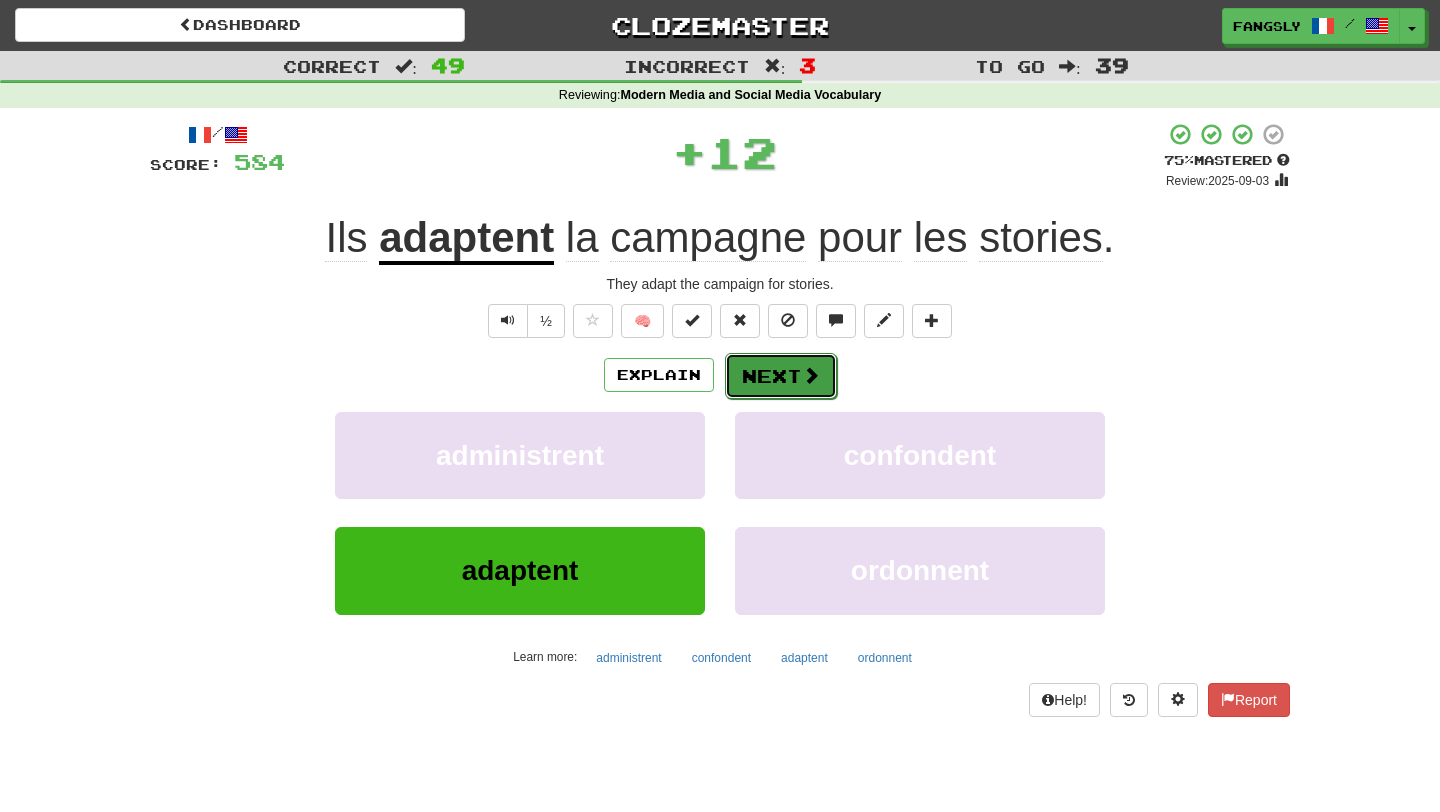 click on "Next" at bounding box center (781, 376) 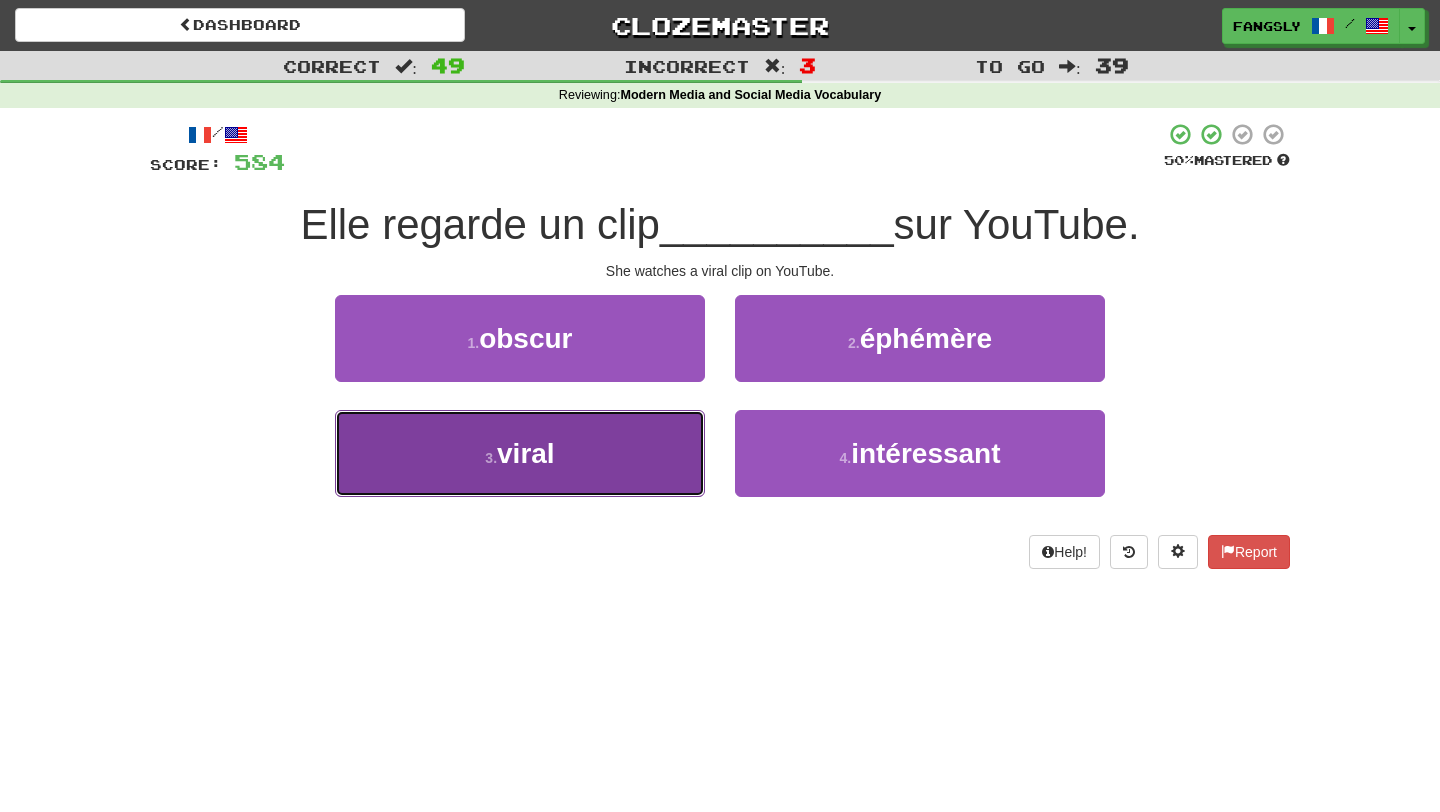 click on "3 .  viral" at bounding box center (520, 453) 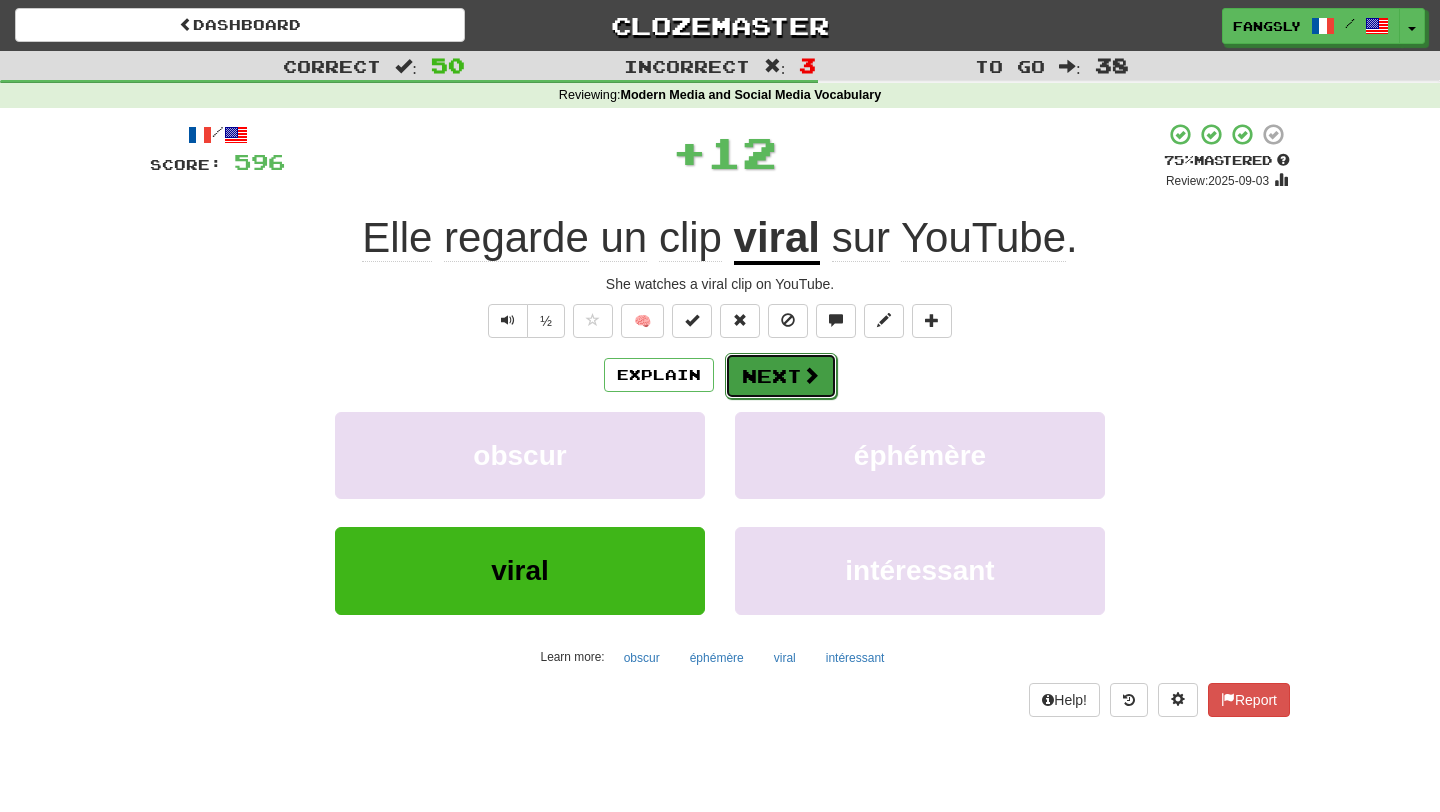 click on "Next" at bounding box center (781, 376) 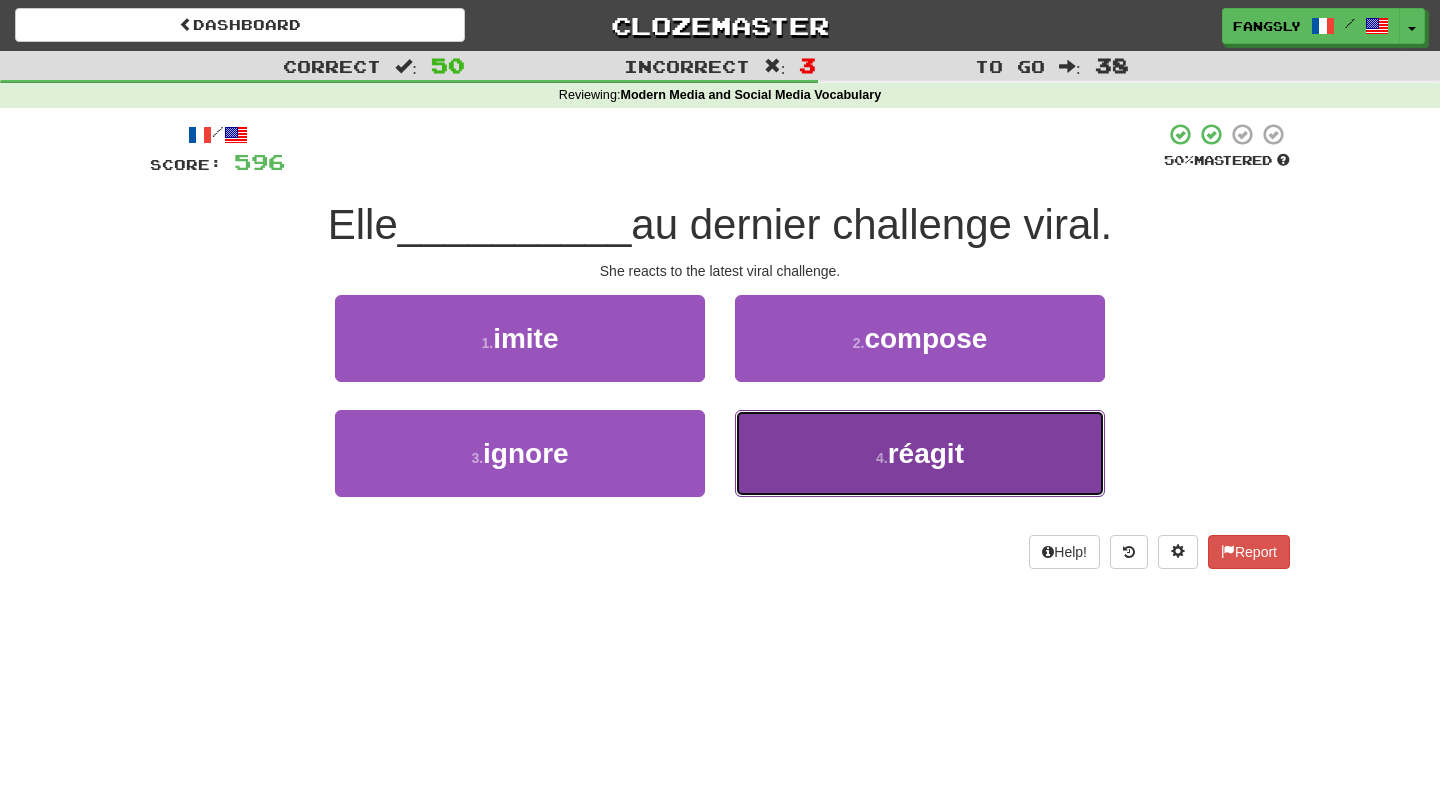 click on "4 .  réagit" at bounding box center [920, 453] 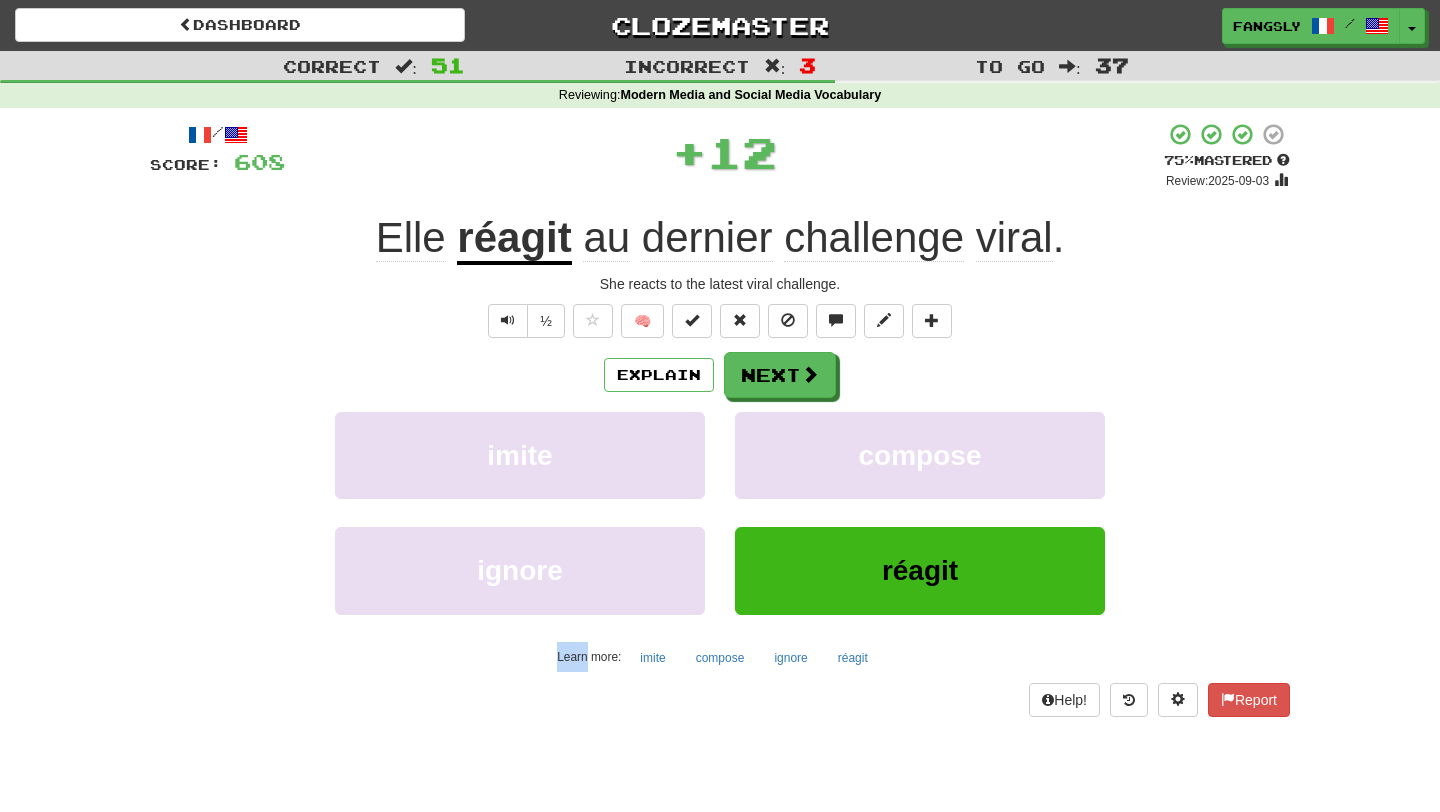 click on "Explain Next imite compose ignore réagit Learn more: imite compose ignore réagit" at bounding box center (720, 512) 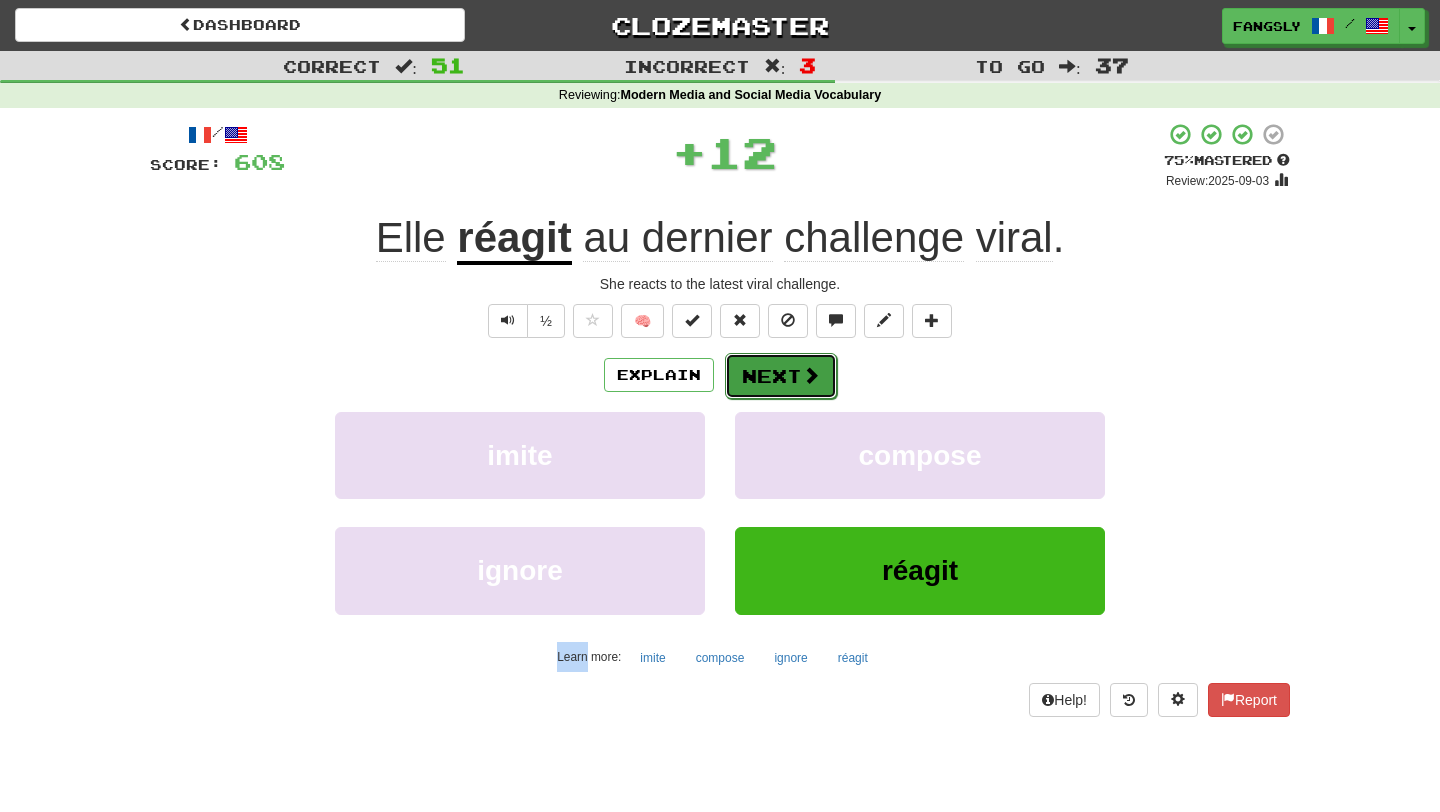 click on "Next" at bounding box center [781, 376] 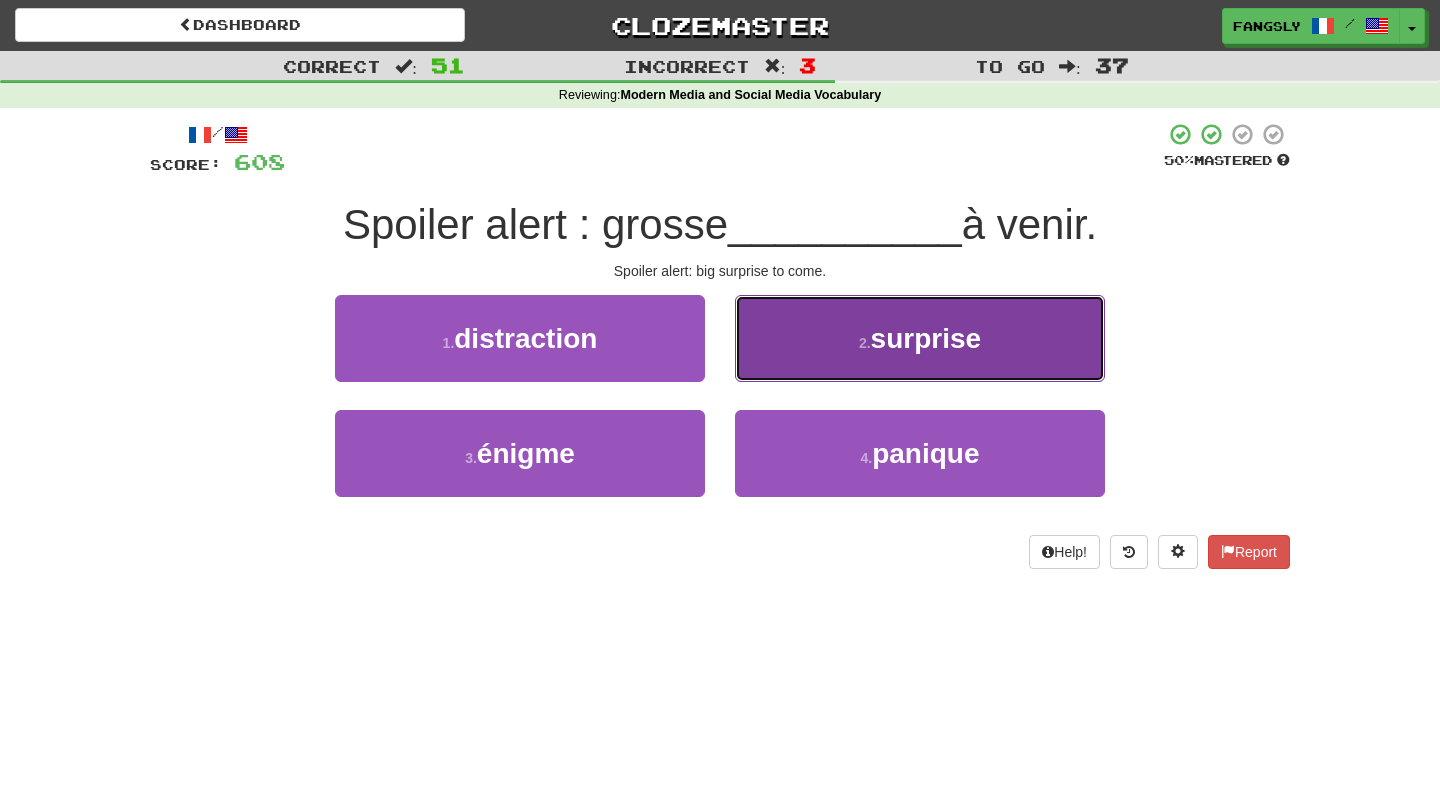 click on "2 .  surprise" at bounding box center (920, 338) 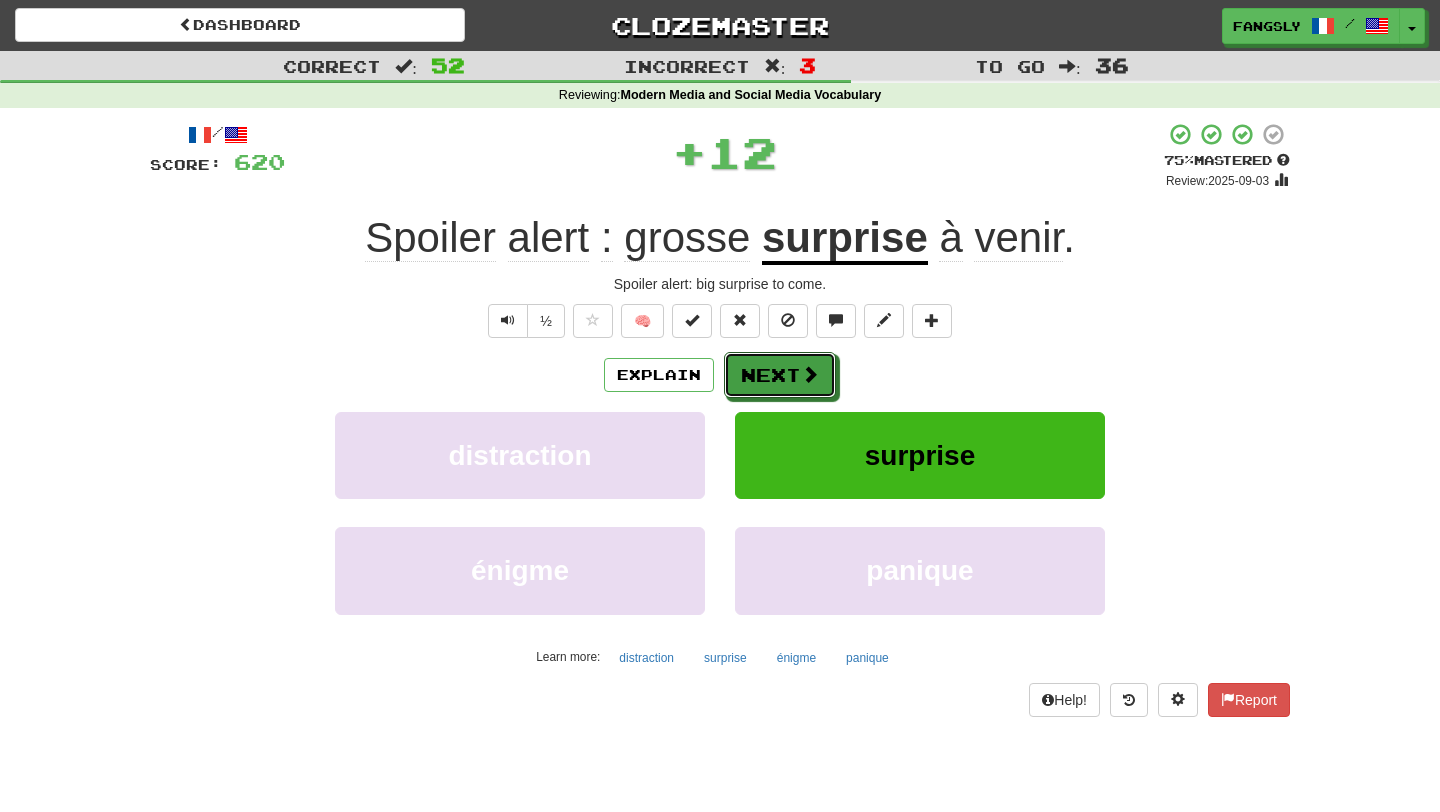 click on "Next" at bounding box center [780, 375] 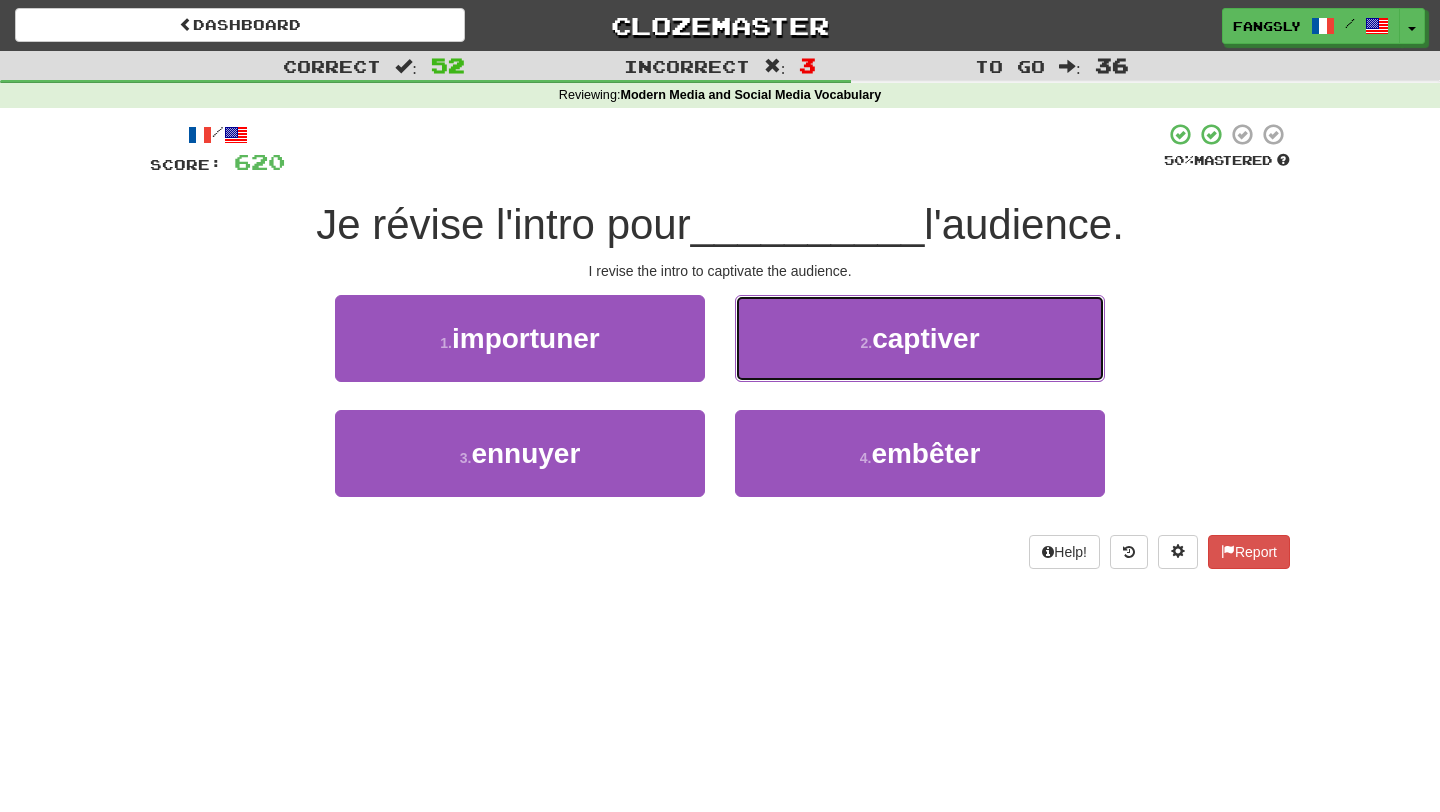 click on "2 .  captiver" at bounding box center [920, 338] 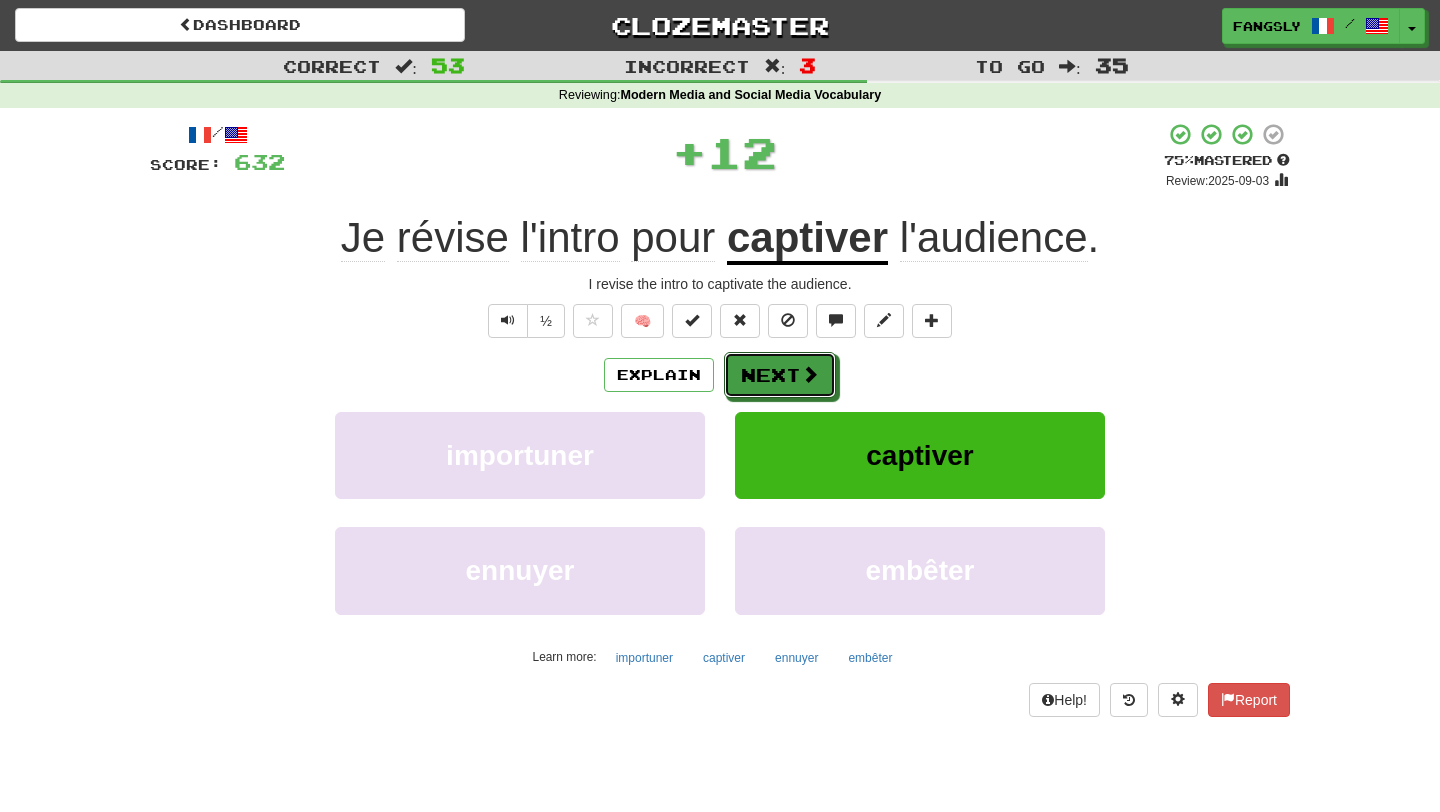 click on "Next" at bounding box center (780, 375) 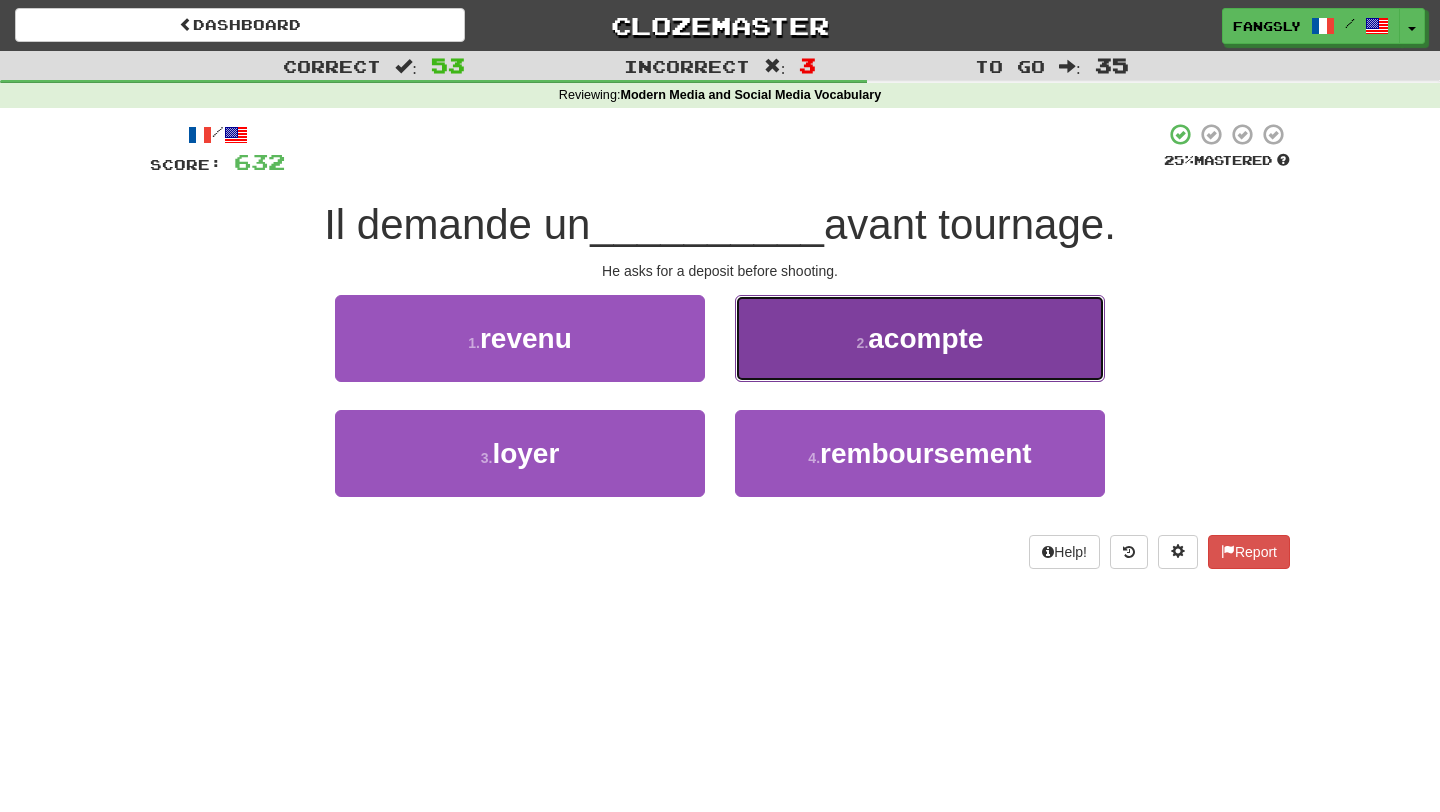 click on "2 .  acompte" at bounding box center (920, 338) 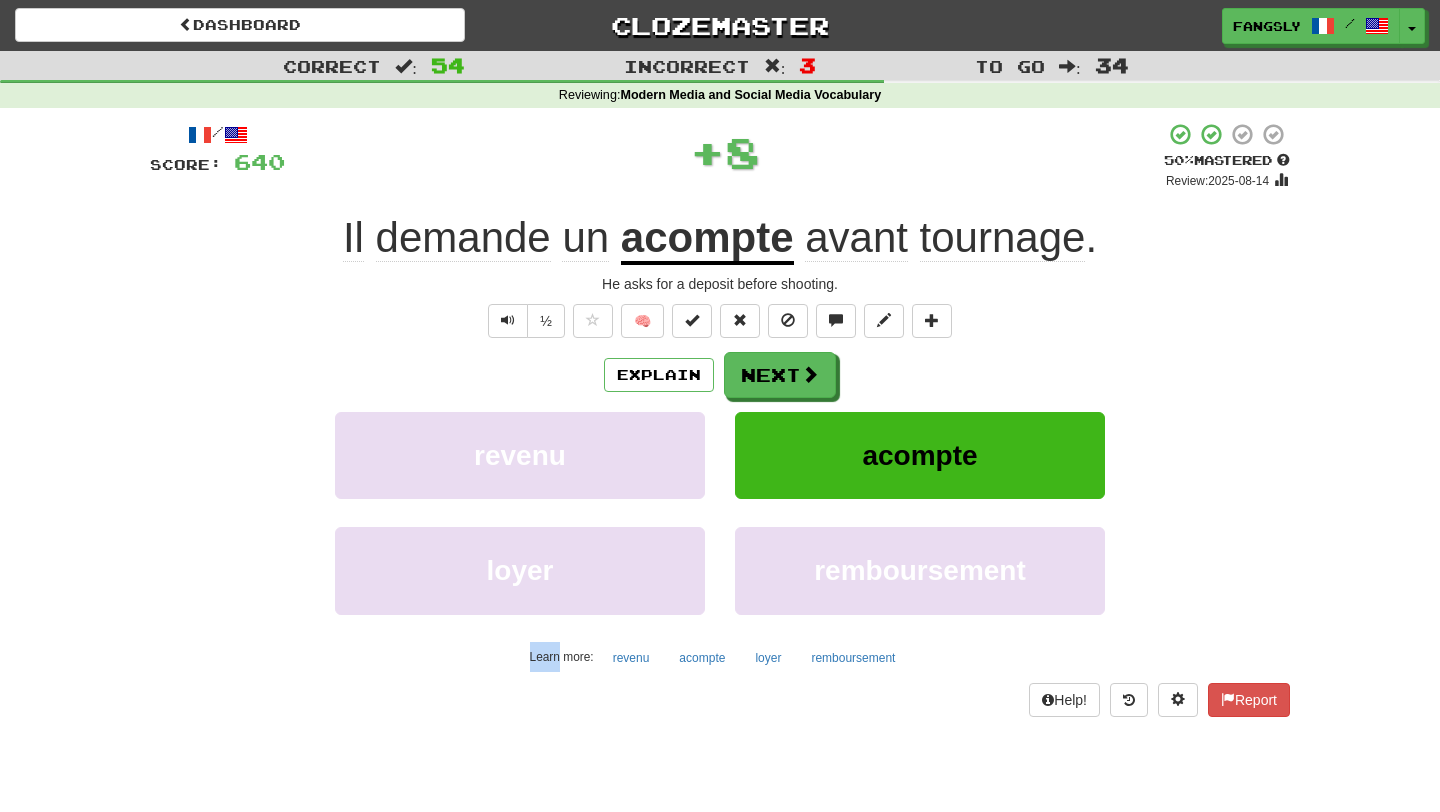 click on "/  Score:   640 + 8 50 %  Mastered Review:  2025-08-14 Il   demande   un   acompte   avant   tournage . He asks for a deposit before shooting. ½ 🧠 Explain Next revenu acompte loyer remboursement Learn more: revenu acompte loyer remboursement  Help!  Report" at bounding box center (720, 419) 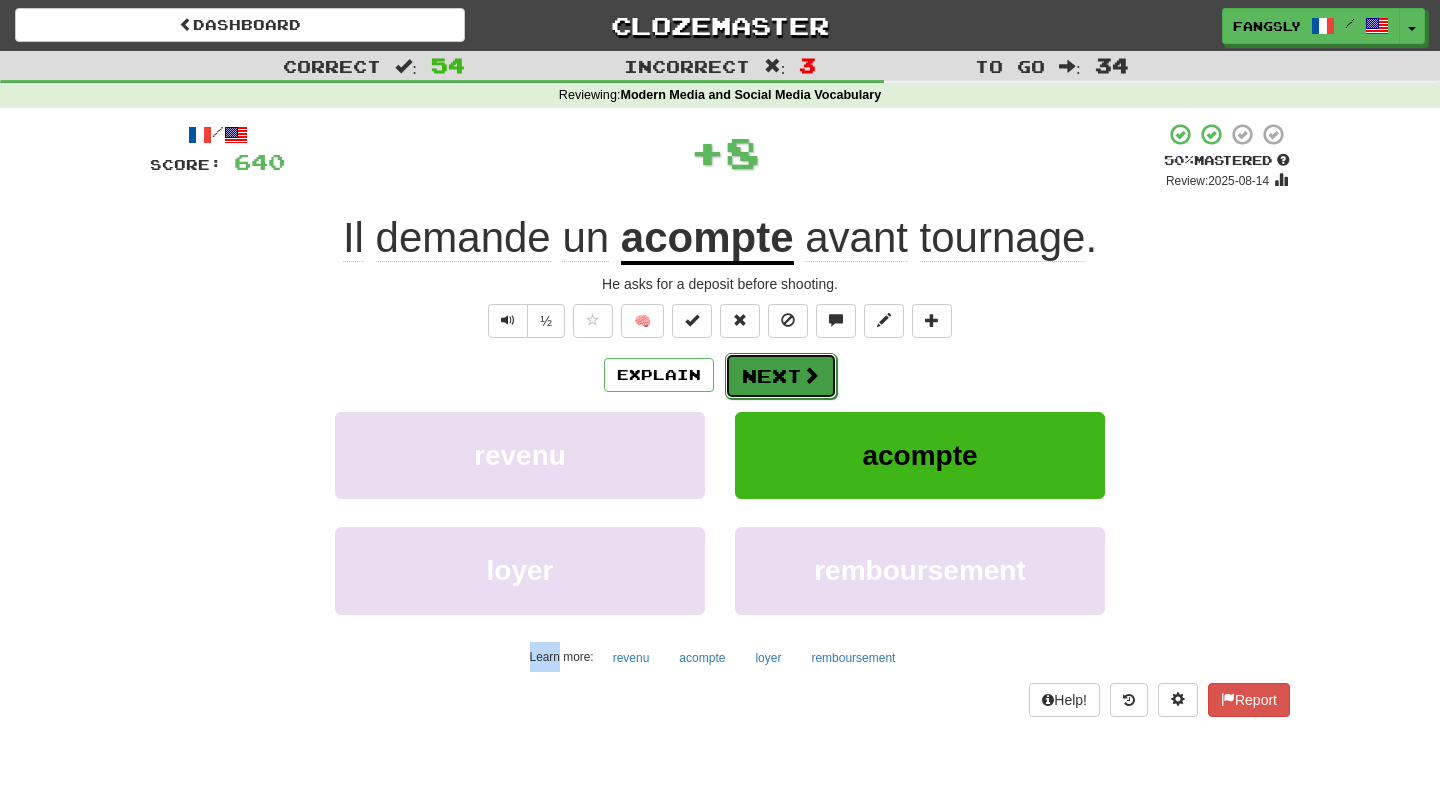 click on "Next" at bounding box center [781, 376] 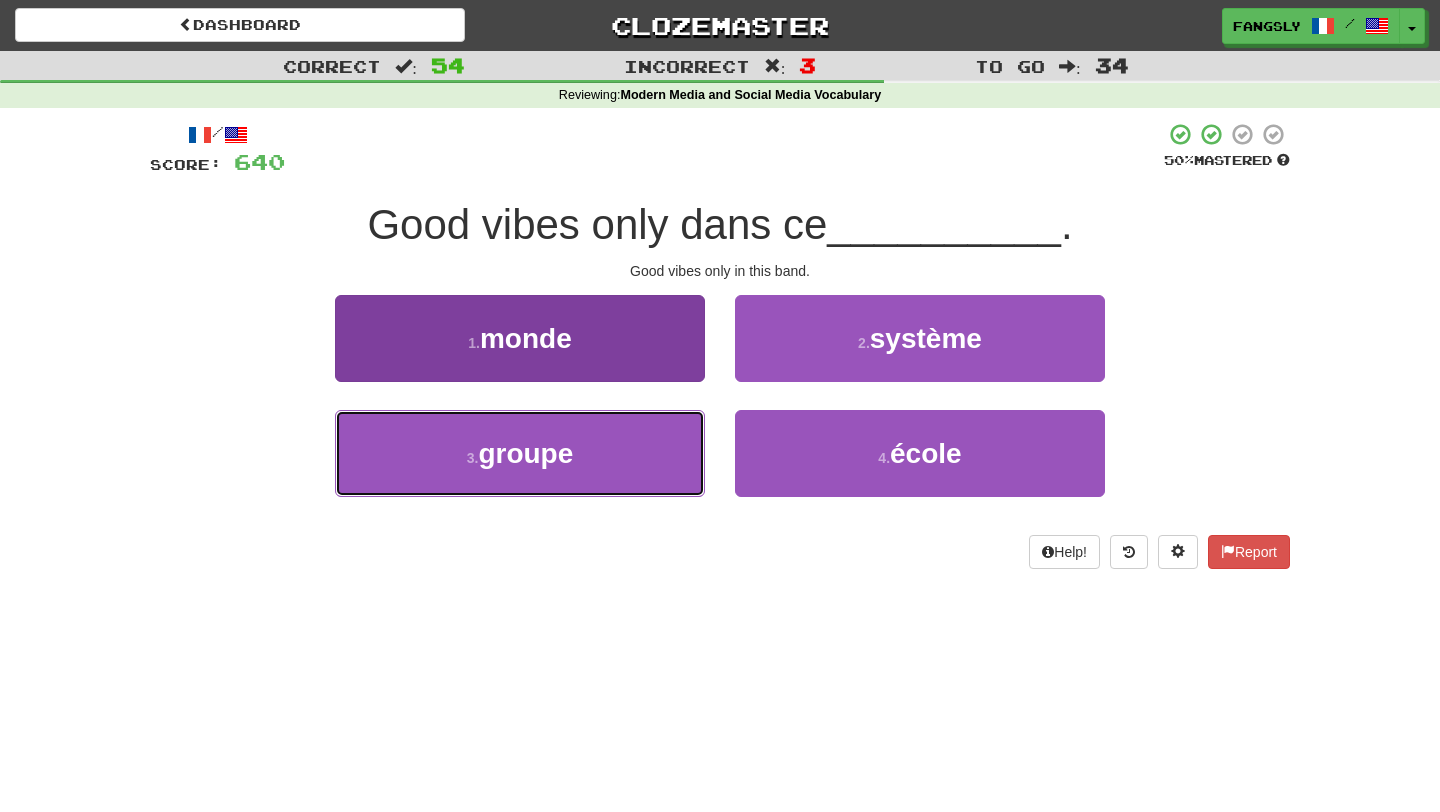 click on "3 .  groupe" at bounding box center (520, 453) 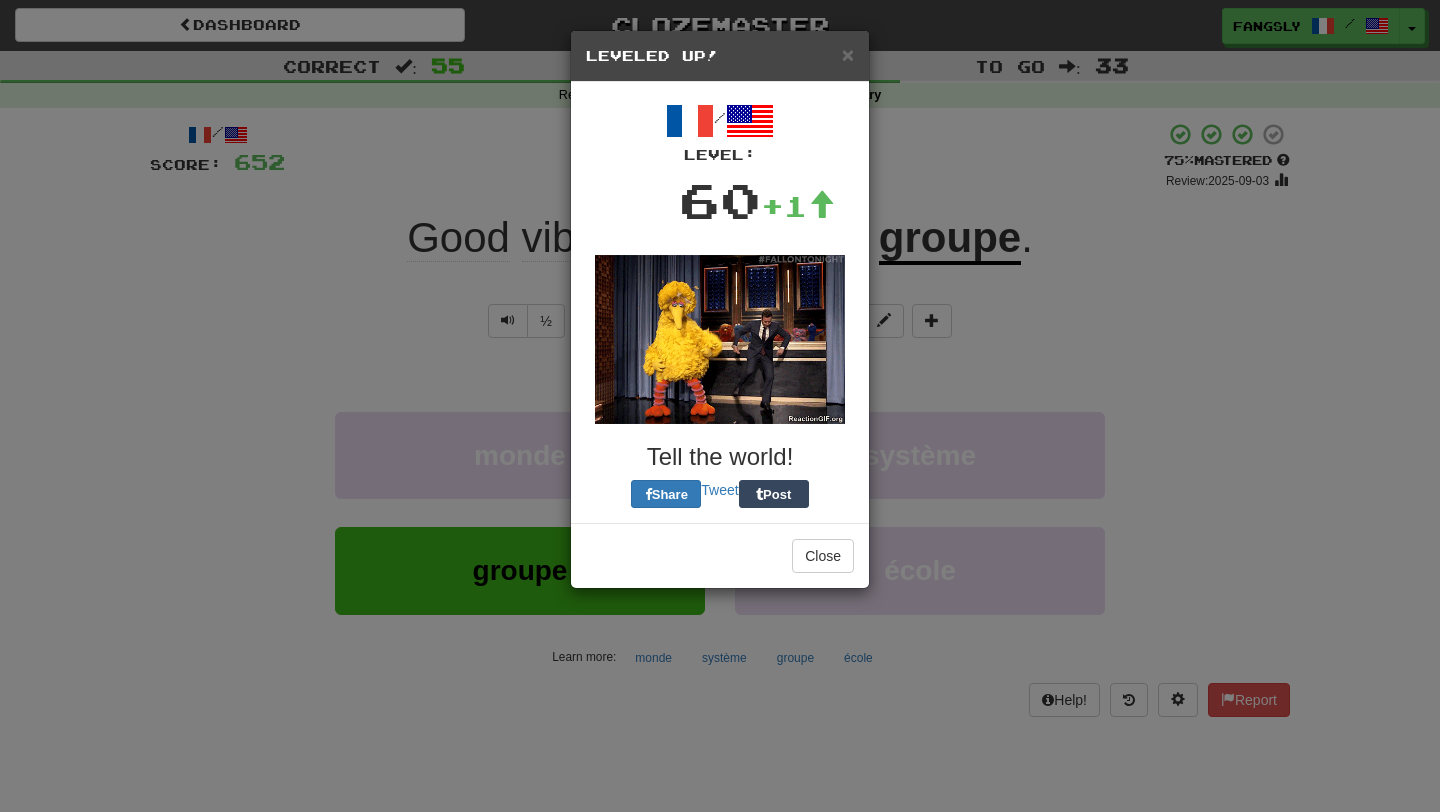 click on "Dashboard
Clozemaster
Fangsly
/
Toggle Dropdown
Dashboard
Leaderboard
Activity Feed
Notifications
8
Profile
Discussions
Dansk
/
English
Streak:
0
Review:
20
Points Today: 0
Deutsch
/
English
Streak:
0
Review:
1,006
Points Today: 0
Français
/
English
Streak:
16
Review:
288
Points Today: 0
Gàidhlig
/
English
Streak:
0
Review:
7
Points Today: 0
Nederlands
/
English
Streak:
0
Review:
20
Points Today: 0
Polski
/
Русский
Streak:
0
Review:
20
Points Today: 0
Polski
/
English
Streak:
0
Review:
0
Points Today: 0
Português
/
English" at bounding box center (720, 761) 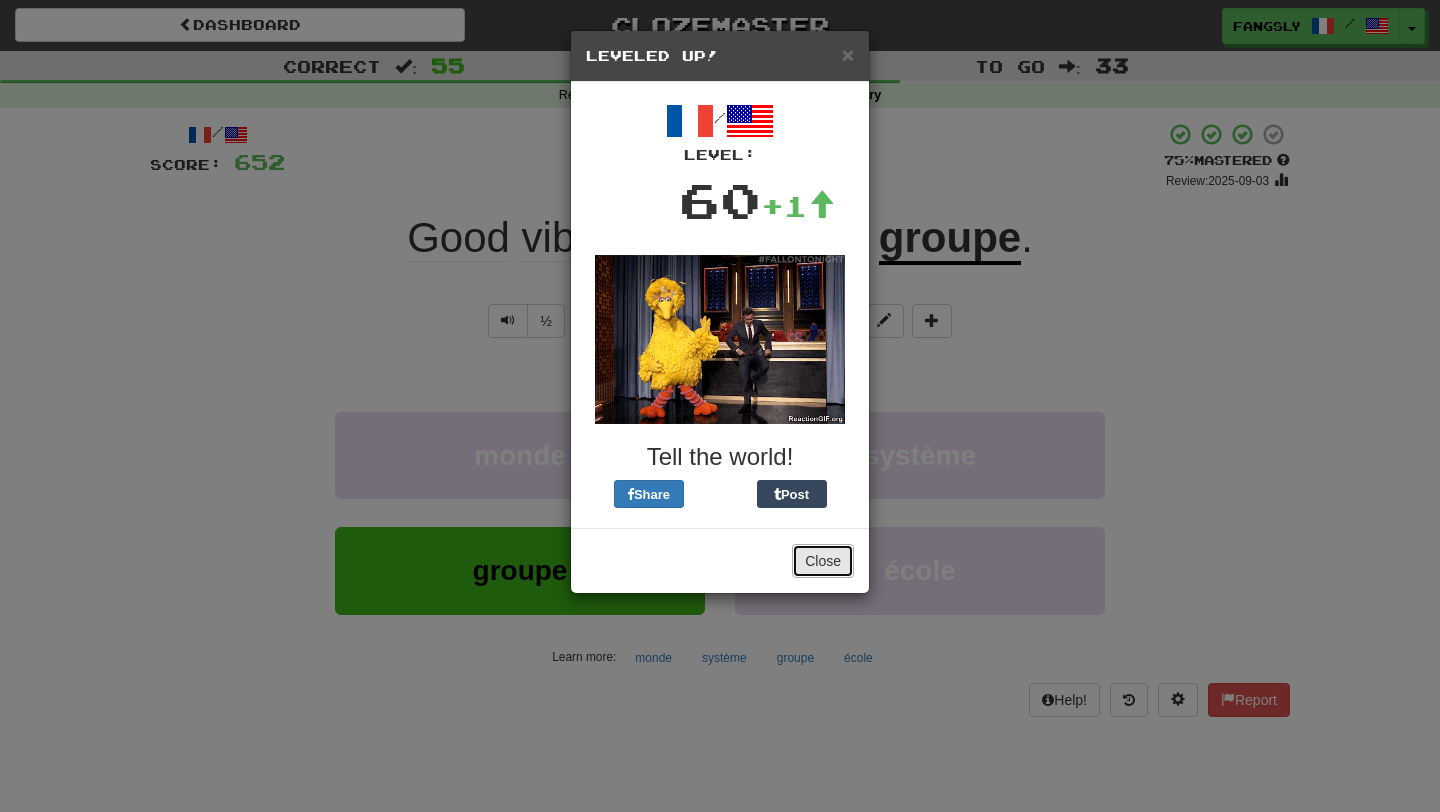 click on "Close" at bounding box center (823, 561) 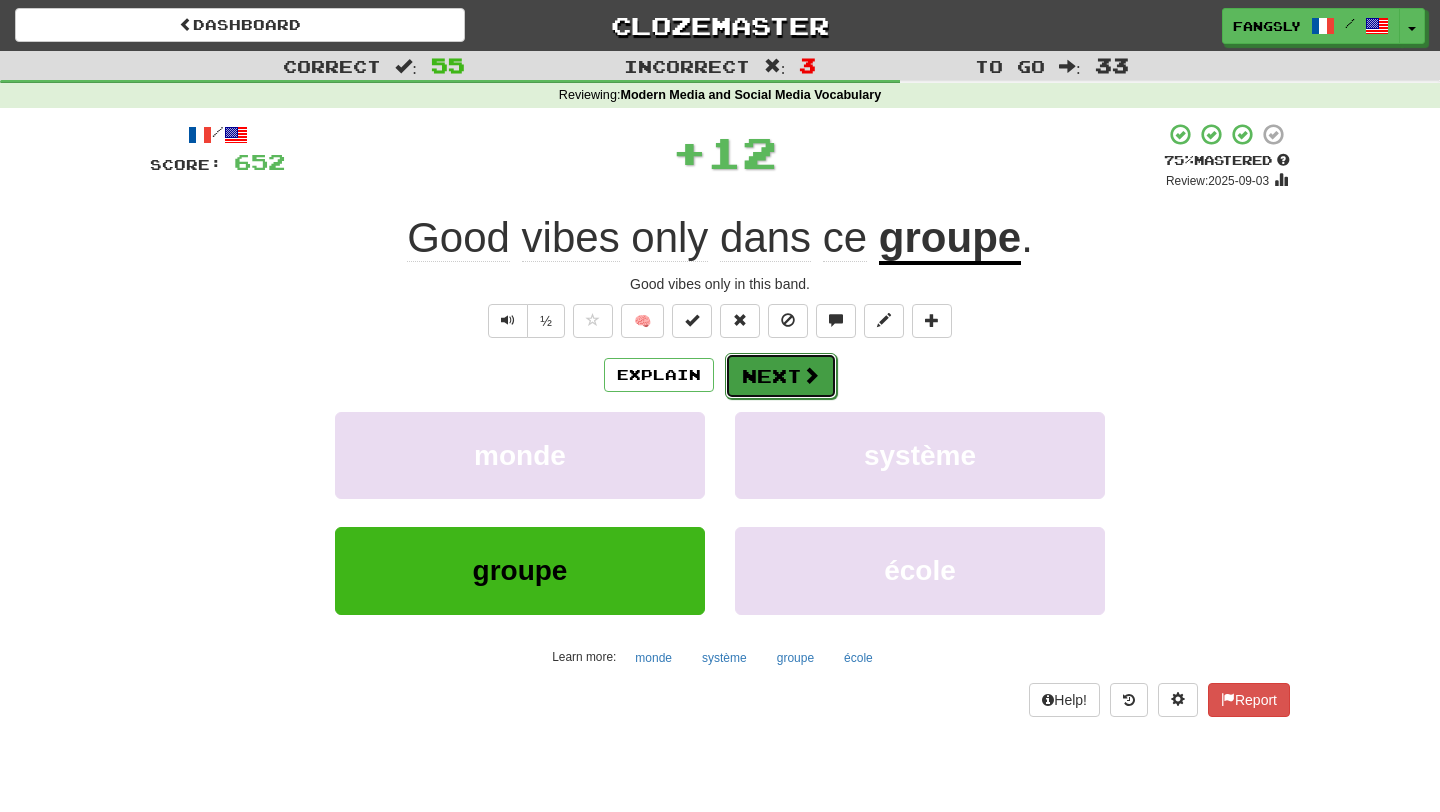 click on "Next" at bounding box center (781, 376) 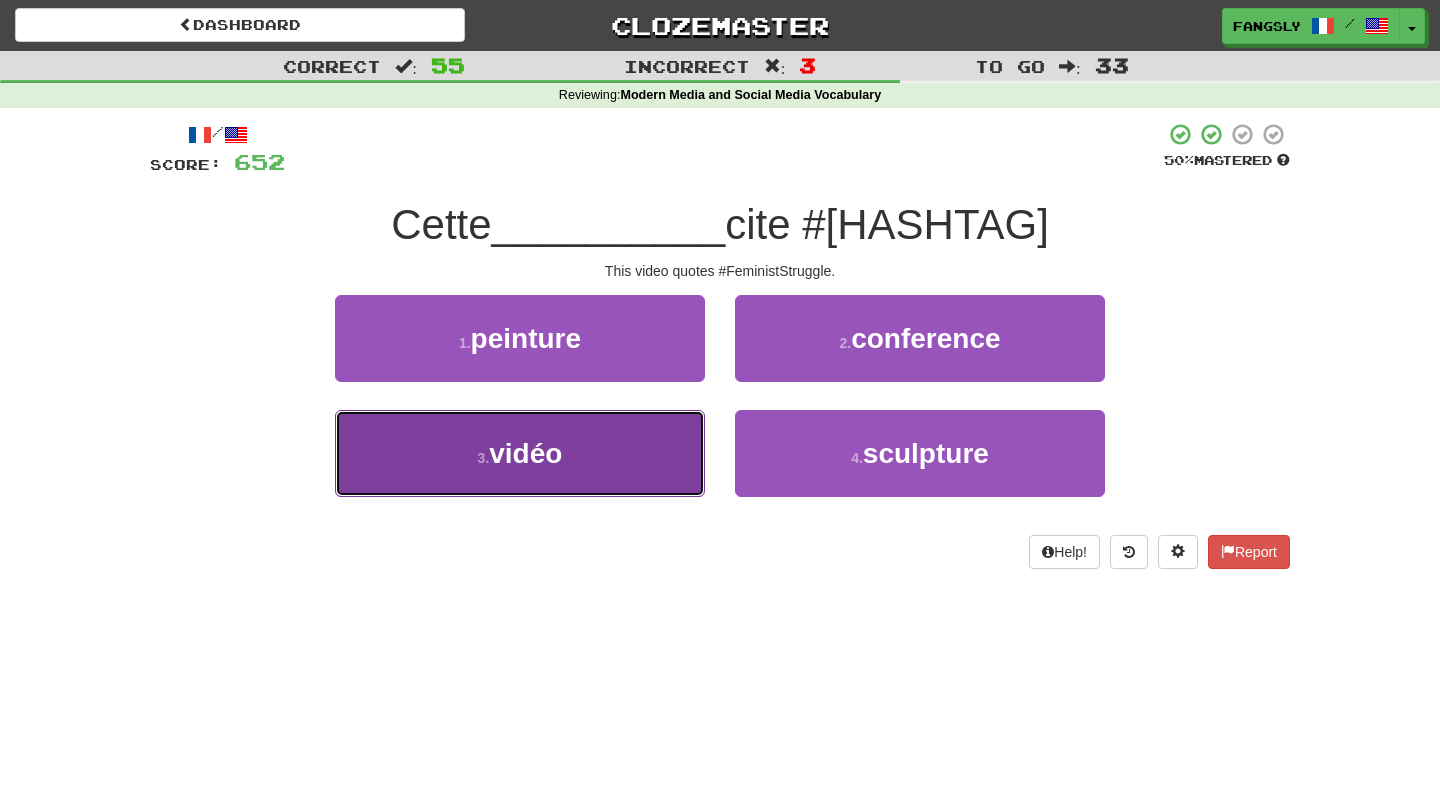 click on "3 .  vidéo" at bounding box center [520, 453] 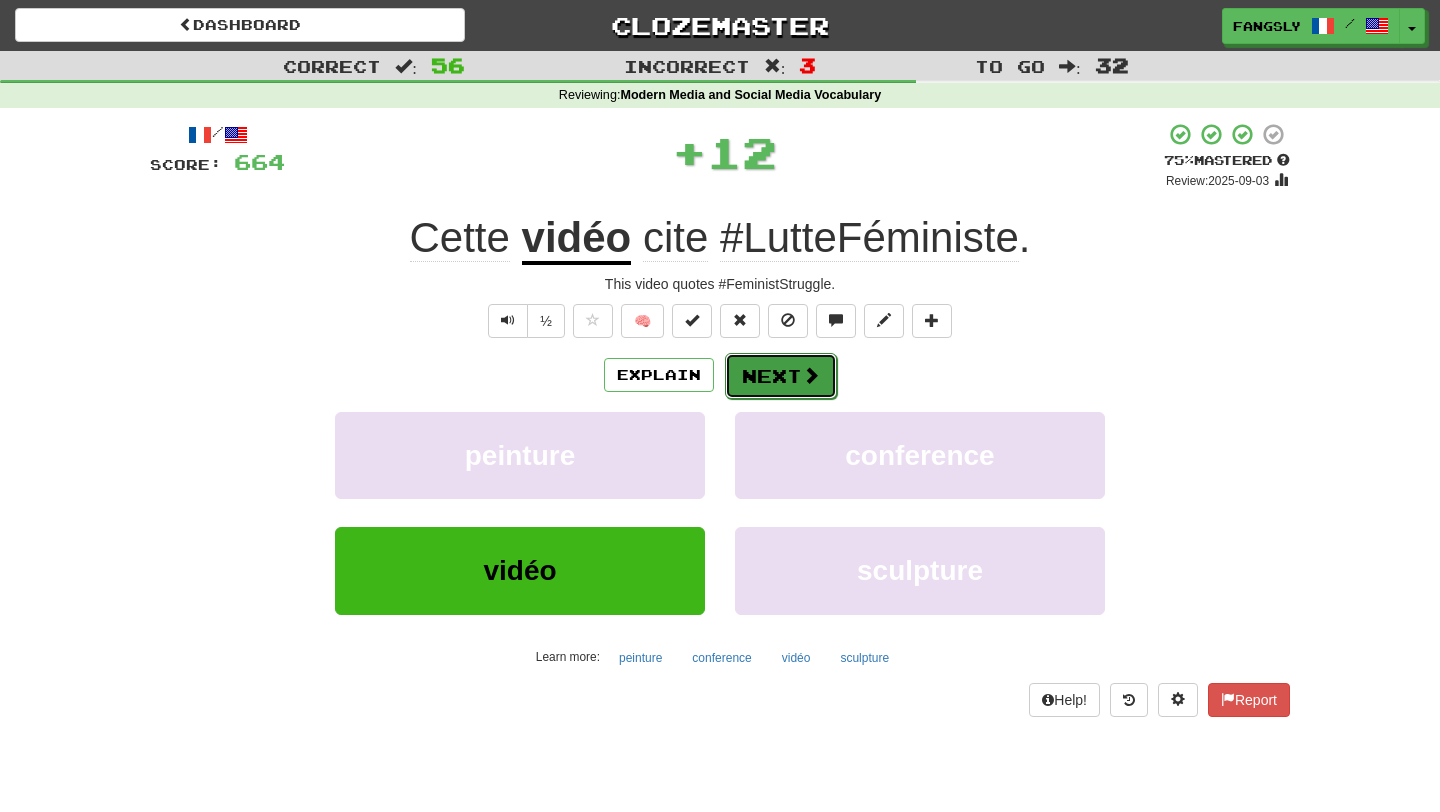 click on "Next" at bounding box center [781, 376] 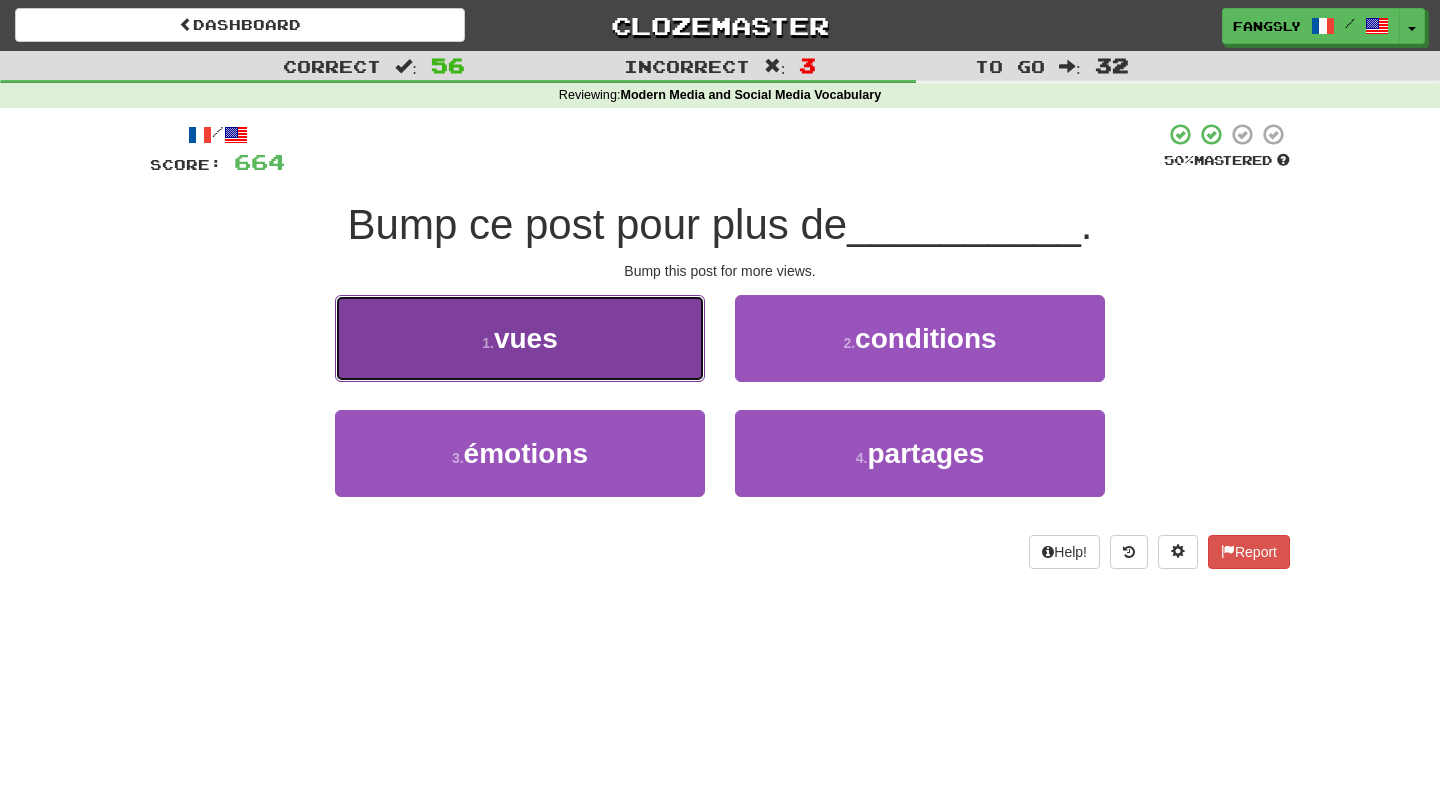 click on "1 .  vues" at bounding box center [520, 338] 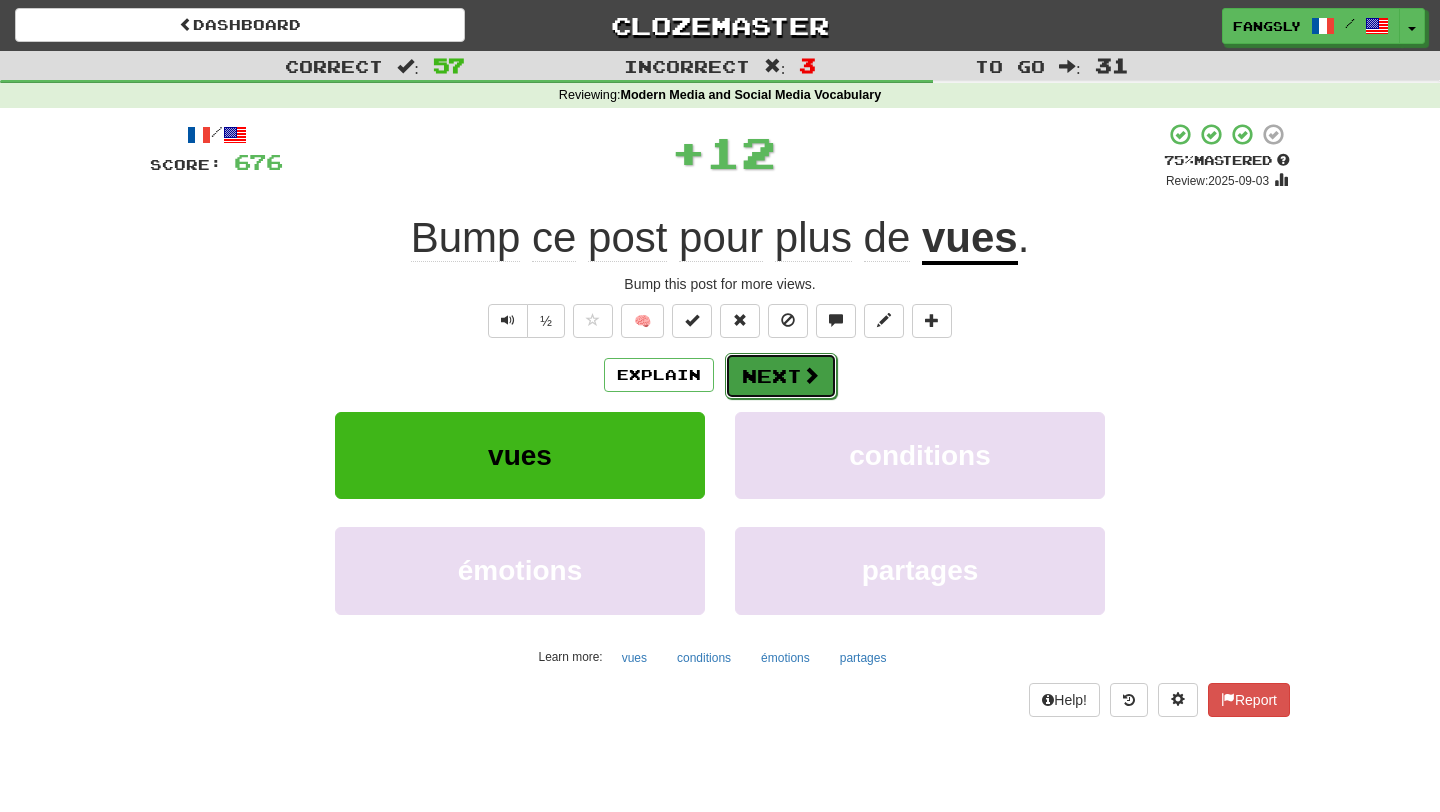 click on "Next" at bounding box center [781, 376] 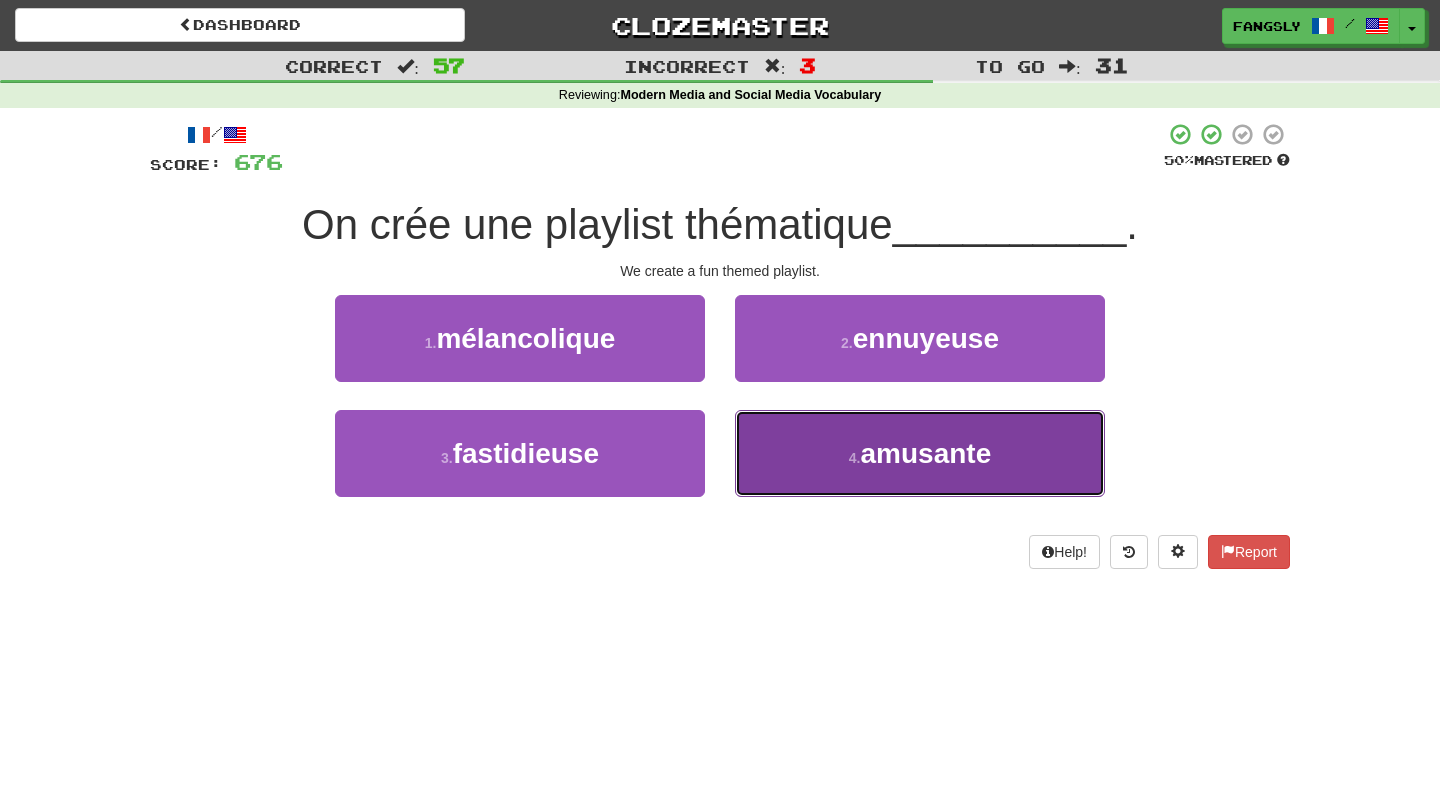 click on "4 .  amusante" at bounding box center (920, 453) 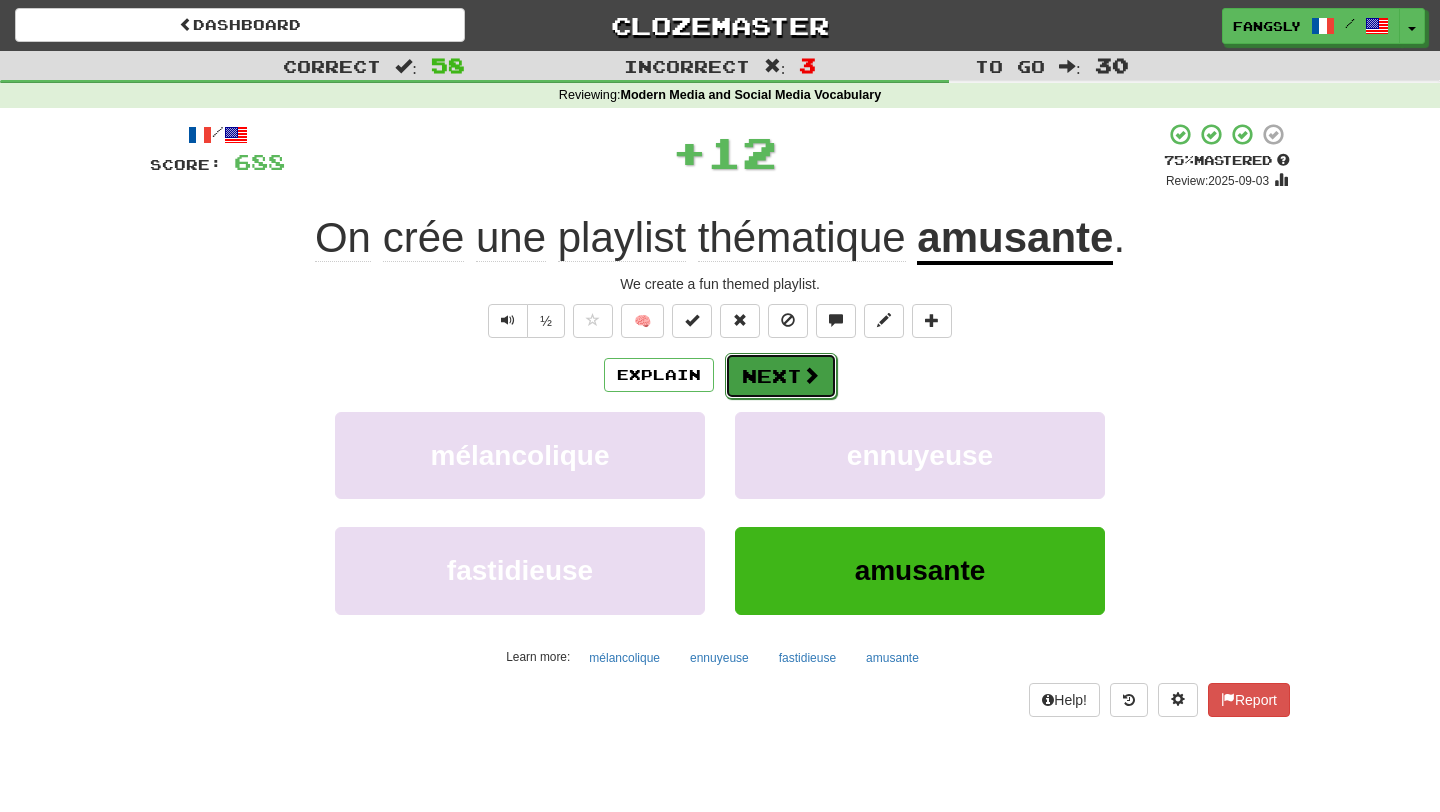 click on "Next" at bounding box center (781, 376) 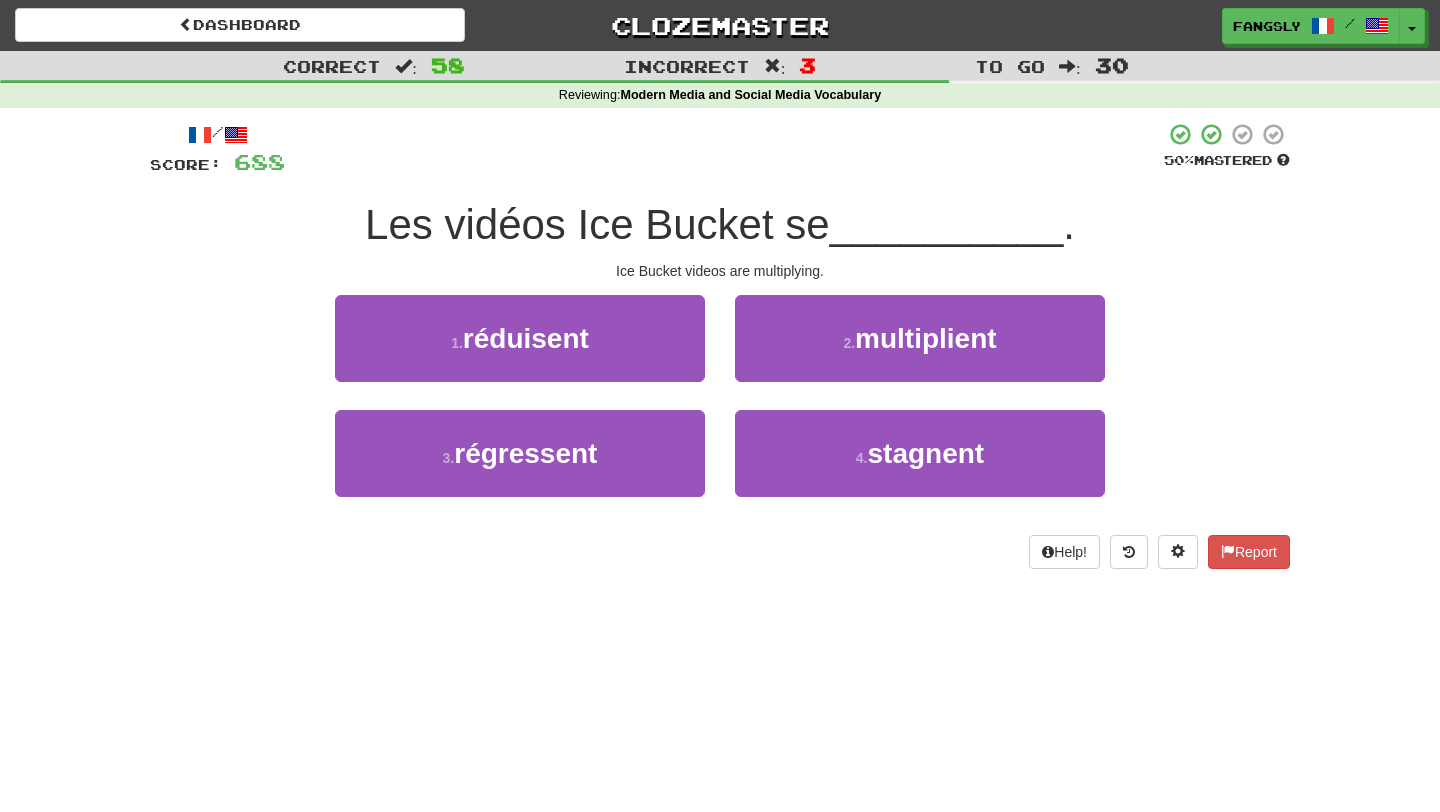 click on "2 .  multiplient" at bounding box center [920, 352] 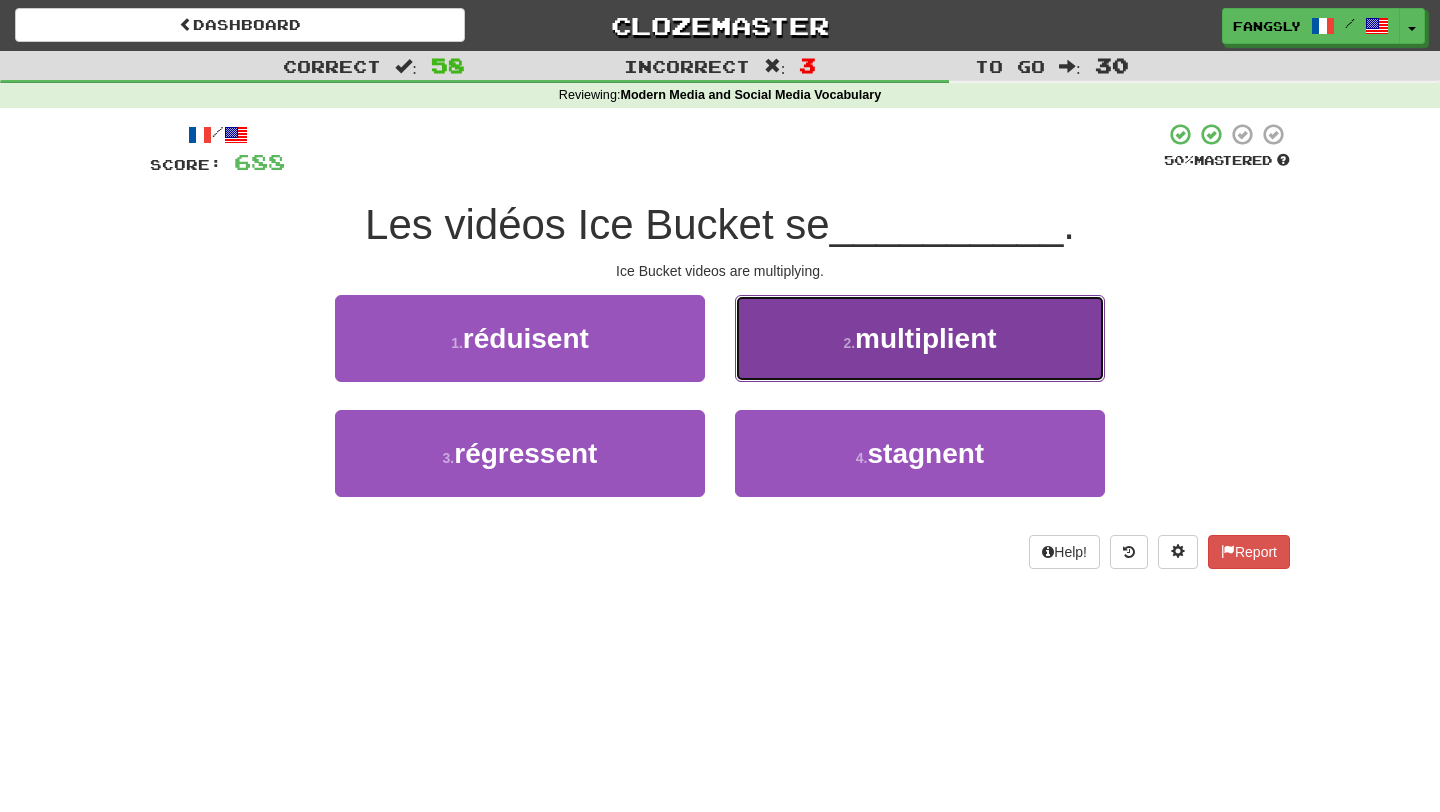 click on "2 .  multiplient" at bounding box center (920, 338) 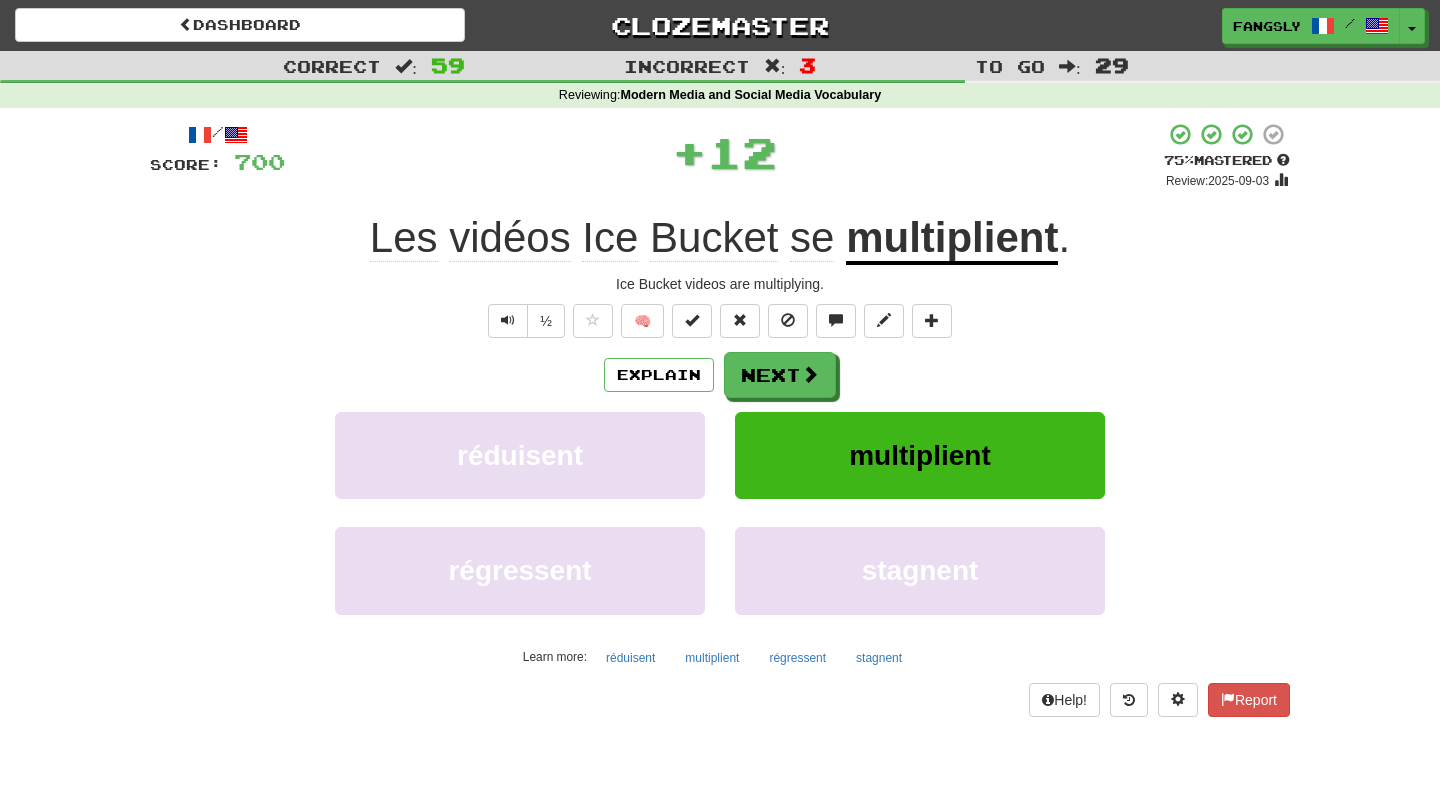 click on "Next" at bounding box center (780, 375) 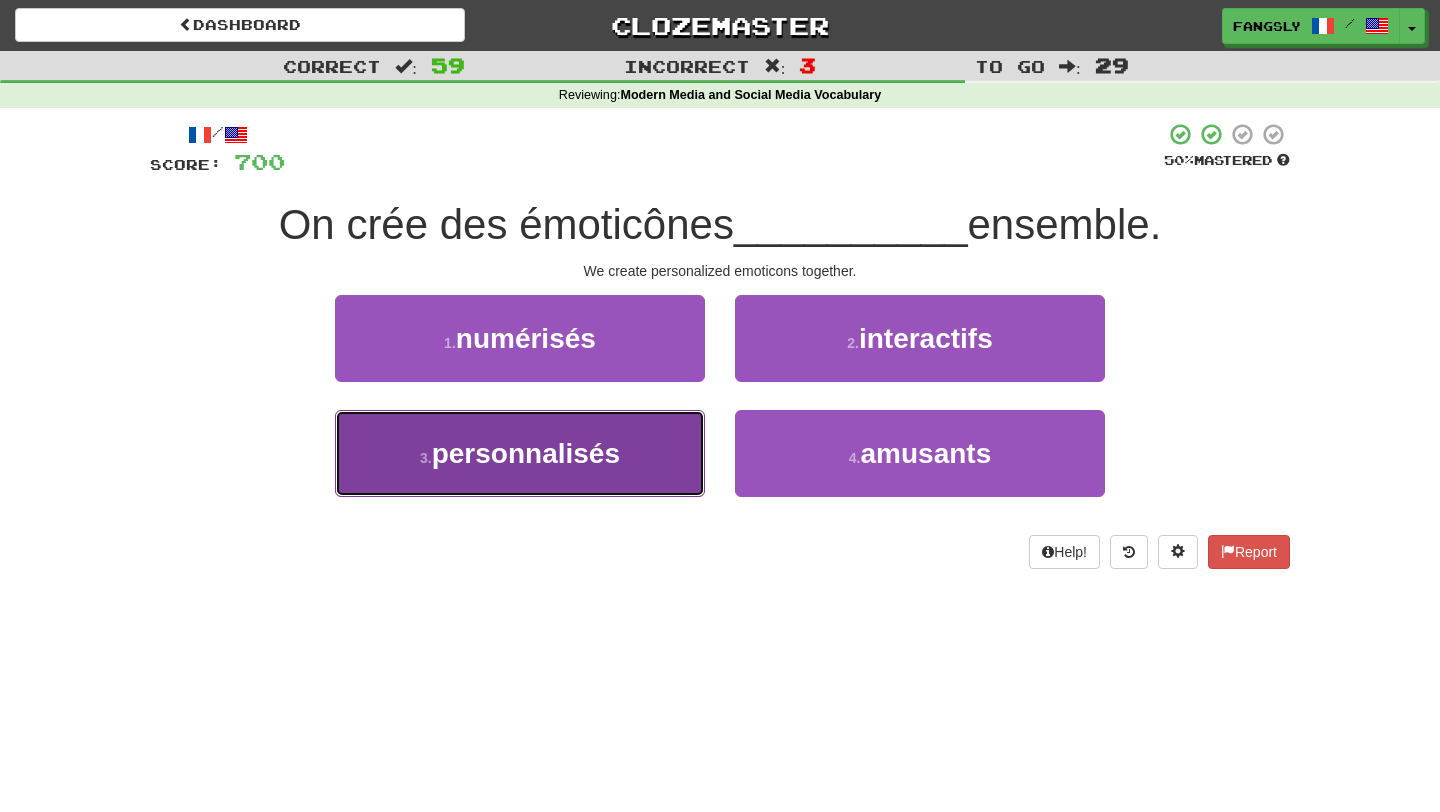 click on "3 .  personnalisés" at bounding box center (520, 453) 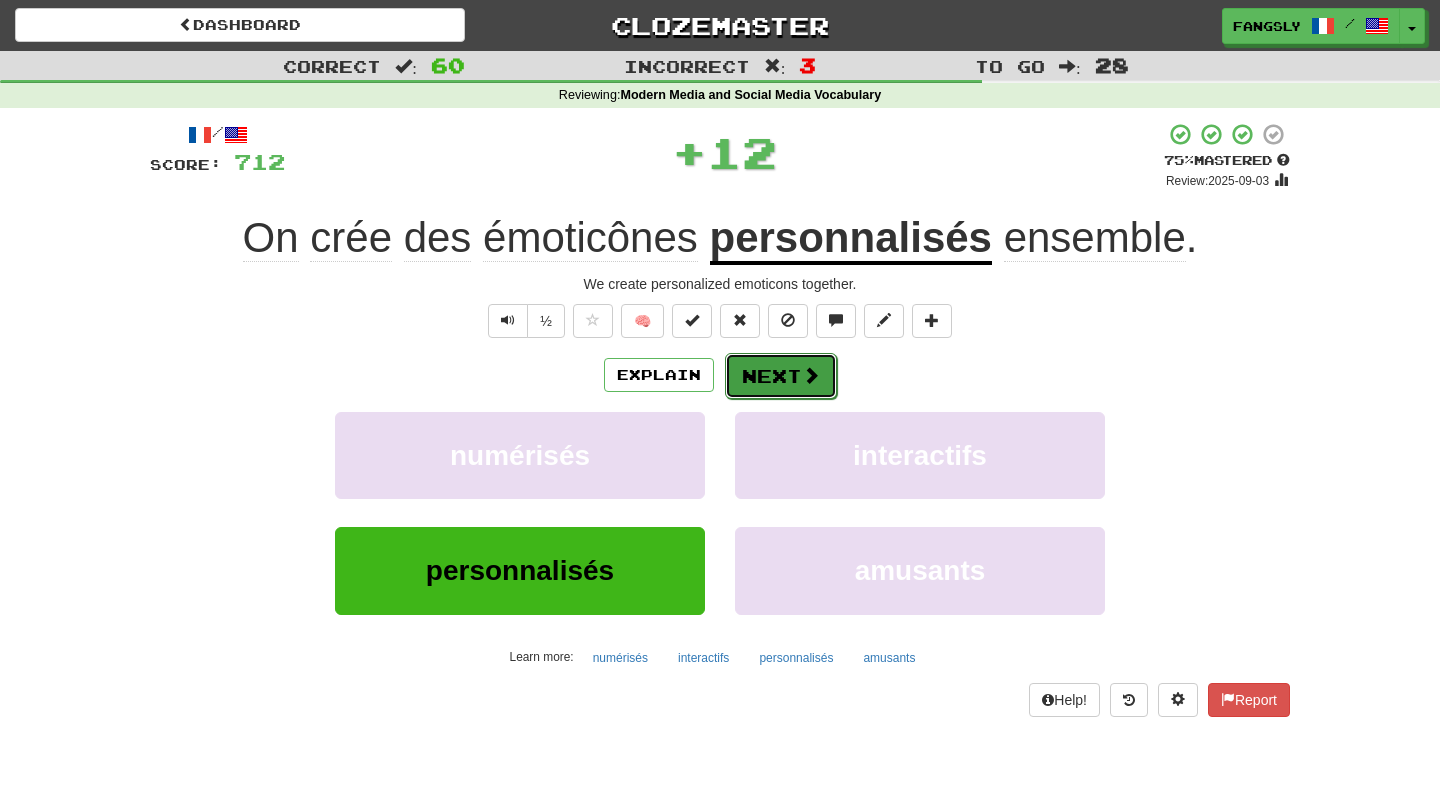 click on "Next" at bounding box center (781, 376) 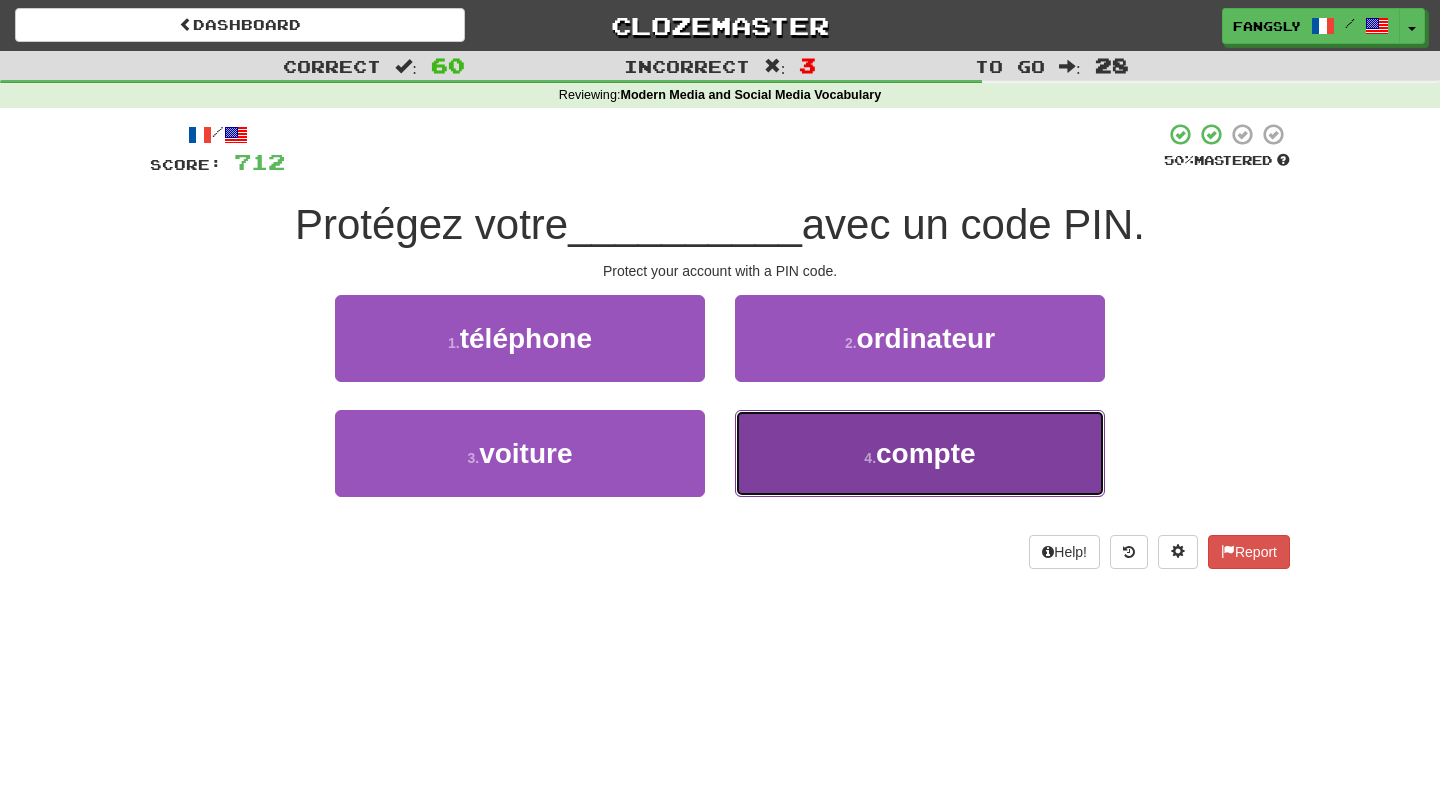 click on "4 .  compte" at bounding box center (920, 453) 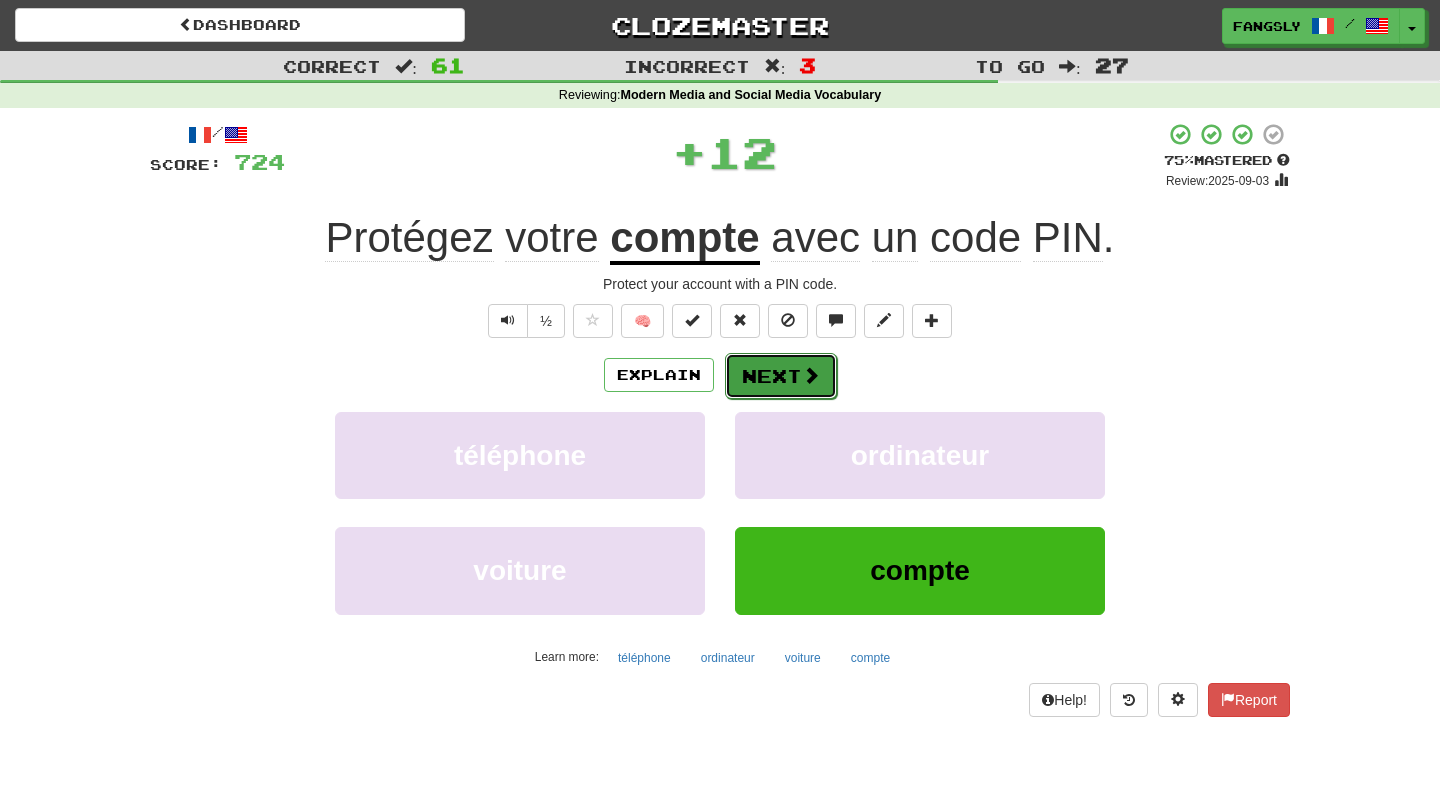 click on "Next" at bounding box center [781, 376] 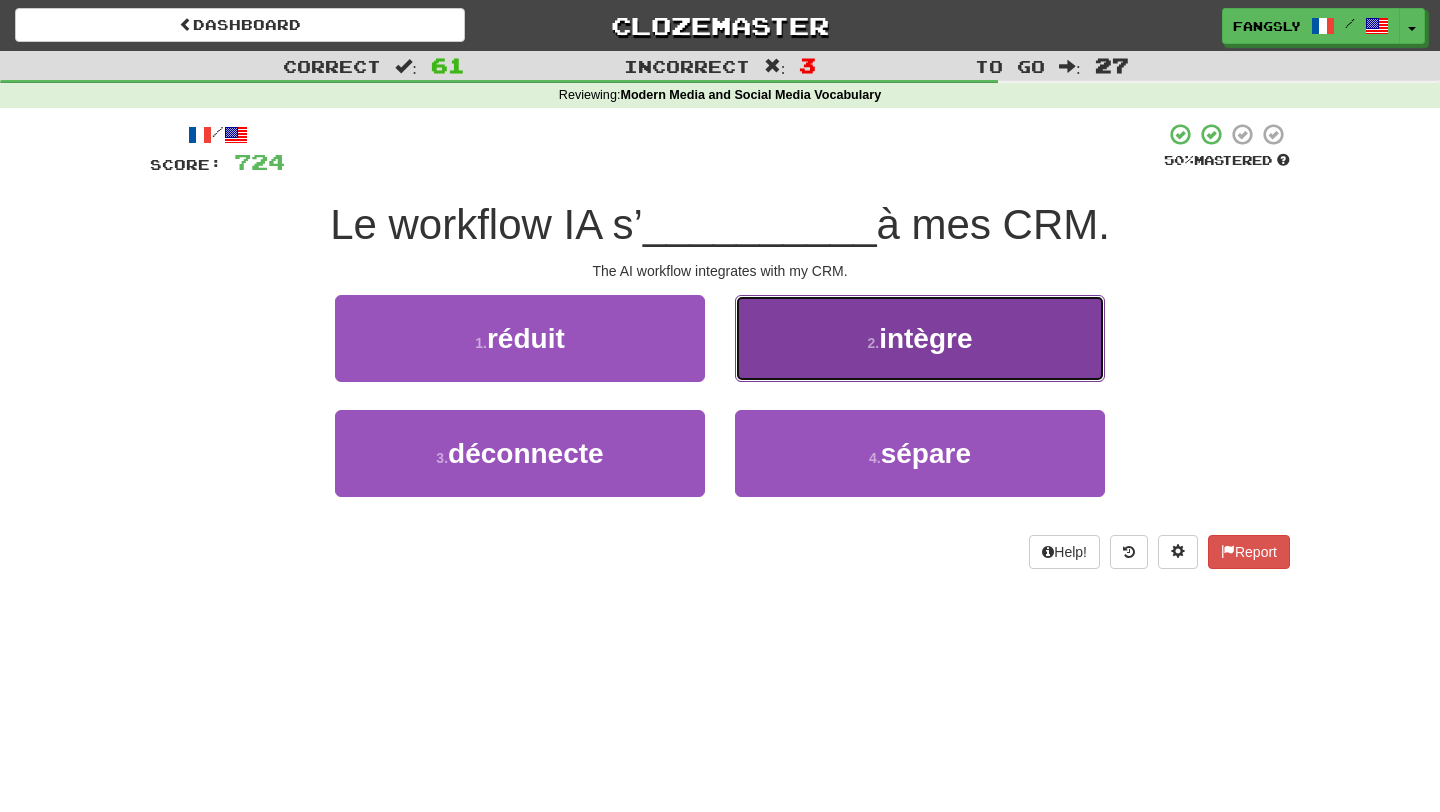 click on "2 .  intègre" at bounding box center [920, 338] 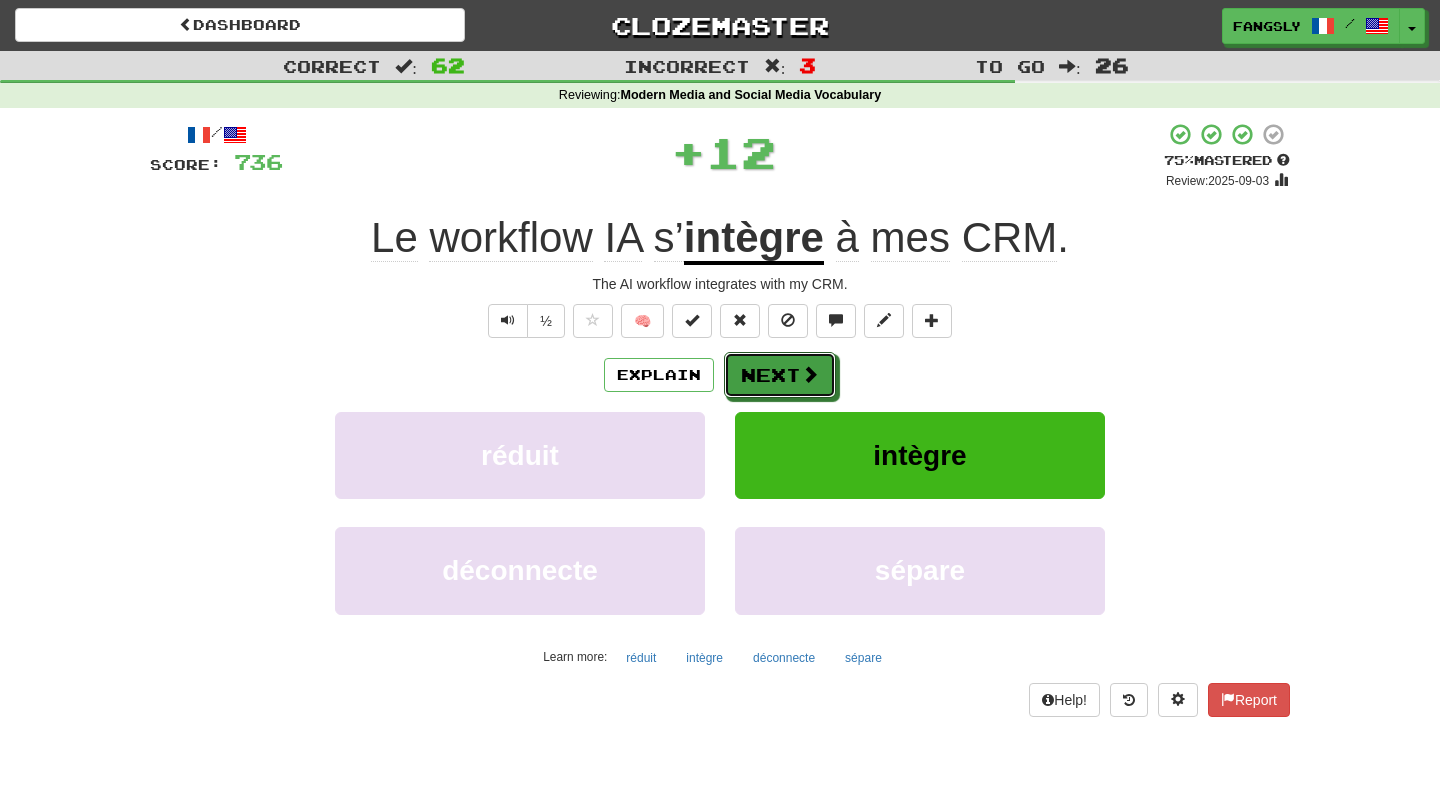 click on "Next" at bounding box center (780, 375) 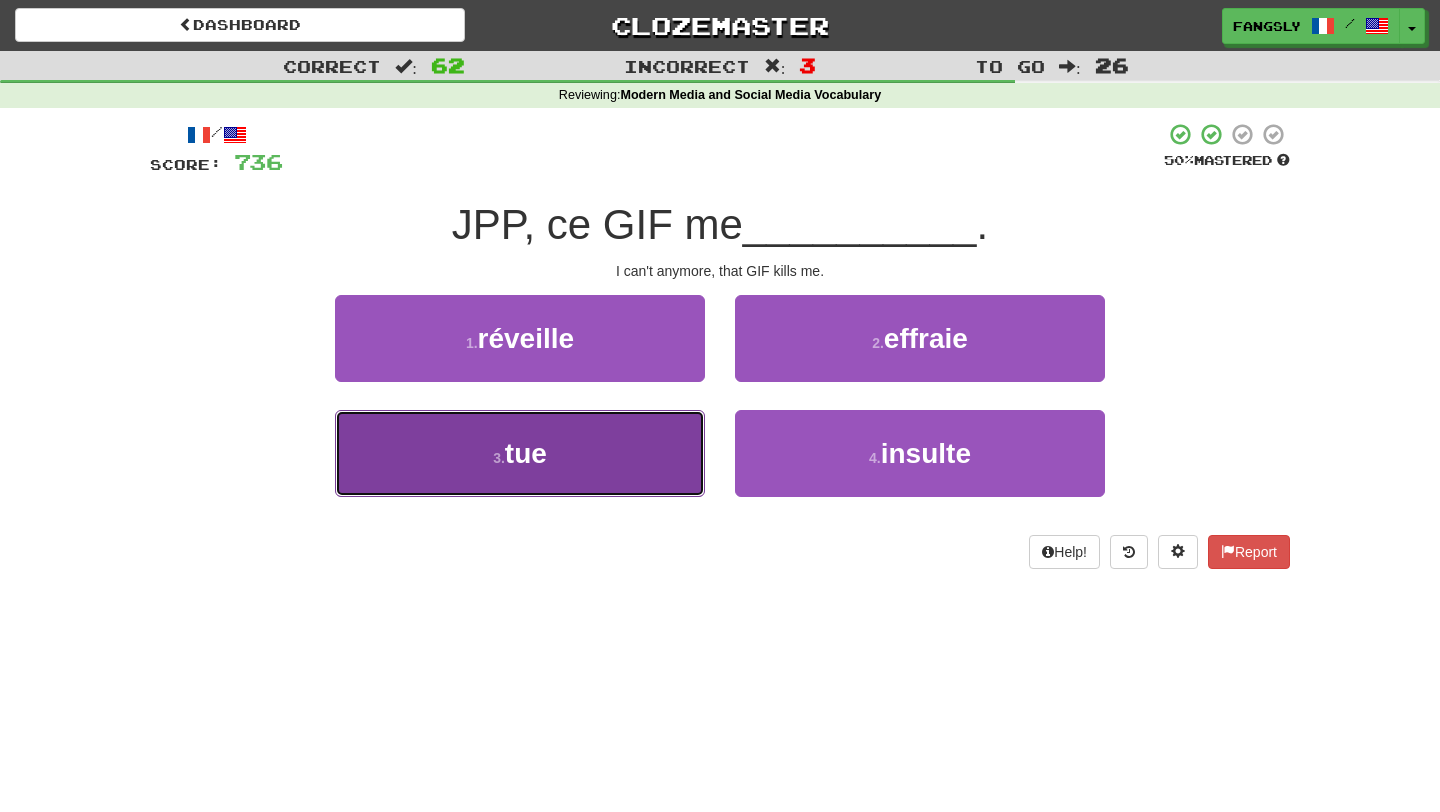 click on "3 .  tue" at bounding box center (520, 453) 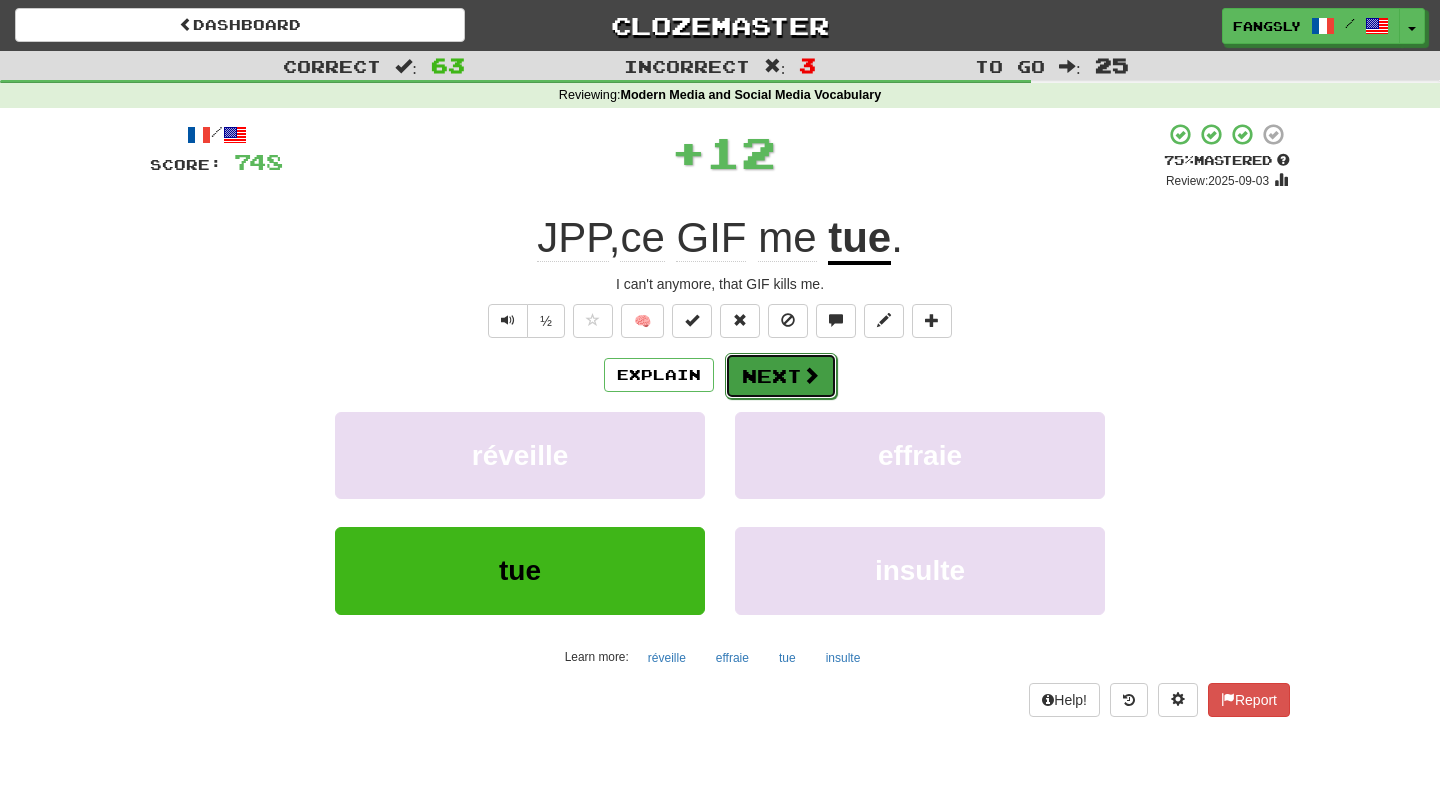click on "Next" at bounding box center (781, 376) 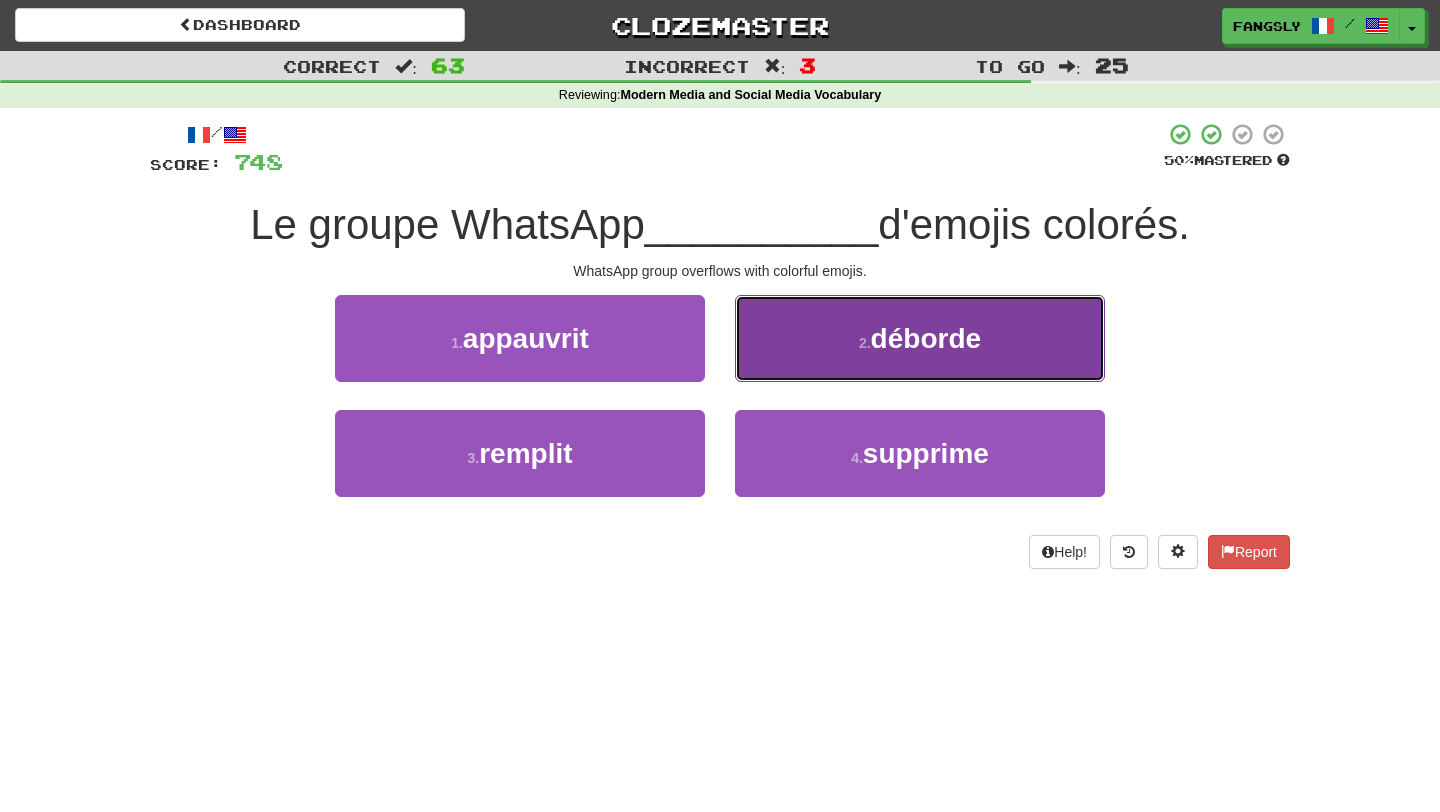 click on "2 .  déborde" at bounding box center (920, 338) 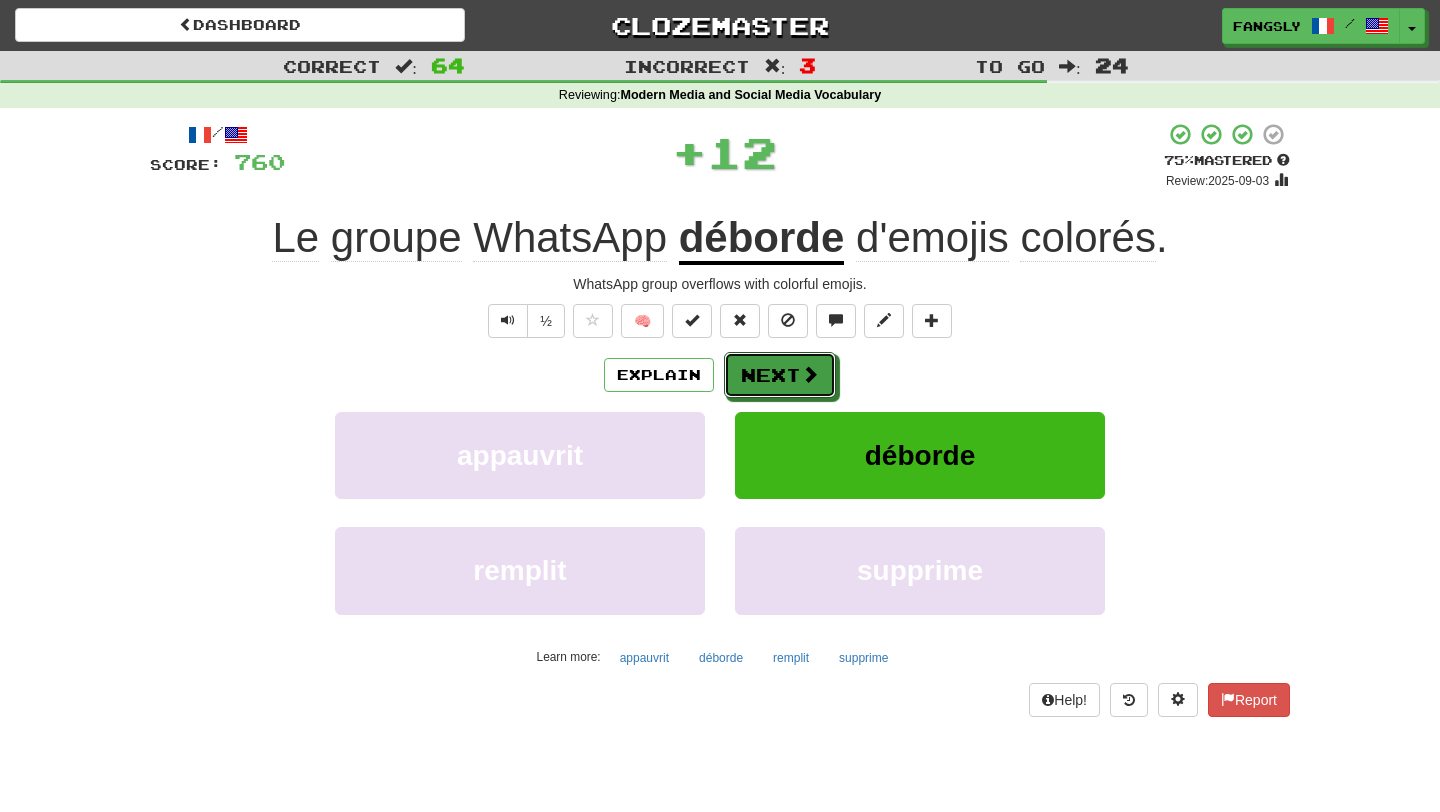 click on "Next" at bounding box center (780, 375) 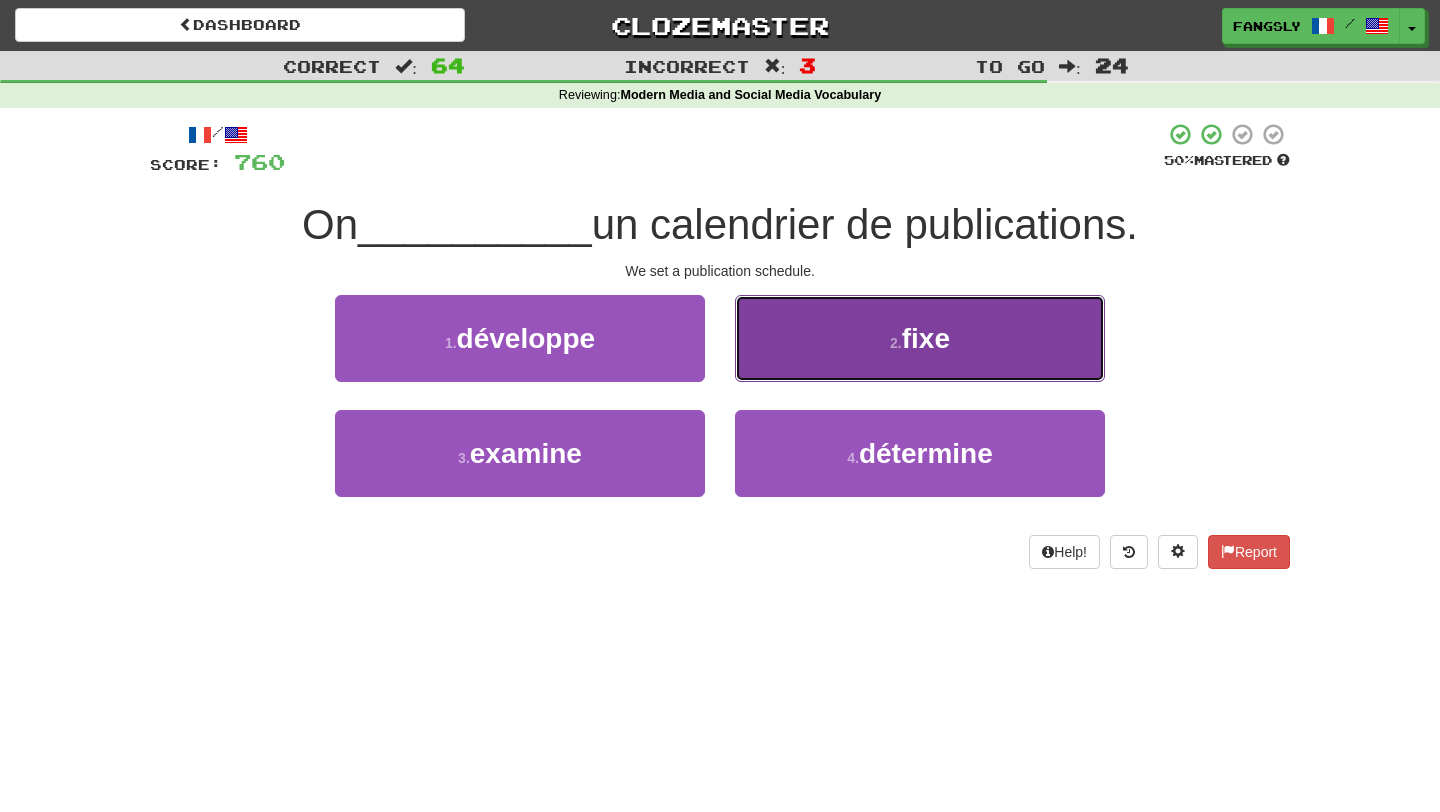 click on "2 .  fixe" at bounding box center [920, 338] 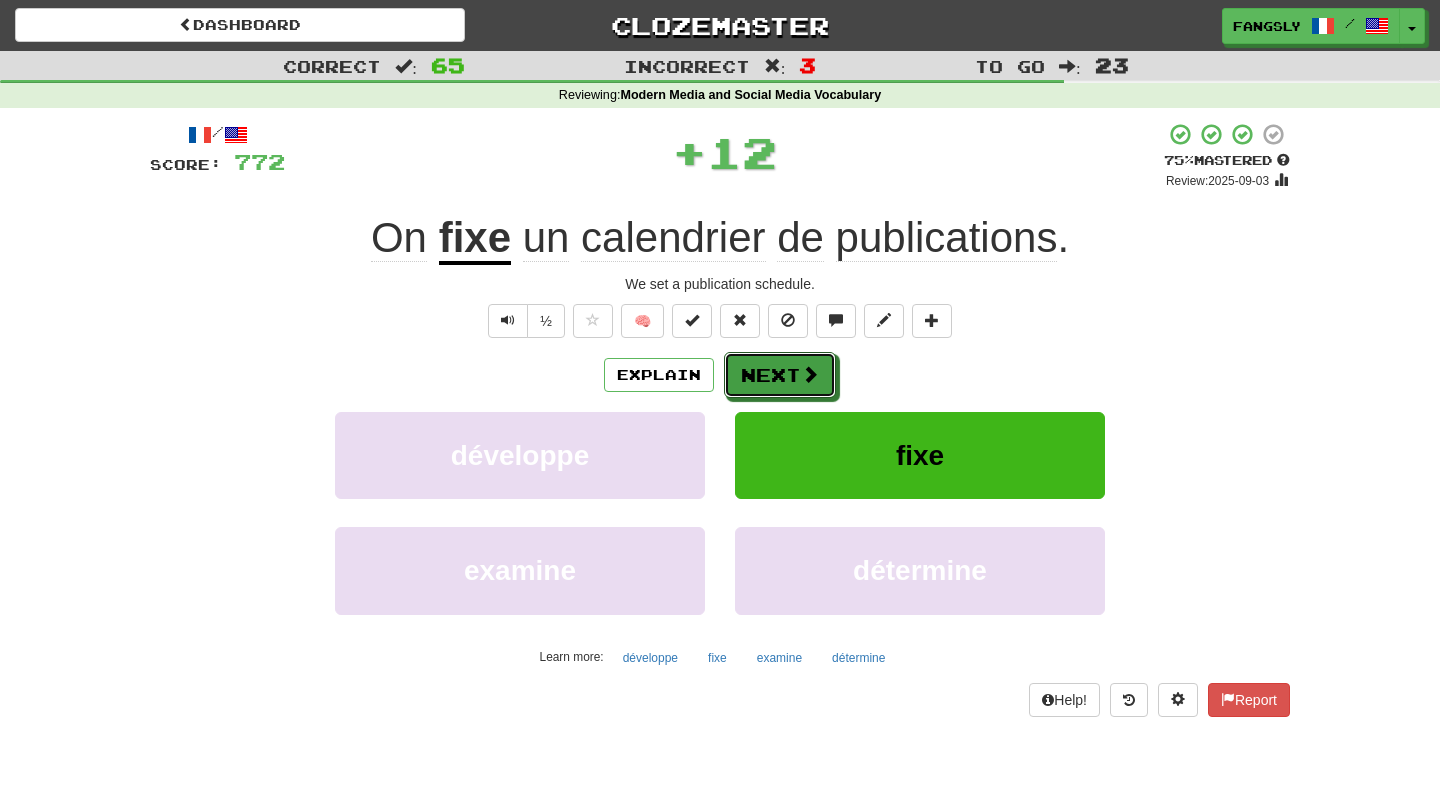 click on "Next" at bounding box center (780, 375) 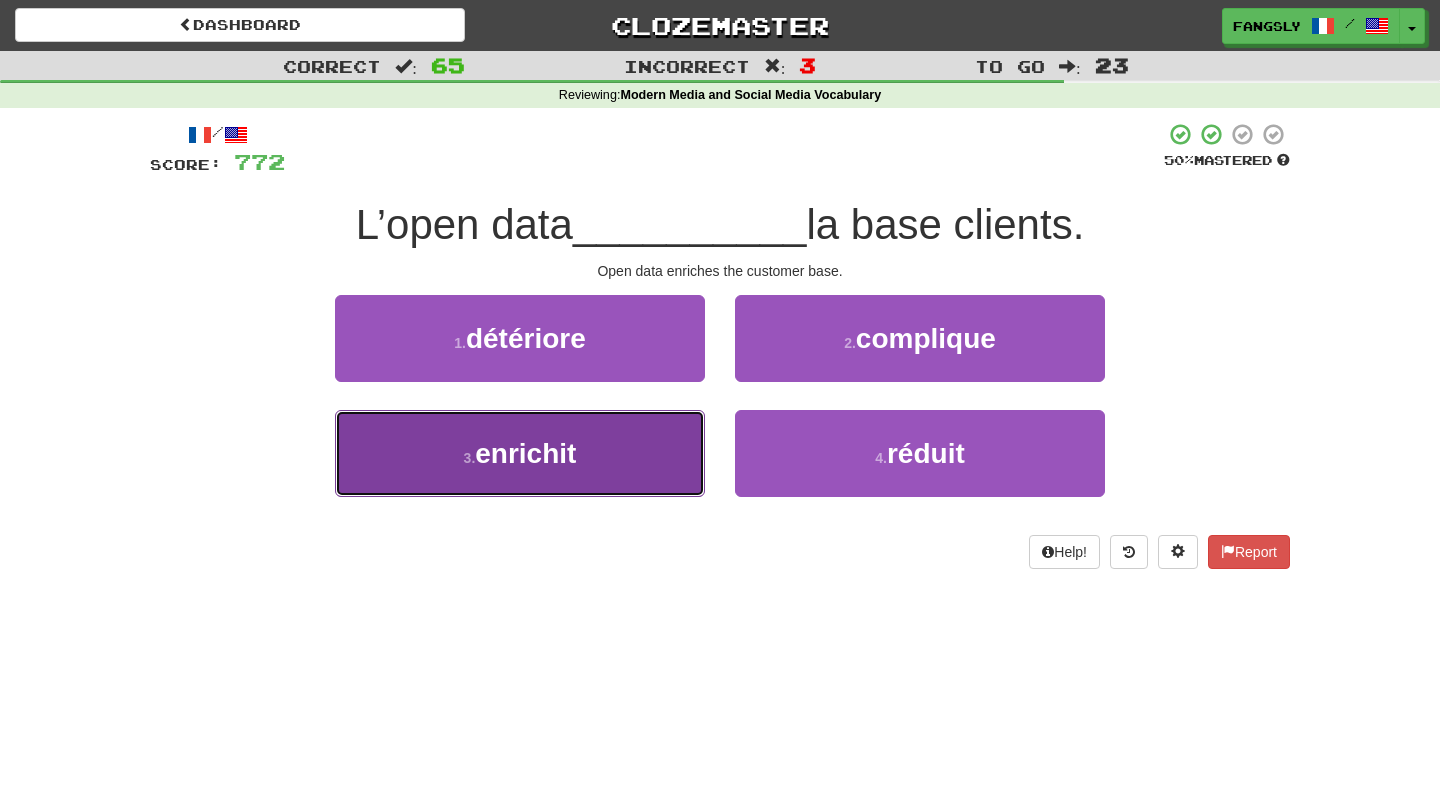 click on "3 .  enrichit" at bounding box center [520, 453] 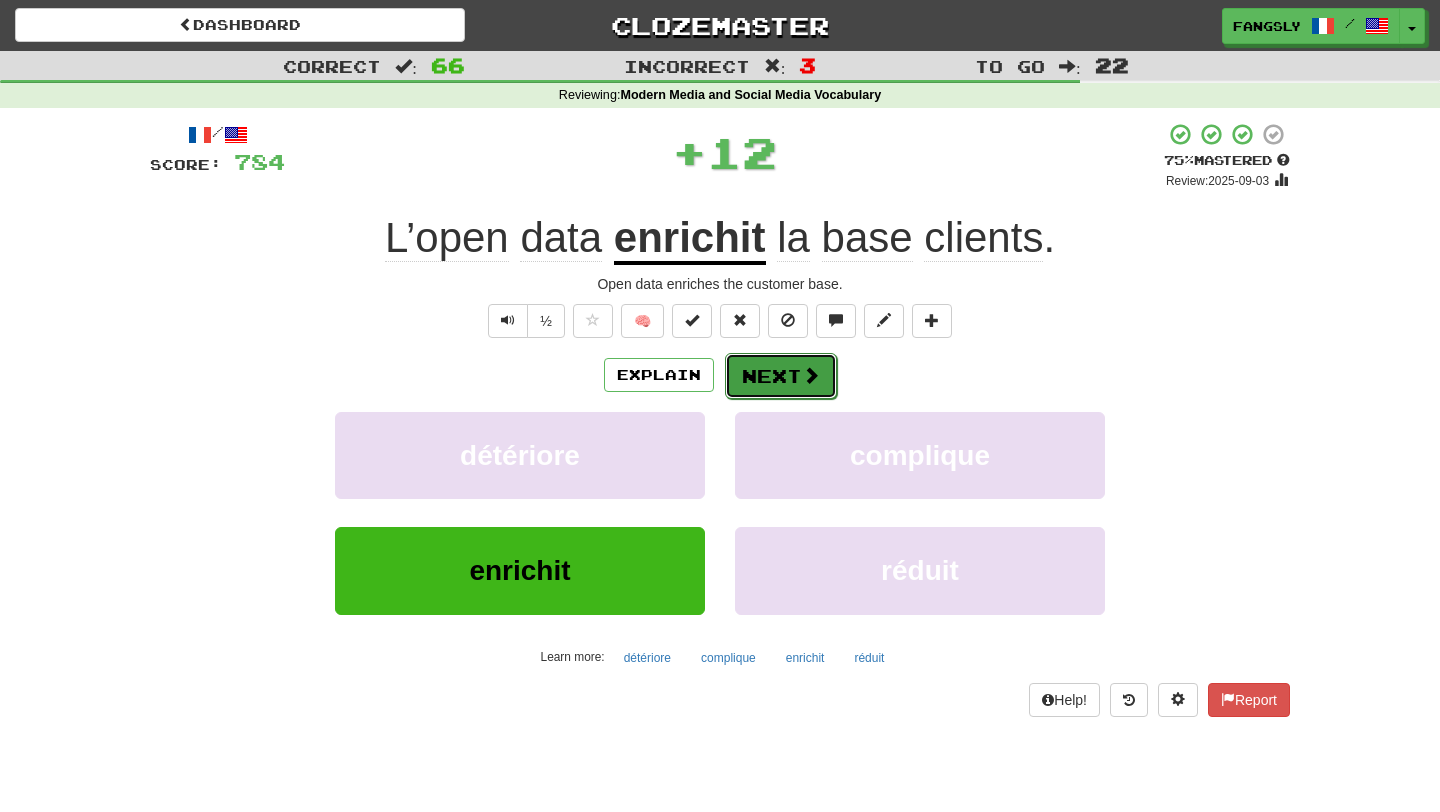 click on "Next" at bounding box center [781, 376] 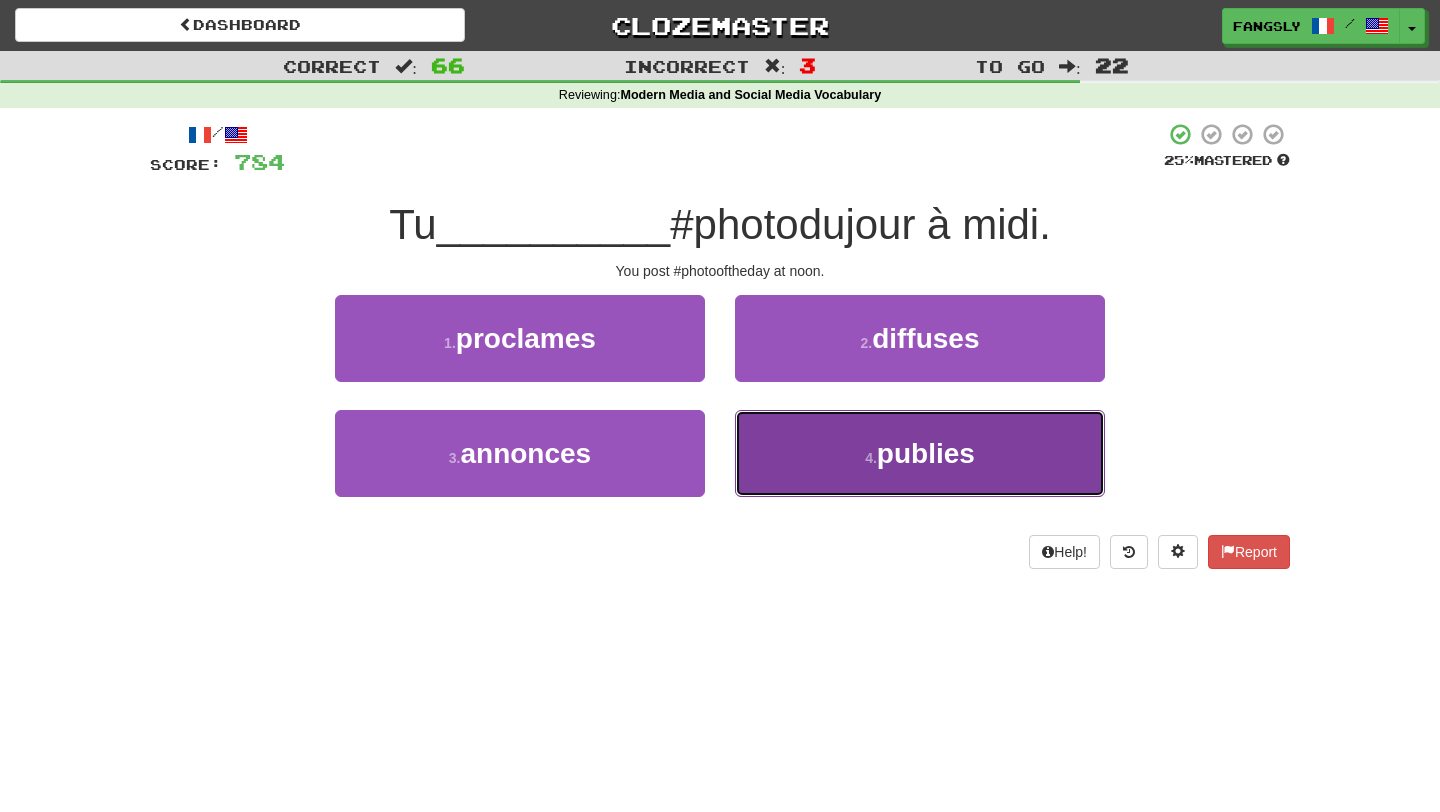 click on "4 .  publies" at bounding box center (920, 453) 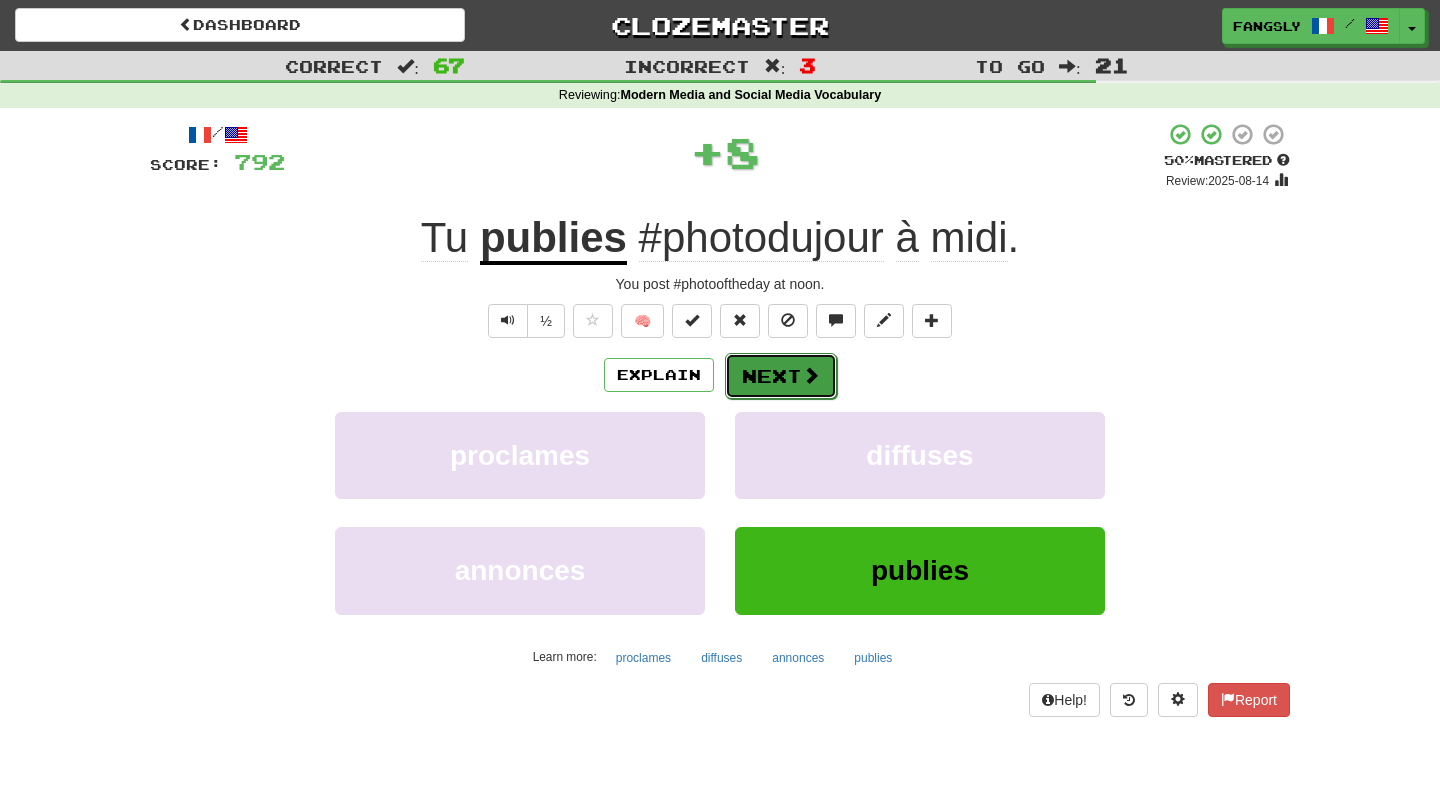 click on "Next" at bounding box center (781, 376) 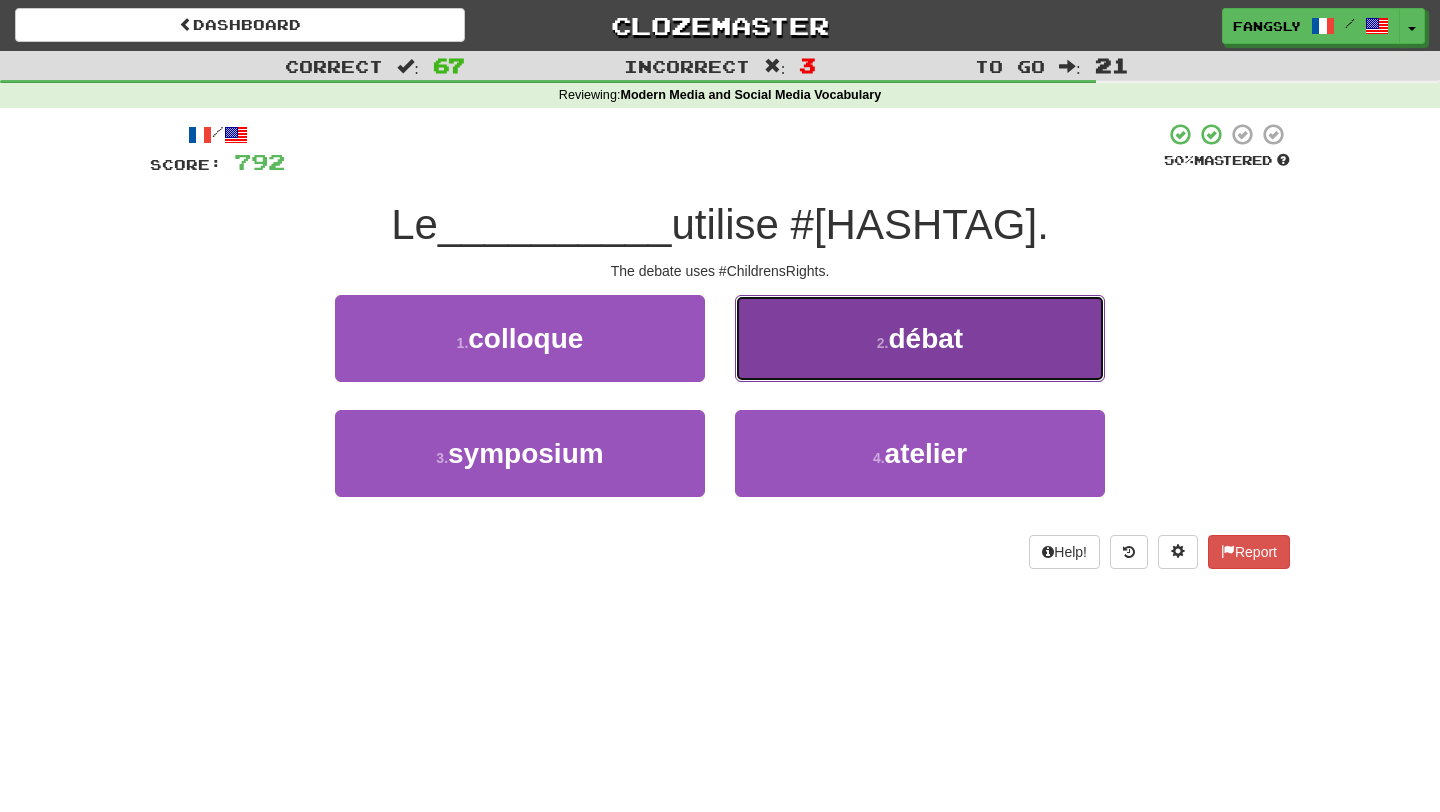 click on "2 .  débat" at bounding box center (920, 338) 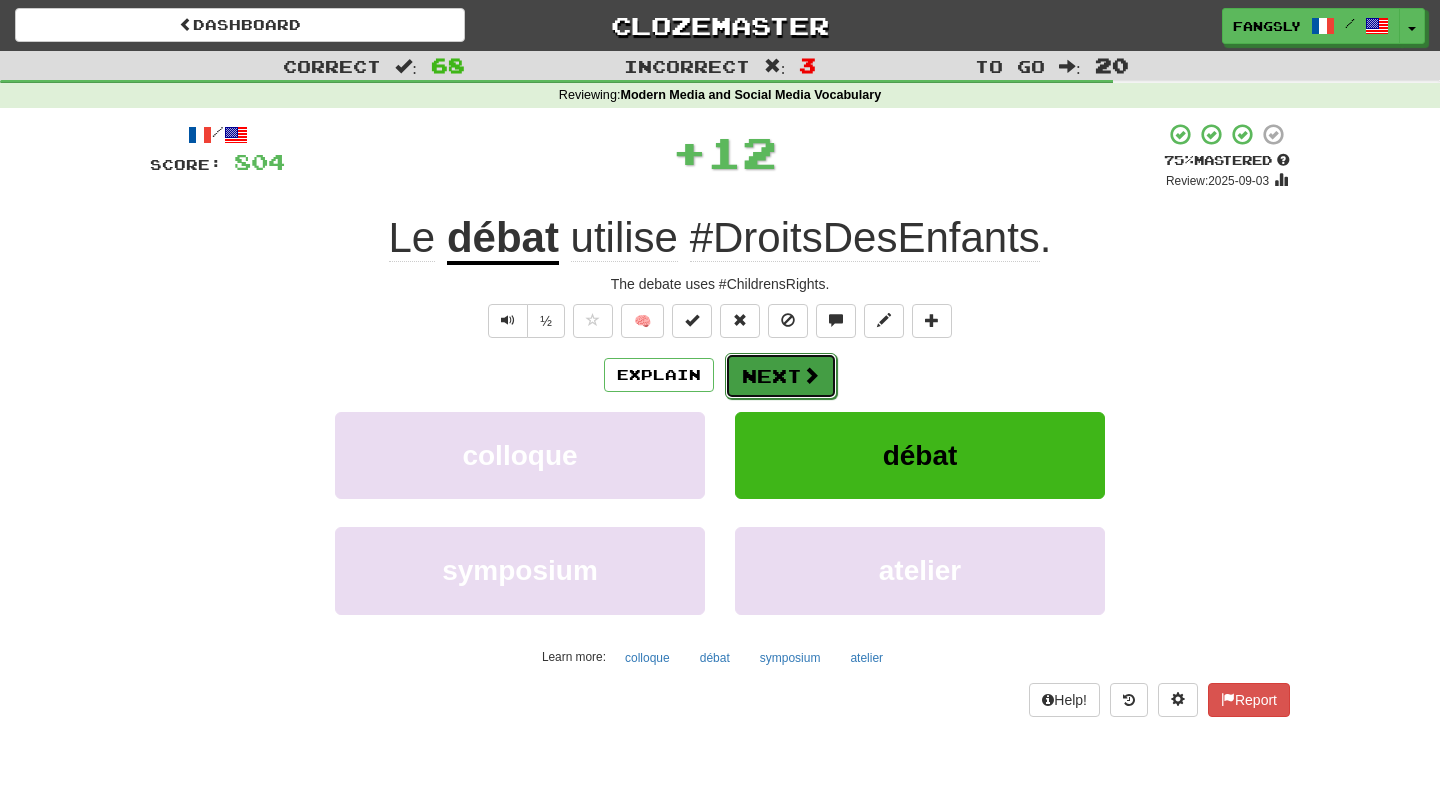 click at bounding box center (811, 375) 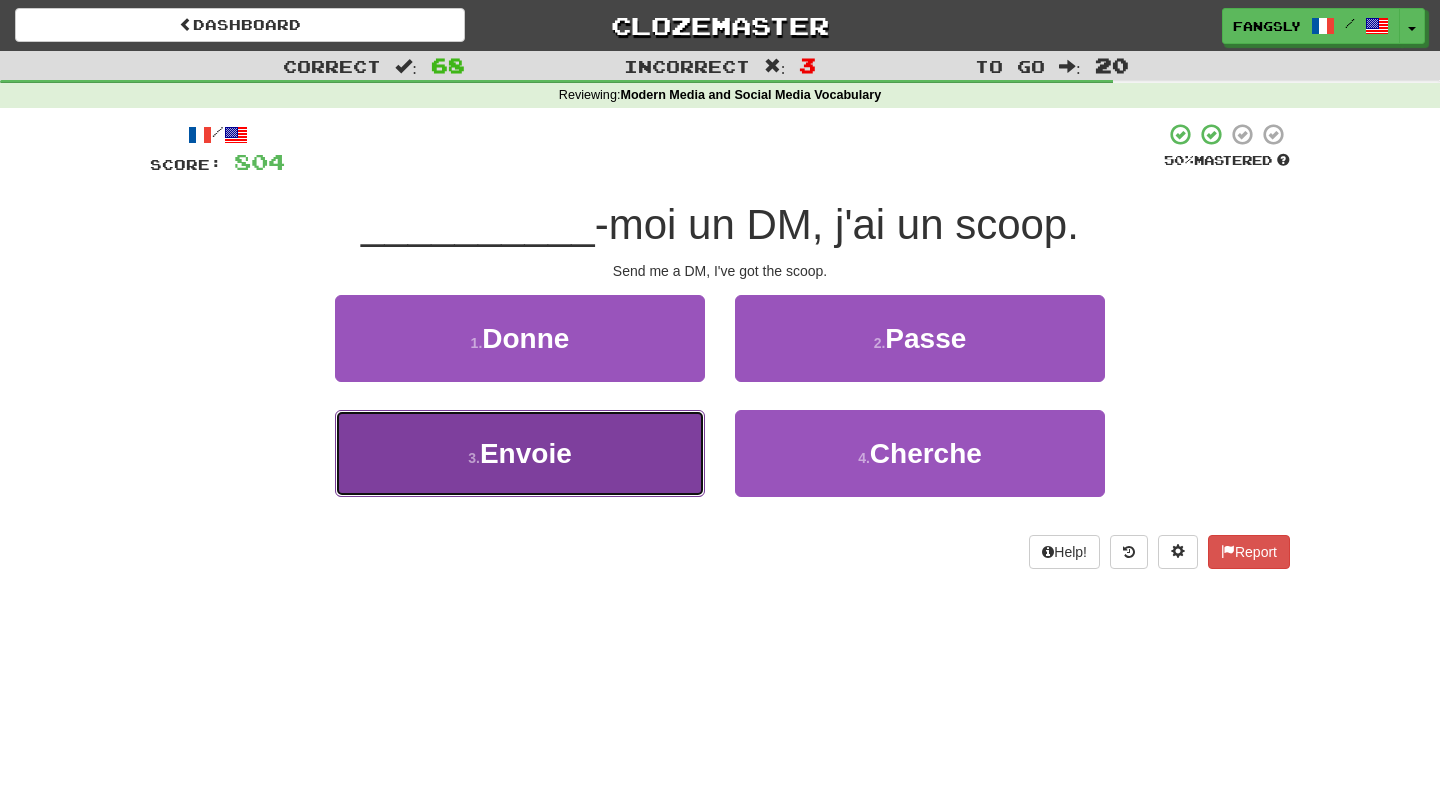 click on "3 .  Envoie" at bounding box center [520, 453] 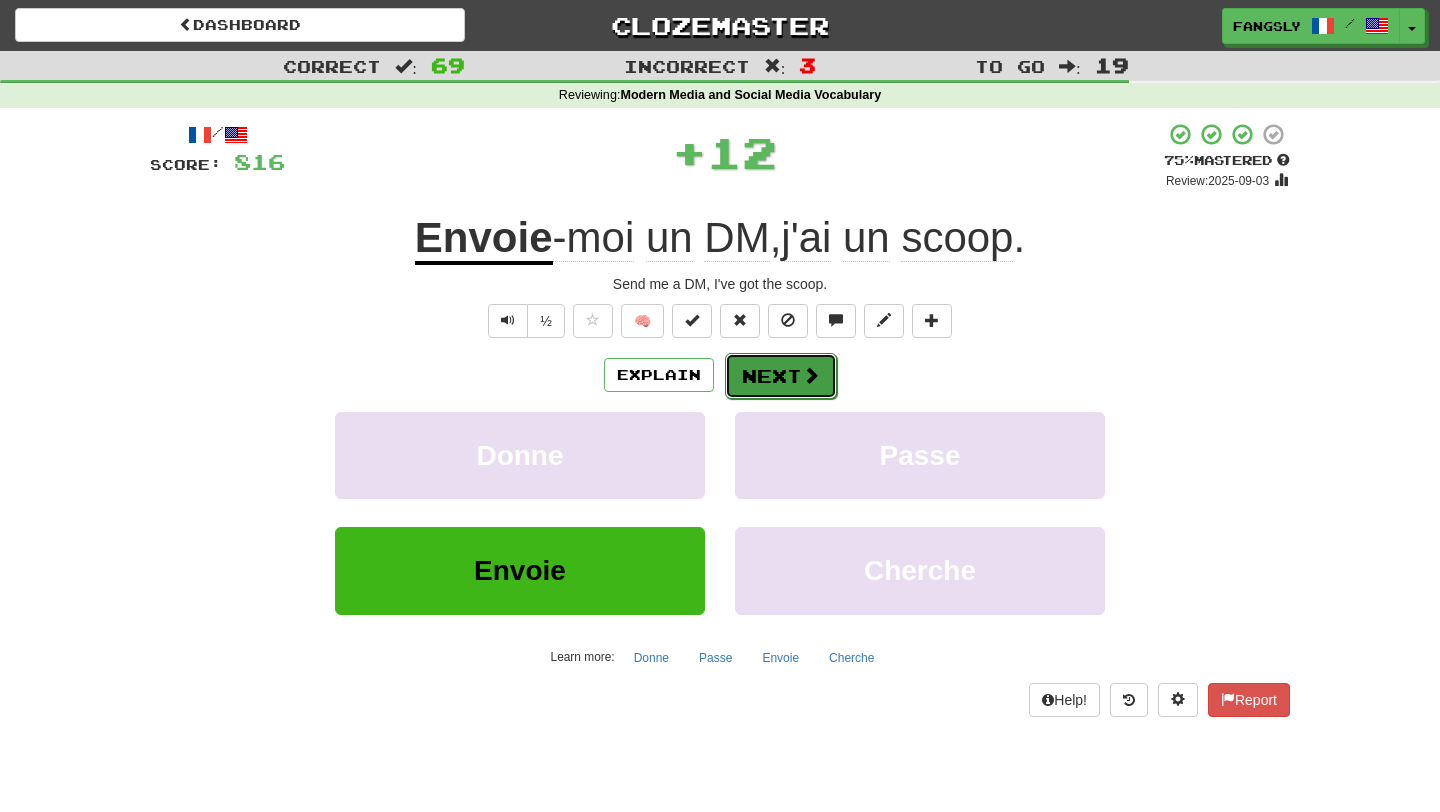 click on "Next" at bounding box center [781, 376] 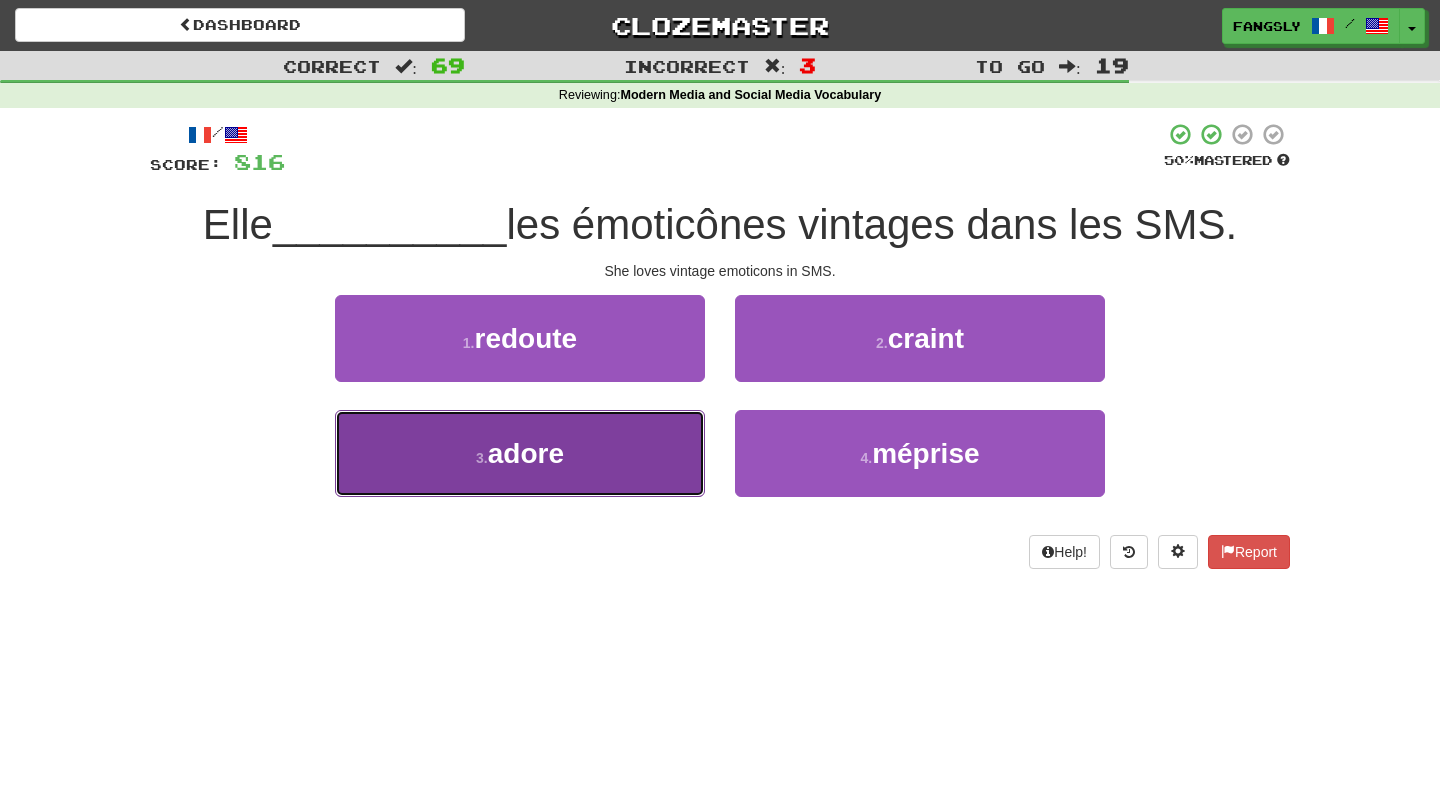 click on "3 .  adore" at bounding box center [520, 453] 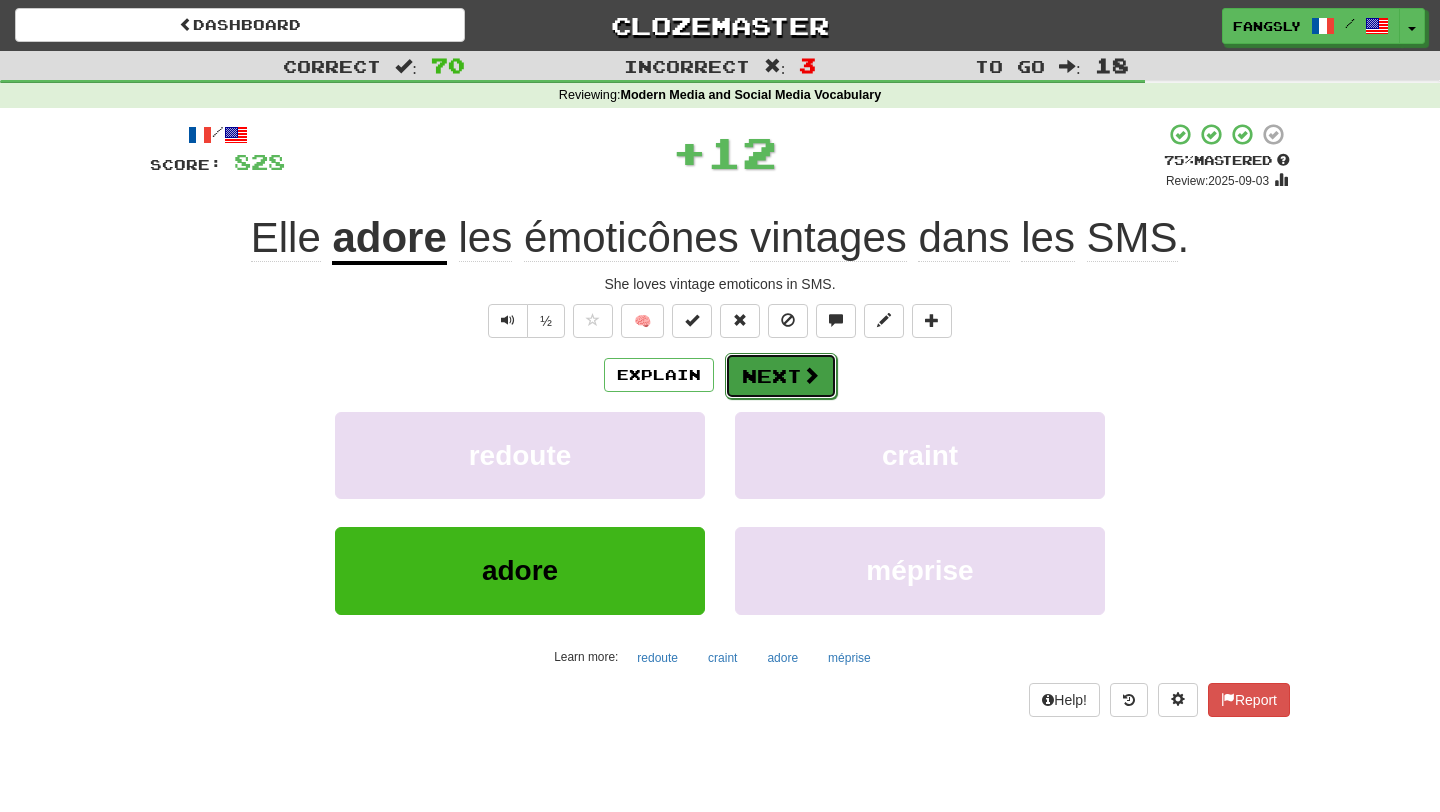 click on "Next" at bounding box center [781, 376] 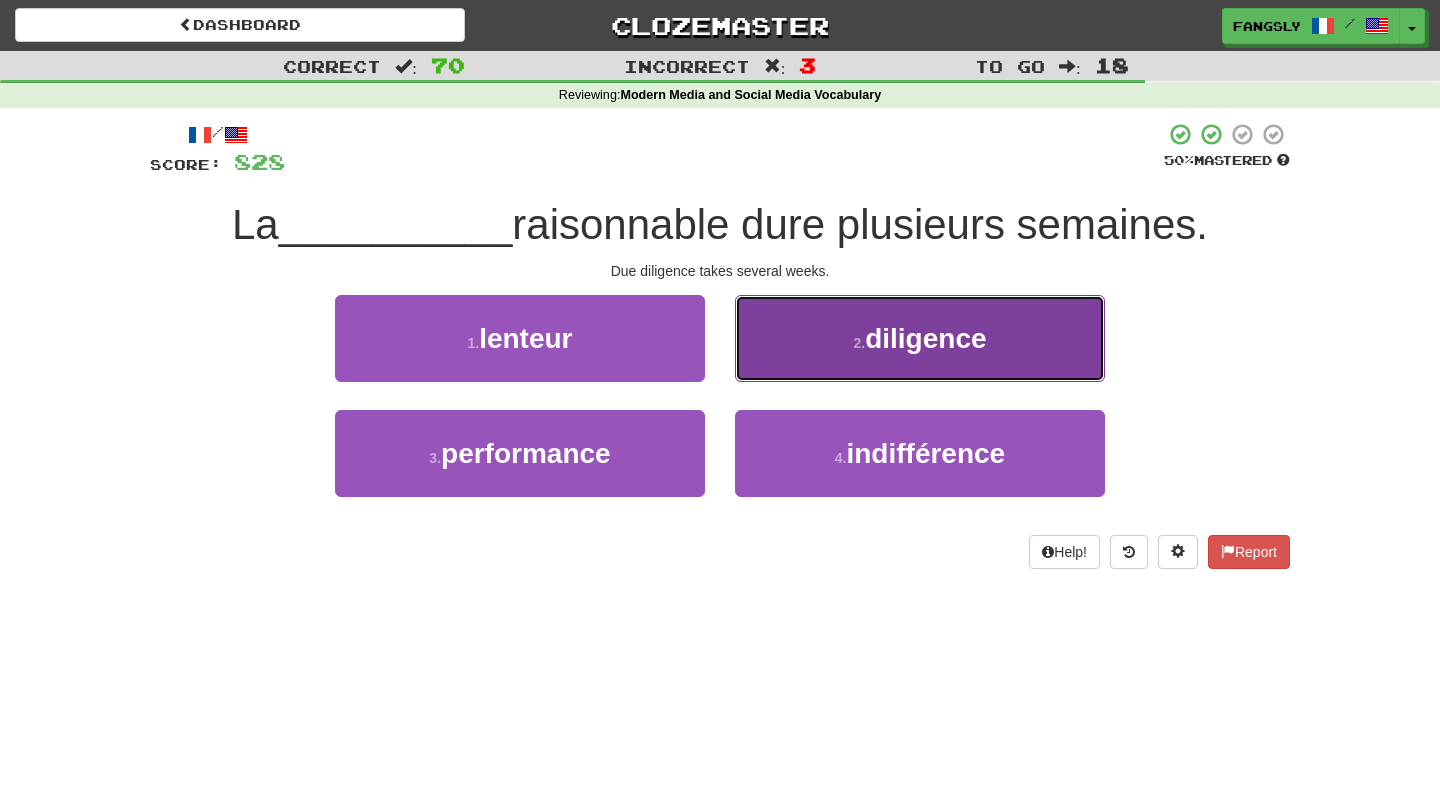 click on "2 .  diligence" at bounding box center (920, 338) 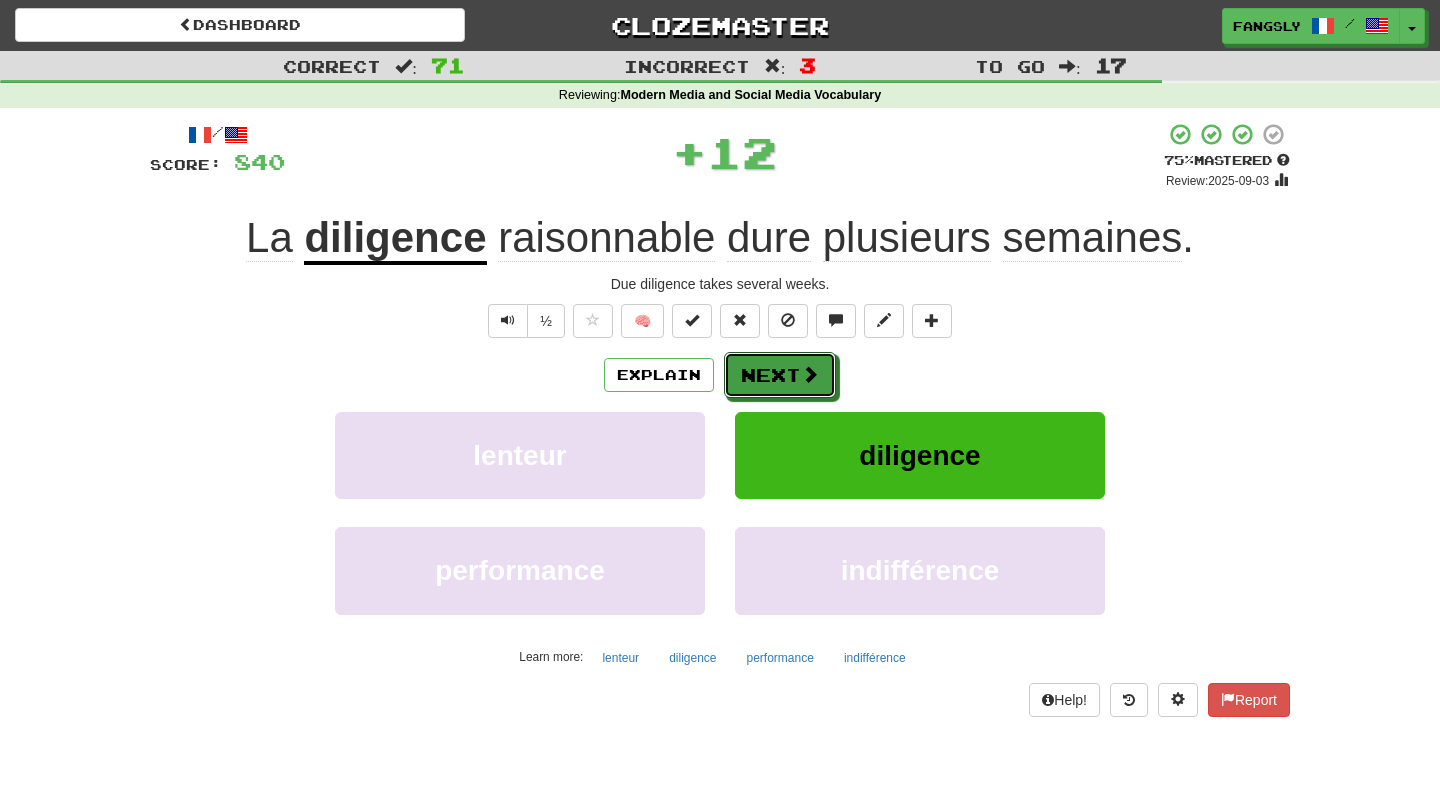click on "Next" at bounding box center [780, 375] 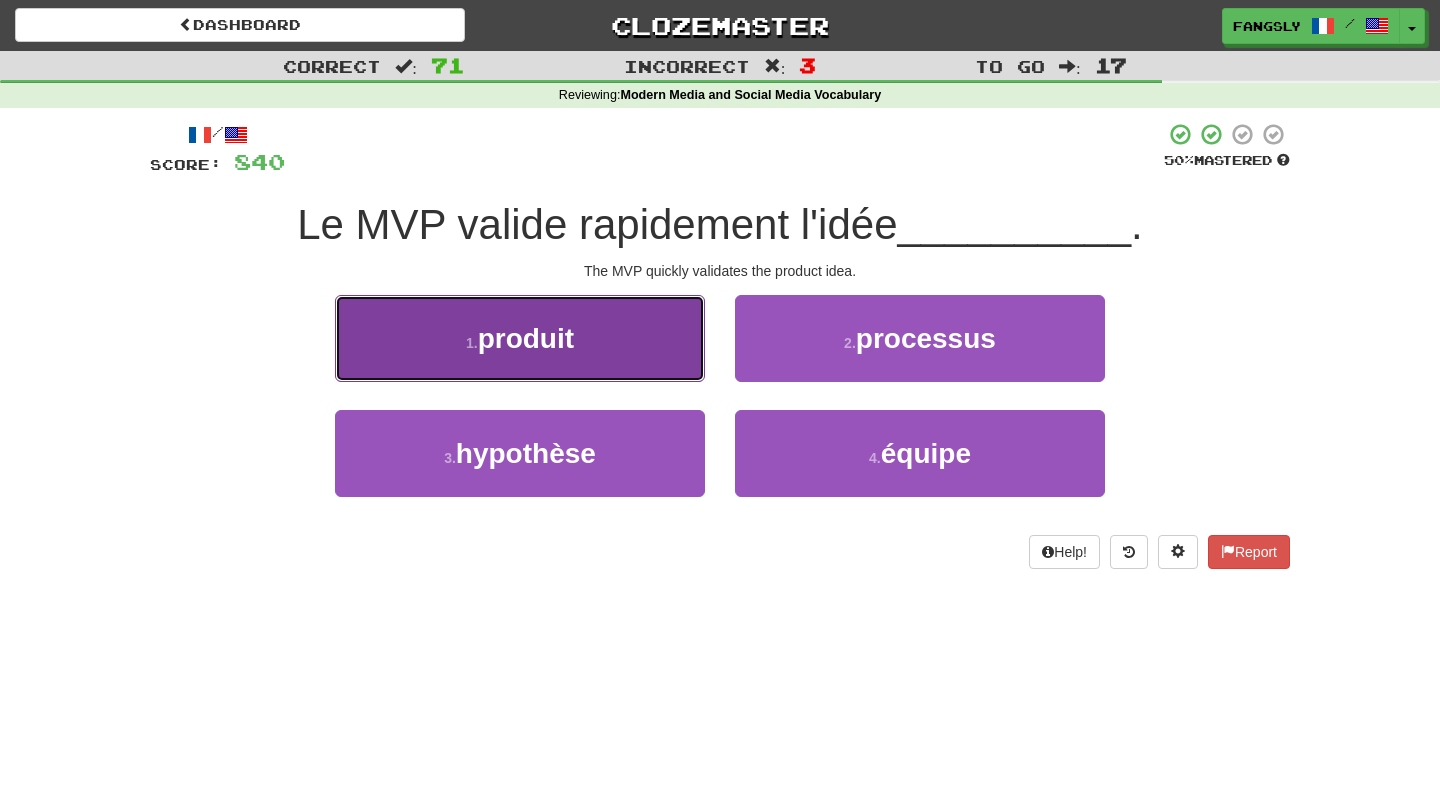 click on "1 .  produit" at bounding box center (520, 338) 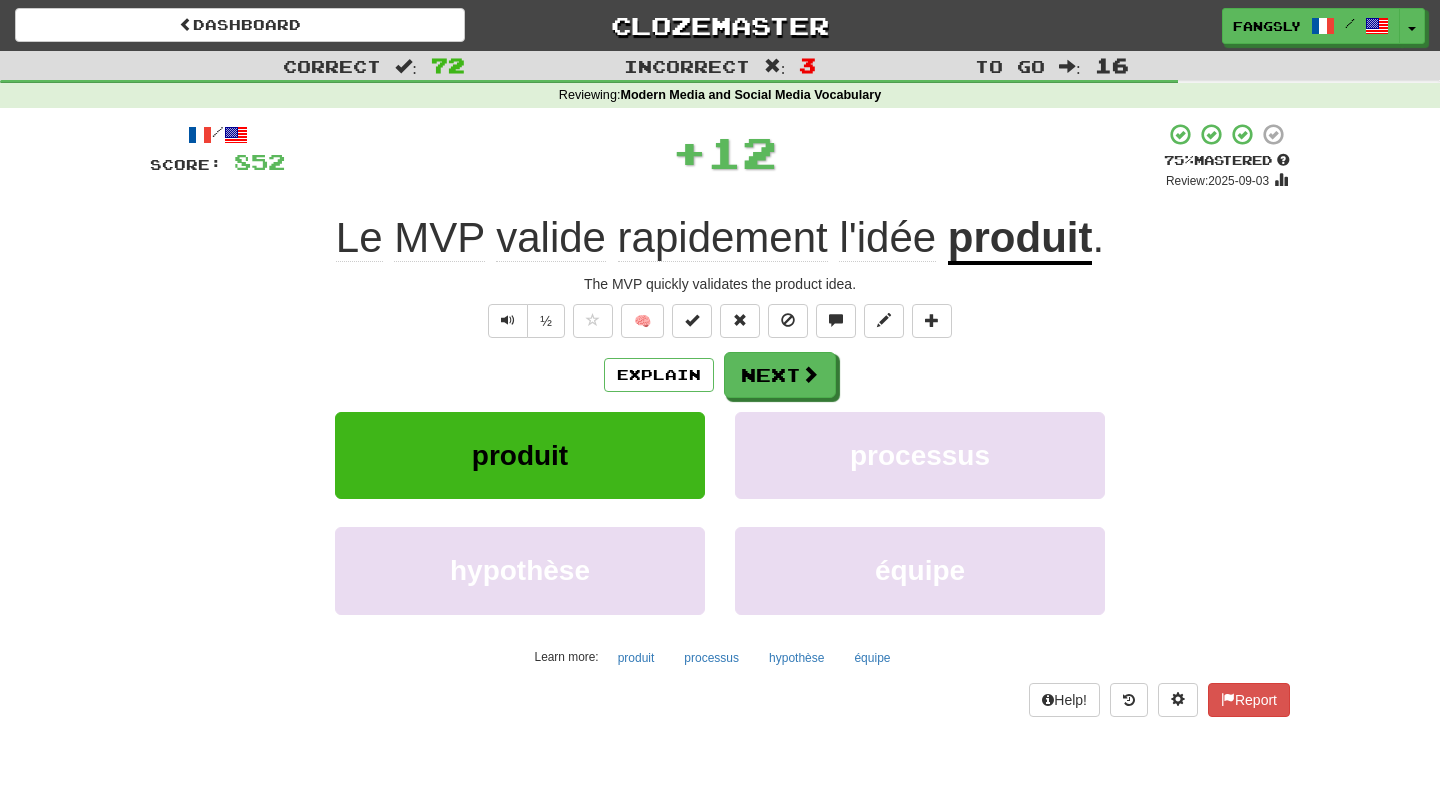 click on "Explain Next produit processus hypothèse équipe Learn more: produit processus hypothèse équipe" at bounding box center [720, 512] 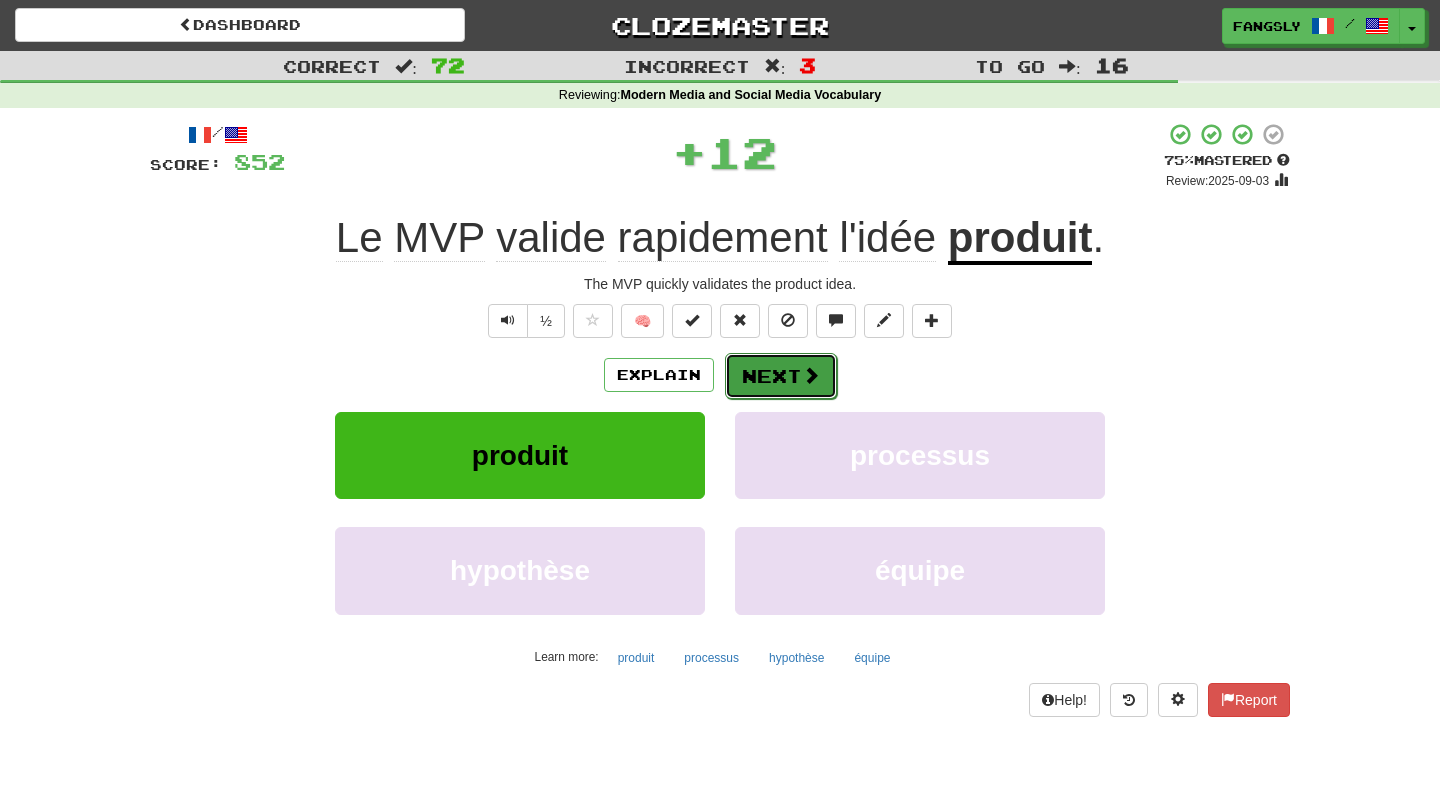 click on "Next" at bounding box center (781, 376) 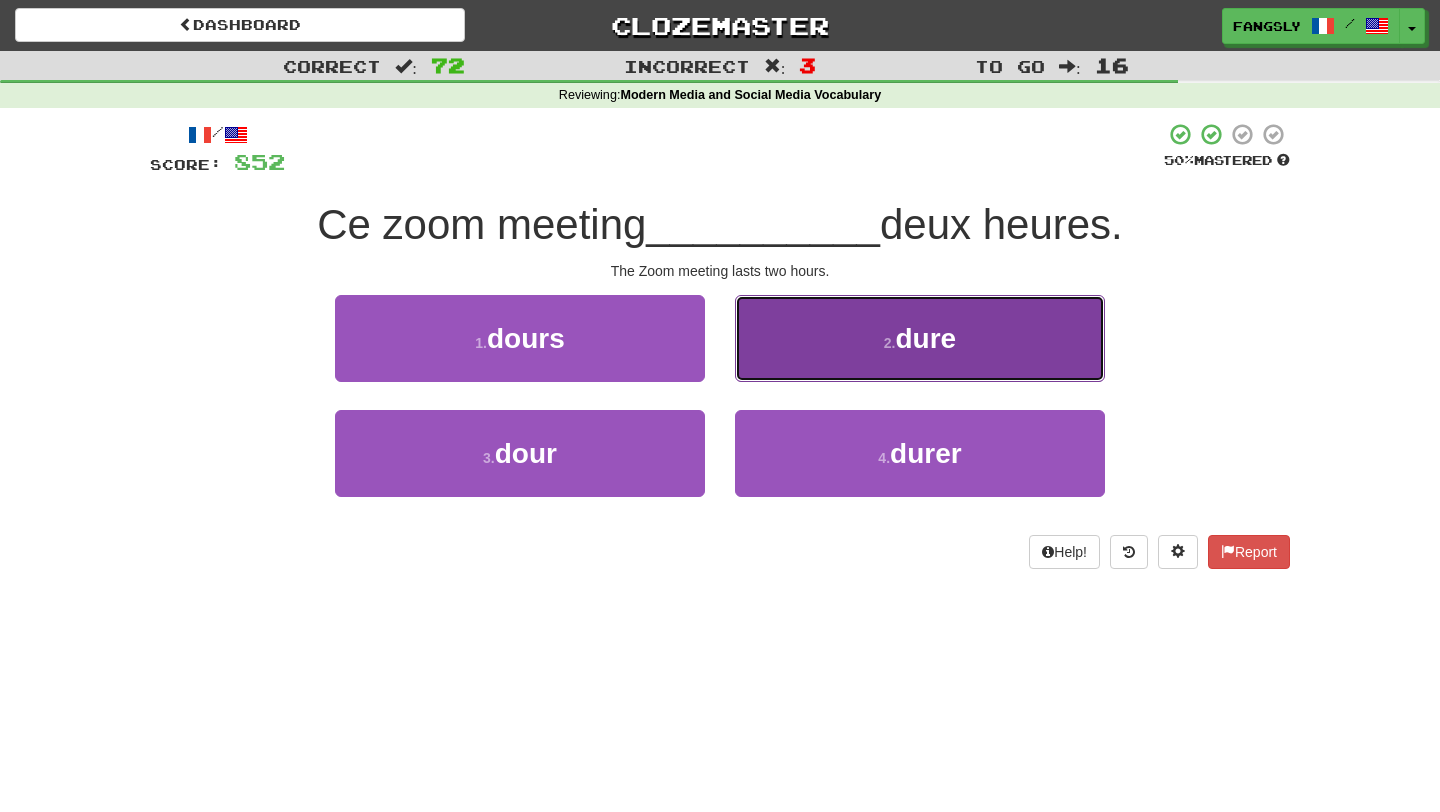 click on "2 .  dure" at bounding box center (920, 338) 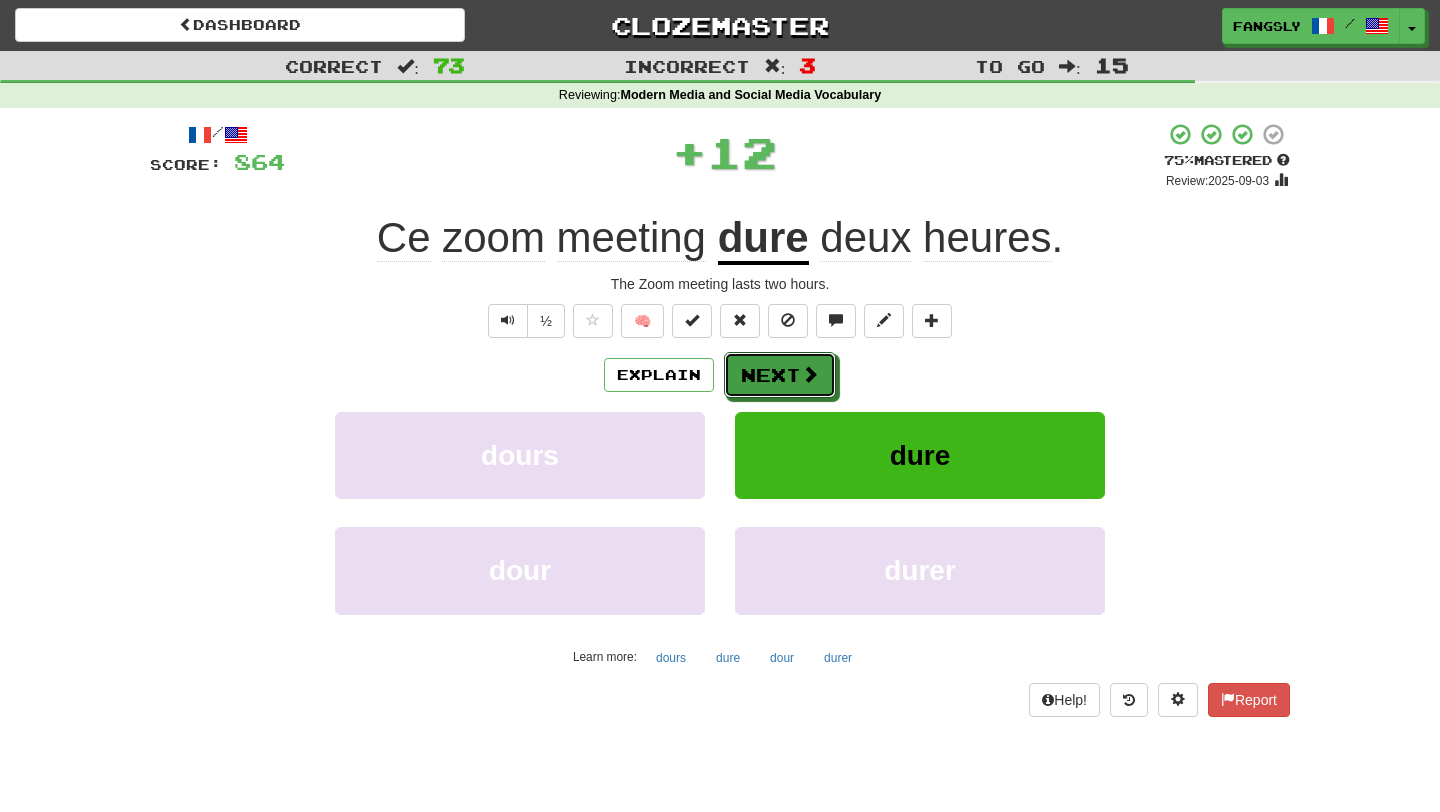 click on "Next" at bounding box center [780, 375] 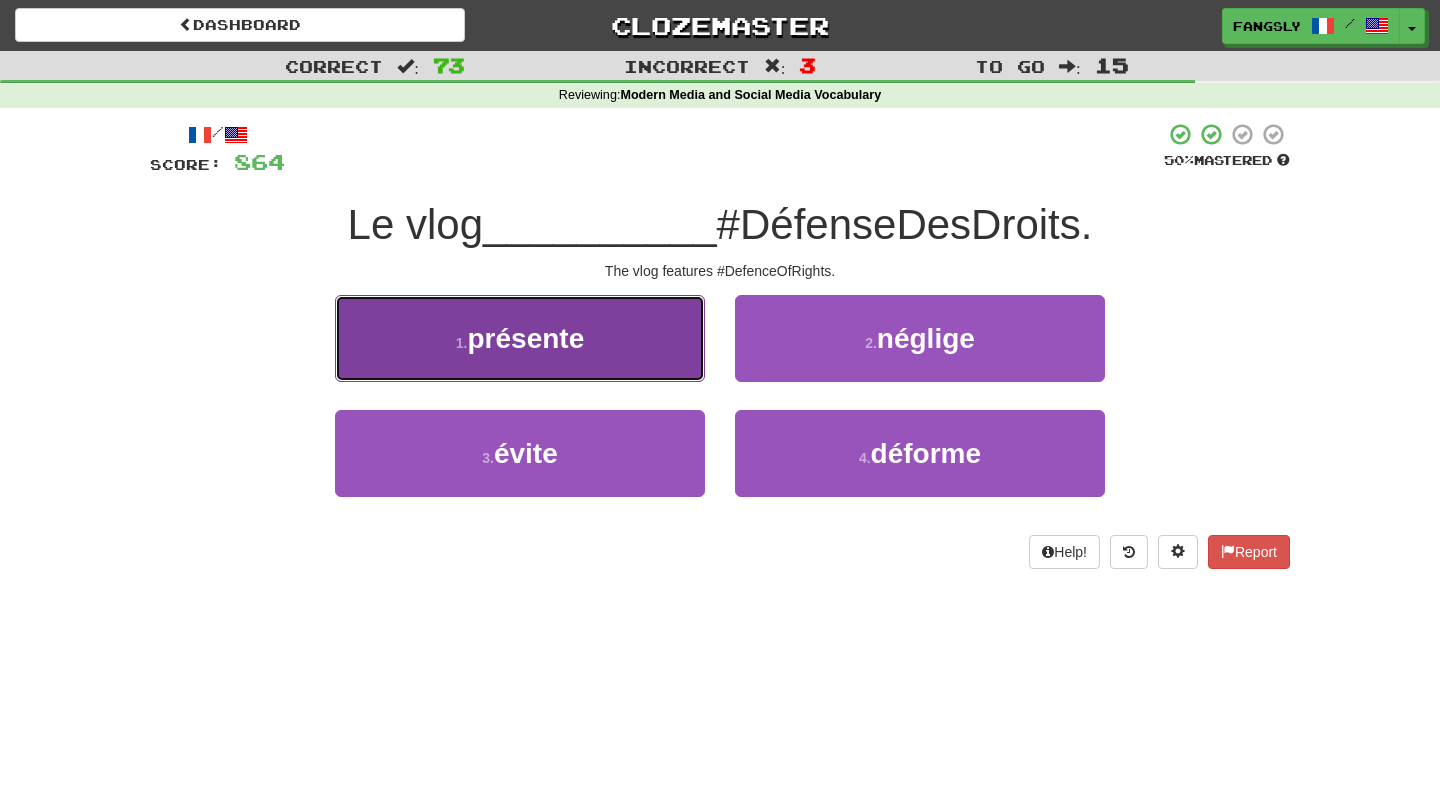 click on "1 .  présente" at bounding box center (520, 338) 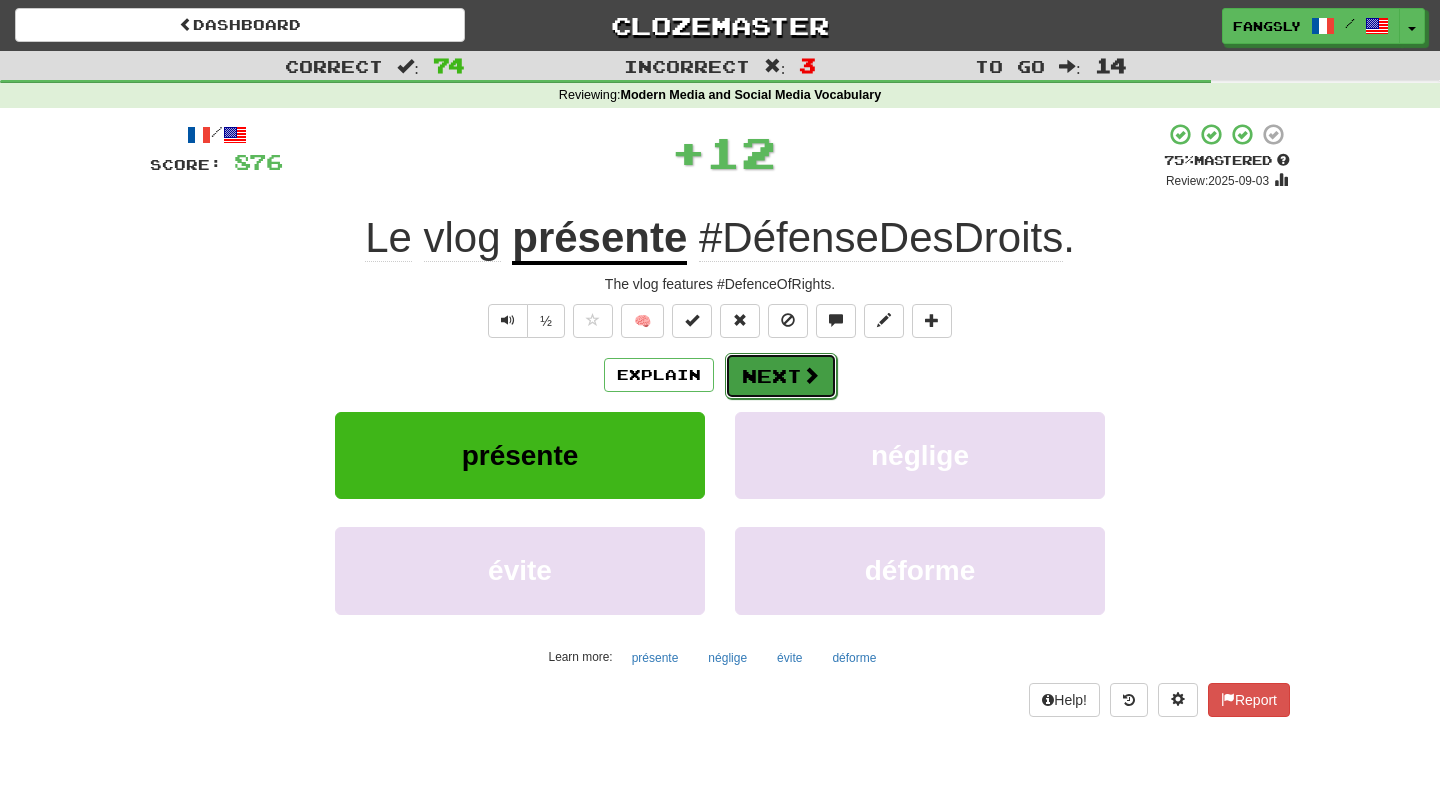 click on "Next" at bounding box center (781, 376) 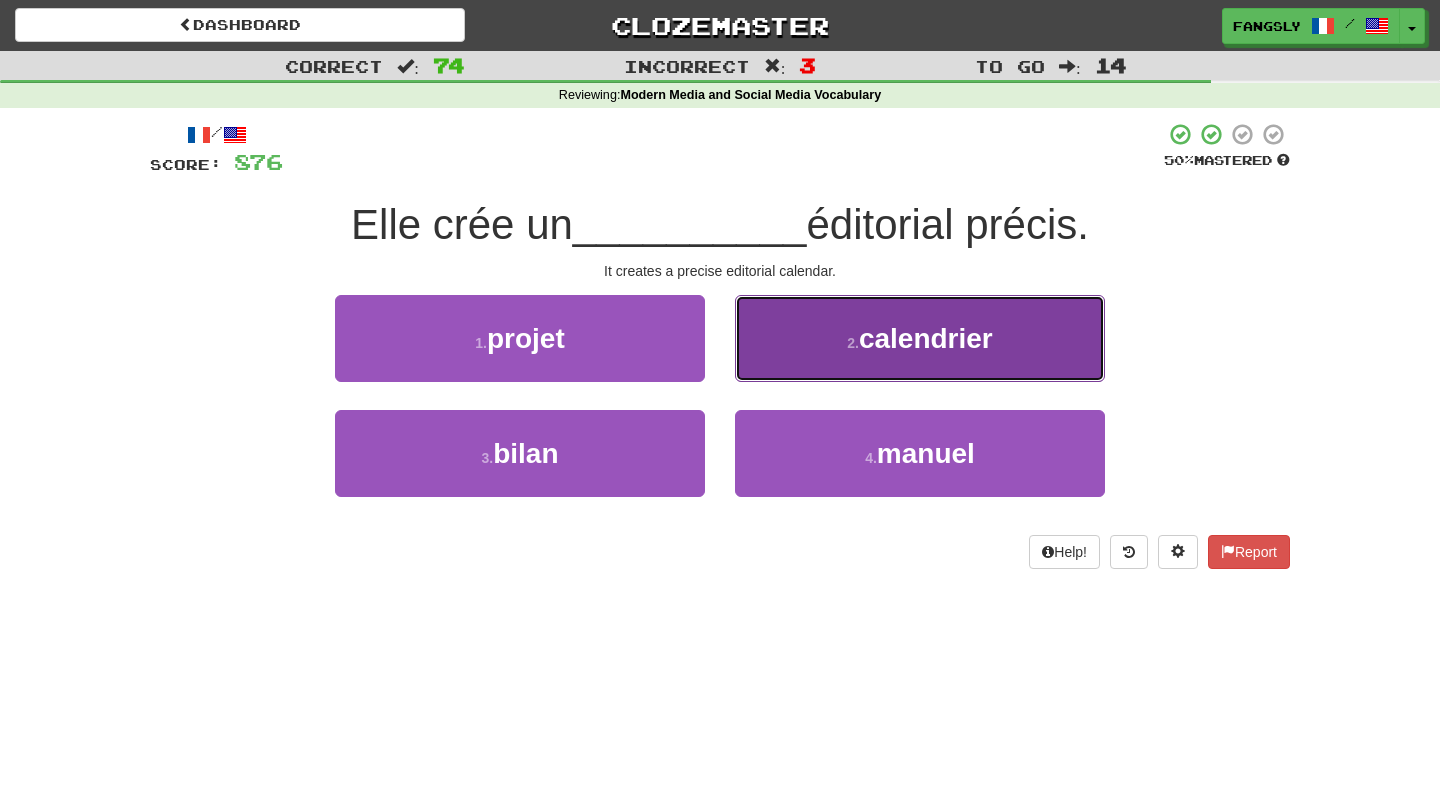 click on "2 .  calendrier" at bounding box center (920, 338) 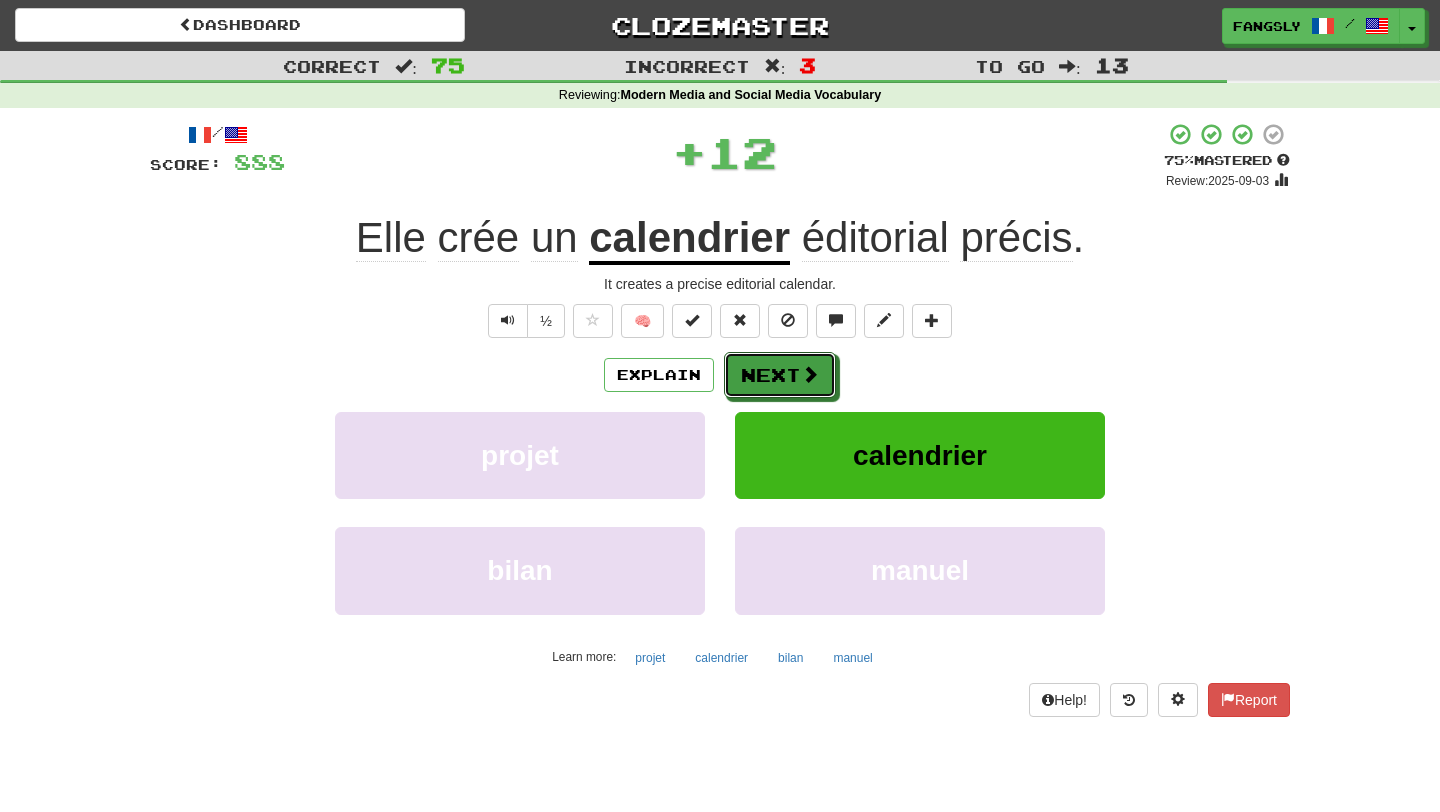click on "Next" at bounding box center [780, 375] 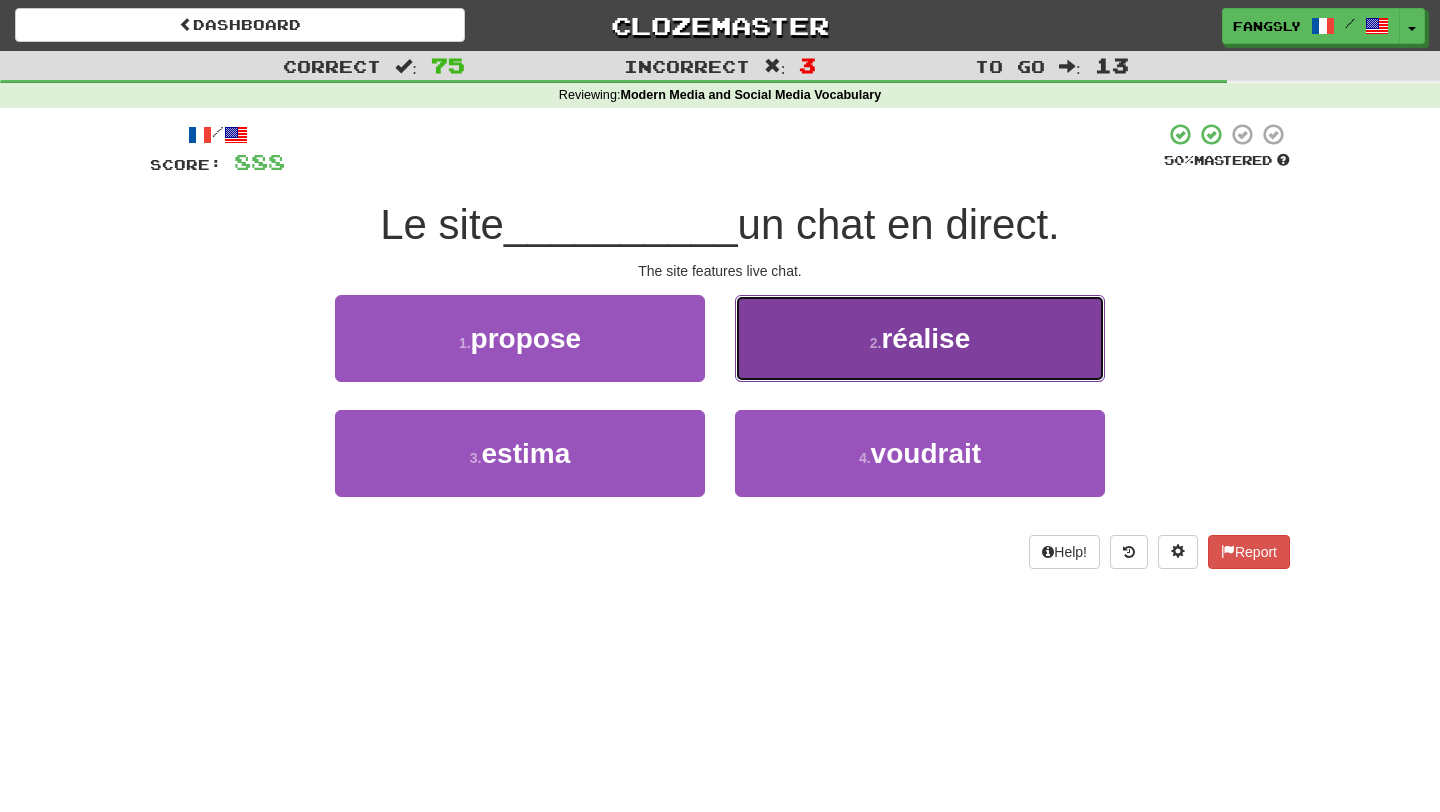 click on "2 .  réalise" at bounding box center [920, 338] 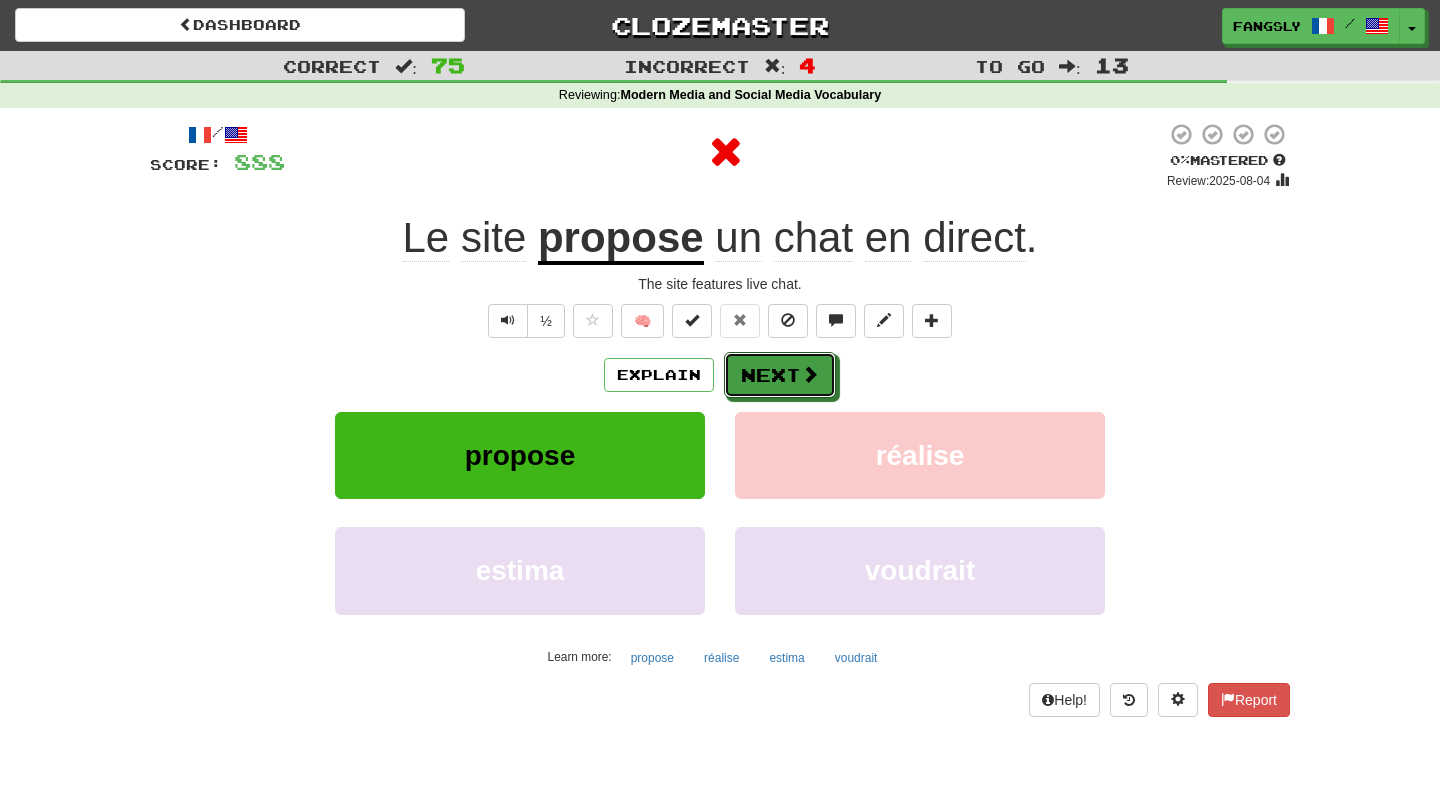 click on "Next" at bounding box center [780, 375] 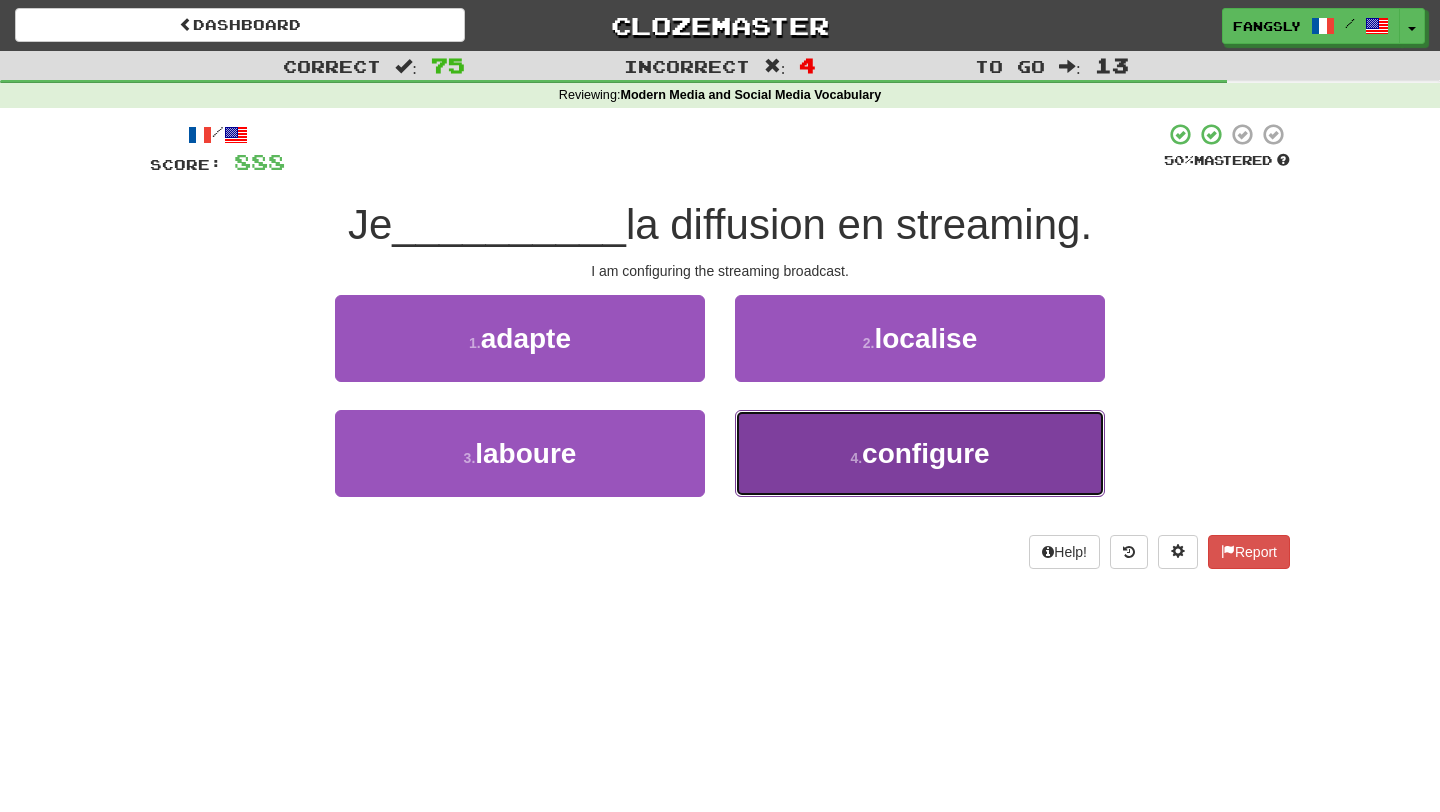click on "4 .  configure" at bounding box center [920, 453] 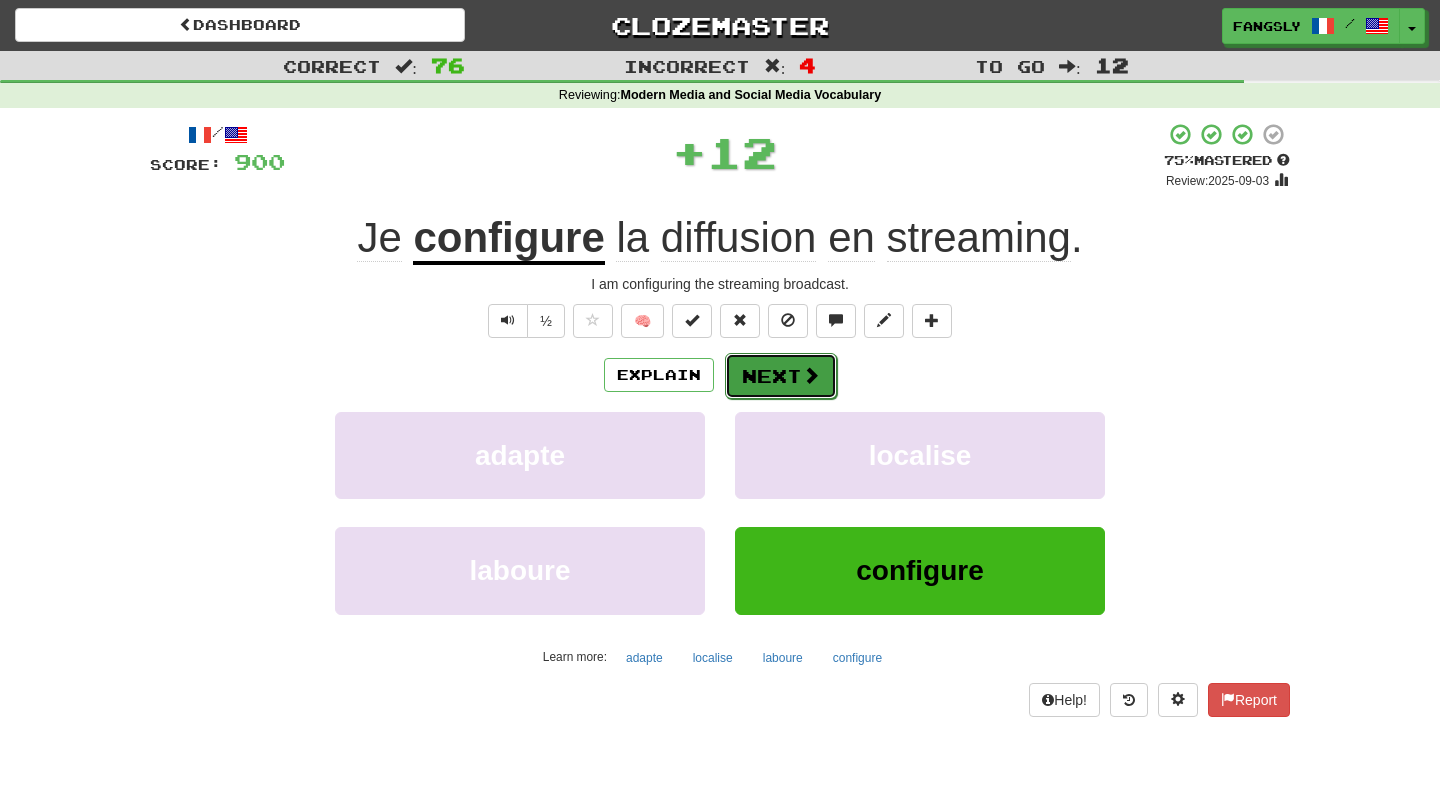 click on "Next" at bounding box center (781, 376) 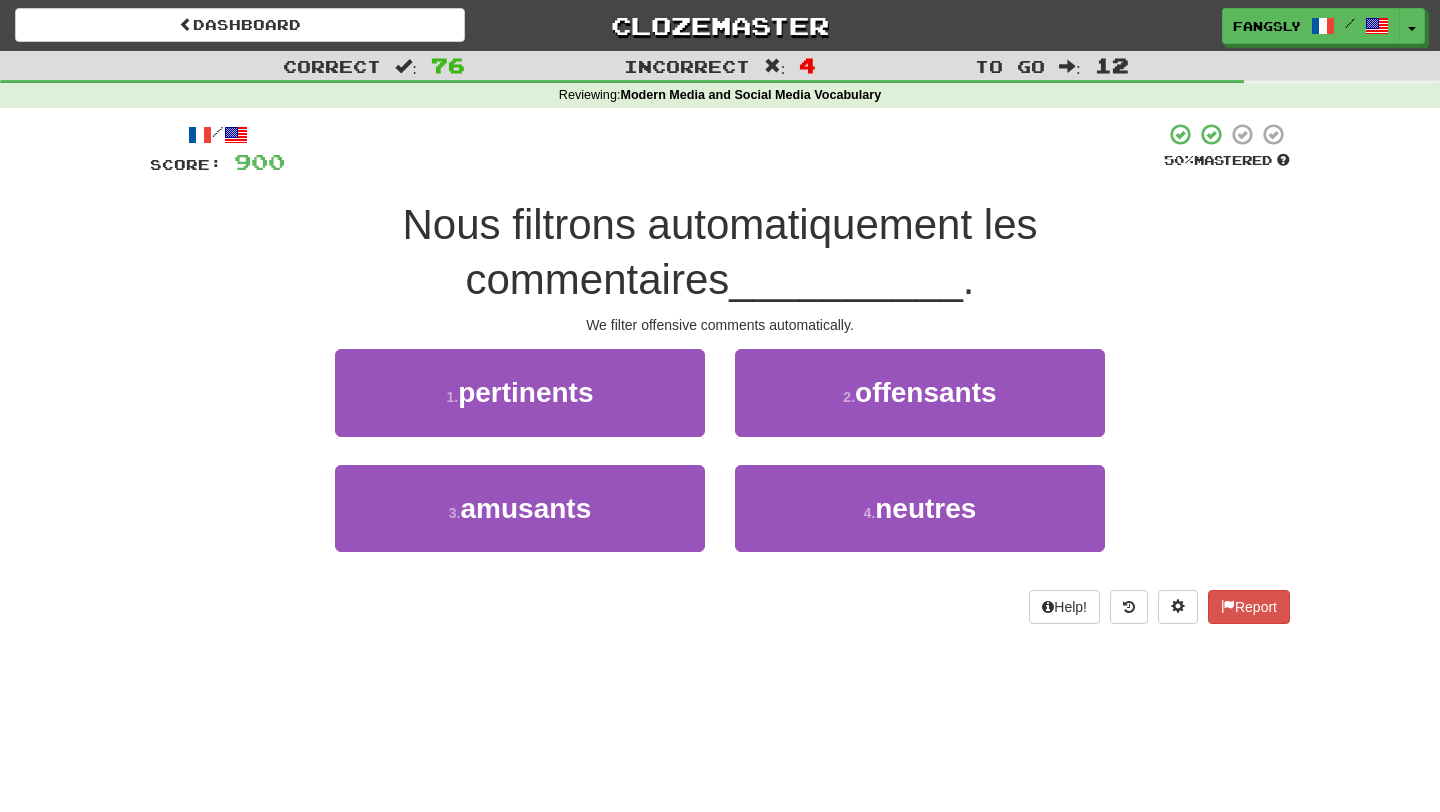 click on "2 .  offensants" at bounding box center (920, 406) 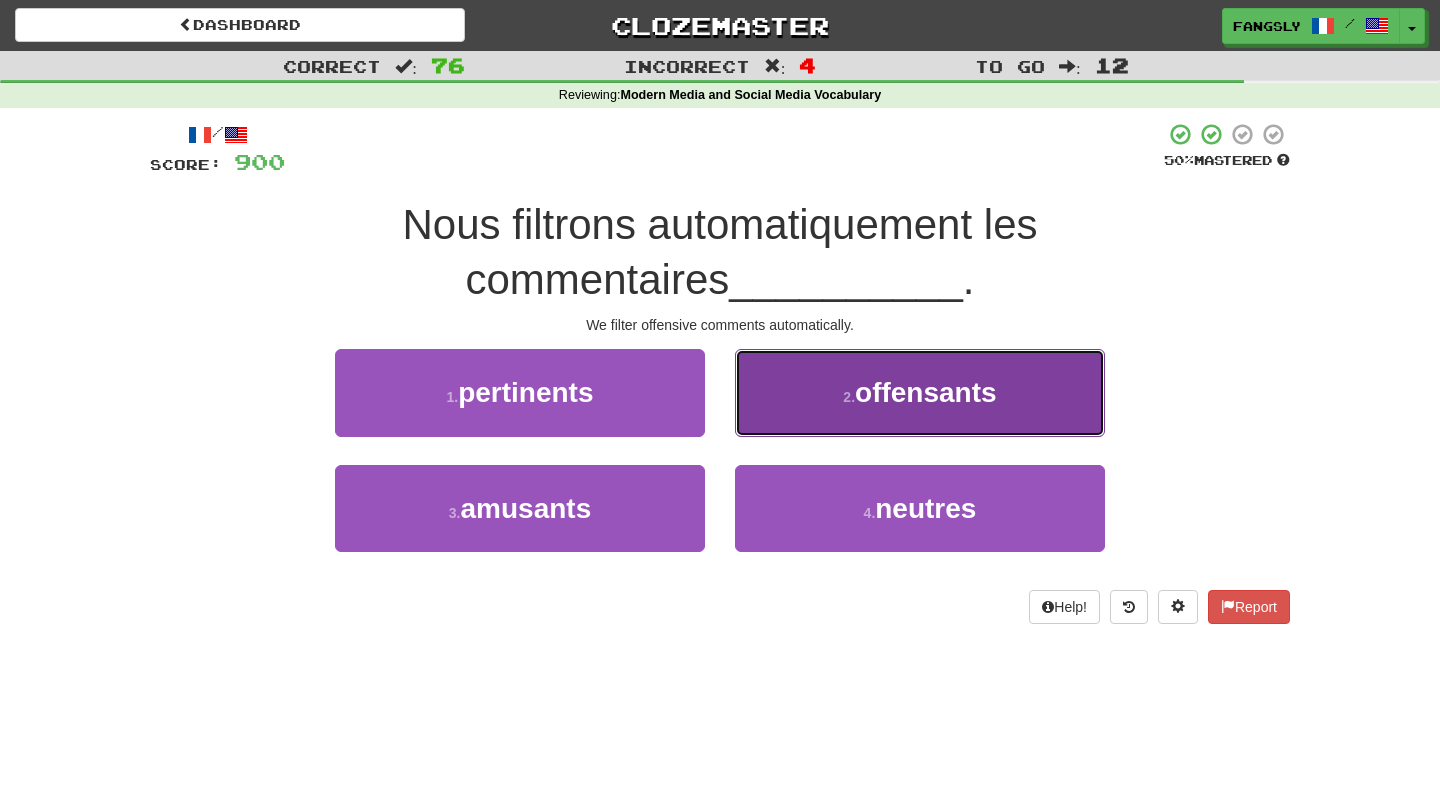 click on "2 .  offensants" at bounding box center [920, 392] 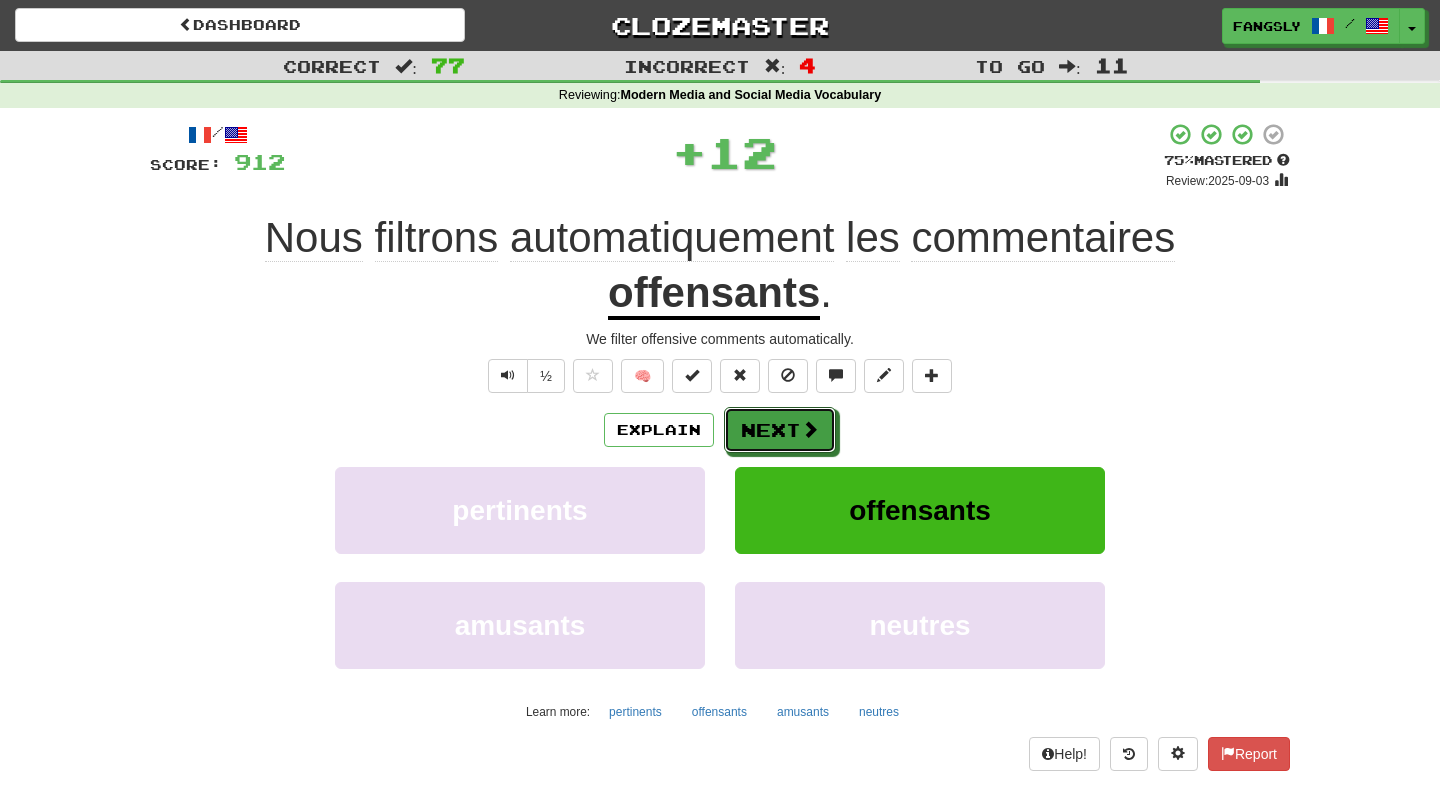 click on "Next" at bounding box center [780, 430] 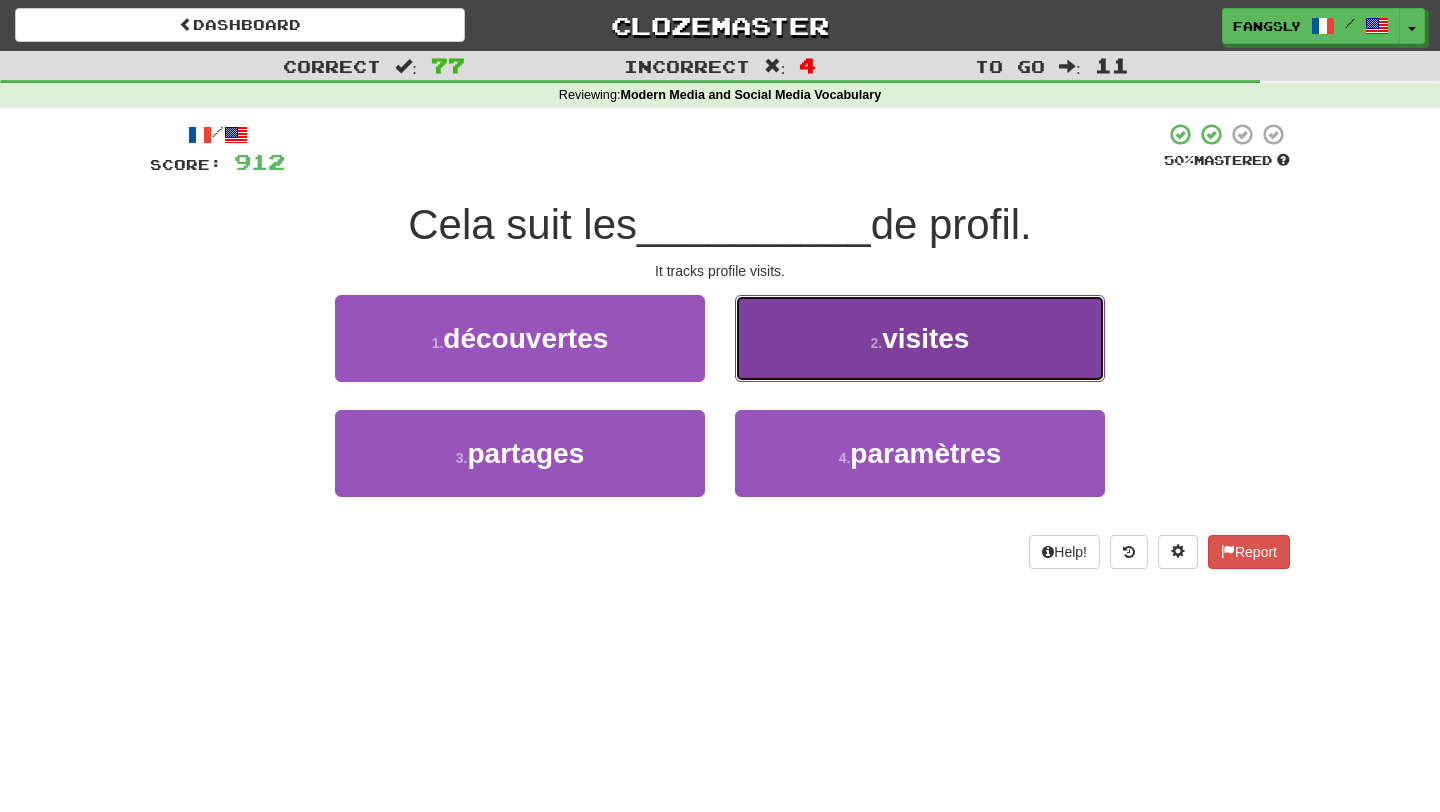 click on "2 .  visites" at bounding box center (920, 338) 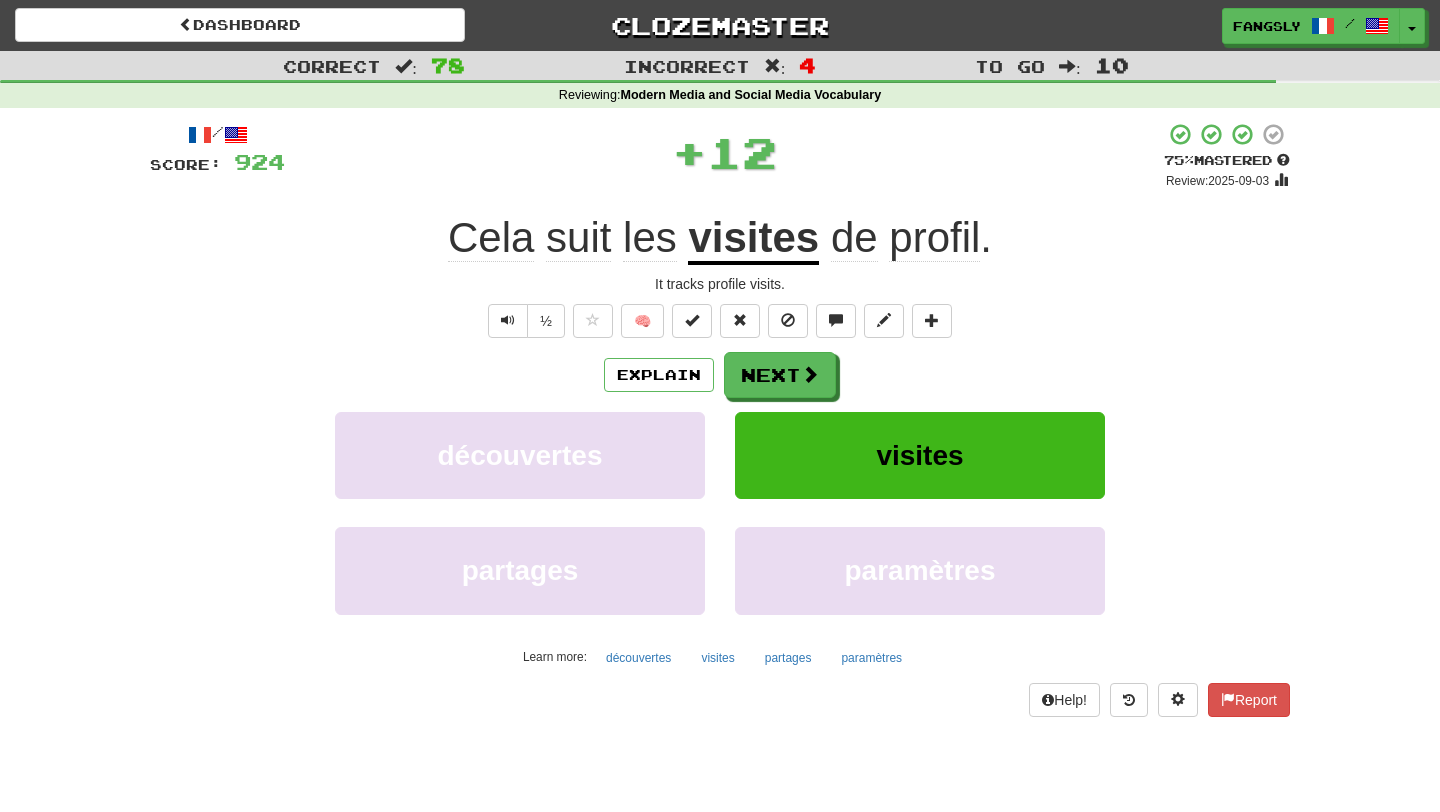 click on "Next" at bounding box center [780, 375] 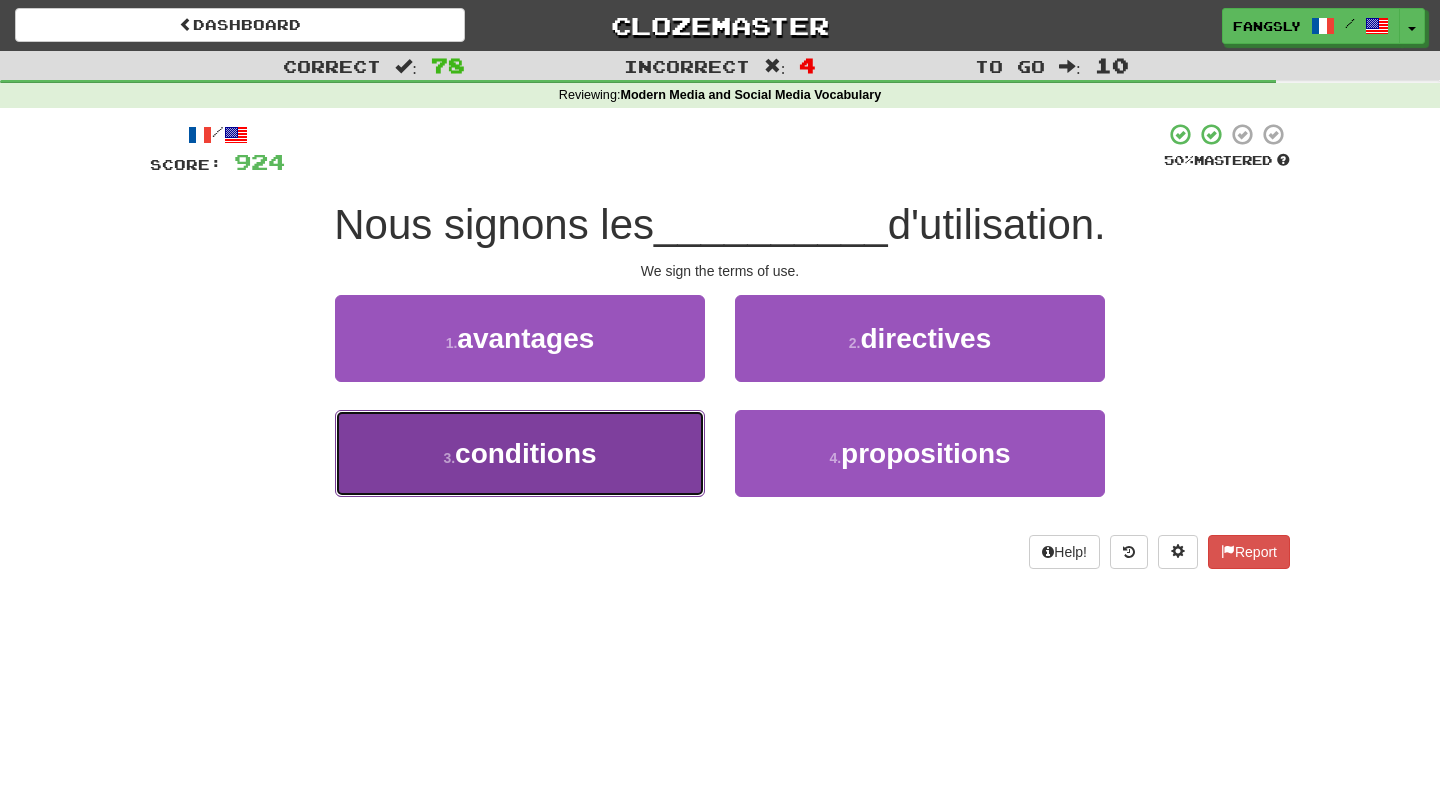 click on "3 .  conditions" at bounding box center [520, 453] 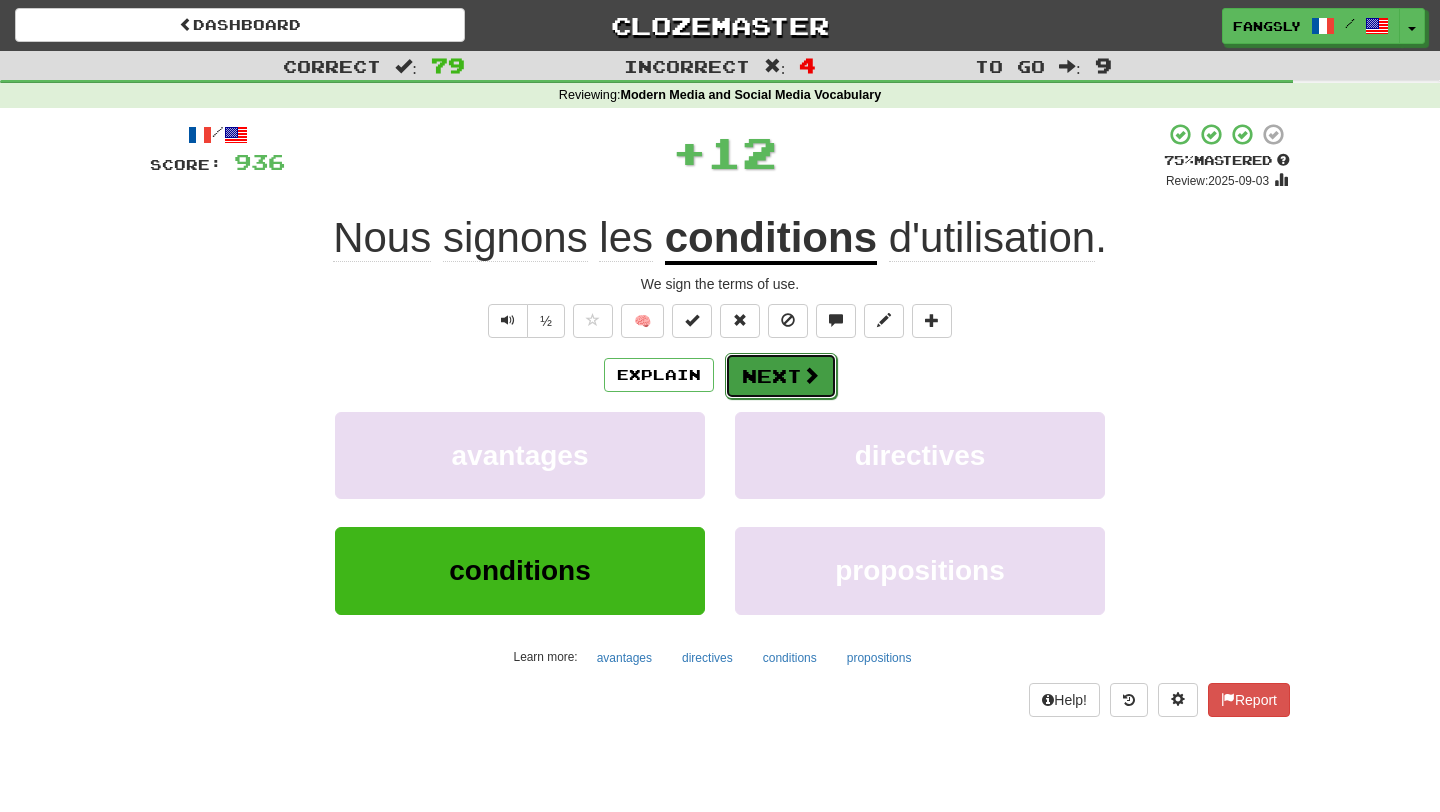 click on "Next" at bounding box center [781, 376] 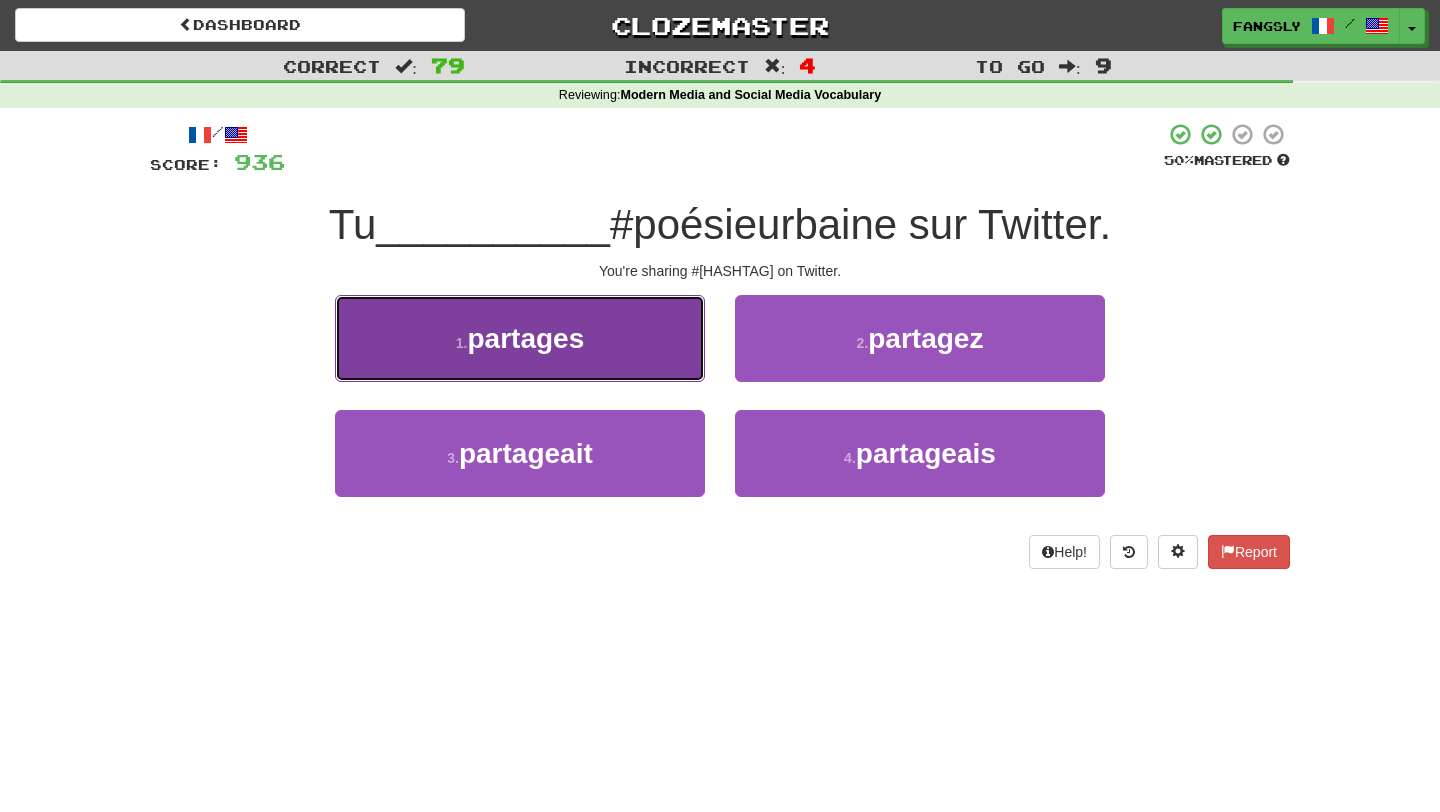 click on "1 .  partages" at bounding box center (520, 338) 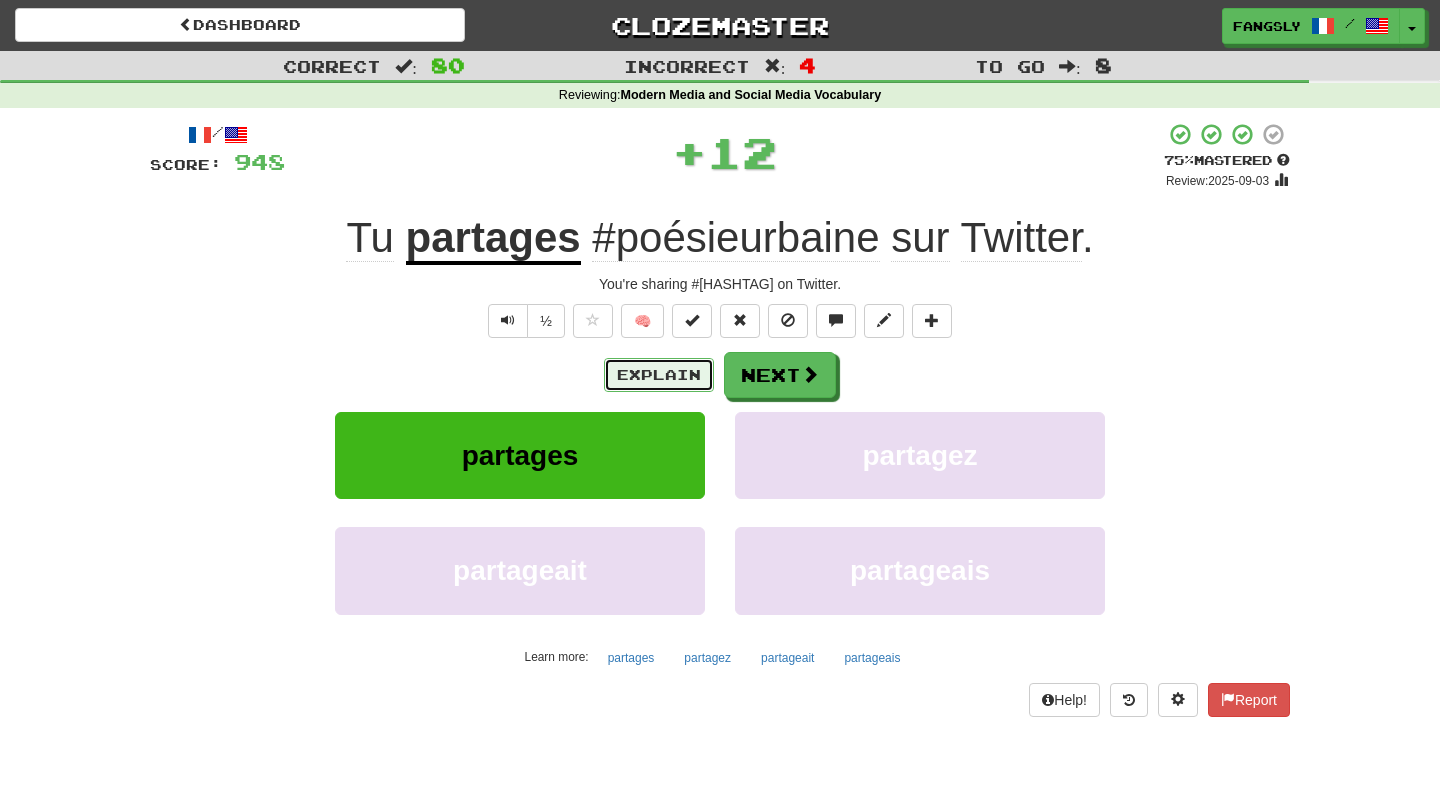 click on "Explain" at bounding box center [659, 375] 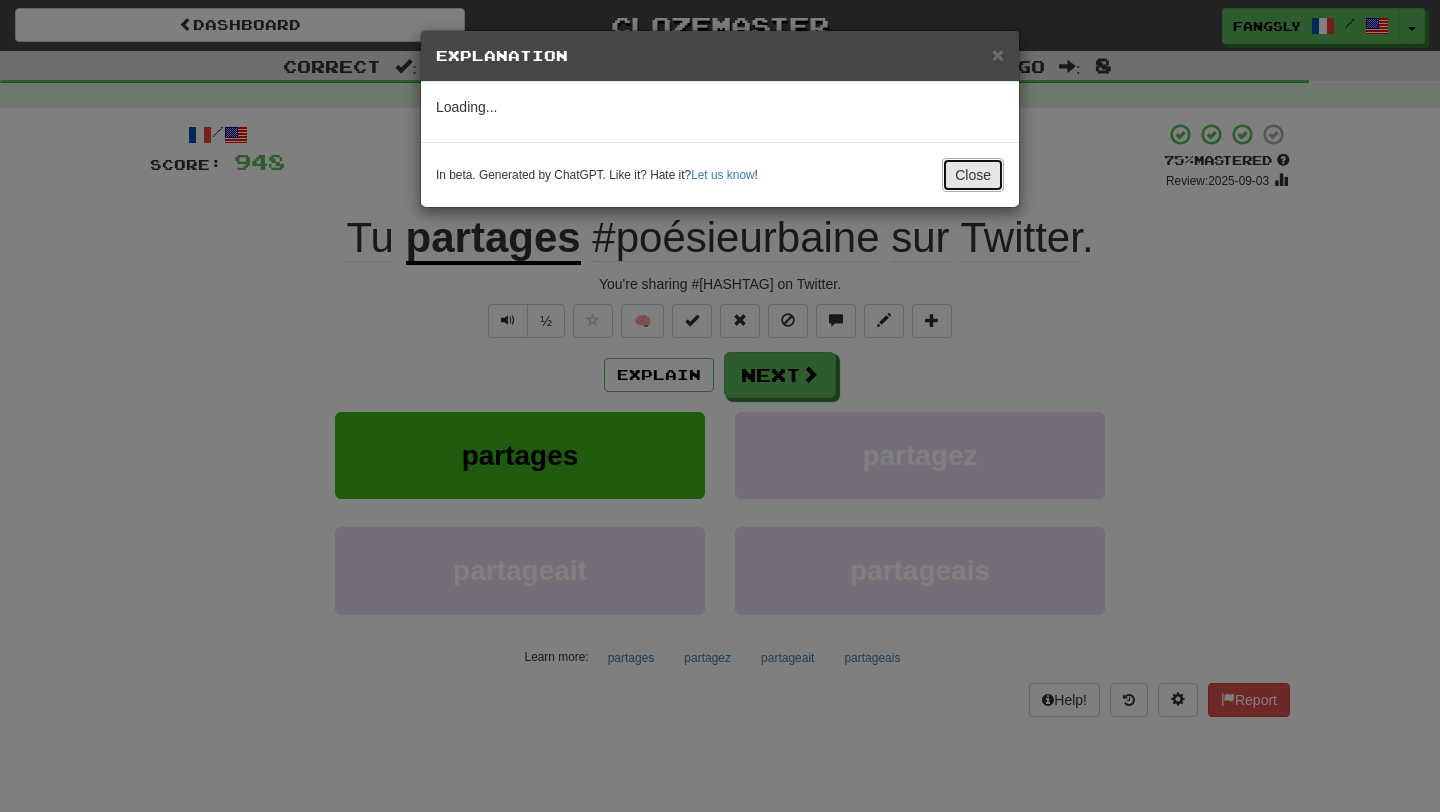 click on "Close" at bounding box center (973, 175) 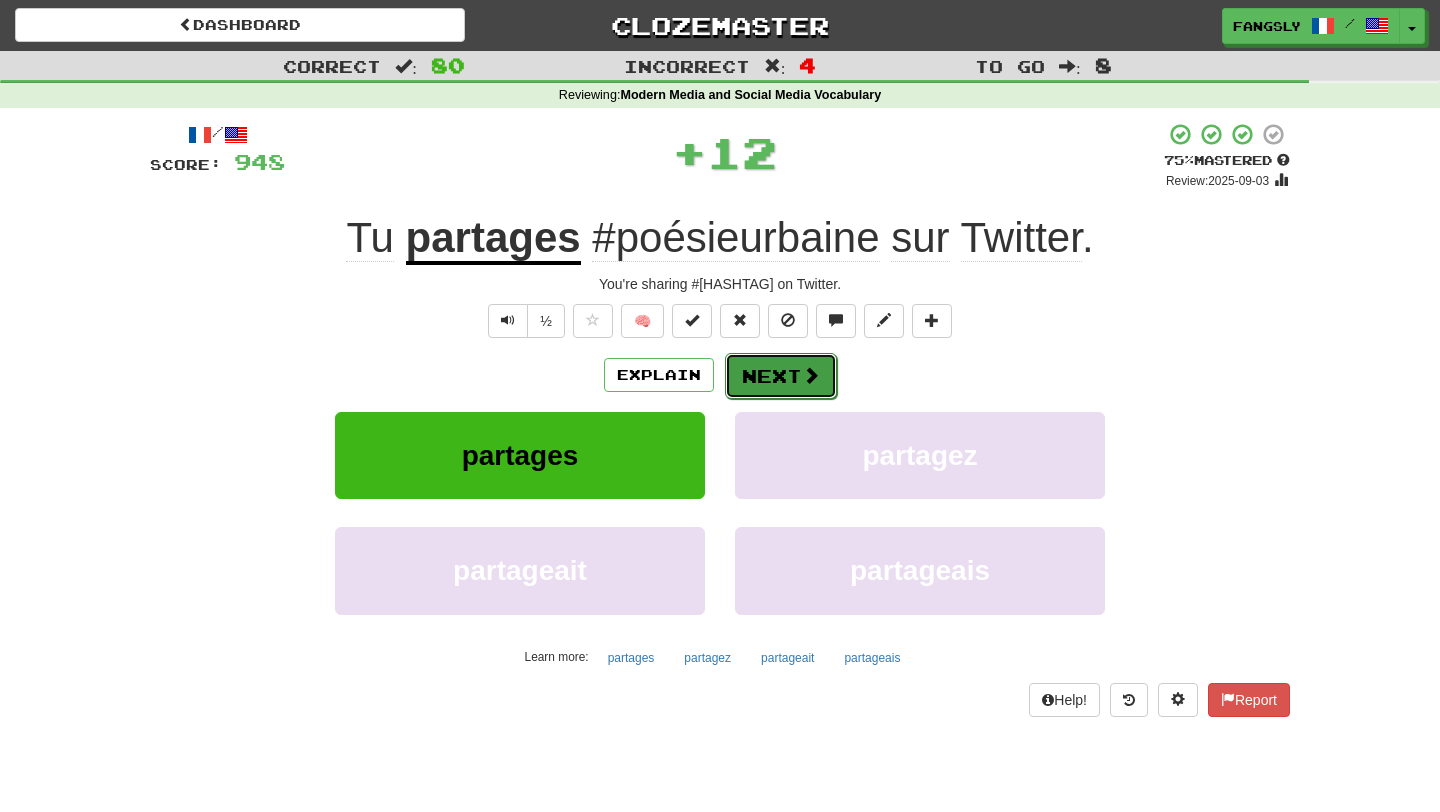 click at bounding box center [811, 375] 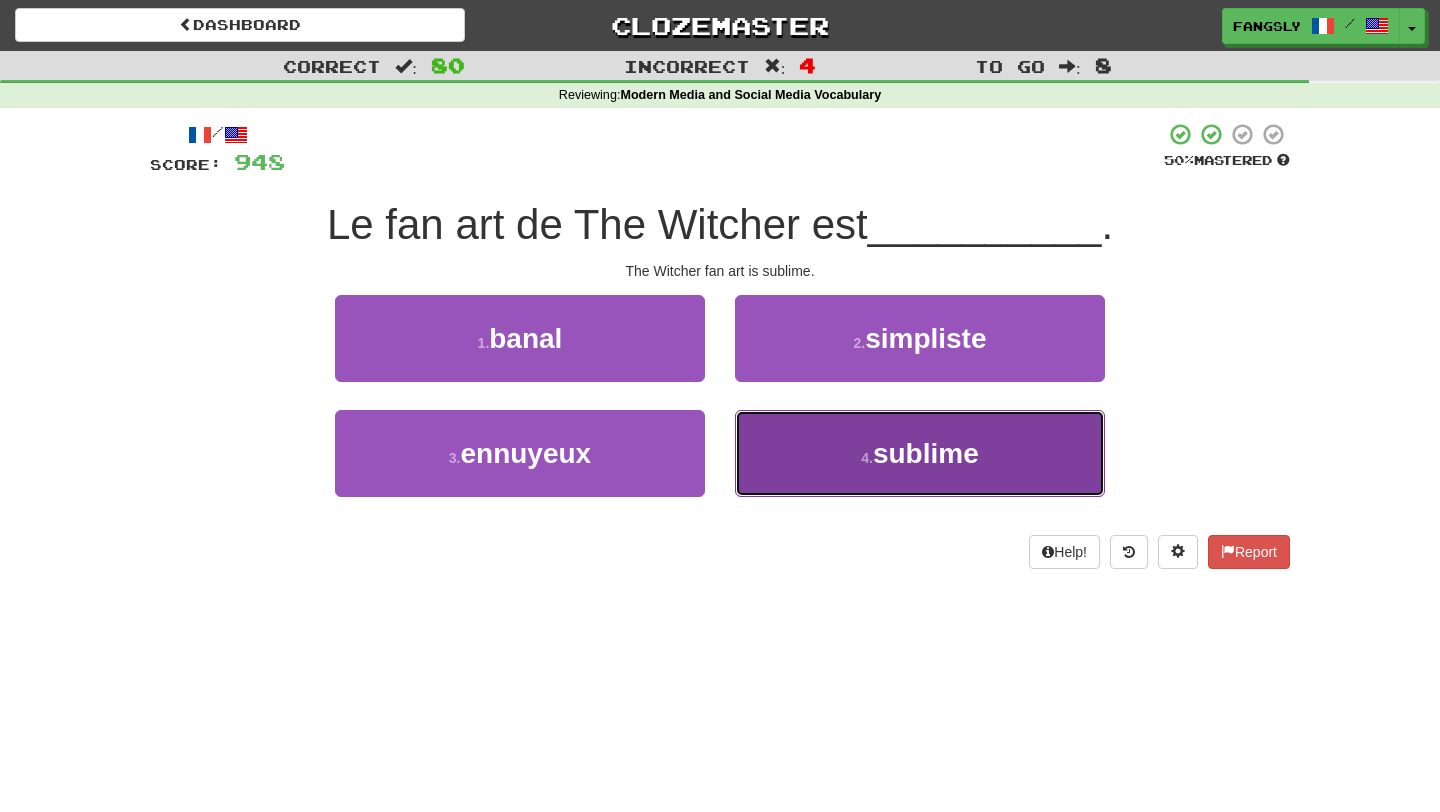 click on "4 .  sublime" at bounding box center (920, 453) 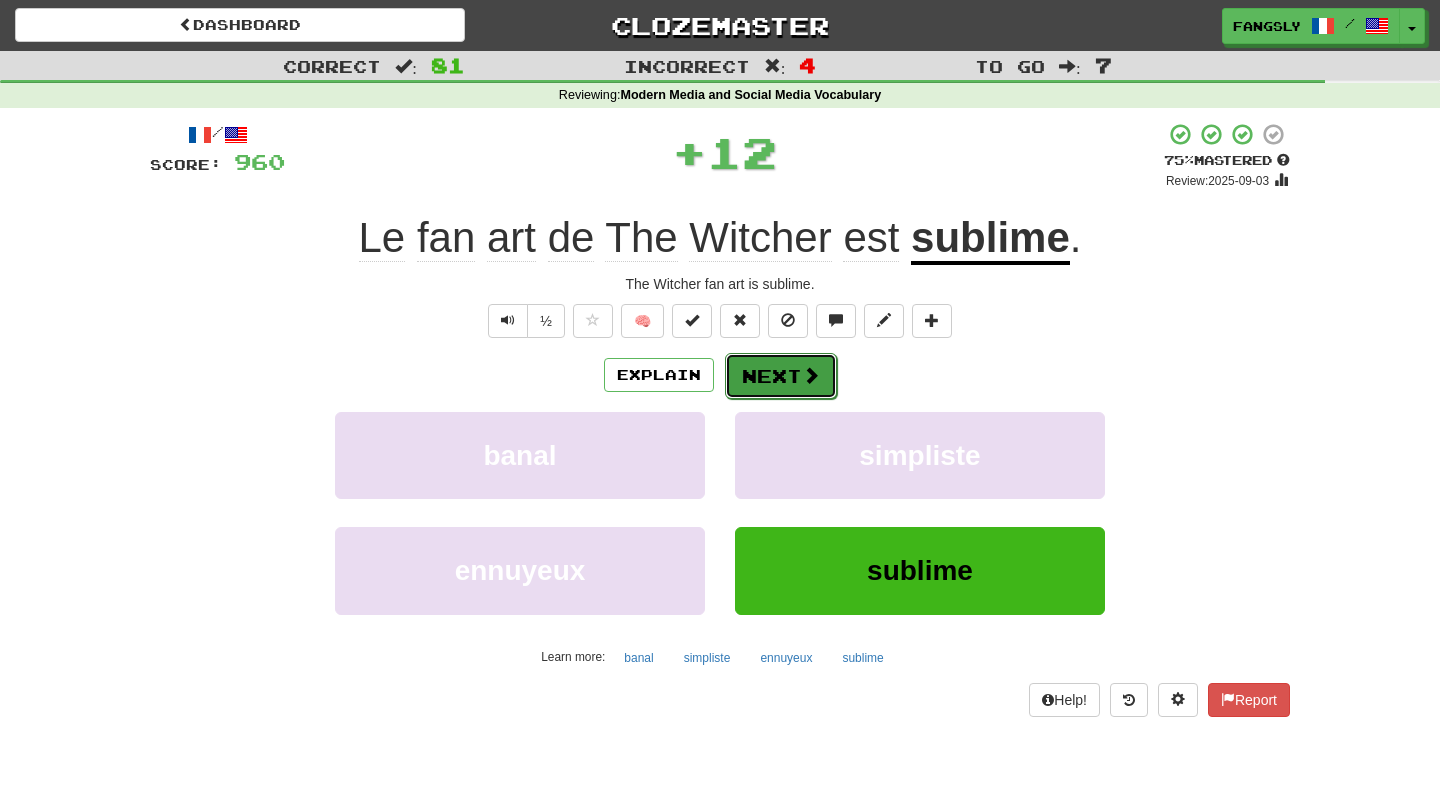 click on "Next" at bounding box center [781, 376] 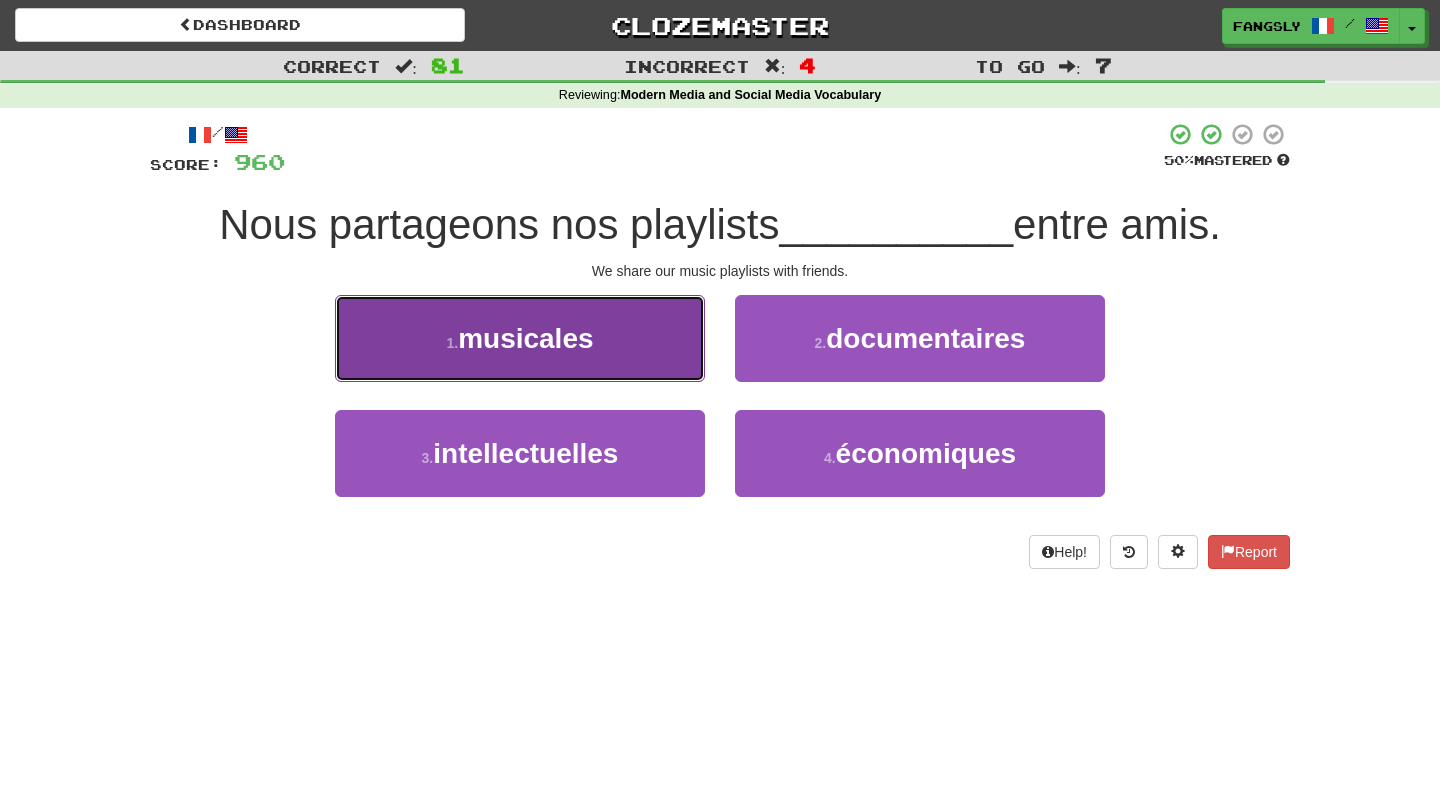 click on "1 .  musicales" at bounding box center [520, 338] 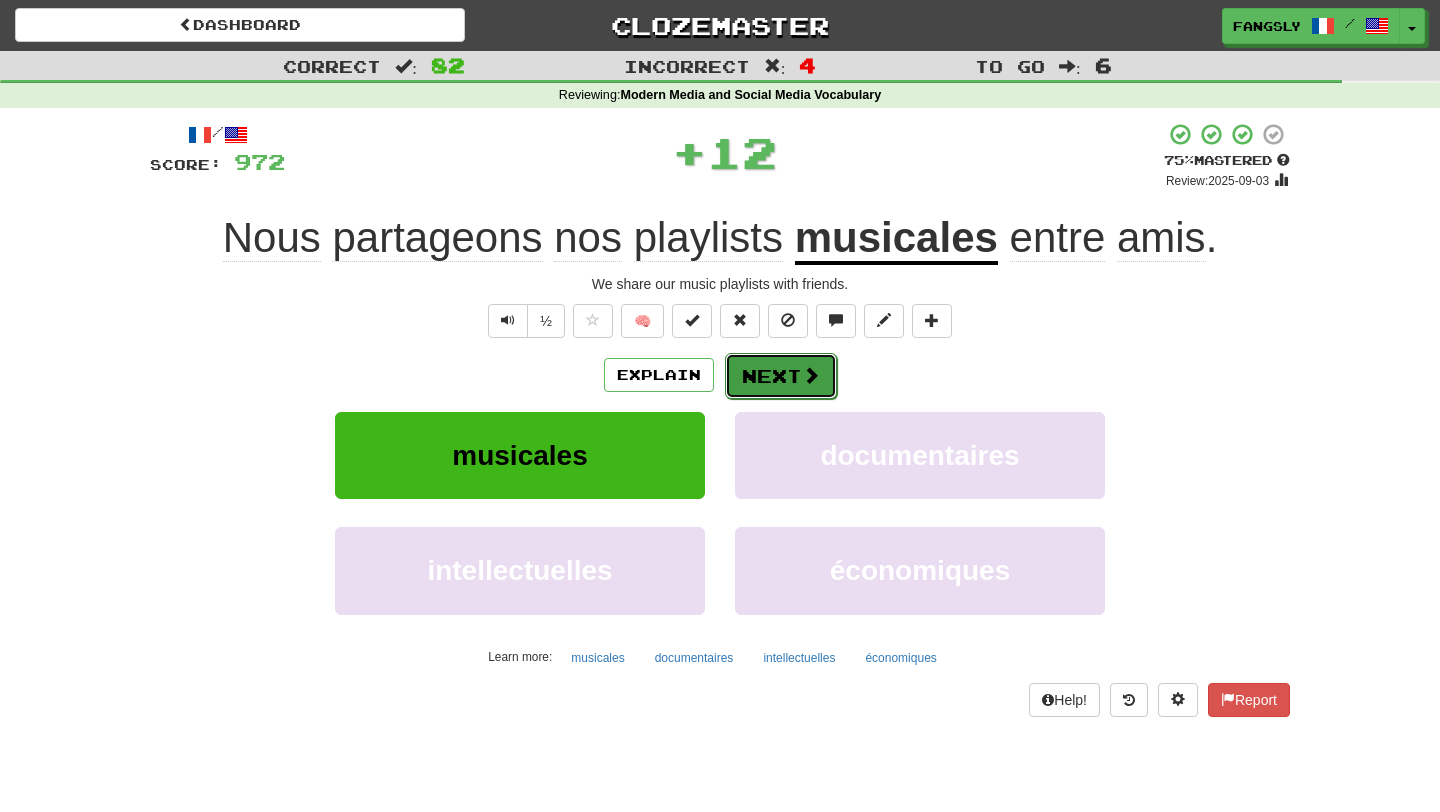 click on "Next" at bounding box center (781, 376) 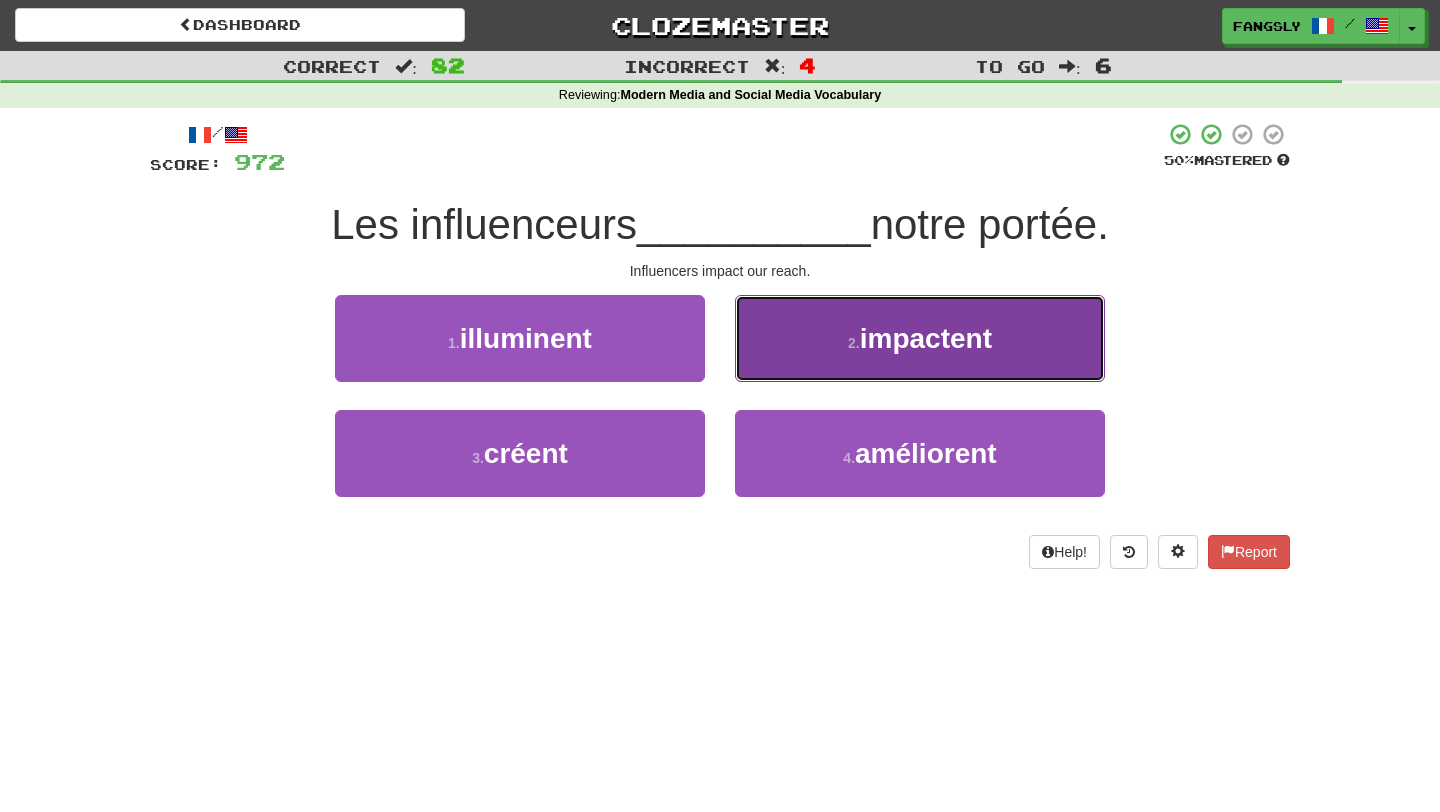 click on "2 .  impactent" at bounding box center [920, 338] 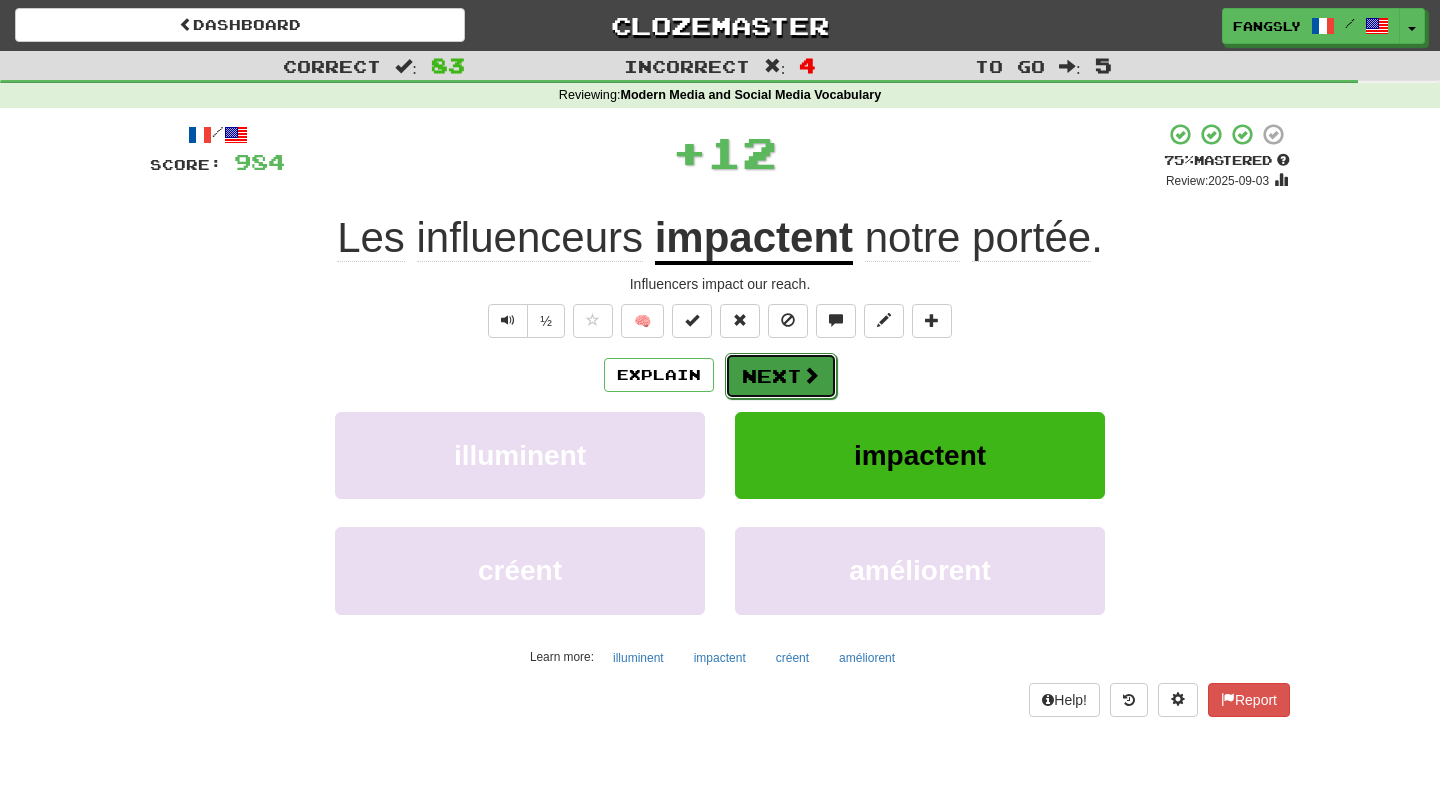 click on "Next" at bounding box center (781, 376) 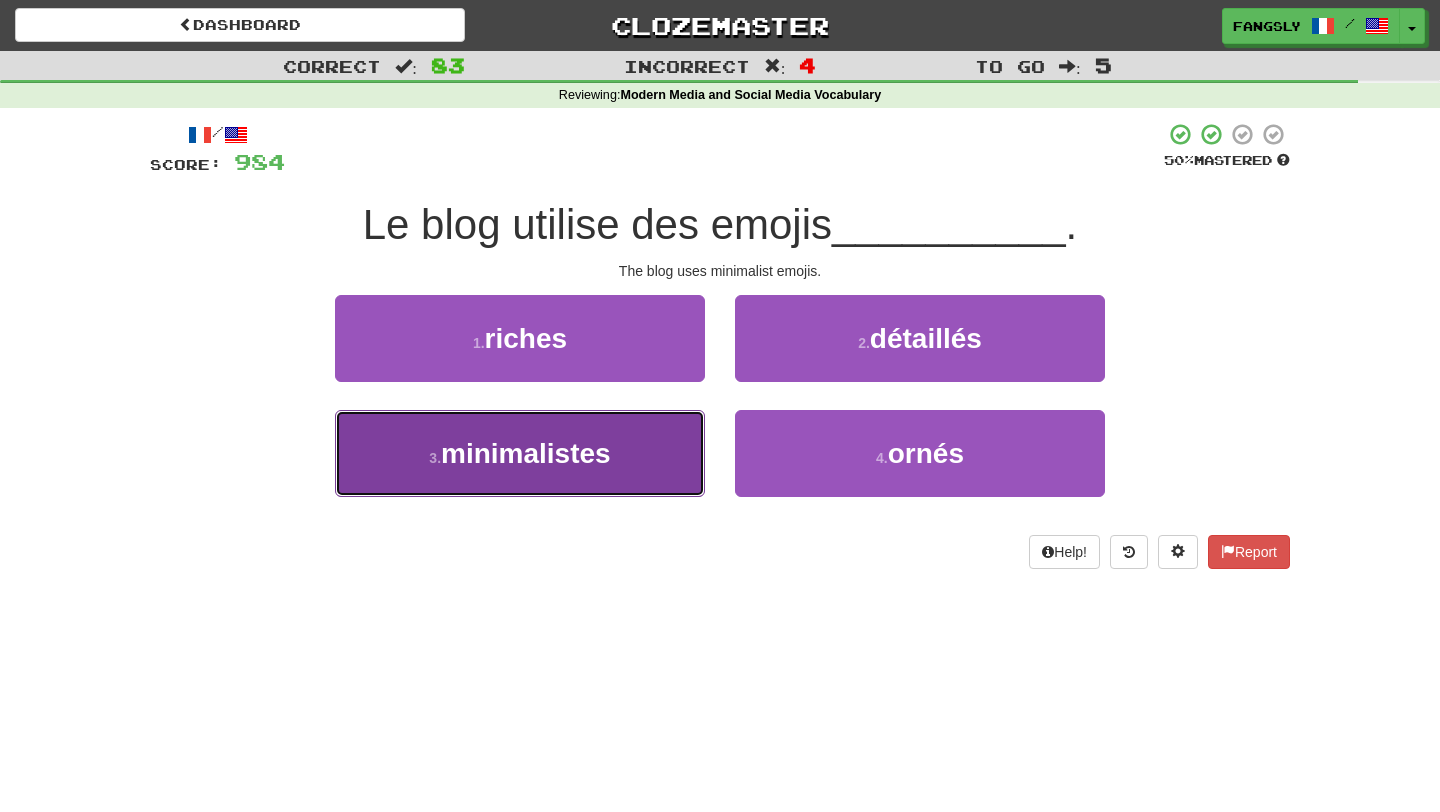 click on "3 .  minimalistes" at bounding box center (520, 453) 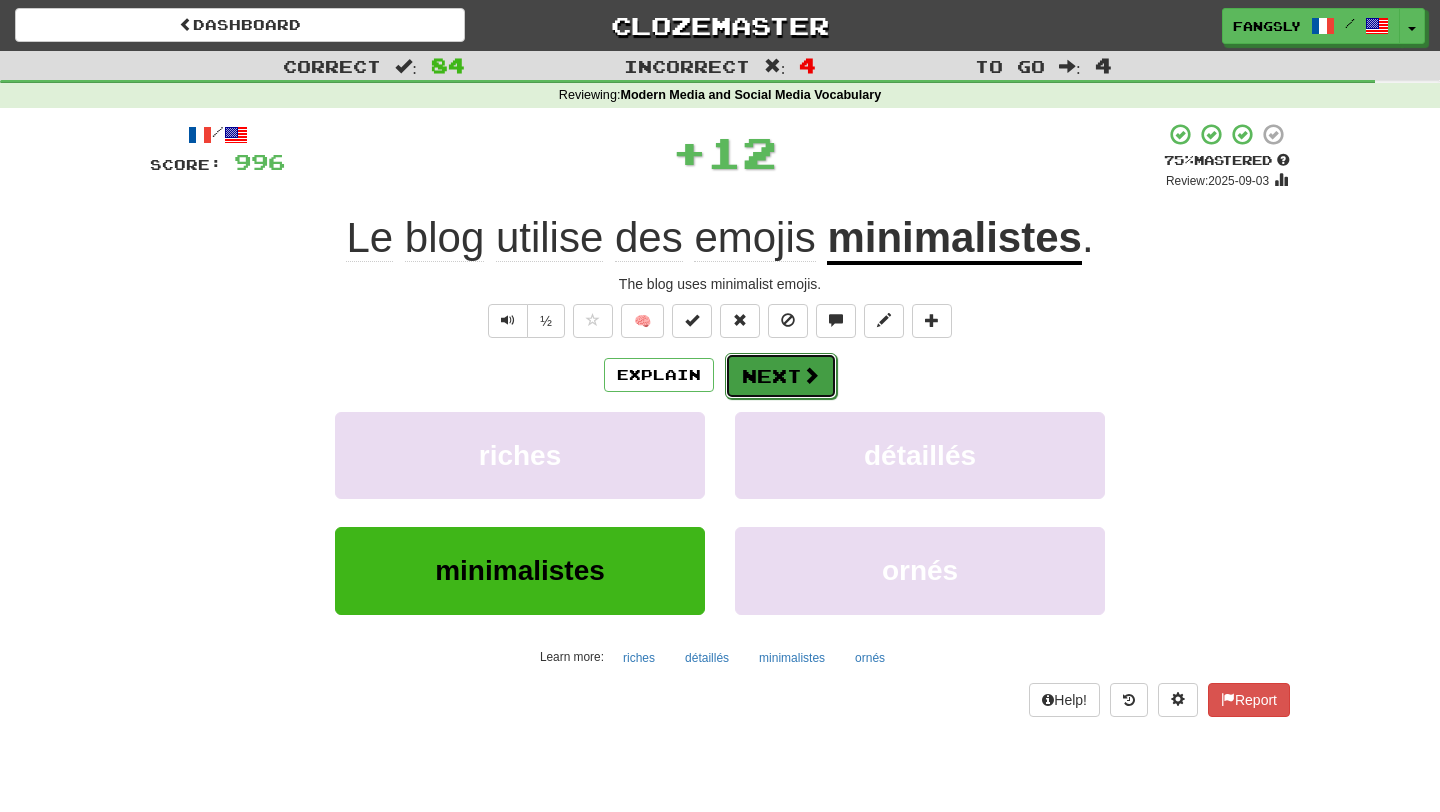click on "Next" at bounding box center (781, 376) 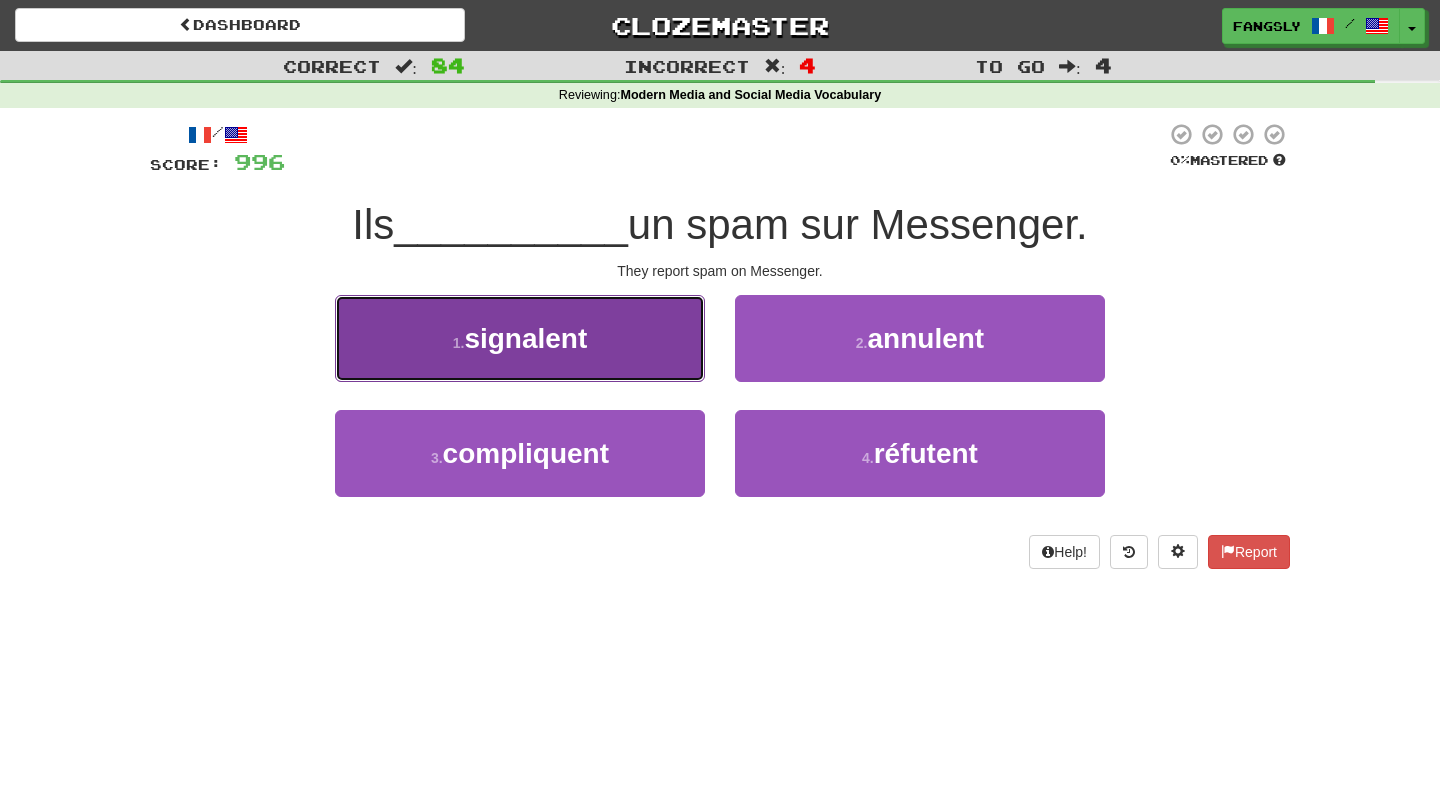 click on "1 .  signalent" at bounding box center (520, 338) 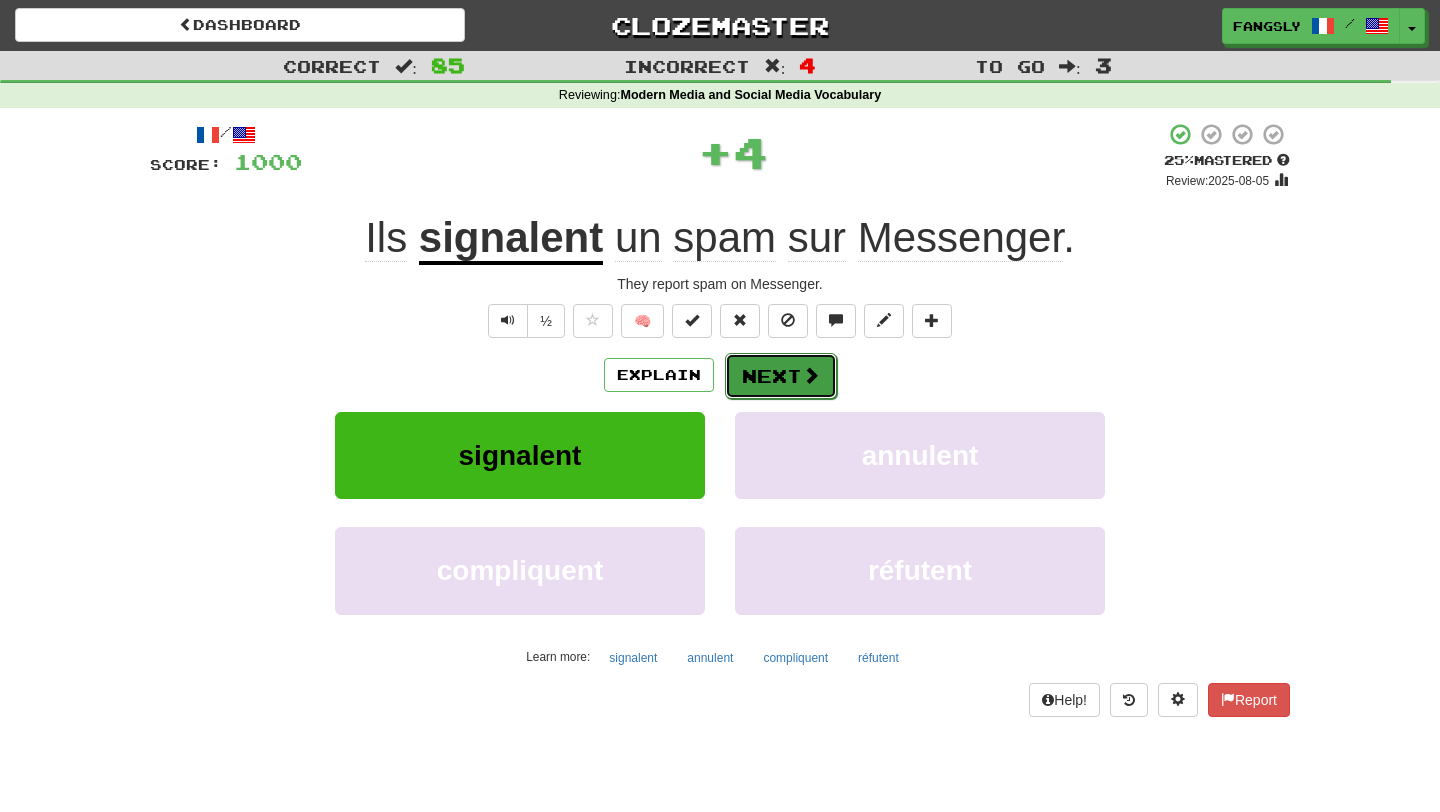 click on "Next" at bounding box center [781, 376] 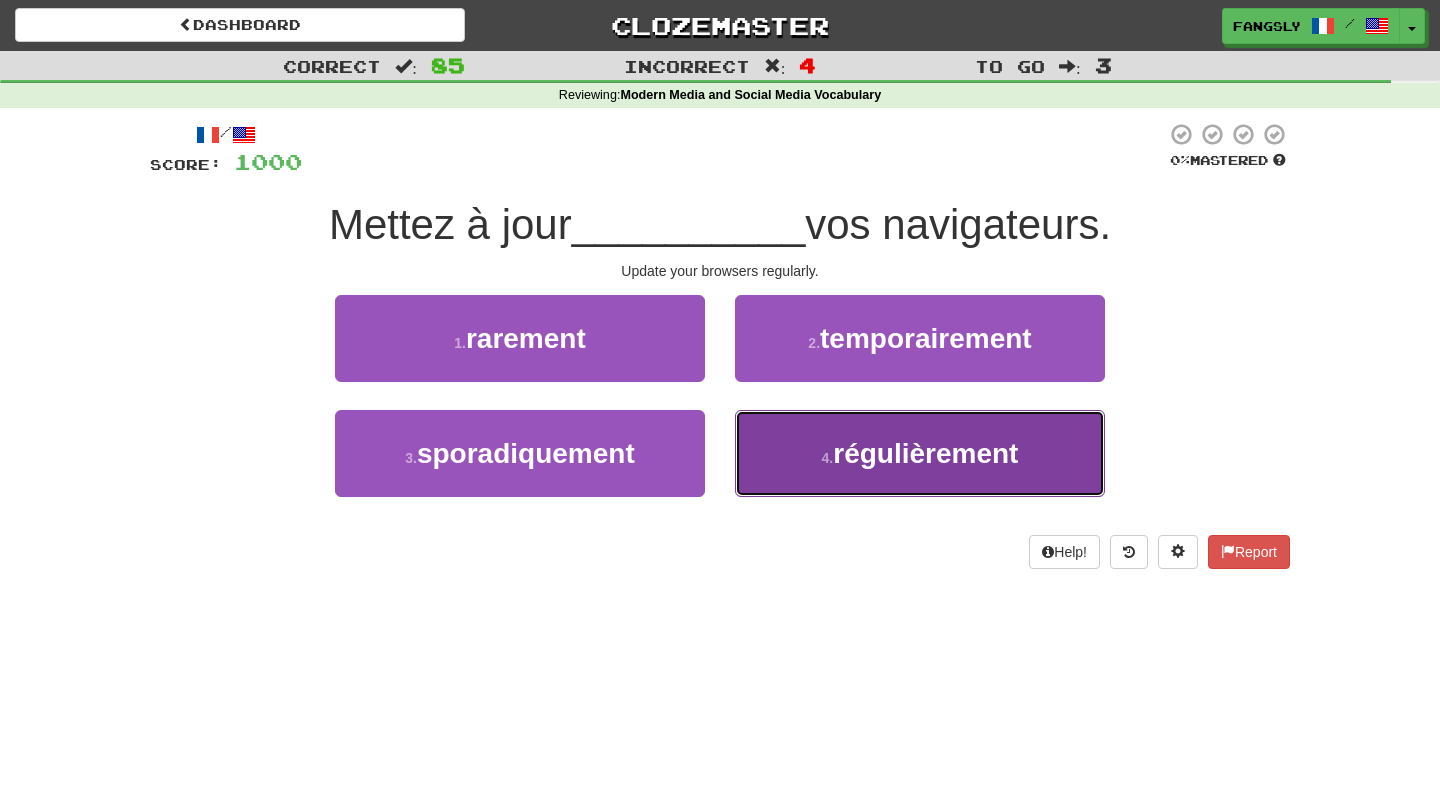 click on "4 ." at bounding box center [828, 458] 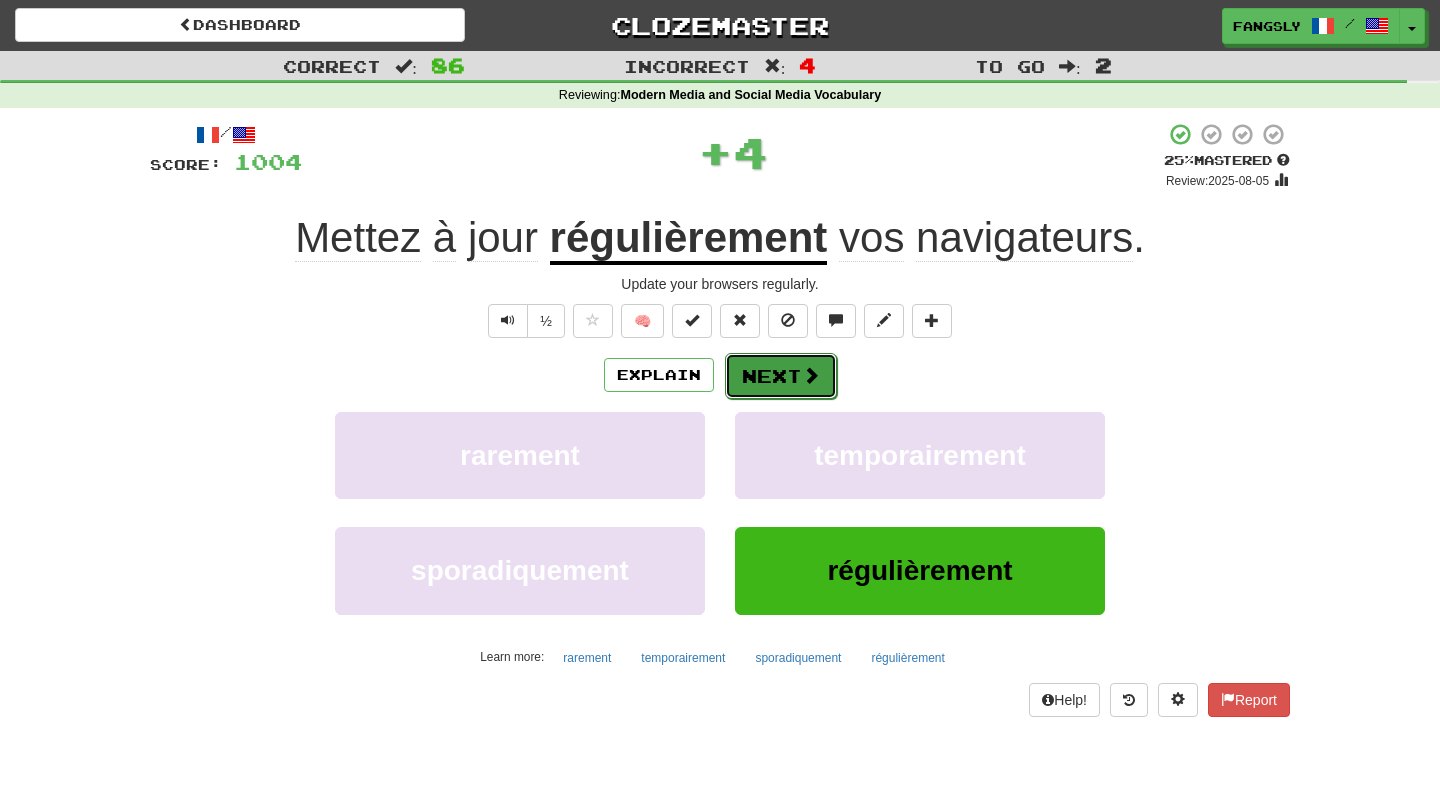 click on "Next" at bounding box center [781, 376] 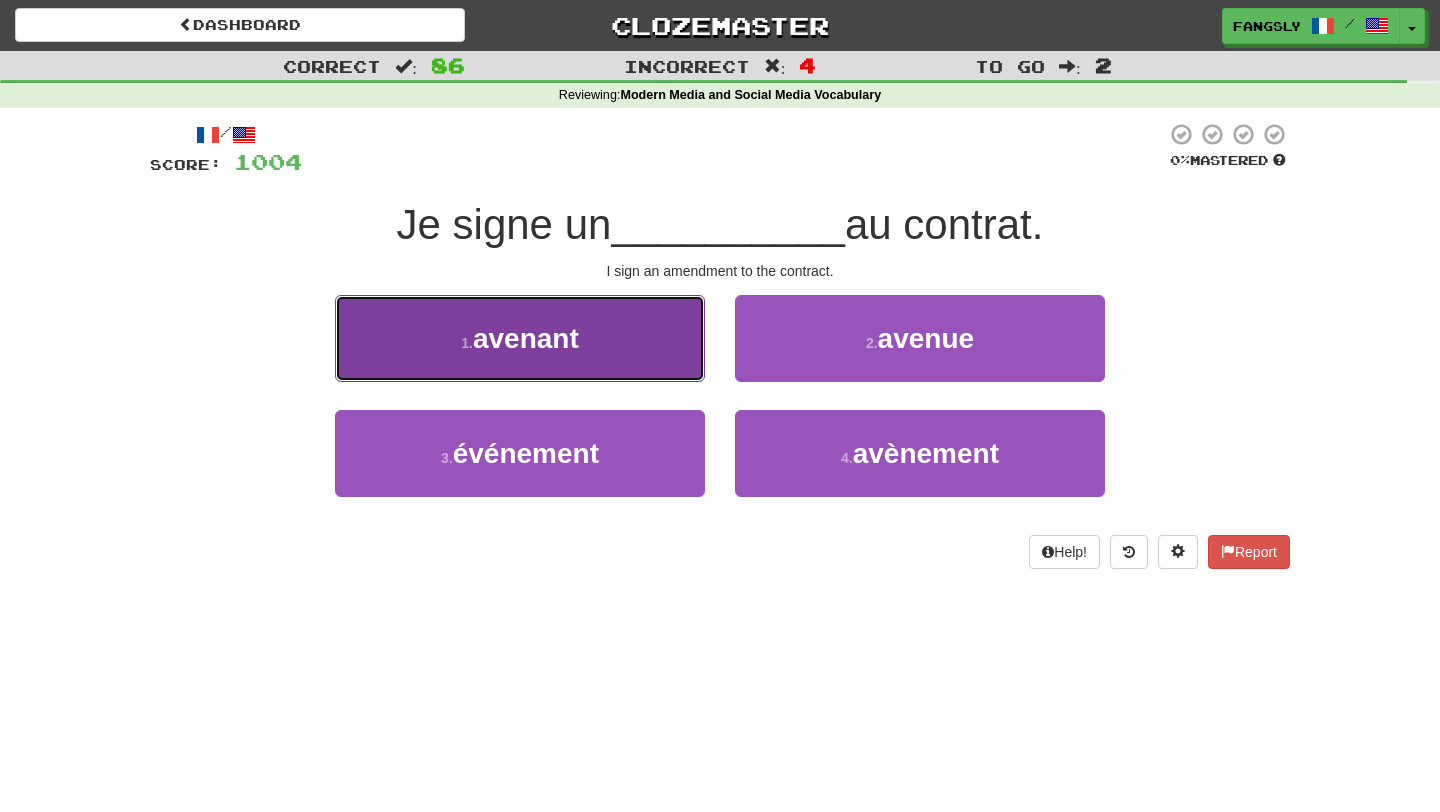 click on "1 .  avenant" at bounding box center [520, 338] 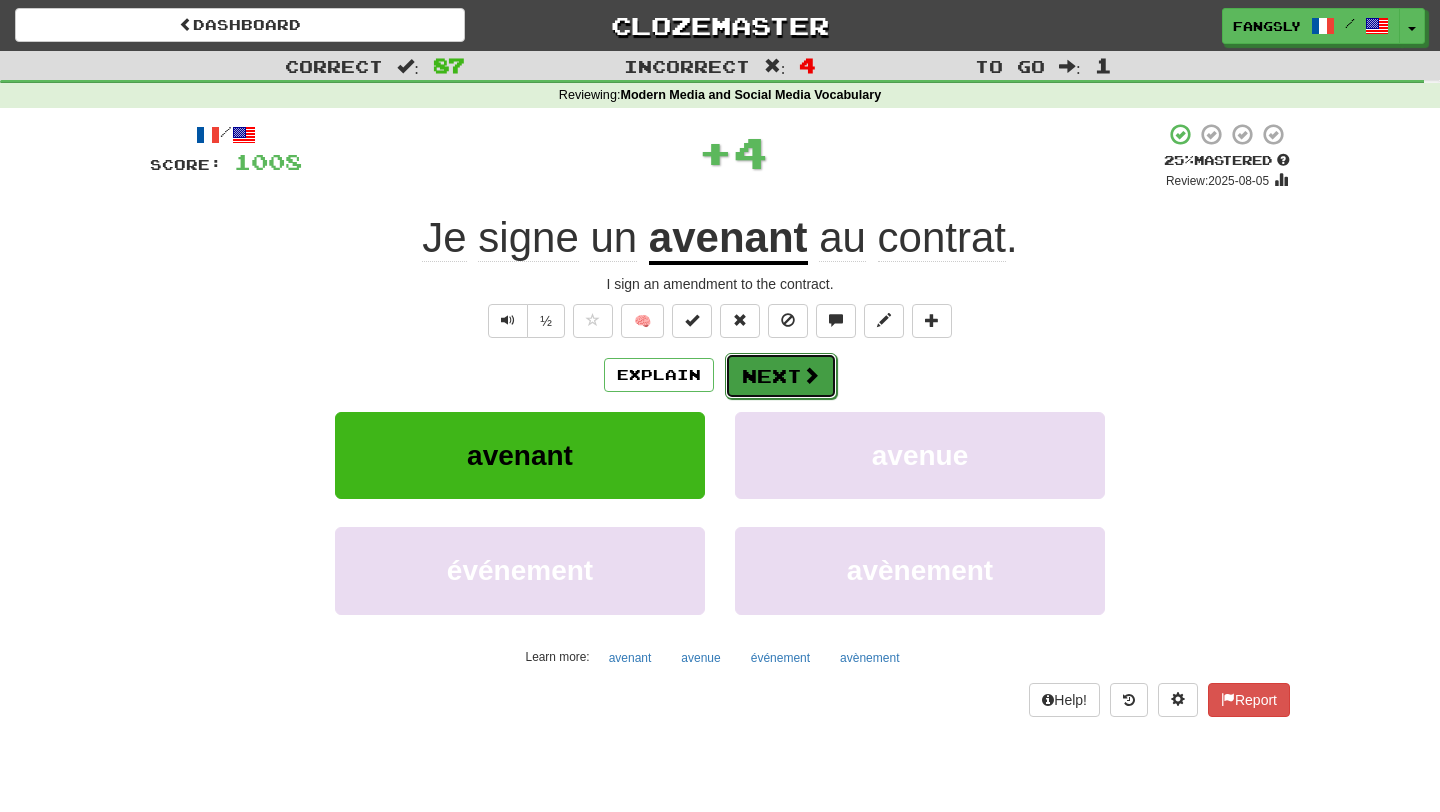 click at bounding box center [811, 375] 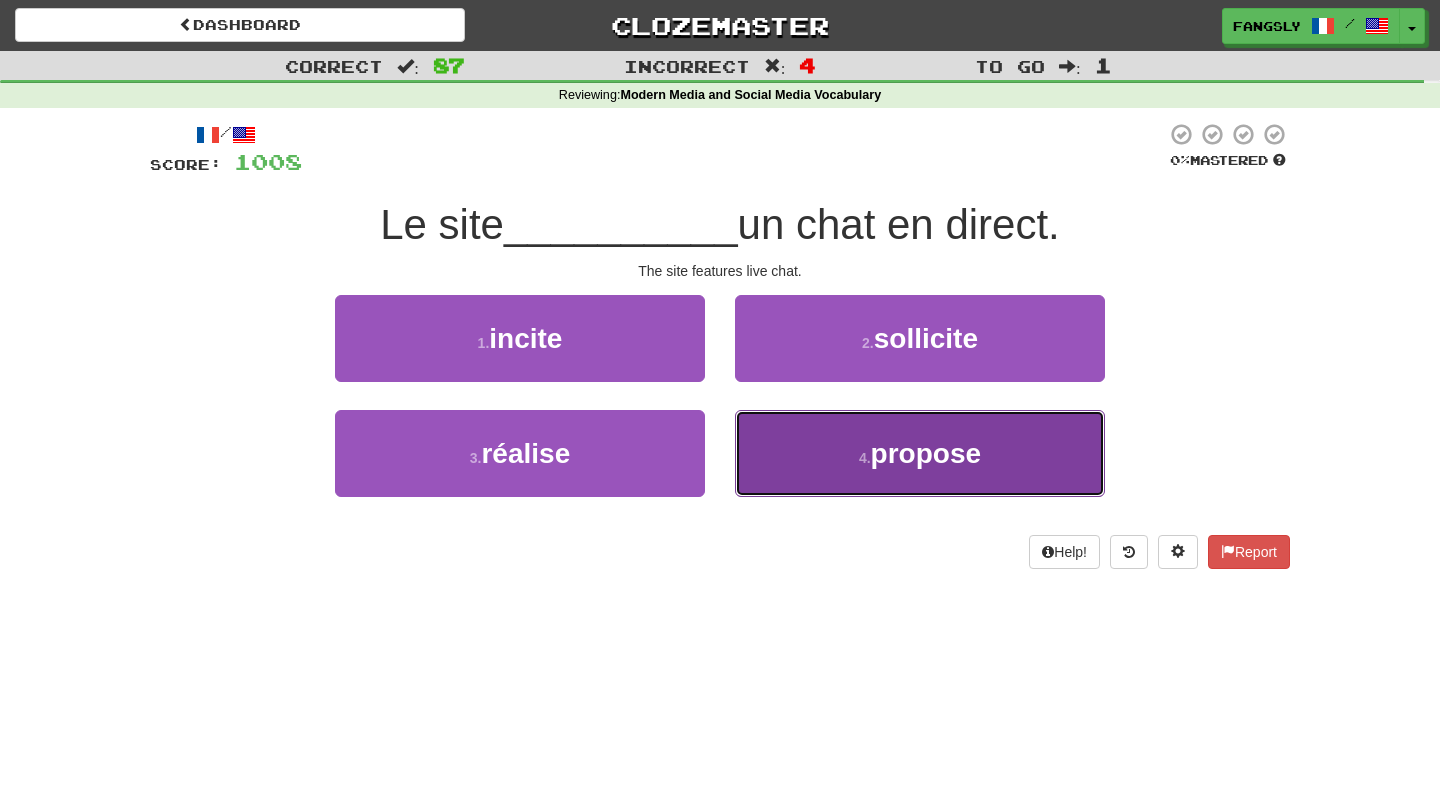 click on "4 .  propose" at bounding box center (920, 453) 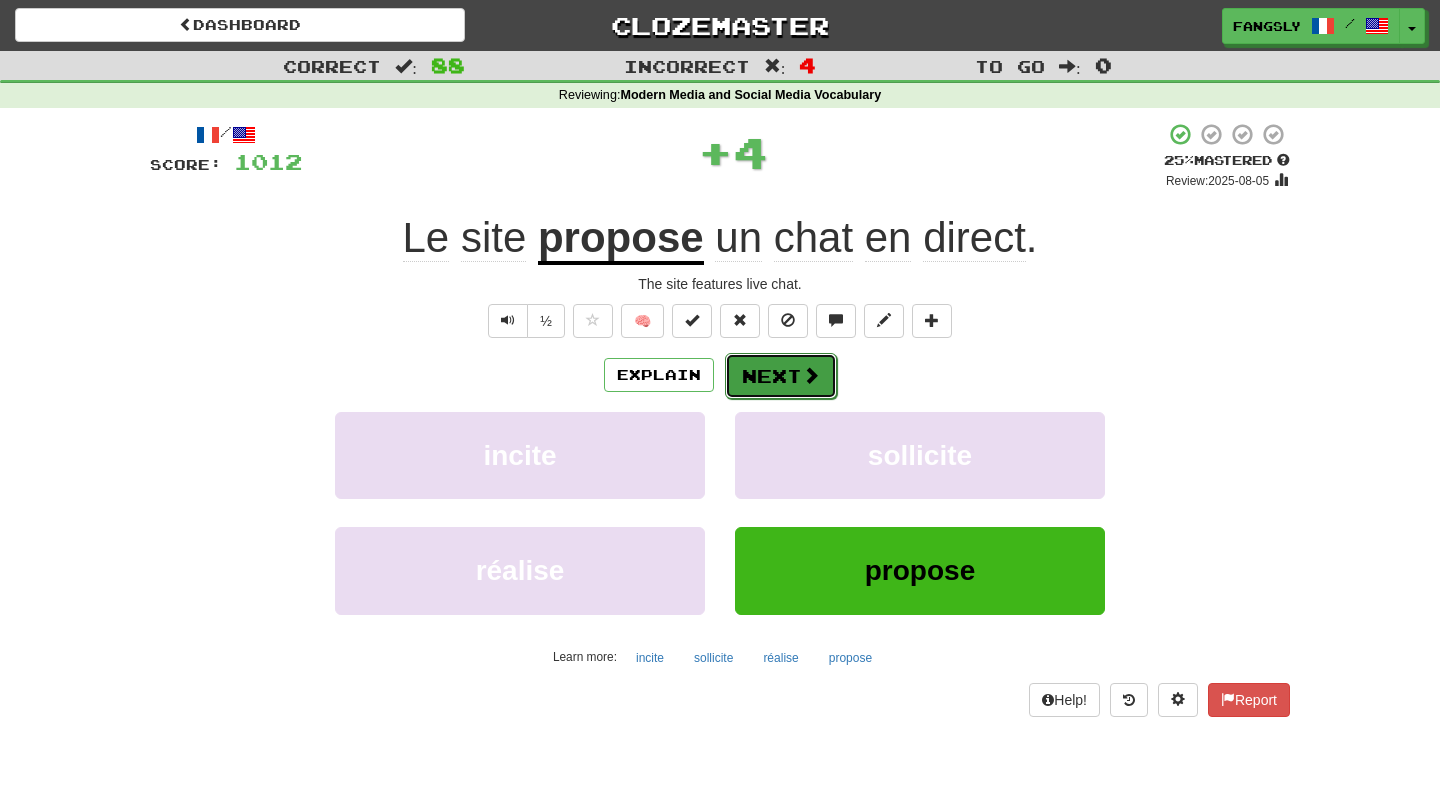 click on "Next" at bounding box center [781, 376] 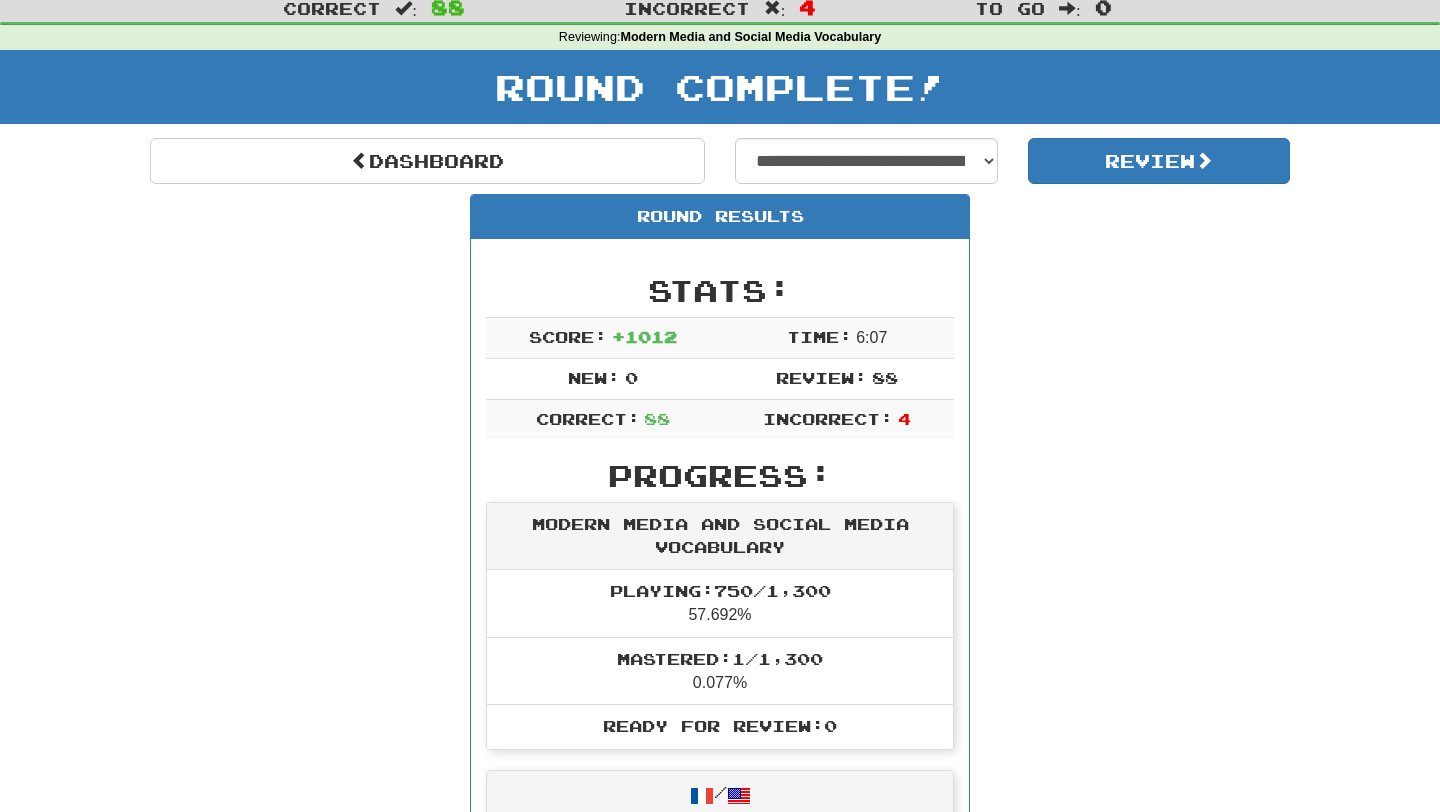 scroll, scrollTop: 0, scrollLeft: 0, axis: both 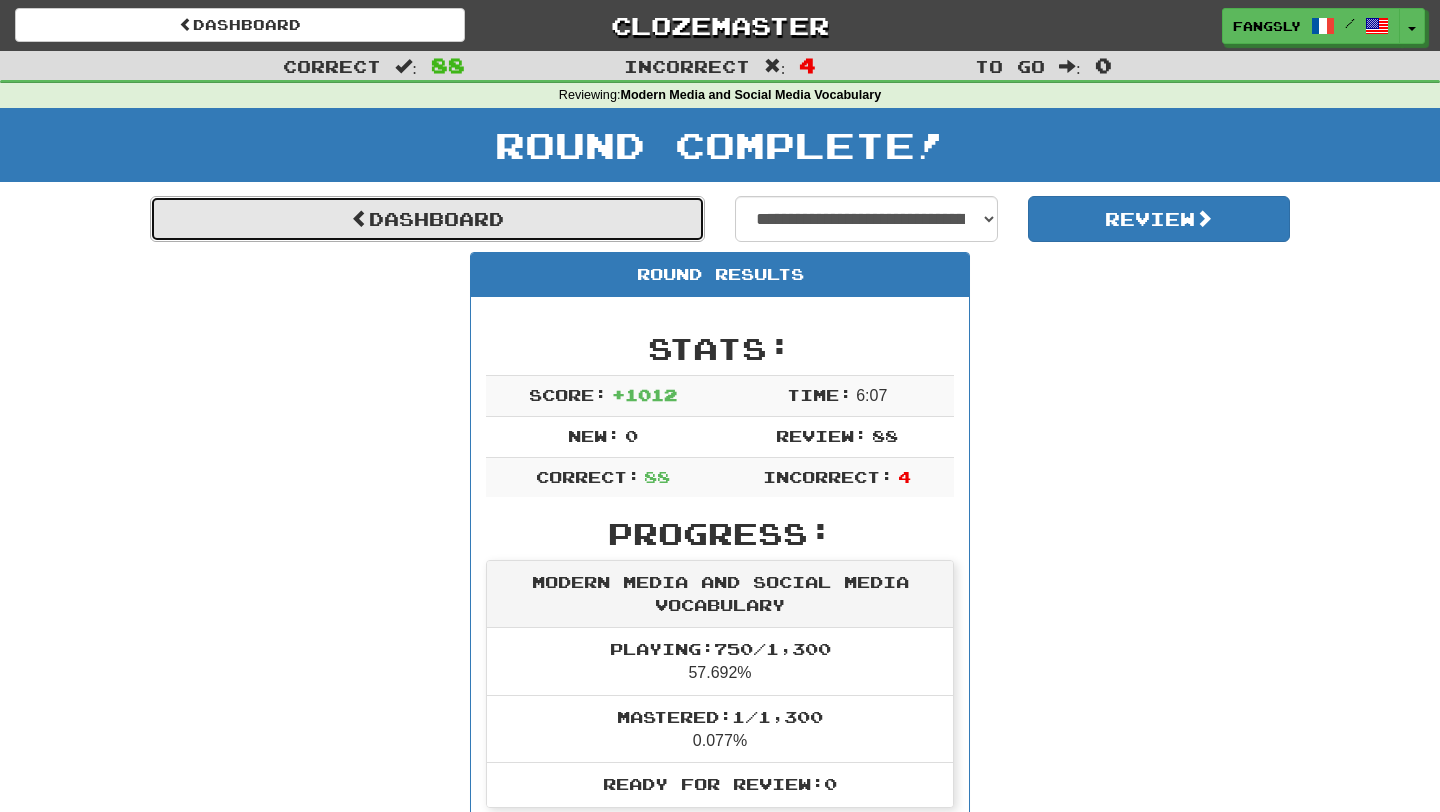 click on "Dashboard" at bounding box center (427, 219) 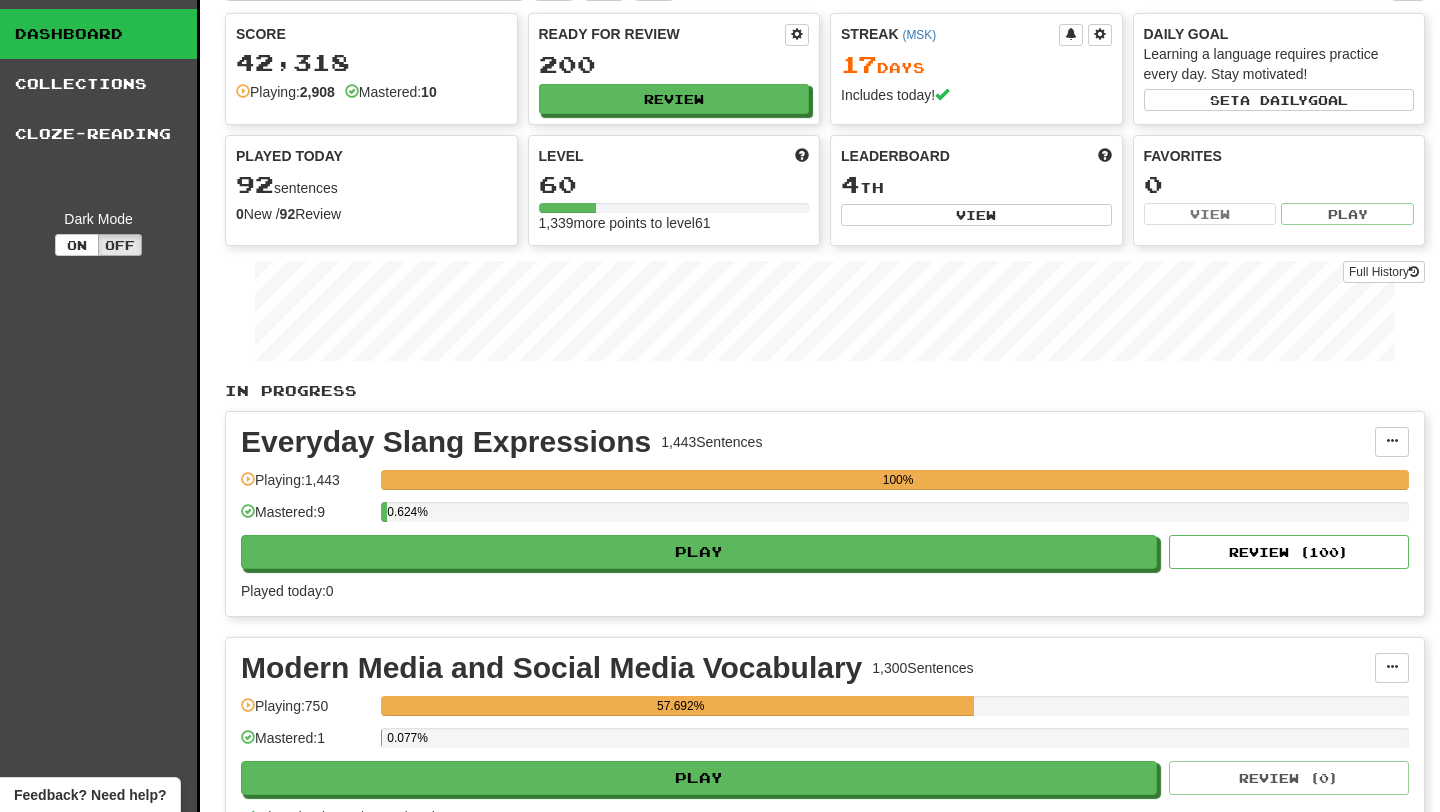 scroll, scrollTop: 34, scrollLeft: 0, axis: vertical 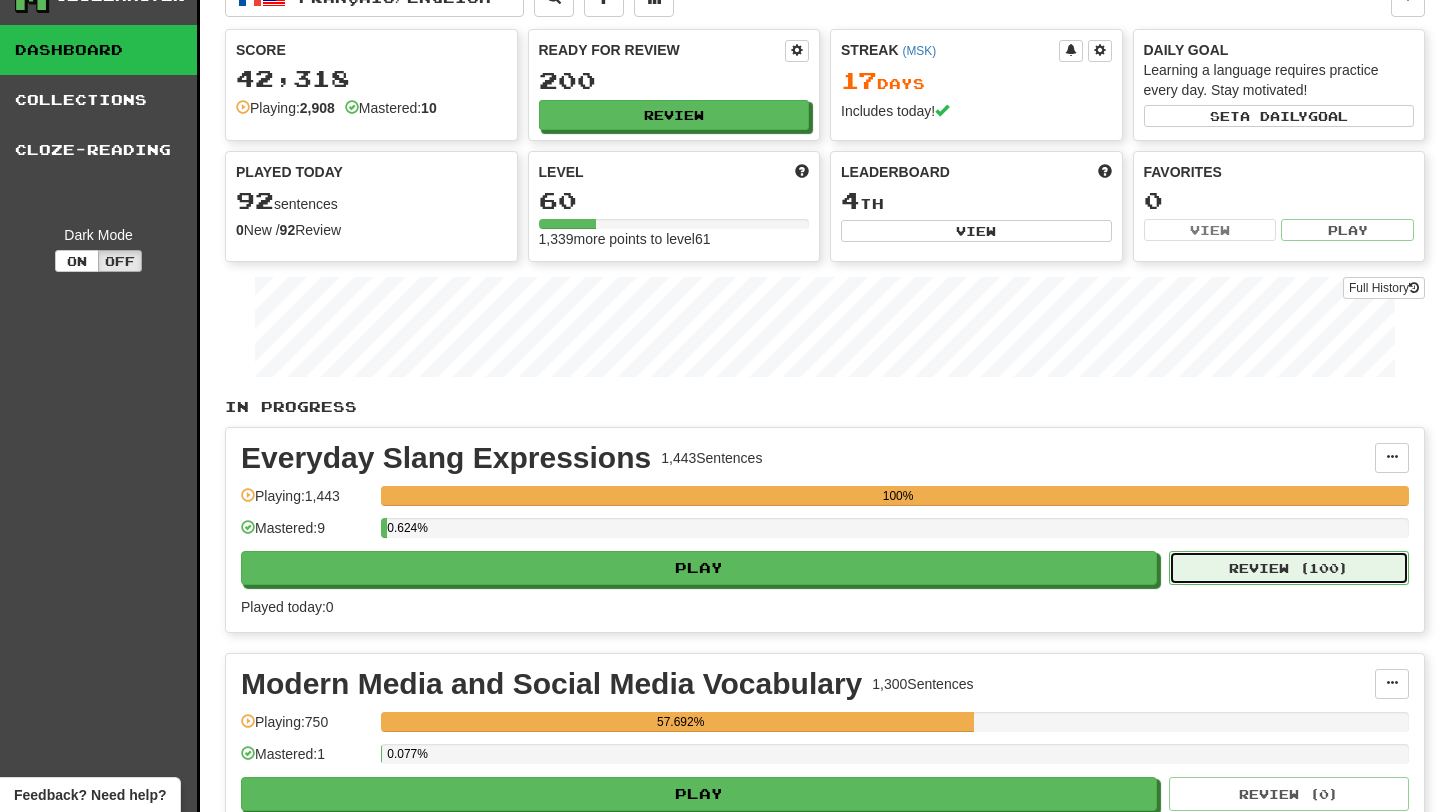 click on "Review ( 100 )" at bounding box center [1289, 568] 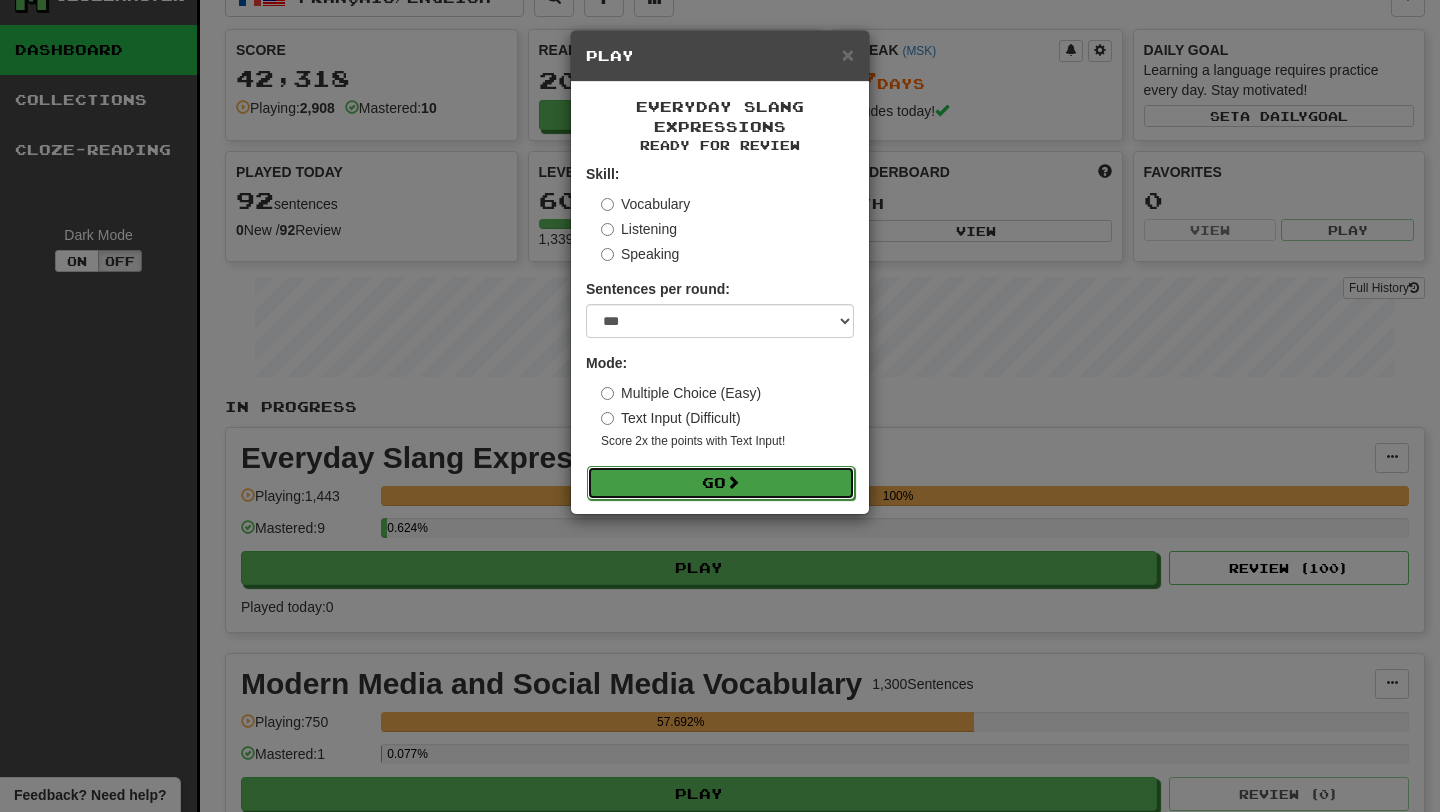 click on "Go" at bounding box center [721, 483] 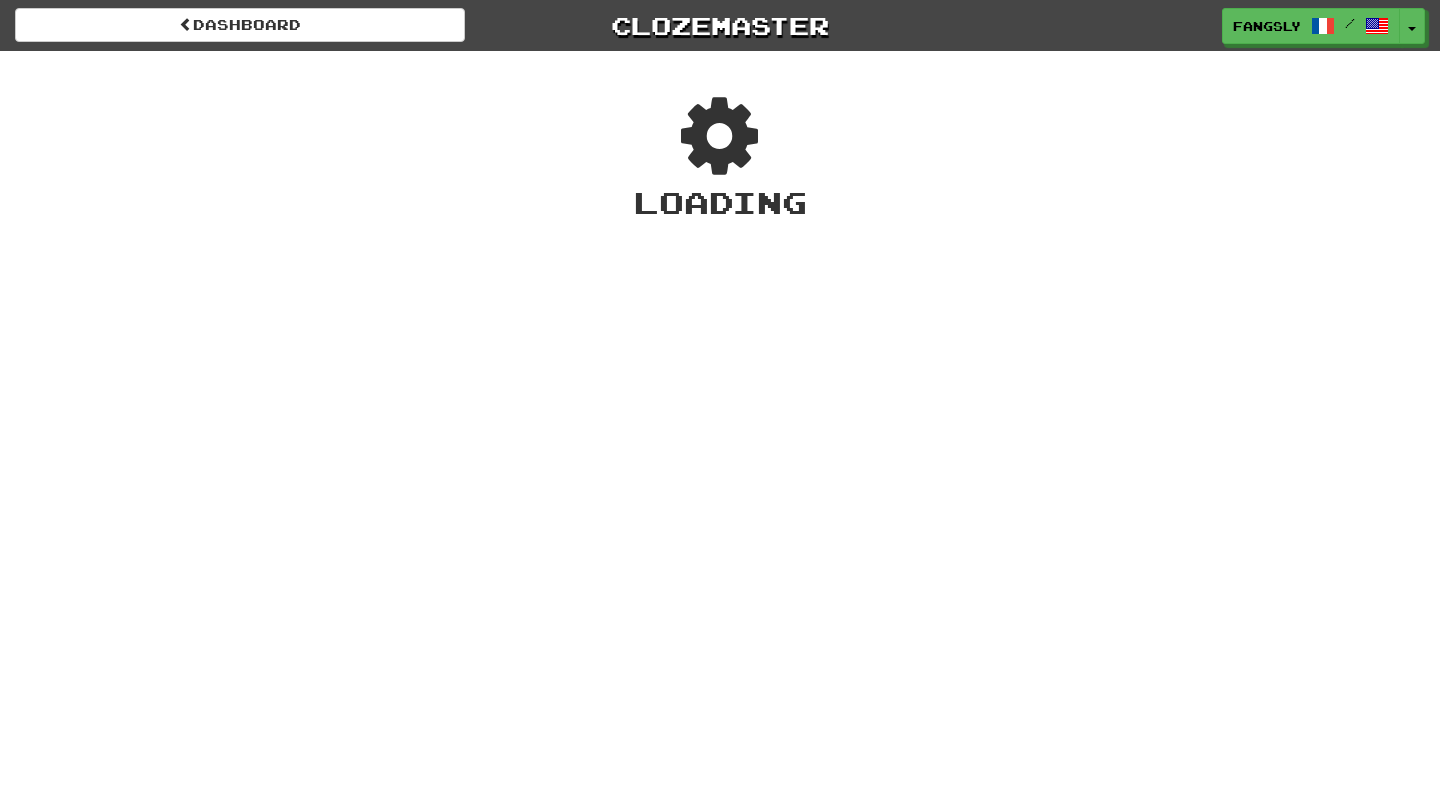 scroll, scrollTop: 0, scrollLeft: 0, axis: both 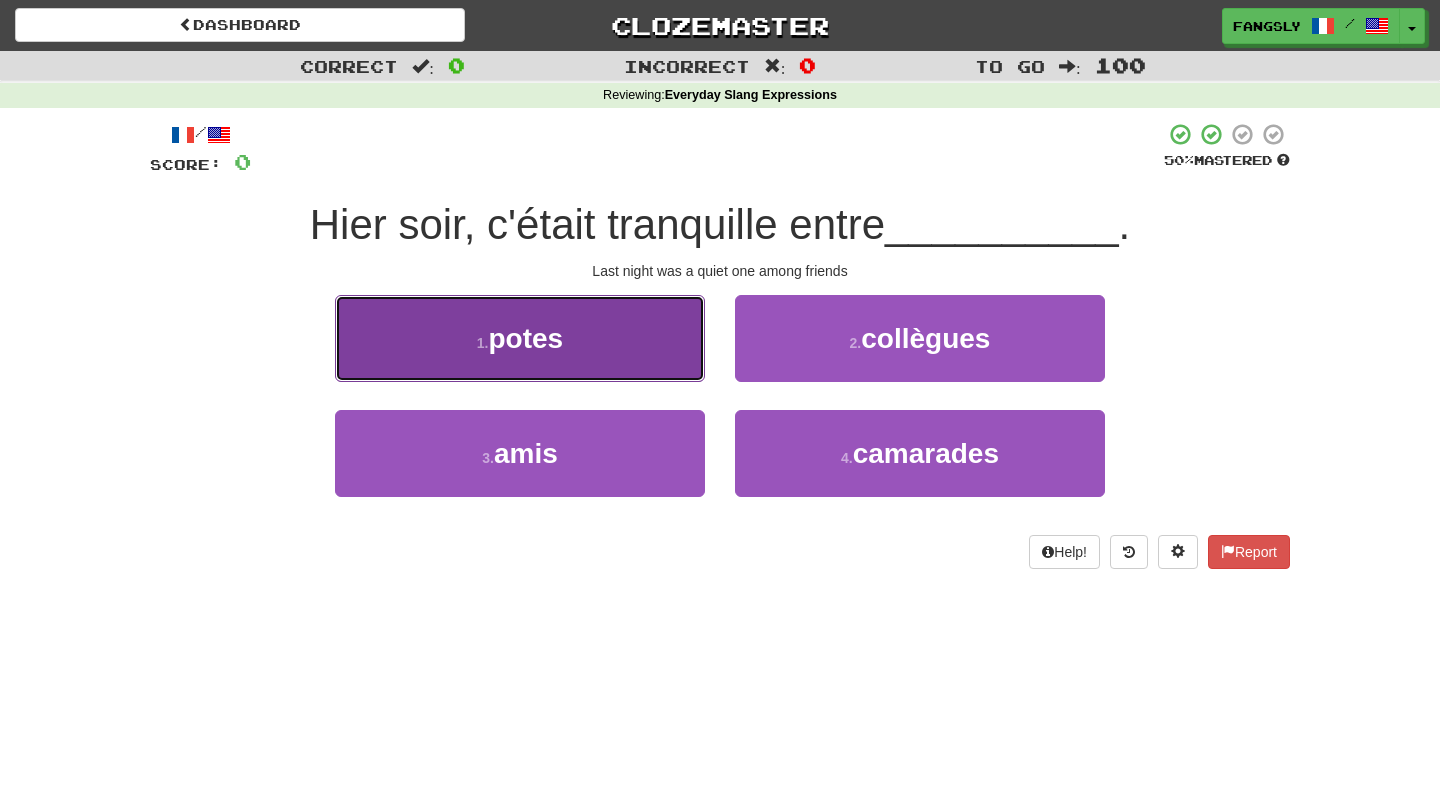 click on "1 .  potes" at bounding box center [520, 338] 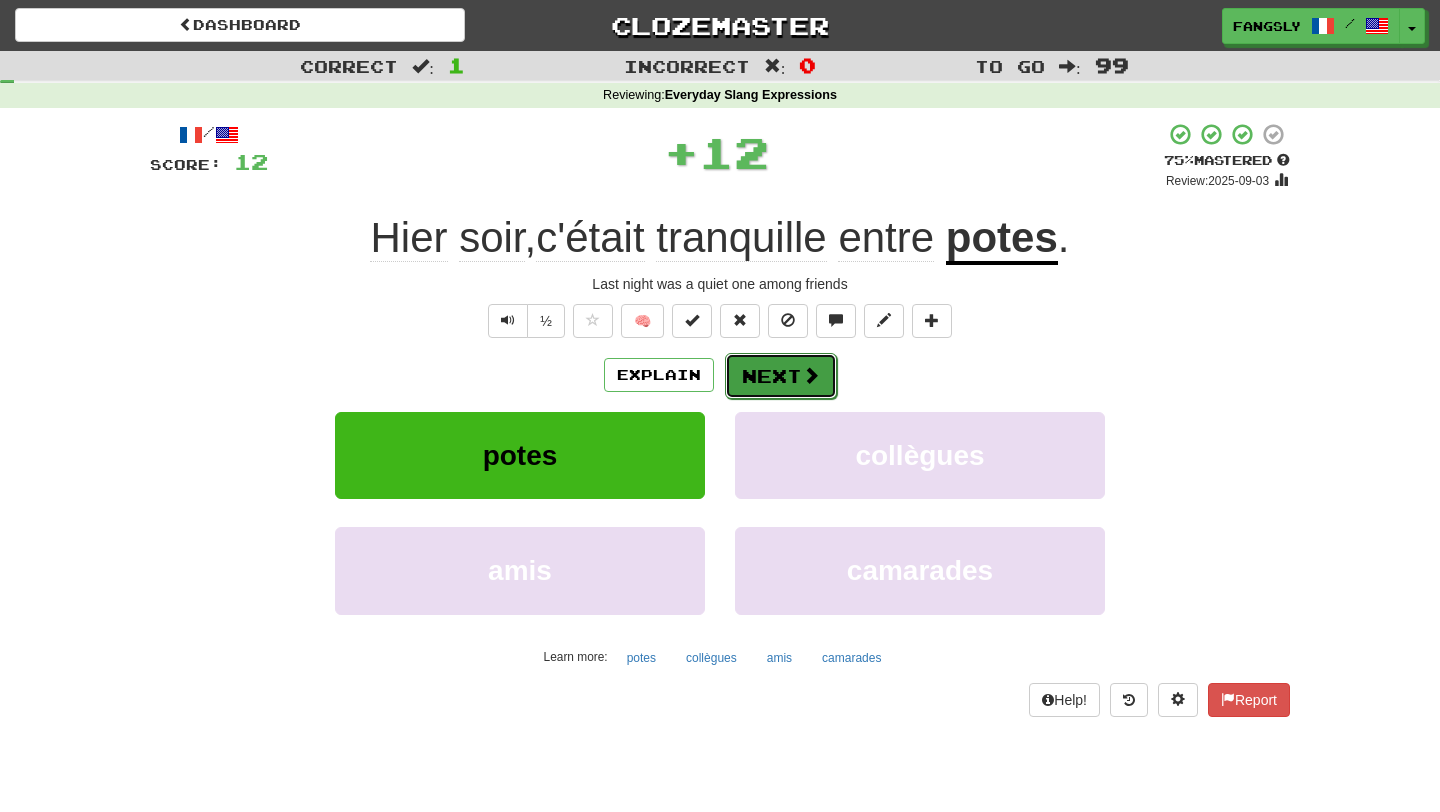 click at bounding box center [811, 375] 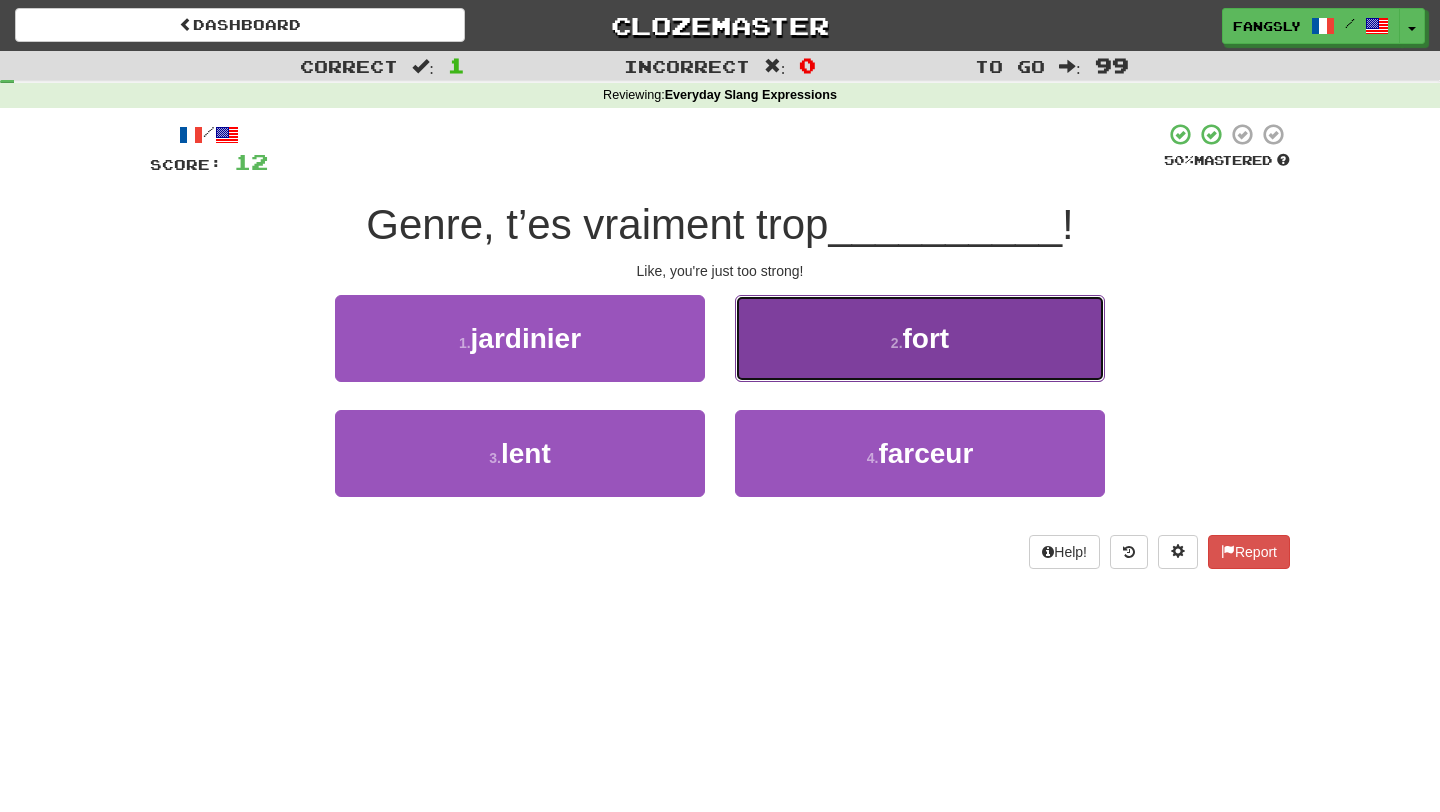 click on "2 .  fort" at bounding box center (920, 338) 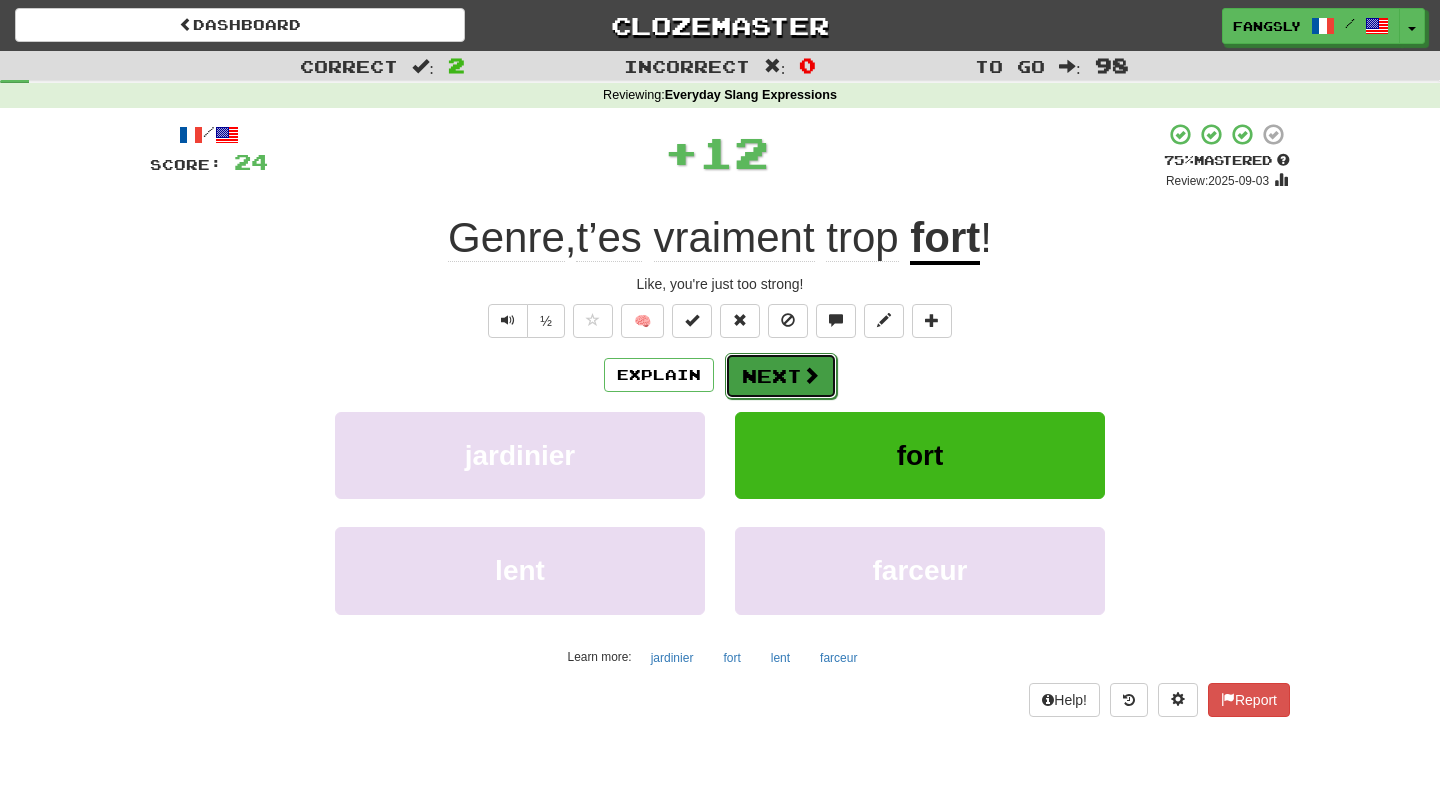 click on "Next" at bounding box center (781, 376) 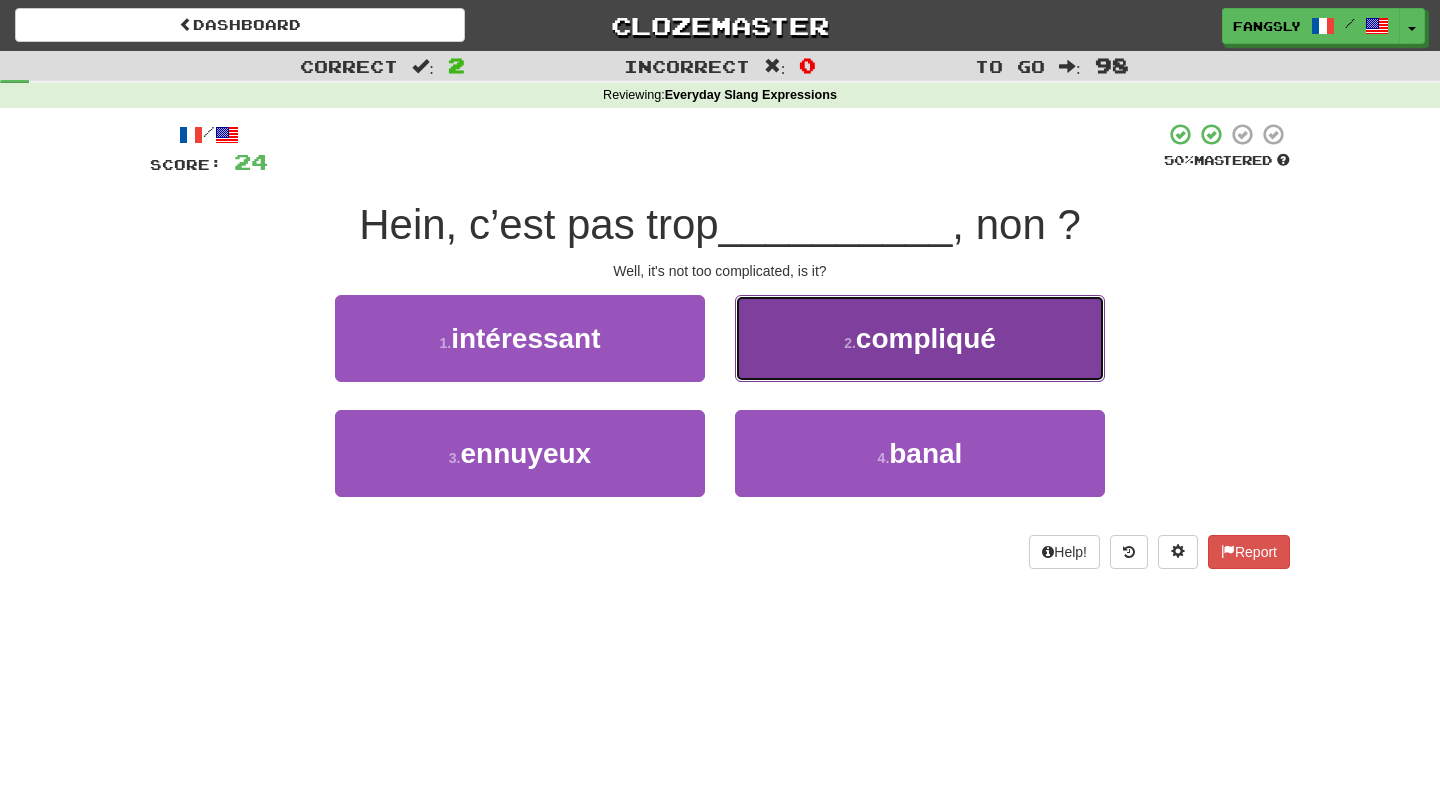 click on "2 .  compliqué" at bounding box center [920, 338] 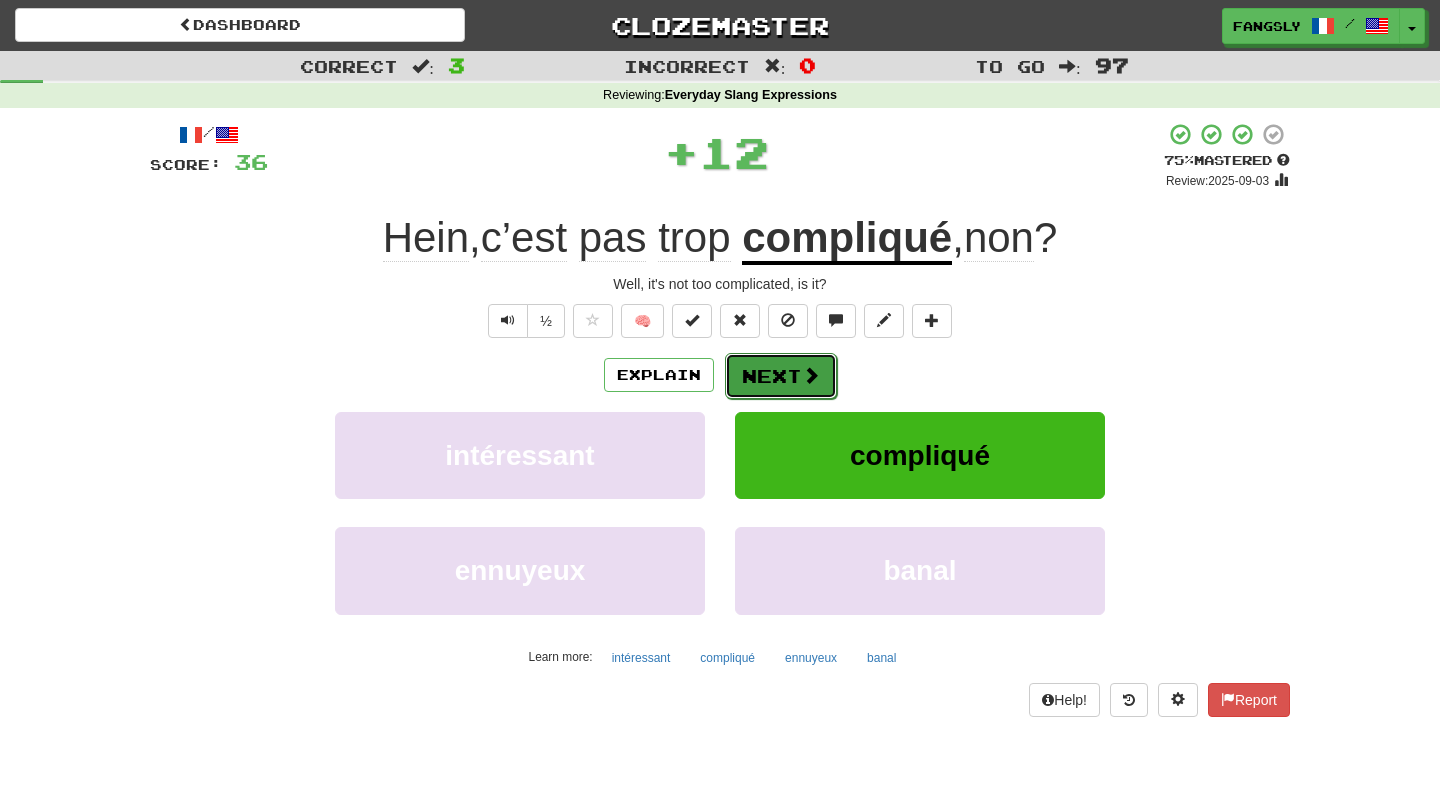 click at bounding box center (811, 375) 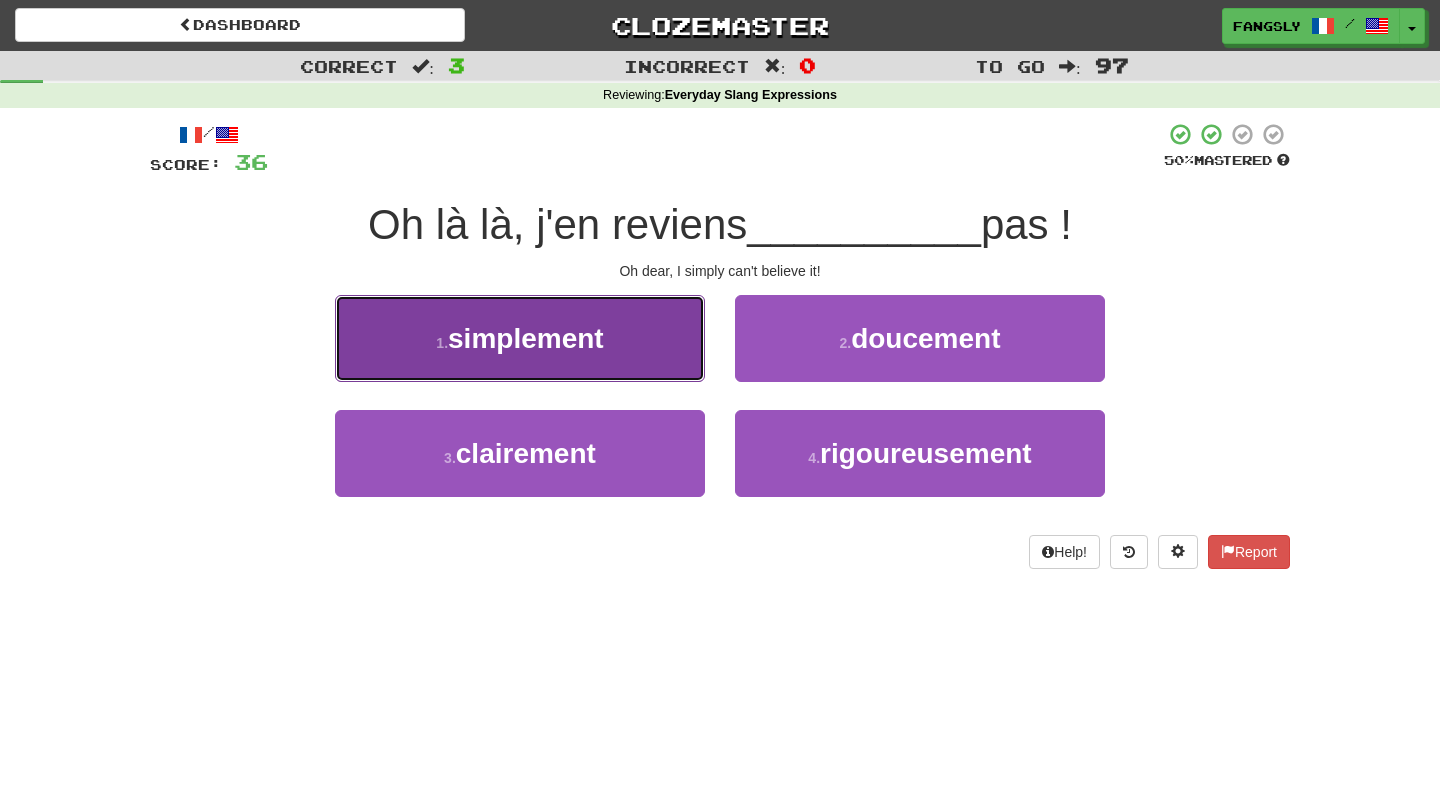 click on "1 .  simplement" at bounding box center (520, 338) 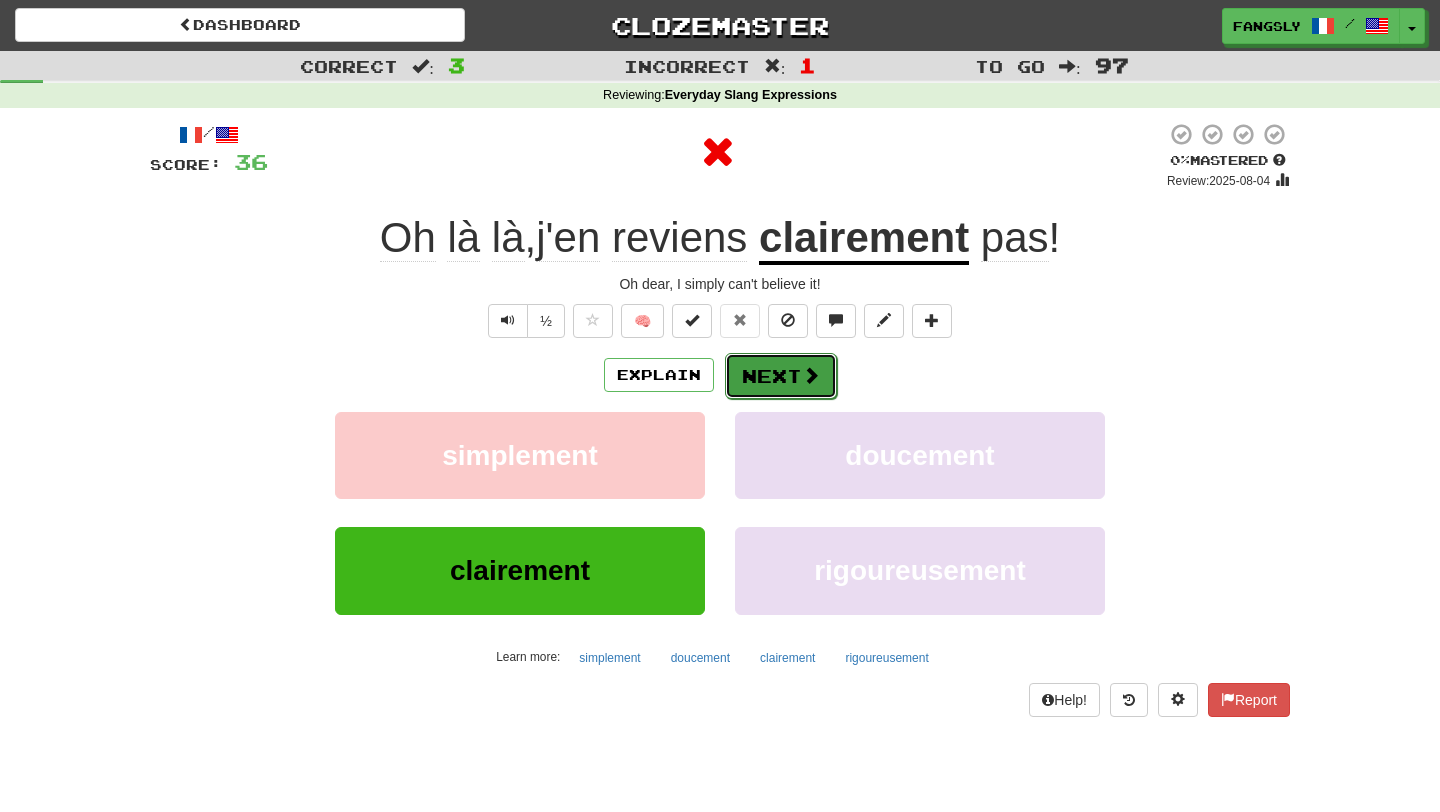 click on "Next" at bounding box center [781, 376] 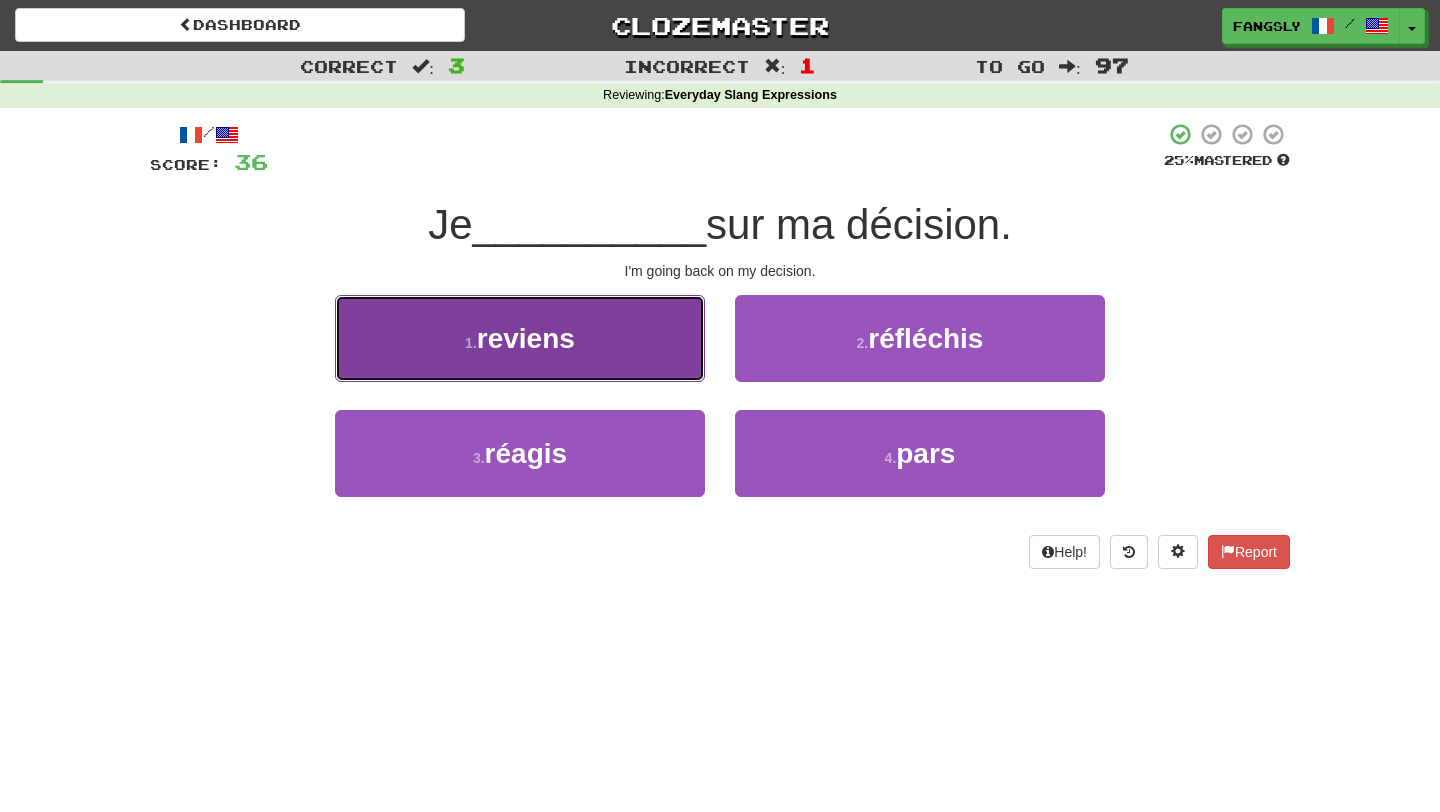 click on "1 .  reviens" at bounding box center [520, 338] 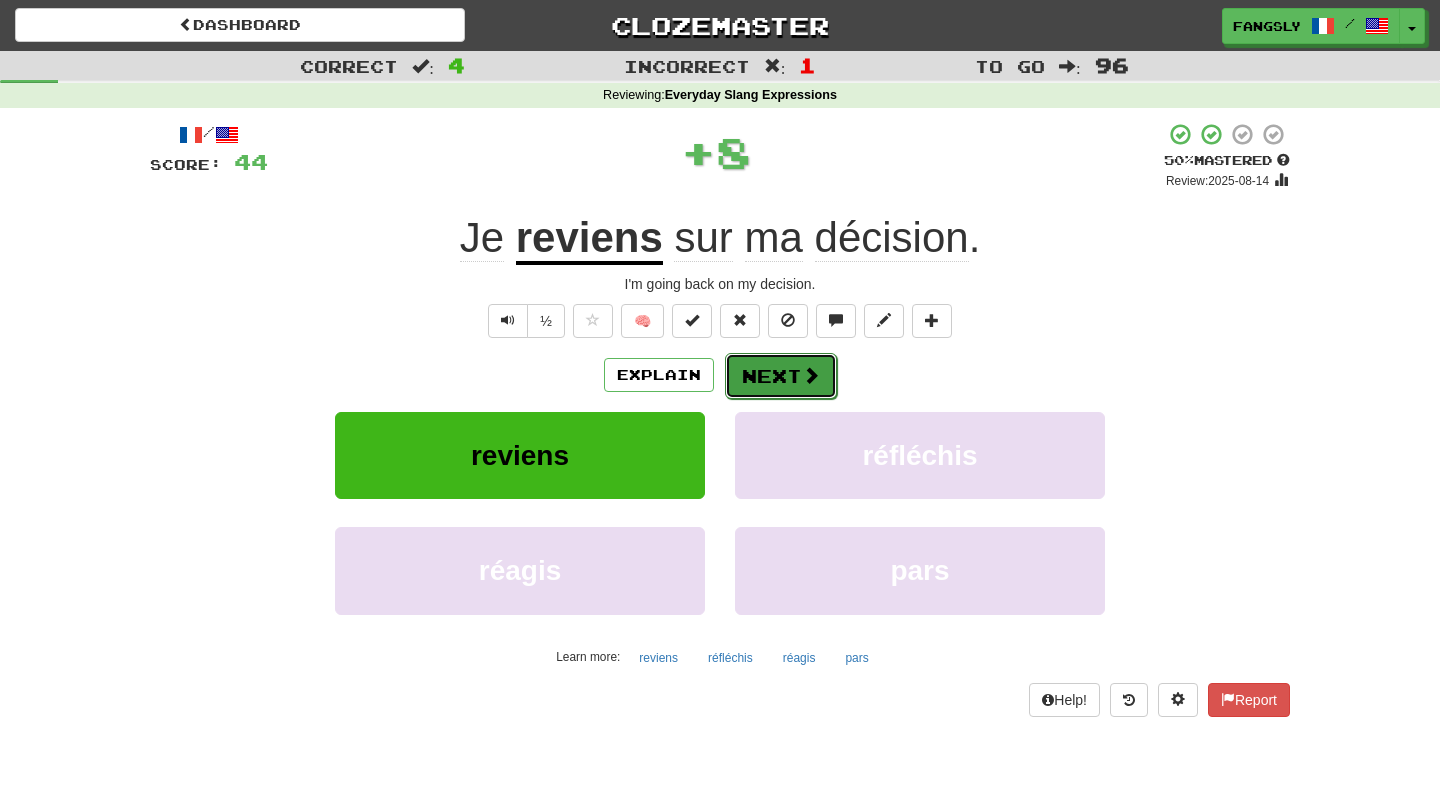 click on "Next" at bounding box center (781, 376) 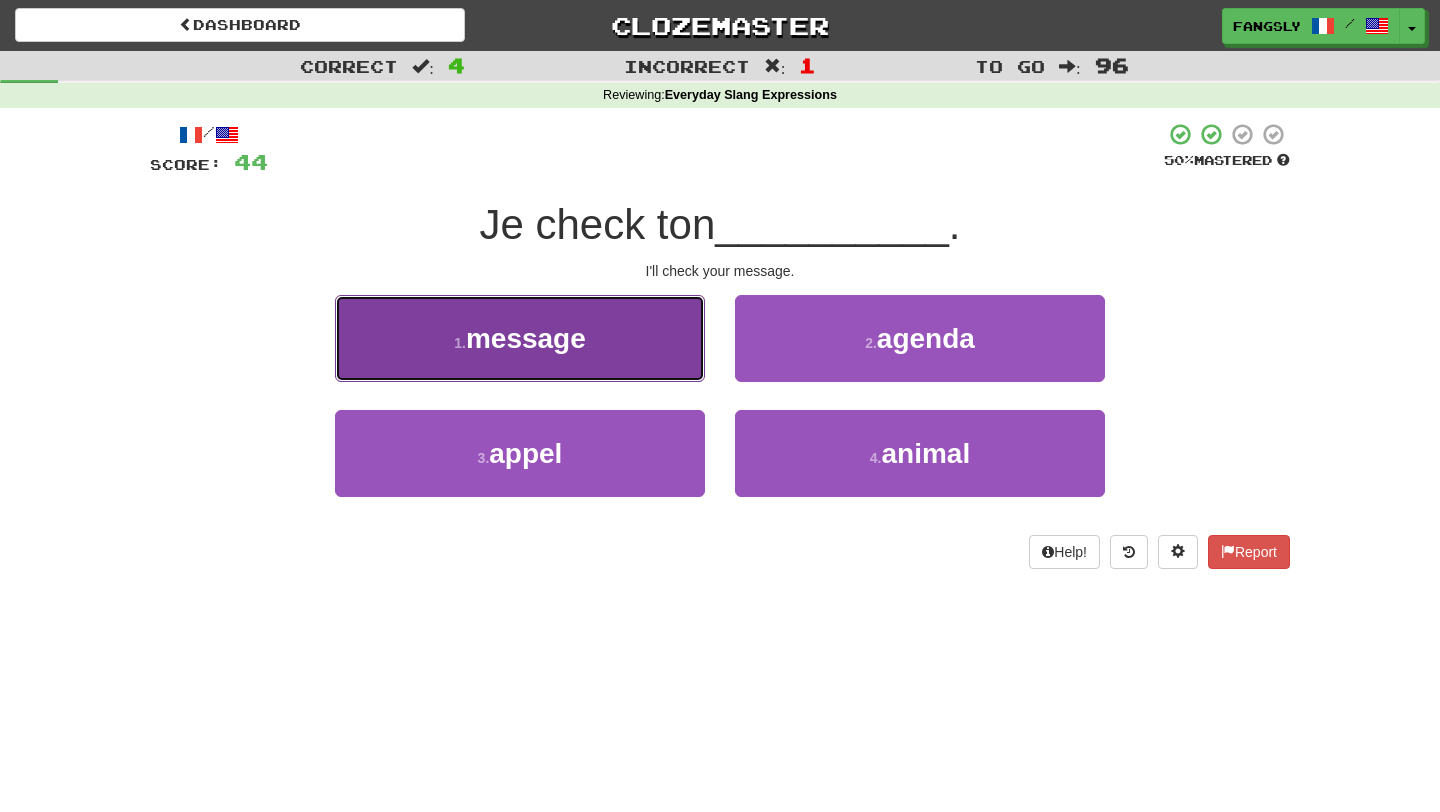 click on "1 .  message" at bounding box center [520, 338] 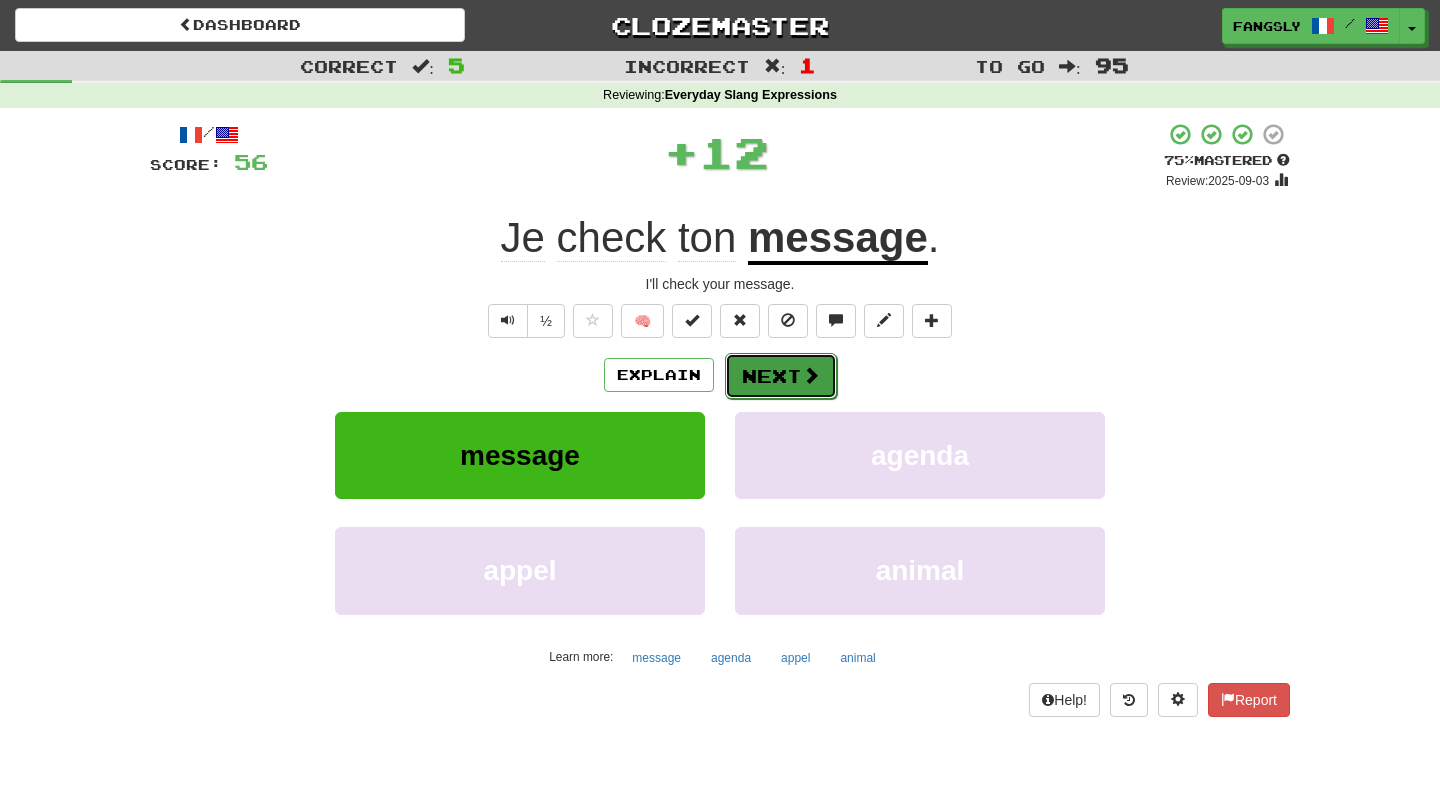 click on "Next" at bounding box center [781, 376] 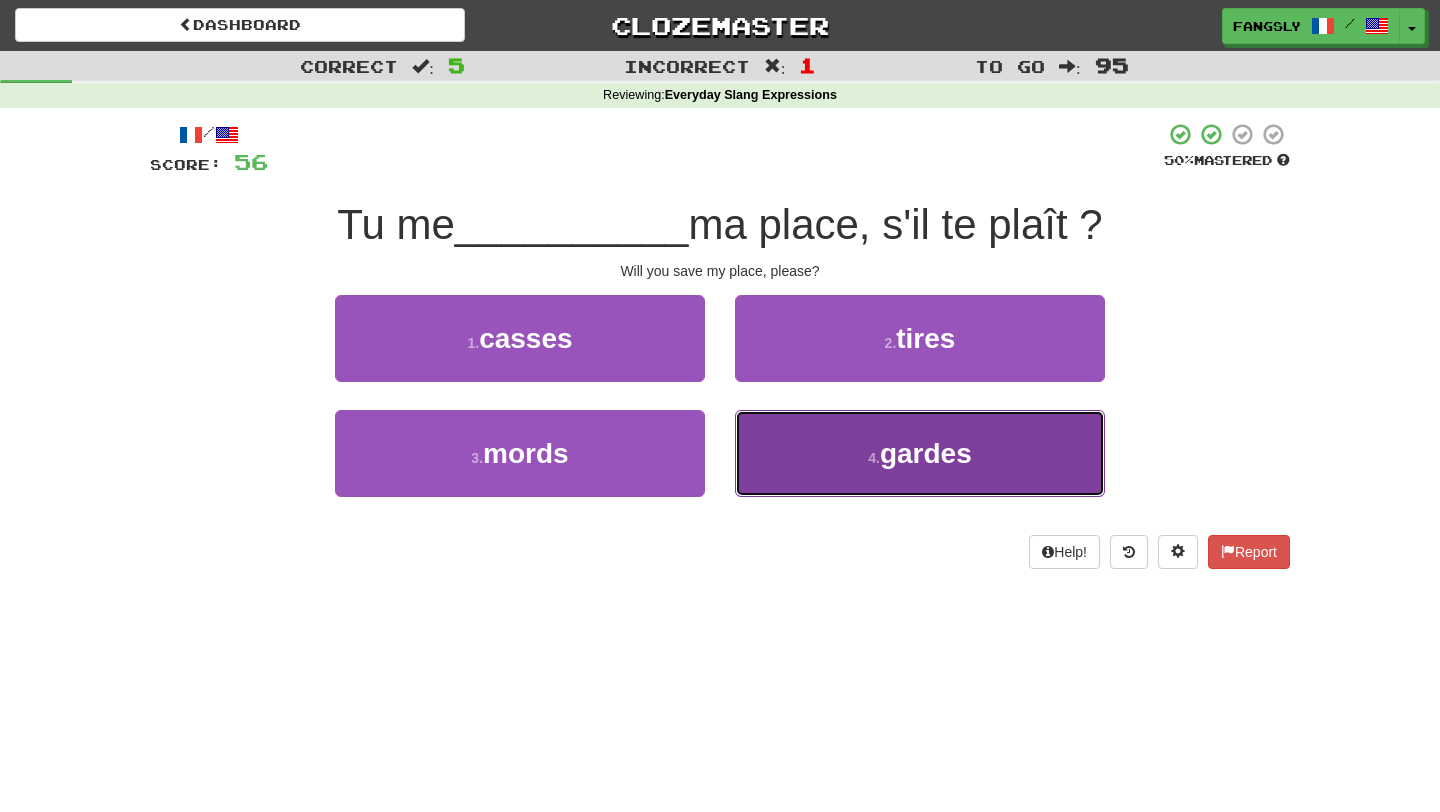 click on "4 .  gardes" at bounding box center [920, 453] 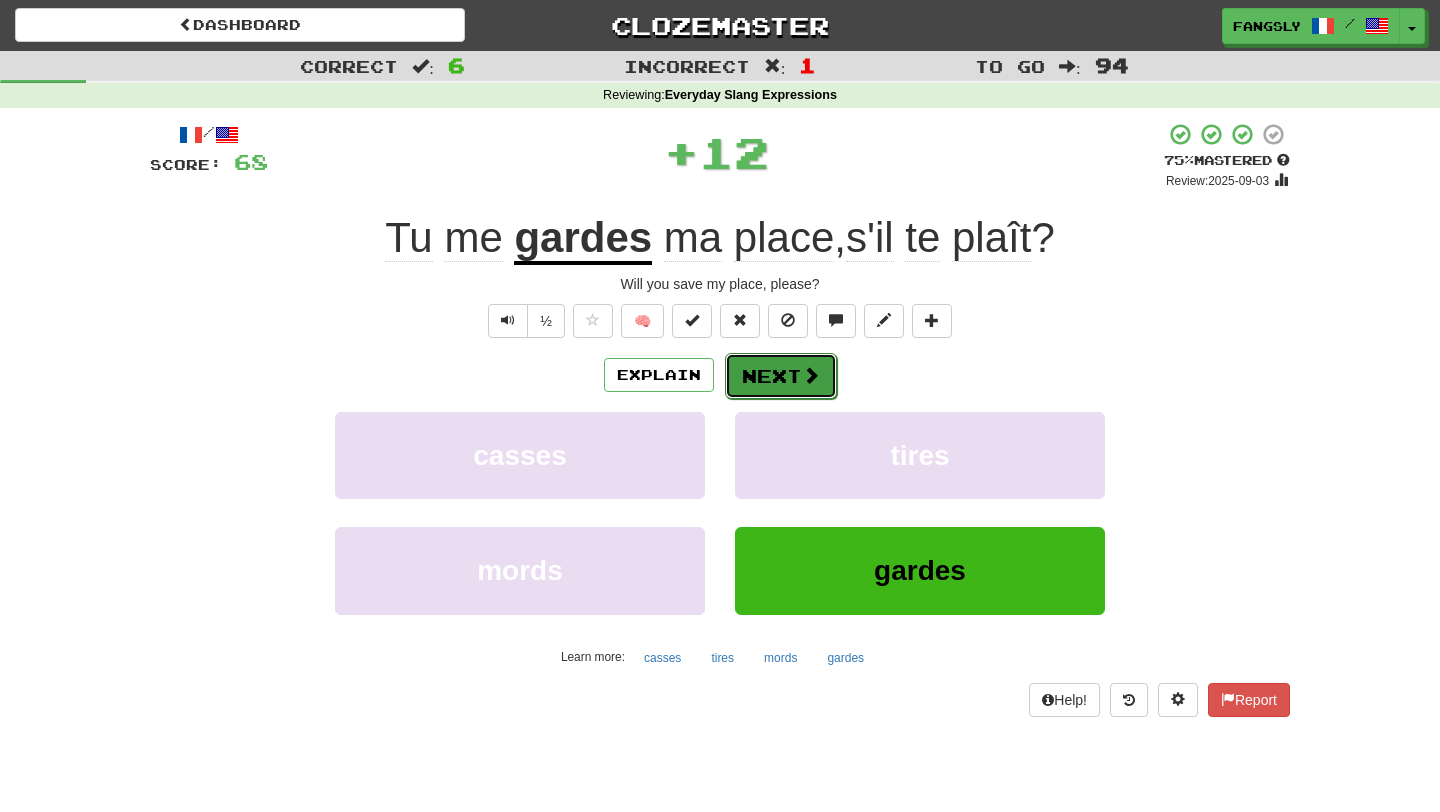 click on "Next" at bounding box center [781, 376] 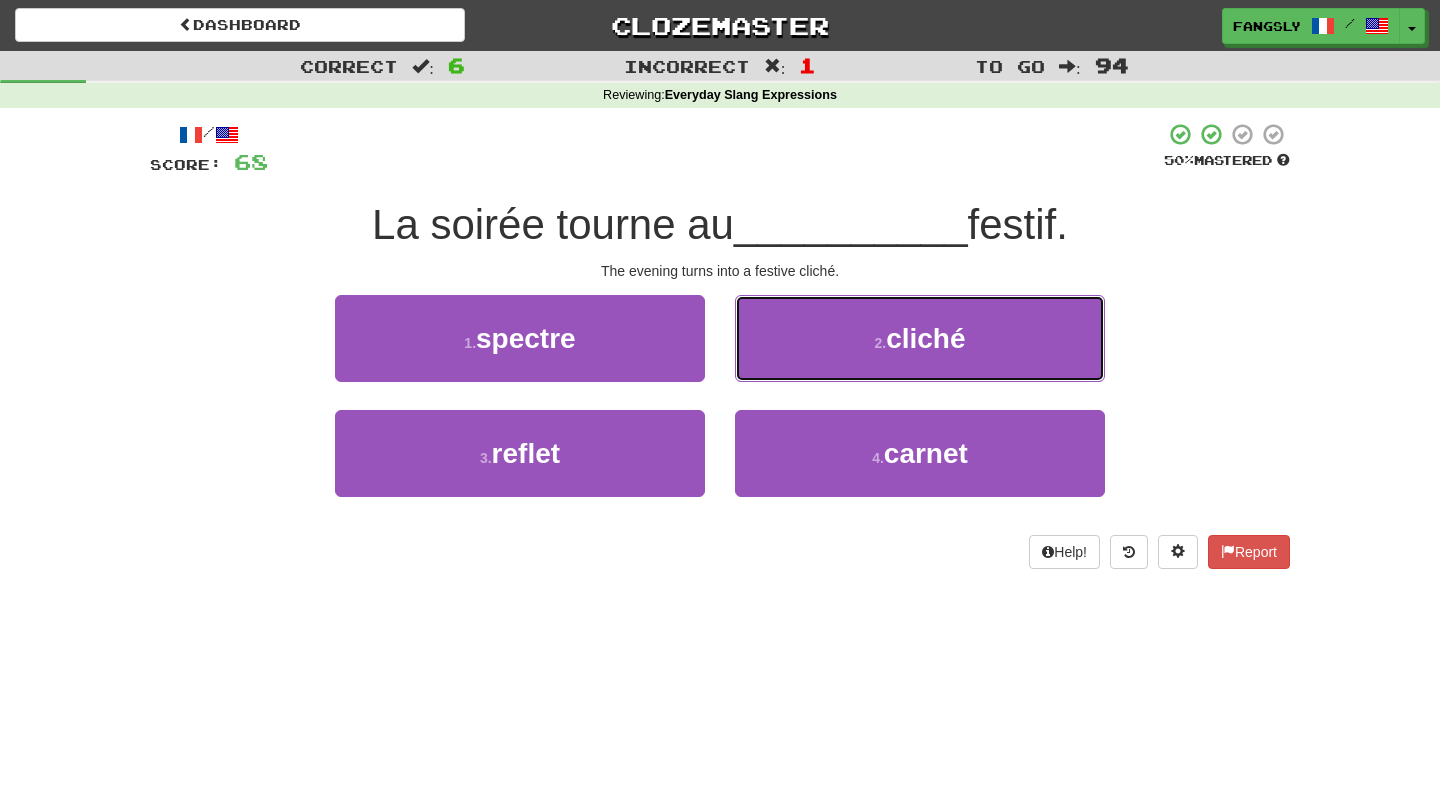 click on "2 .  cliché" at bounding box center (920, 338) 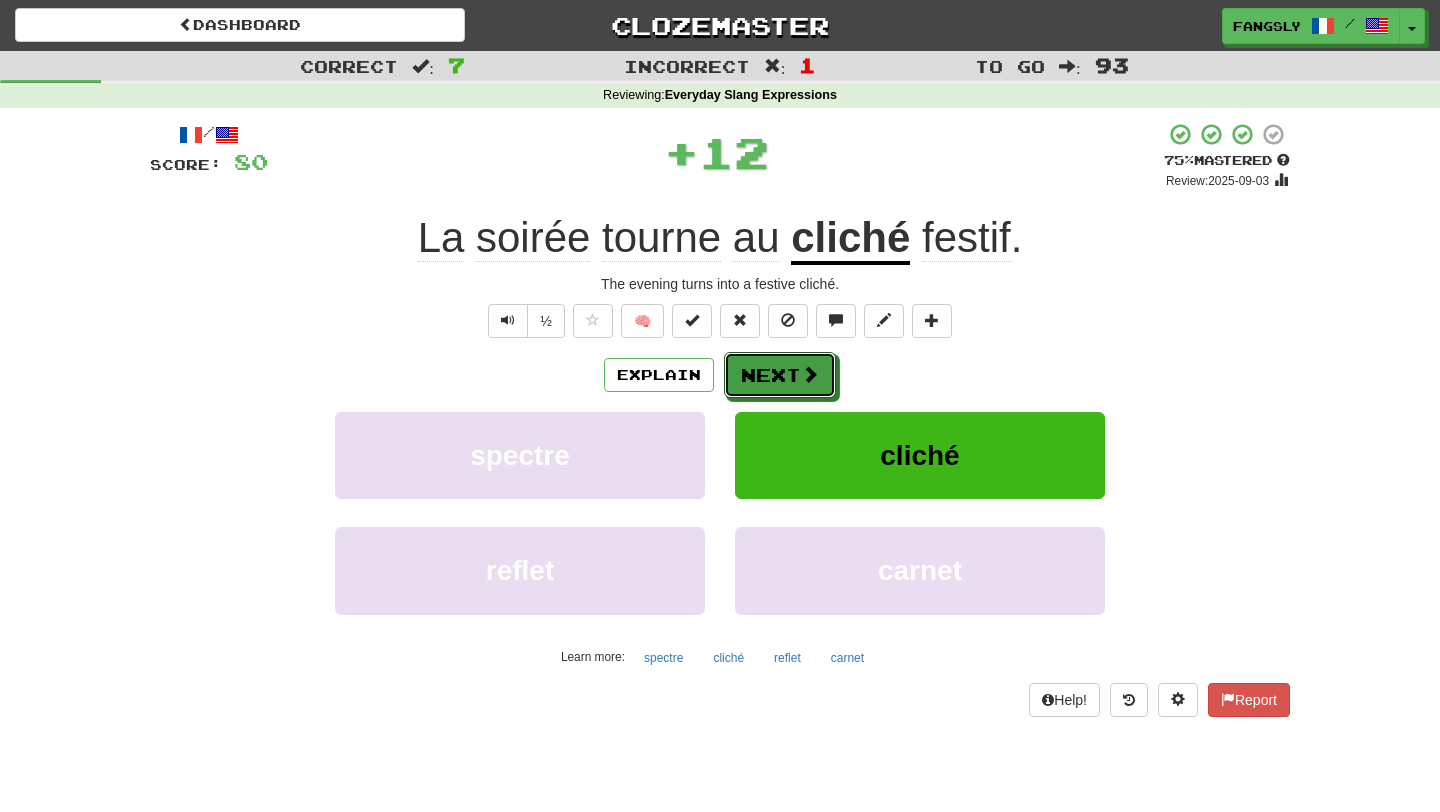 click on "Next" at bounding box center [780, 375] 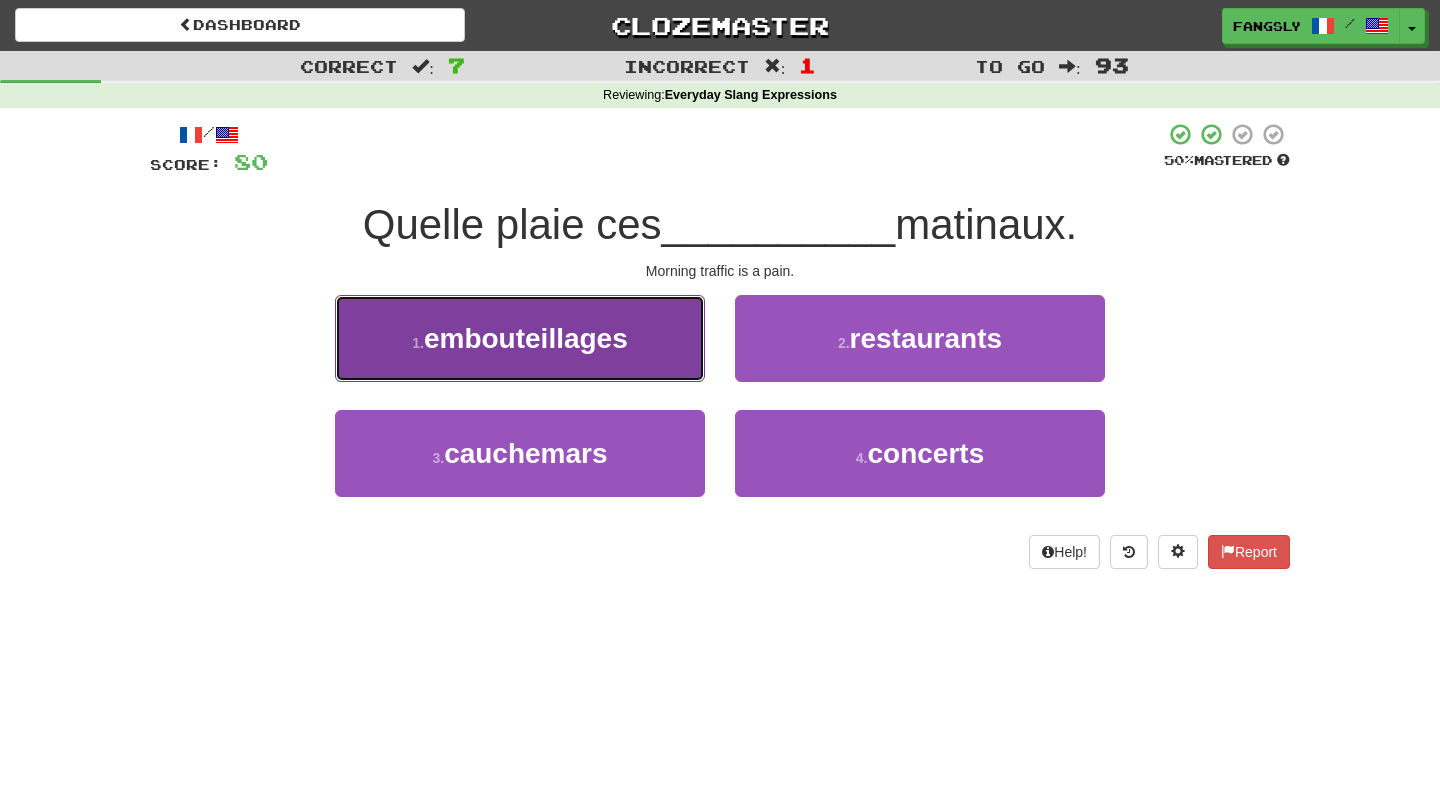 click on "1 .  embouteillages" at bounding box center (520, 338) 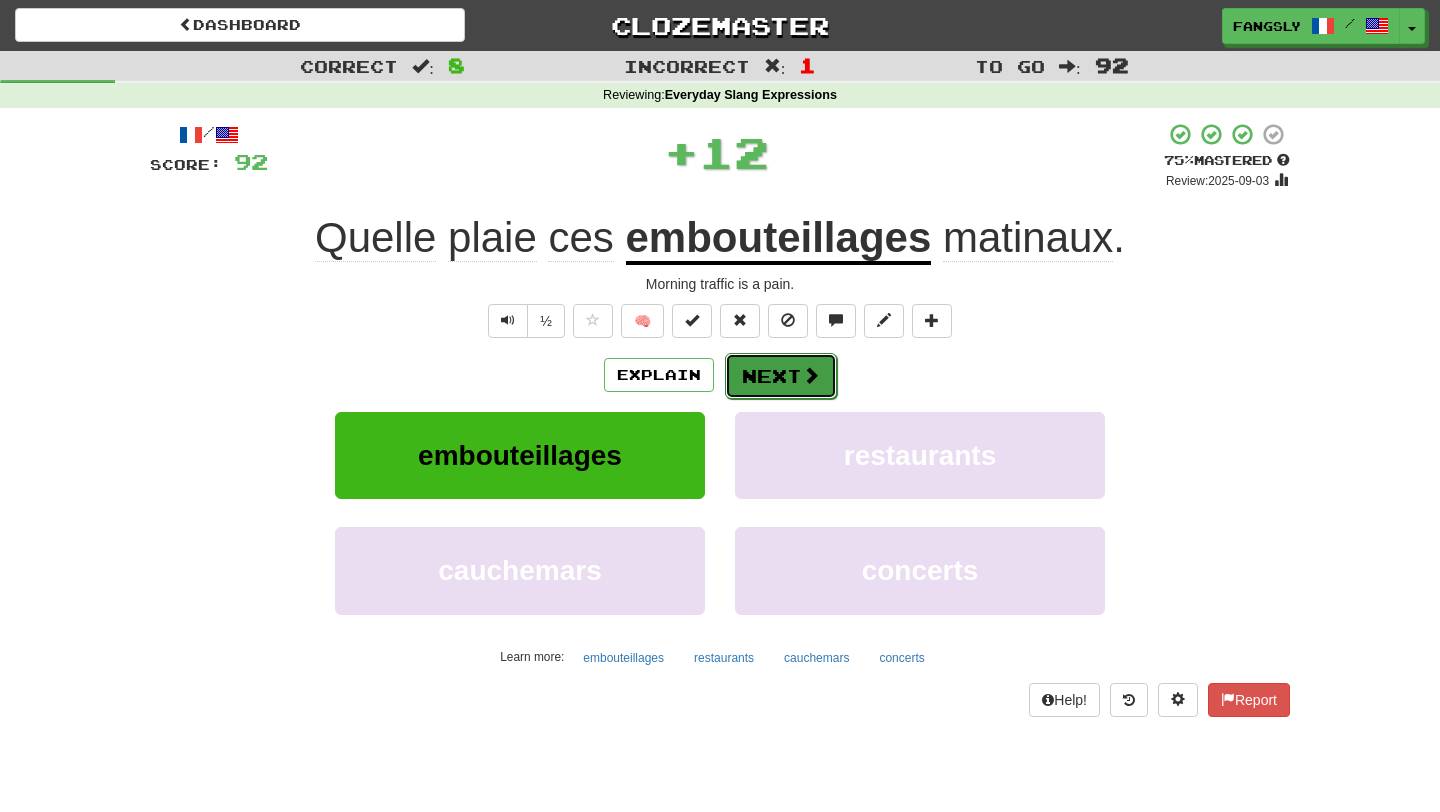 click on "Next" at bounding box center (781, 376) 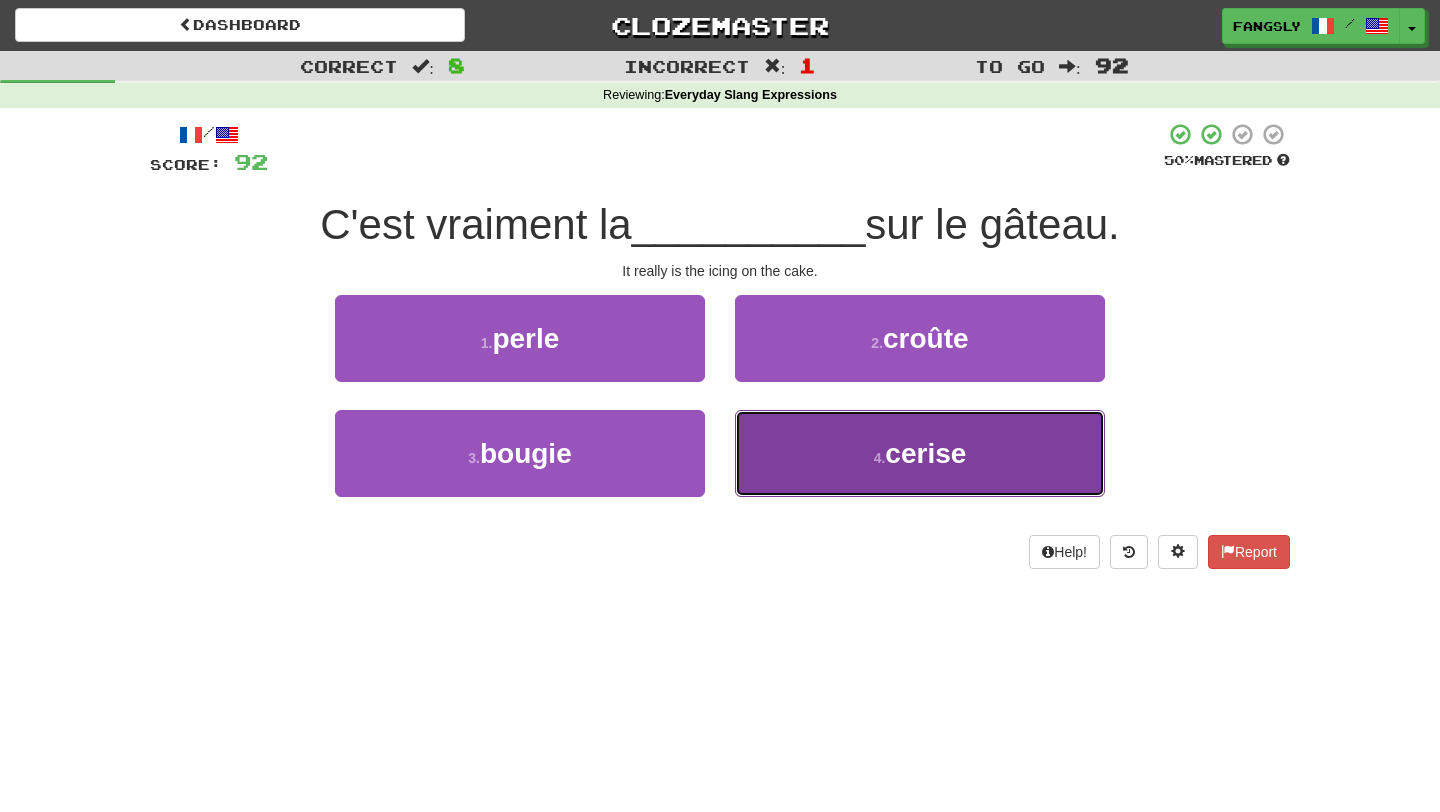 click on "4 .  cerise" at bounding box center [920, 453] 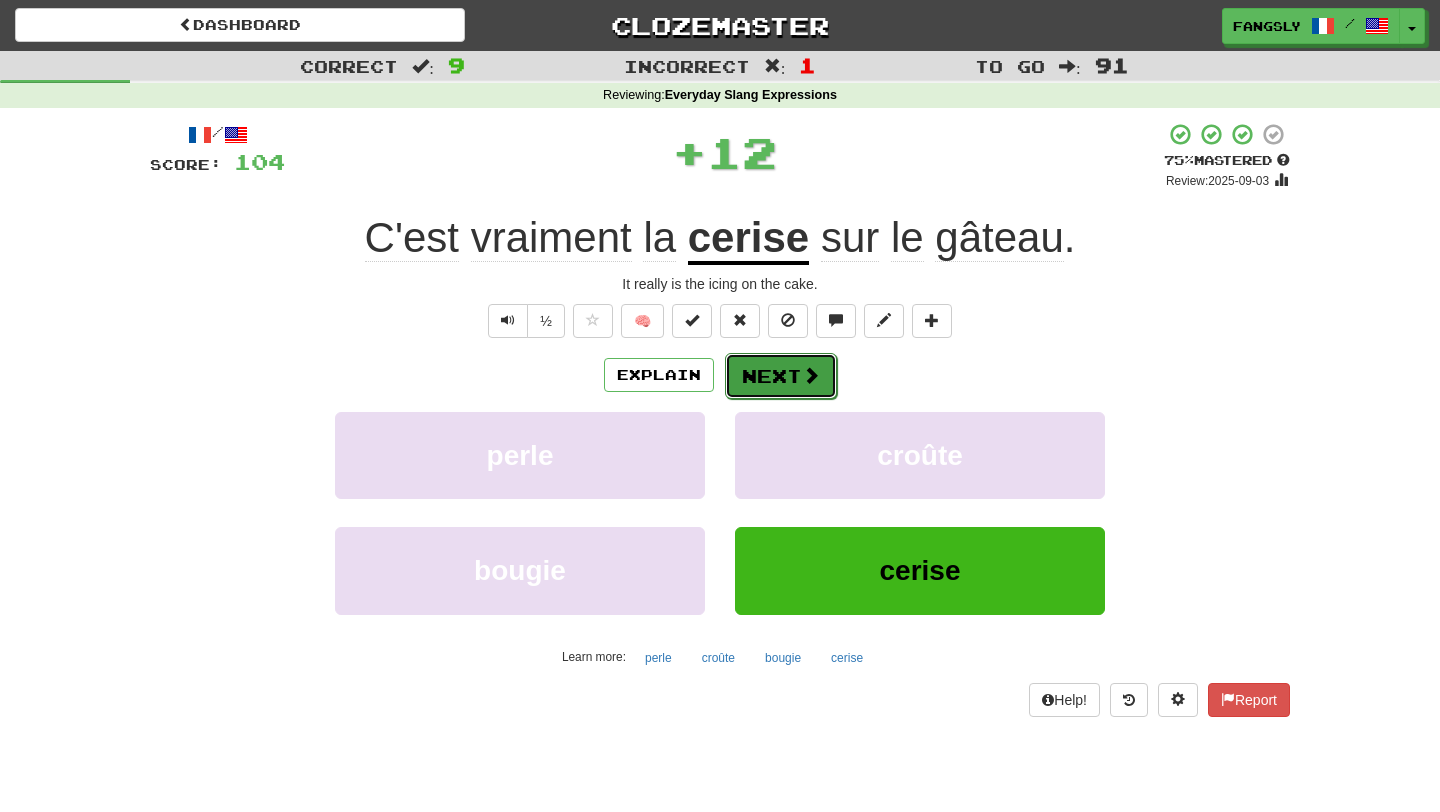 click at bounding box center [811, 375] 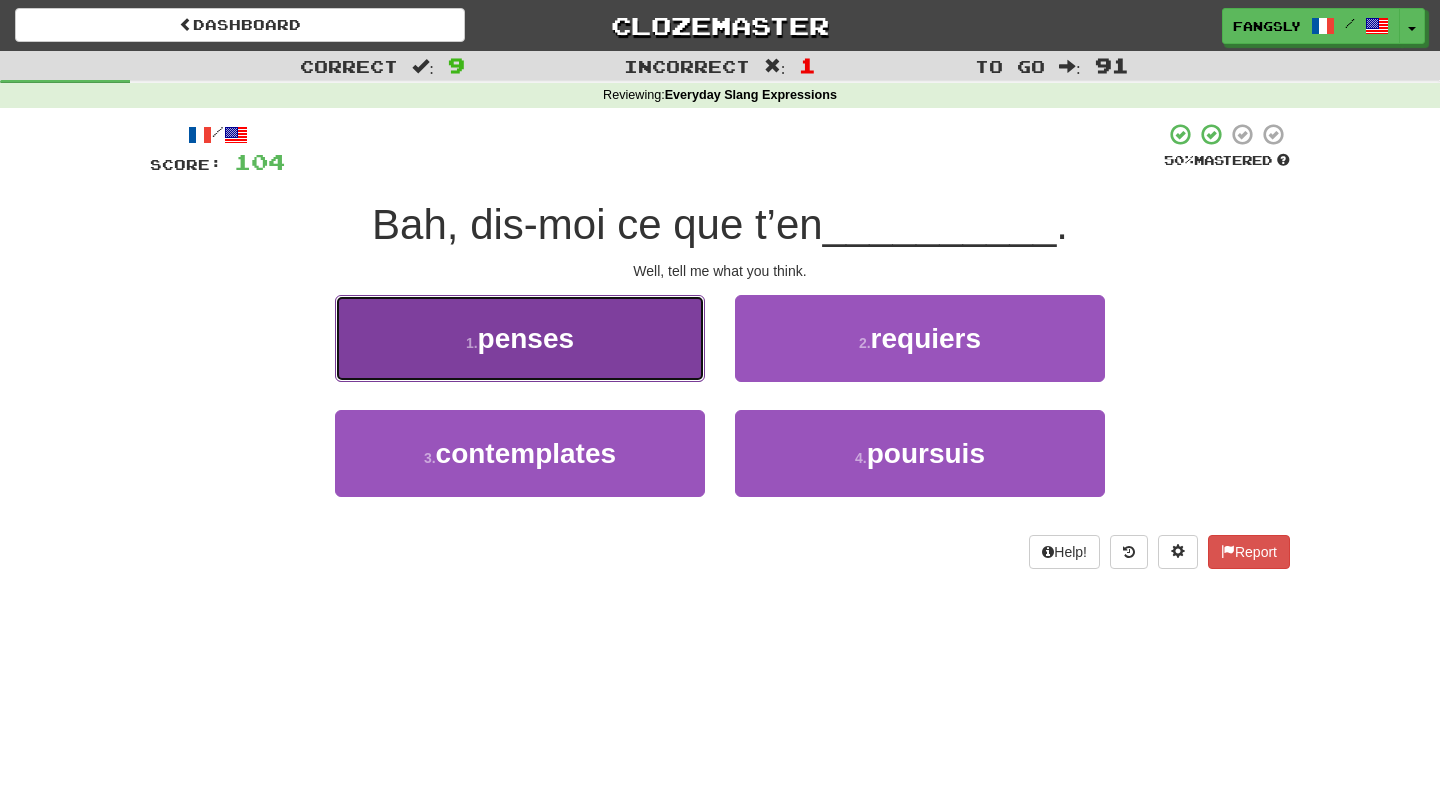 click on "1 .  penses" at bounding box center [520, 338] 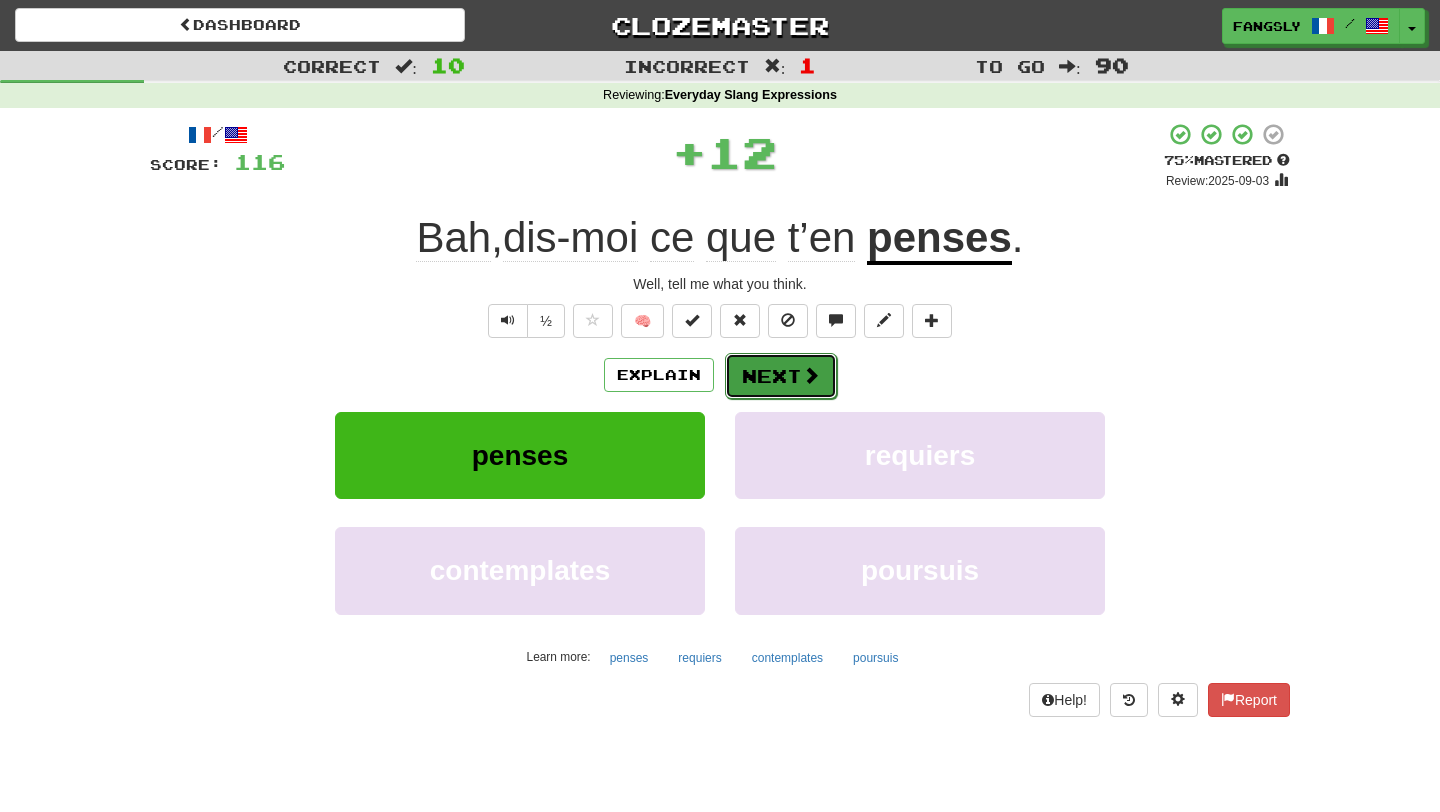 click on "Next" at bounding box center (781, 376) 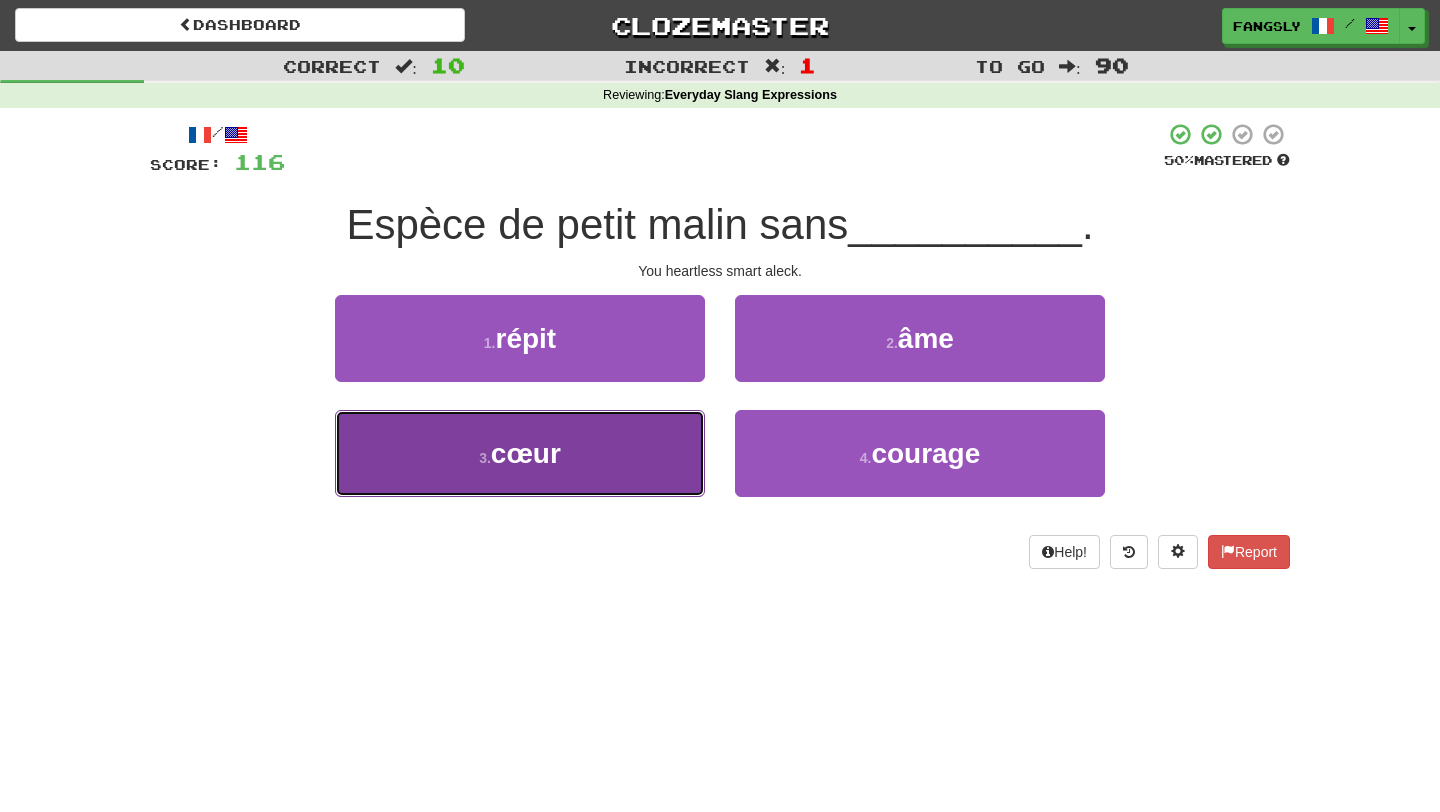 click on "3 .  cœur" at bounding box center [520, 453] 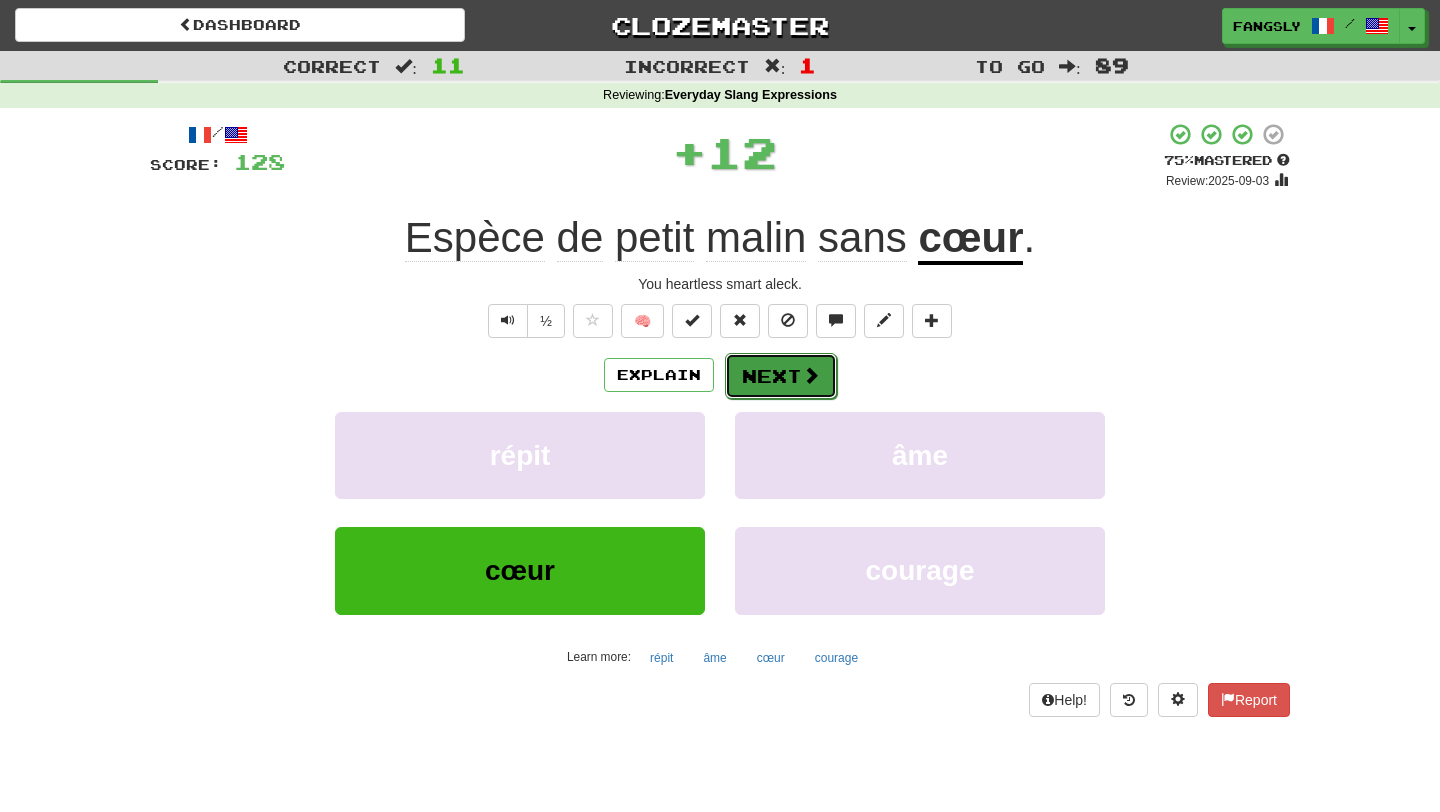 click on "Next" at bounding box center [781, 376] 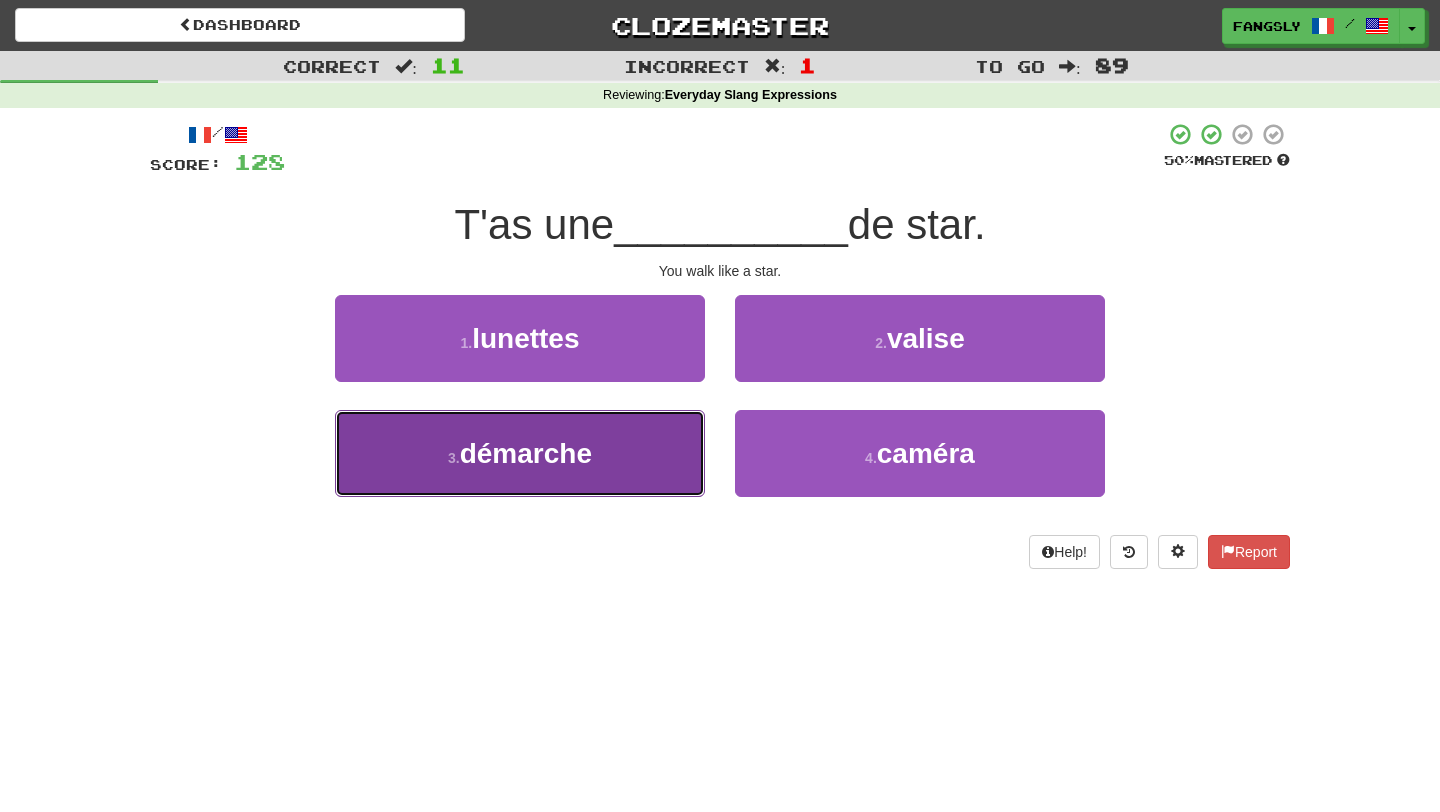 click on "3 .  démarche" at bounding box center [520, 453] 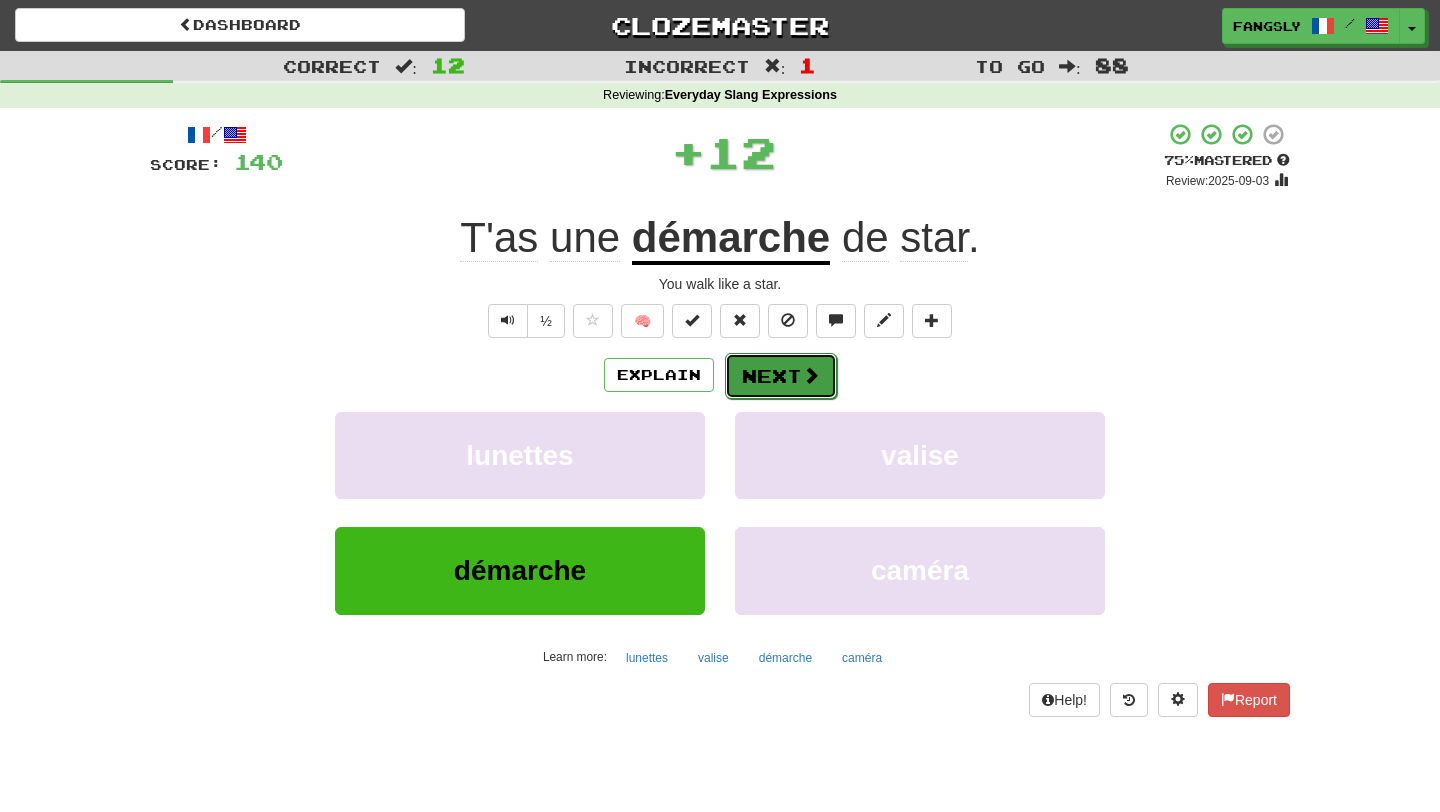 click on "Next" at bounding box center (781, 376) 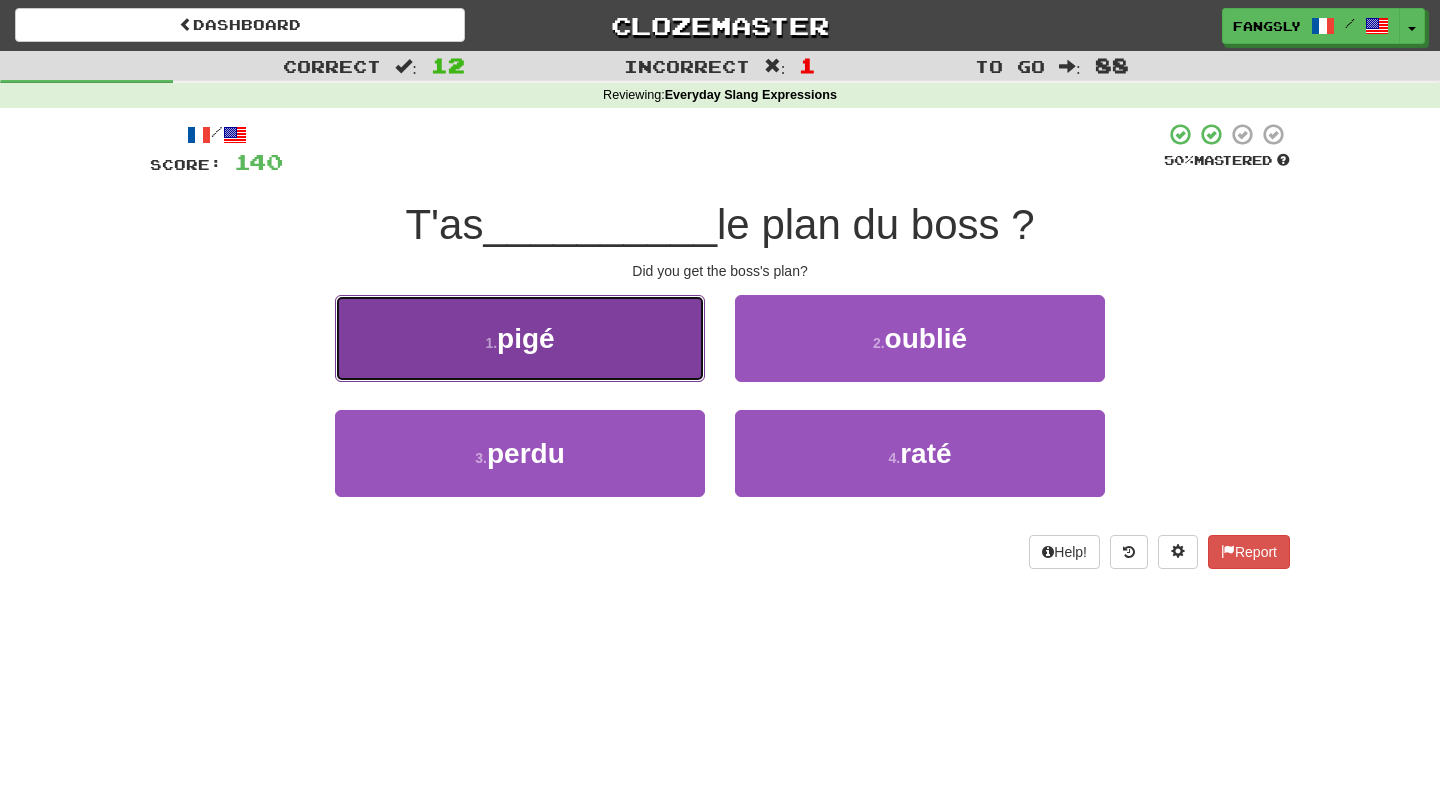 click on "1 .  pigé" at bounding box center (520, 338) 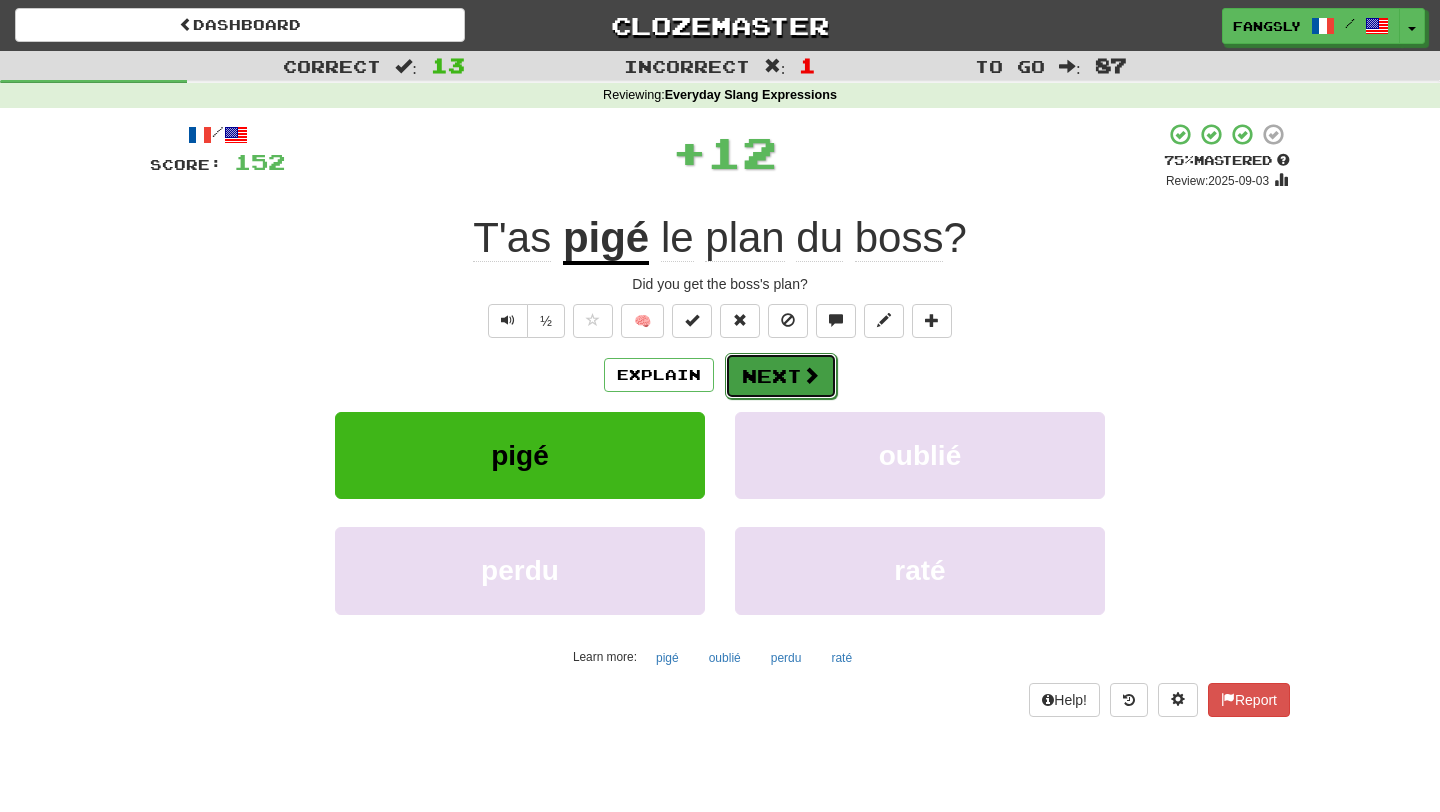 click on "Next" at bounding box center (781, 376) 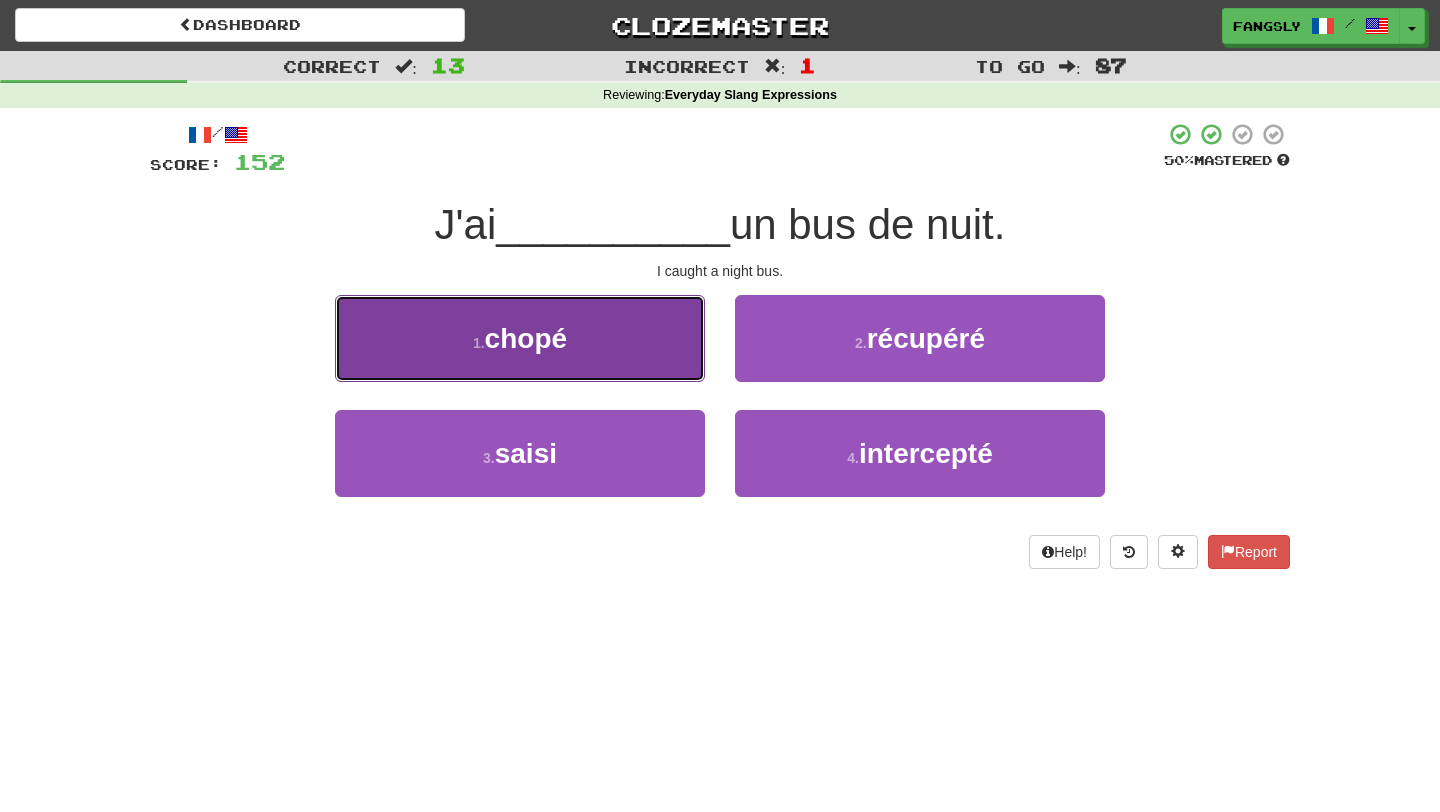 click on "1 .  chopé" at bounding box center [520, 338] 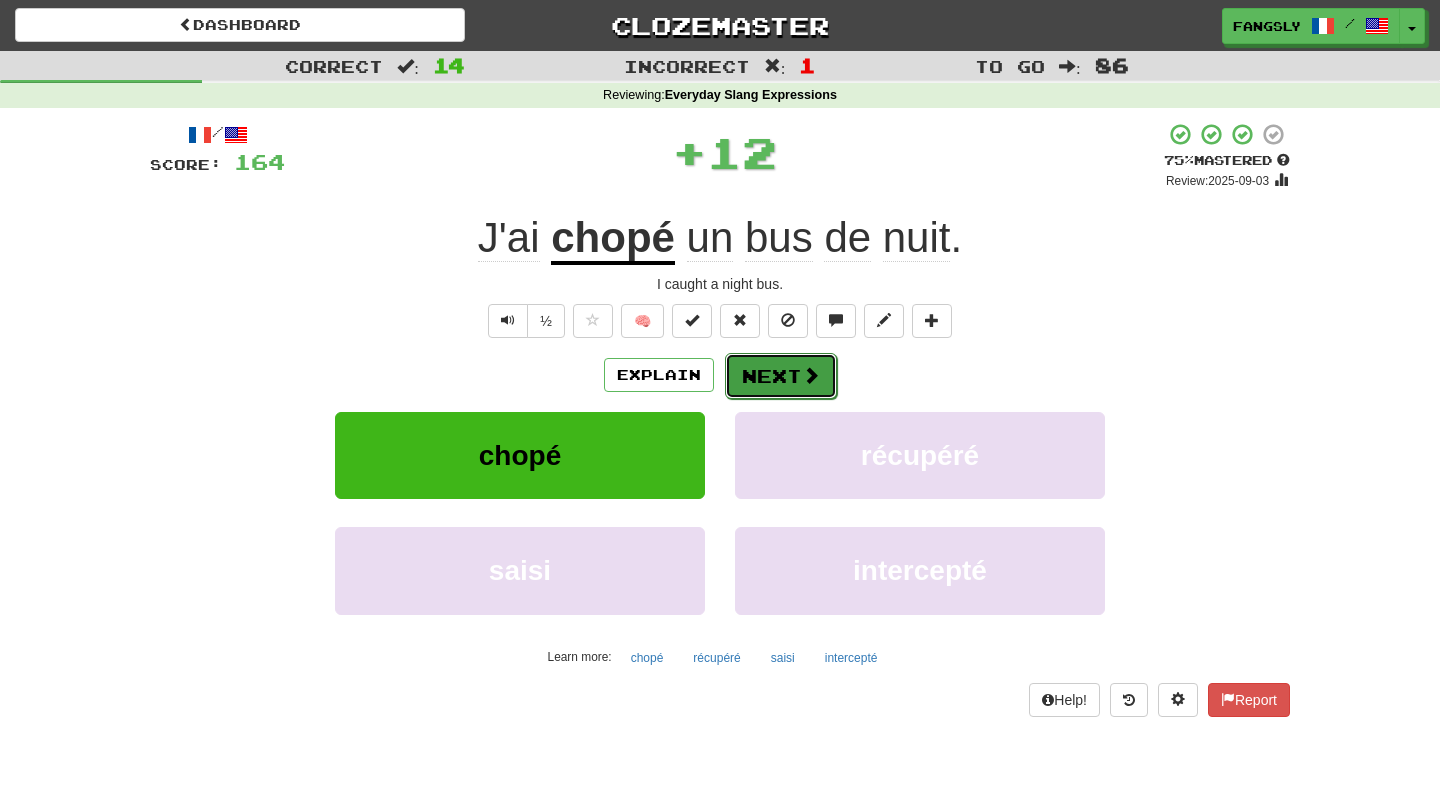click on "Next" at bounding box center (781, 376) 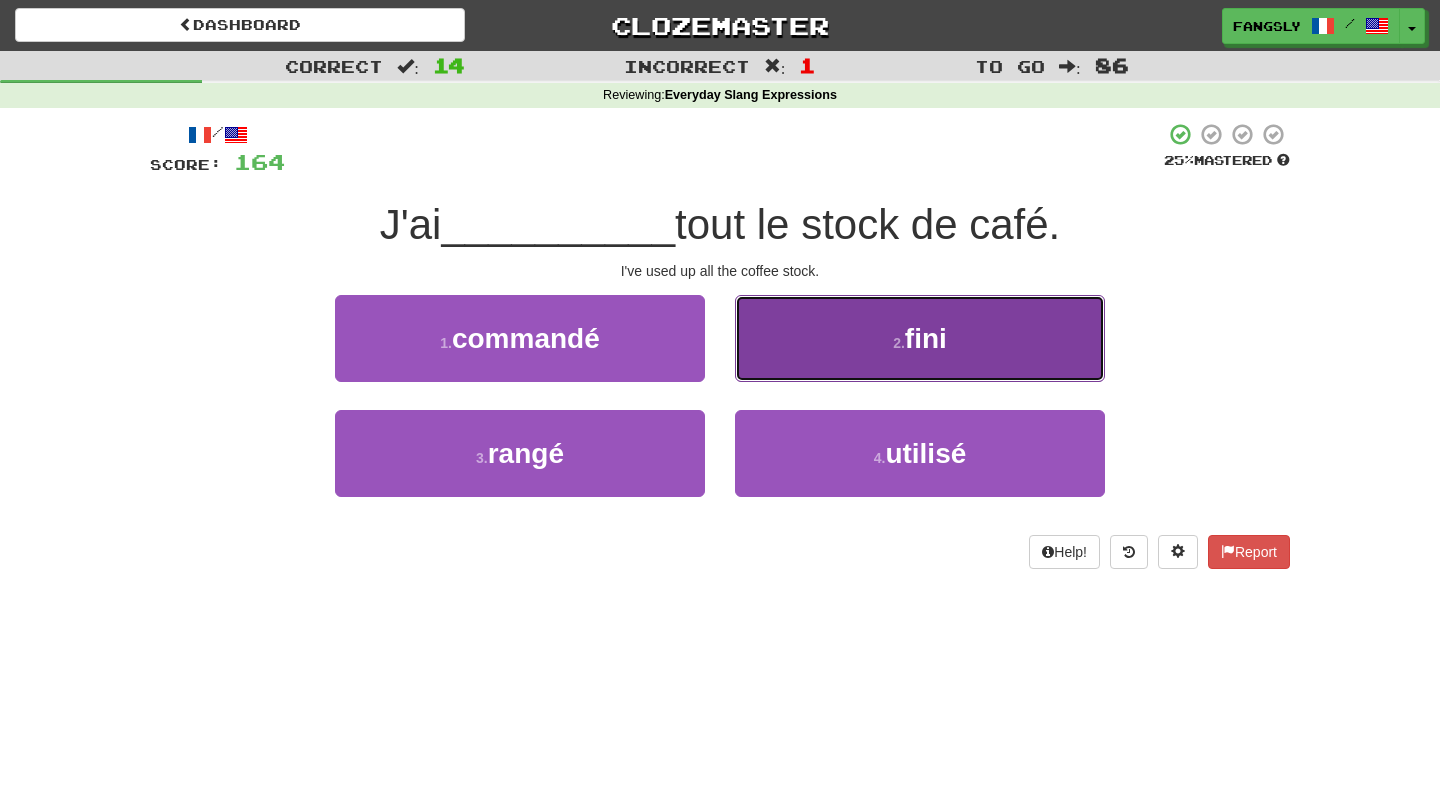 click on "2 .  fini" at bounding box center [920, 338] 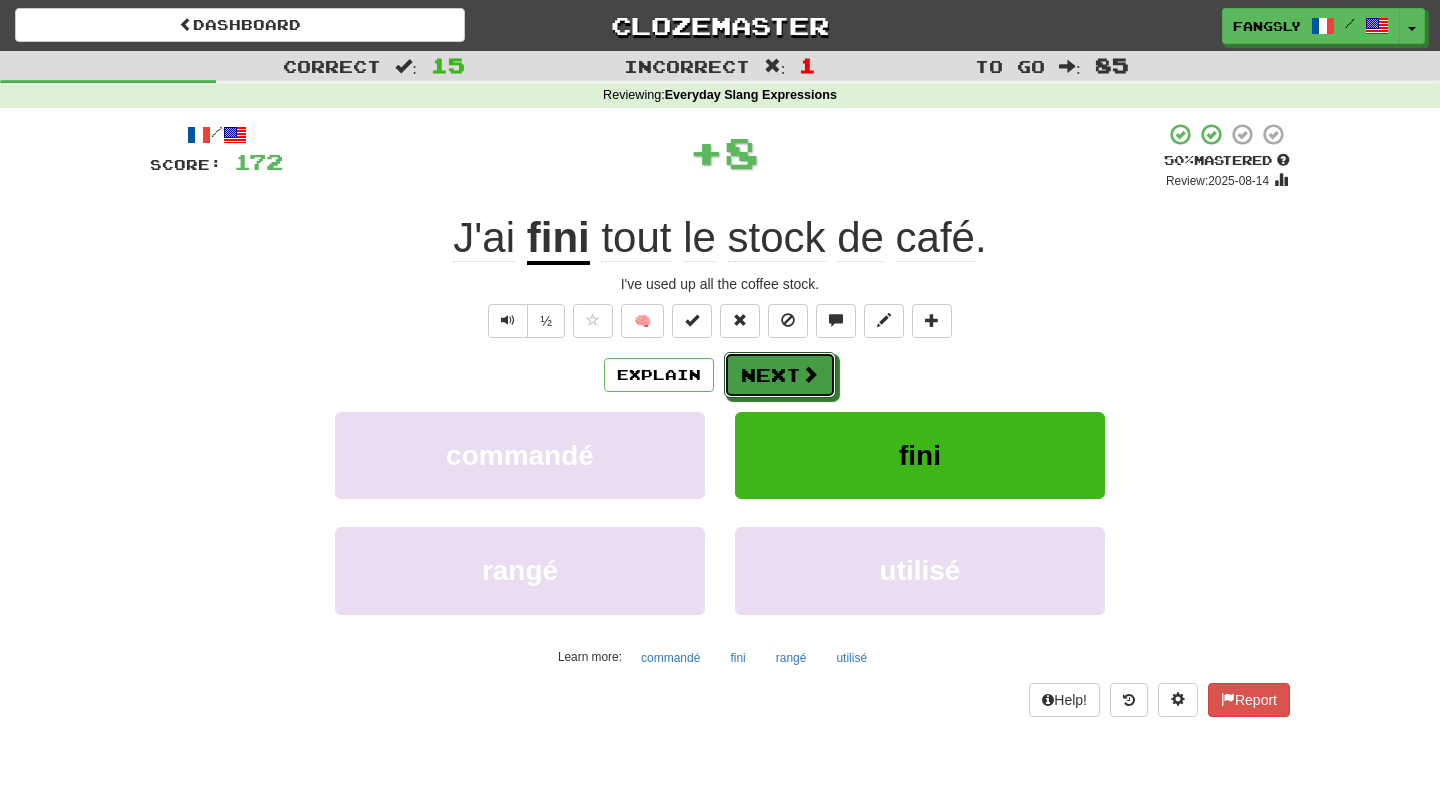 click on "Next" at bounding box center (780, 375) 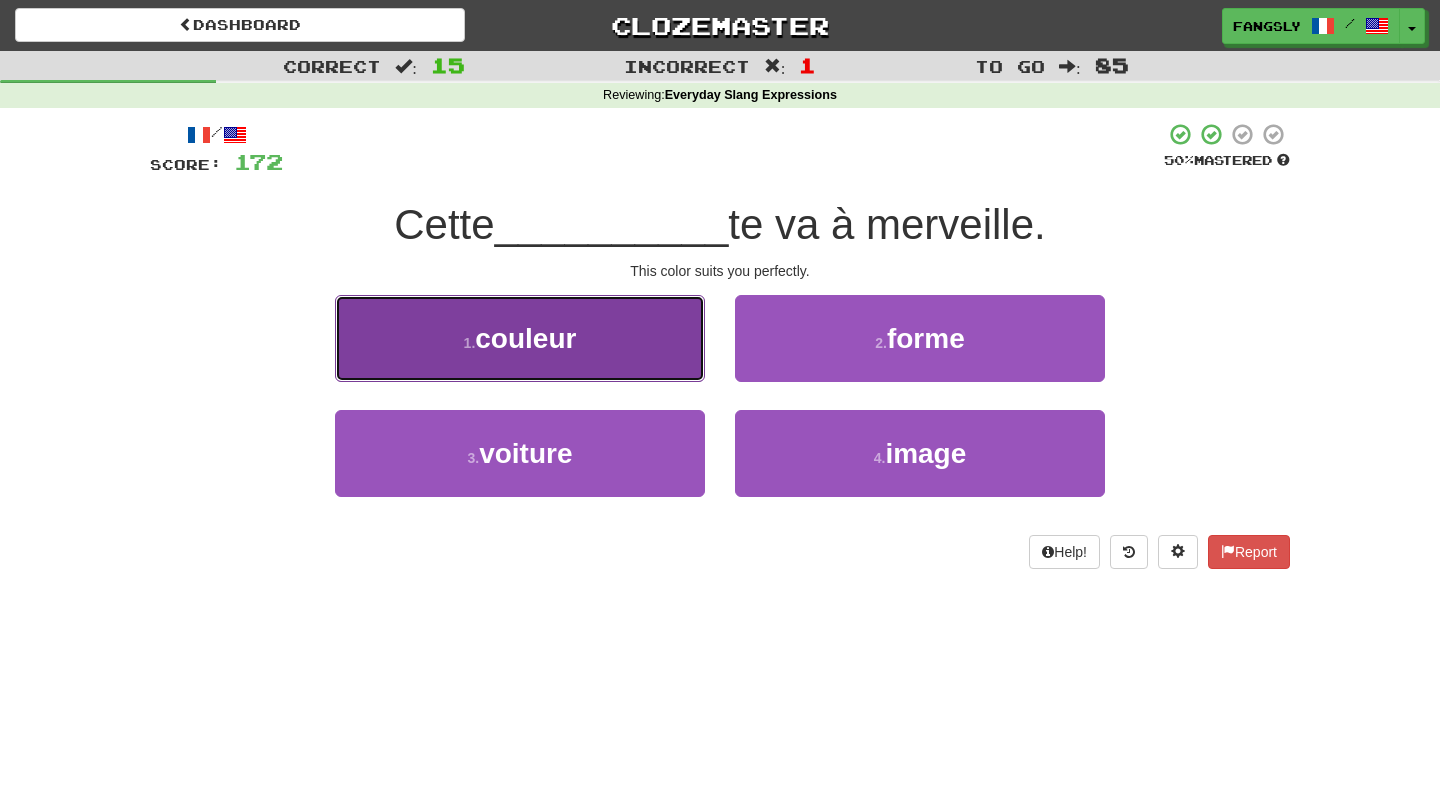 click on "1 .  couleur" at bounding box center [520, 338] 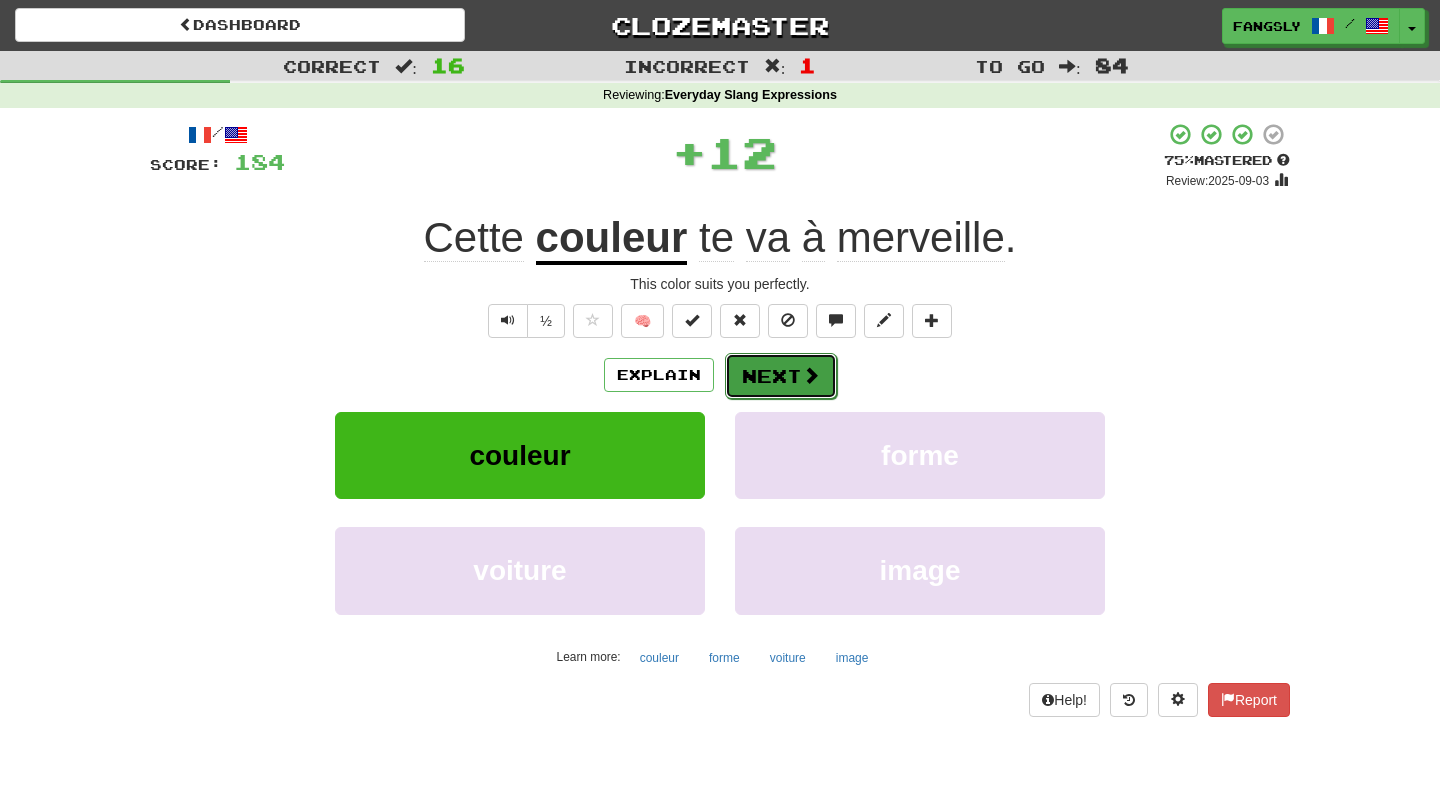 click on "Next" at bounding box center (781, 376) 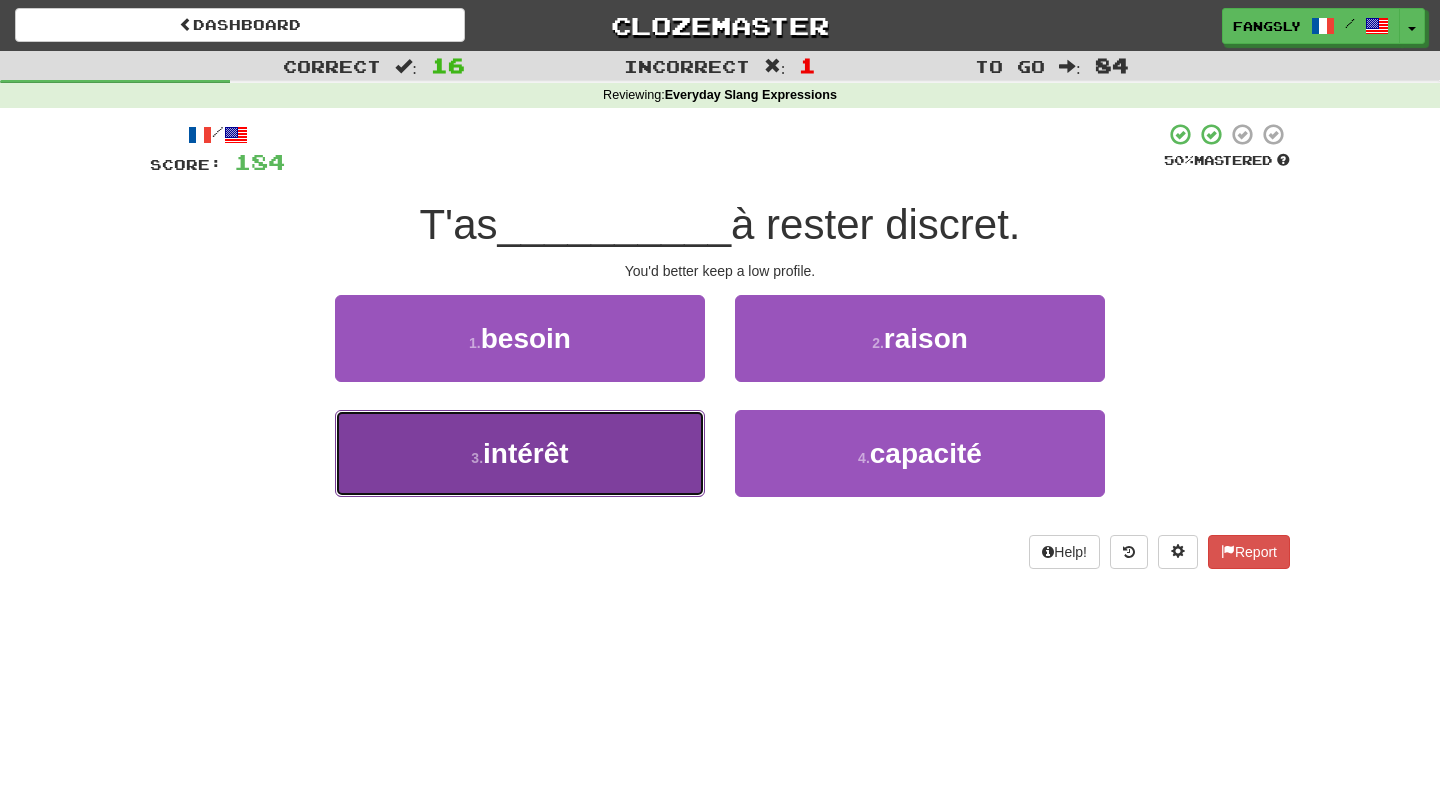 click on "3 .  intérêt" at bounding box center (520, 453) 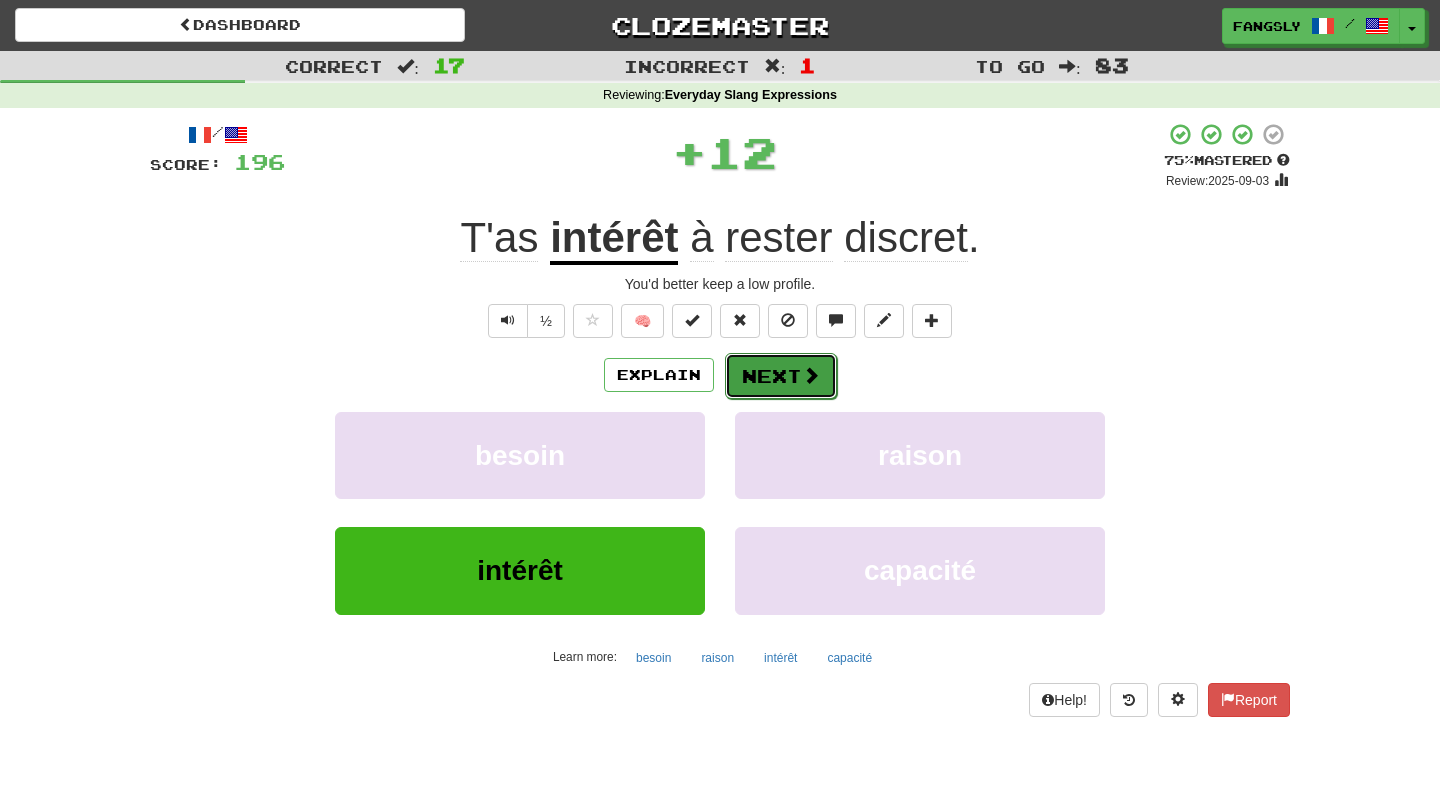 click on "Next" at bounding box center [781, 376] 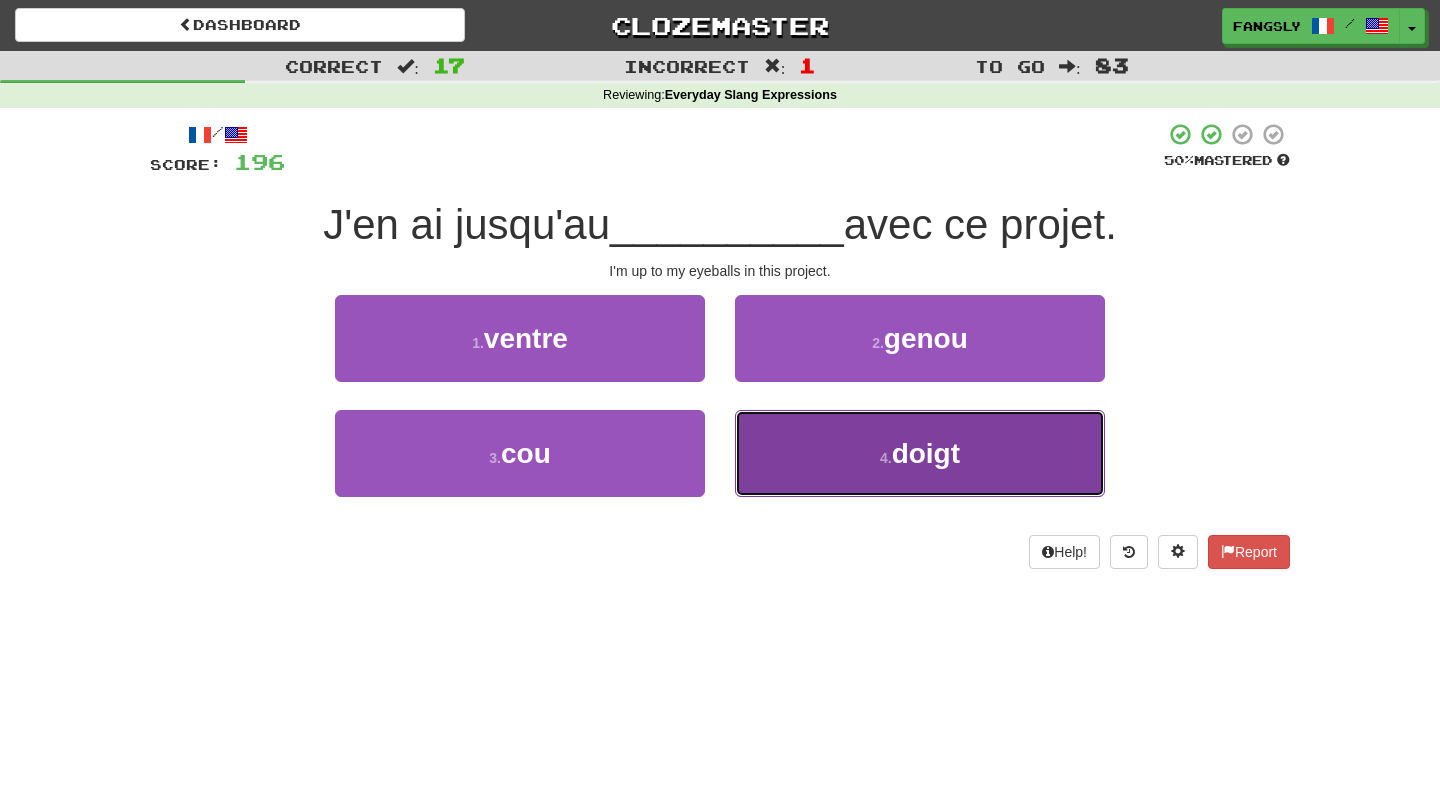 click on "4 .  doigt" at bounding box center [920, 453] 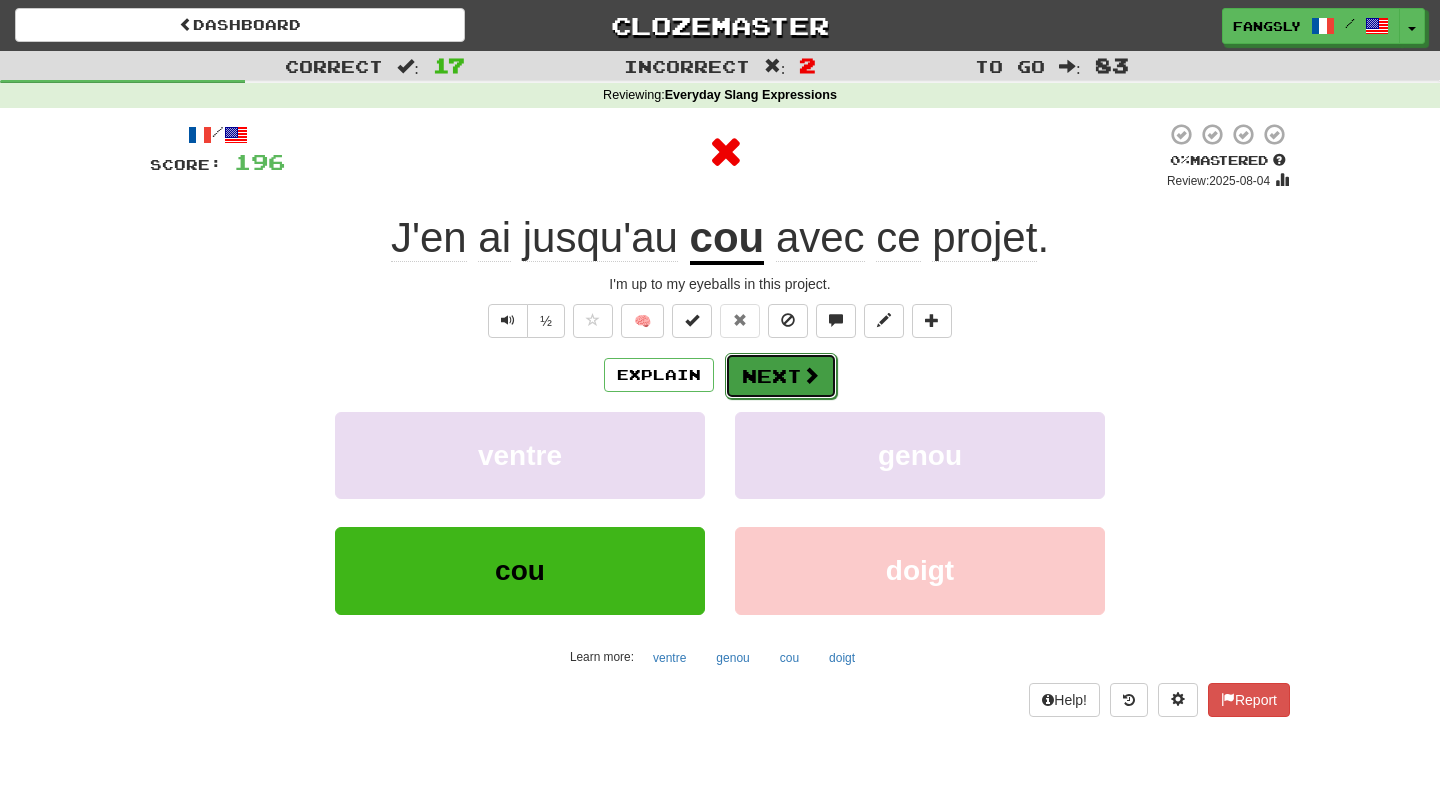 click on "Next" at bounding box center [781, 376] 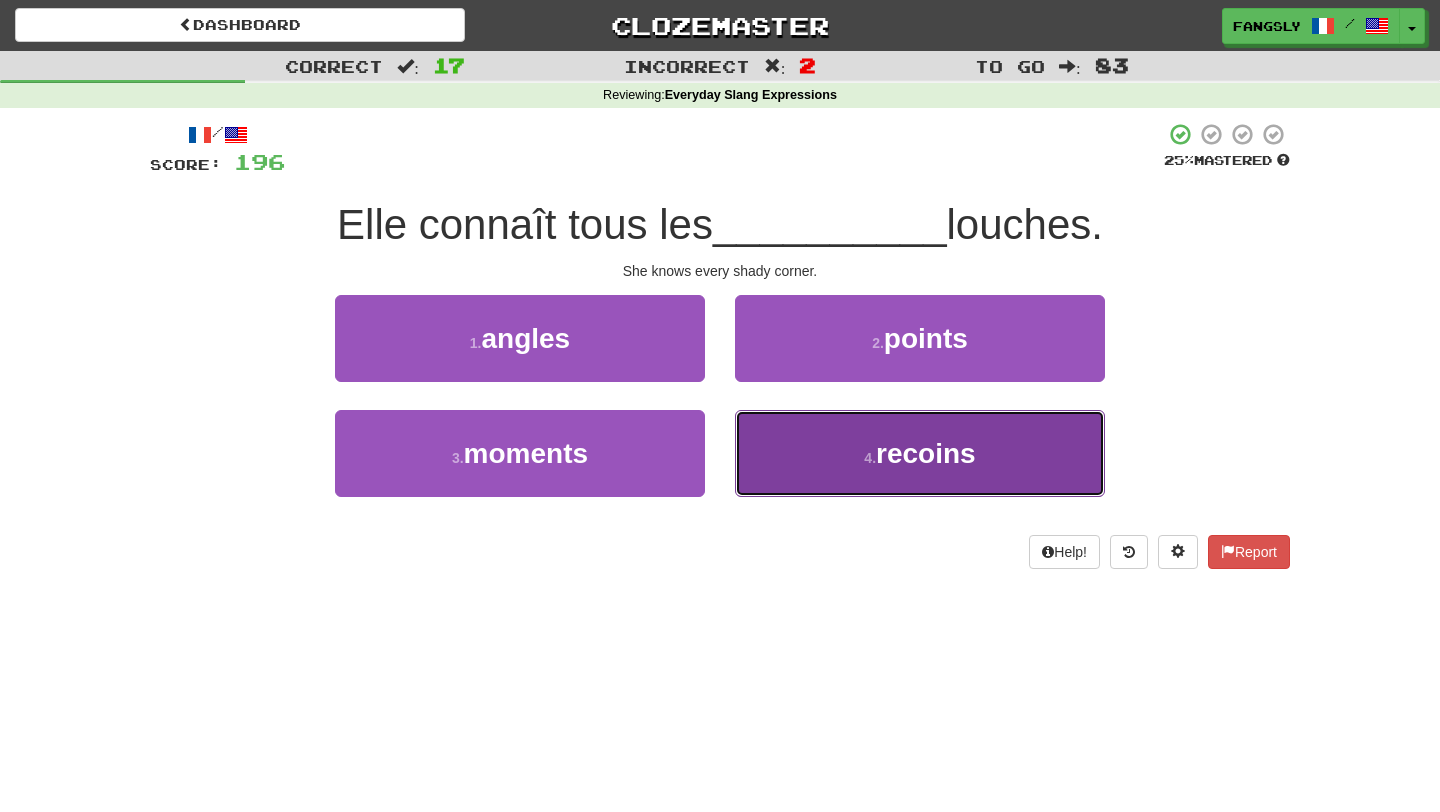 click on "4 .  recoins" at bounding box center [920, 453] 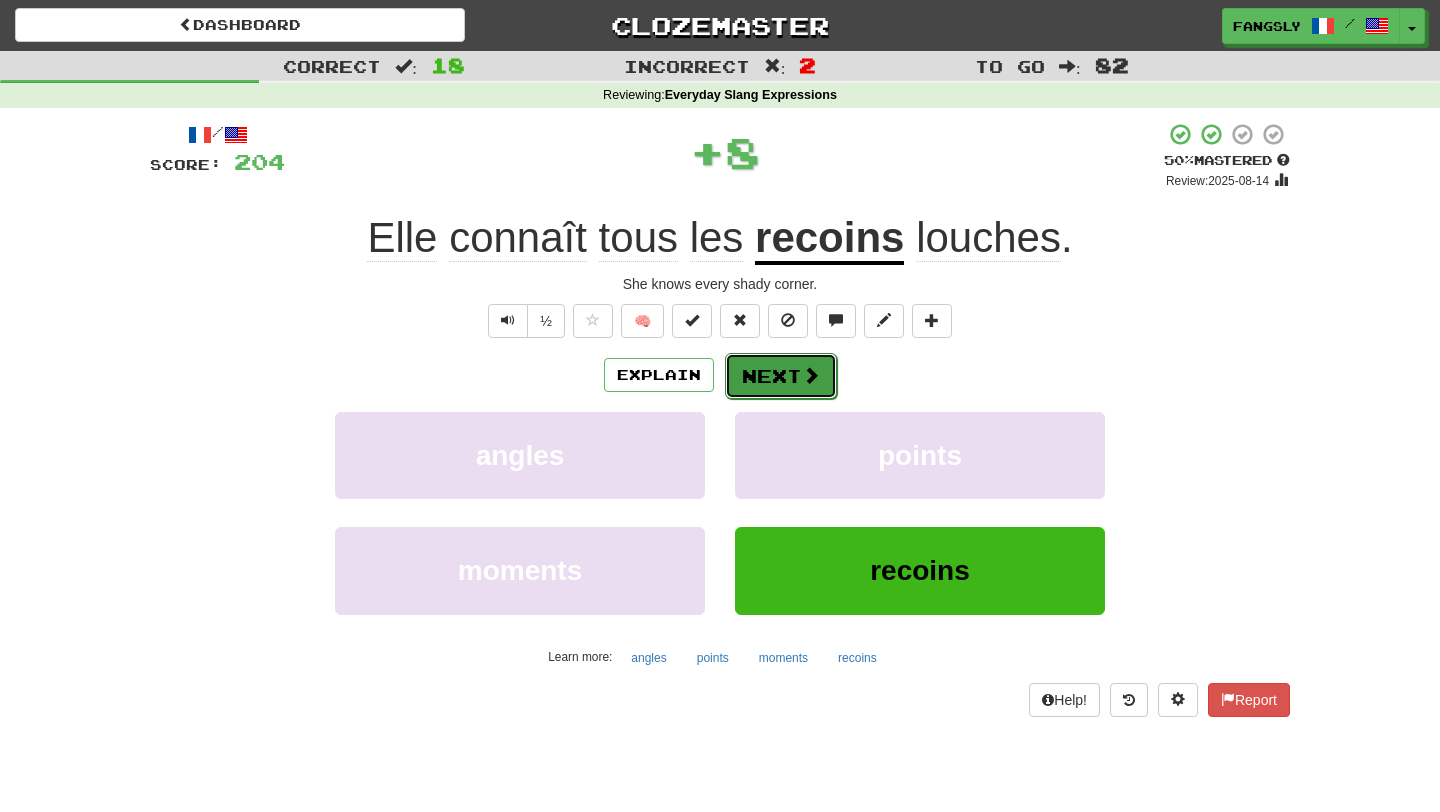 click on "Next" at bounding box center (781, 376) 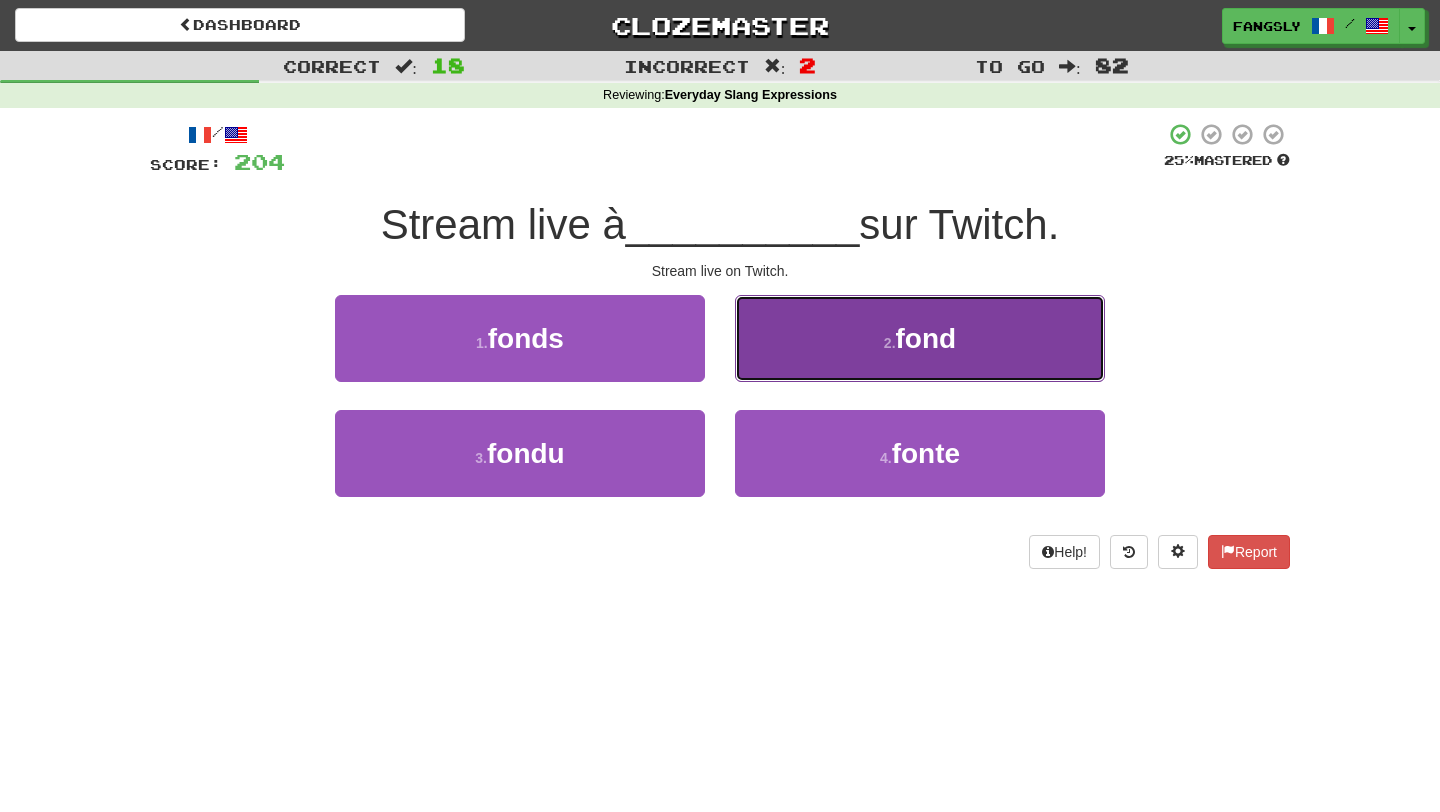 click on "2 .  fond" at bounding box center [920, 338] 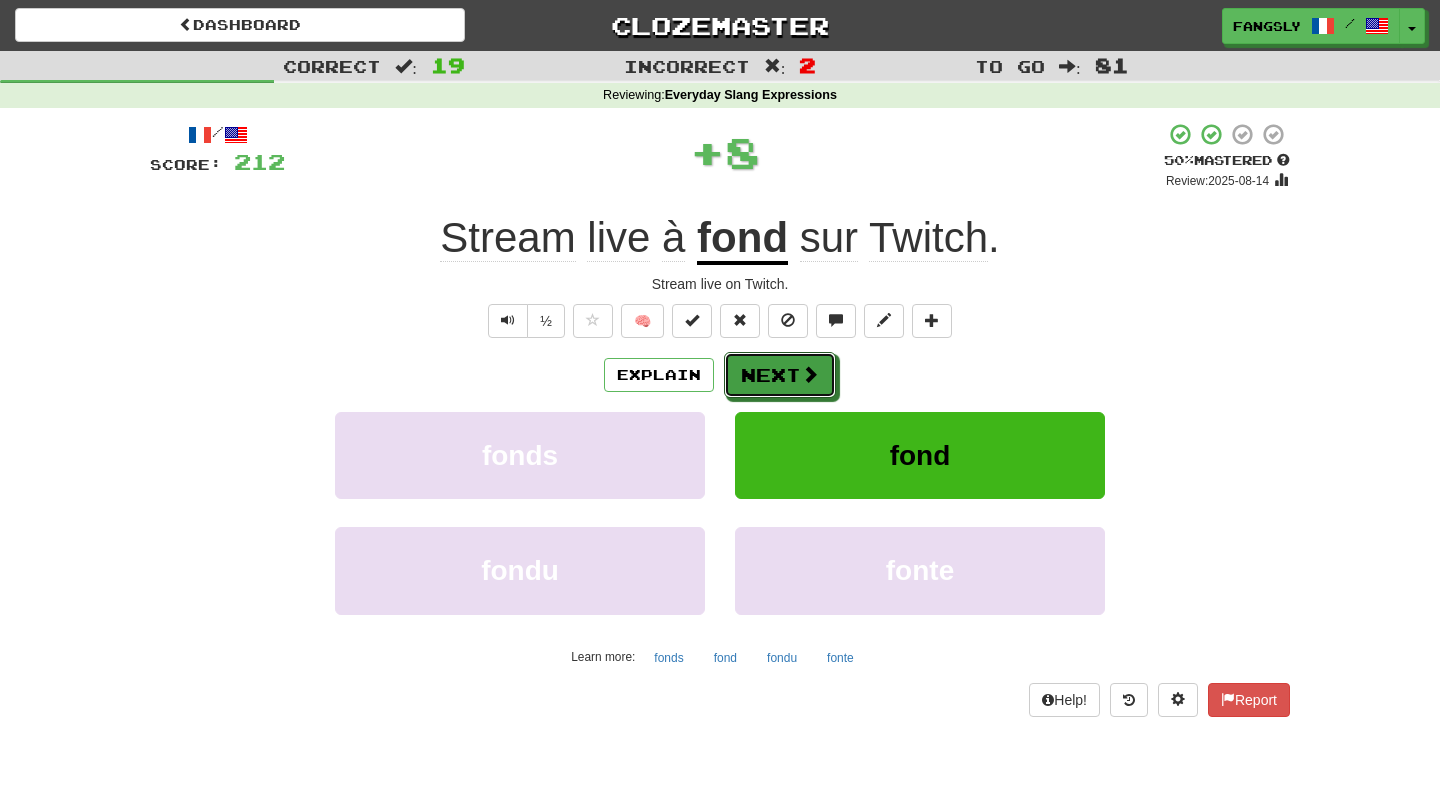 click on "Next" at bounding box center [780, 375] 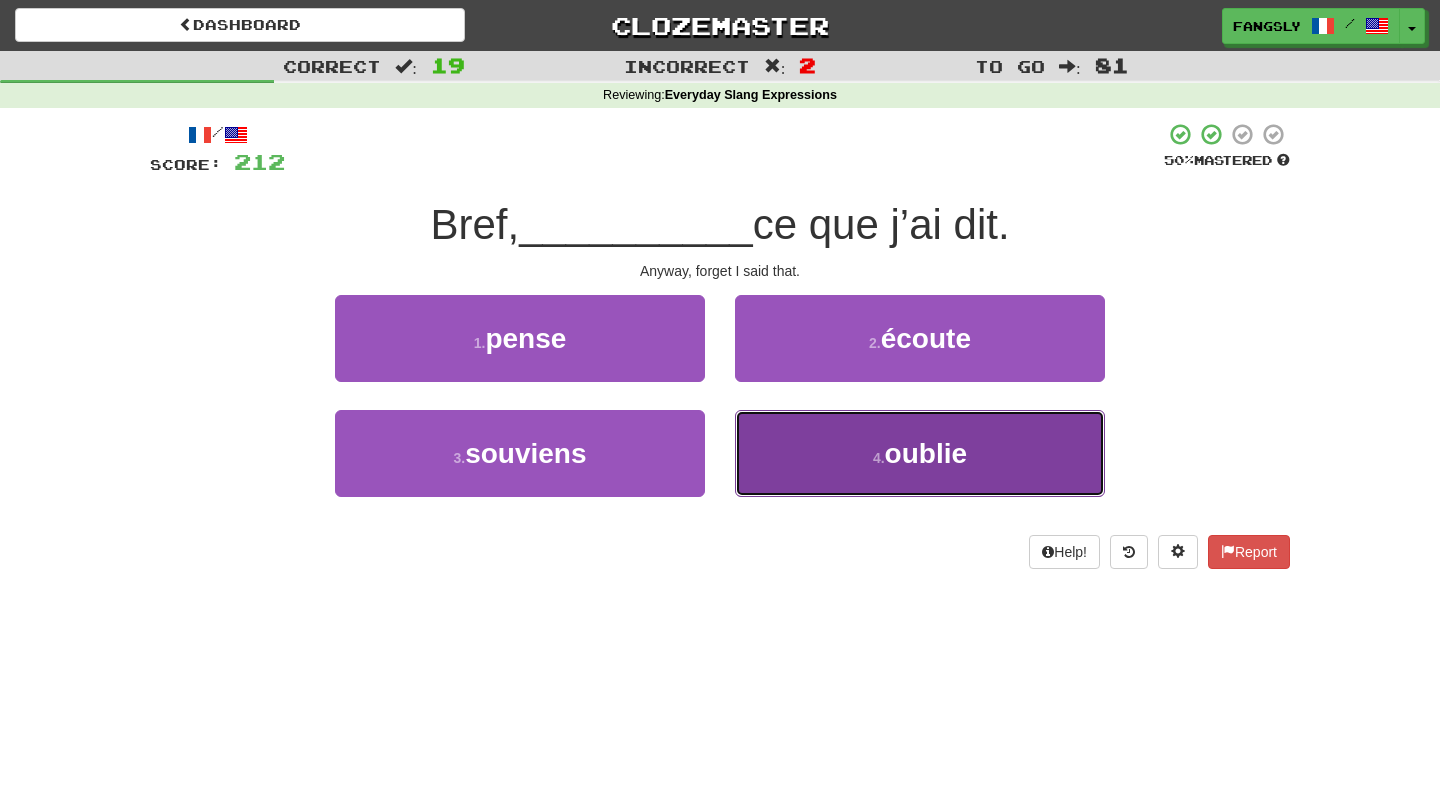 click on "4 .  oublie" at bounding box center [920, 453] 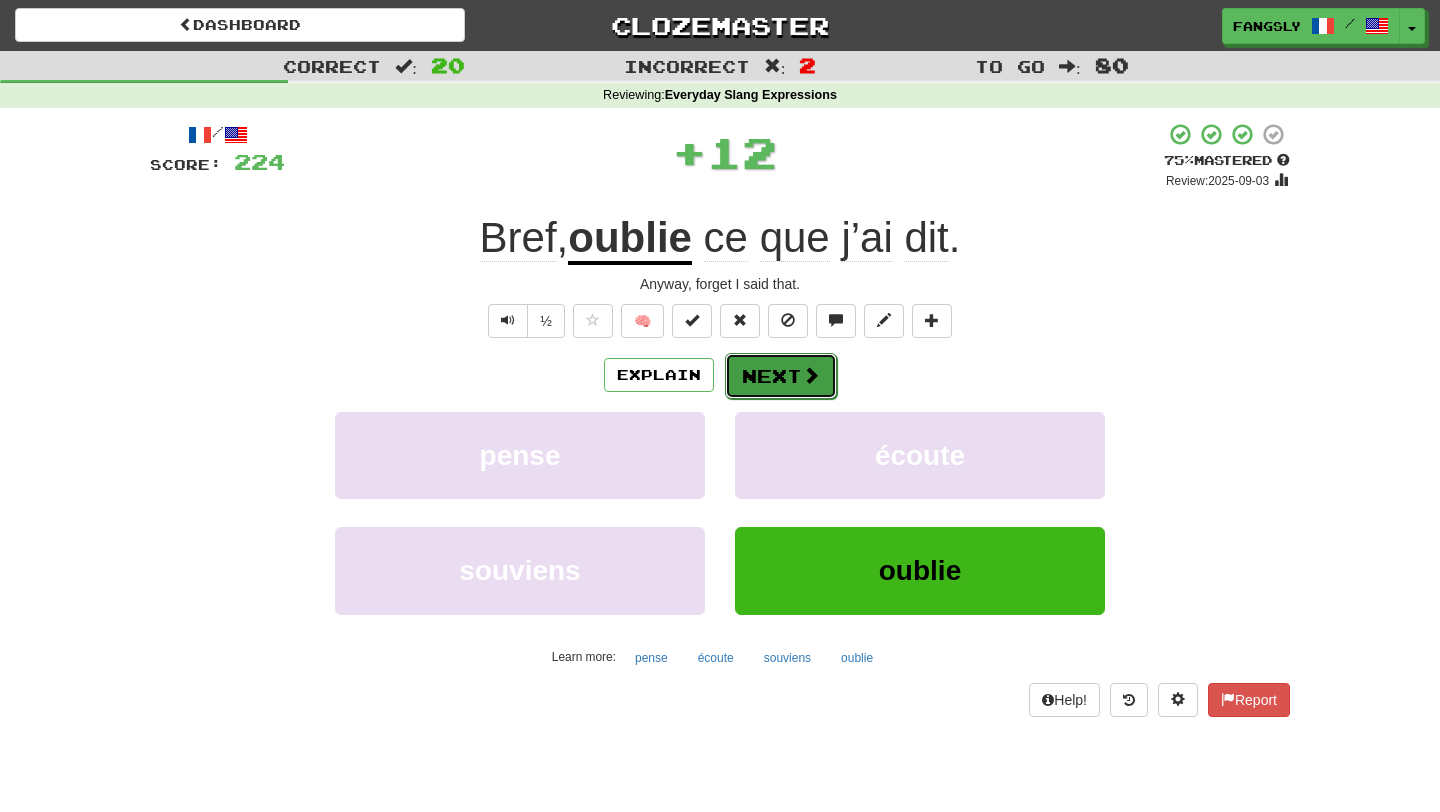 click on "Next" at bounding box center (781, 376) 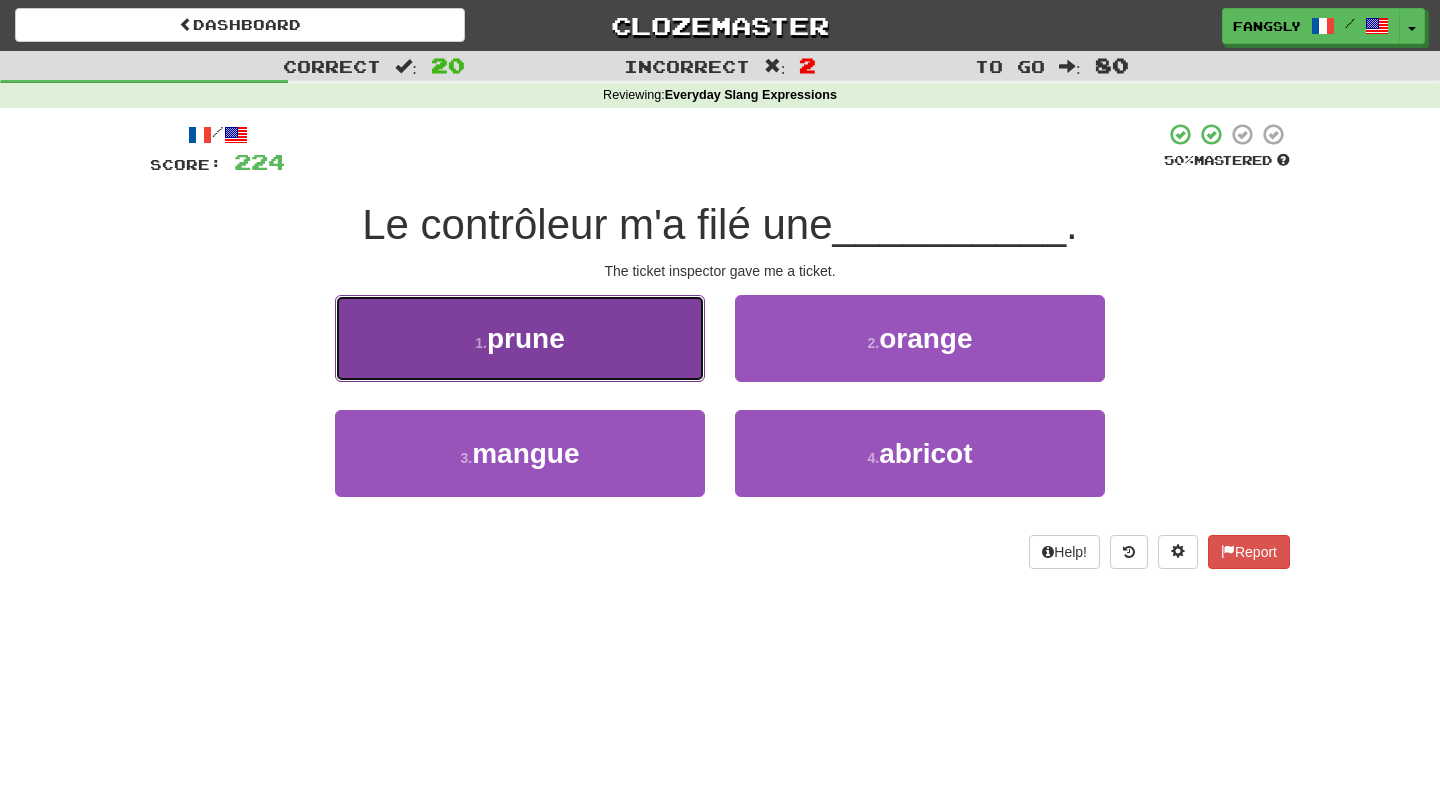 click on "1 .  prune" at bounding box center [520, 338] 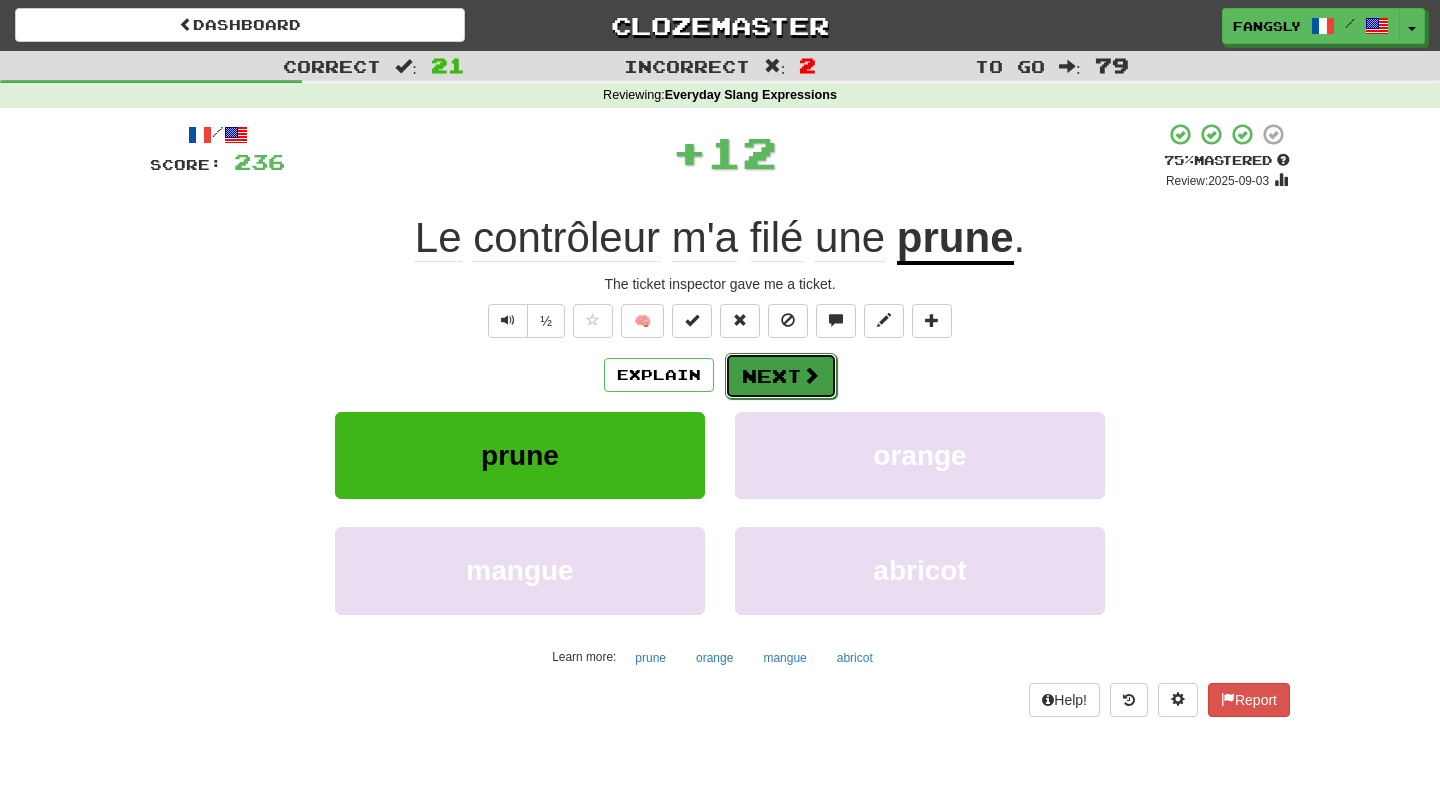 click on "Next" at bounding box center (781, 376) 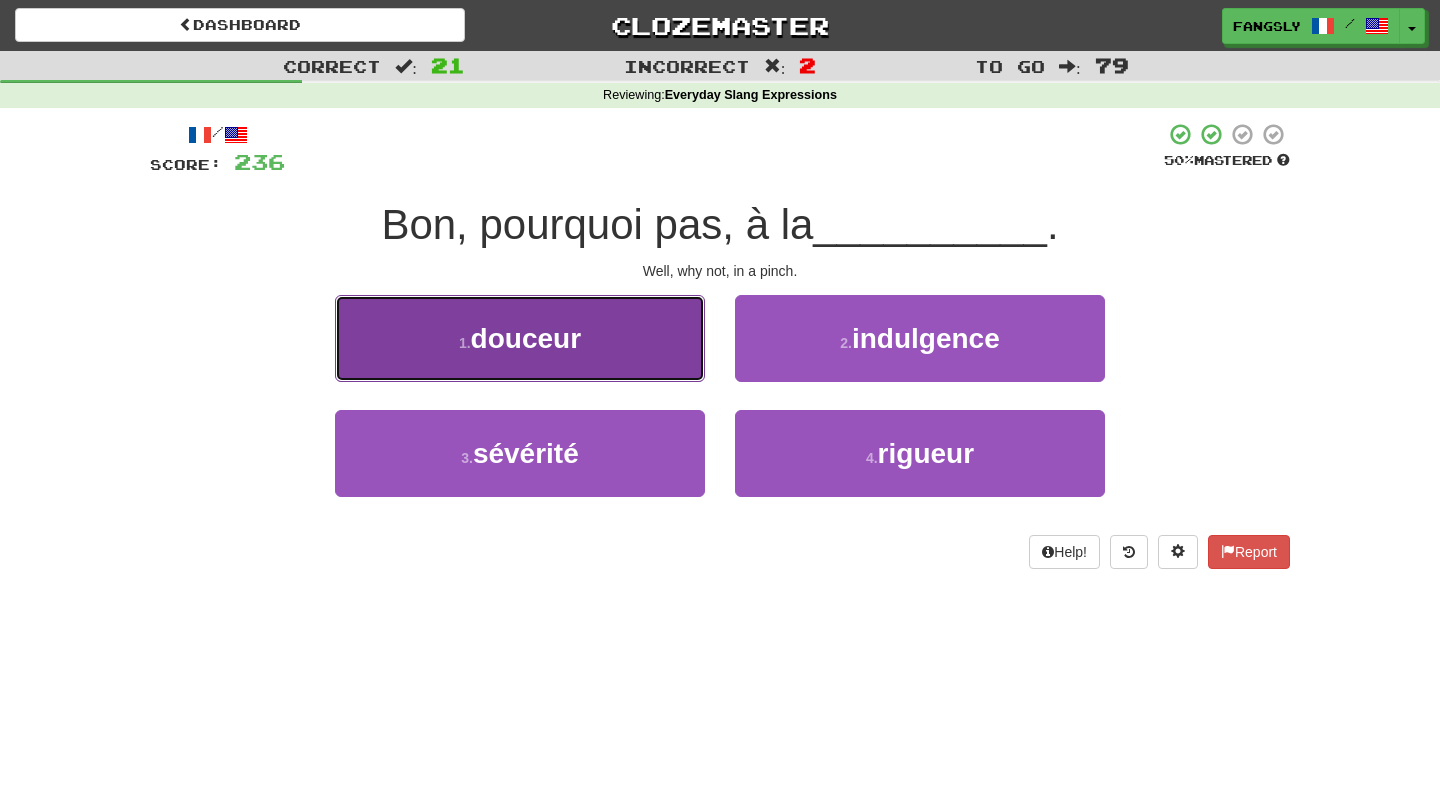 click on "1 .  douceur" at bounding box center (520, 338) 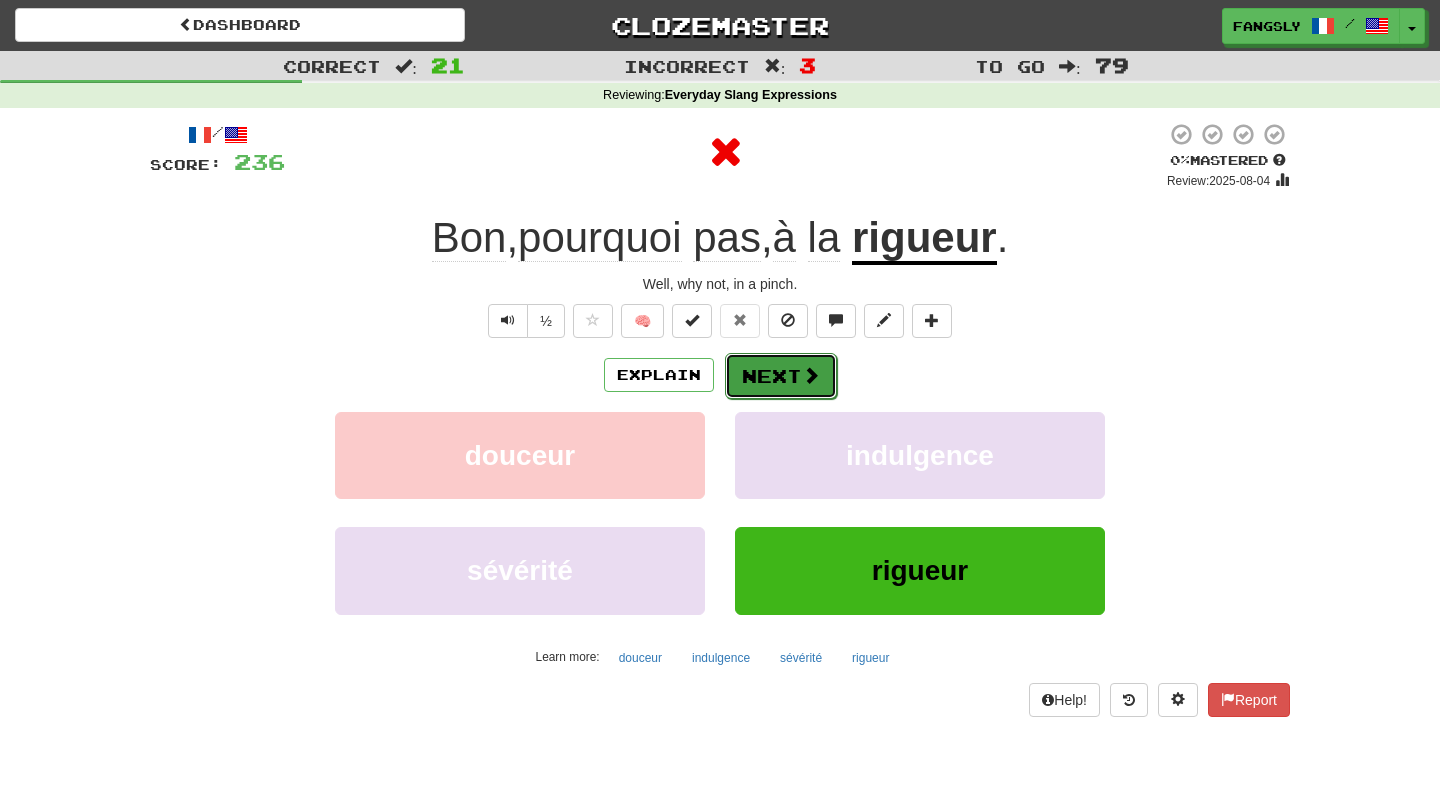 click on "Next" at bounding box center [781, 376] 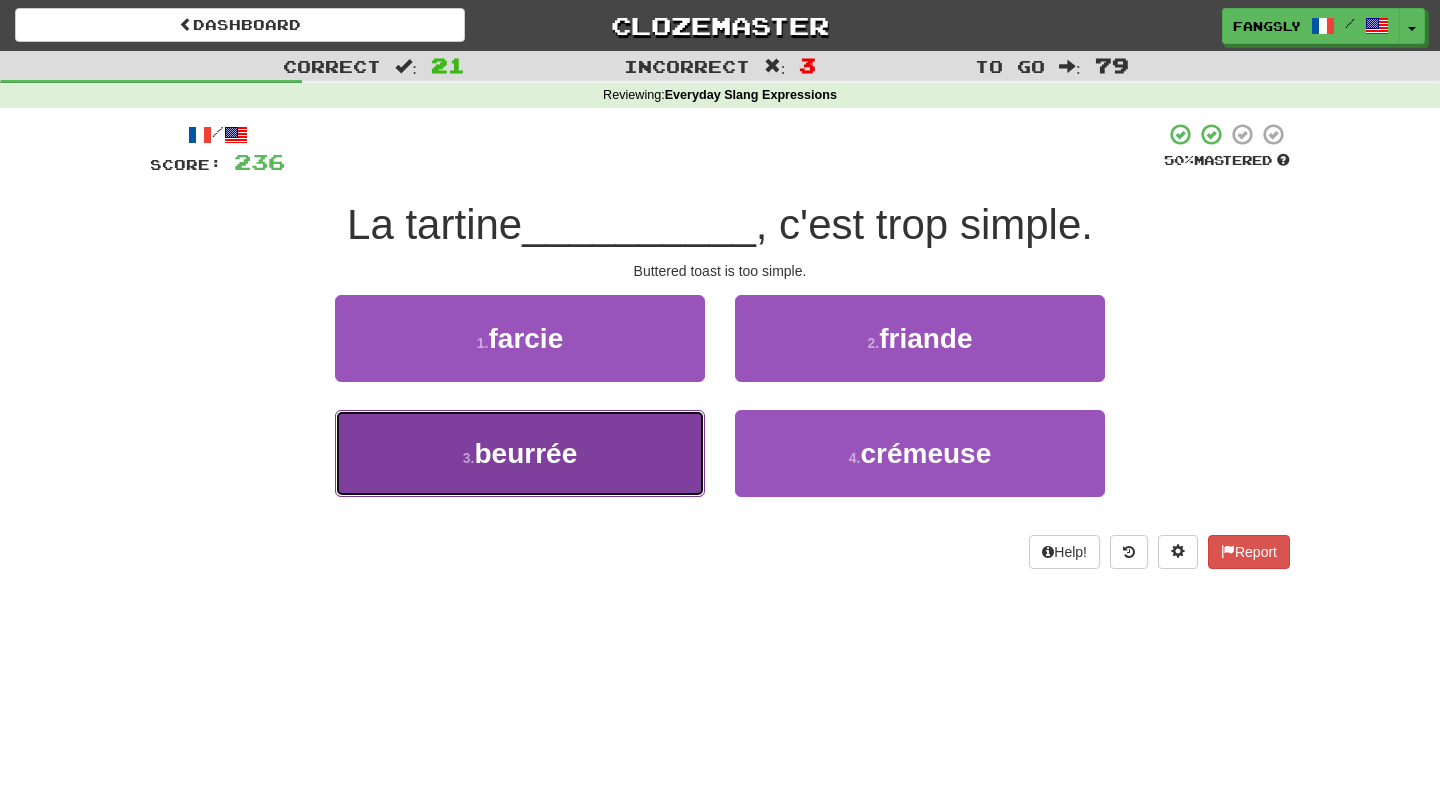 click on "3 .  beurrée" at bounding box center [520, 453] 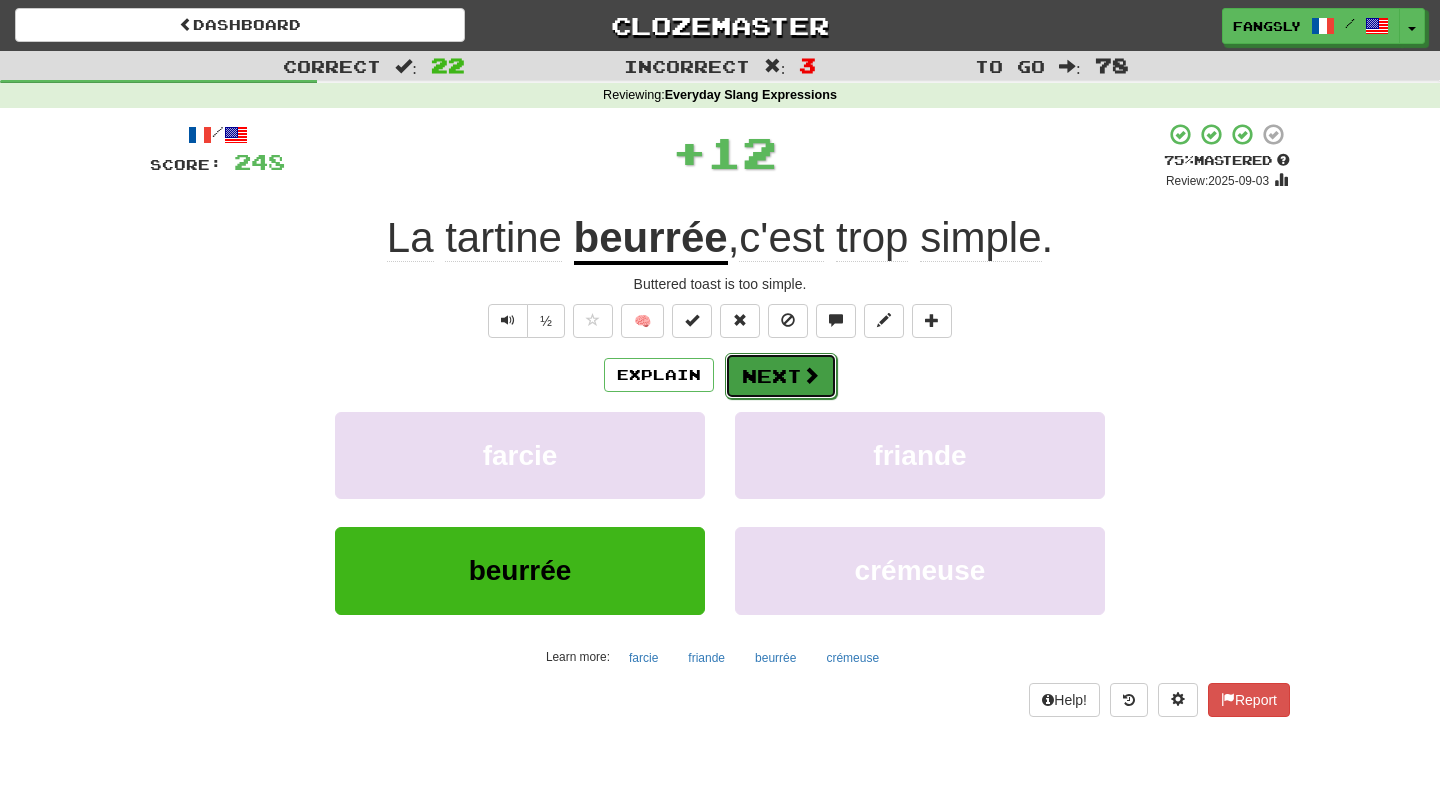 click on "Next" at bounding box center (781, 376) 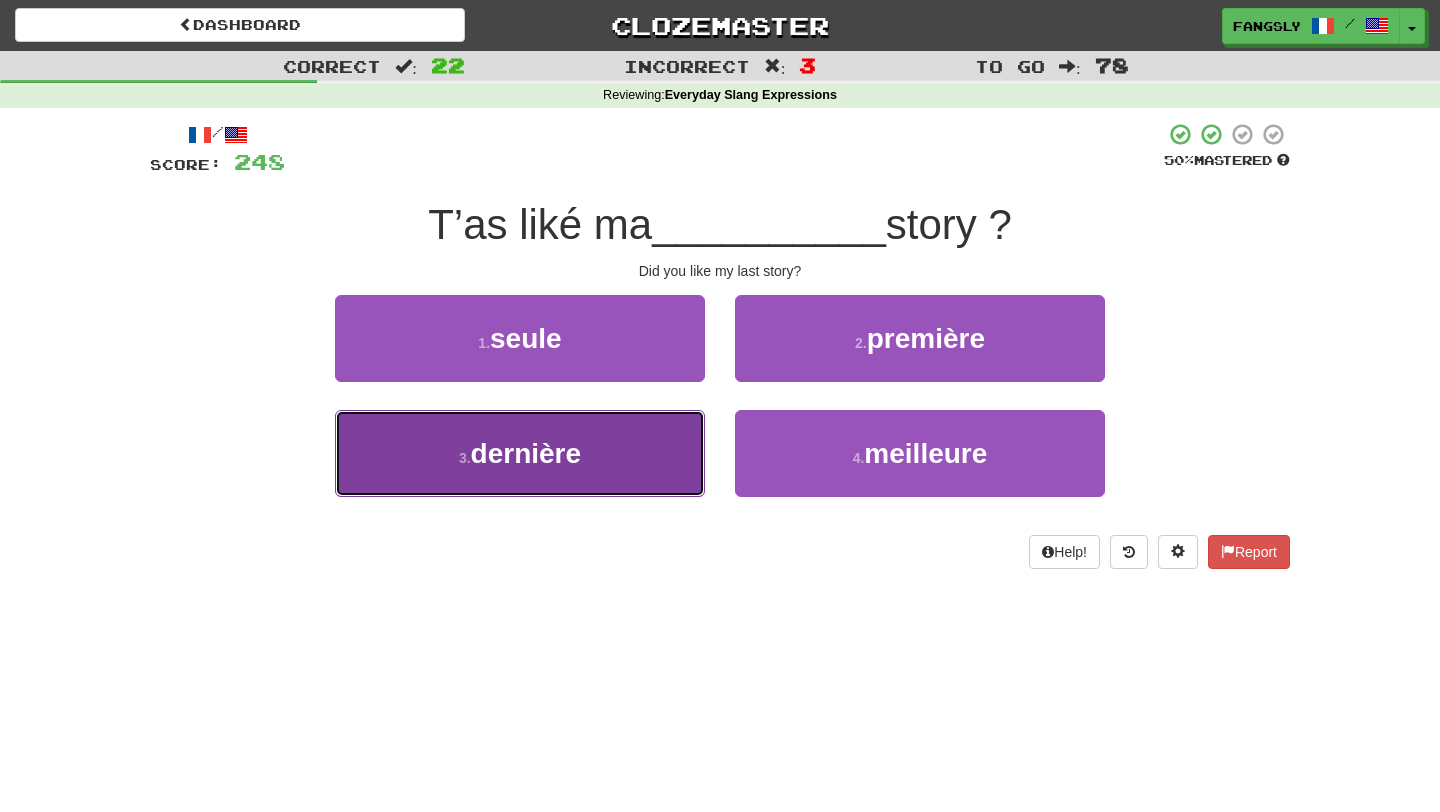click on "3 .  dernière" at bounding box center [520, 453] 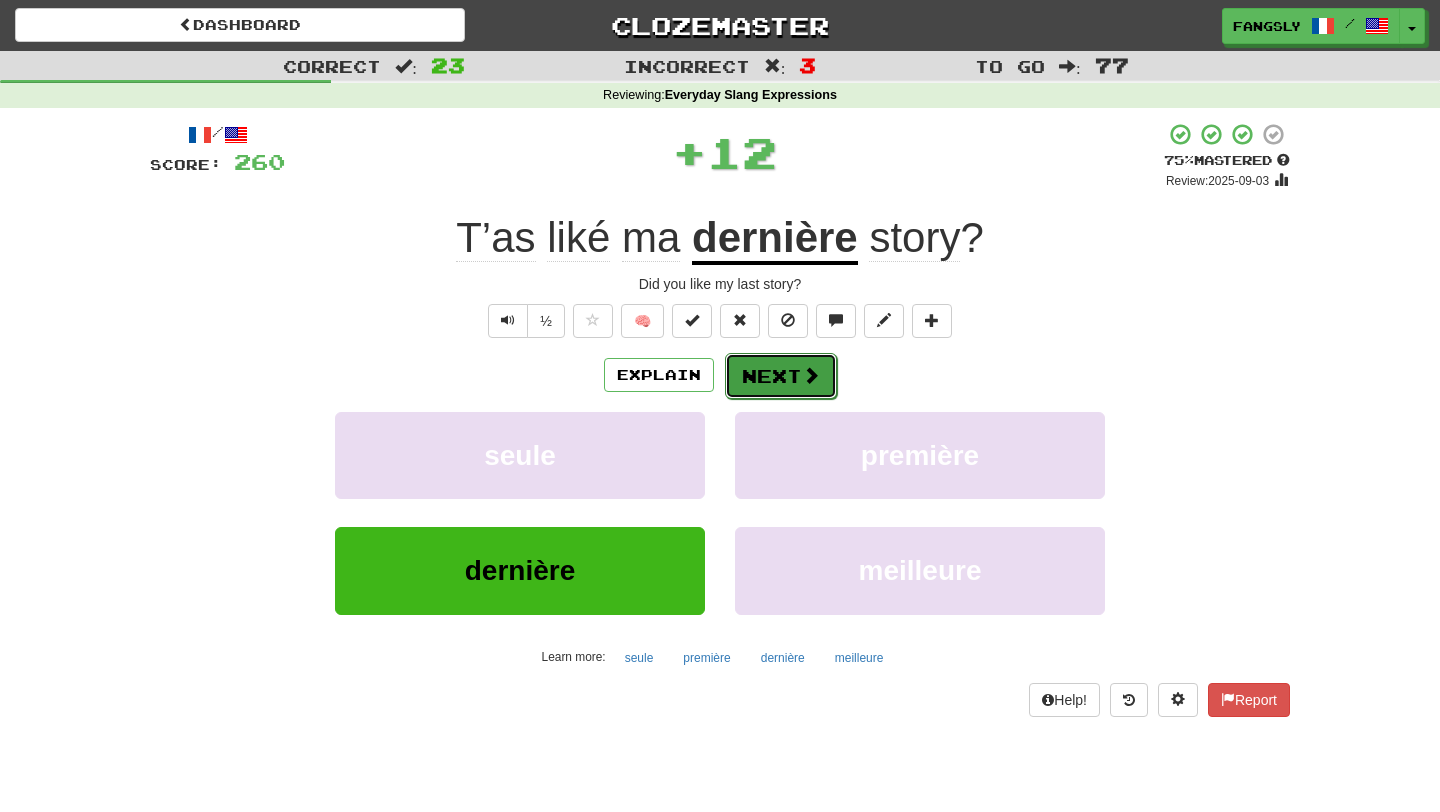 click on "Next" at bounding box center [781, 376] 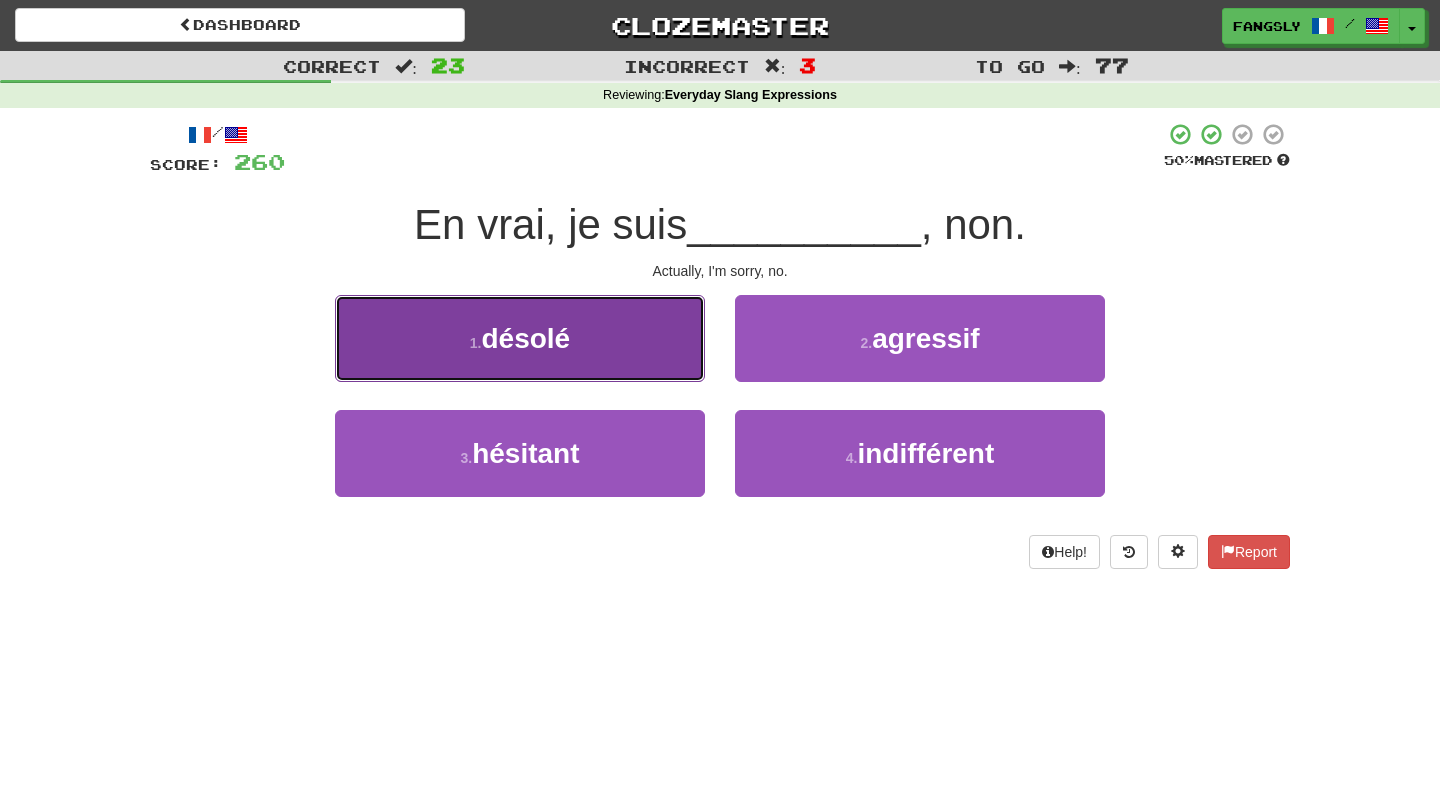 click on "1 .  désolé" at bounding box center [520, 338] 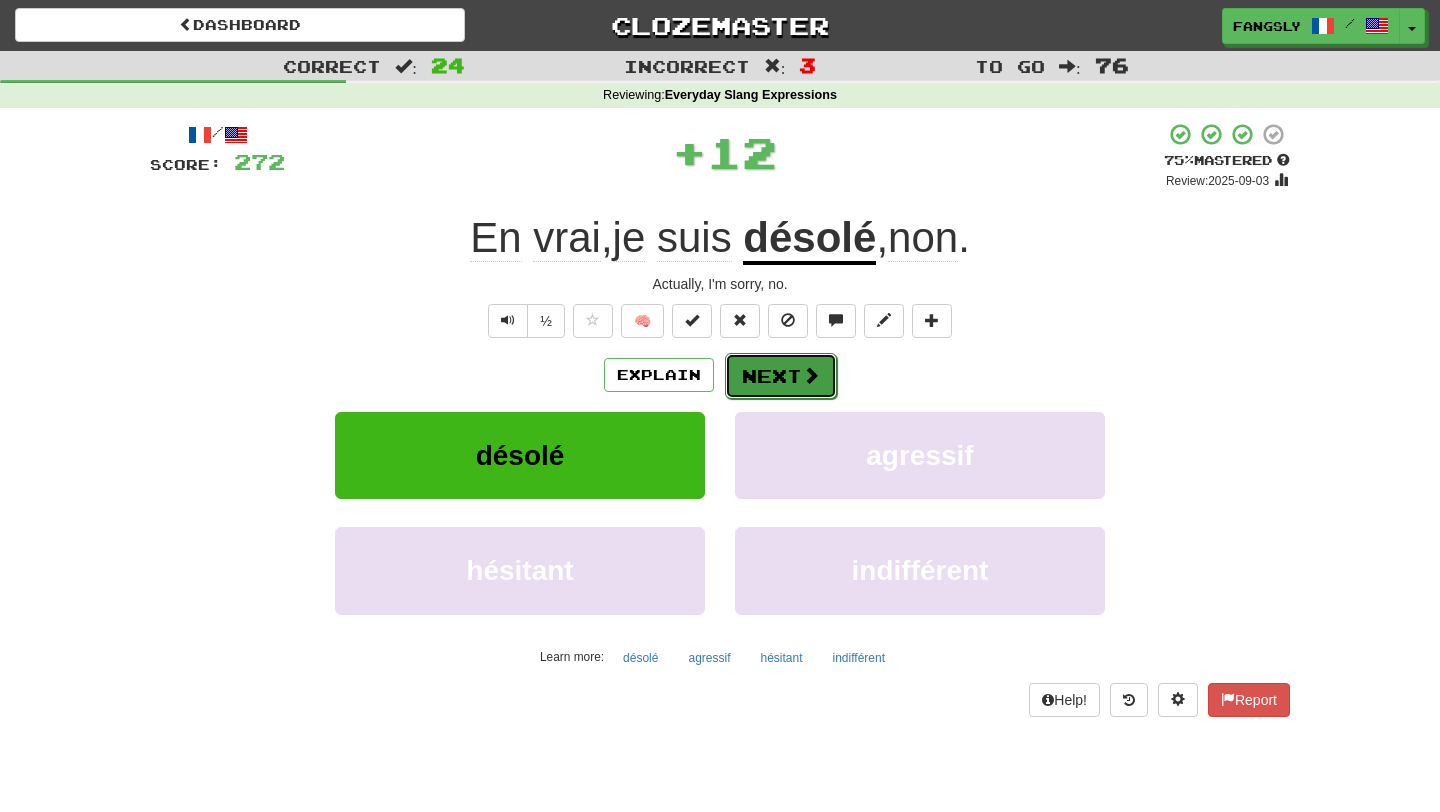 click at bounding box center [811, 375] 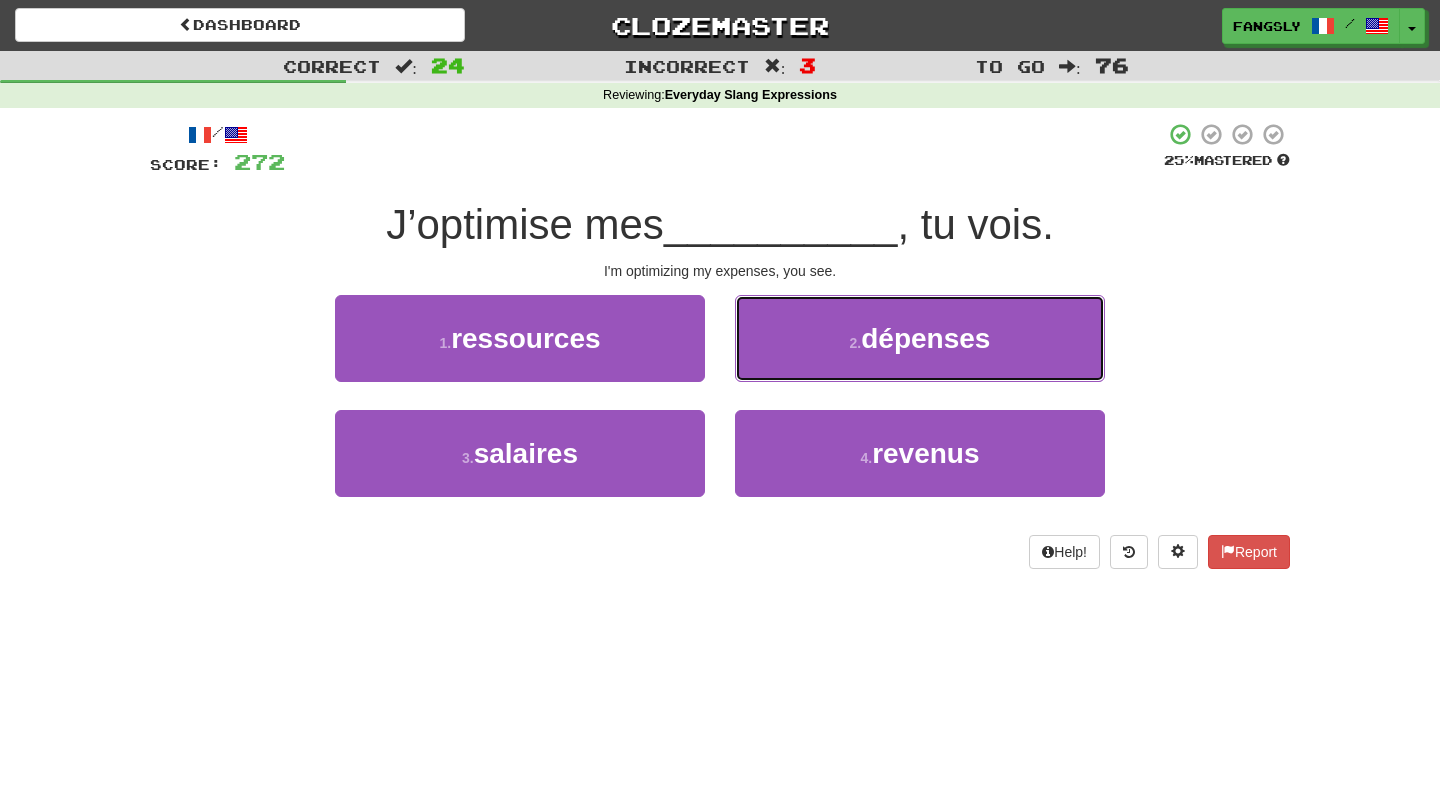 click on "2 .  dépenses" at bounding box center (920, 338) 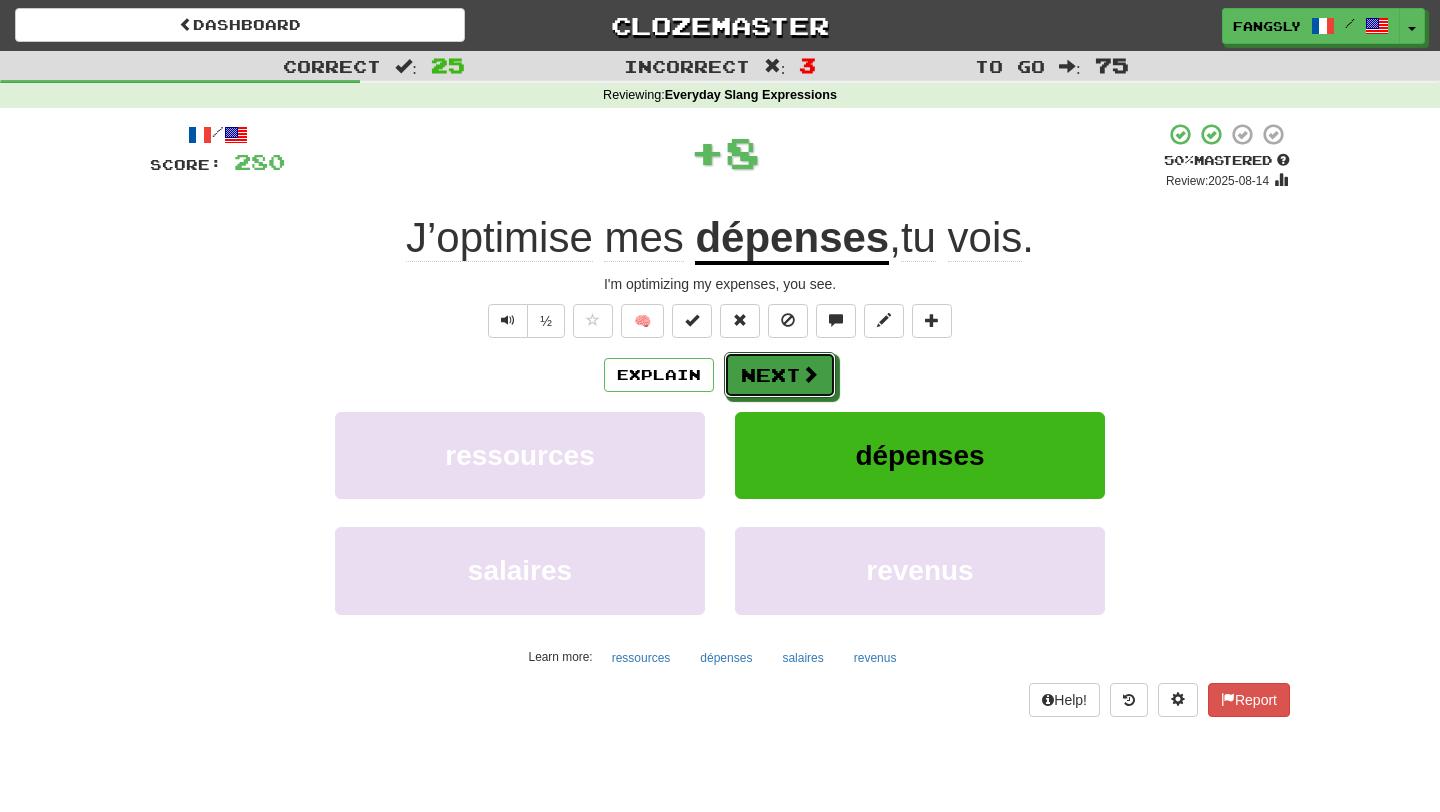 click at bounding box center (810, 374) 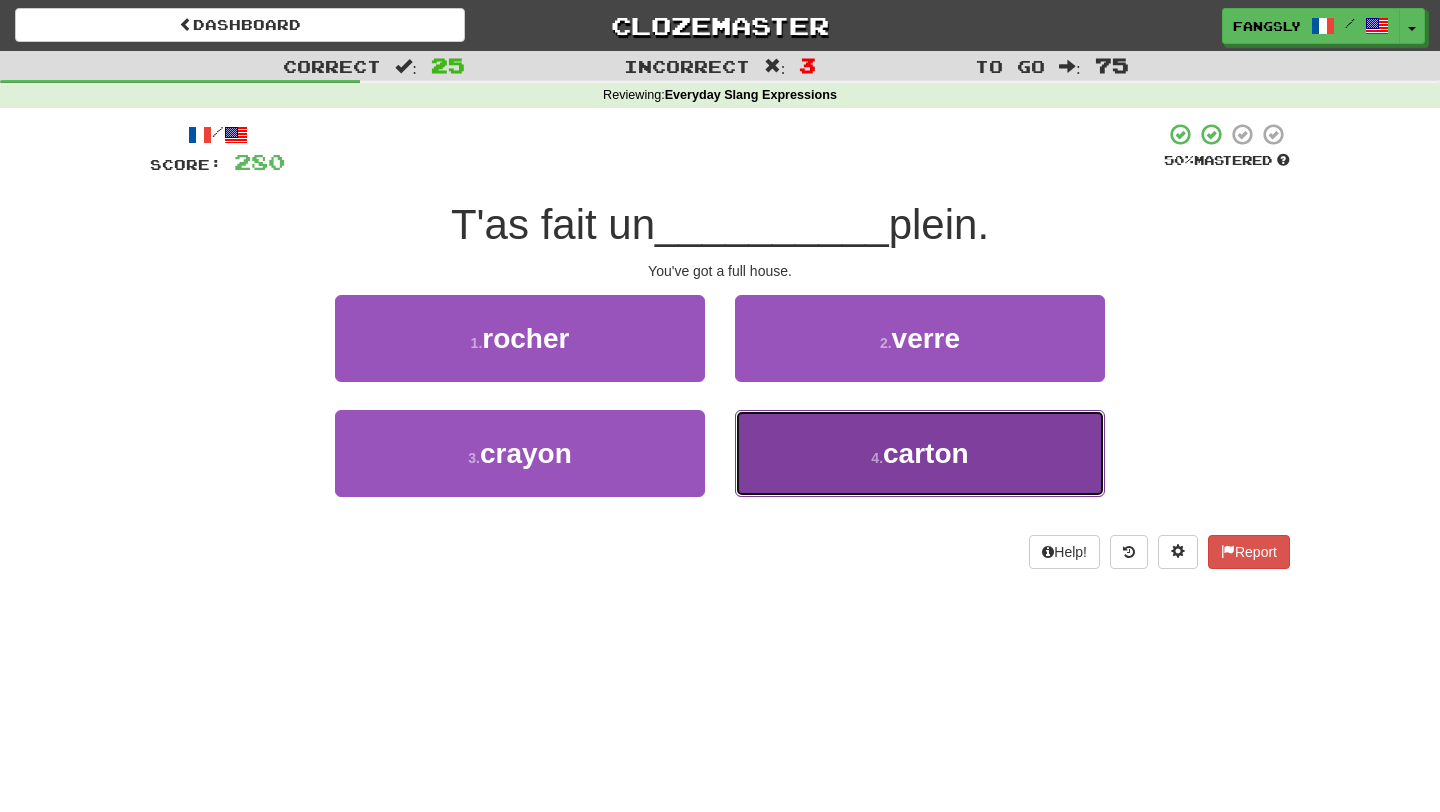 click on "4 .  carton" at bounding box center [920, 453] 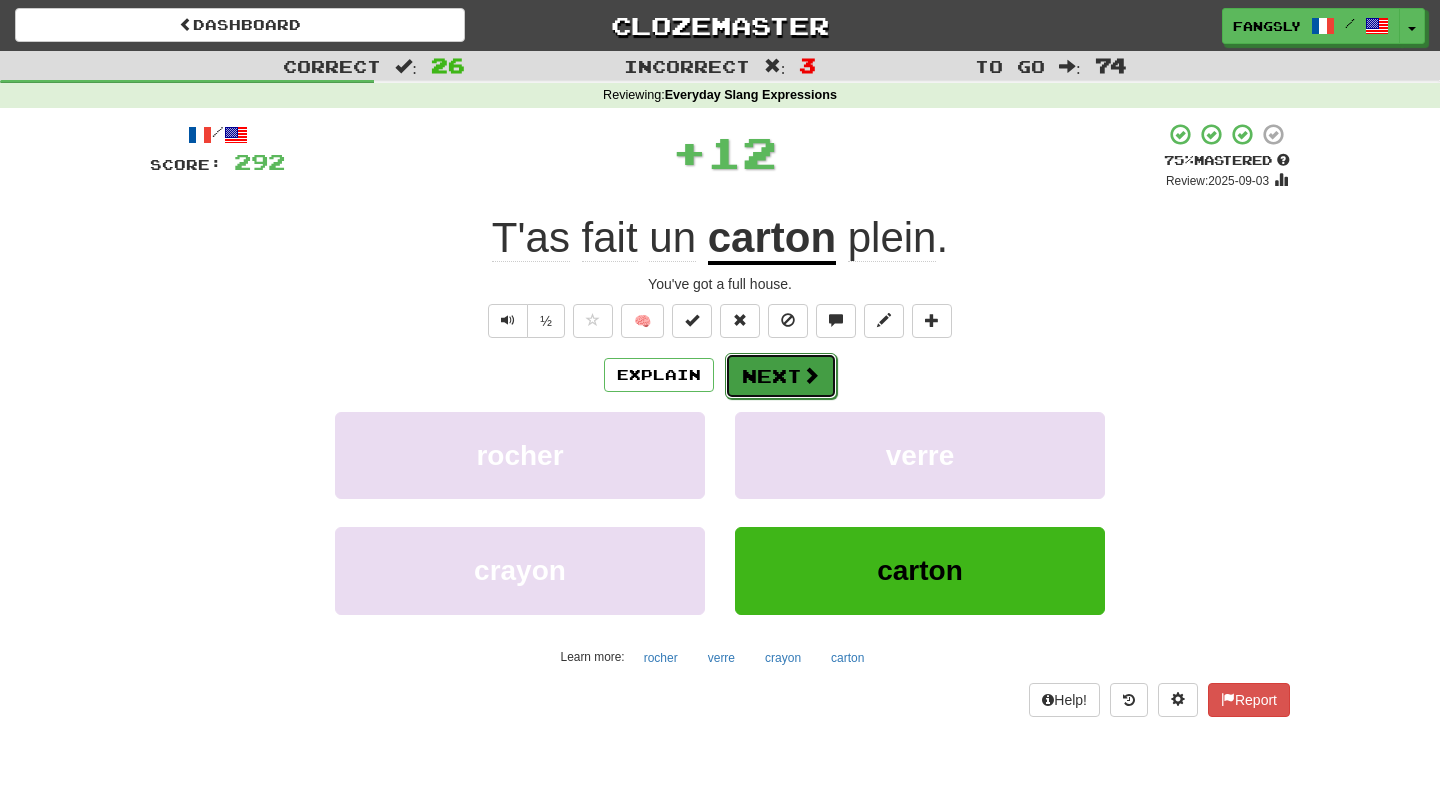 click on "Next" at bounding box center (781, 376) 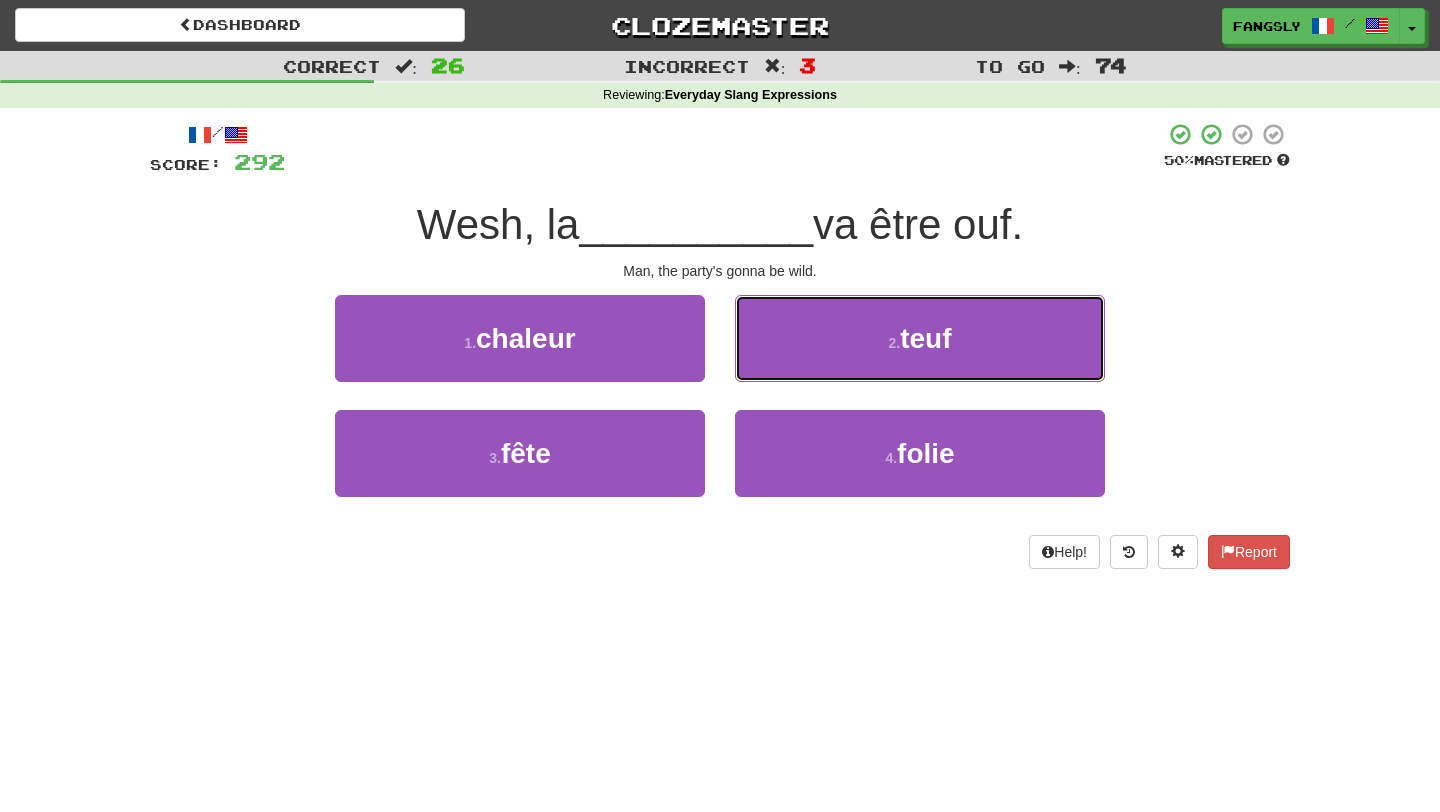 click on "2 .  teuf" at bounding box center [920, 338] 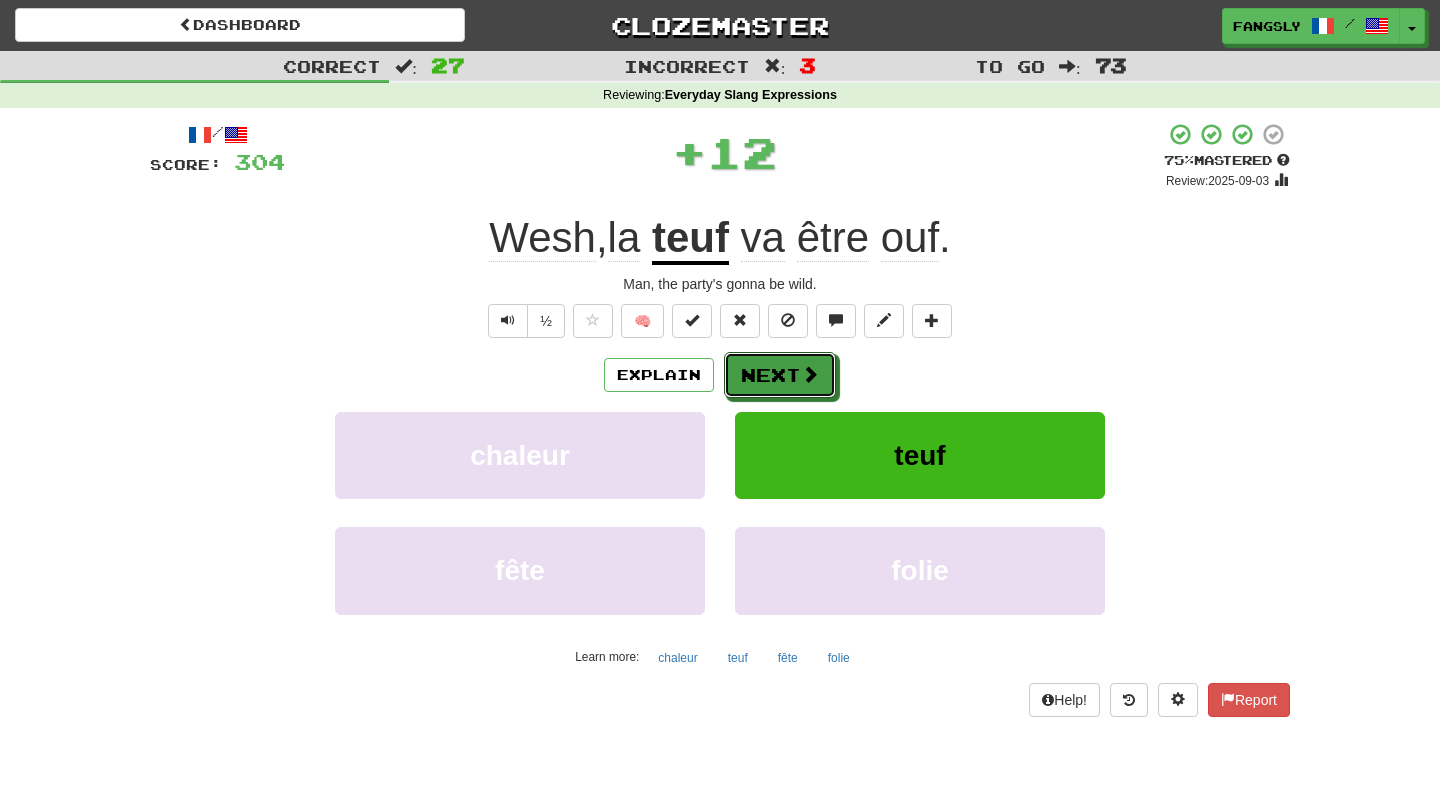 click on "Next" at bounding box center (780, 375) 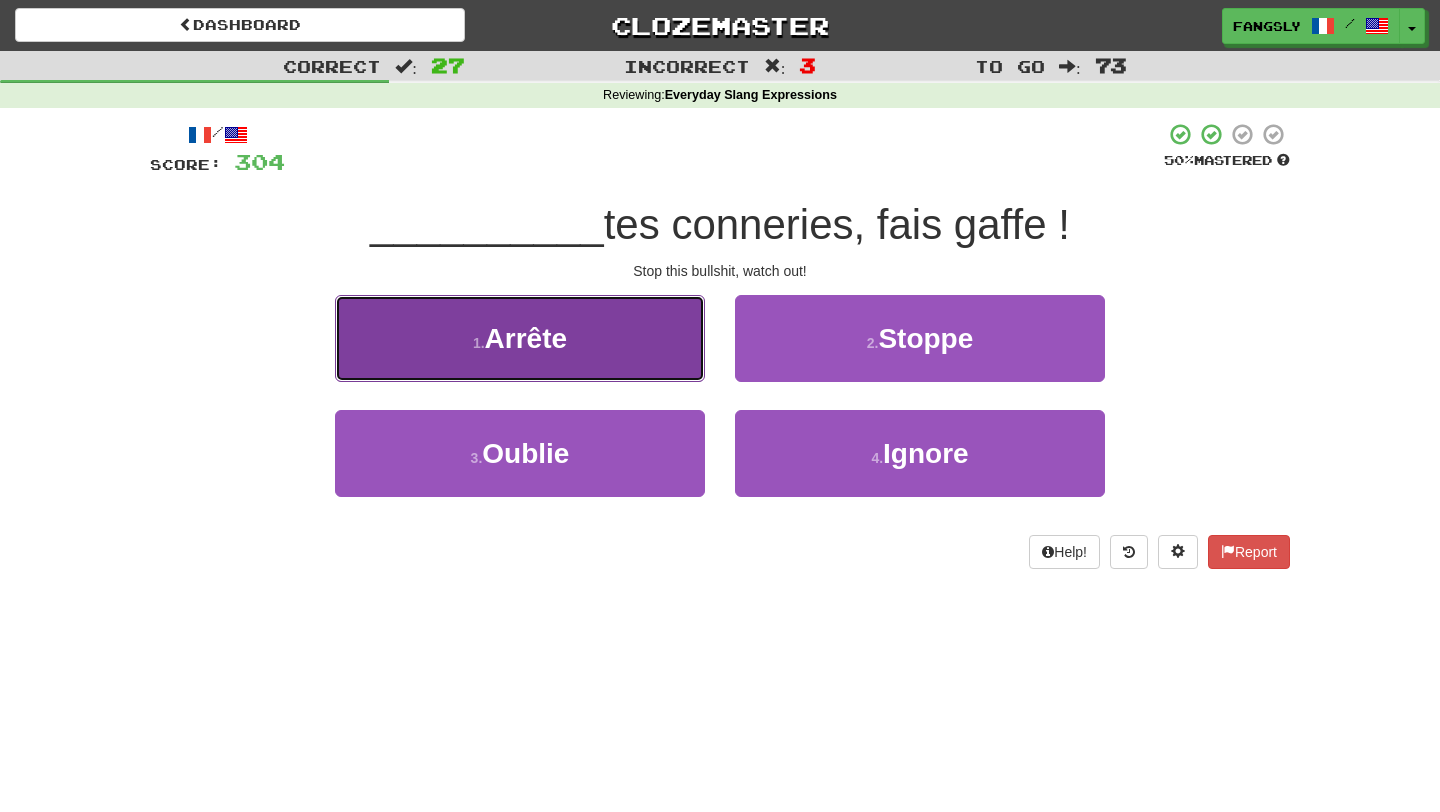 click on "1 .  Arrête" at bounding box center [520, 338] 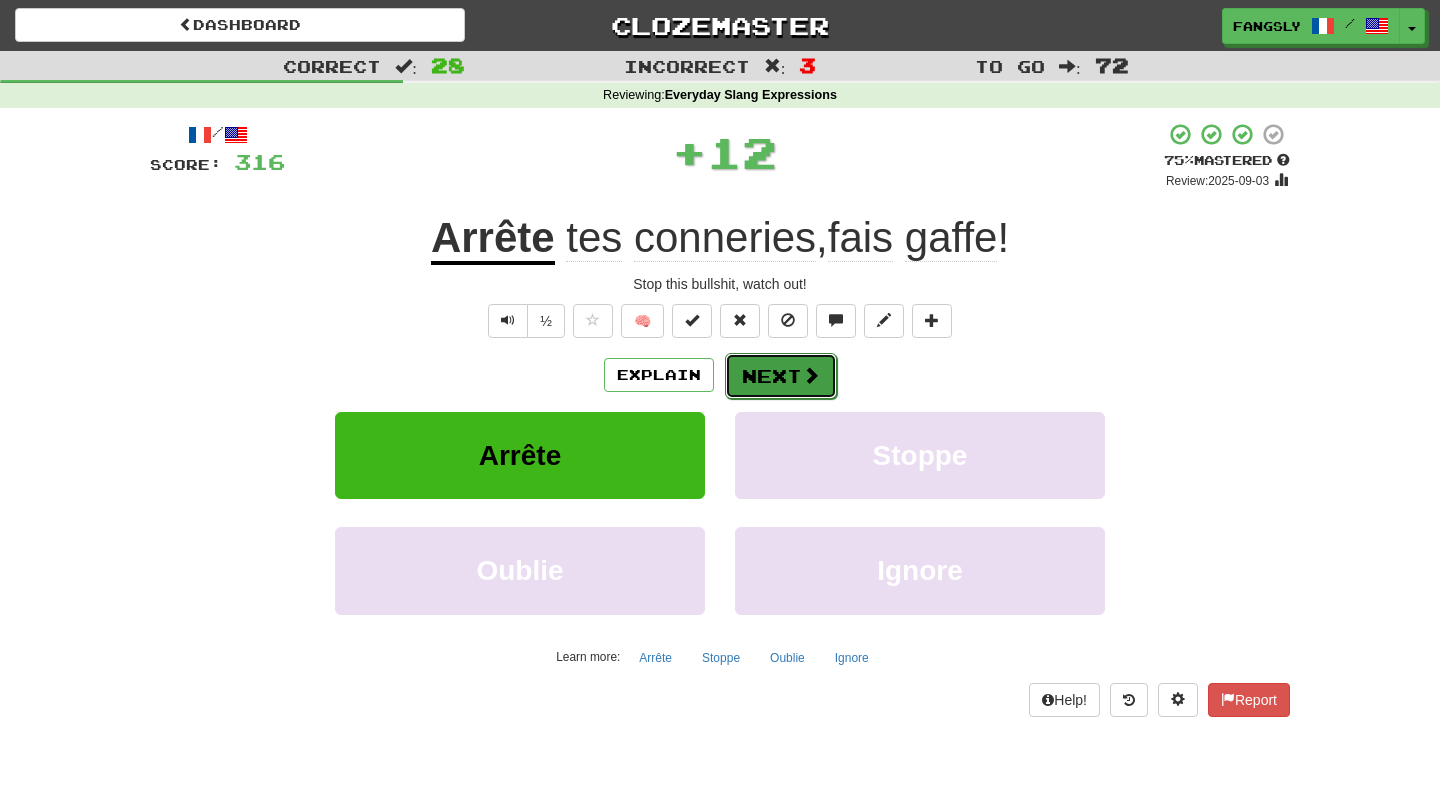 click on "Next" at bounding box center [781, 376] 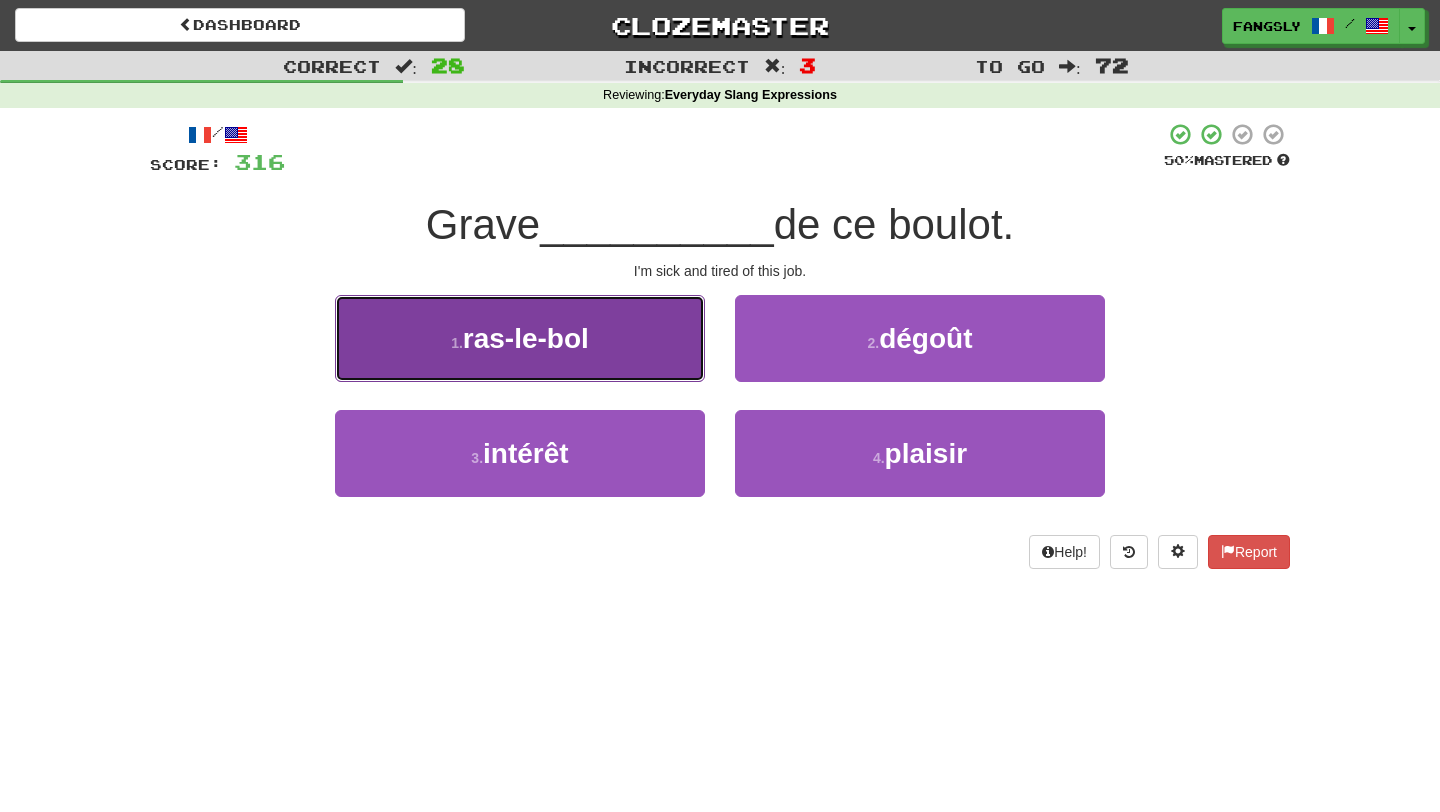 click on "1 .  ras-le-bol" at bounding box center [520, 338] 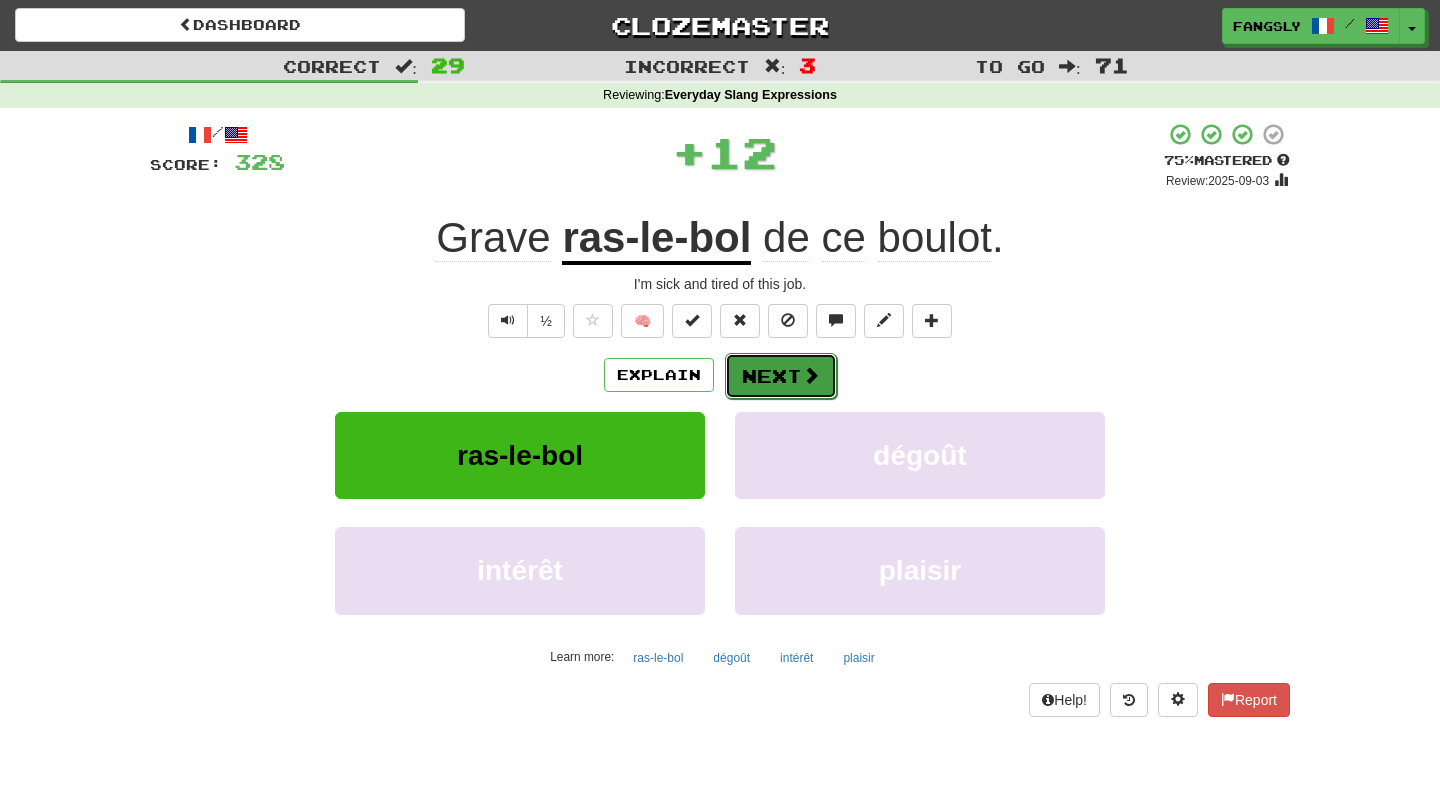 click on "Next" at bounding box center (781, 376) 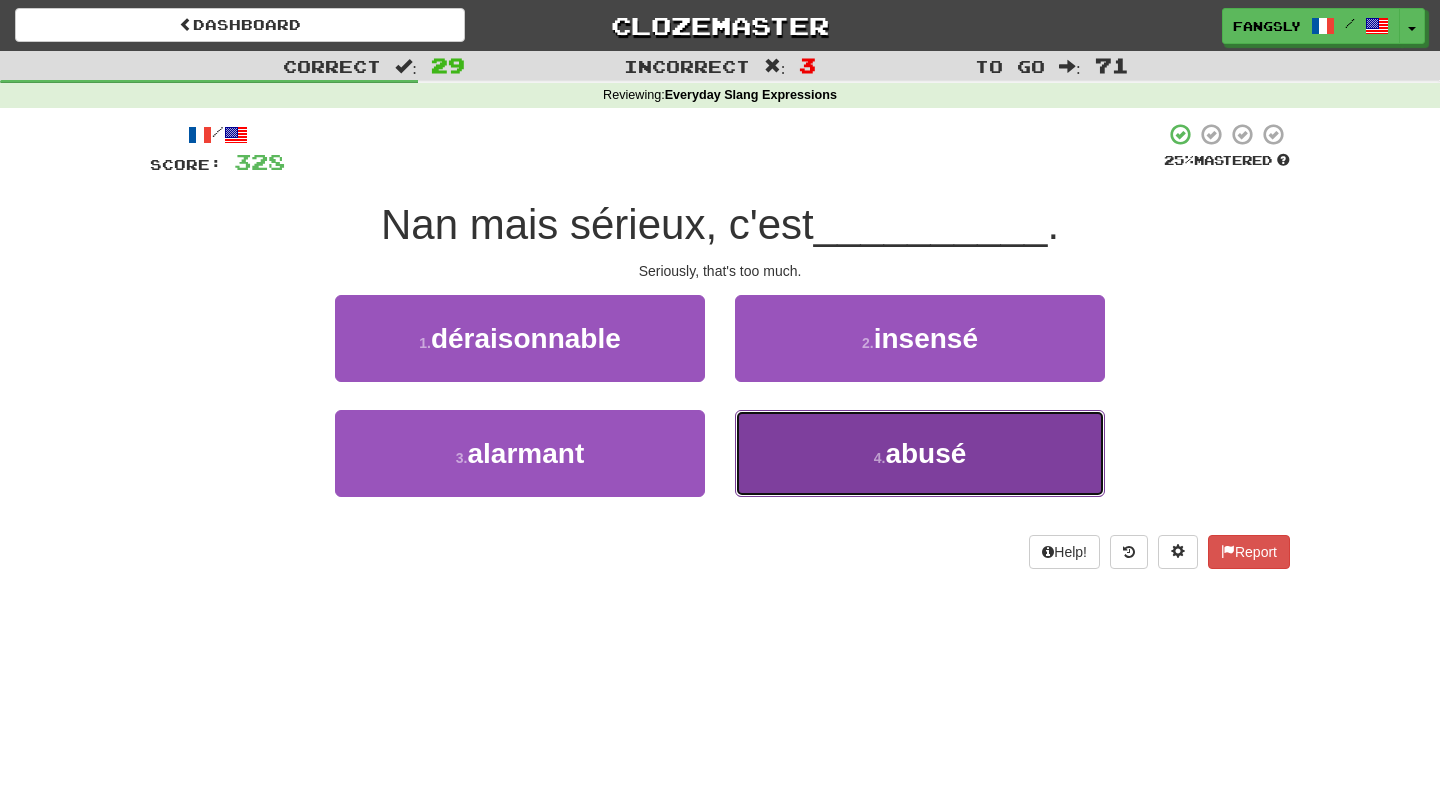 click on "4 .  abusé" at bounding box center (920, 453) 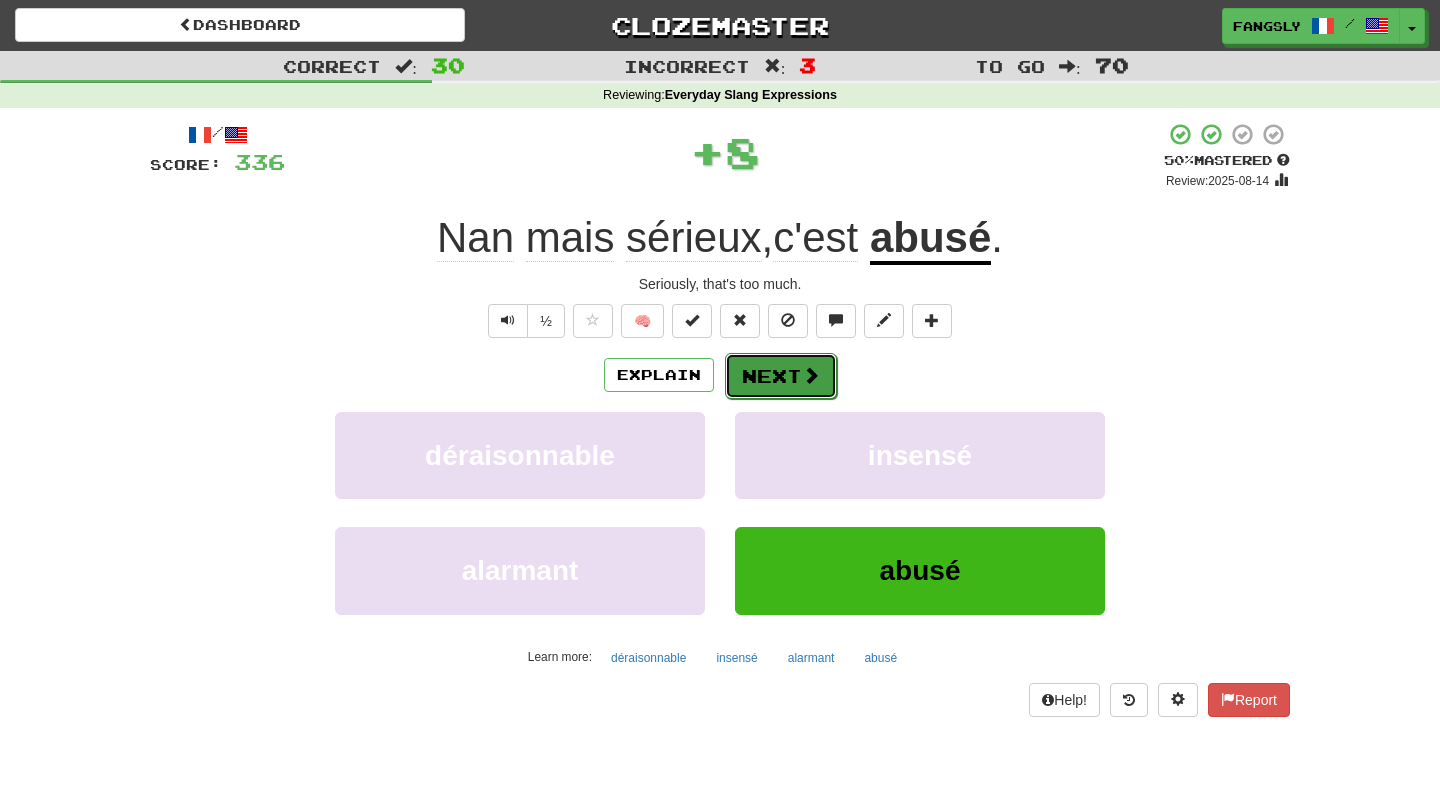click on "Next" at bounding box center (781, 376) 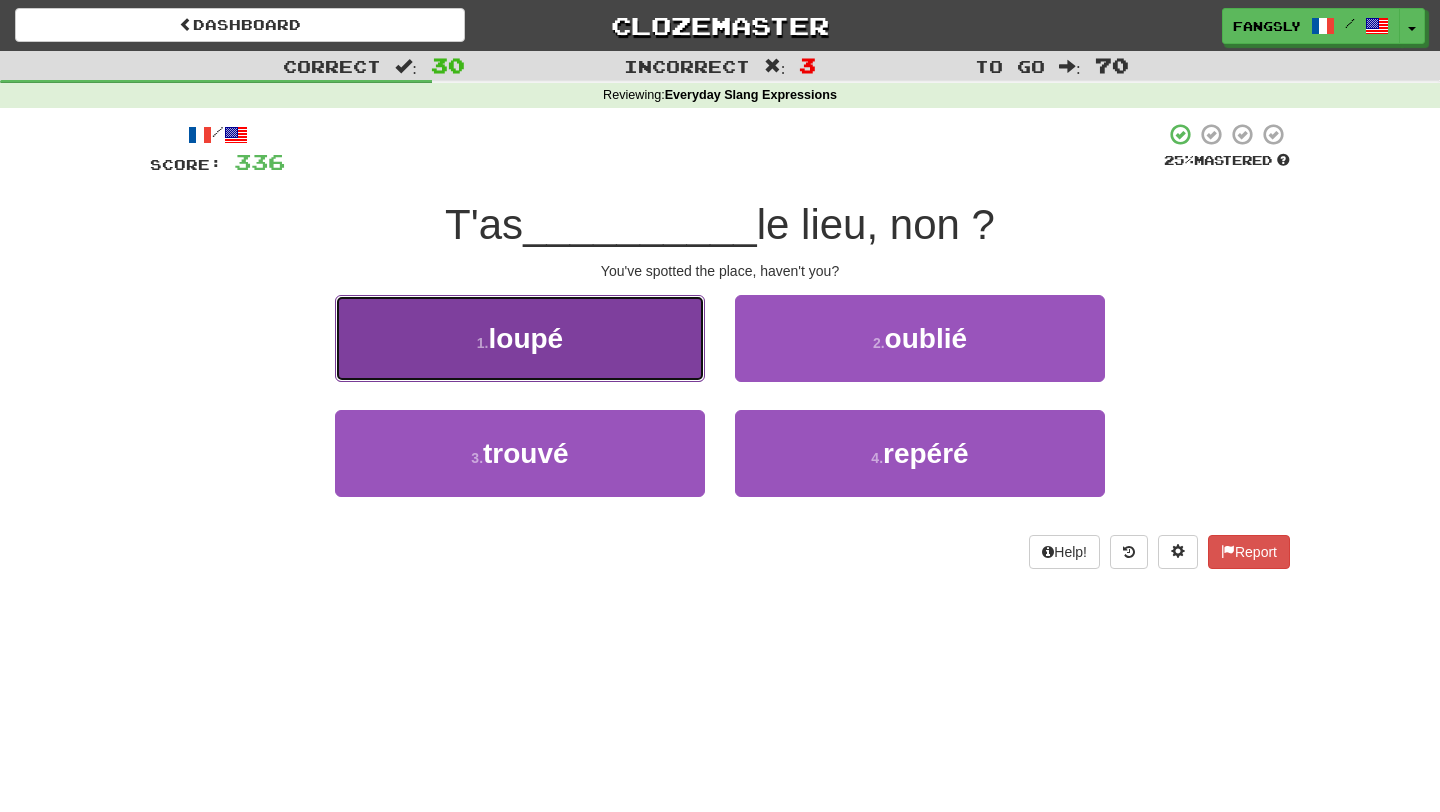 click on "1 .  loupé" at bounding box center (520, 338) 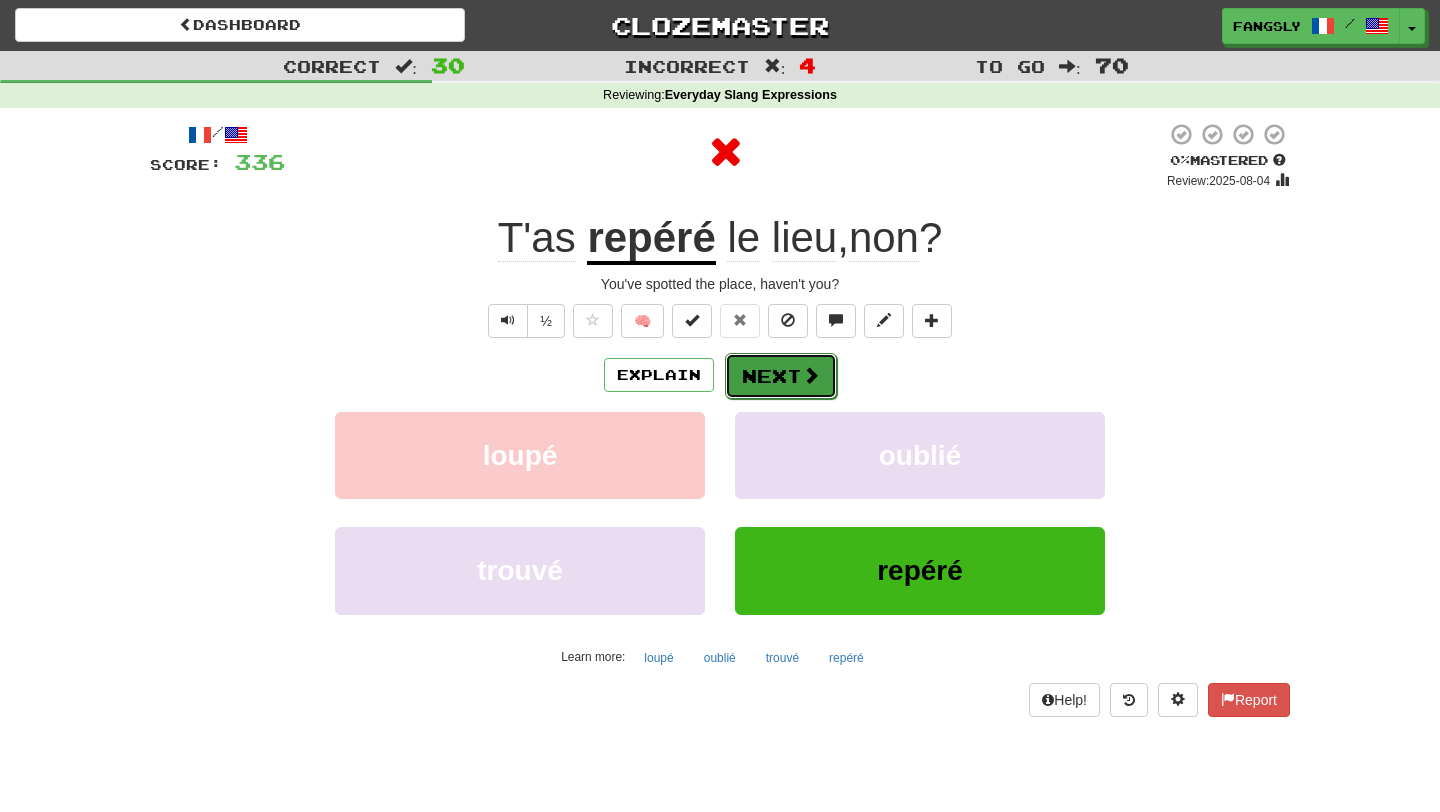 click on "Next" at bounding box center [781, 376] 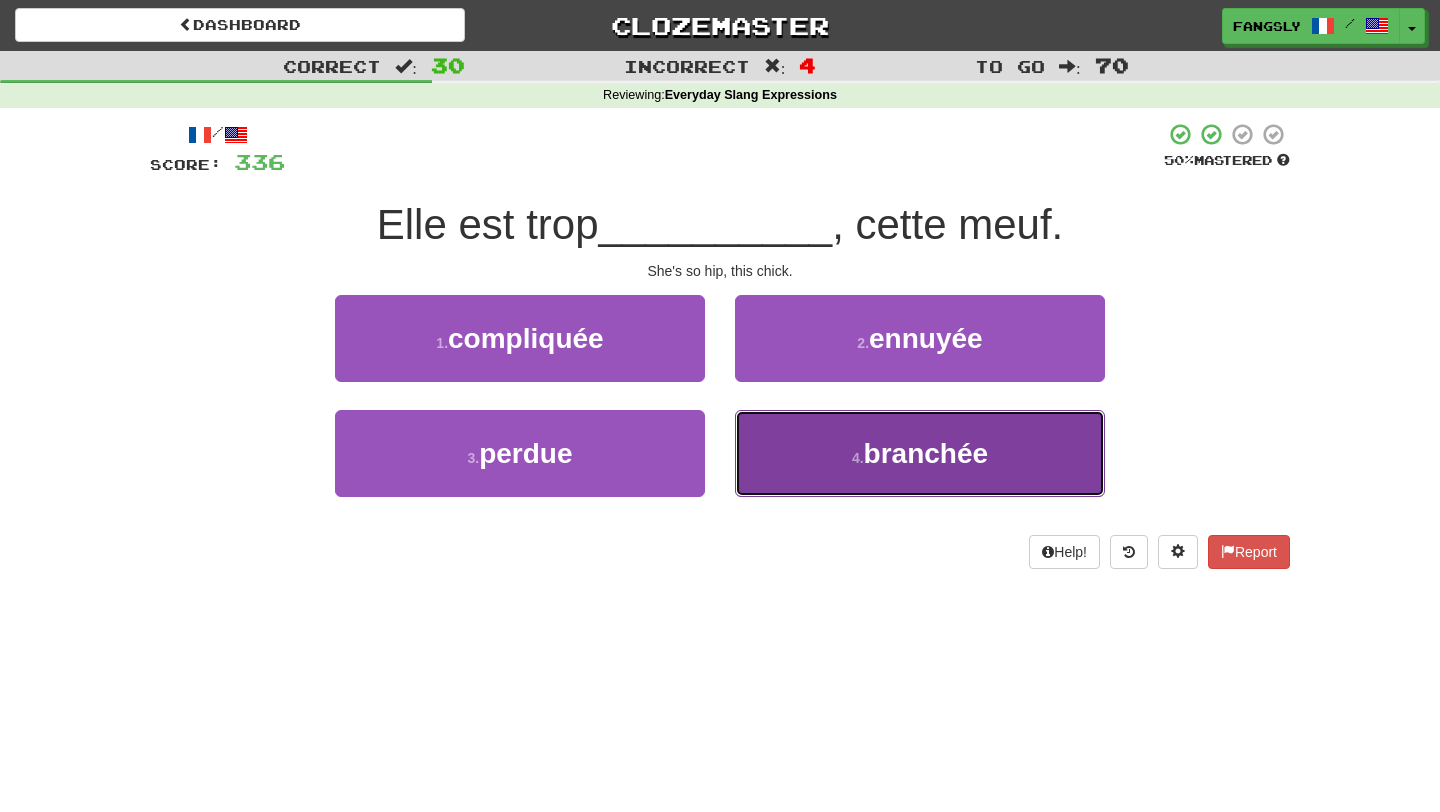 click on "4 .  branchée" at bounding box center [920, 453] 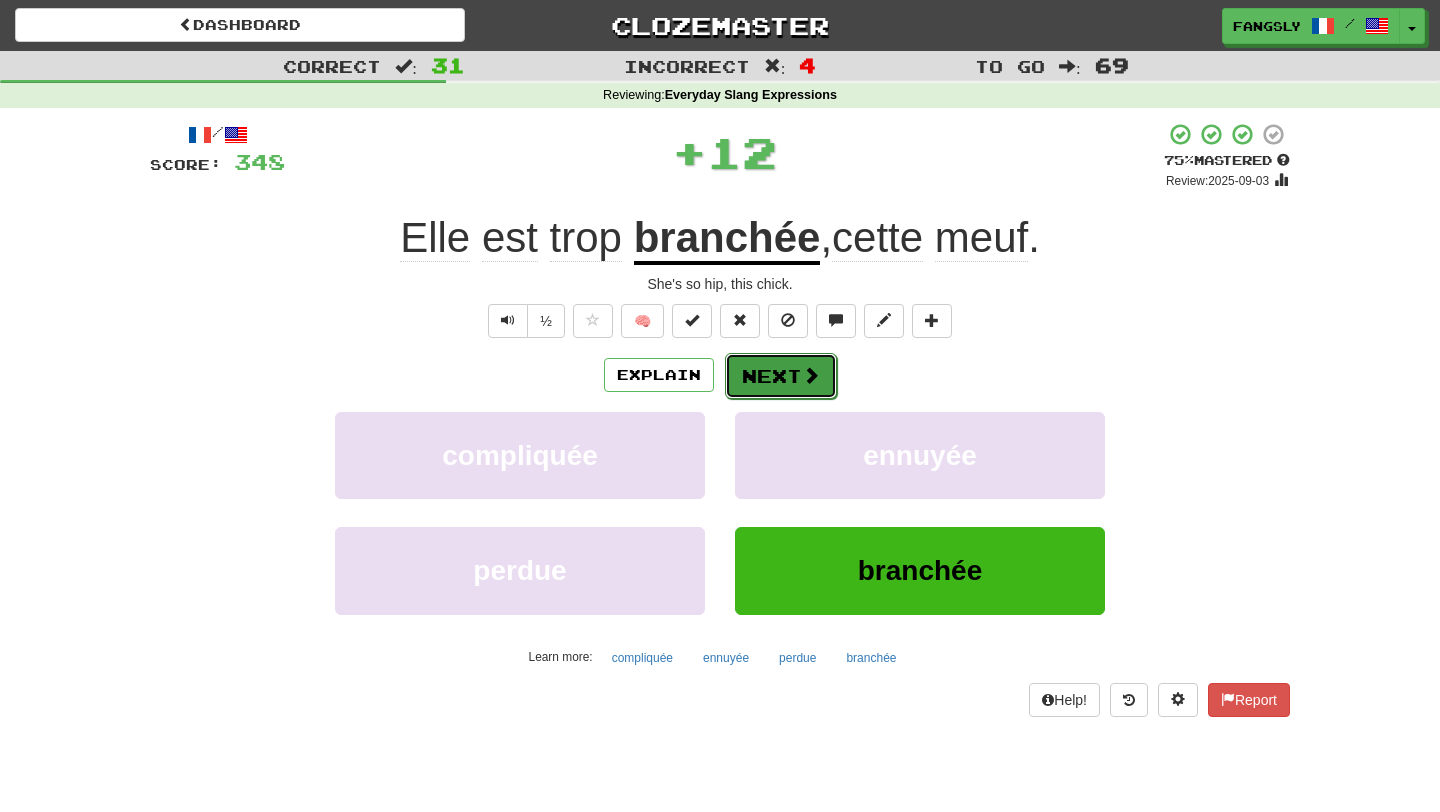 click on "Next" at bounding box center [781, 376] 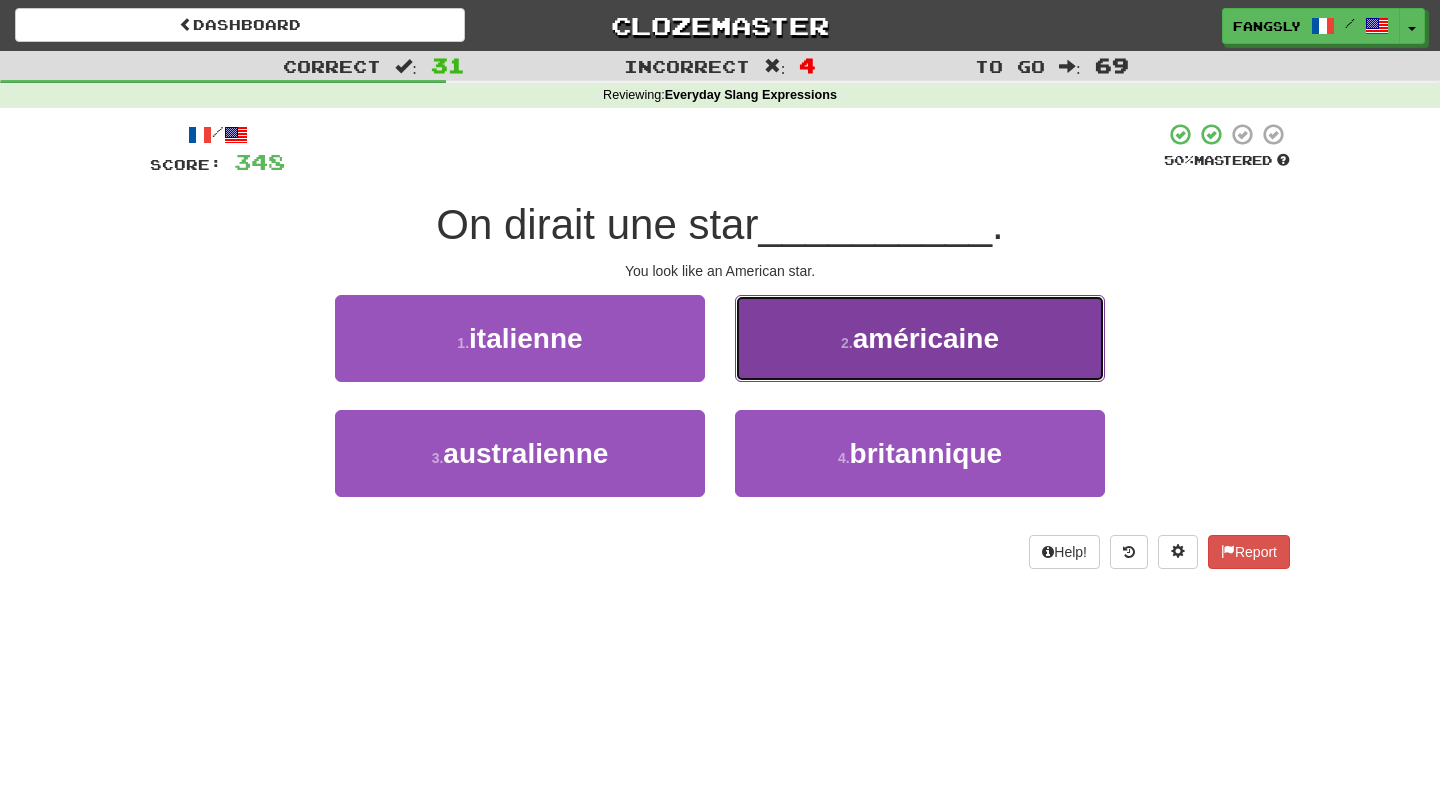 click on "2 .  américaine" at bounding box center (920, 338) 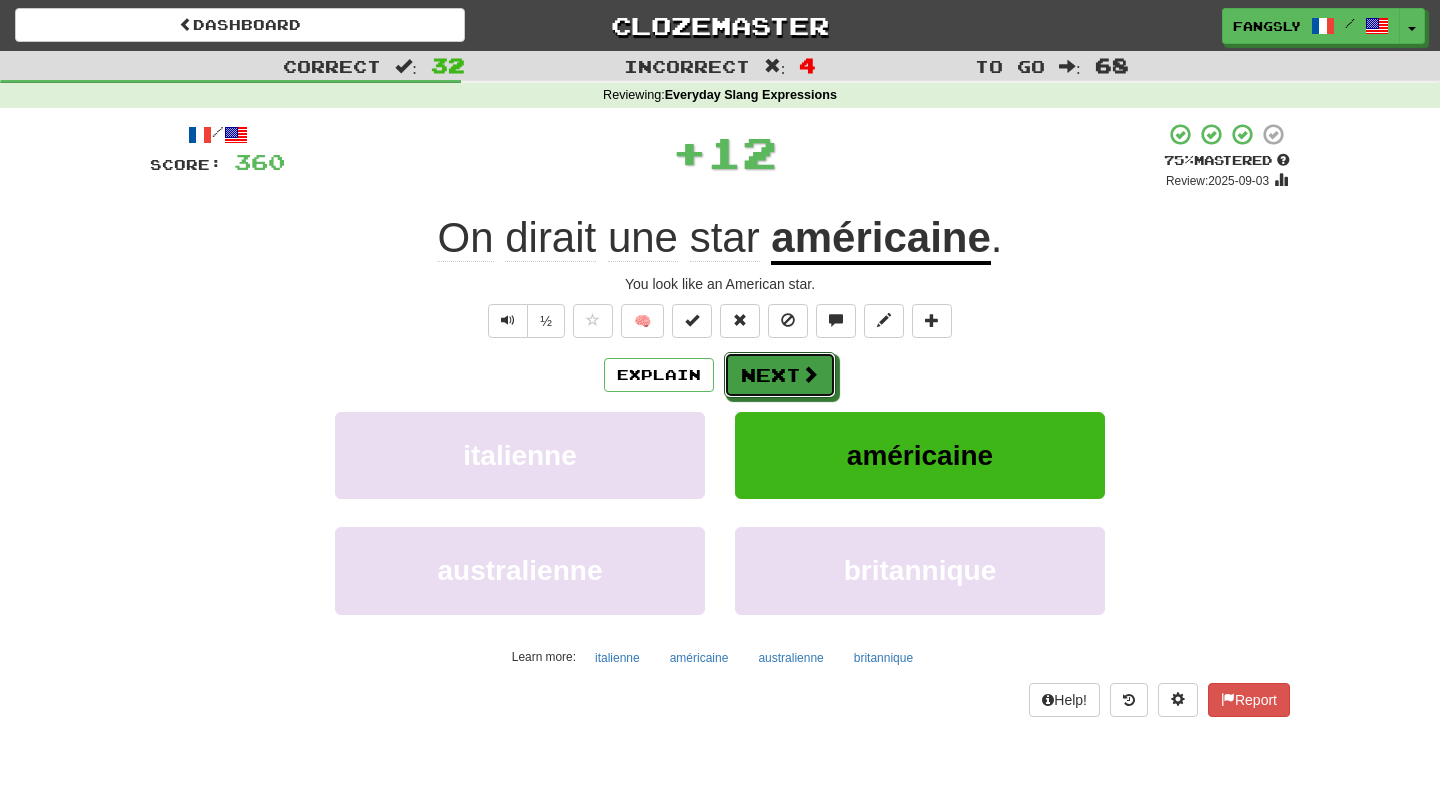 click on "Next" at bounding box center [780, 375] 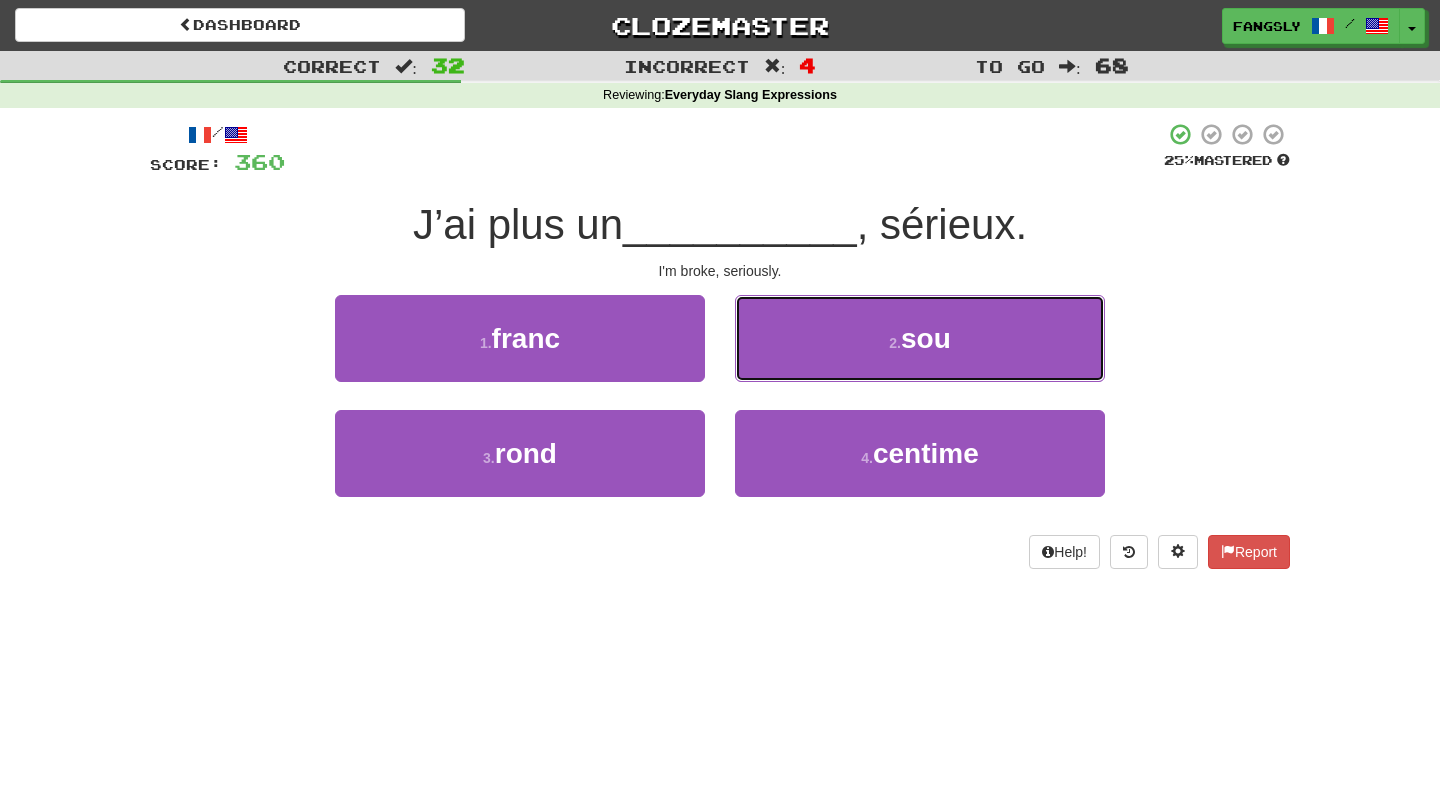 click on "2 .  sou" at bounding box center [920, 338] 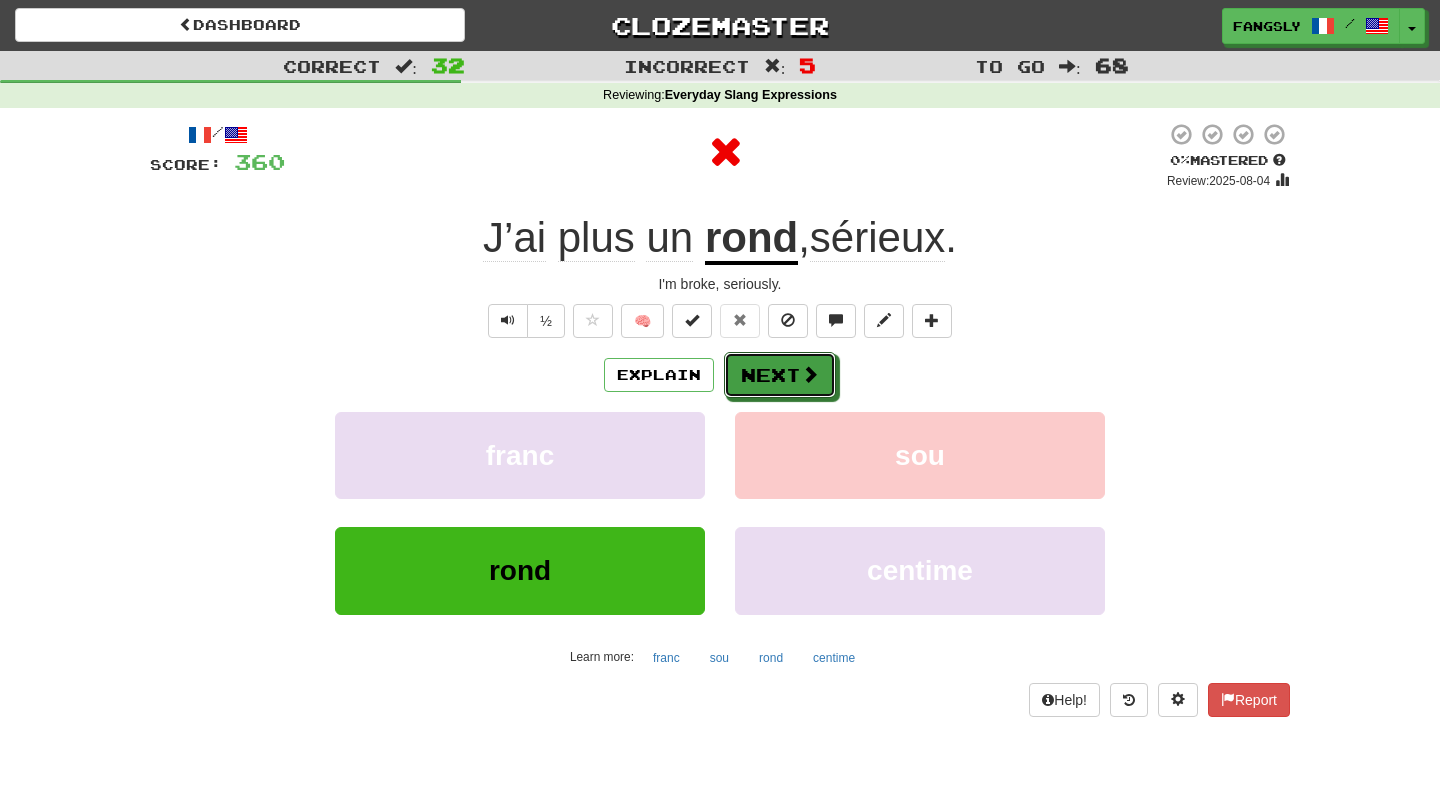 click on "Next" at bounding box center [780, 375] 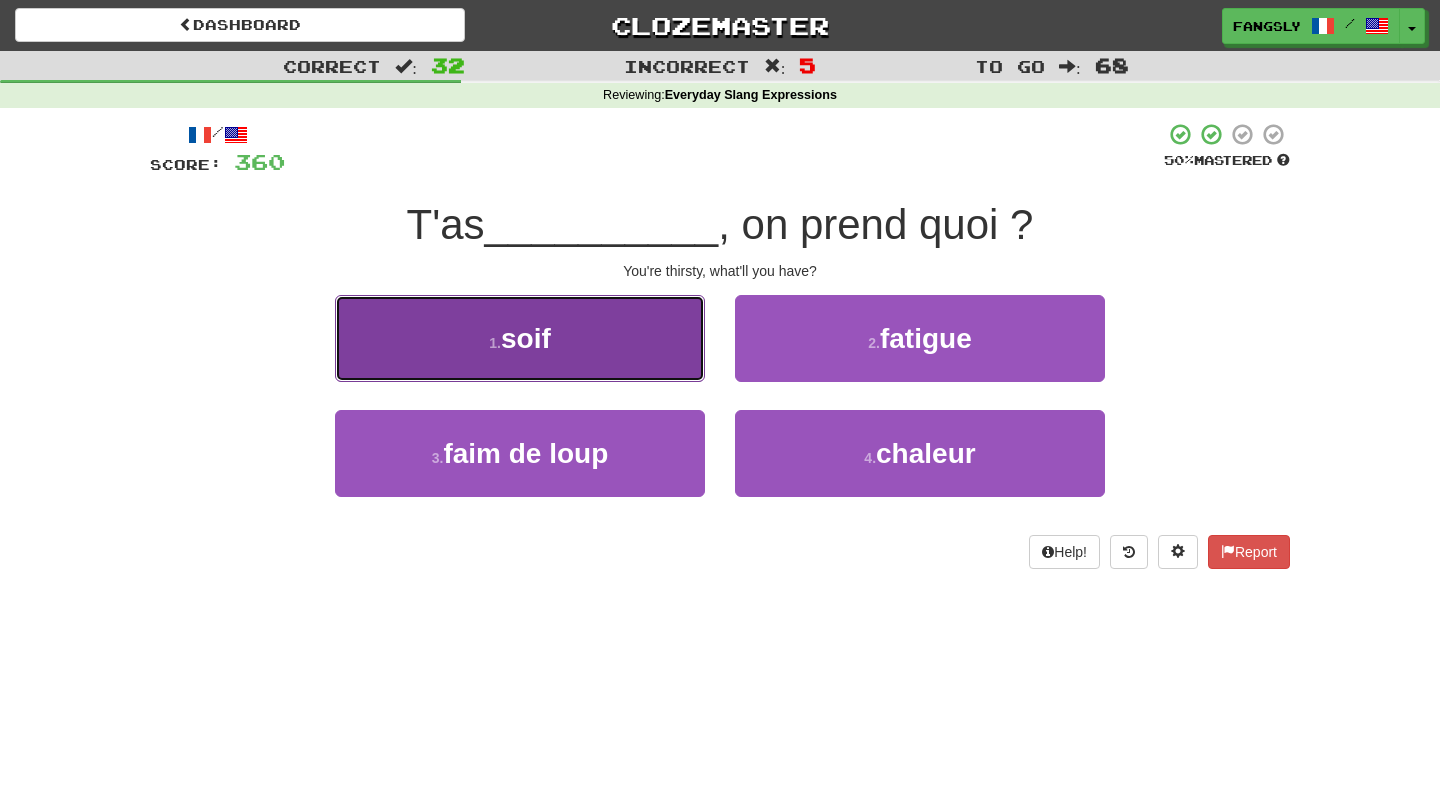 click on "1 .  soif" at bounding box center (520, 338) 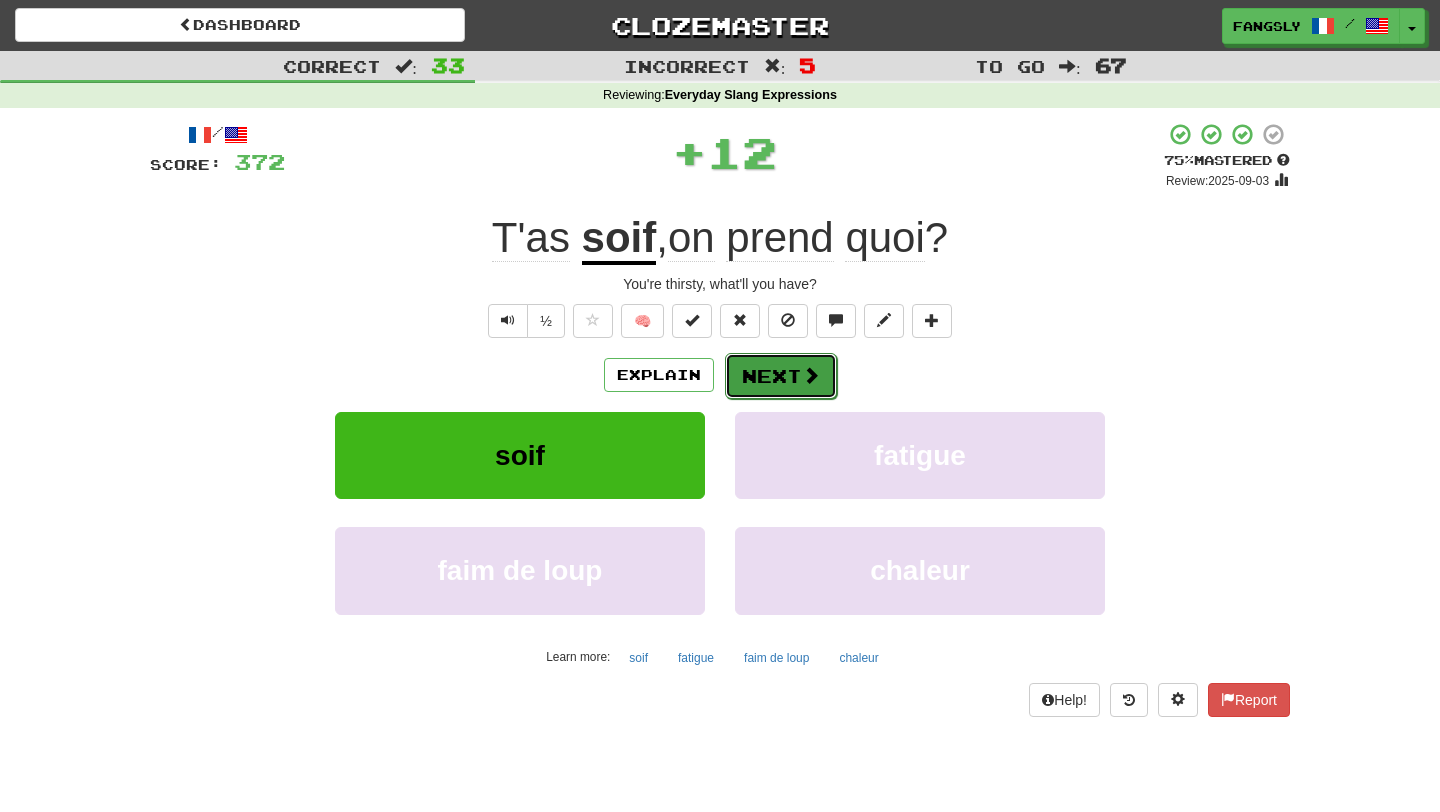 click on "Next" at bounding box center (781, 376) 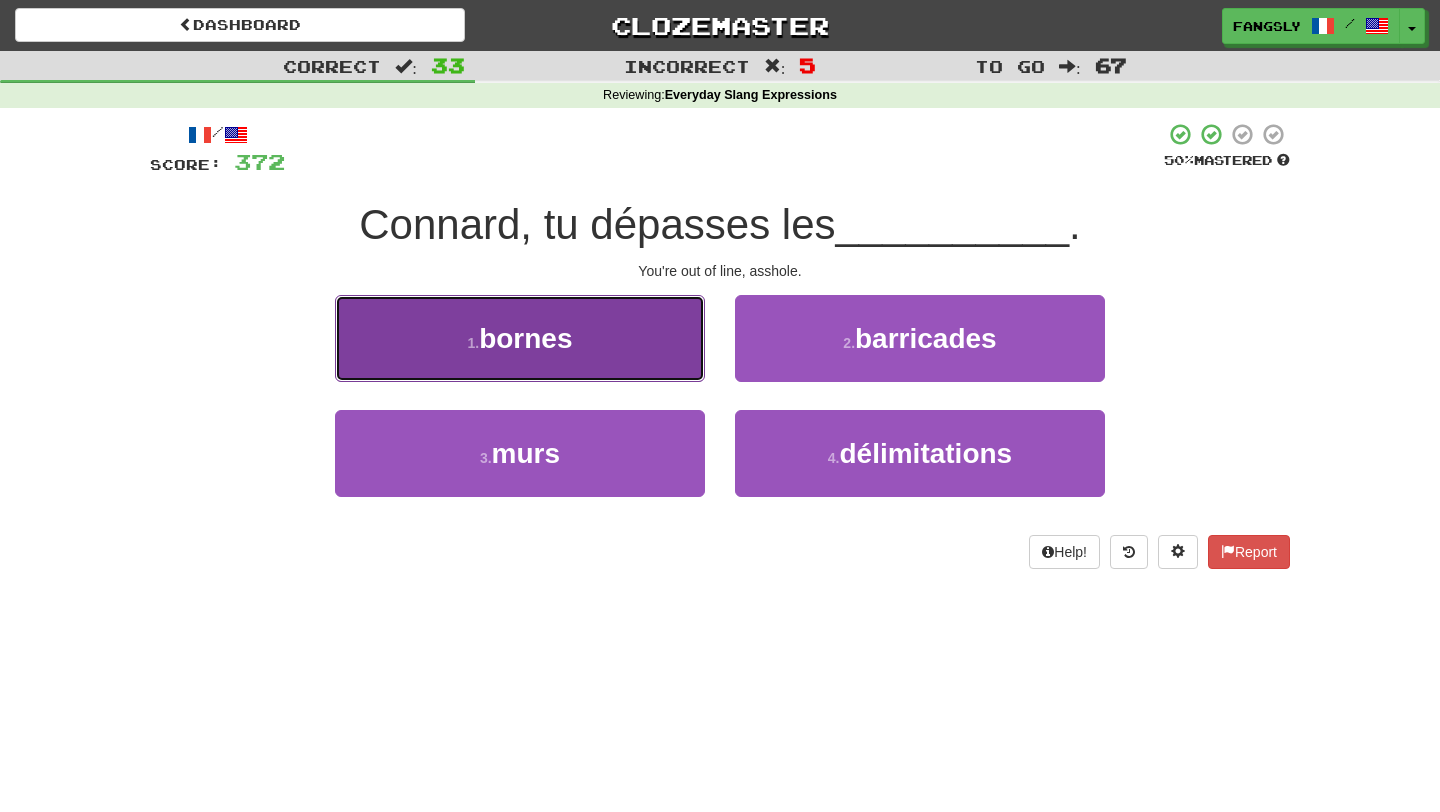 click on "1 .  bornes" at bounding box center [520, 338] 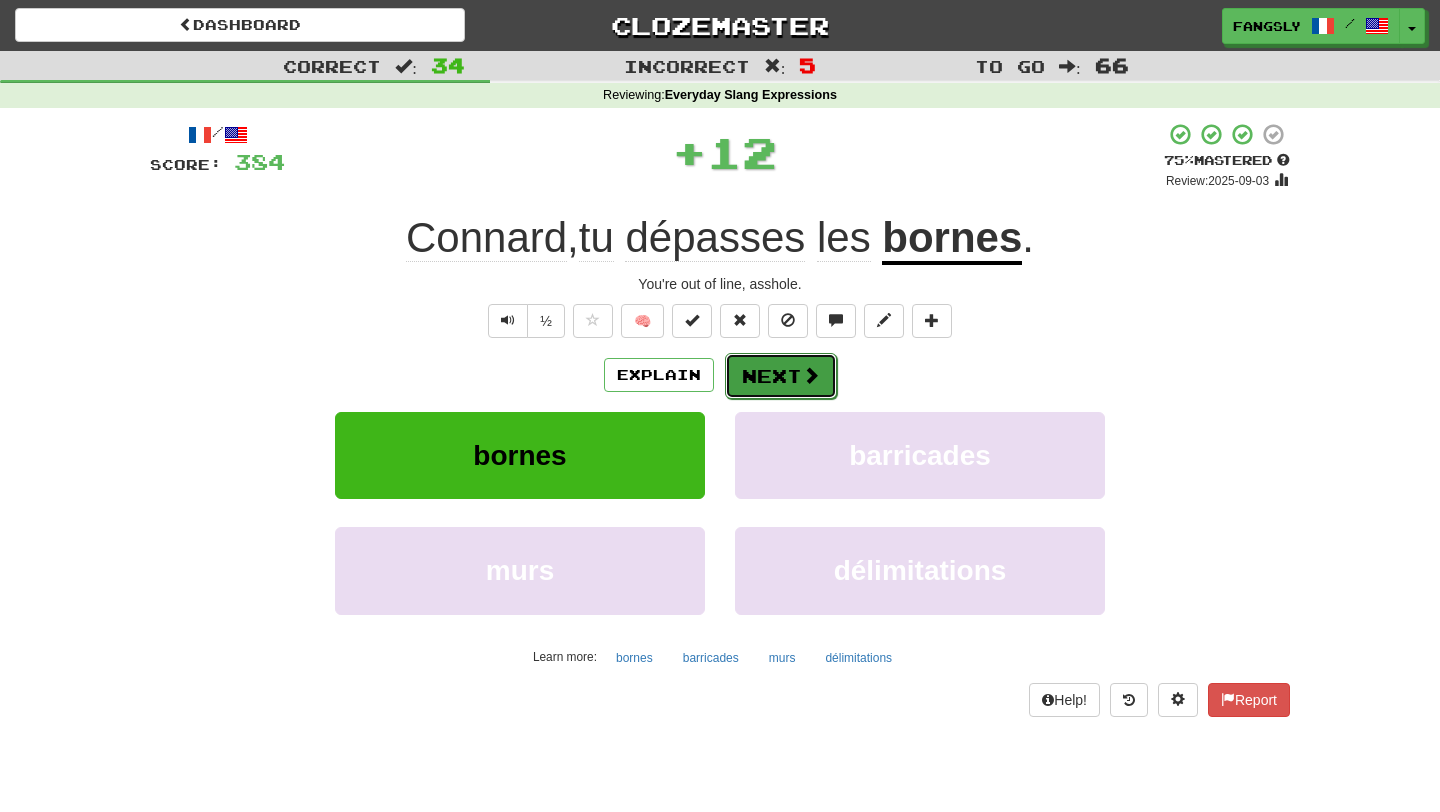 click at bounding box center [811, 375] 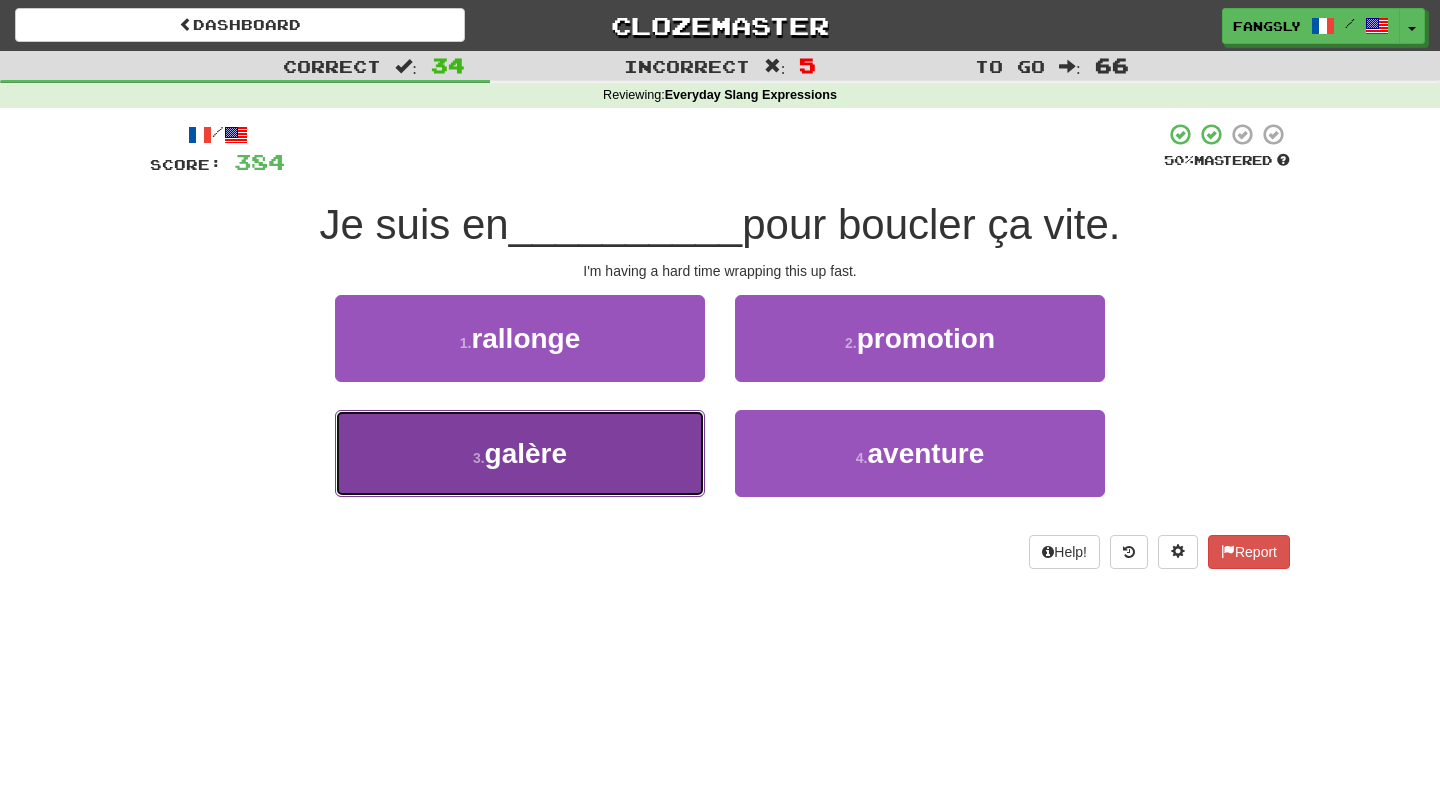click on "3 .  galère" at bounding box center (520, 453) 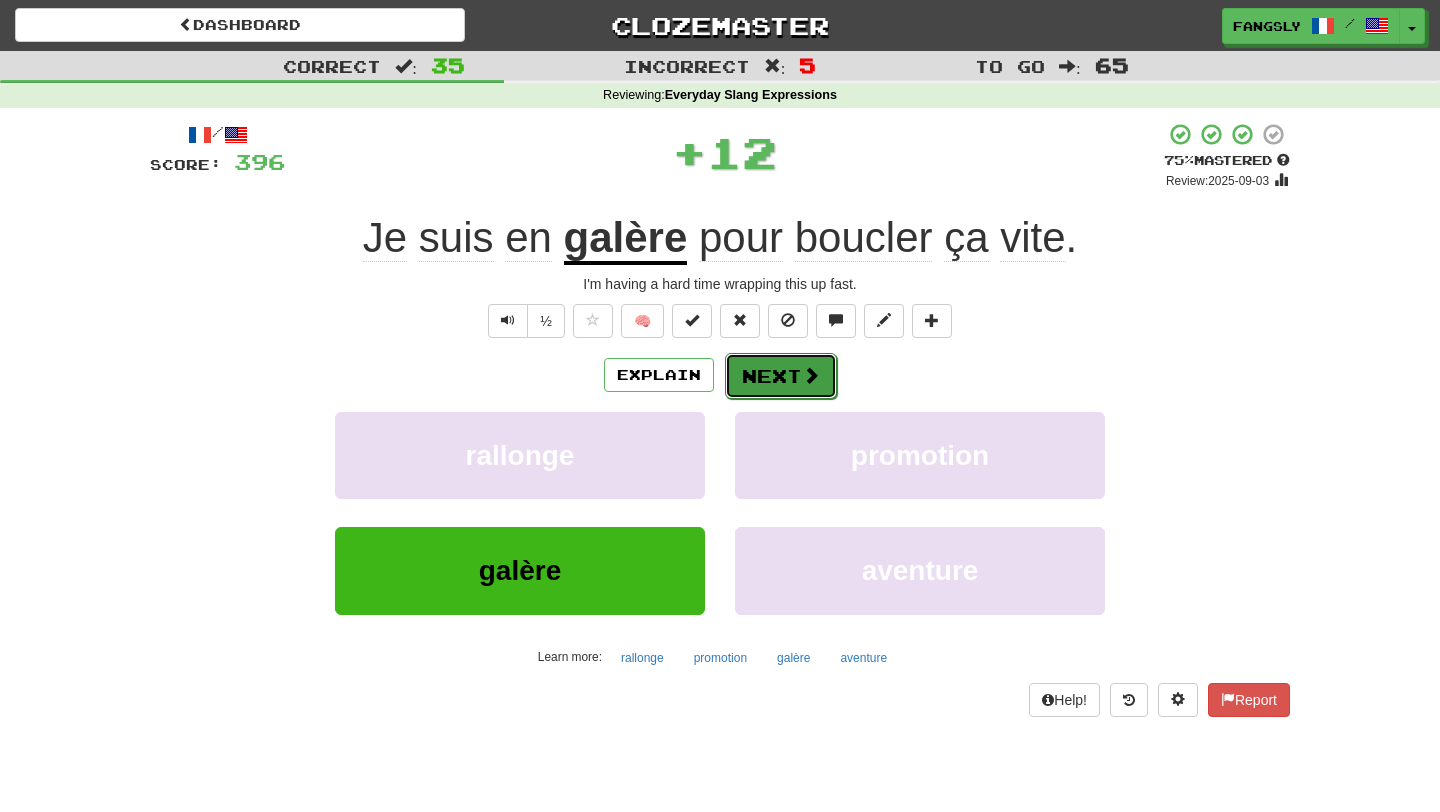 click on "Next" at bounding box center (781, 376) 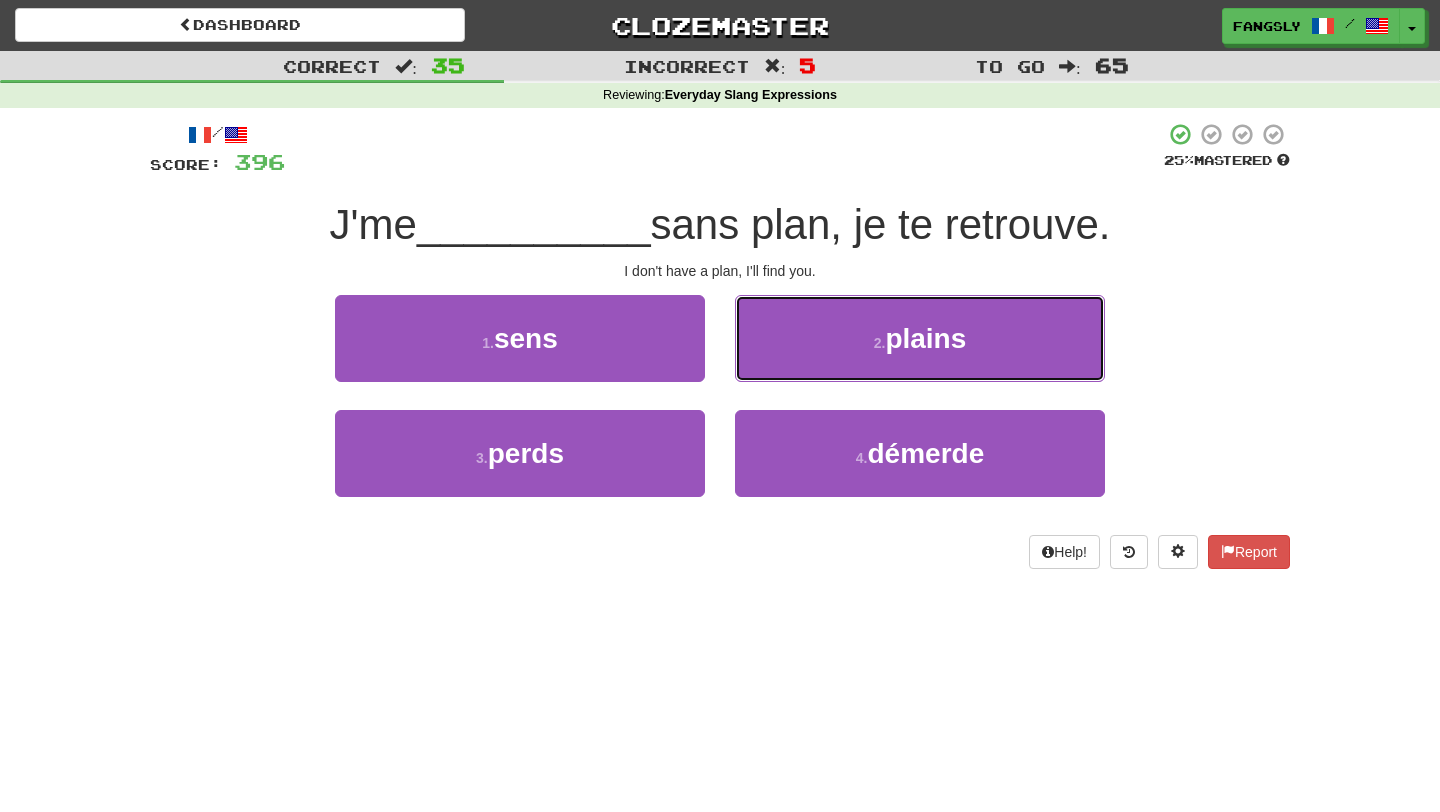 click on "2 .  plains" at bounding box center [920, 338] 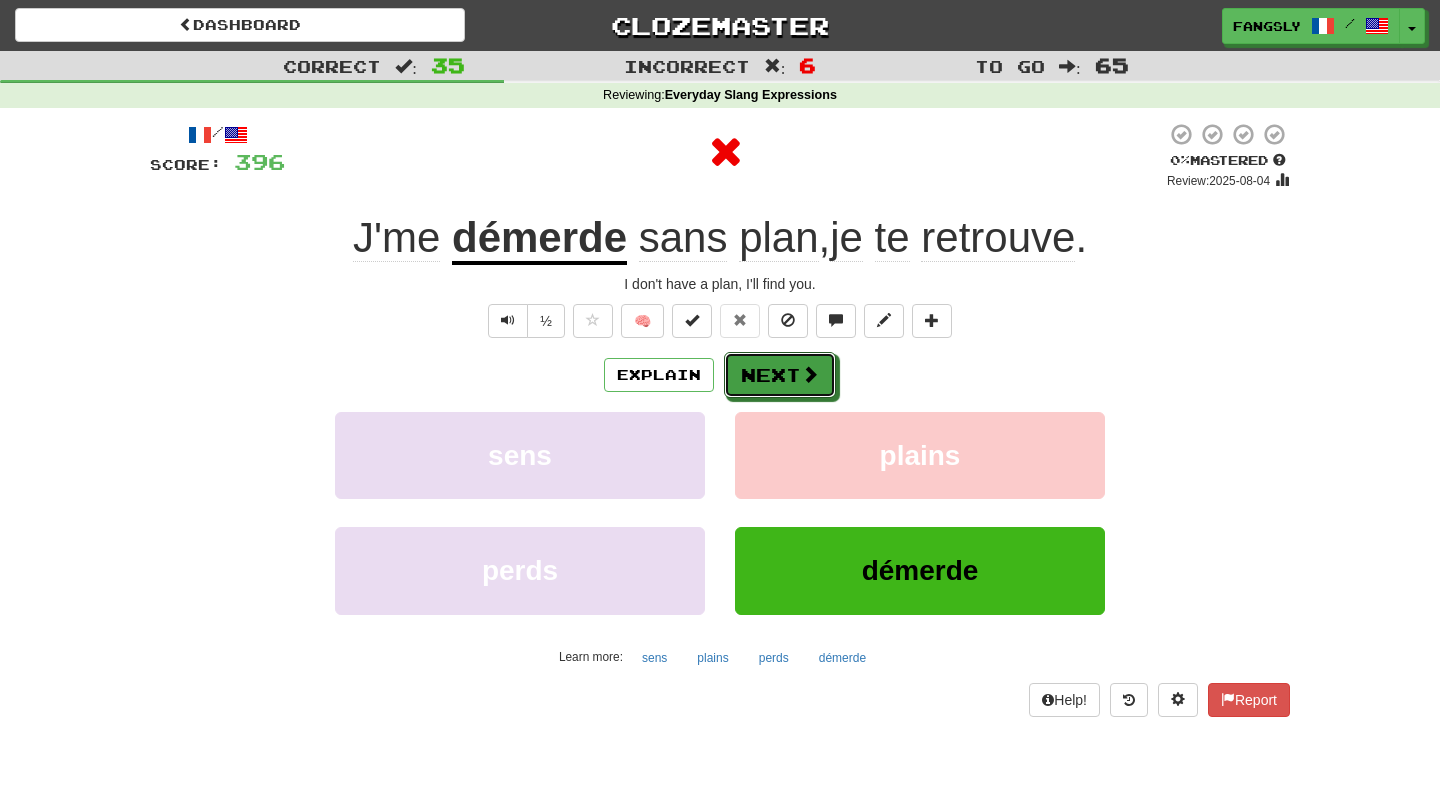 click on "Next" at bounding box center [780, 375] 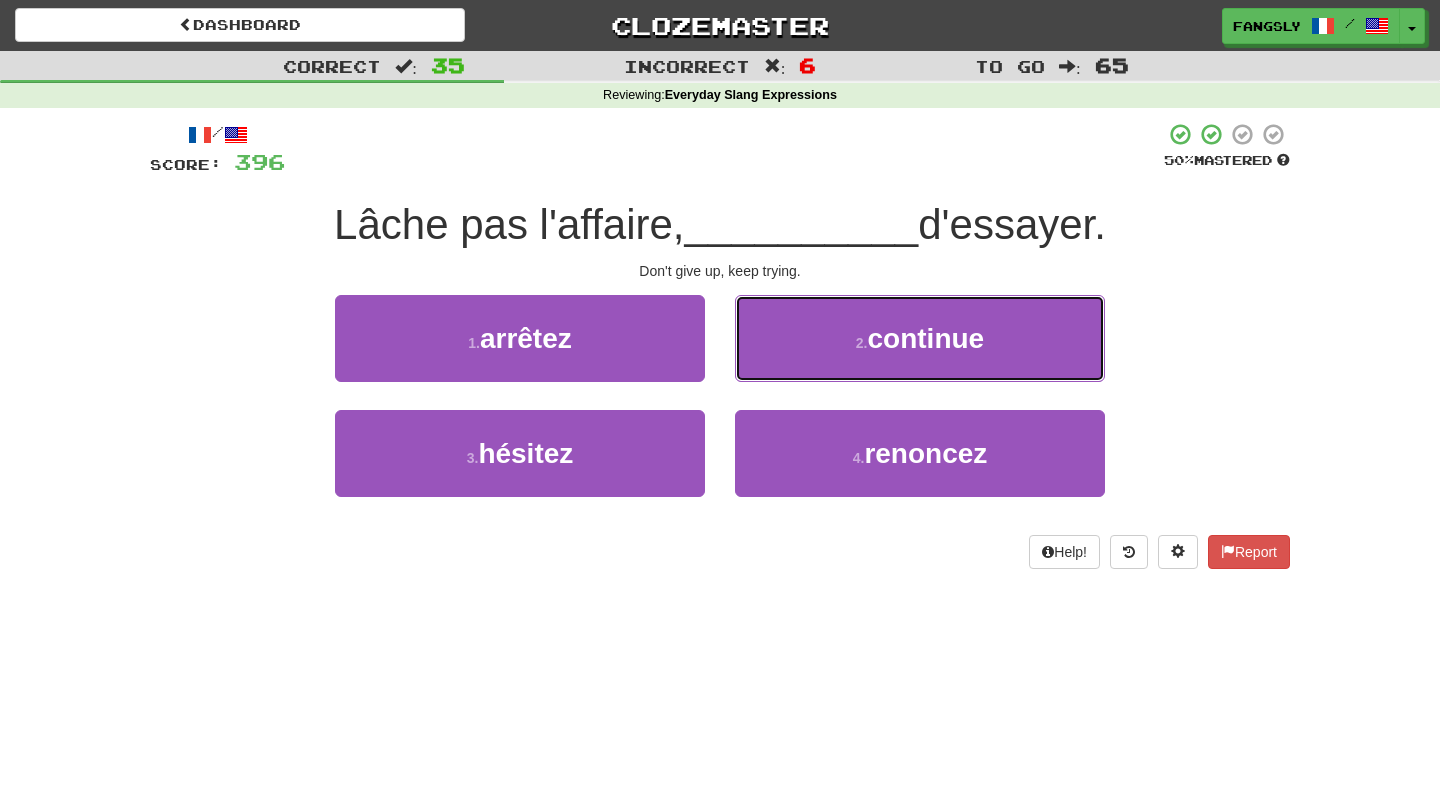 click on "2 .  continue" at bounding box center [920, 338] 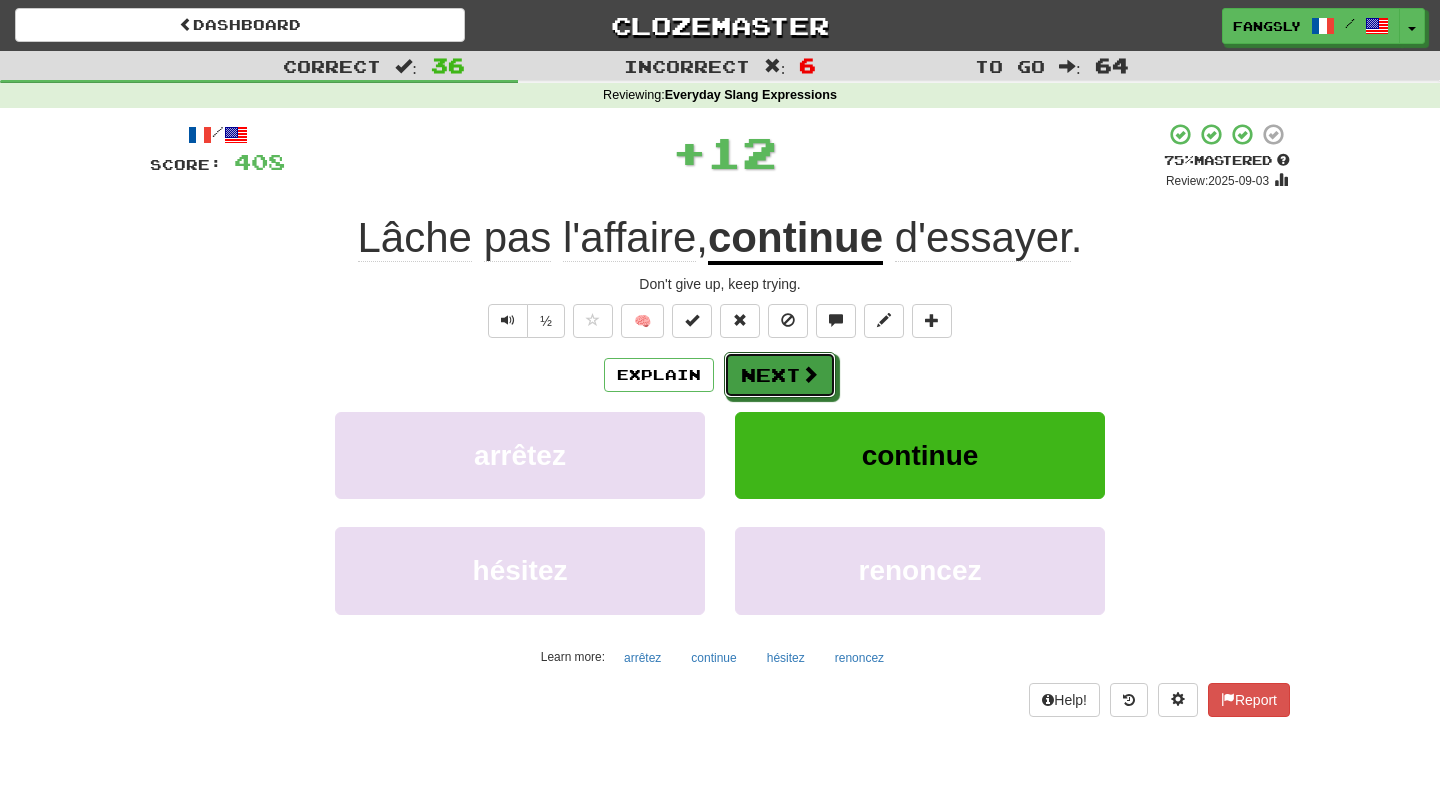 click on "Next" at bounding box center (780, 375) 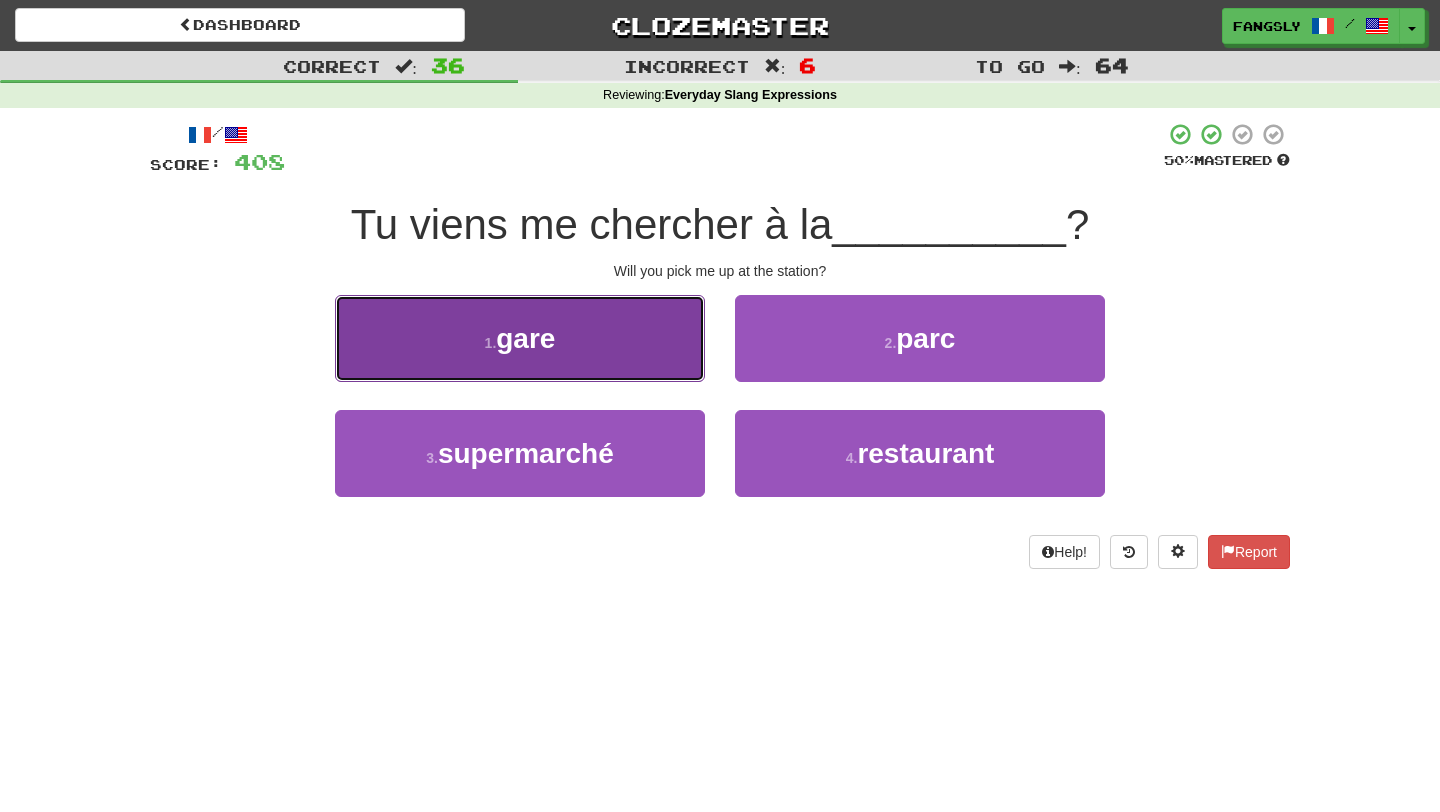 click on "1 .  gare" at bounding box center (520, 338) 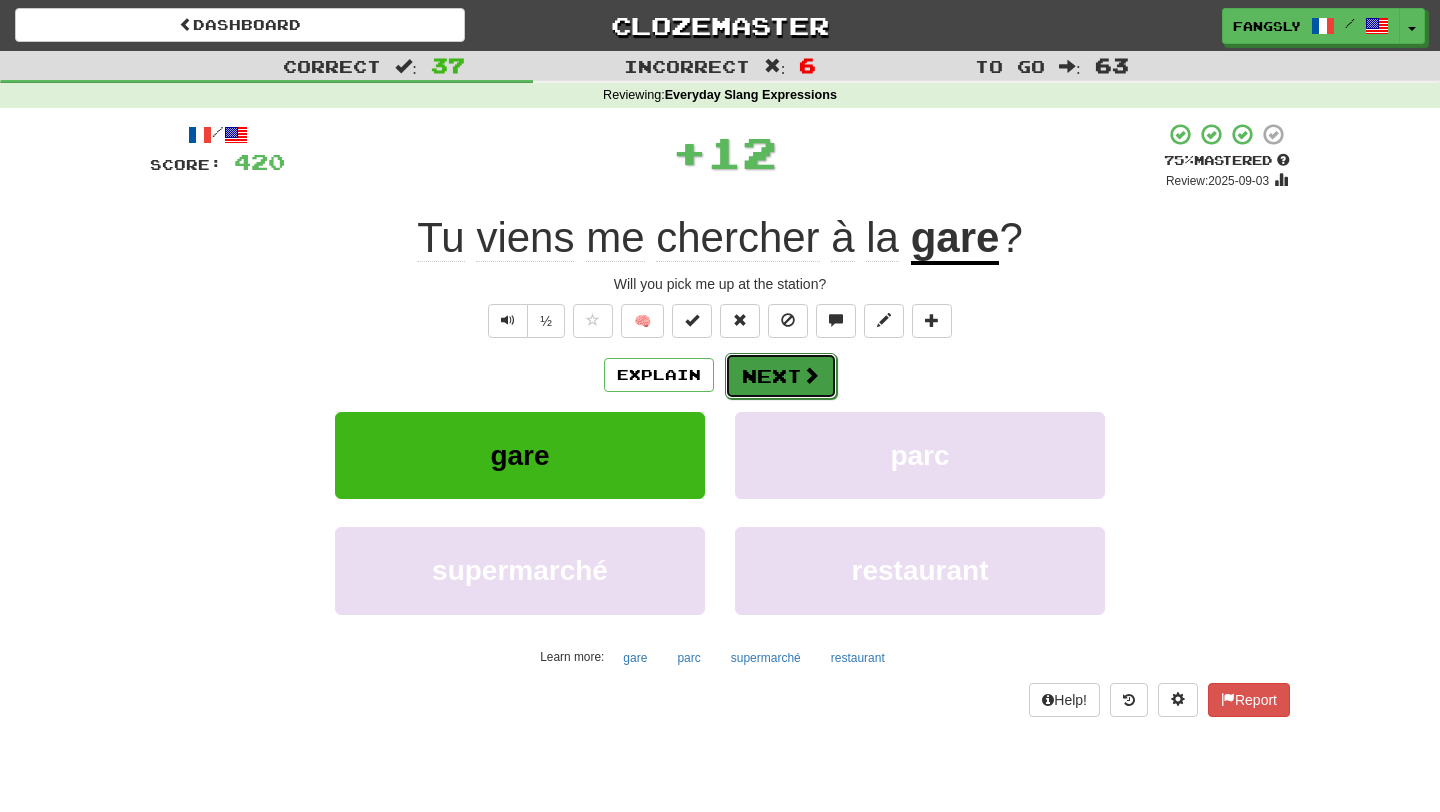 click on "Next" at bounding box center (781, 376) 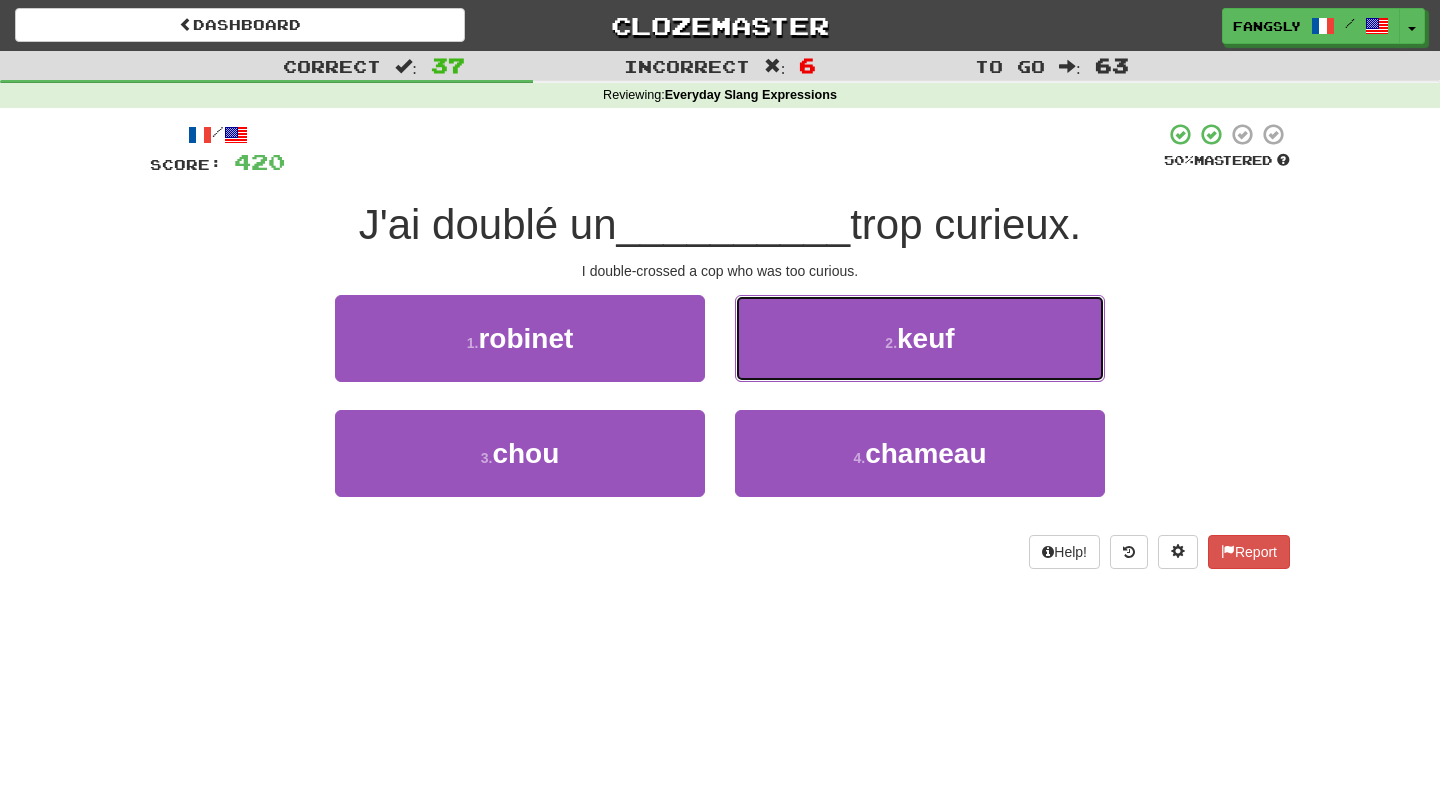 click on "2 .  keuf" at bounding box center [920, 338] 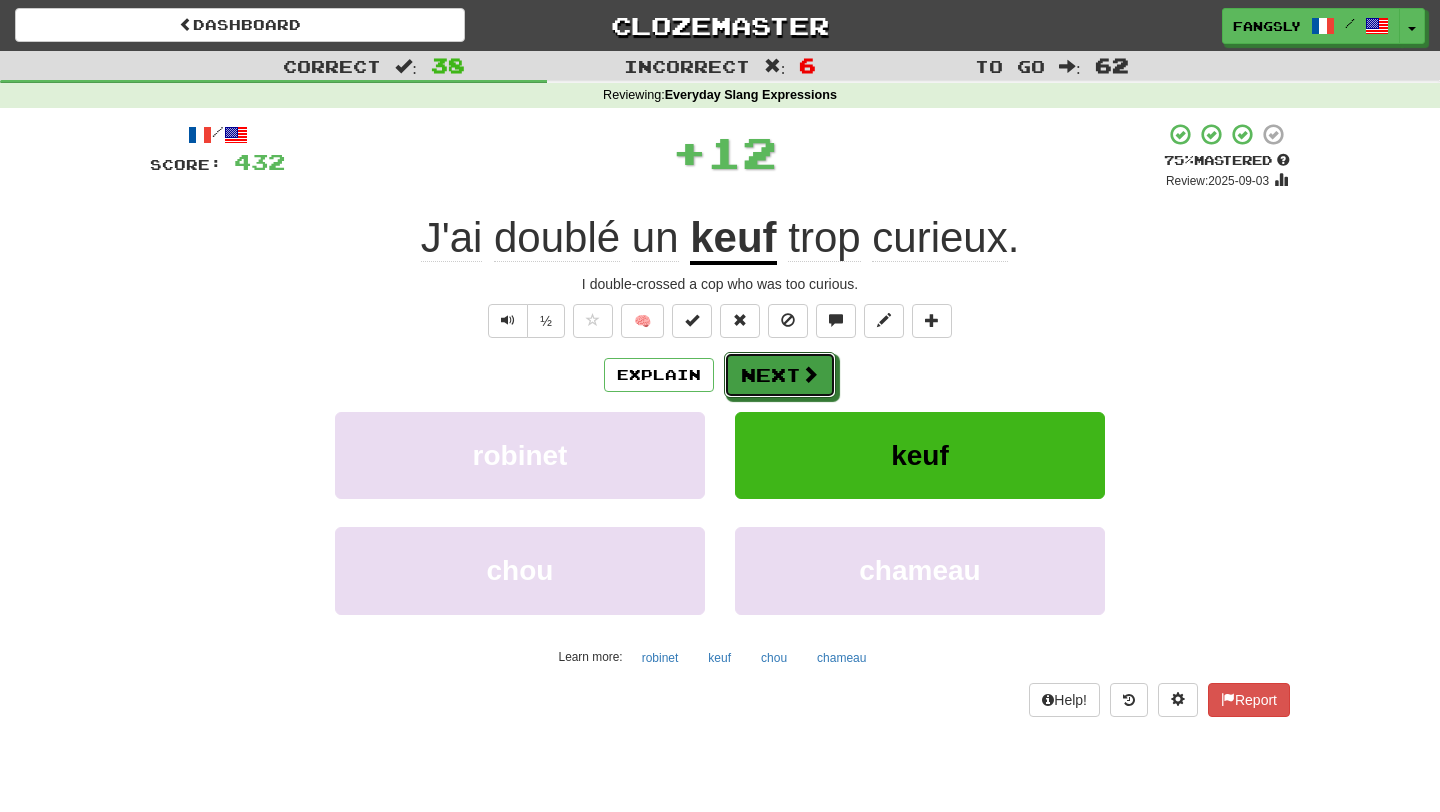click on "Next" at bounding box center (780, 375) 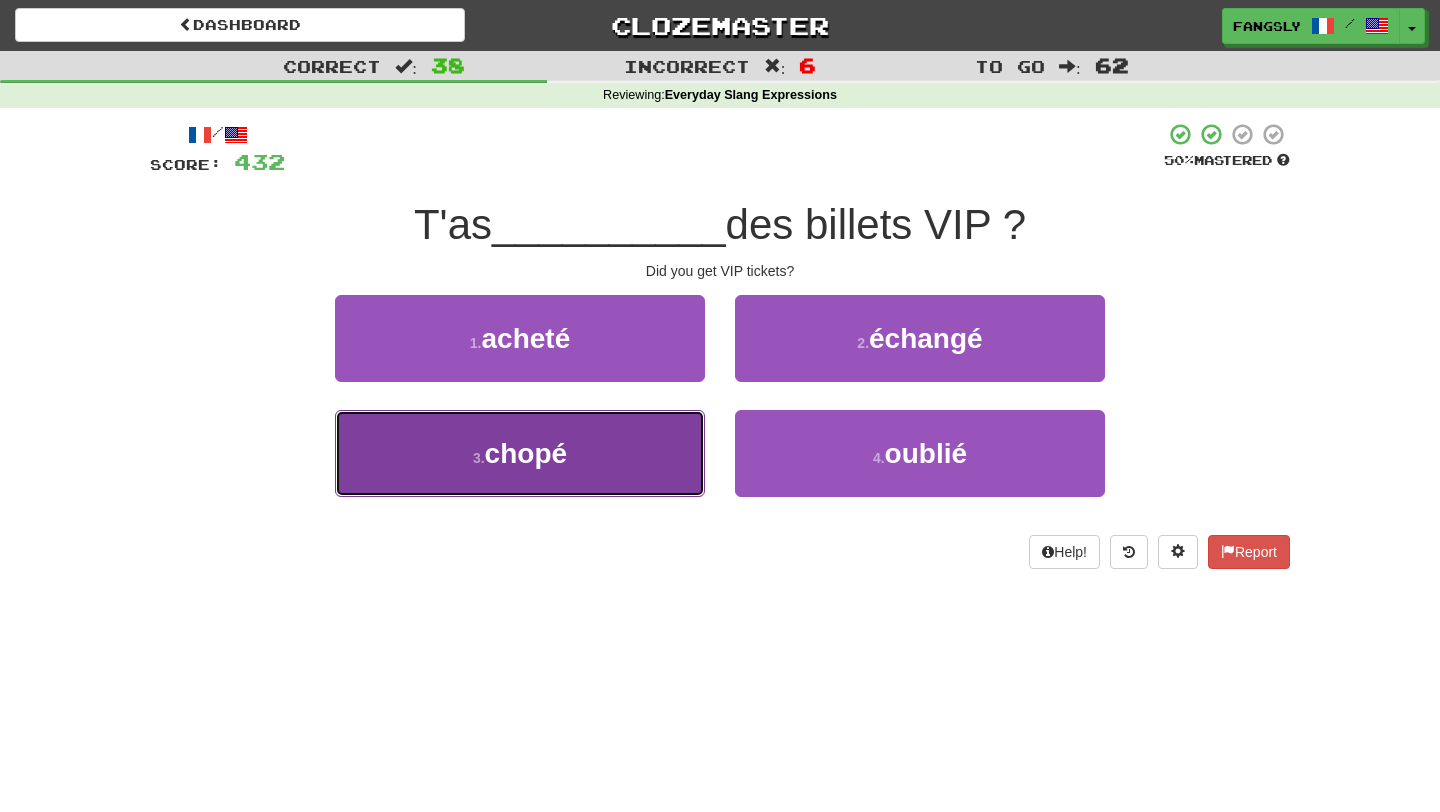 click on "3 .  chopé" at bounding box center (520, 453) 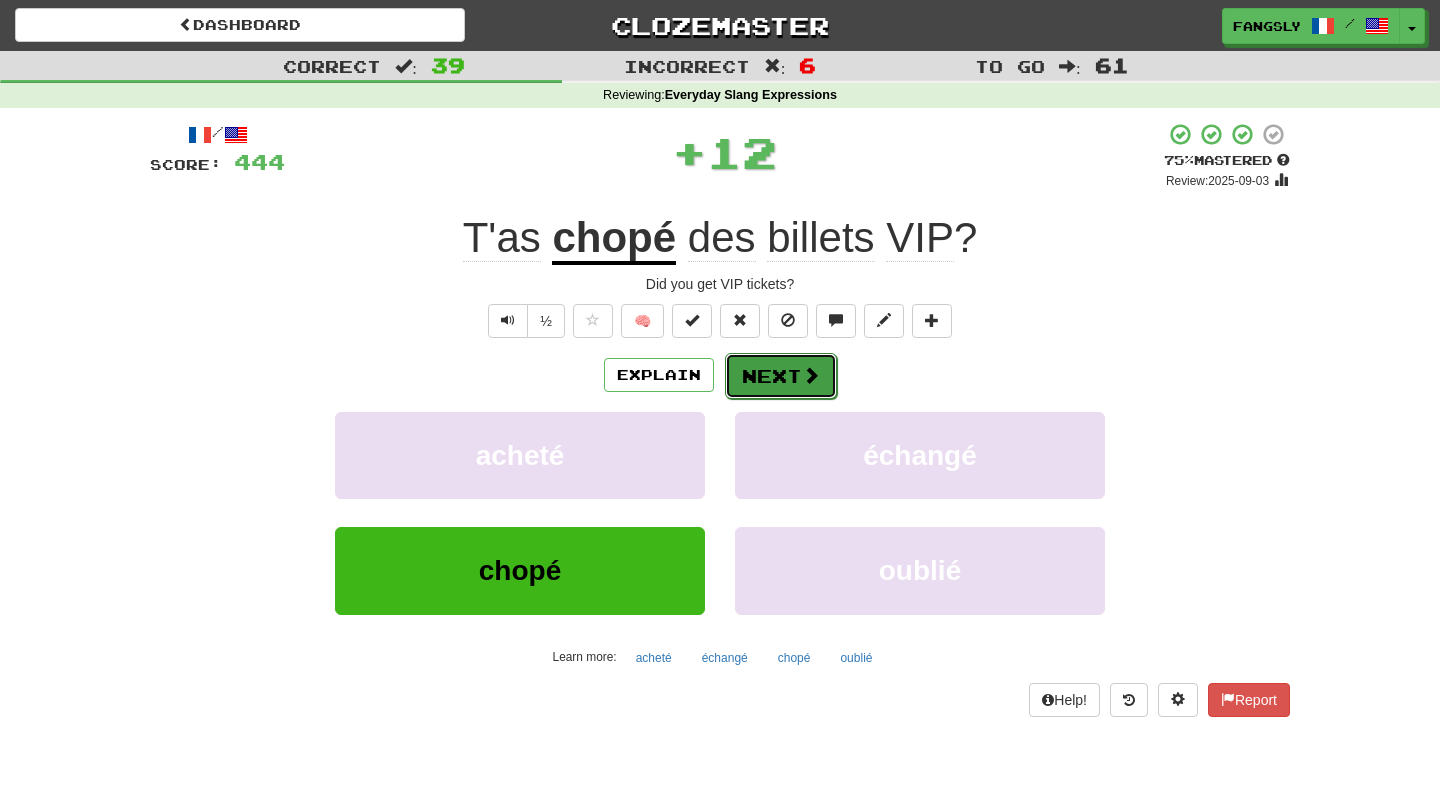click on "Next" at bounding box center (781, 376) 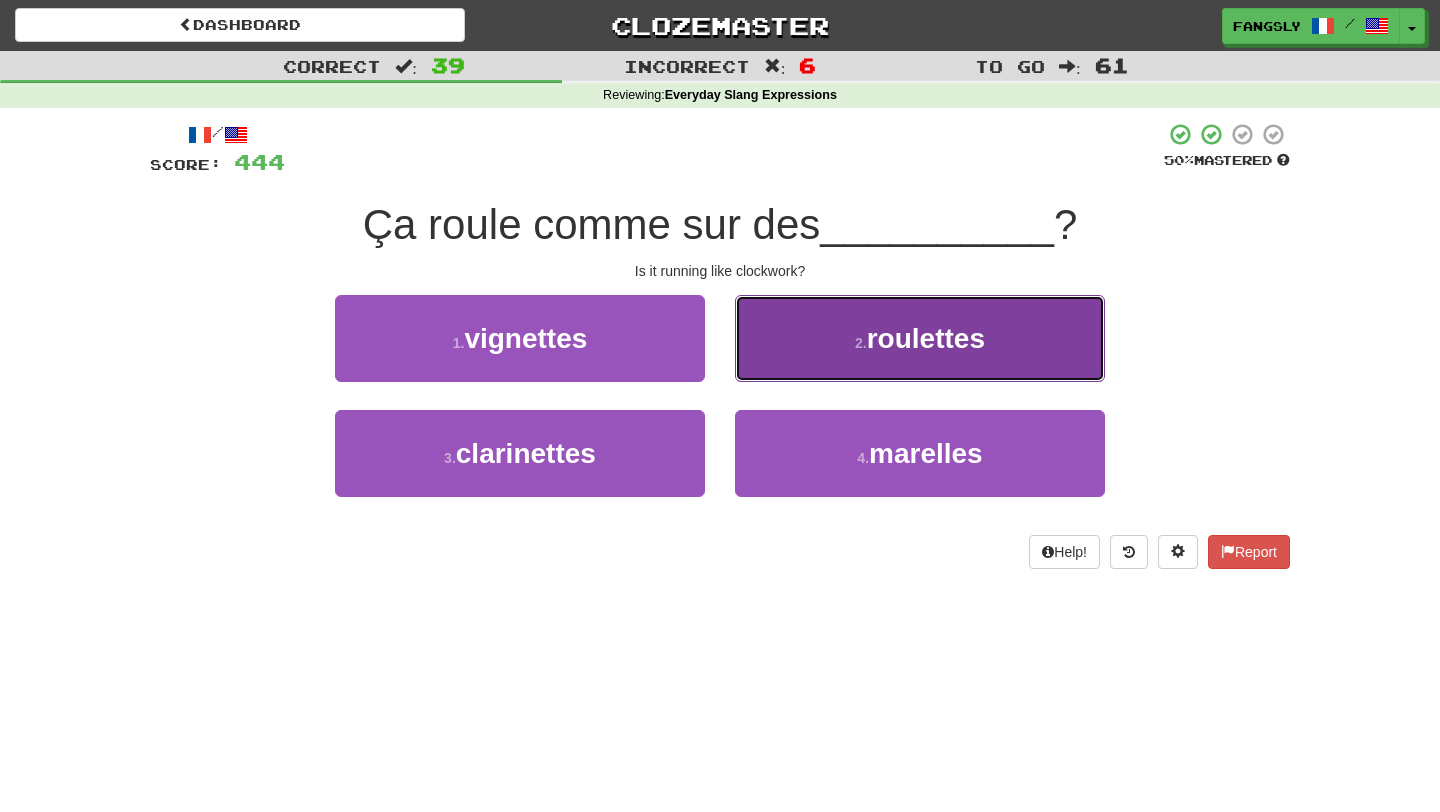 click on "2 .  roulettes" at bounding box center (920, 338) 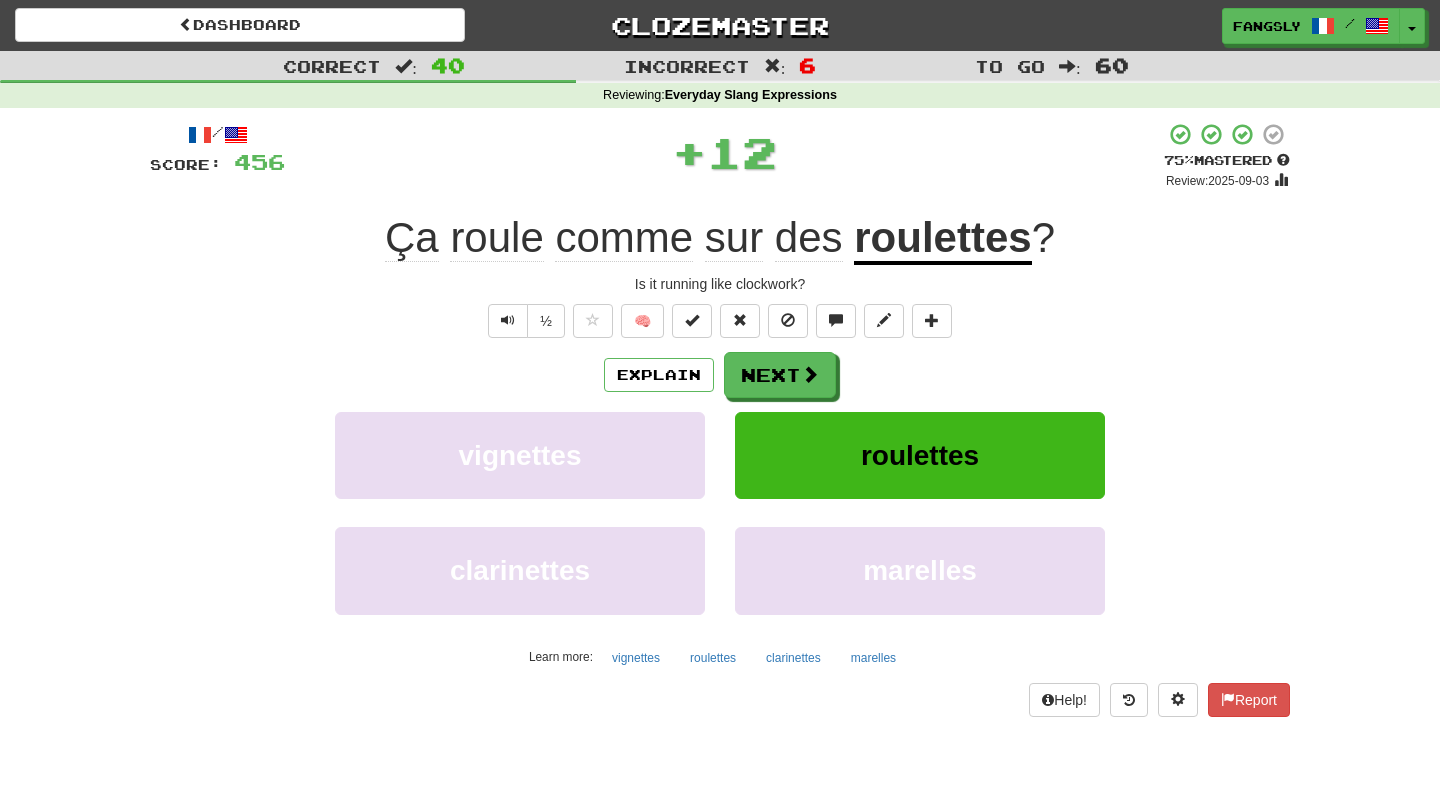 click on "Next" at bounding box center (780, 375) 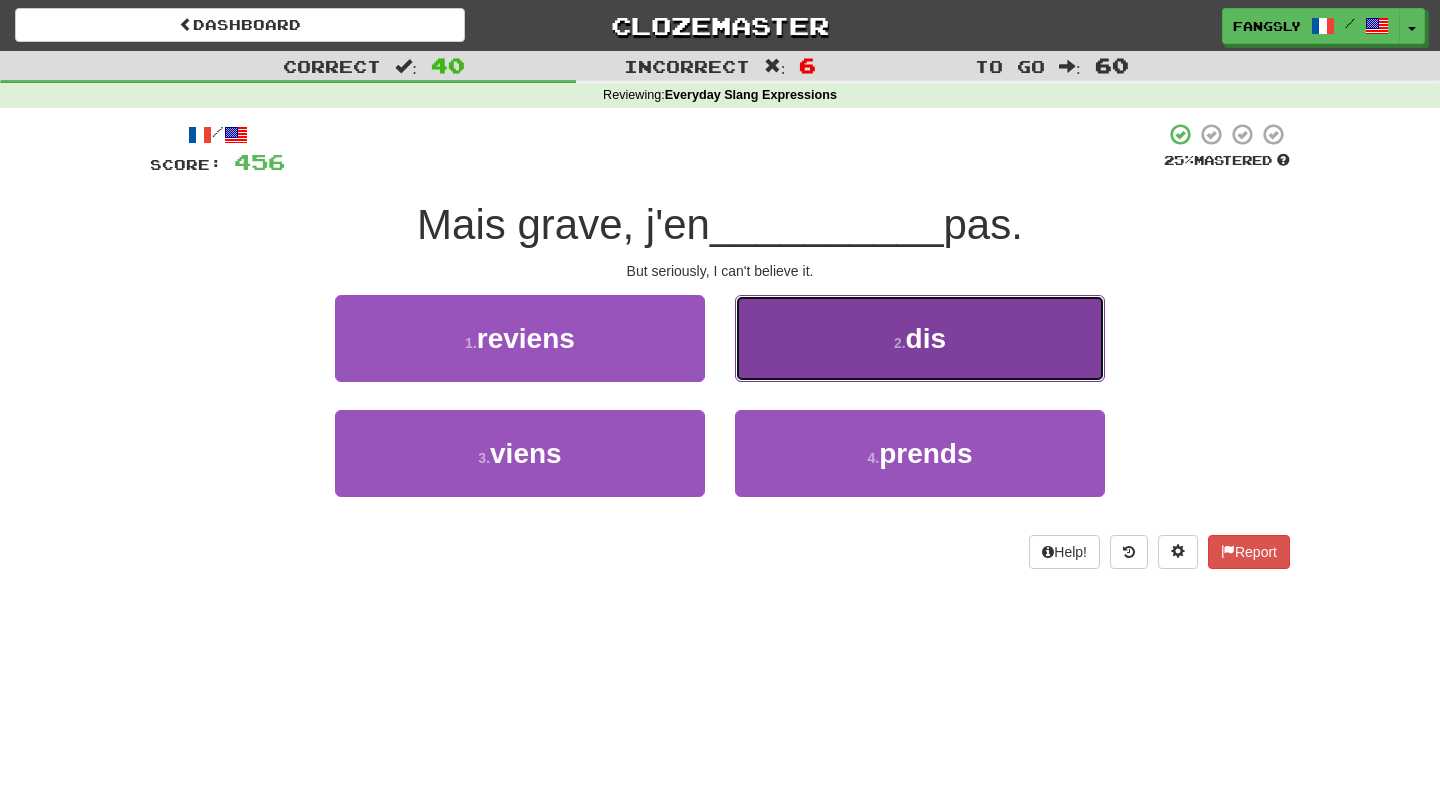 click on "2 .  dis" at bounding box center (920, 338) 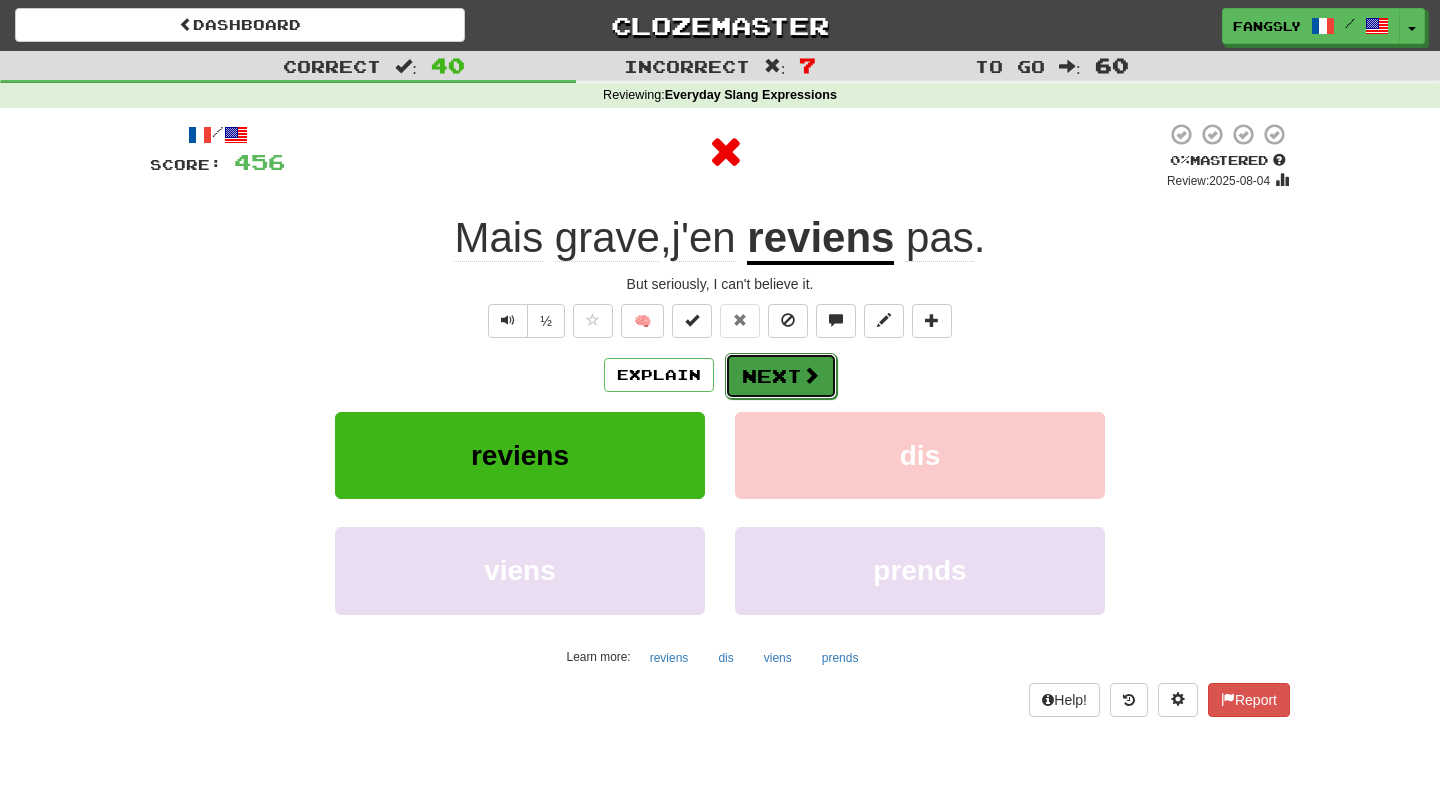 click at bounding box center [811, 375] 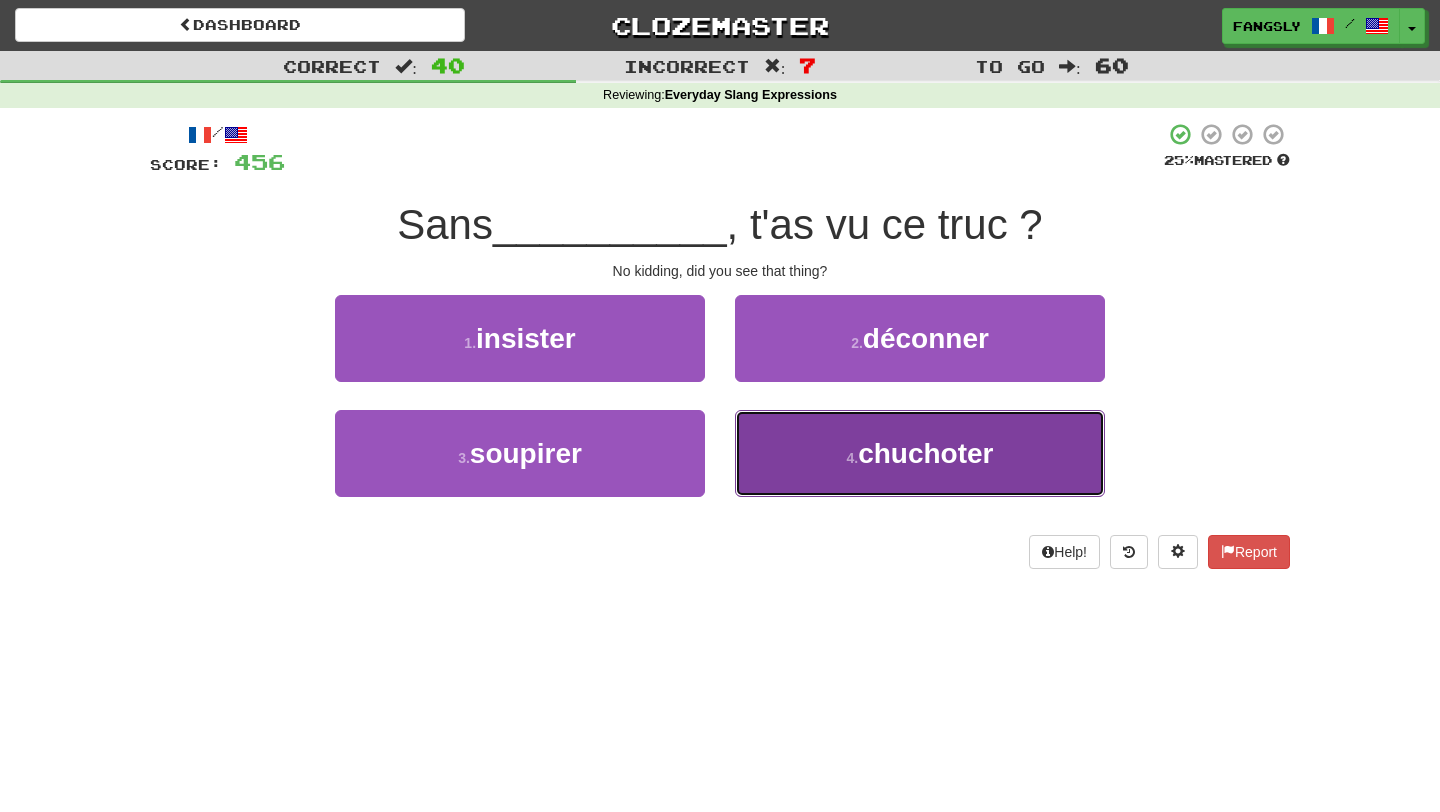 click on "4 .  chuchoter" at bounding box center [920, 453] 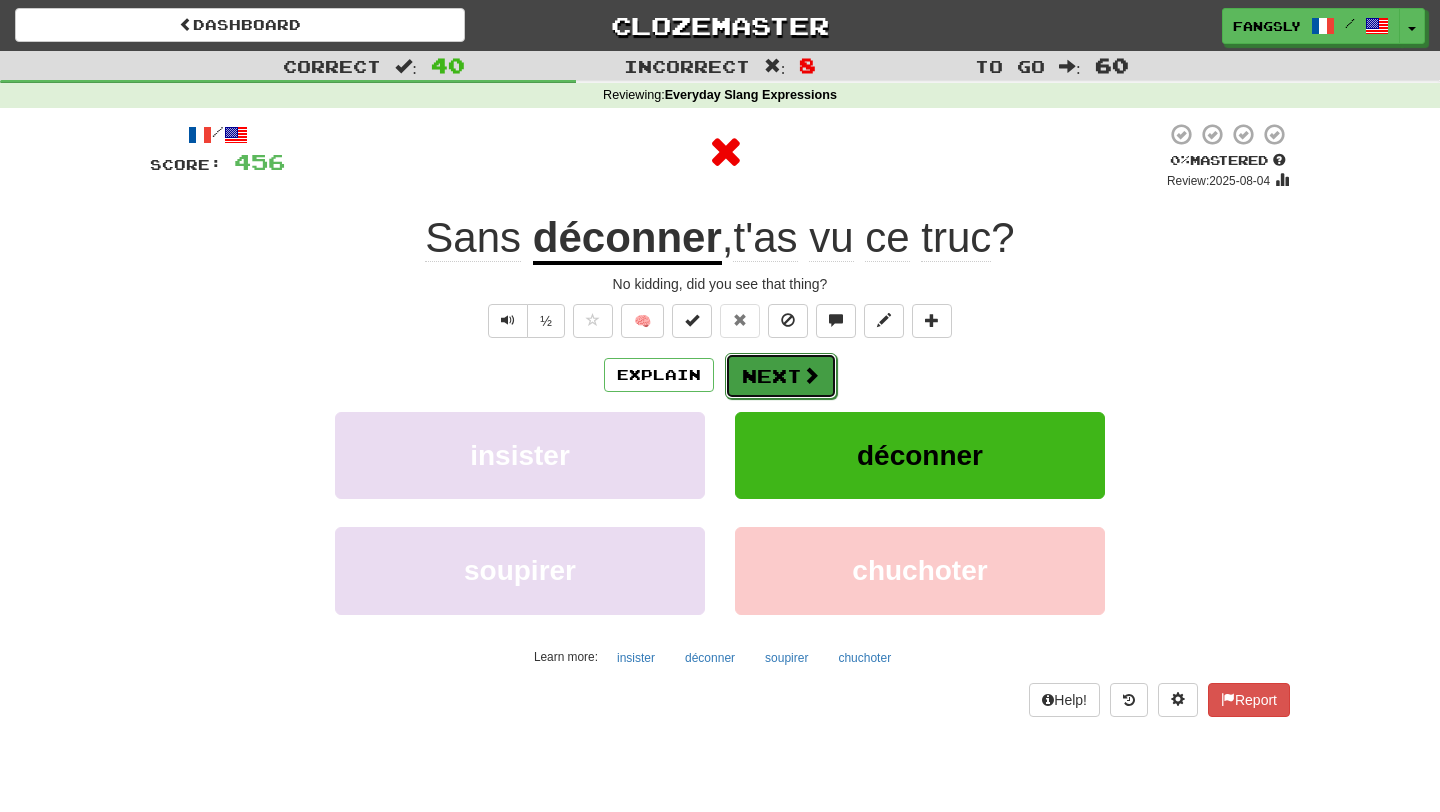 click at bounding box center [811, 375] 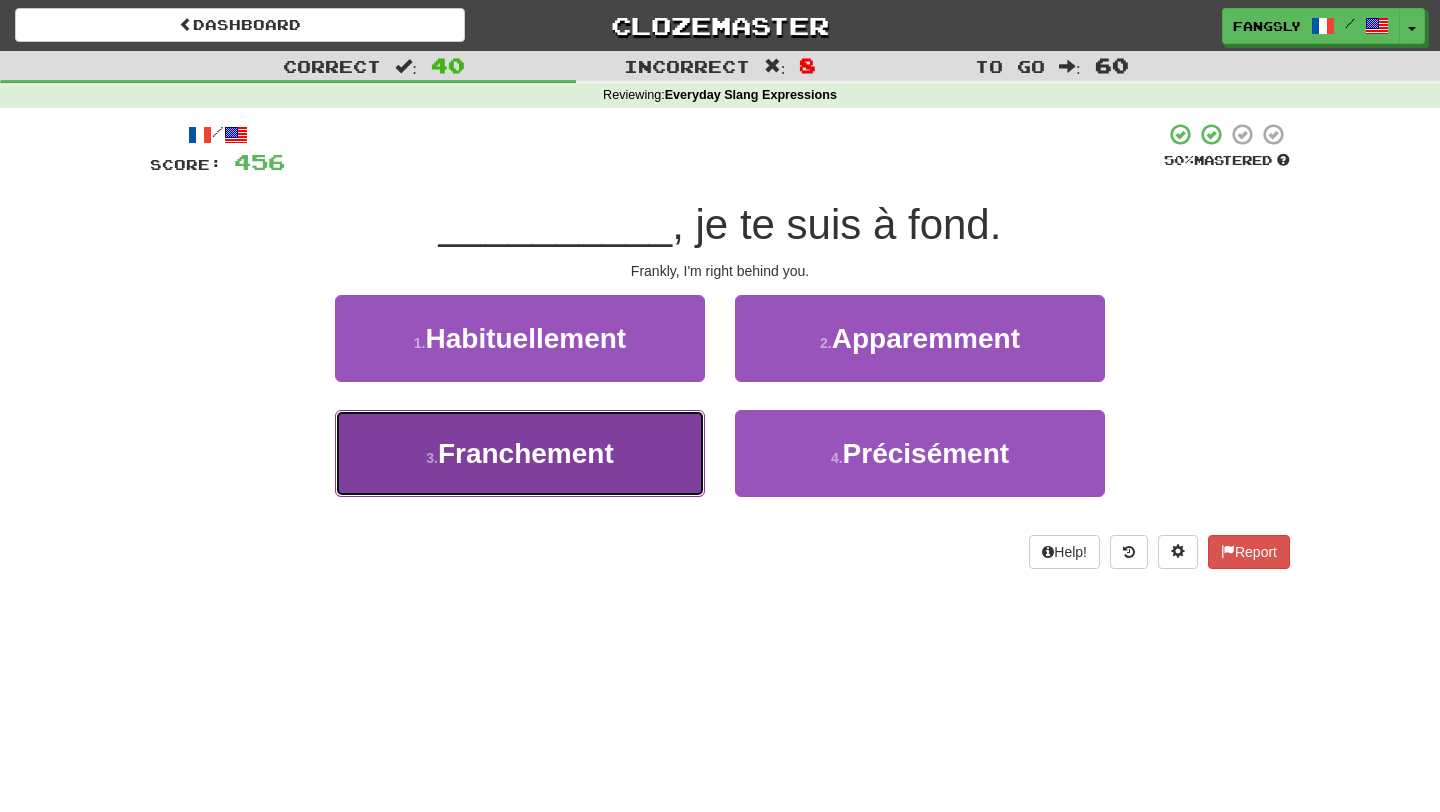 click on "3 .  Franchement" at bounding box center (520, 453) 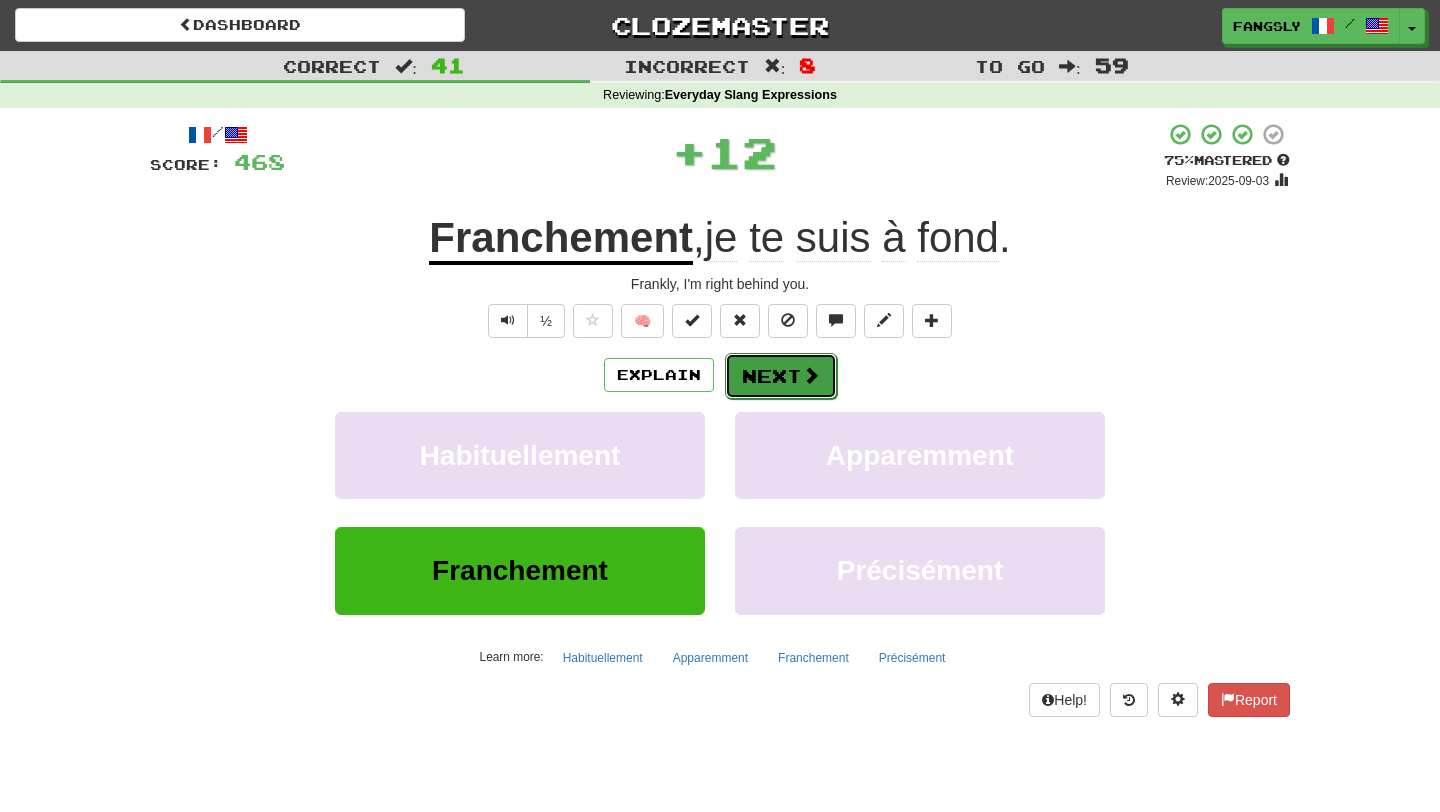 click on "Next" at bounding box center [781, 376] 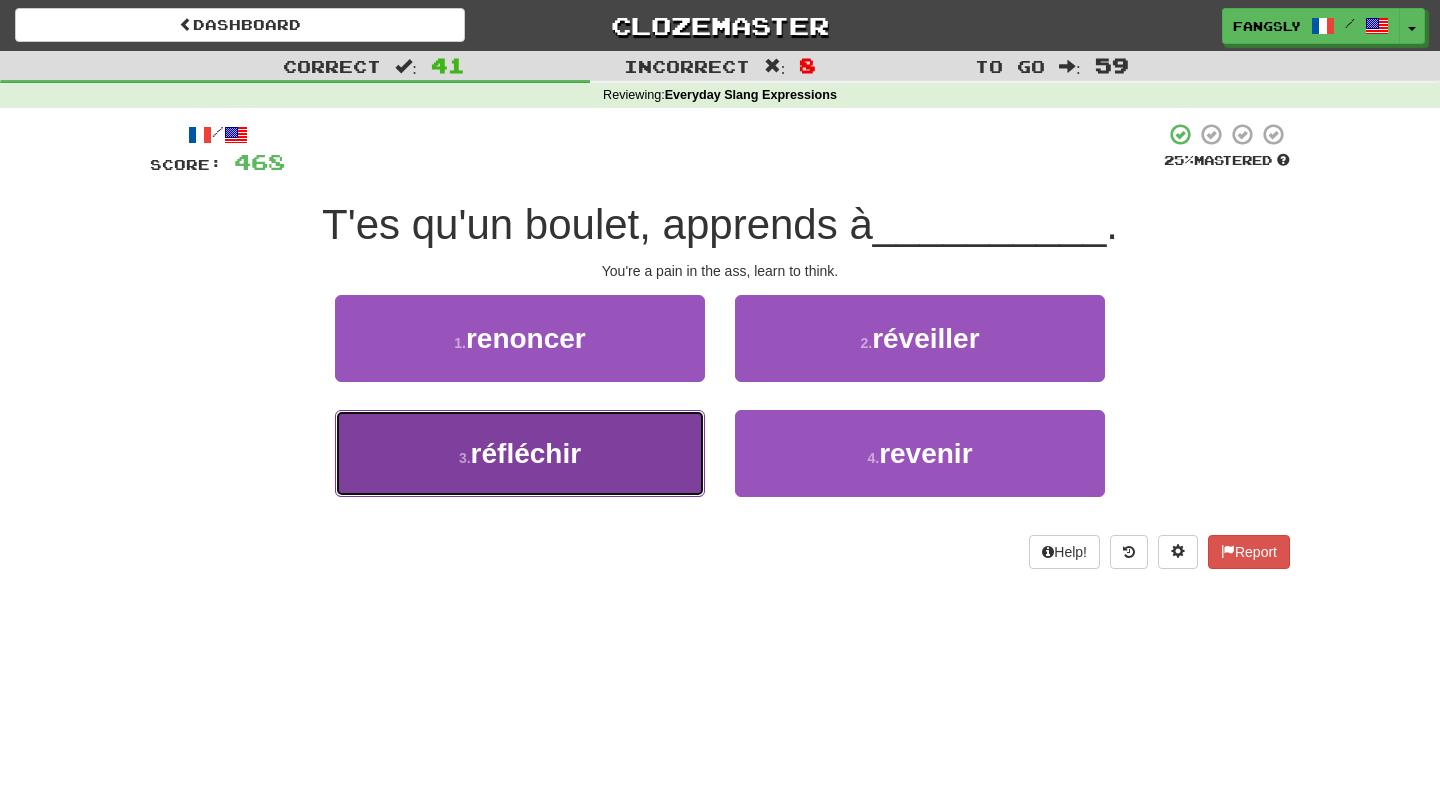 click on "3 .  réfléchir" at bounding box center [520, 453] 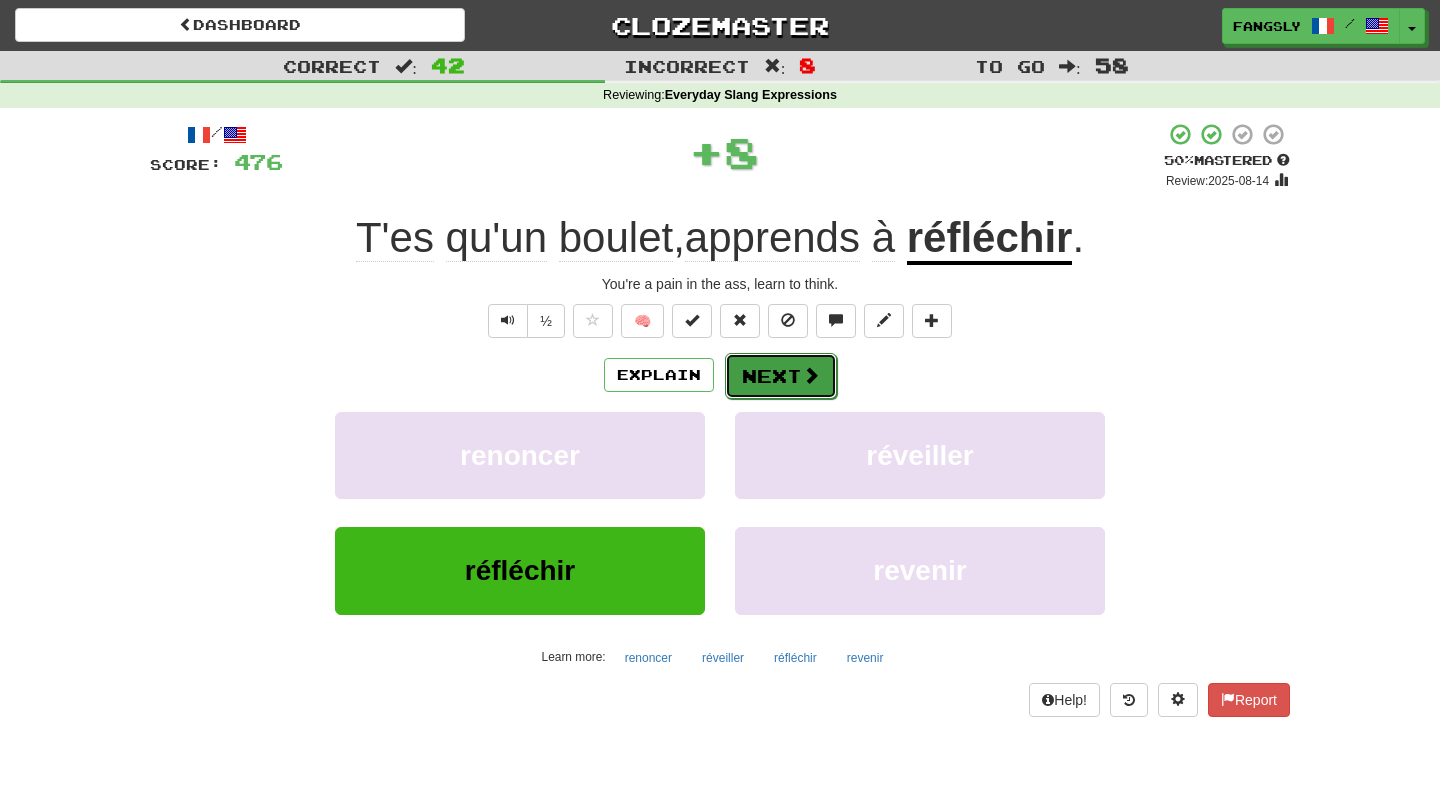 click on "Next" at bounding box center [781, 376] 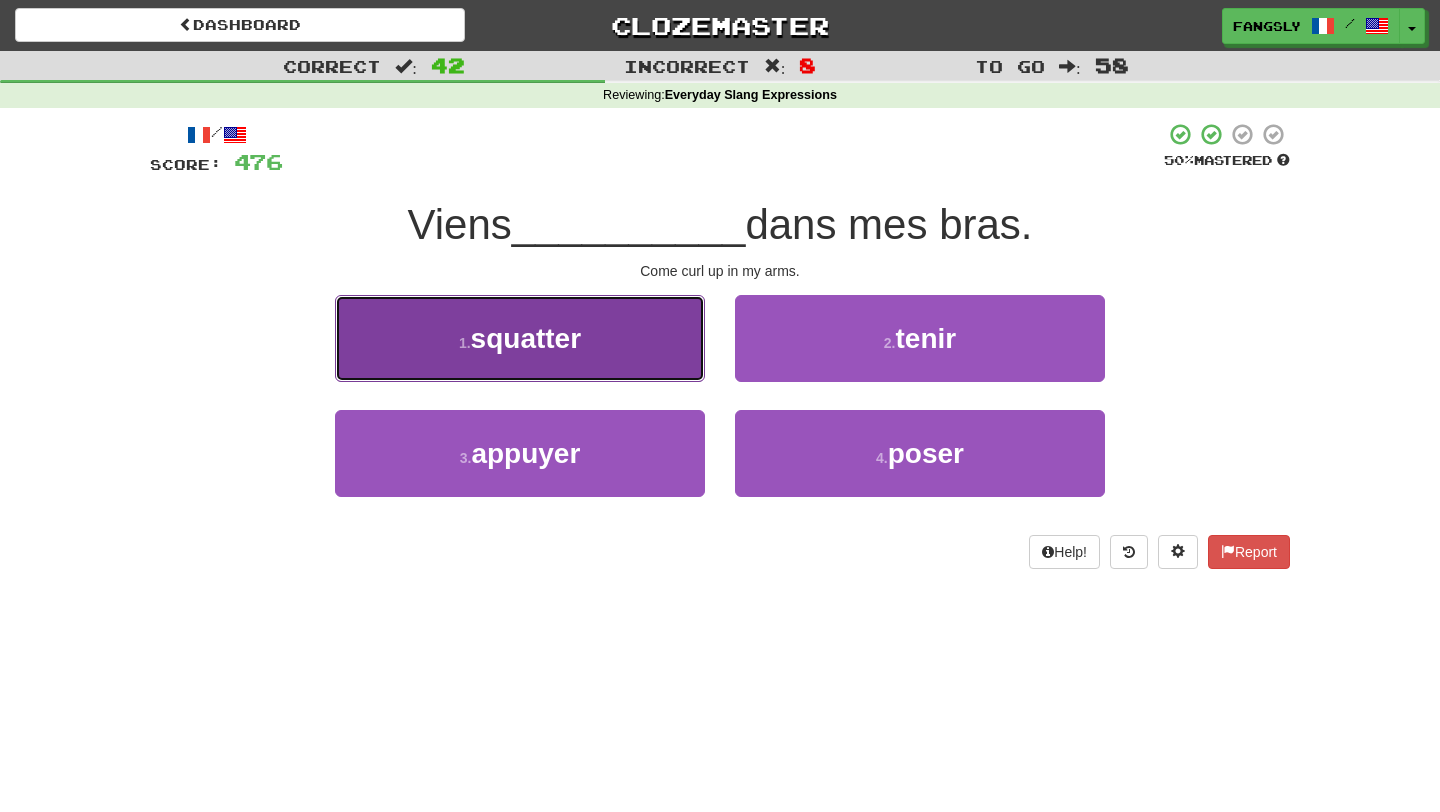 click on "1 .  squatter" at bounding box center [520, 338] 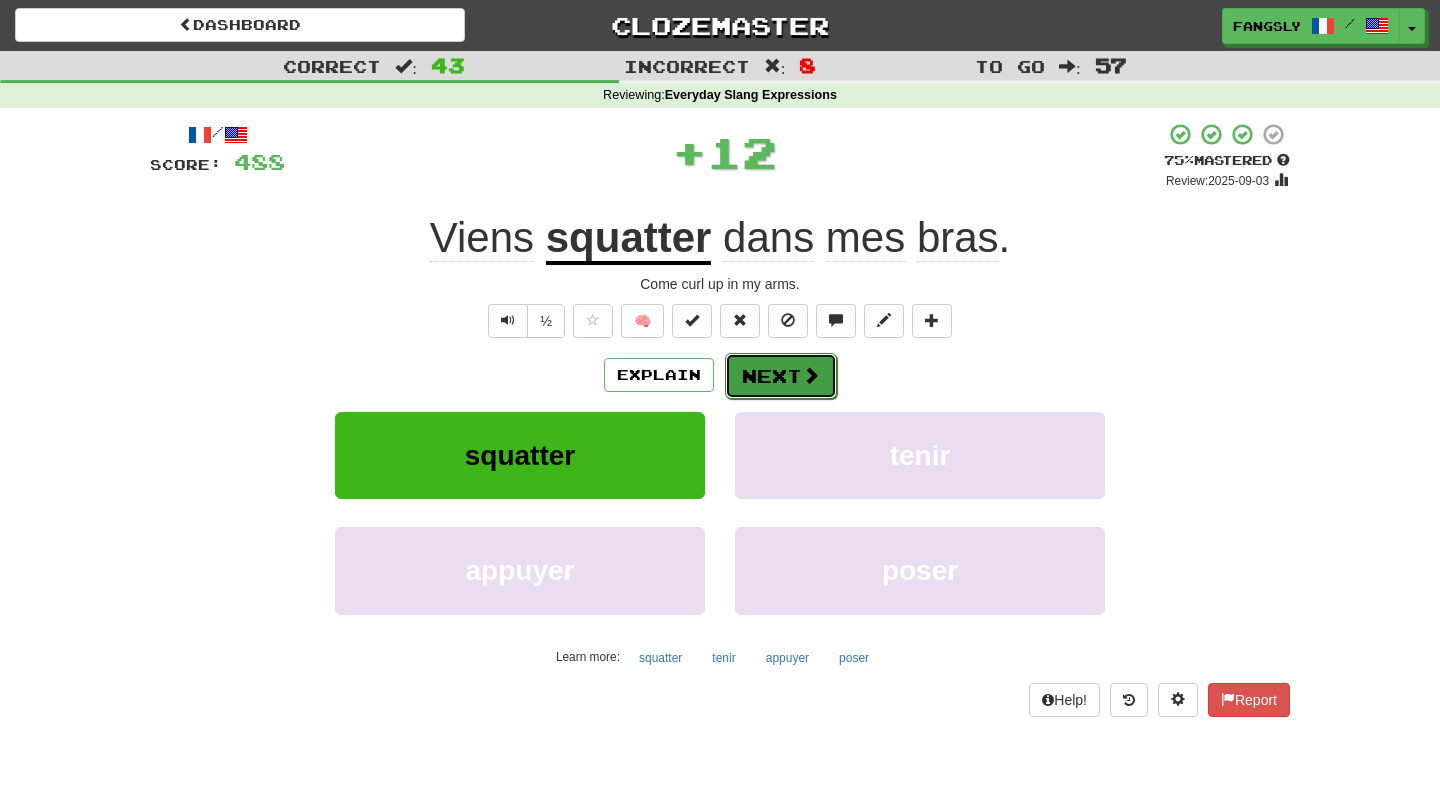 click on "Next" at bounding box center [781, 376] 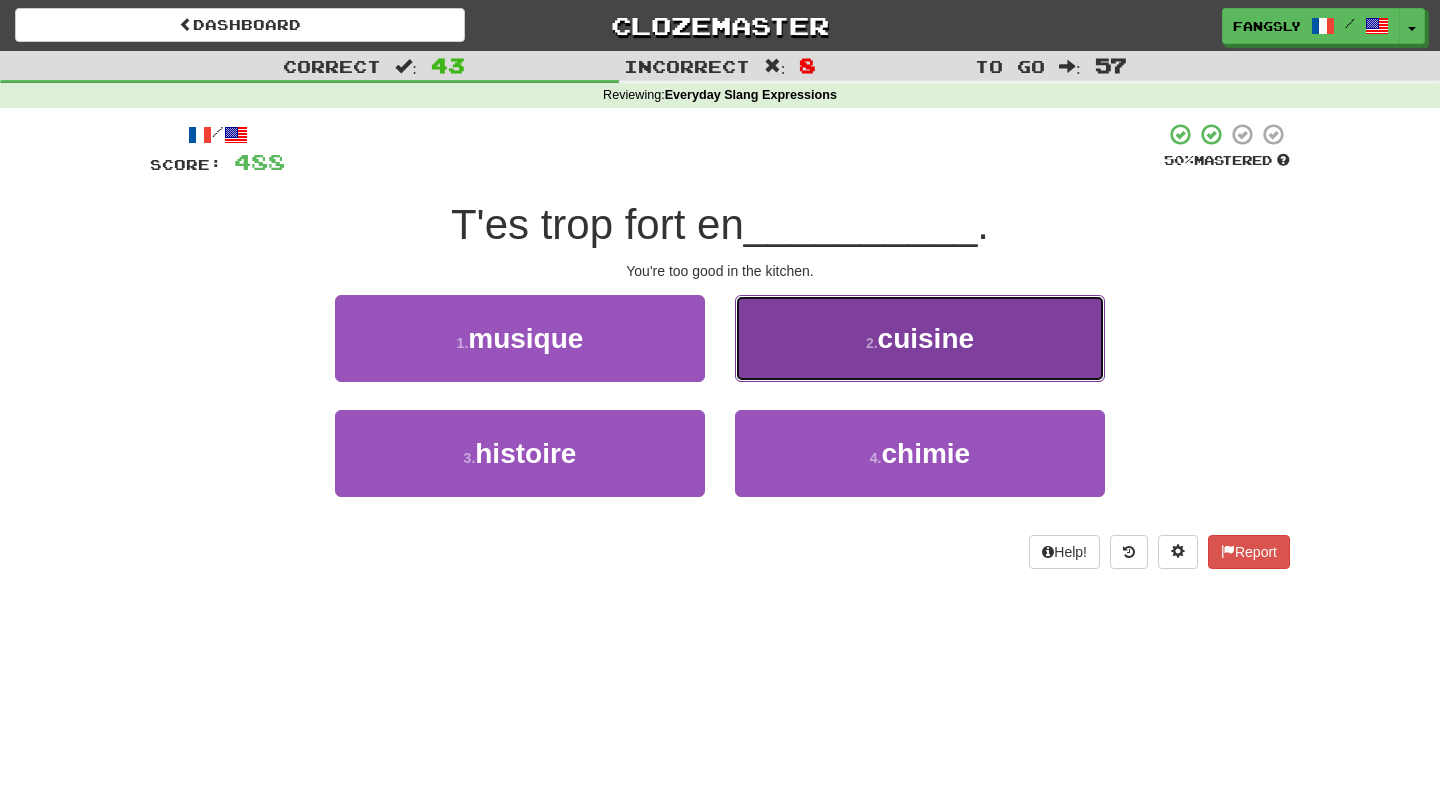 click on "2 .  cuisine" at bounding box center [920, 338] 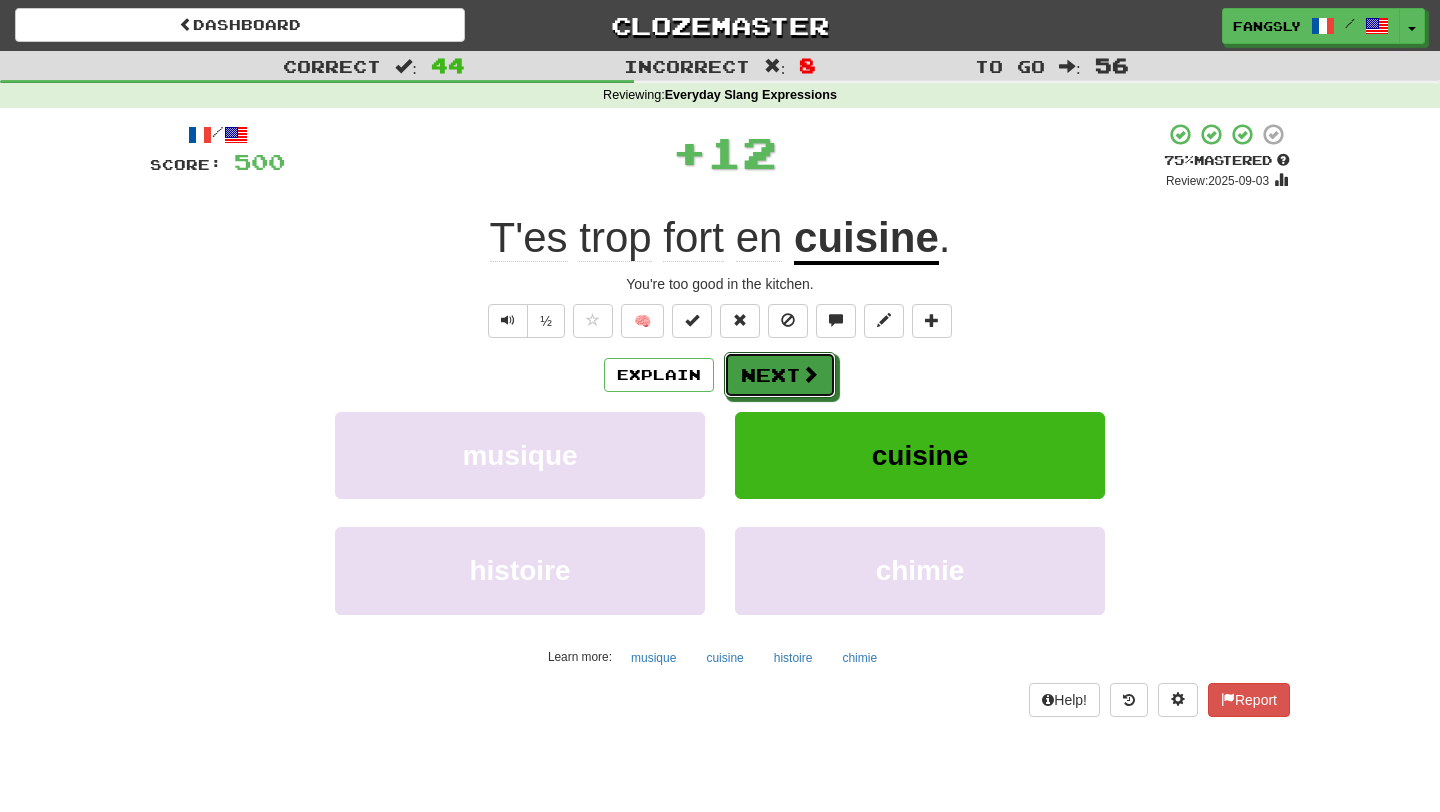 click on "Next" at bounding box center (780, 375) 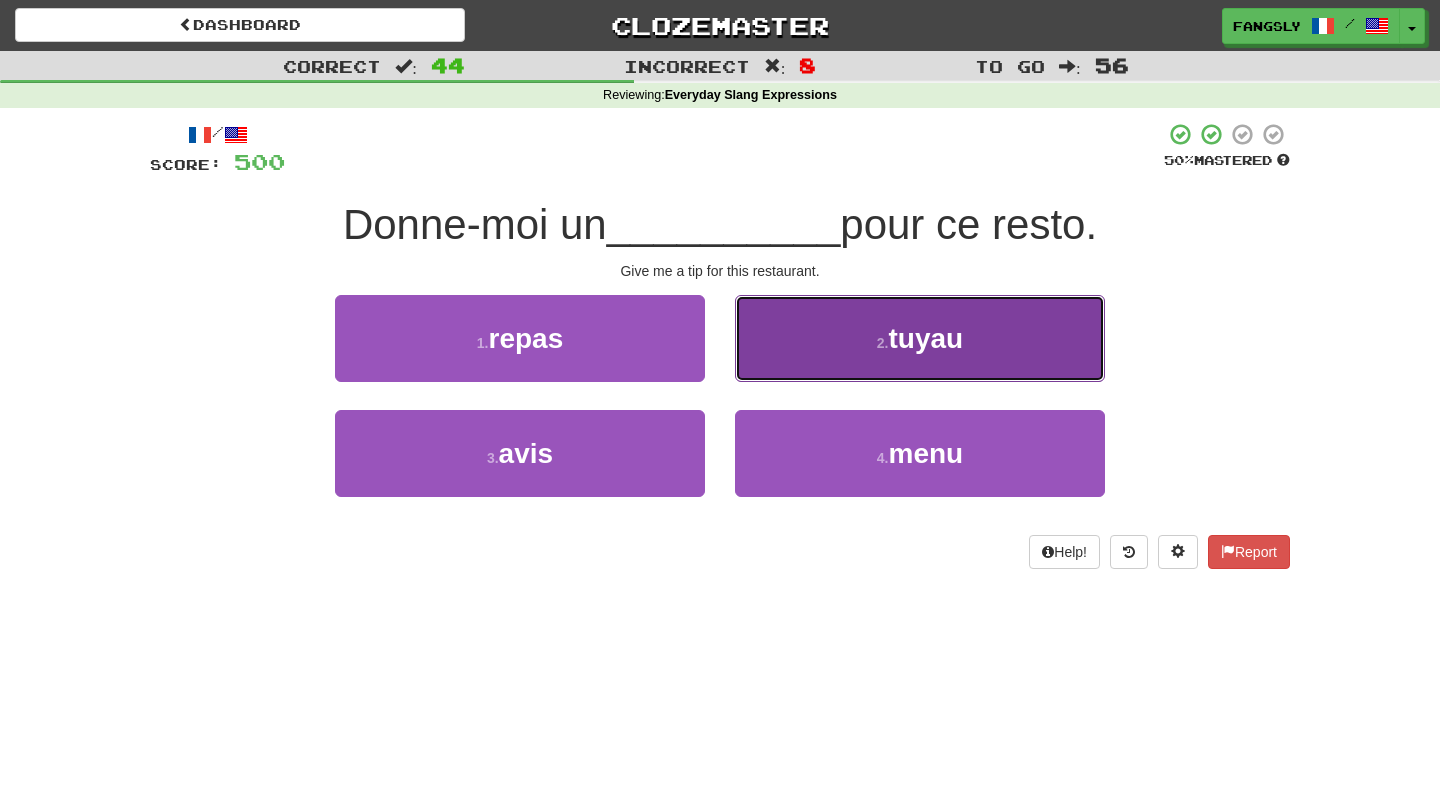 click on "2 .  tuyau" at bounding box center [920, 338] 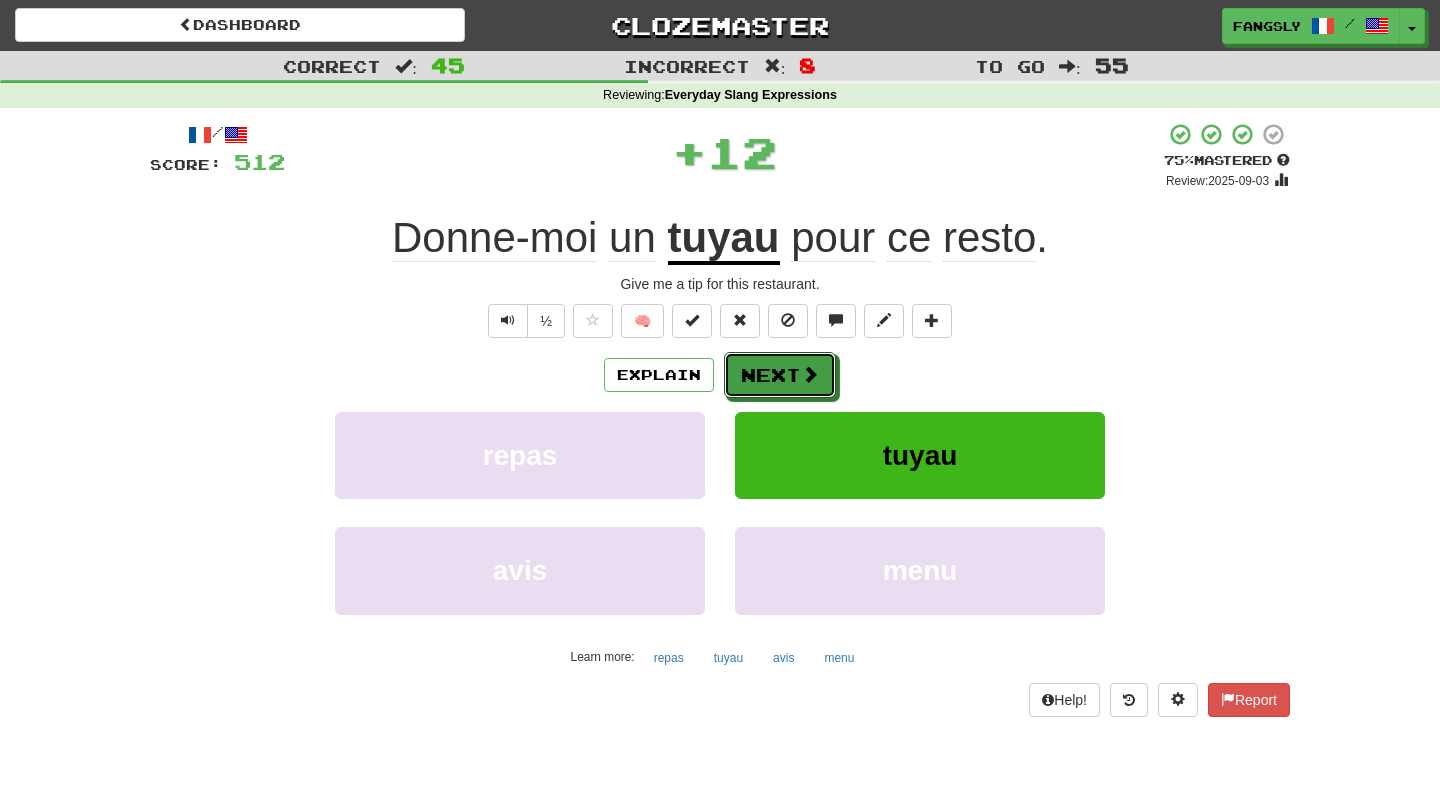 click on "Next" at bounding box center (780, 375) 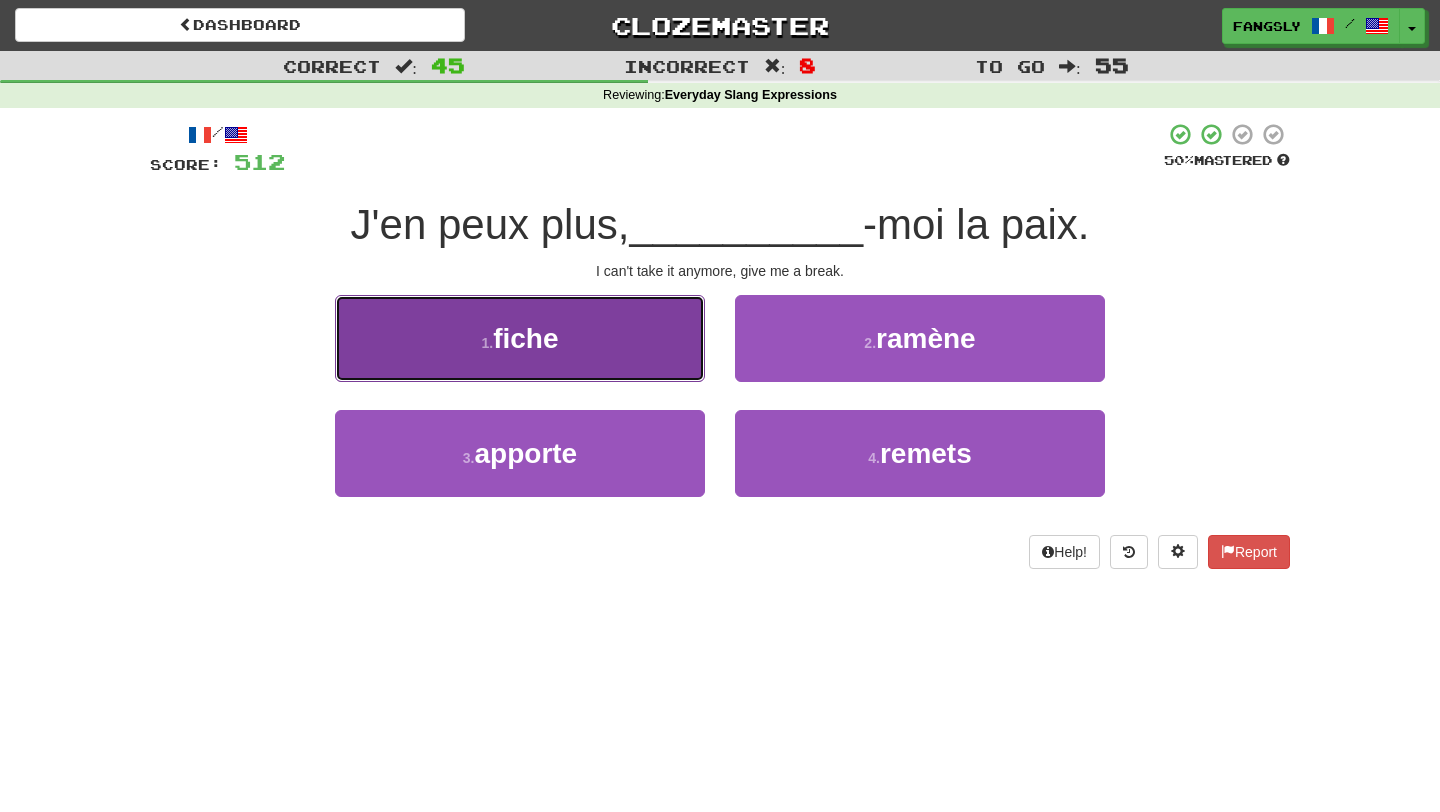 click on "1 .  fiche" at bounding box center [520, 338] 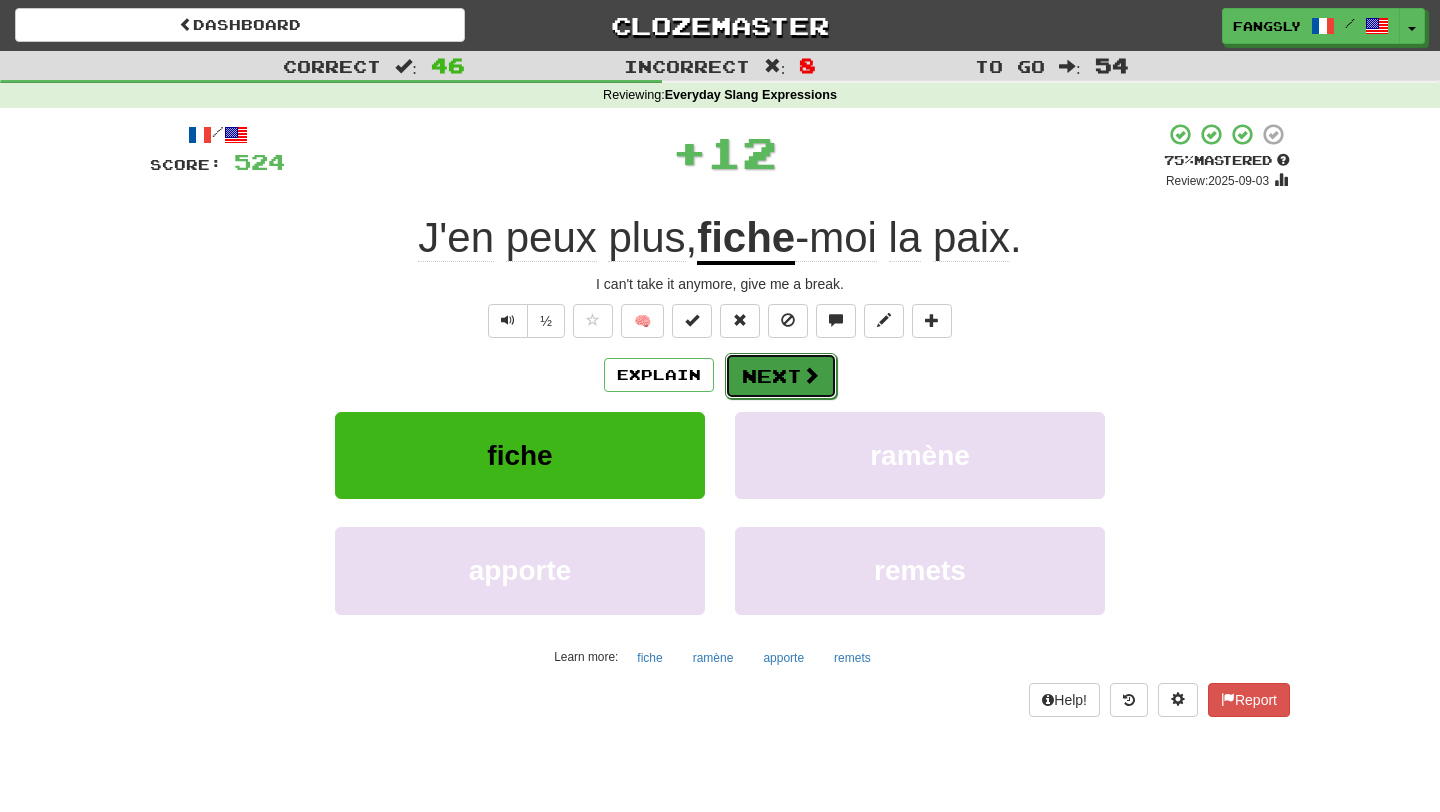 click on "Next" at bounding box center (781, 376) 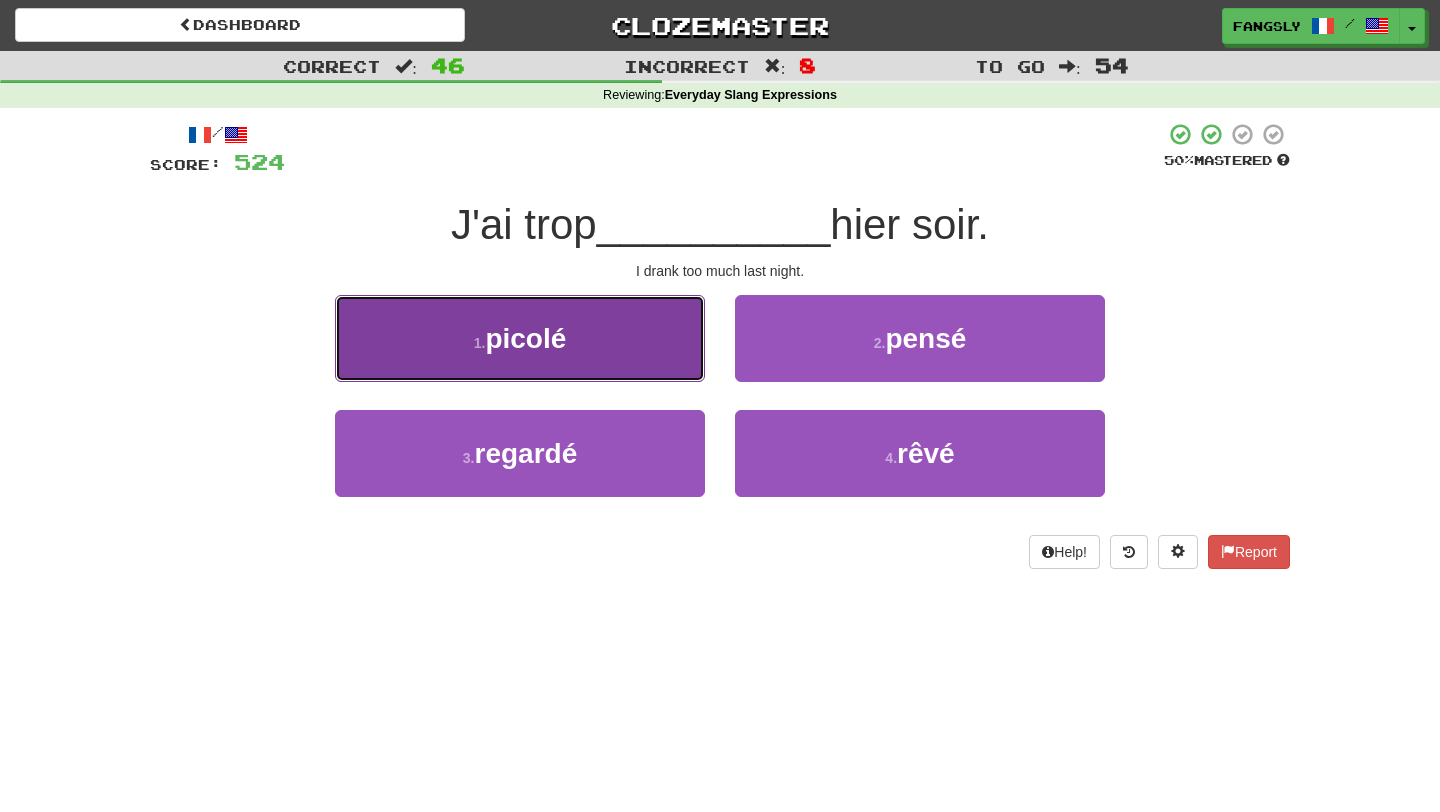 click on "1 .  picolé" at bounding box center (520, 338) 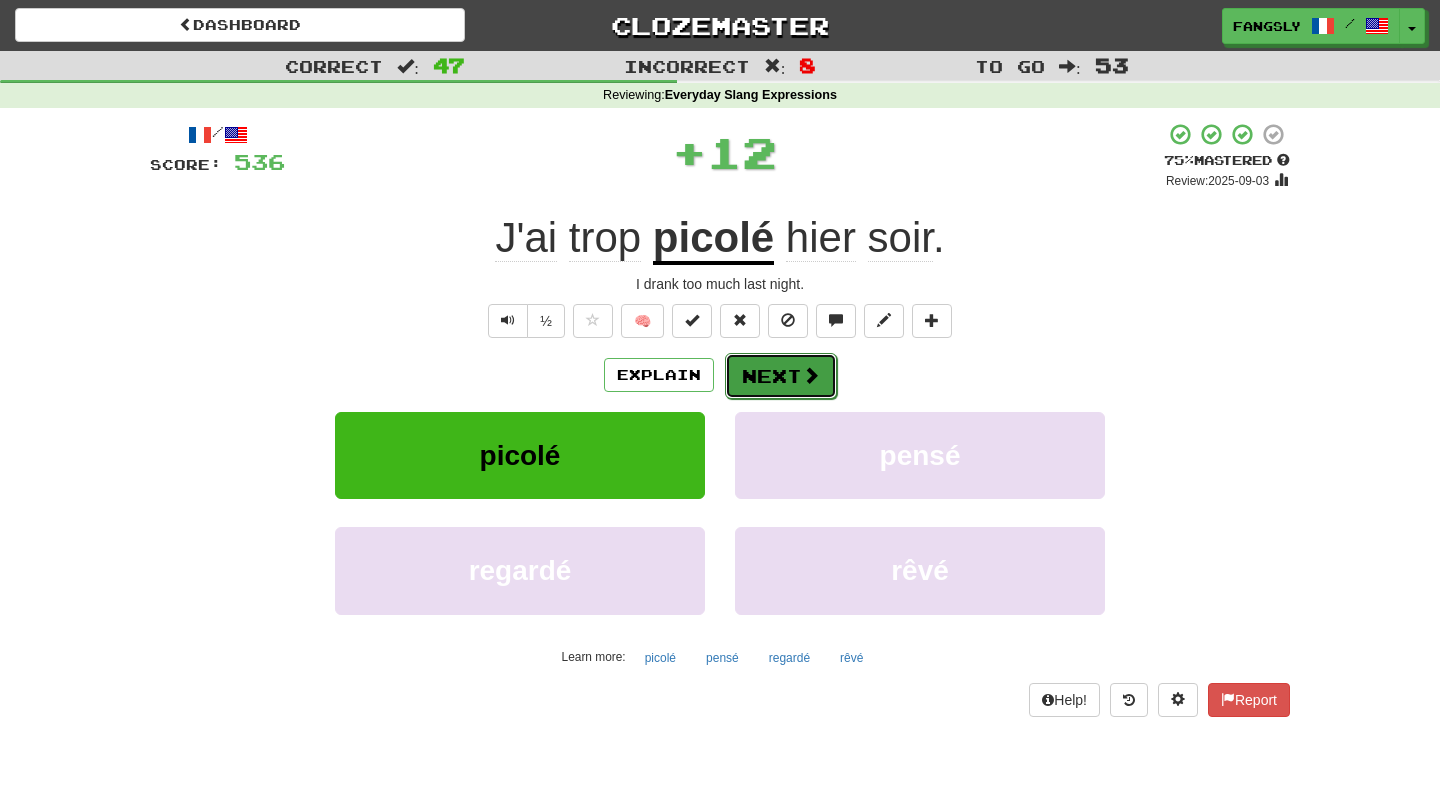 click on "Next" at bounding box center (781, 376) 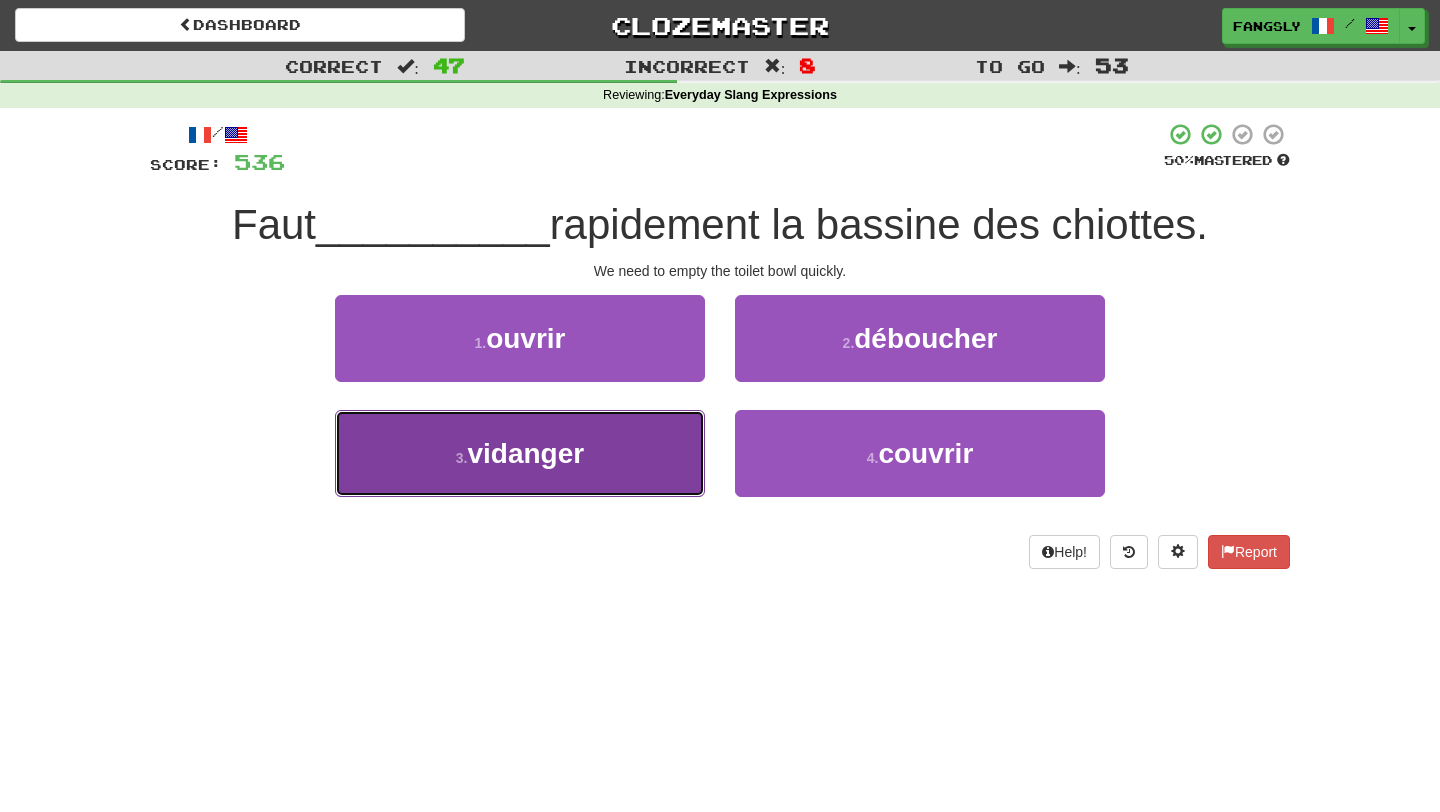 click on "3 .  vidanger" at bounding box center [520, 453] 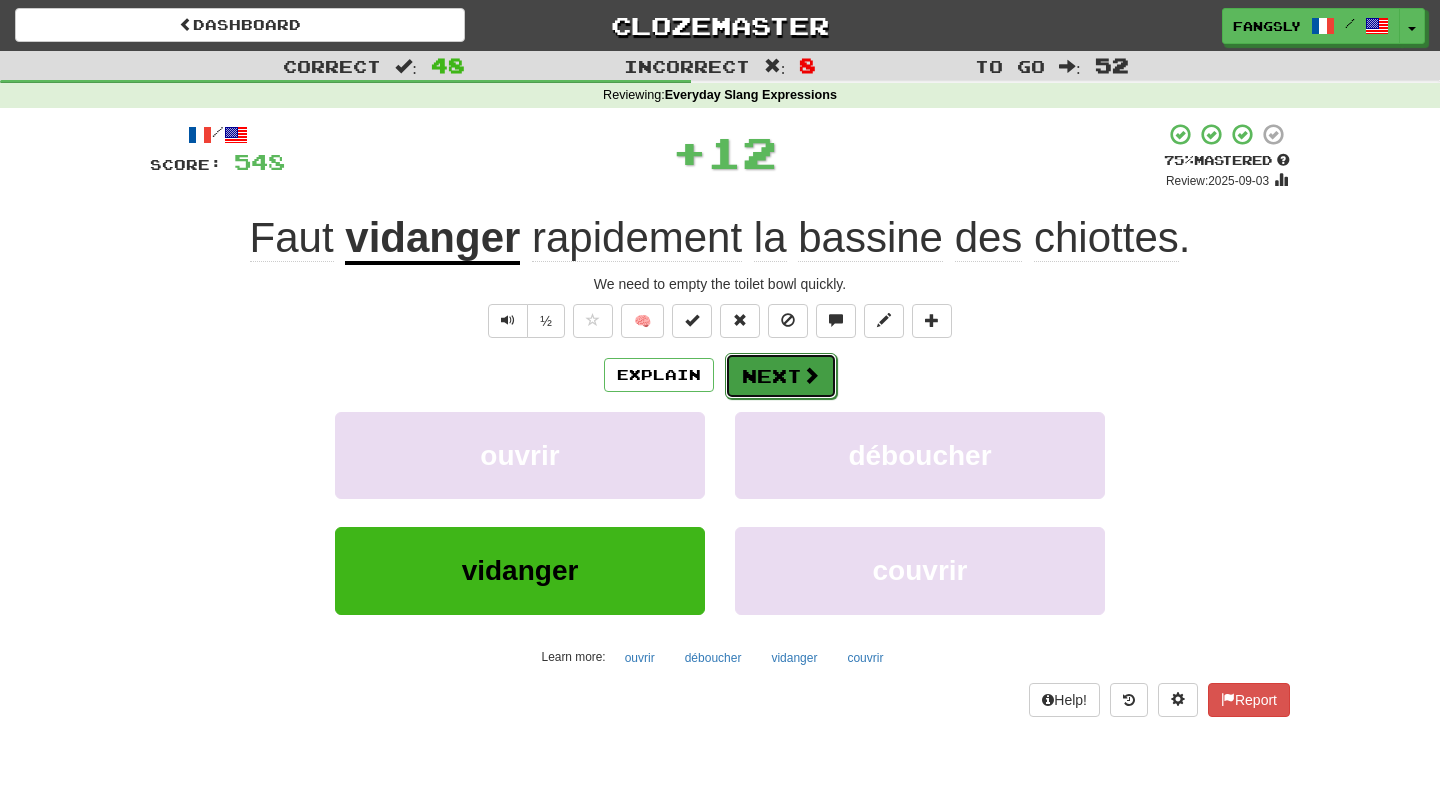 click on "Next" at bounding box center [781, 376] 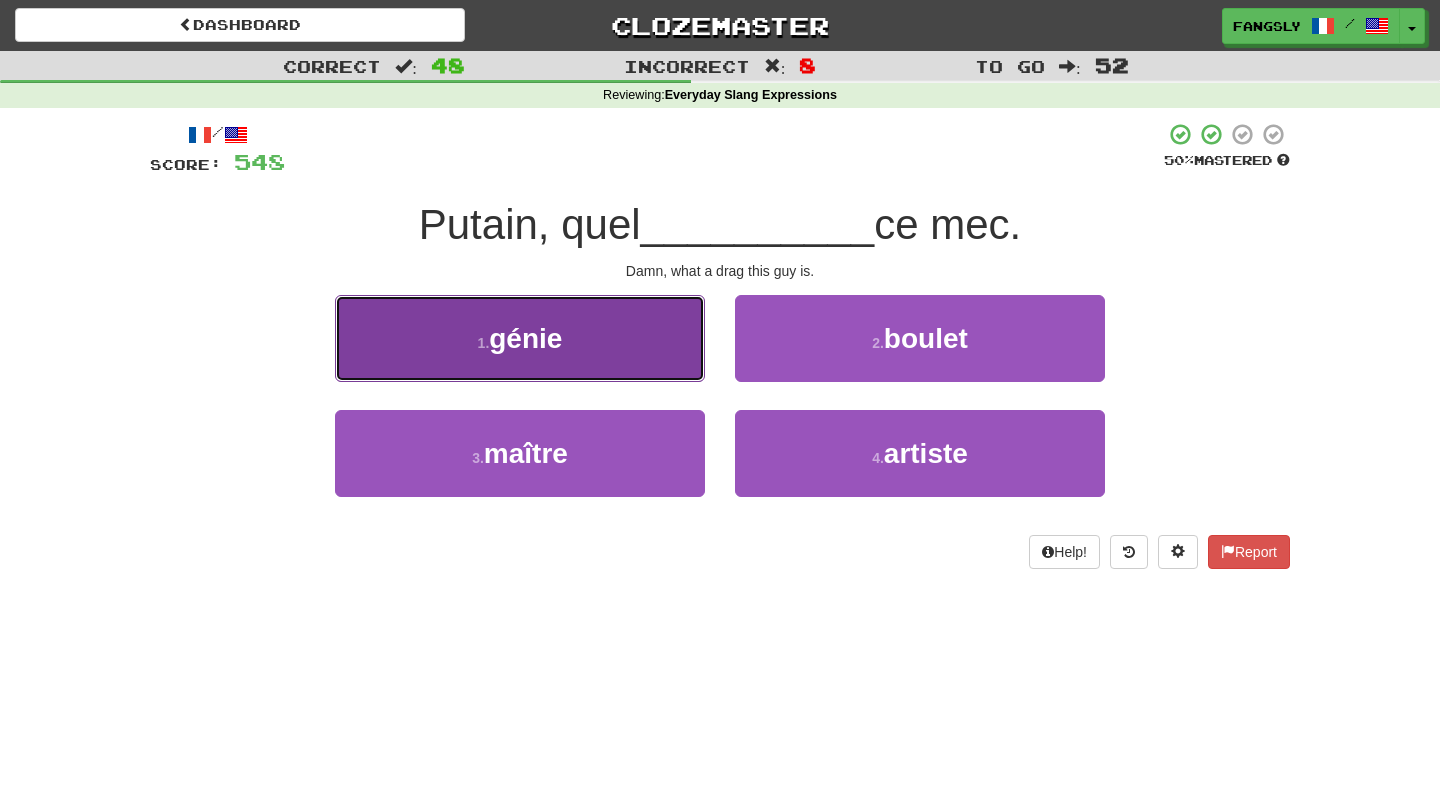 click on "1 .  génie" at bounding box center (520, 338) 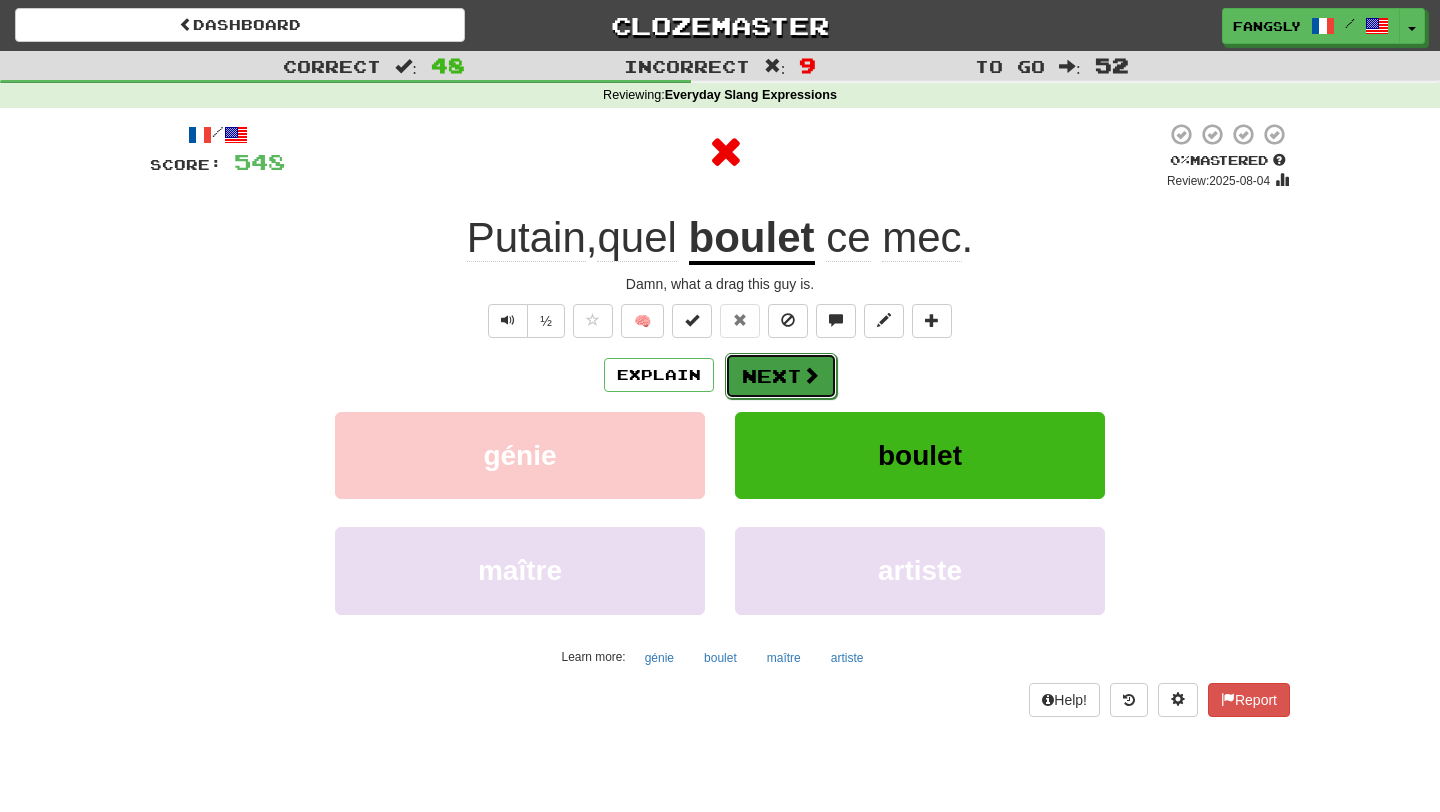 click on "Next" at bounding box center [781, 376] 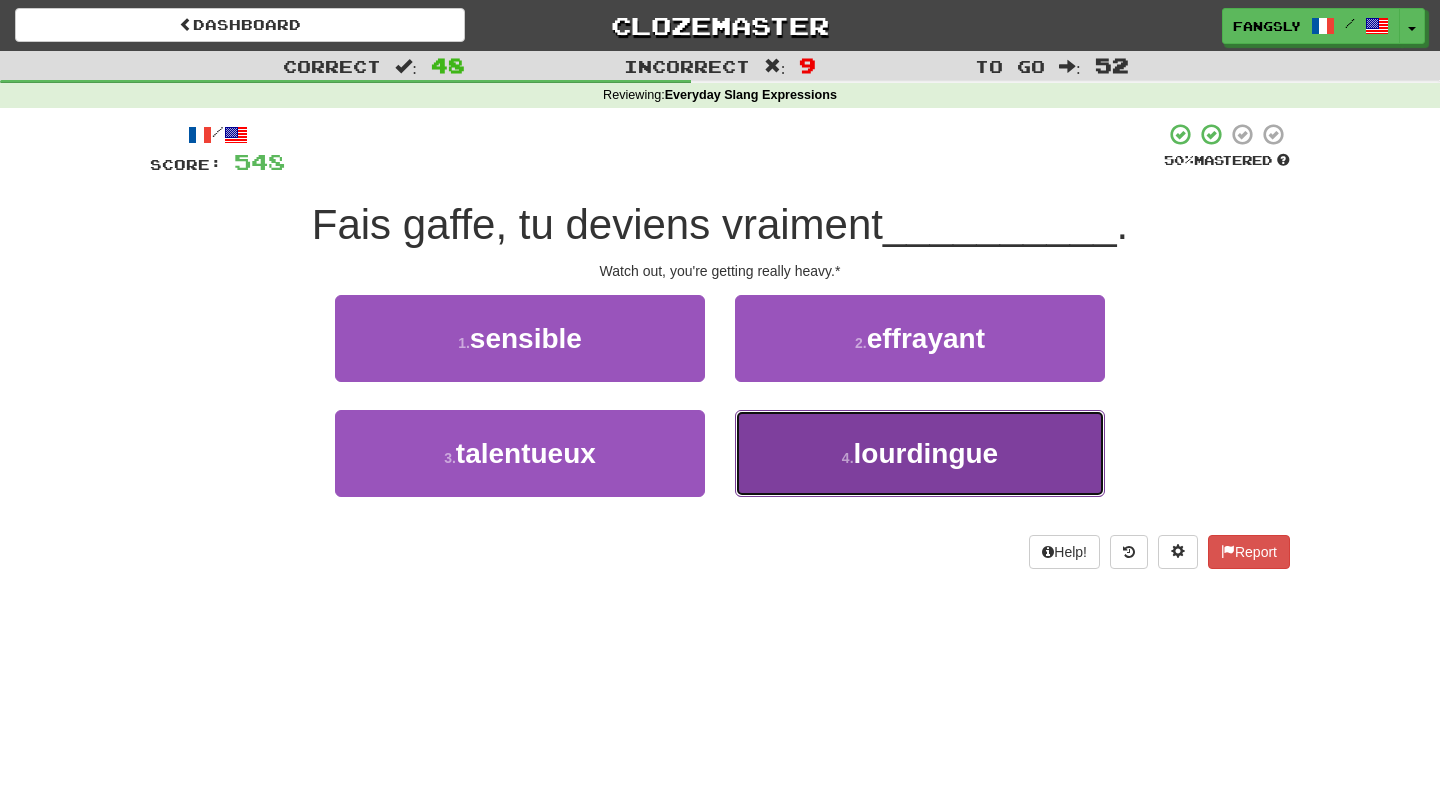click on "4 .  lourdingue" at bounding box center (920, 453) 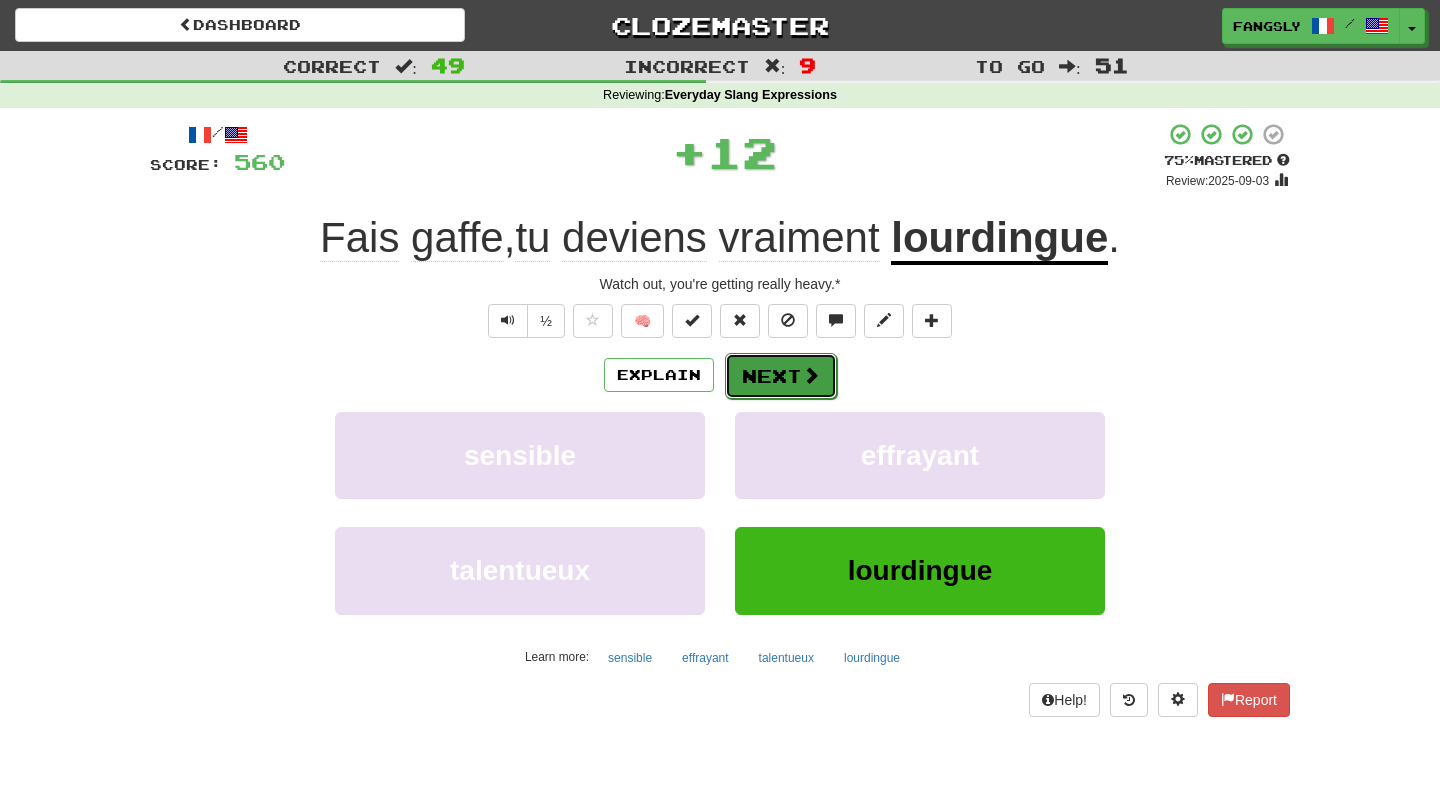 click on "Next" at bounding box center (781, 376) 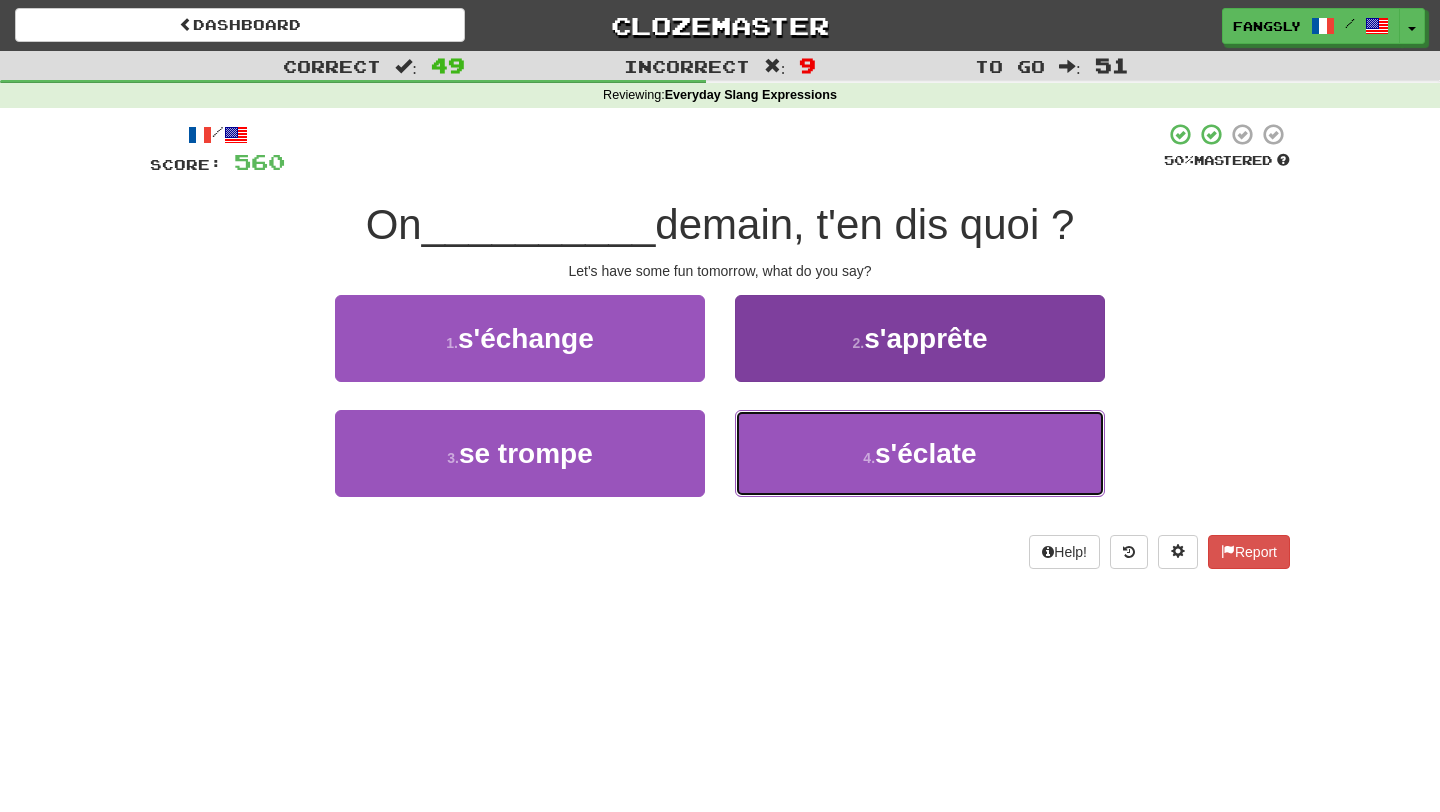 click on "4 .  s'éclate" at bounding box center (920, 453) 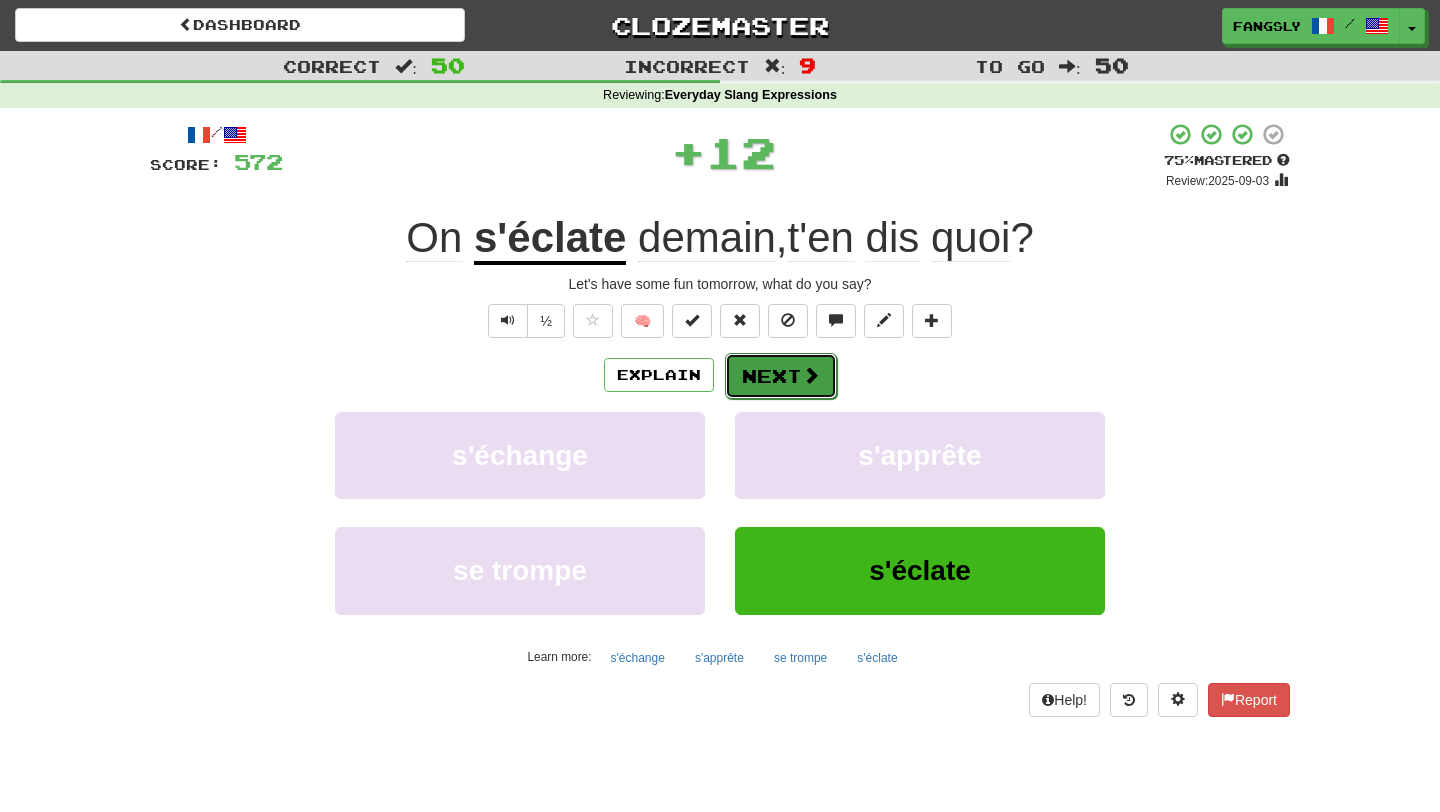 click on "Next" at bounding box center (781, 376) 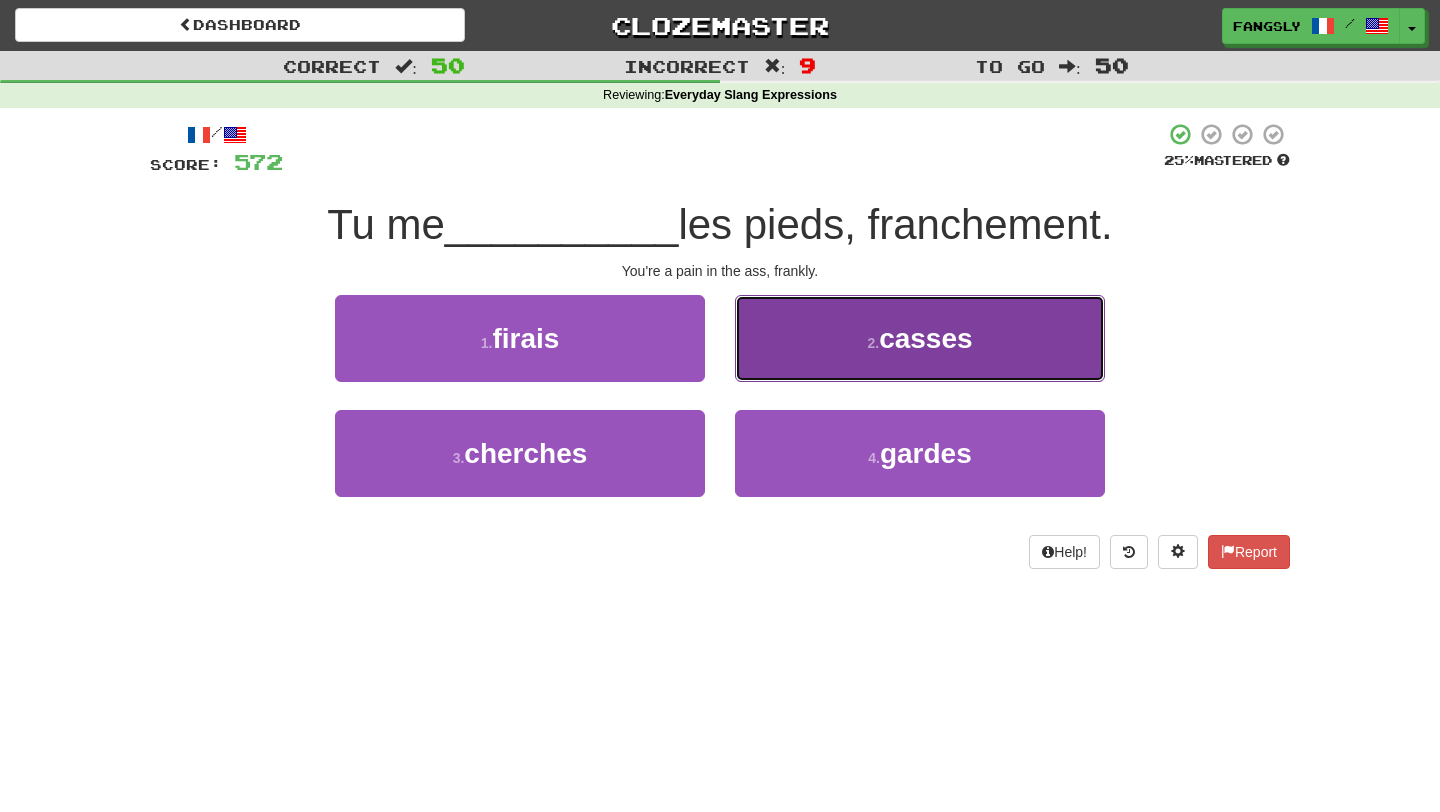 click on "2 .  casses" at bounding box center [920, 338] 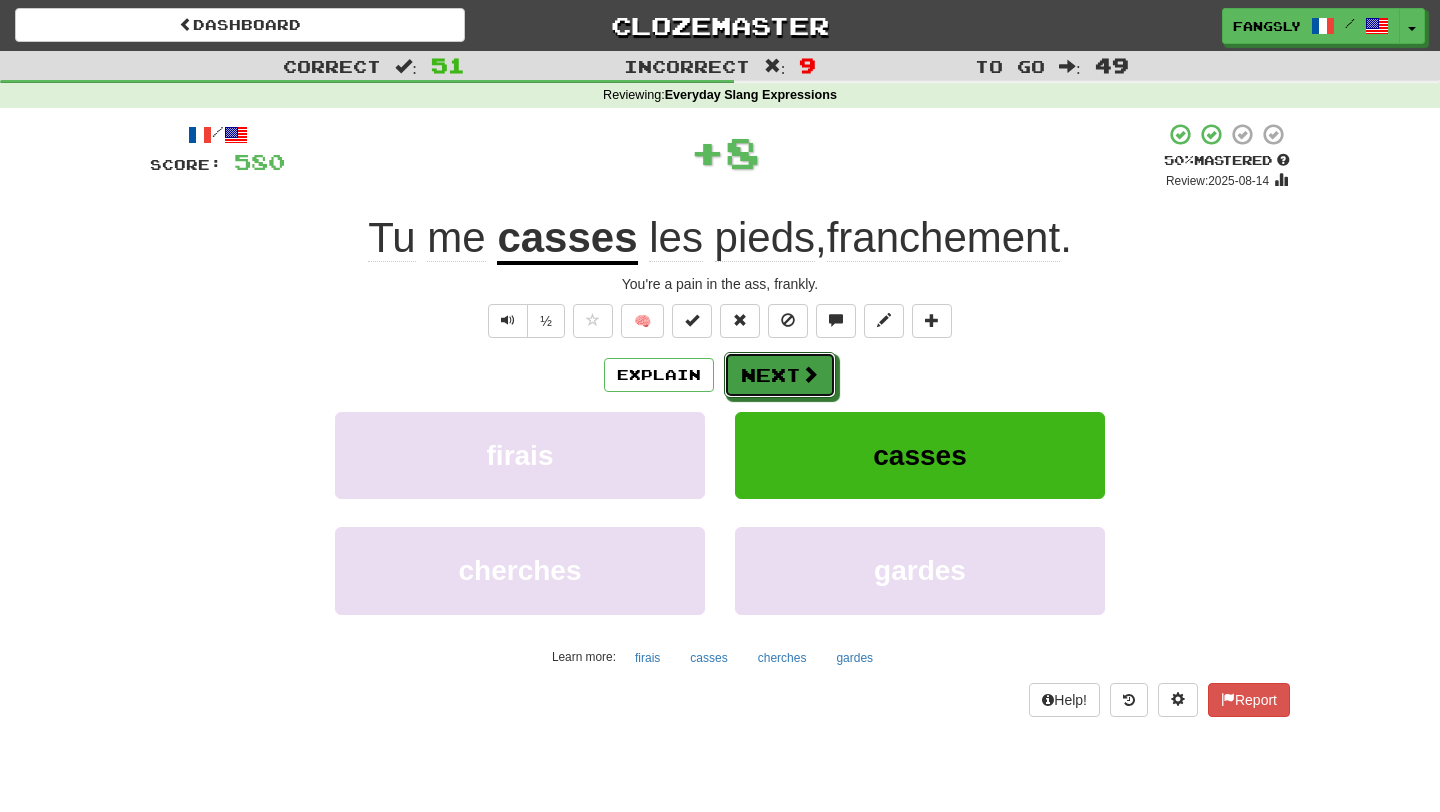 click on "Next" at bounding box center (780, 375) 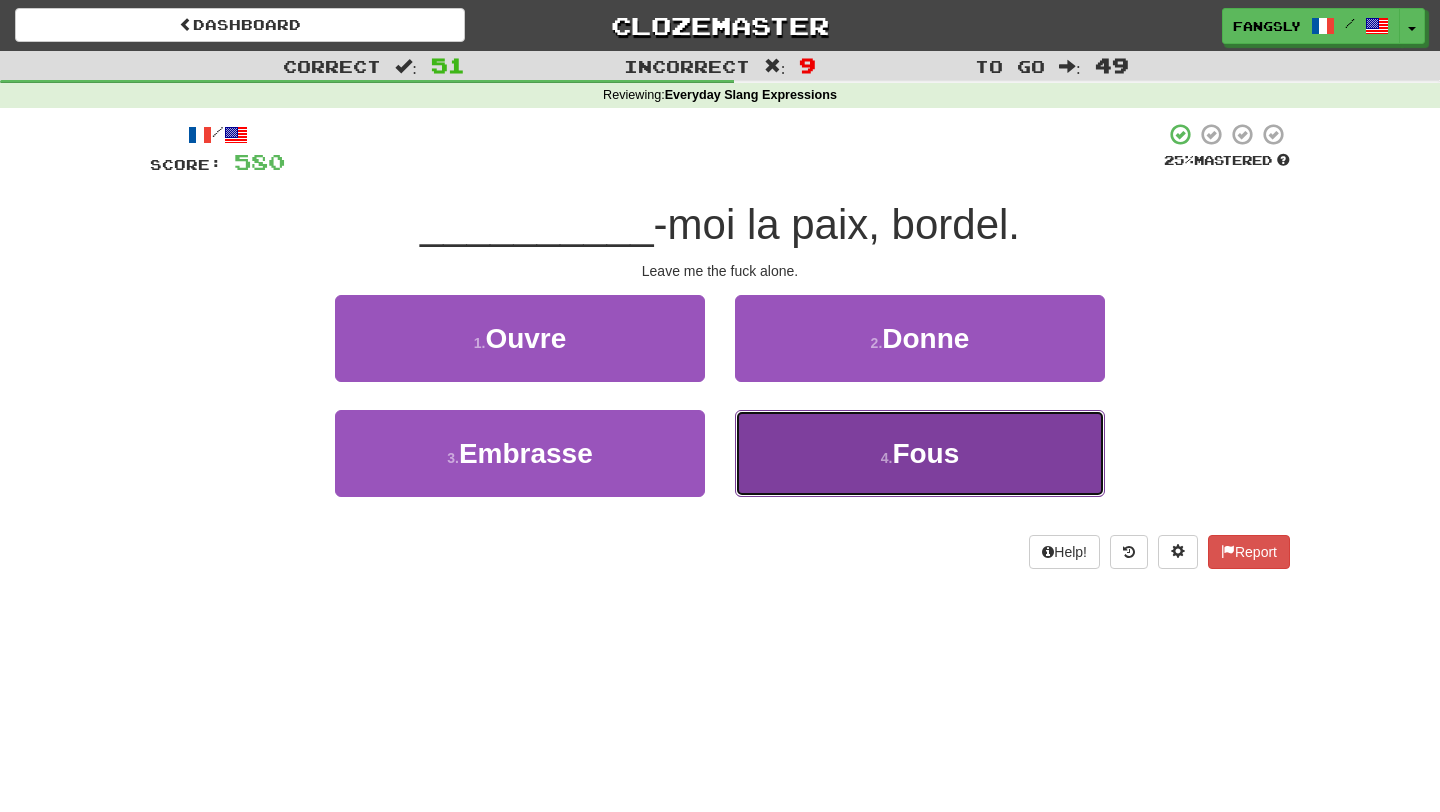 click on "4 .  Fous" at bounding box center [920, 453] 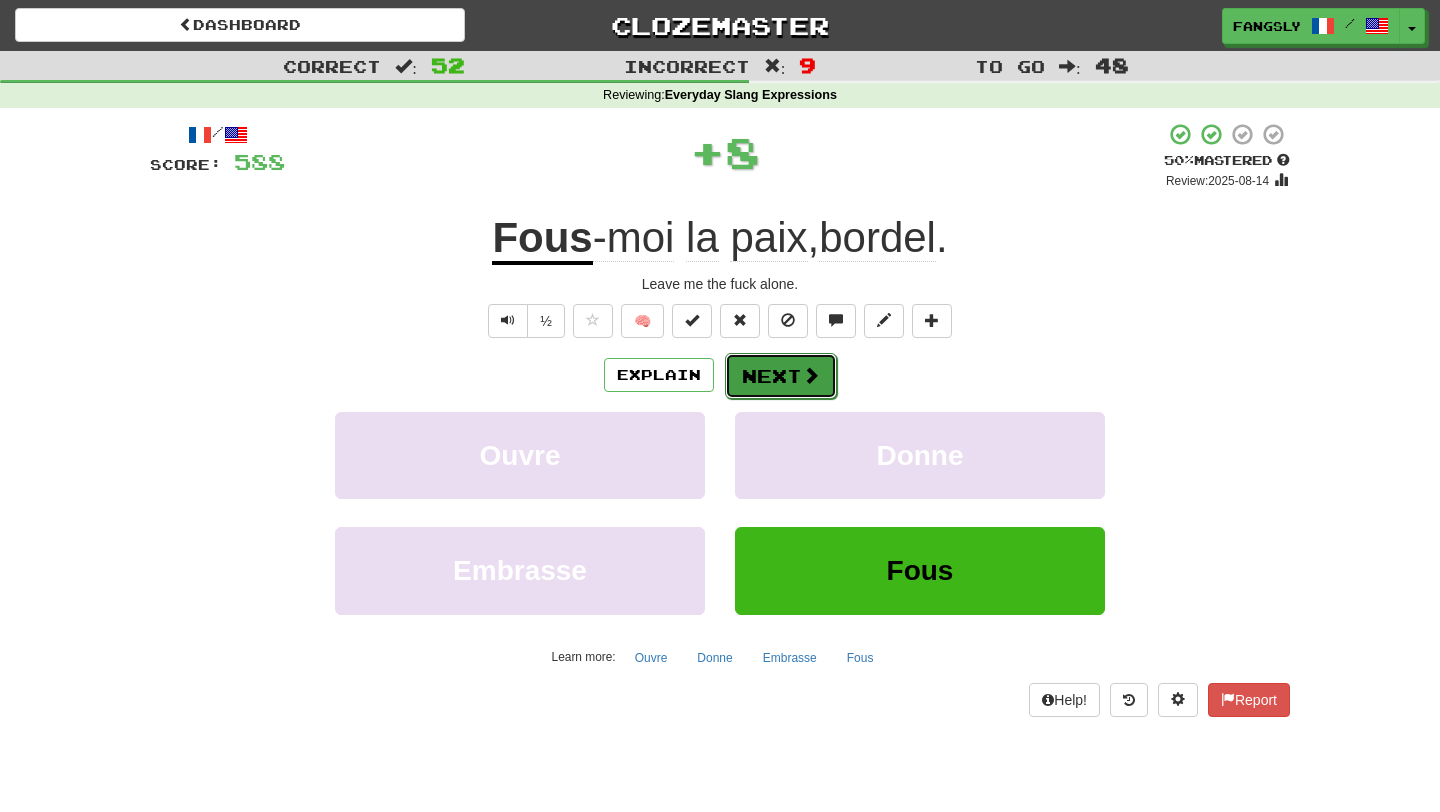 click on "Next" at bounding box center [781, 376] 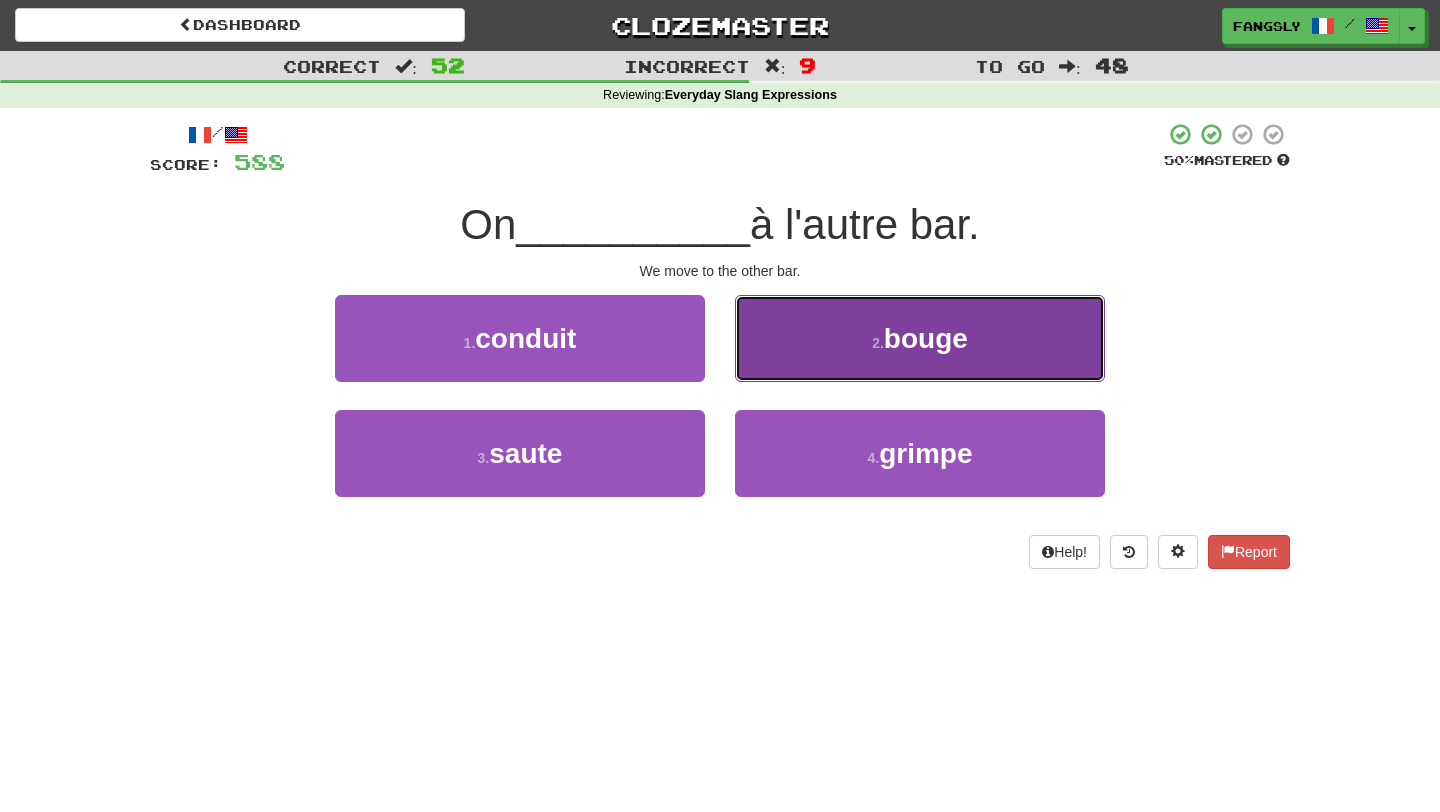 click on "2 .  bouge" at bounding box center (920, 338) 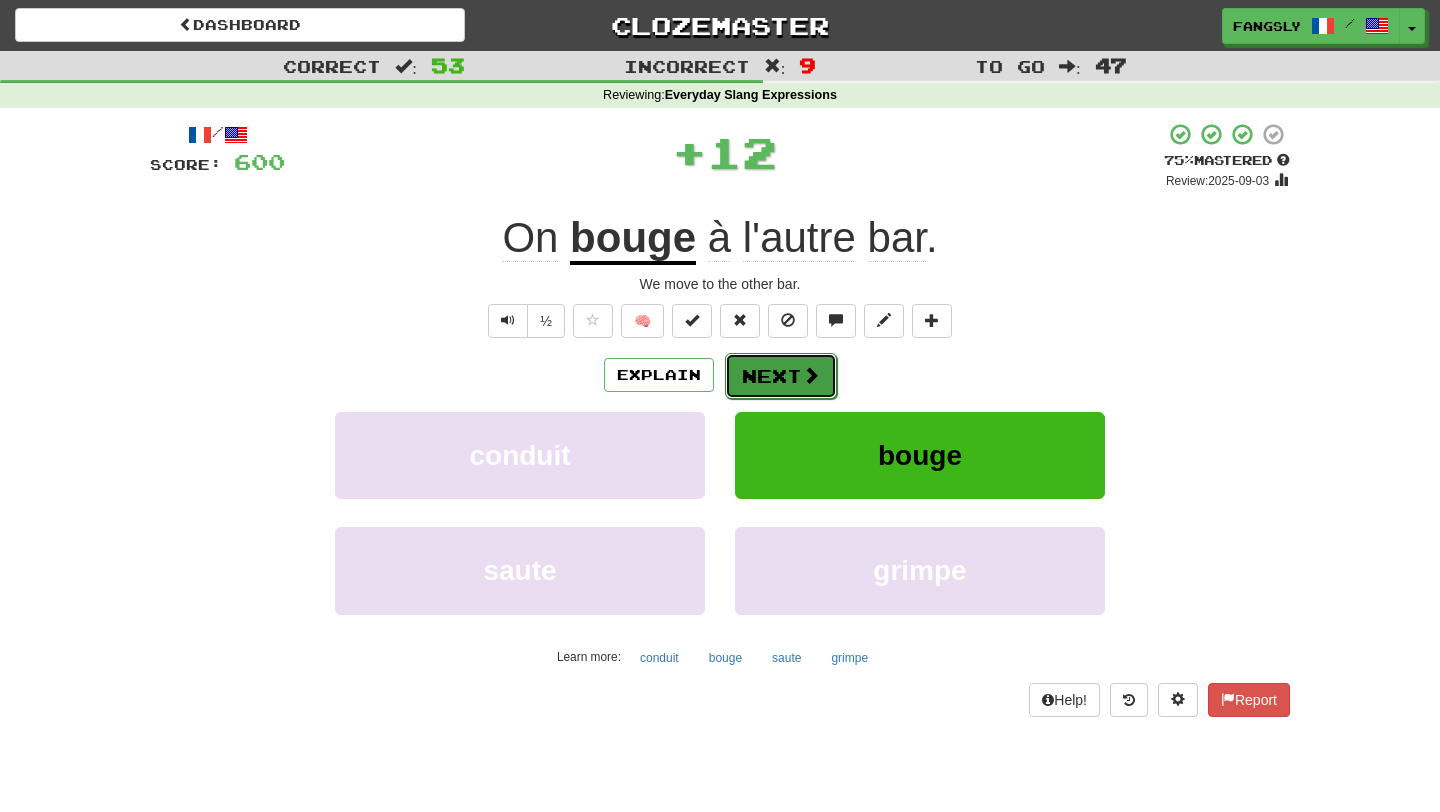 click on "Next" at bounding box center (781, 376) 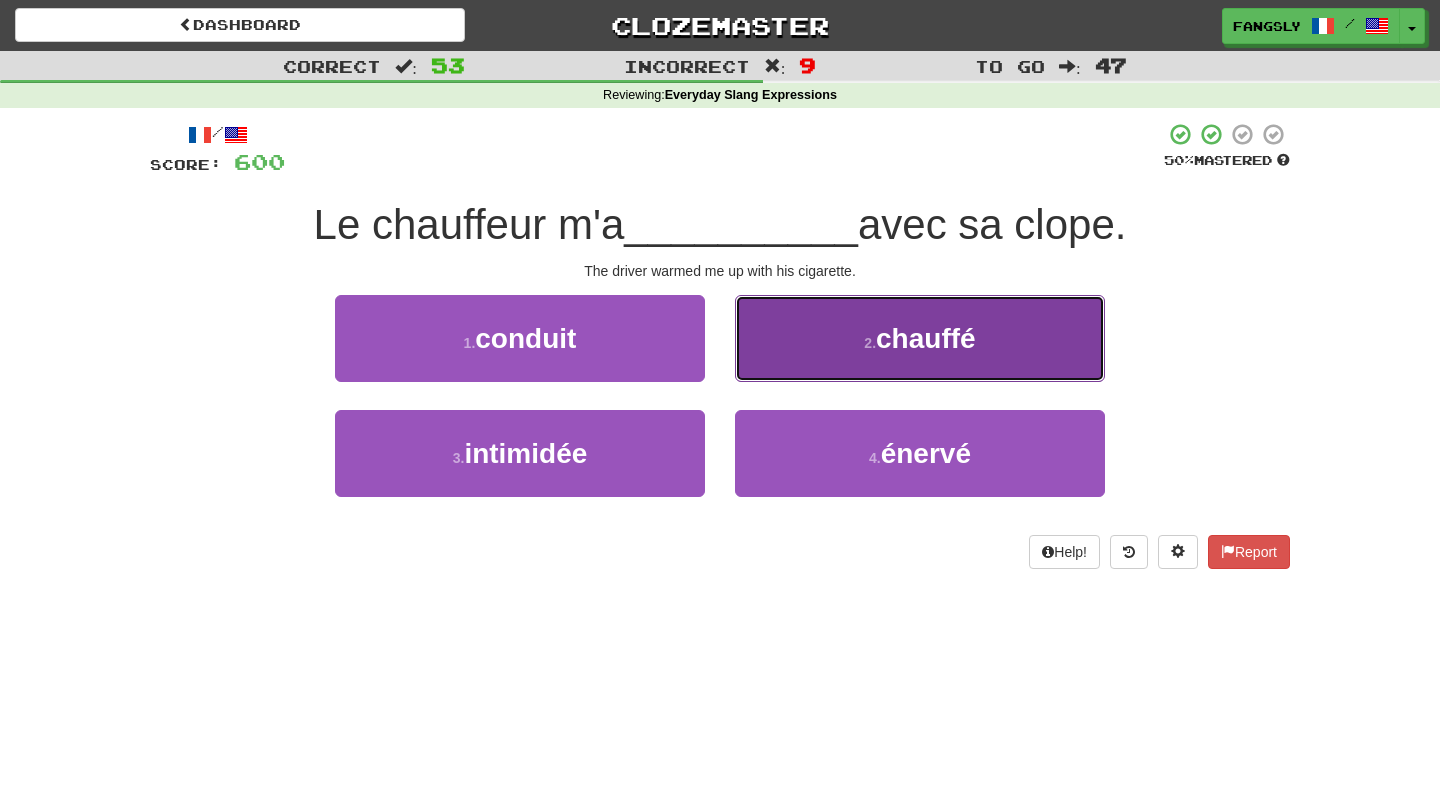 click on "2 .  chauffé" at bounding box center [920, 338] 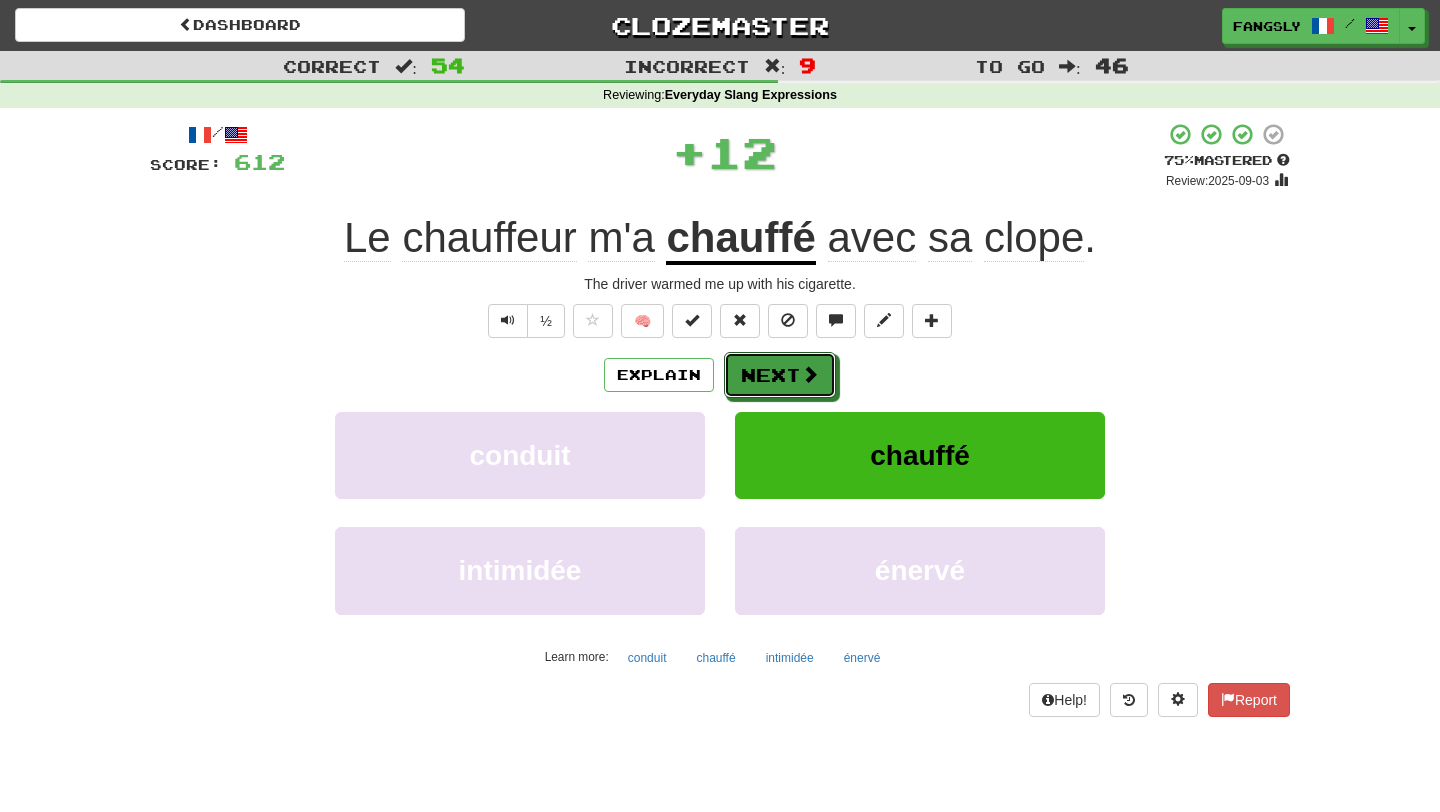click on "Next" at bounding box center [780, 375] 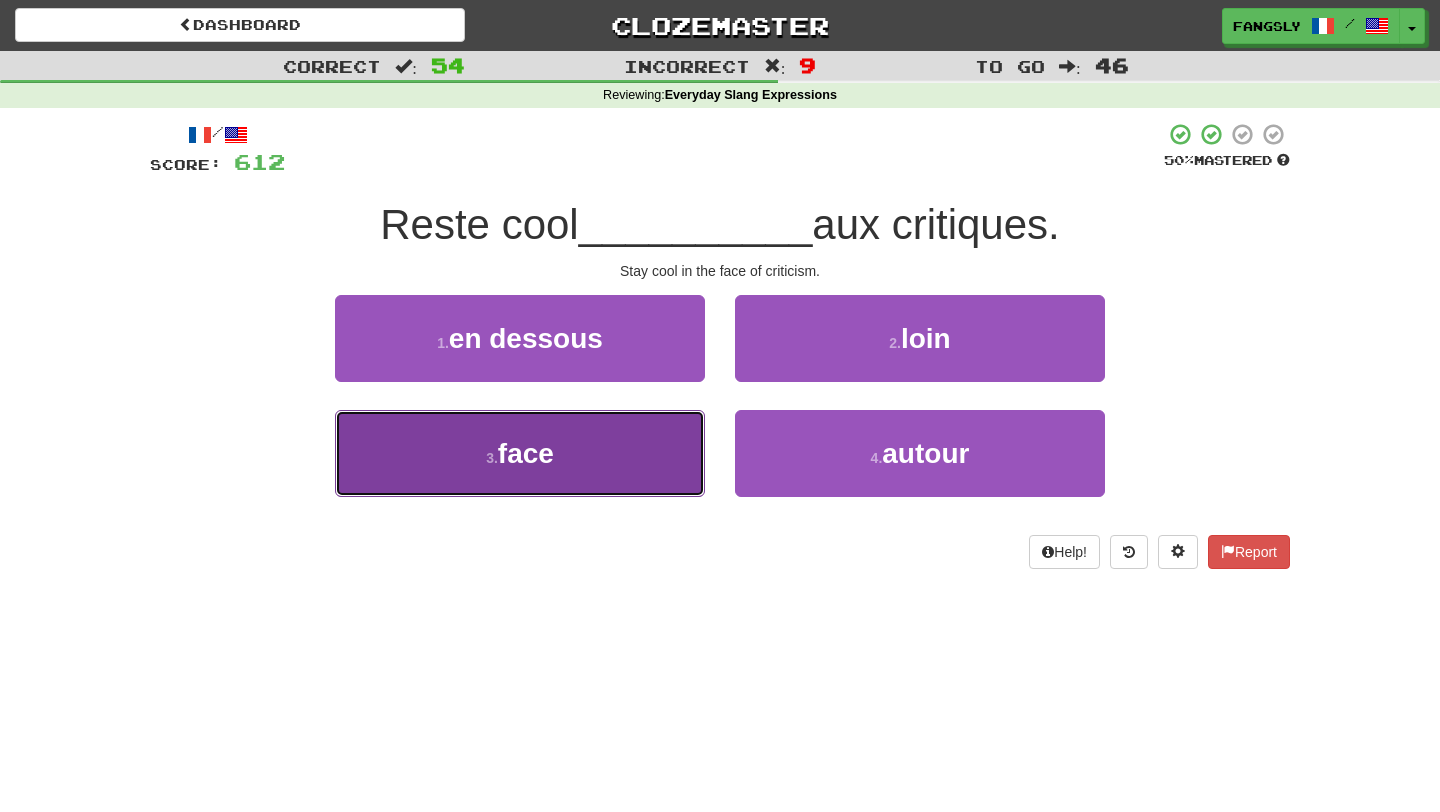 click on "3 .  face" at bounding box center (520, 453) 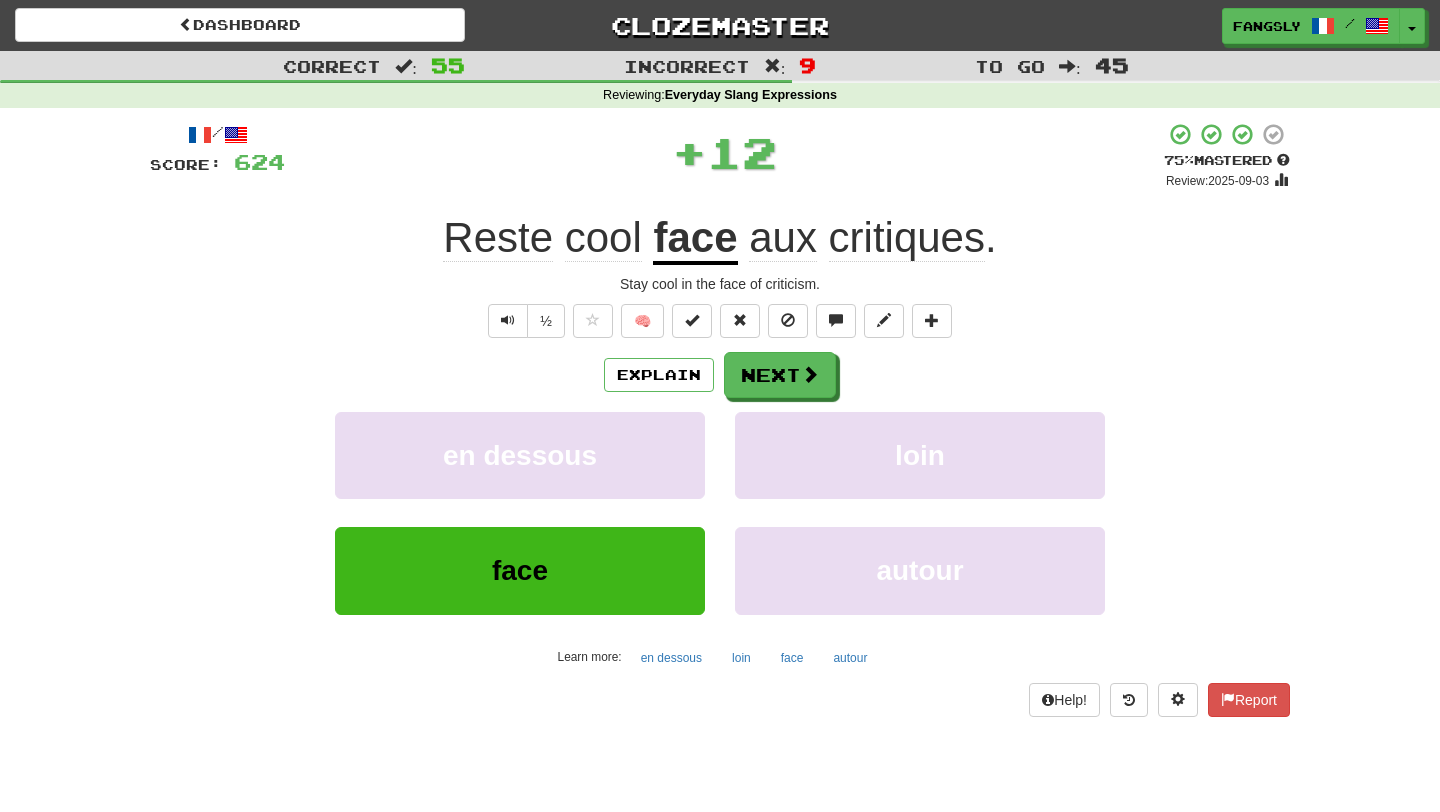 click on "Explain Next" at bounding box center [720, 375] 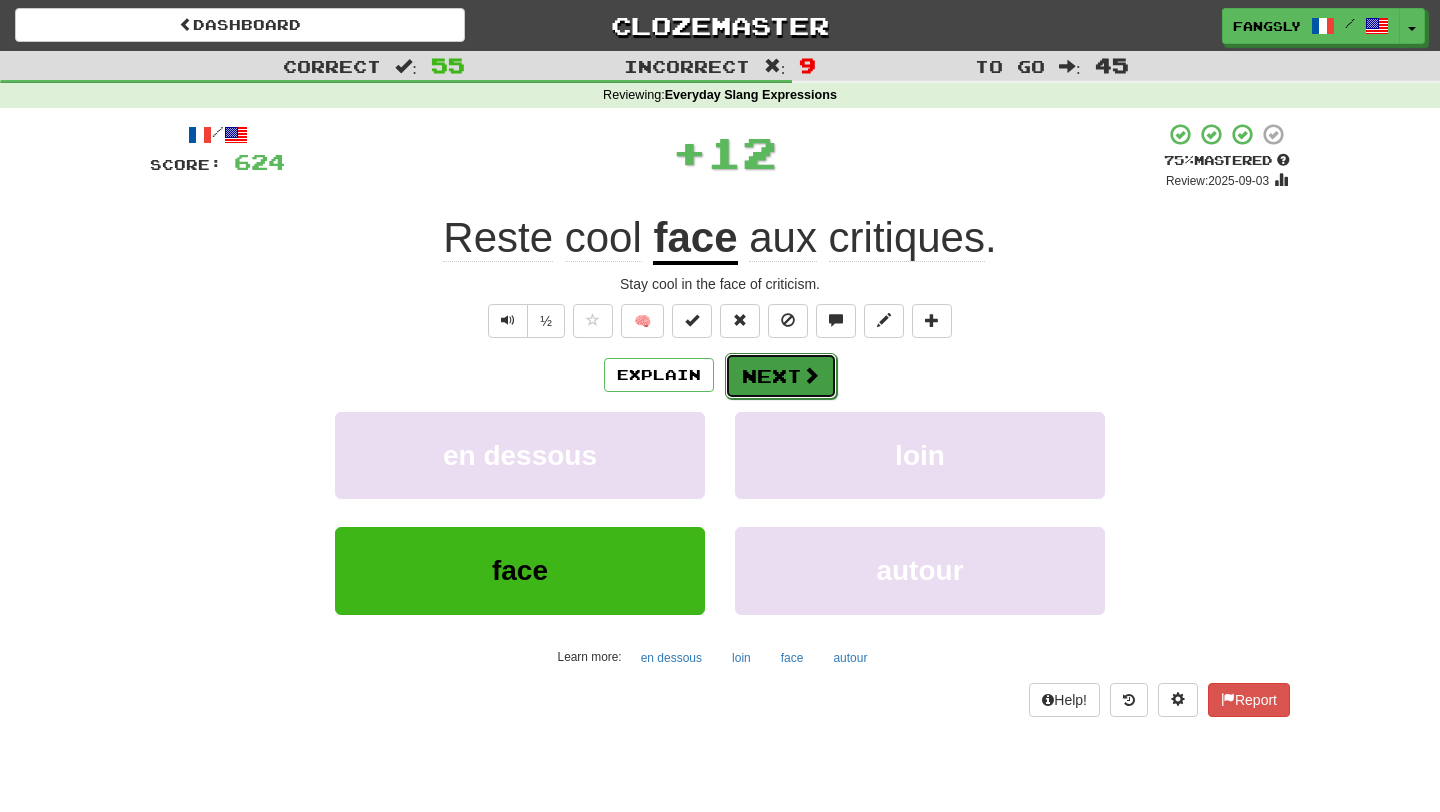 click on "Next" at bounding box center (781, 376) 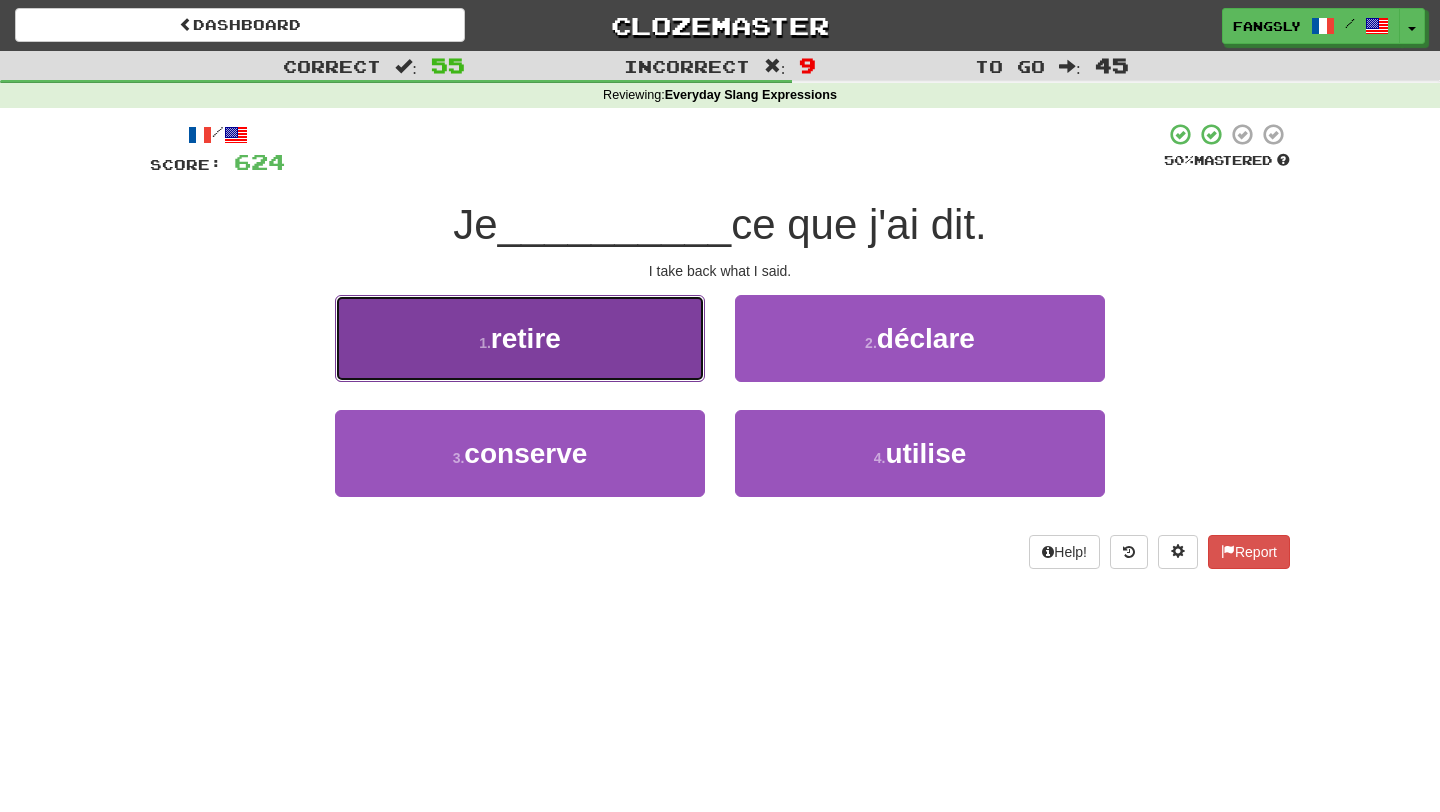 click on "1 .  retire" at bounding box center (520, 338) 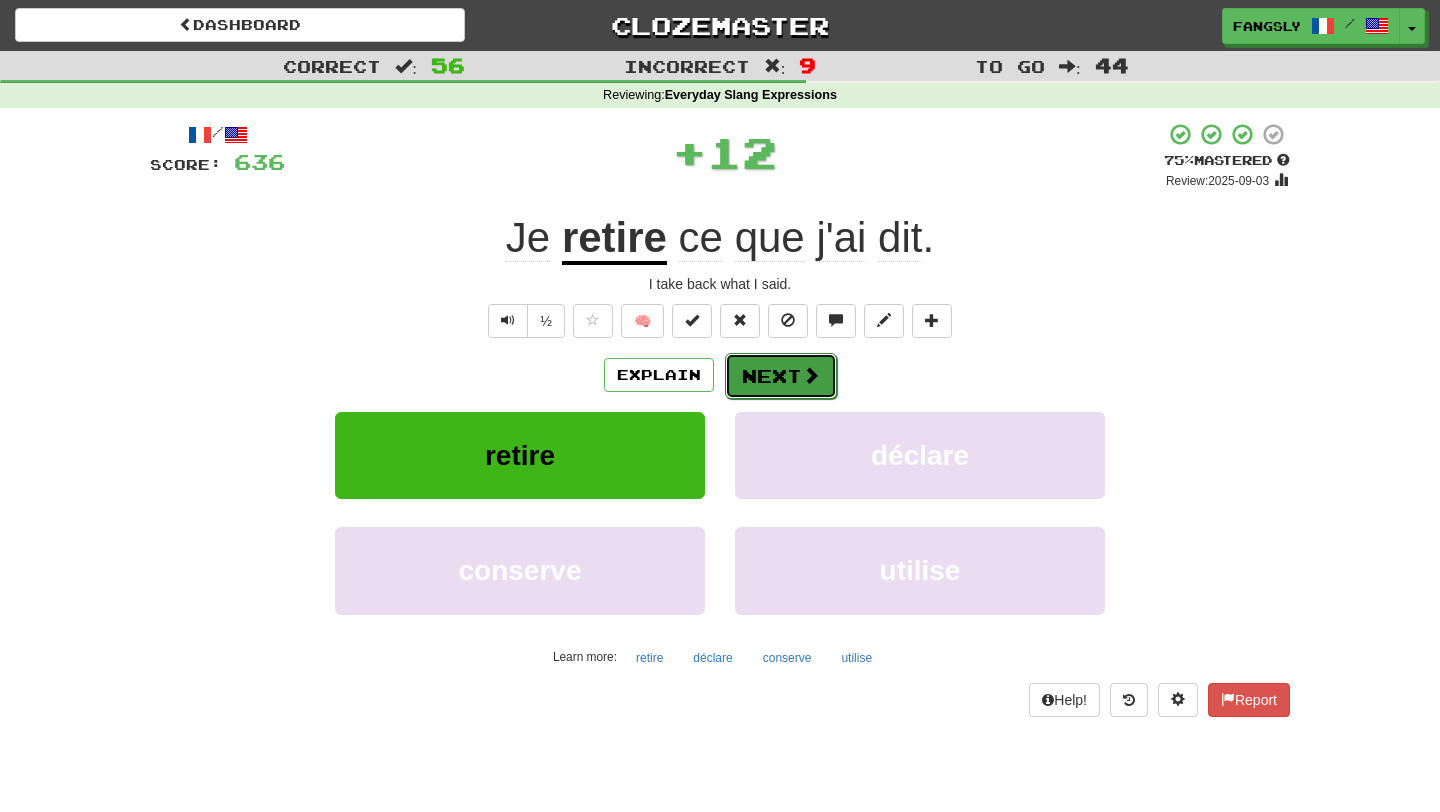 click at bounding box center [811, 375] 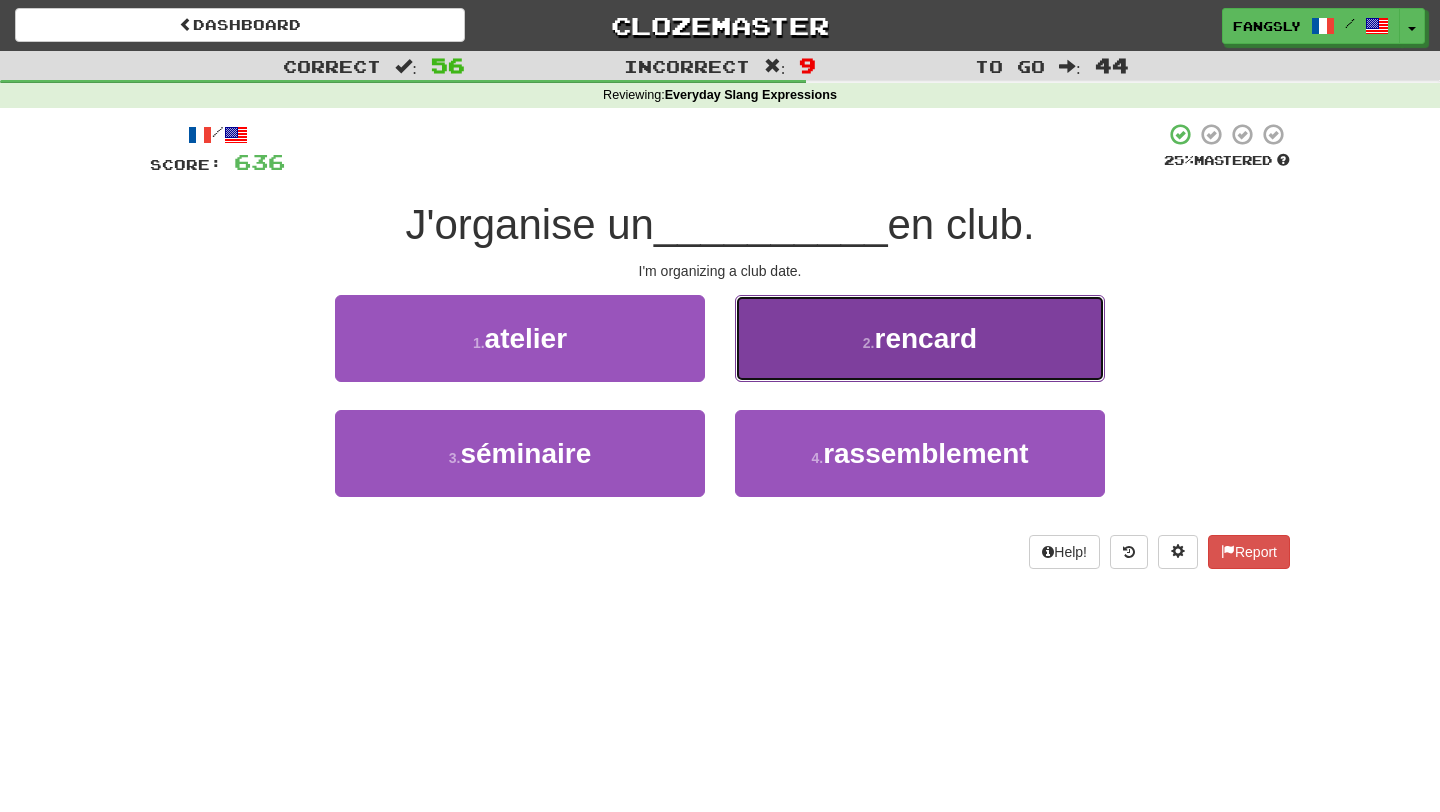 click on "2 .  rencard" at bounding box center (920, 338) 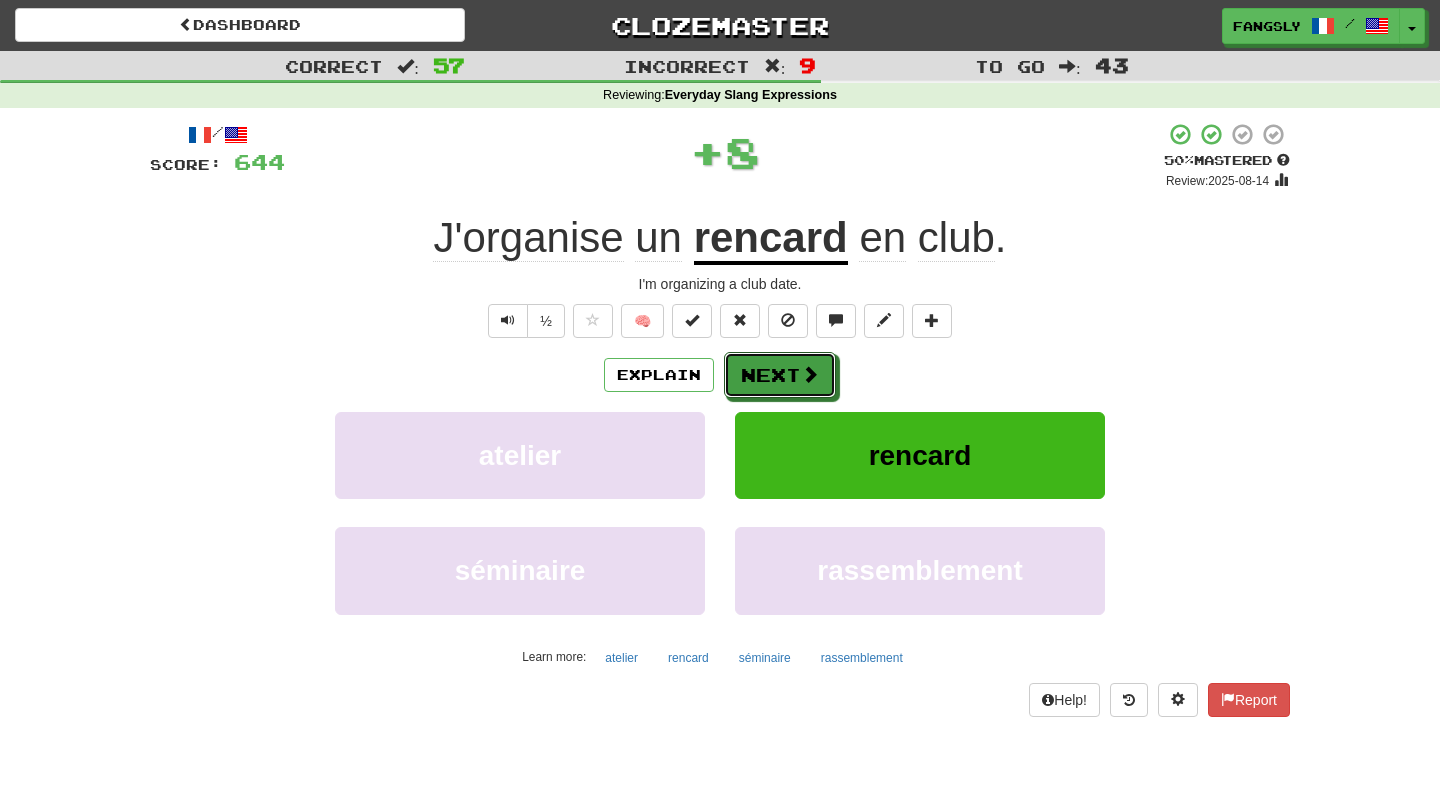 click at bounding box center [810, 374] 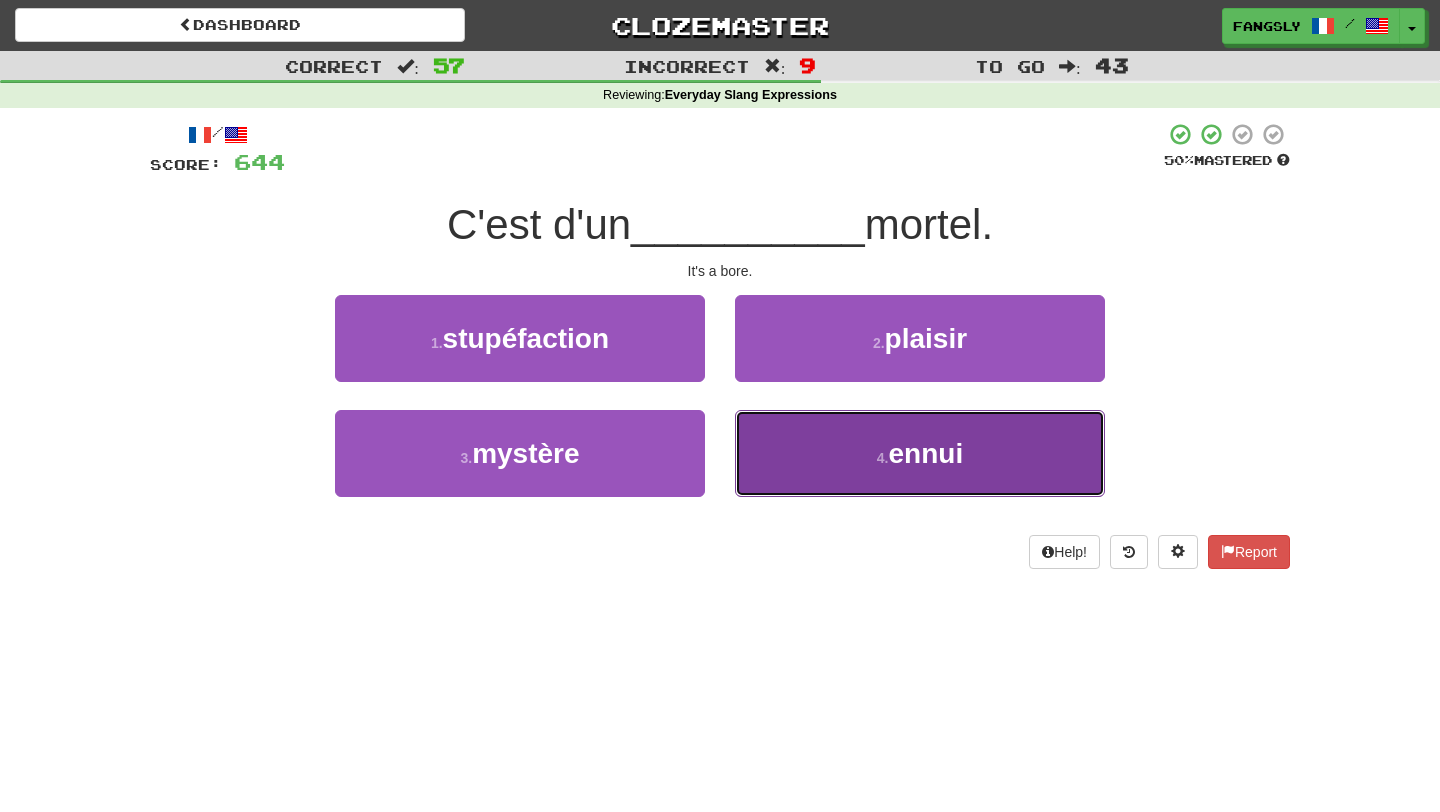 click on "4 .  ennui" at bounding box center [920, 453] 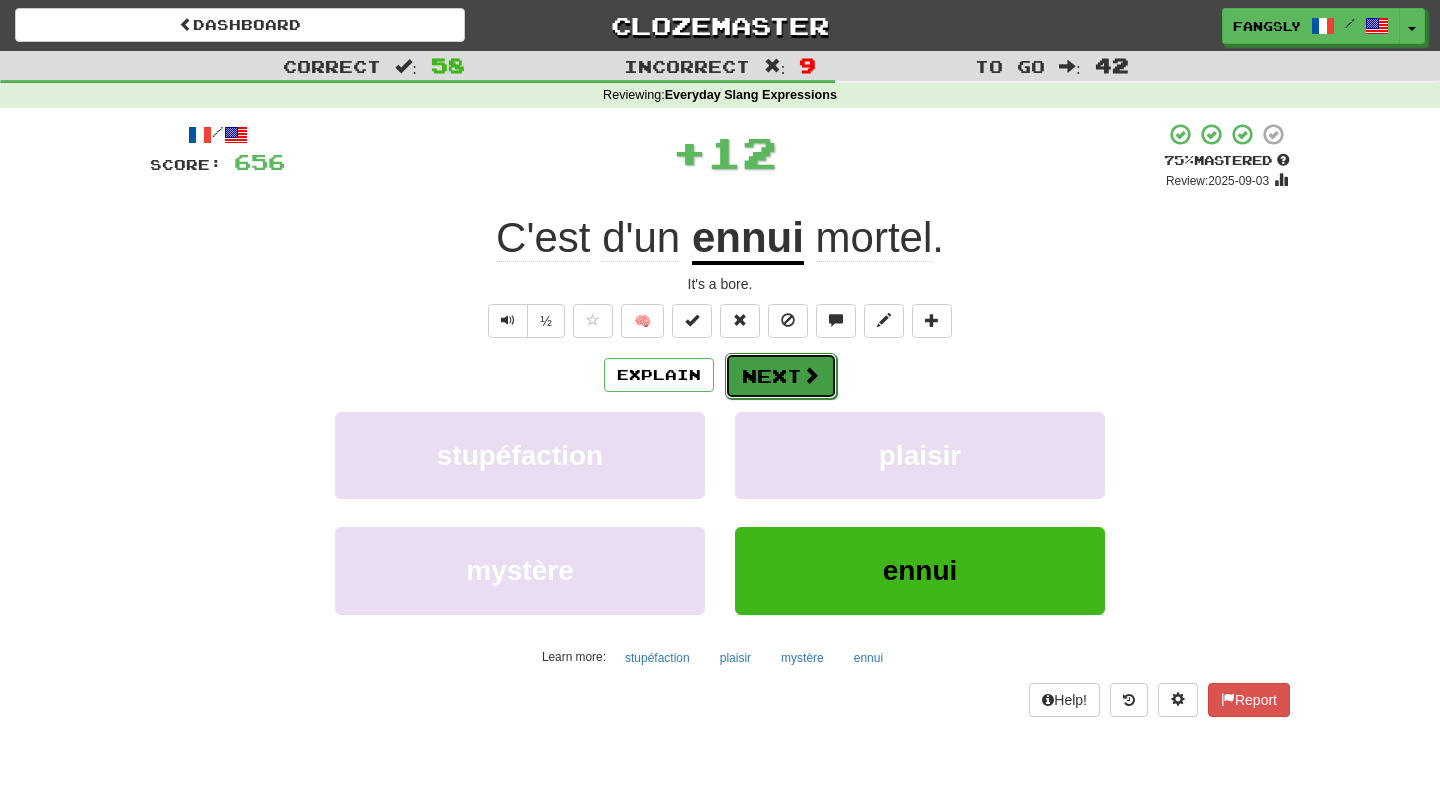 click on "Next" at bounding box center [781, 376] 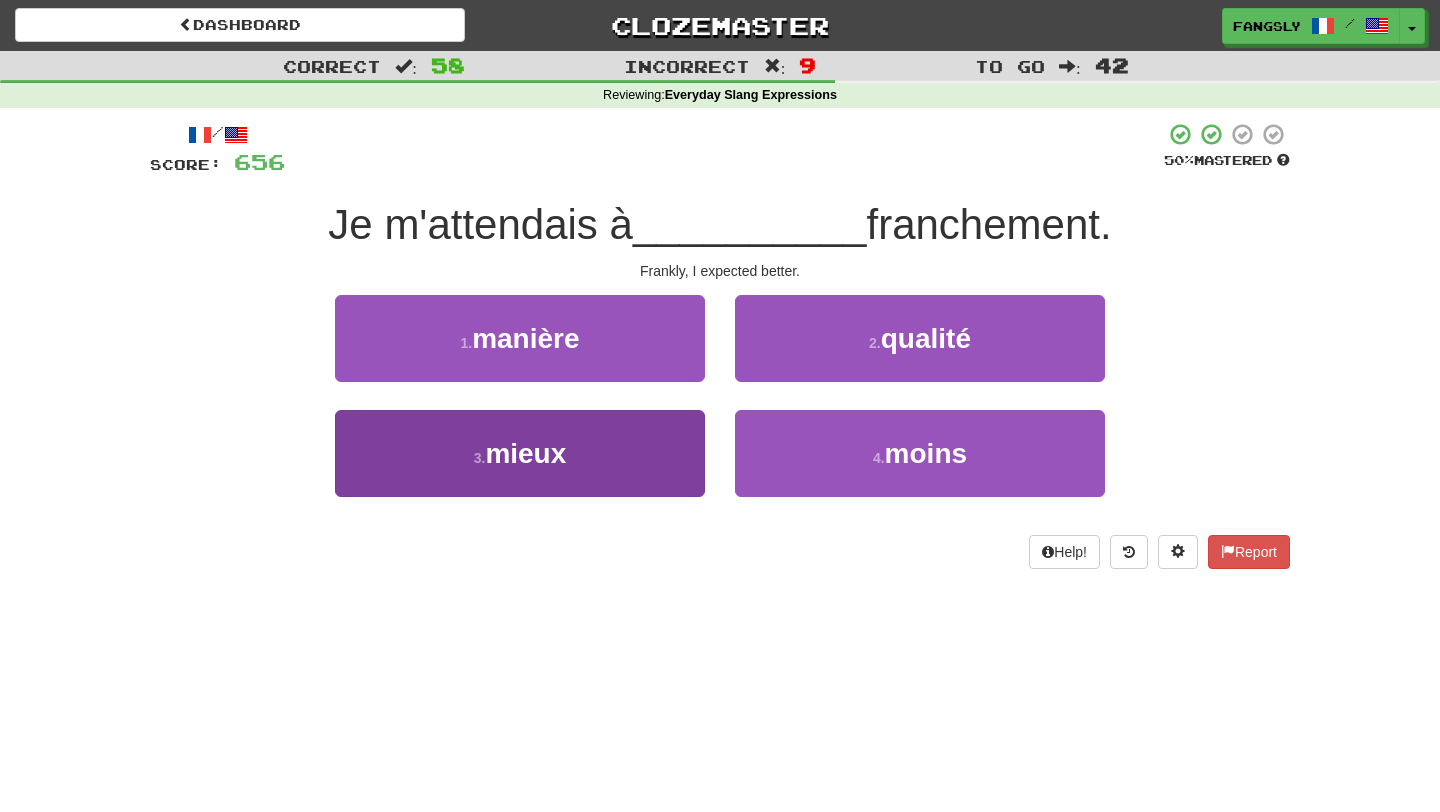 click on "3 .  mieux" at bounding box center [520, 467] 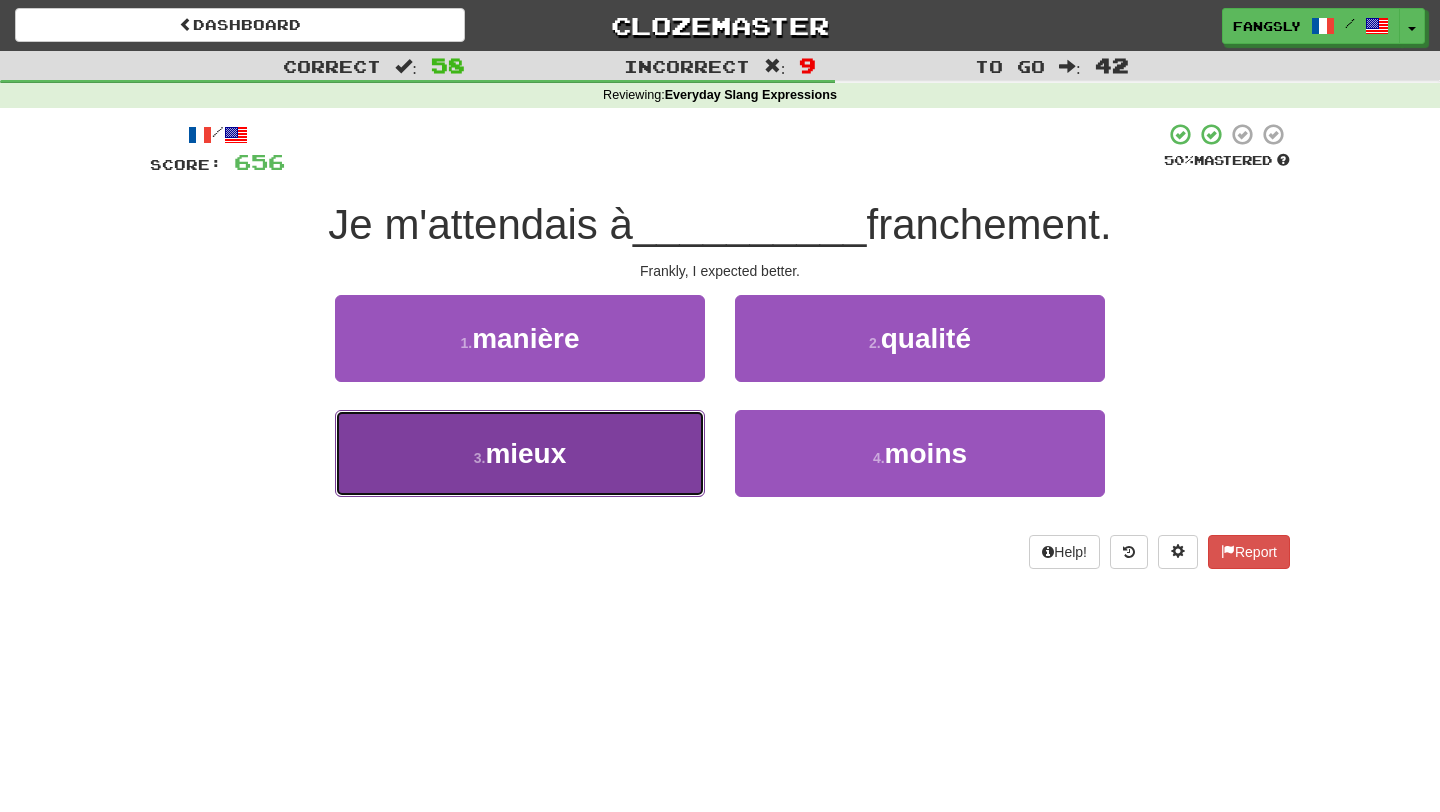 click on "3 .  mieux" at bounding box center [520, 453] 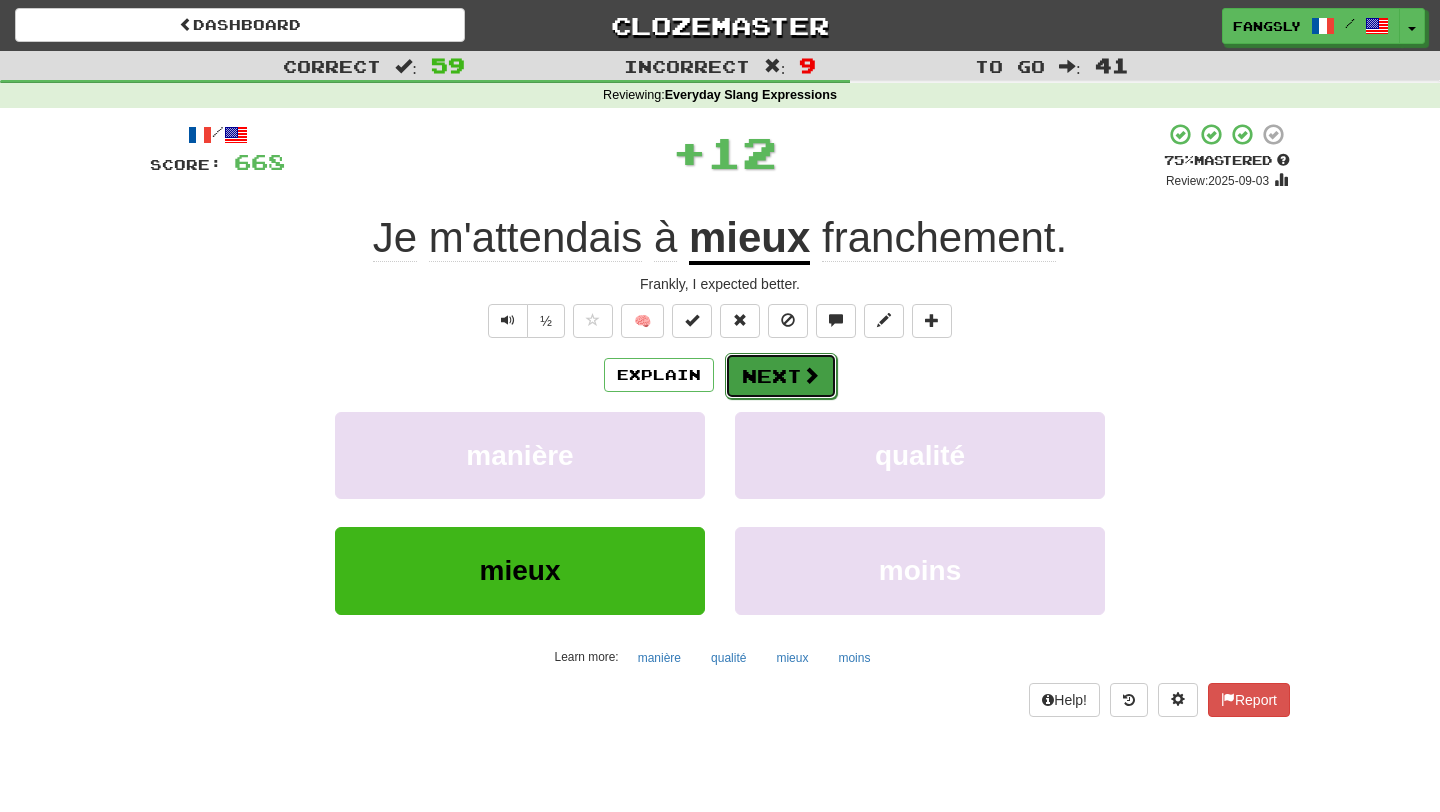 click on "Next" at bounding box center (781, 376) 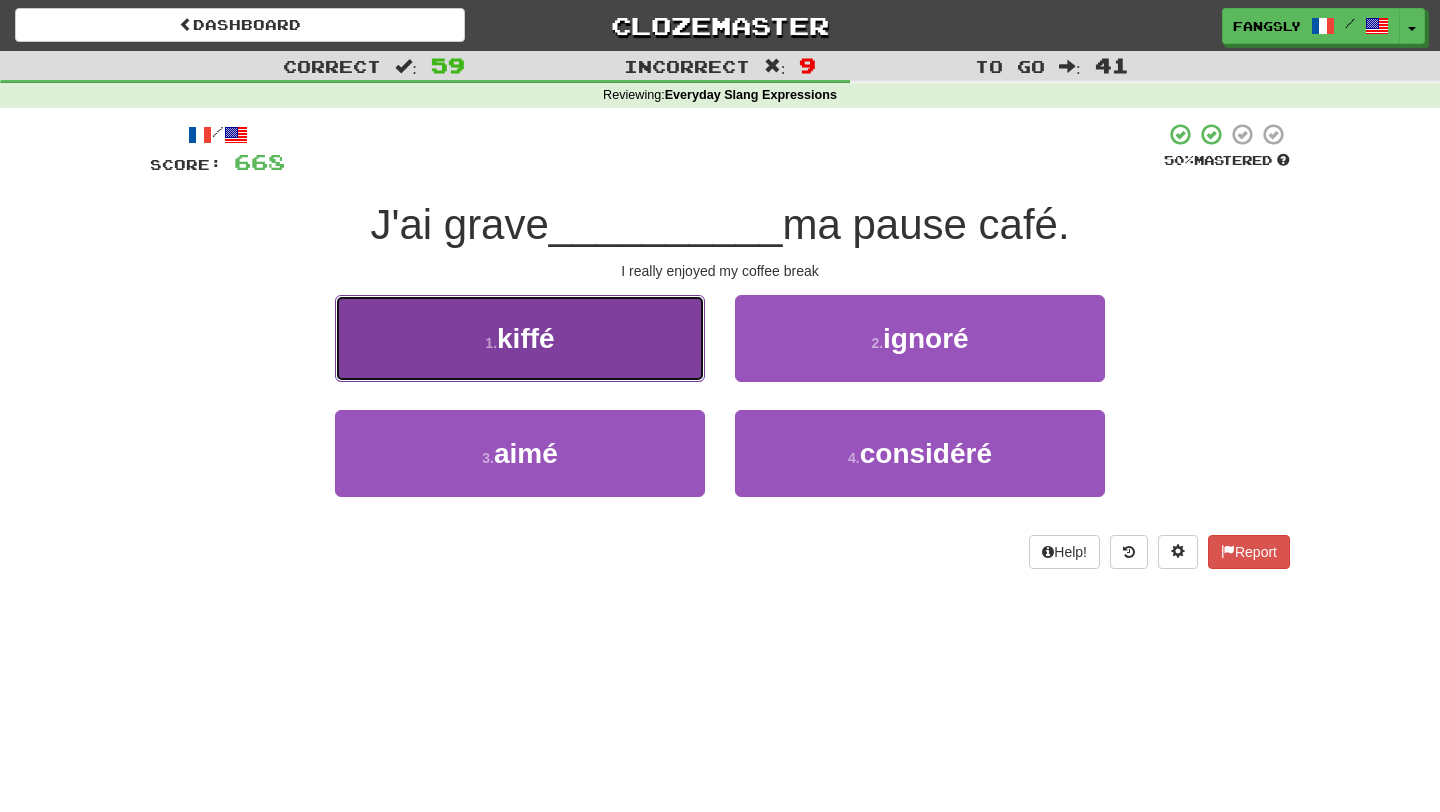 click on "1 .  kiffé" at bounding box center (520, 338) 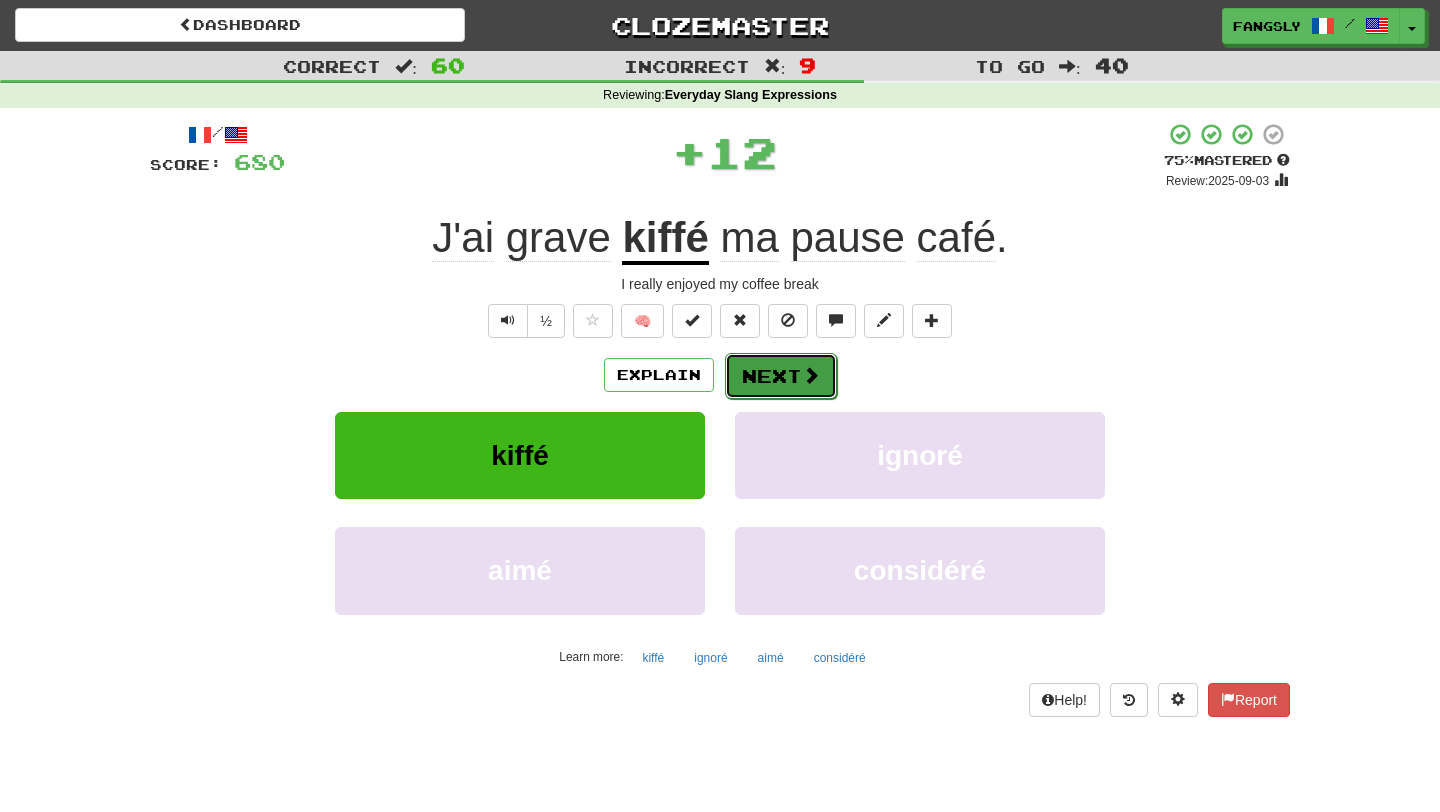click on "Next" at bounding box center [781, 376] 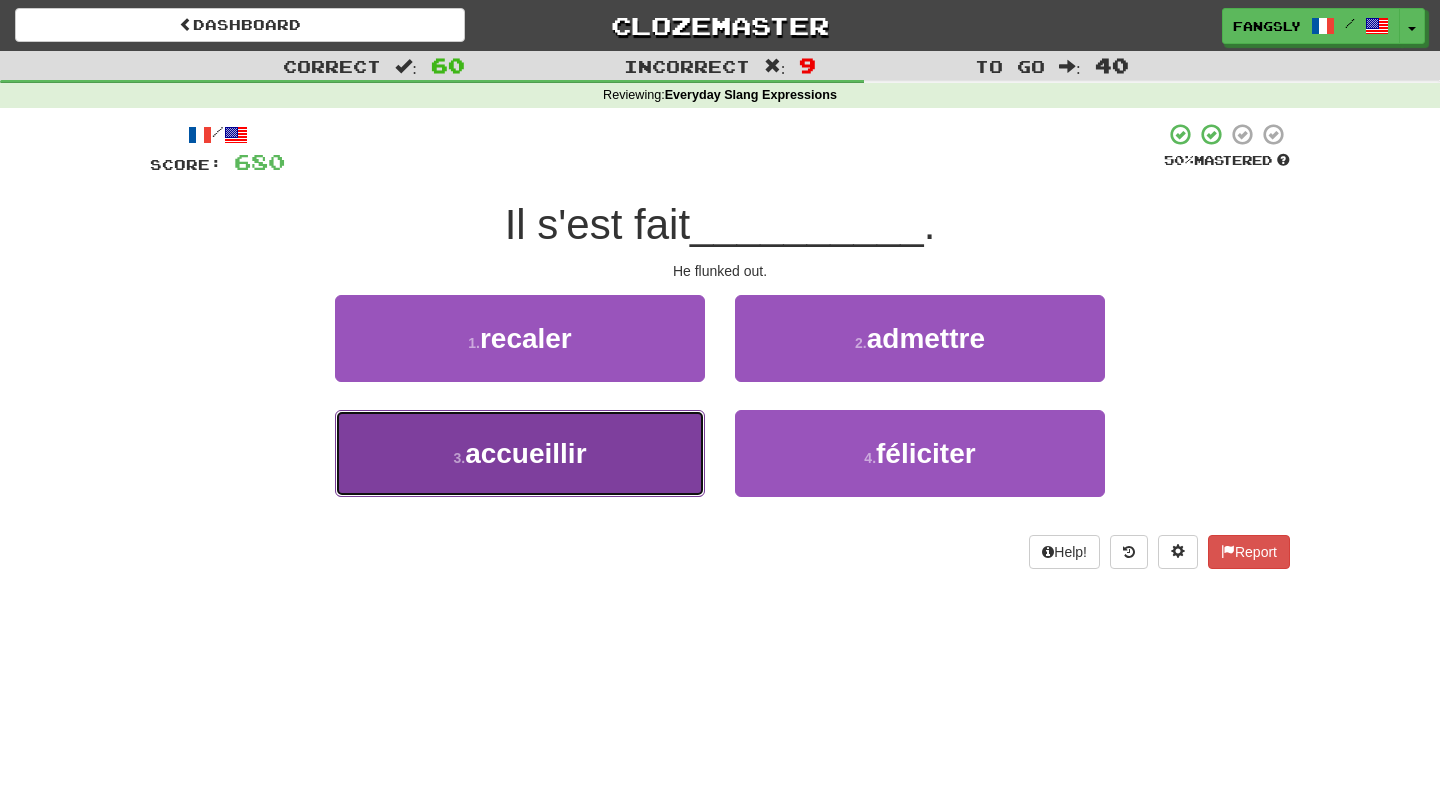 click on "3 .  accueillir" at bounding box center [520, 453] 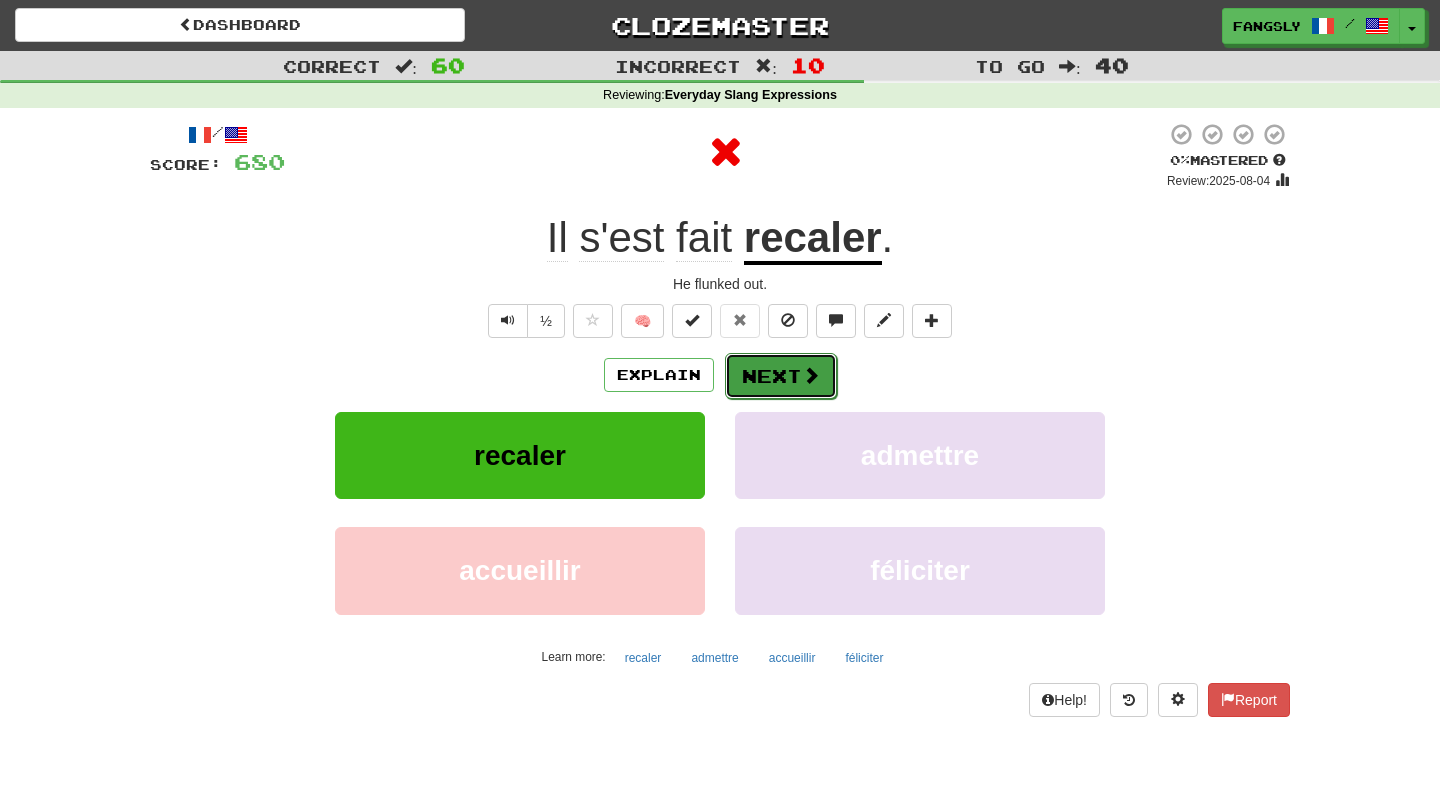 click on "Next" at bounding box center (781, 376) 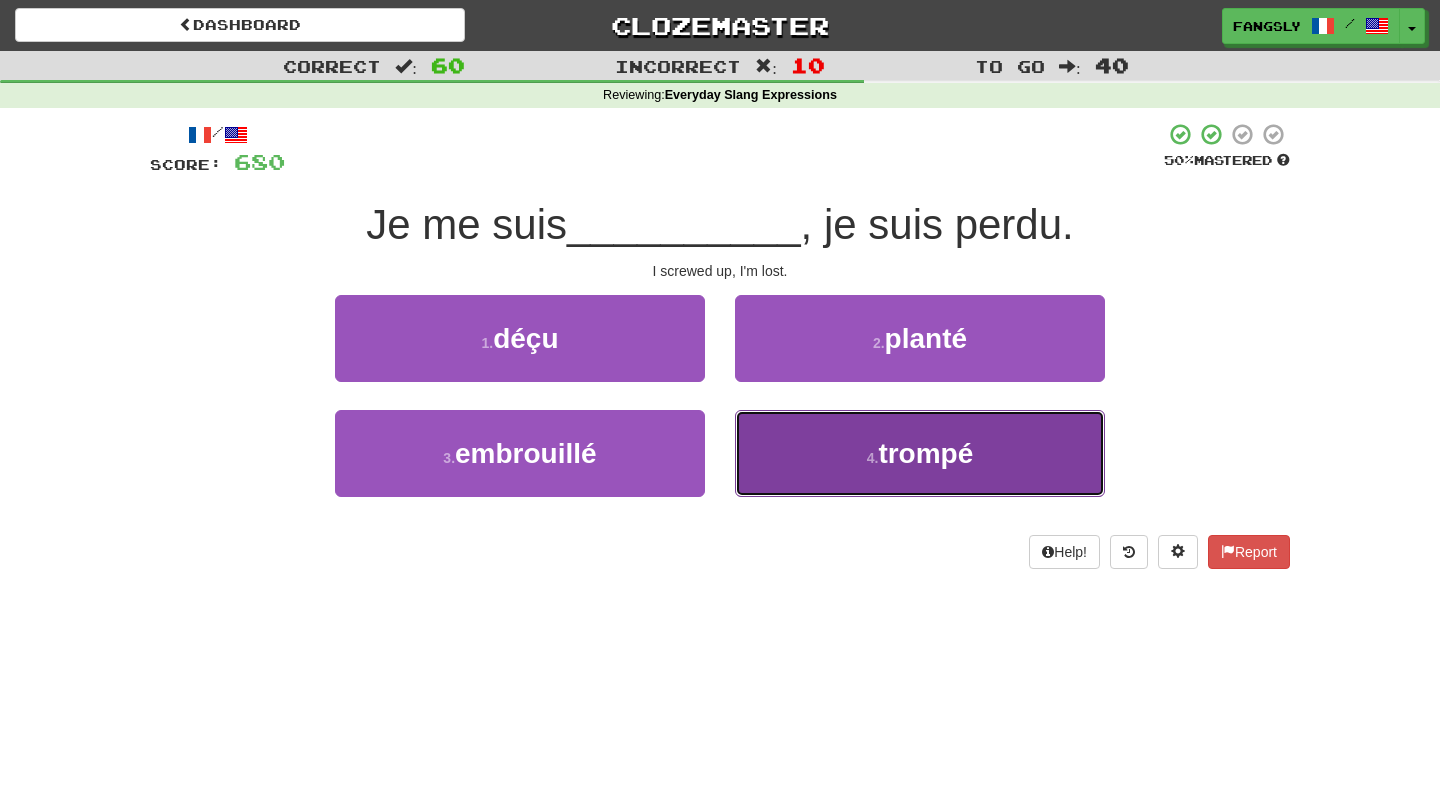 click on "4 .  trompé" at bounding box center (920, 453) 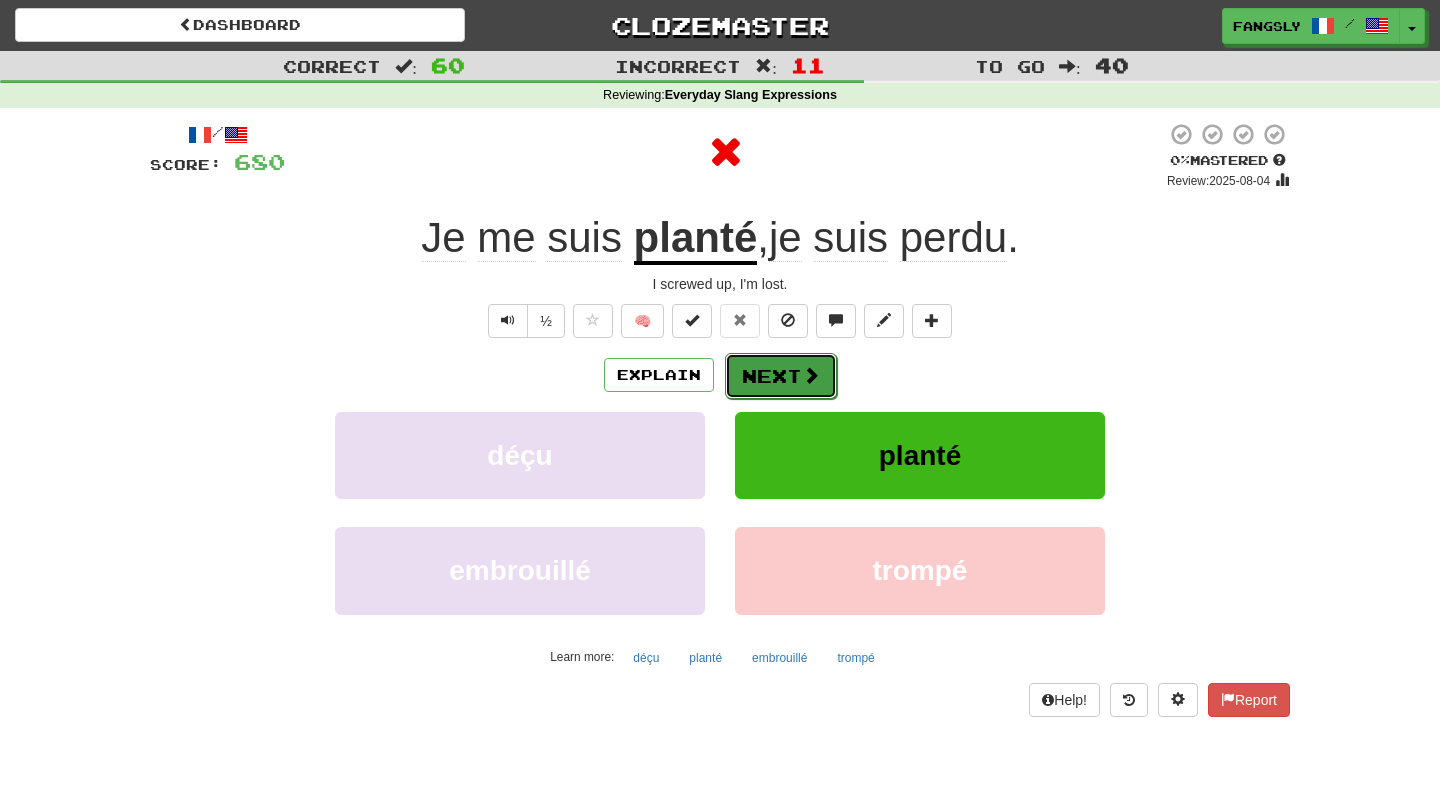 click on "Next" at bounding box center (781, 376) 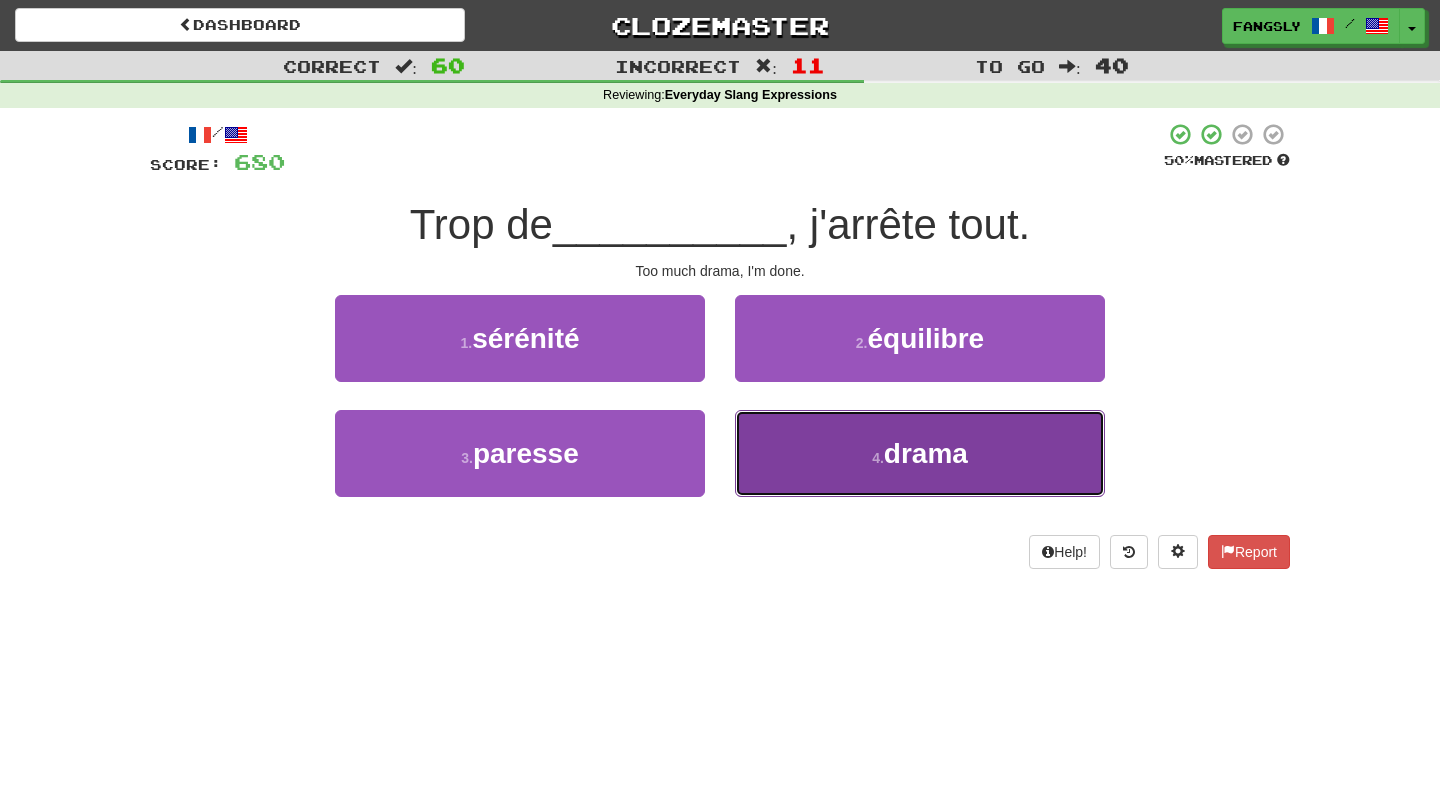 click on "4 .  drama" at bounding box center [920, 453] 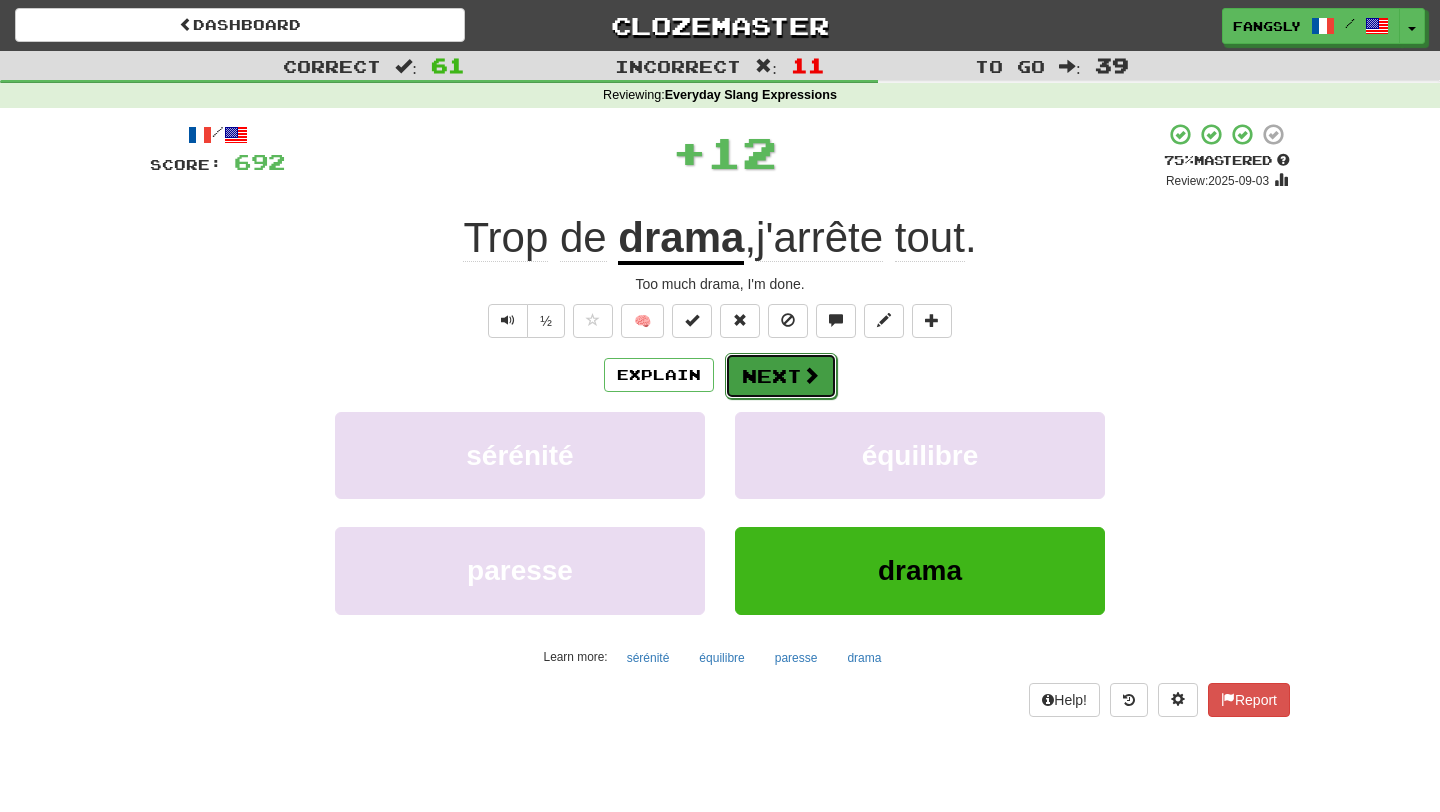 click on "Next" at bounding box center (781, 376) 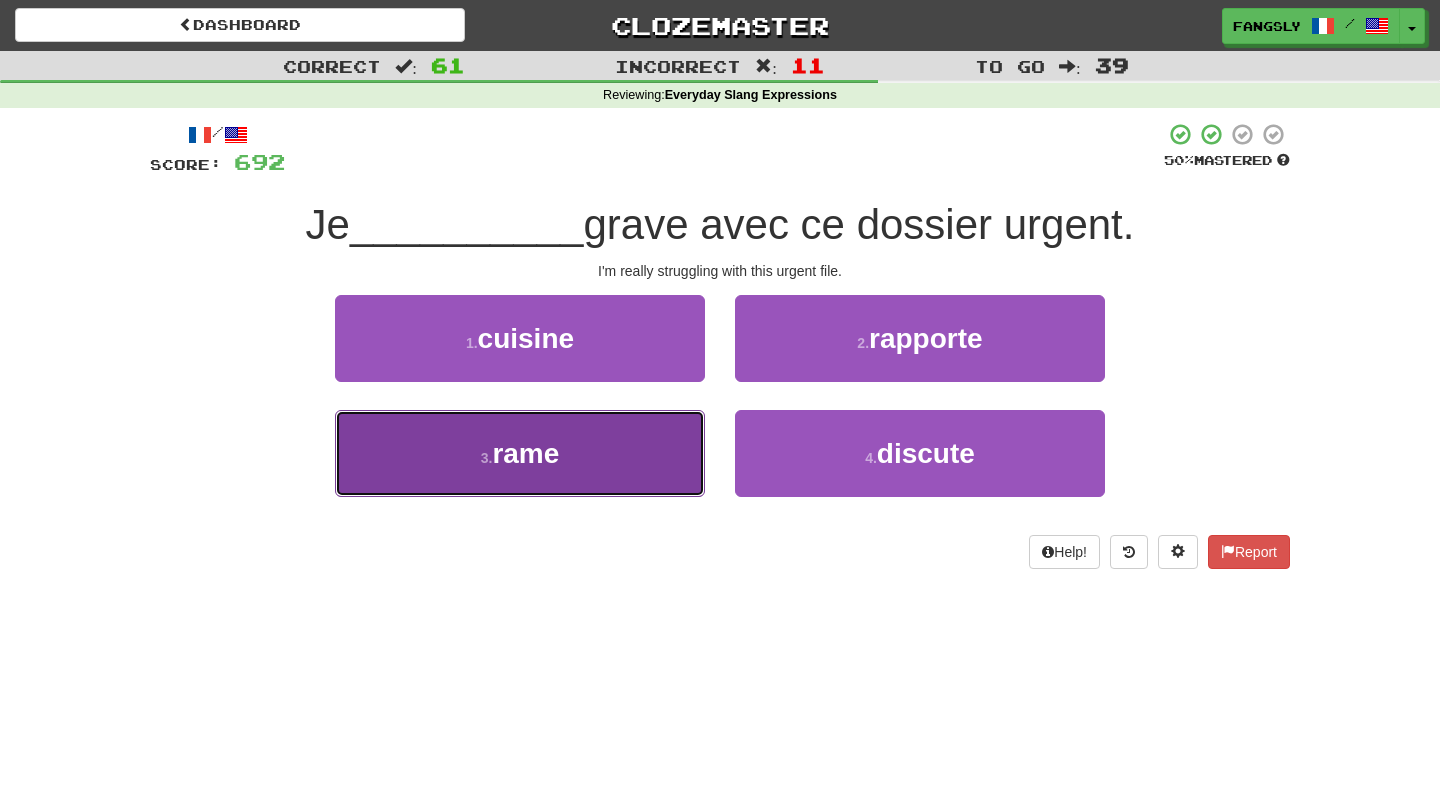click on "3 .  rame" at bounding box center (520, 453) 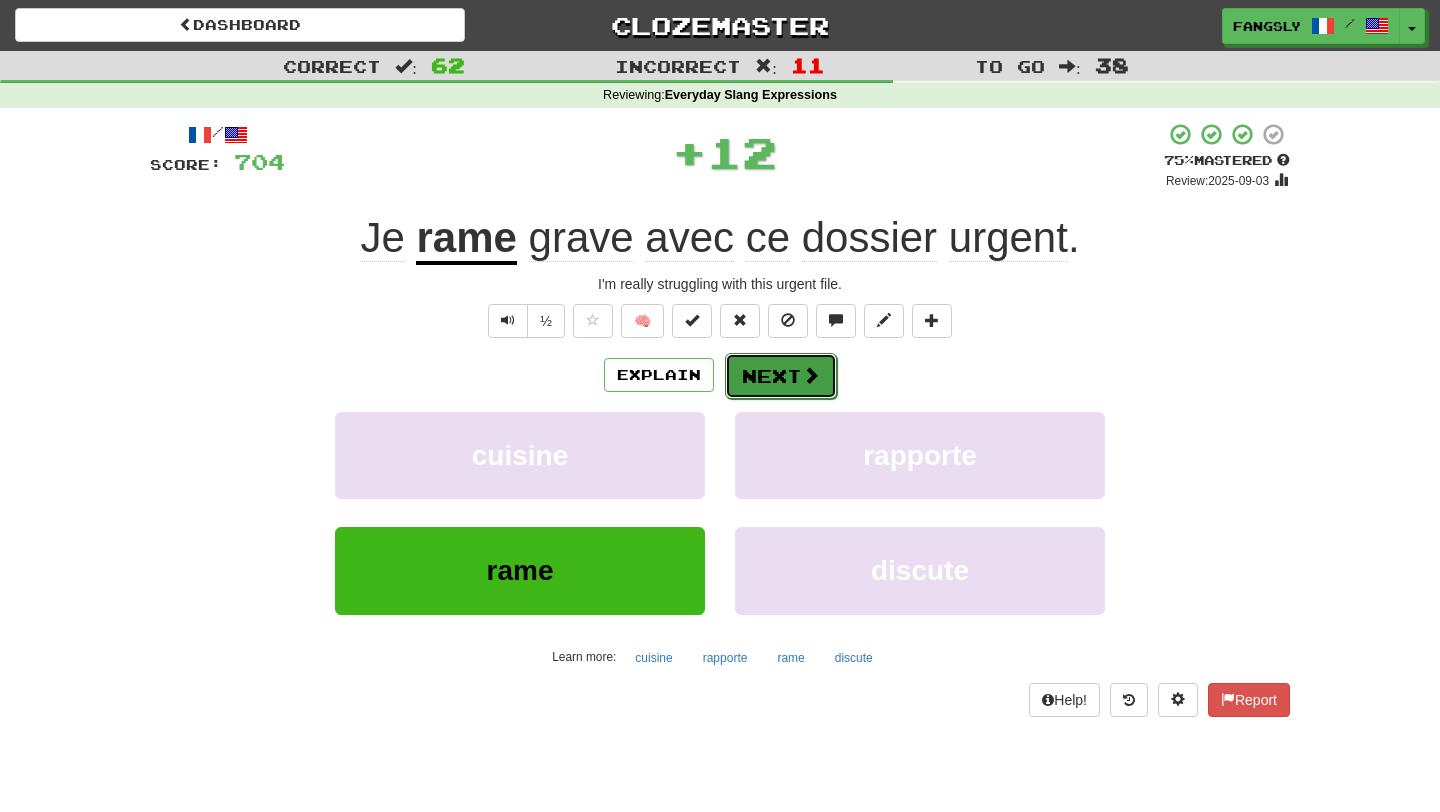 click on "Next" at bounding box center [781, 376] 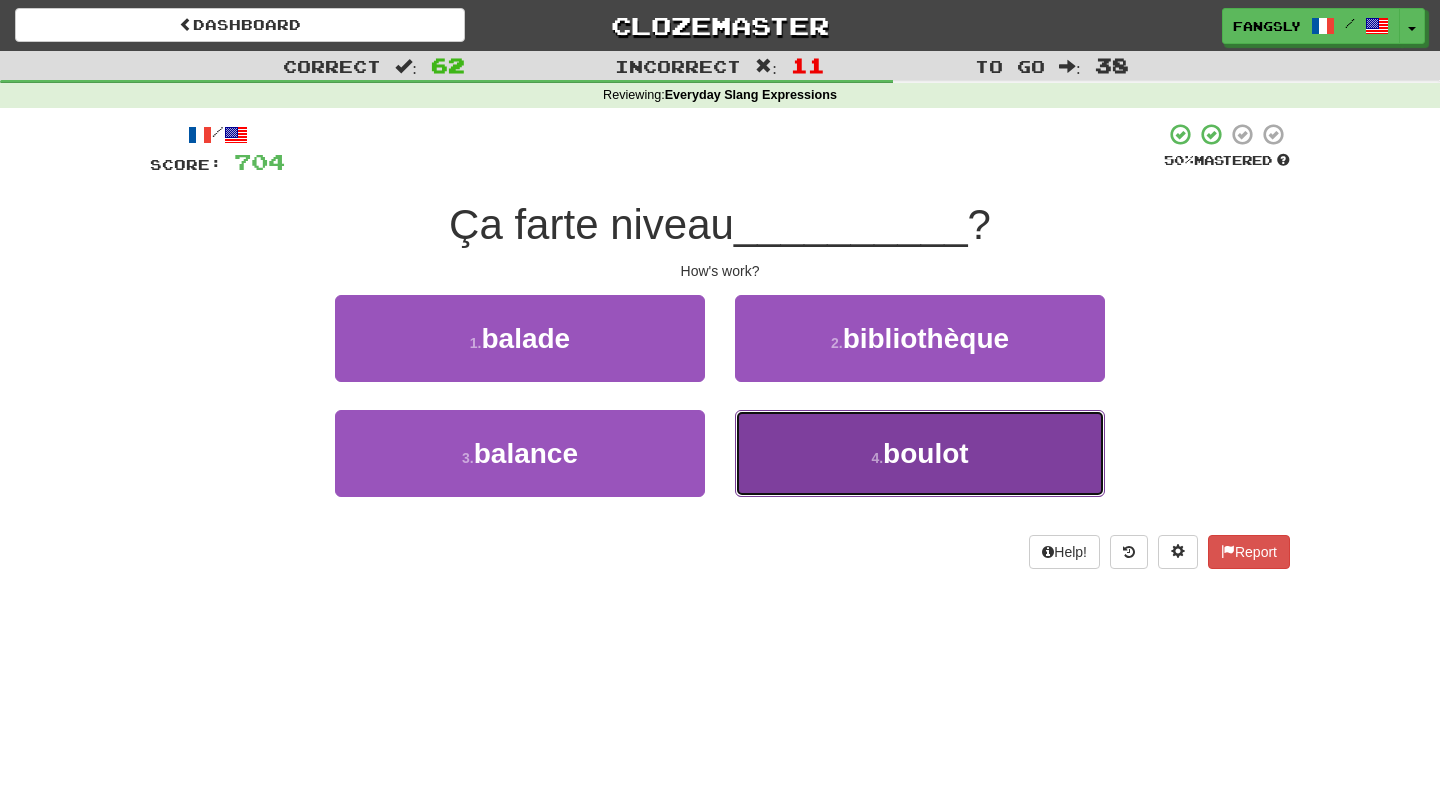 click on "4 .  boulot" at bounding box center (920, 453) 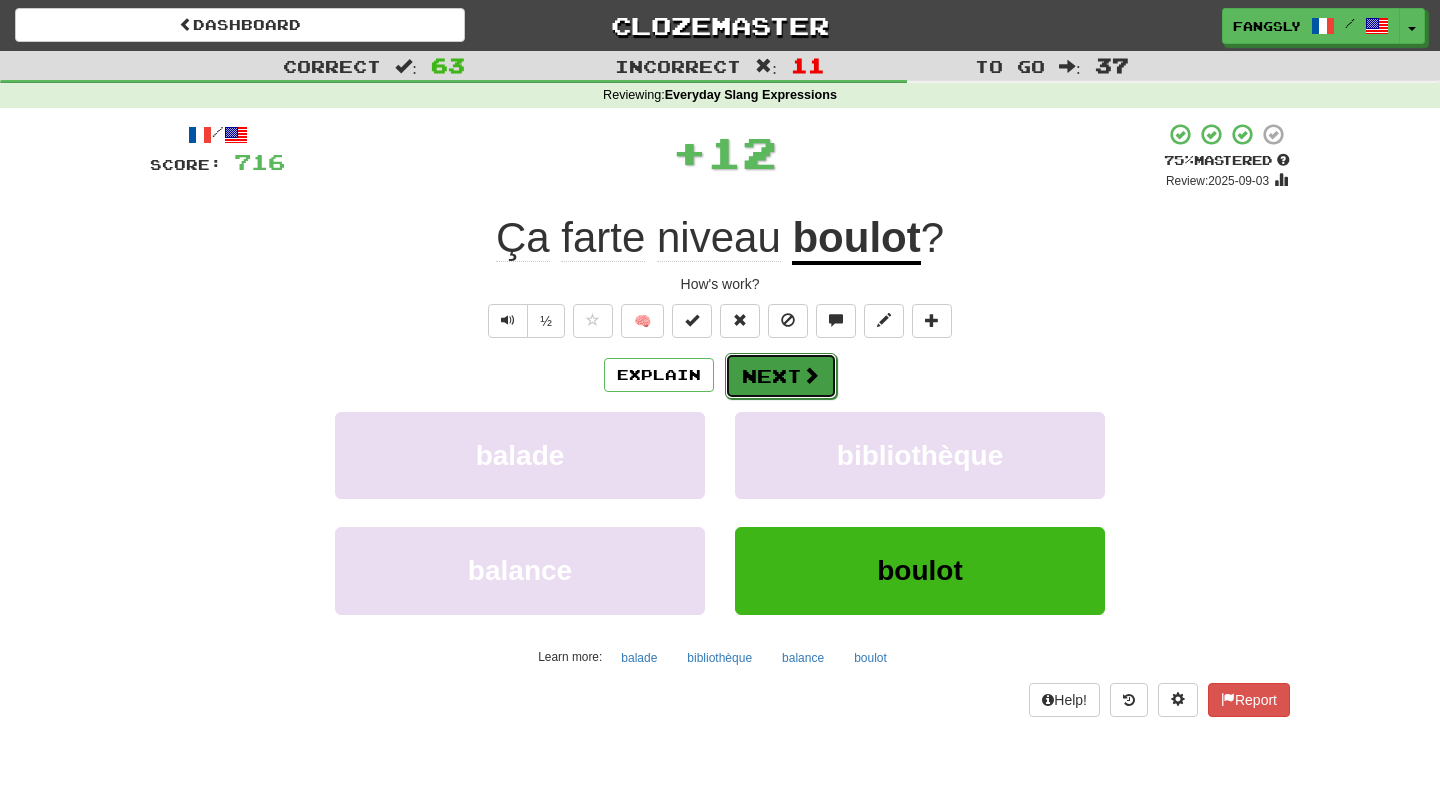 click on "Next" at bounding box center (781, 376) 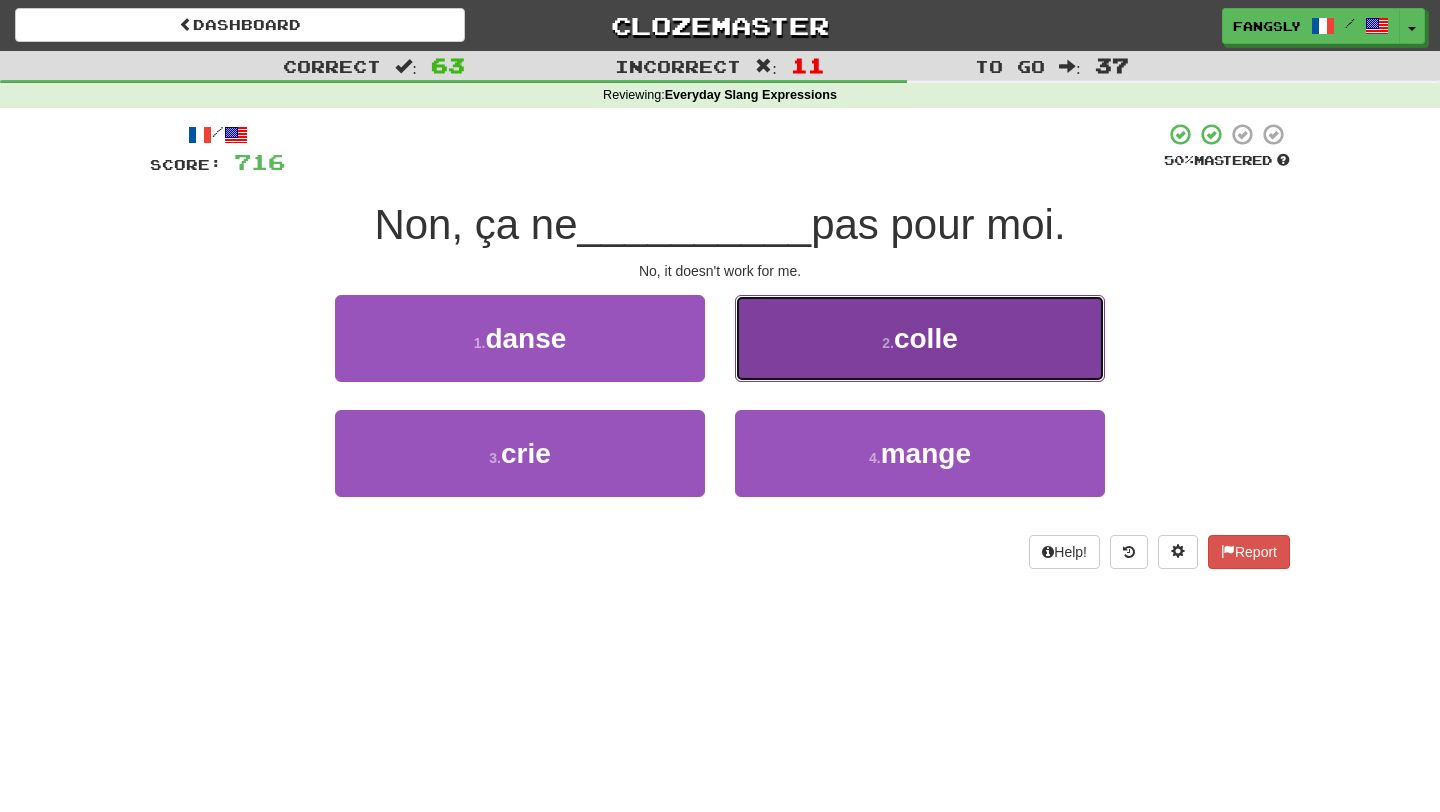 click on "2 .  colle" at bounding box center (920, 338) 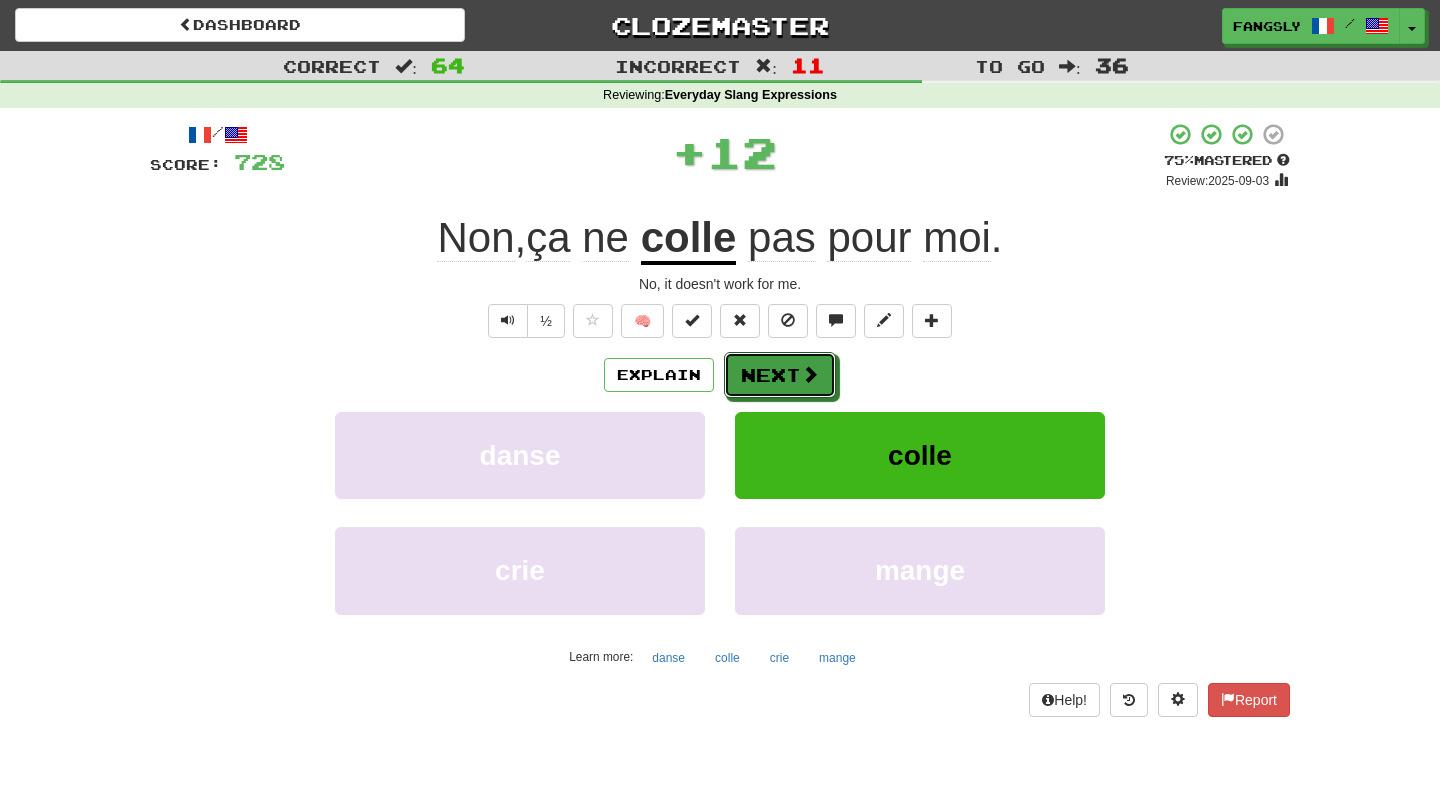 click on "Next" at bounding box center (780, 375) 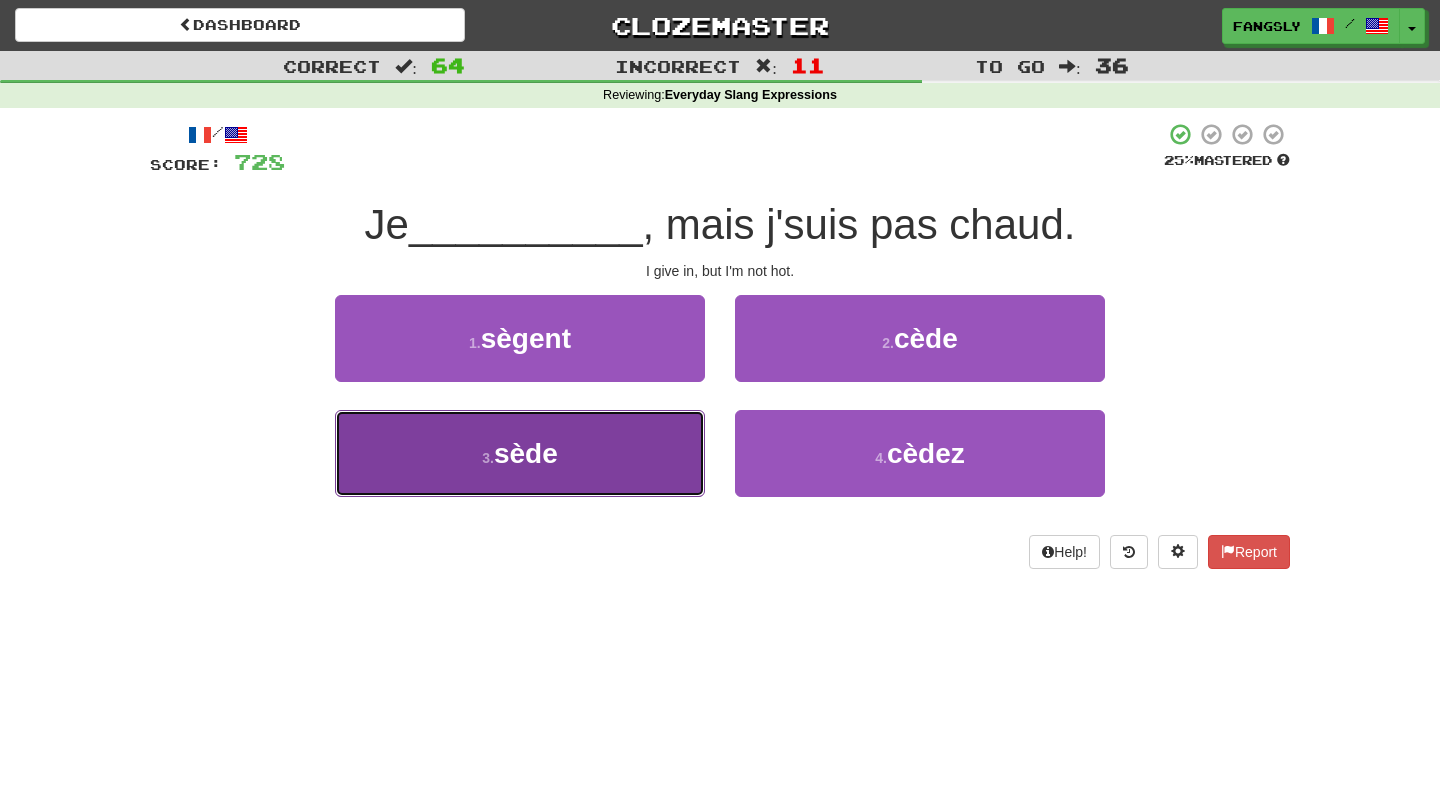click on "3 .  sède" at bounding box center [520, 453] 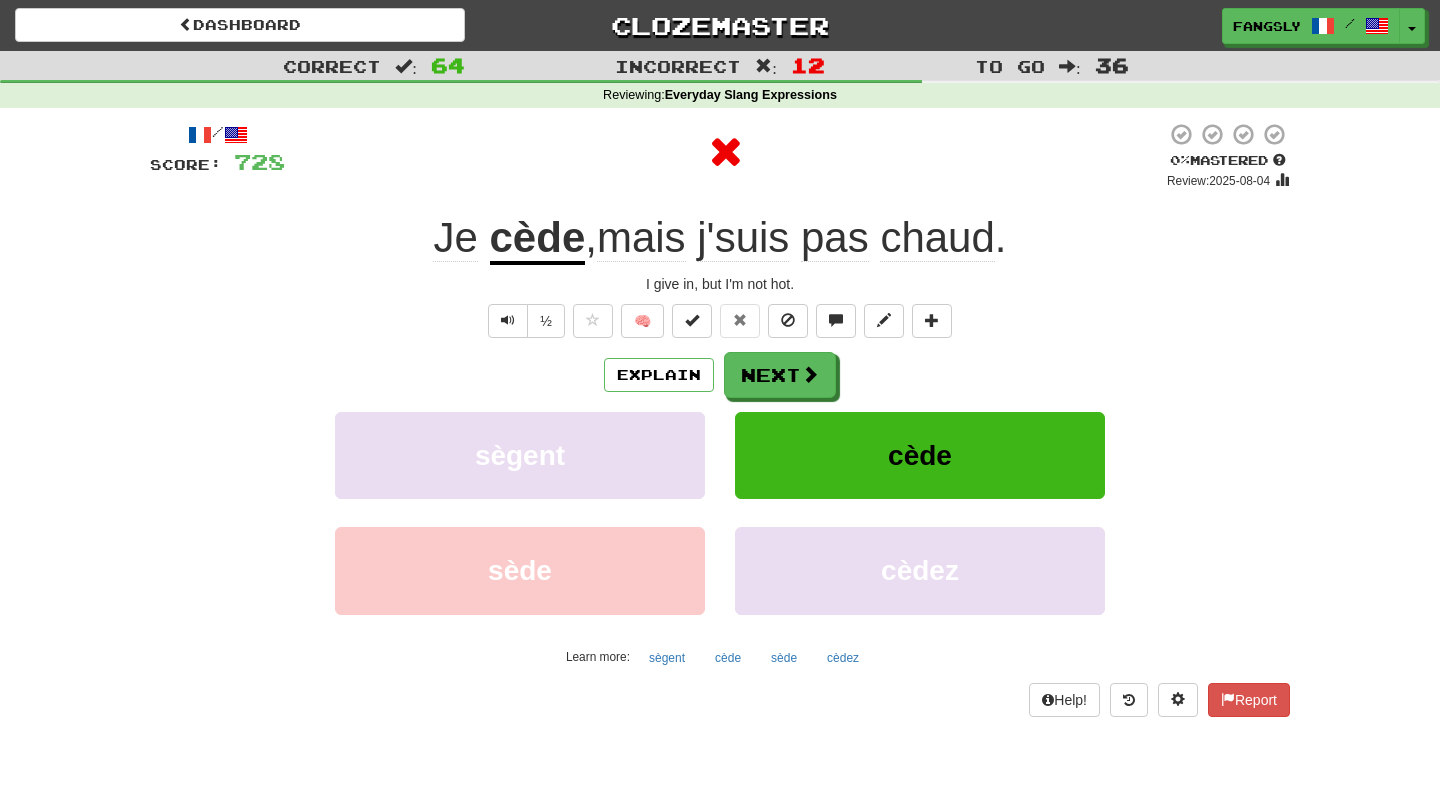 click on "Explain Next sègent cède sède cèdez Learn more: sègent cède sède cèdez" at bounding box center [720, 512] 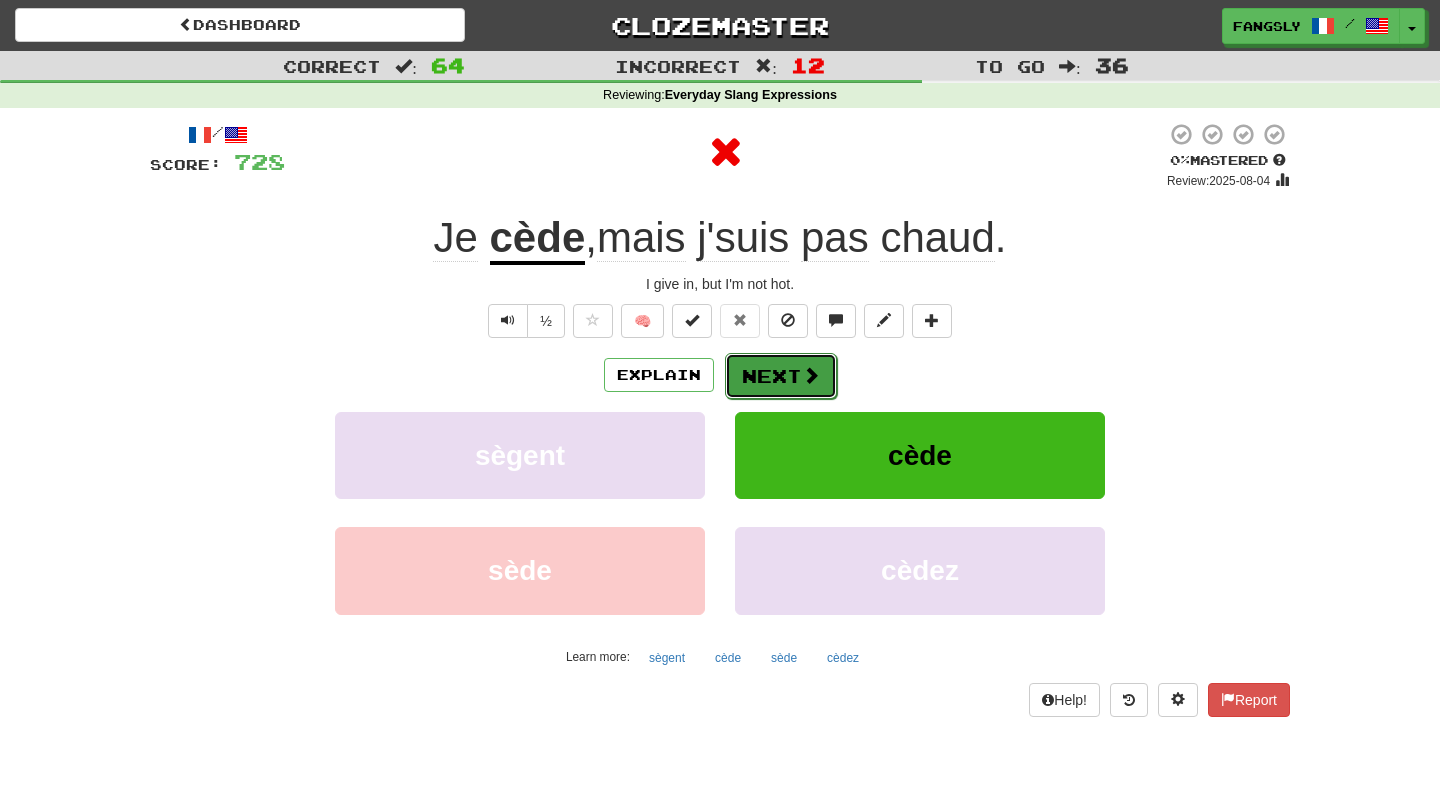 click on "Next" at bounding box center [781, 376] 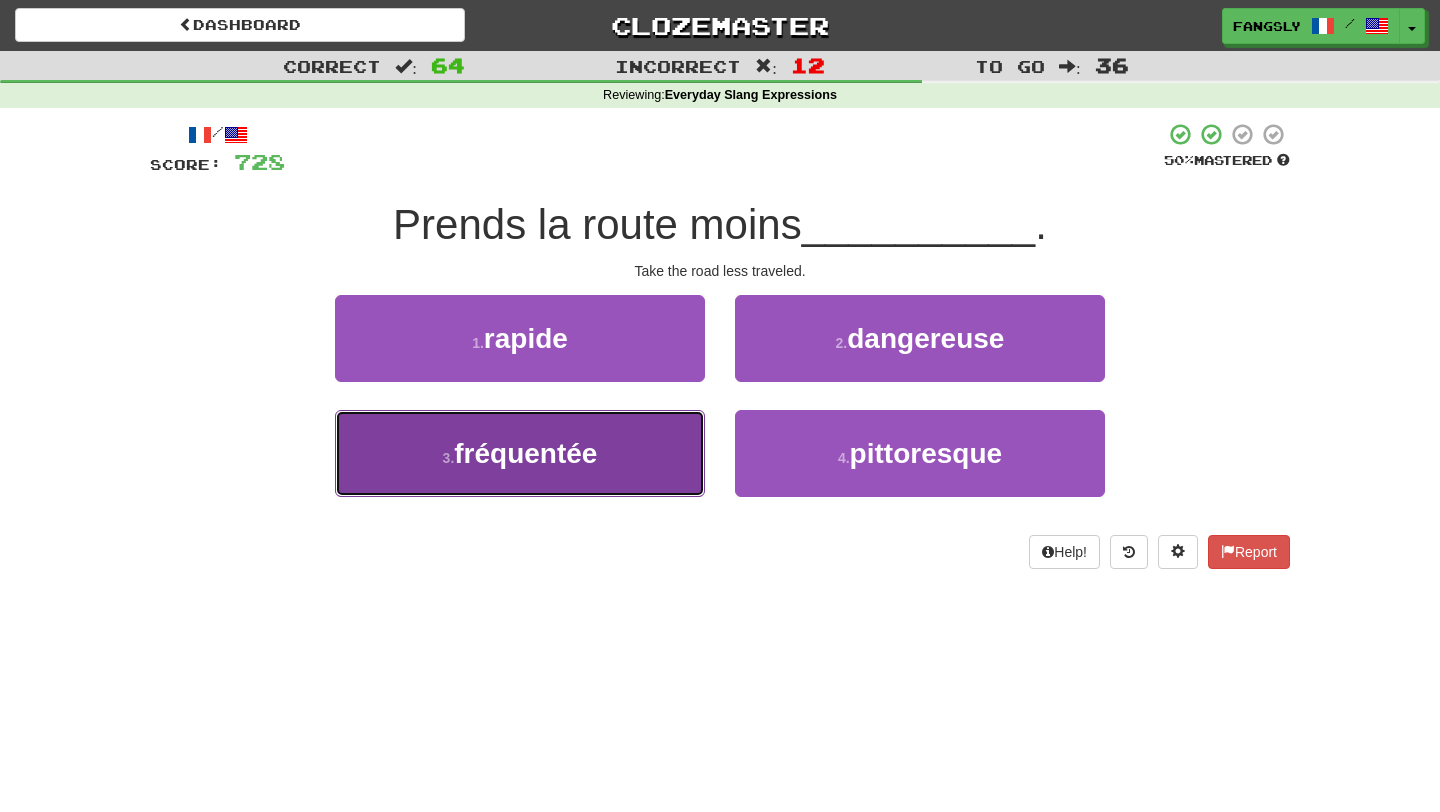 click on "3 .  fréquentée" at bounding box center (520, 453) 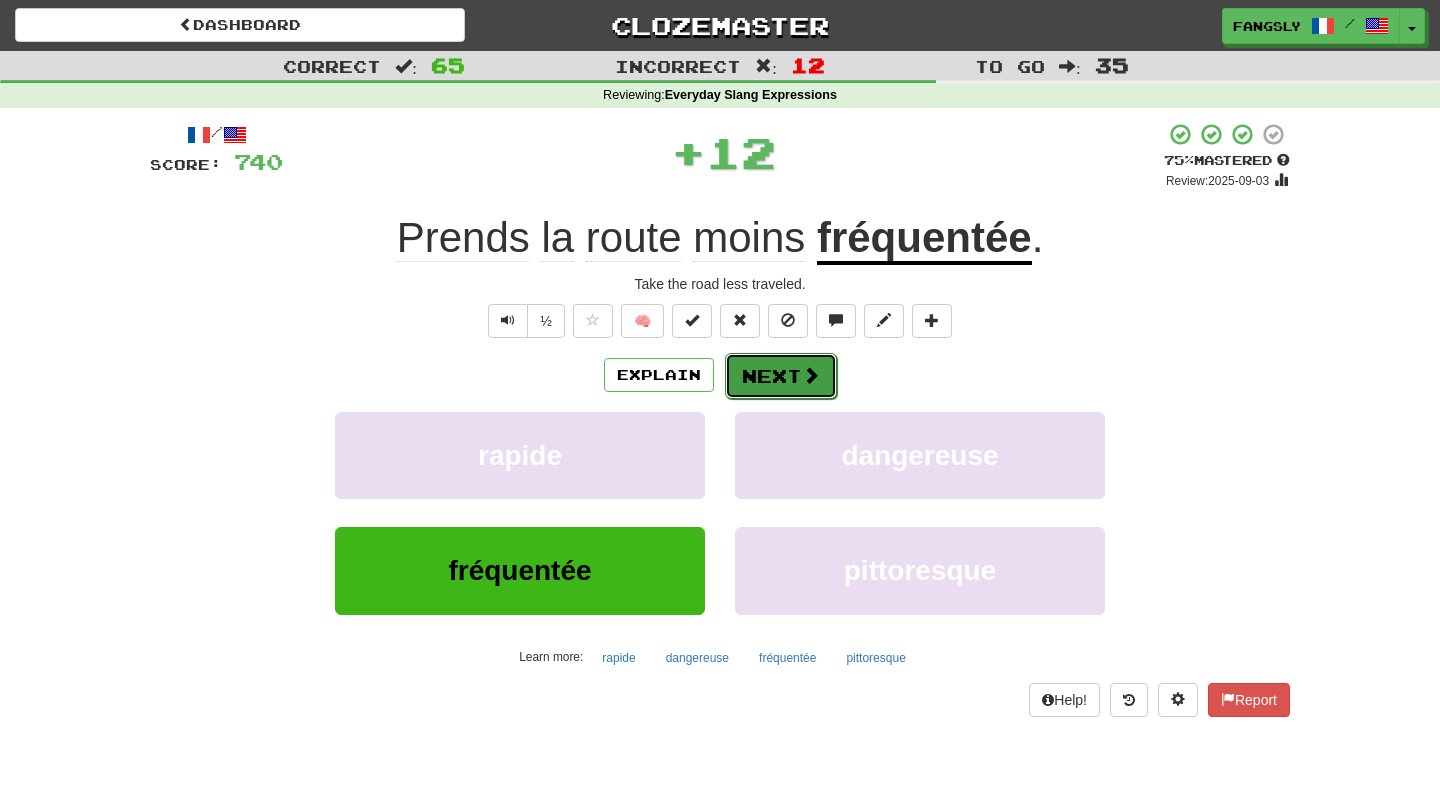 click on "Next" at bounding box center [781, 376] 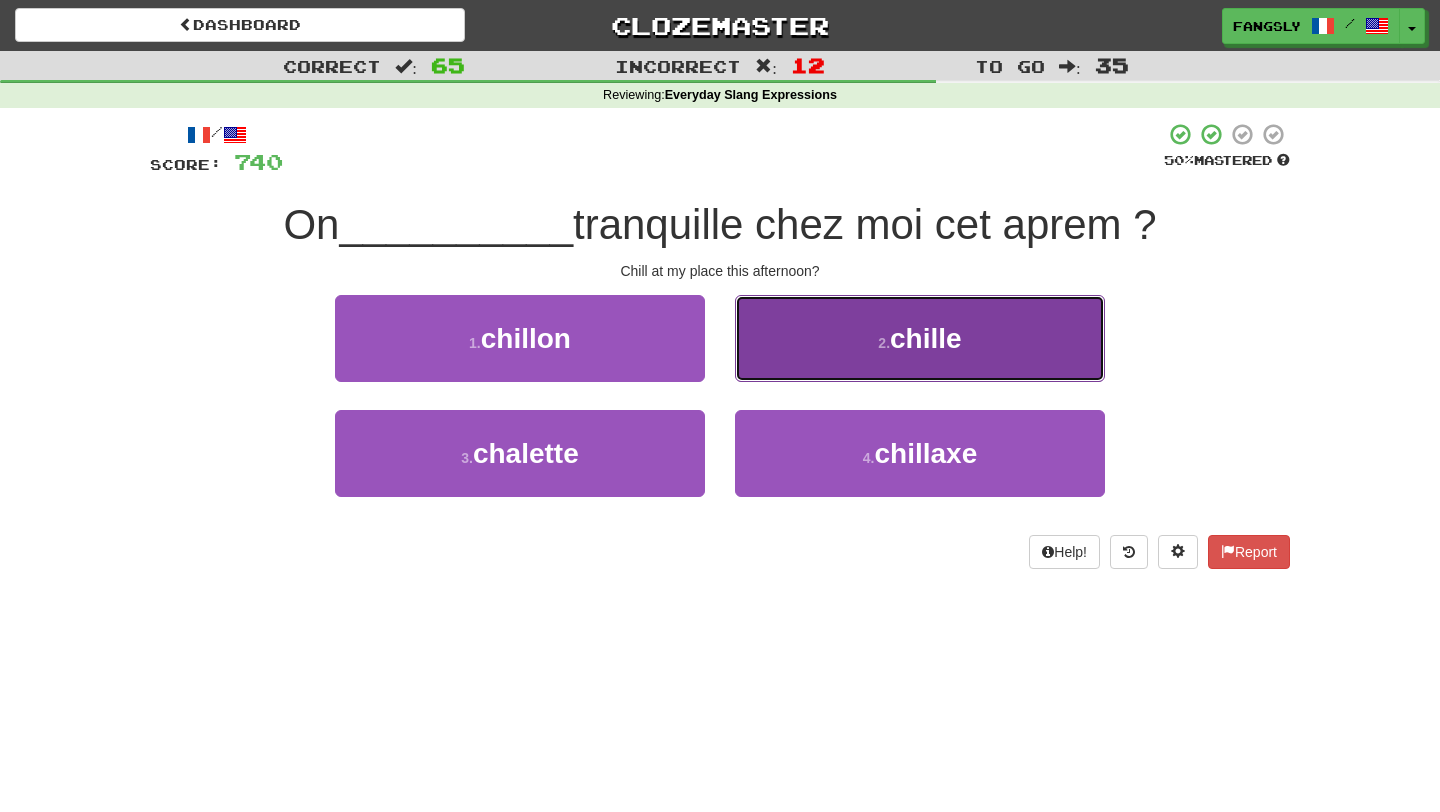 click on "2 .  chille" at bounding box center [920, 338] 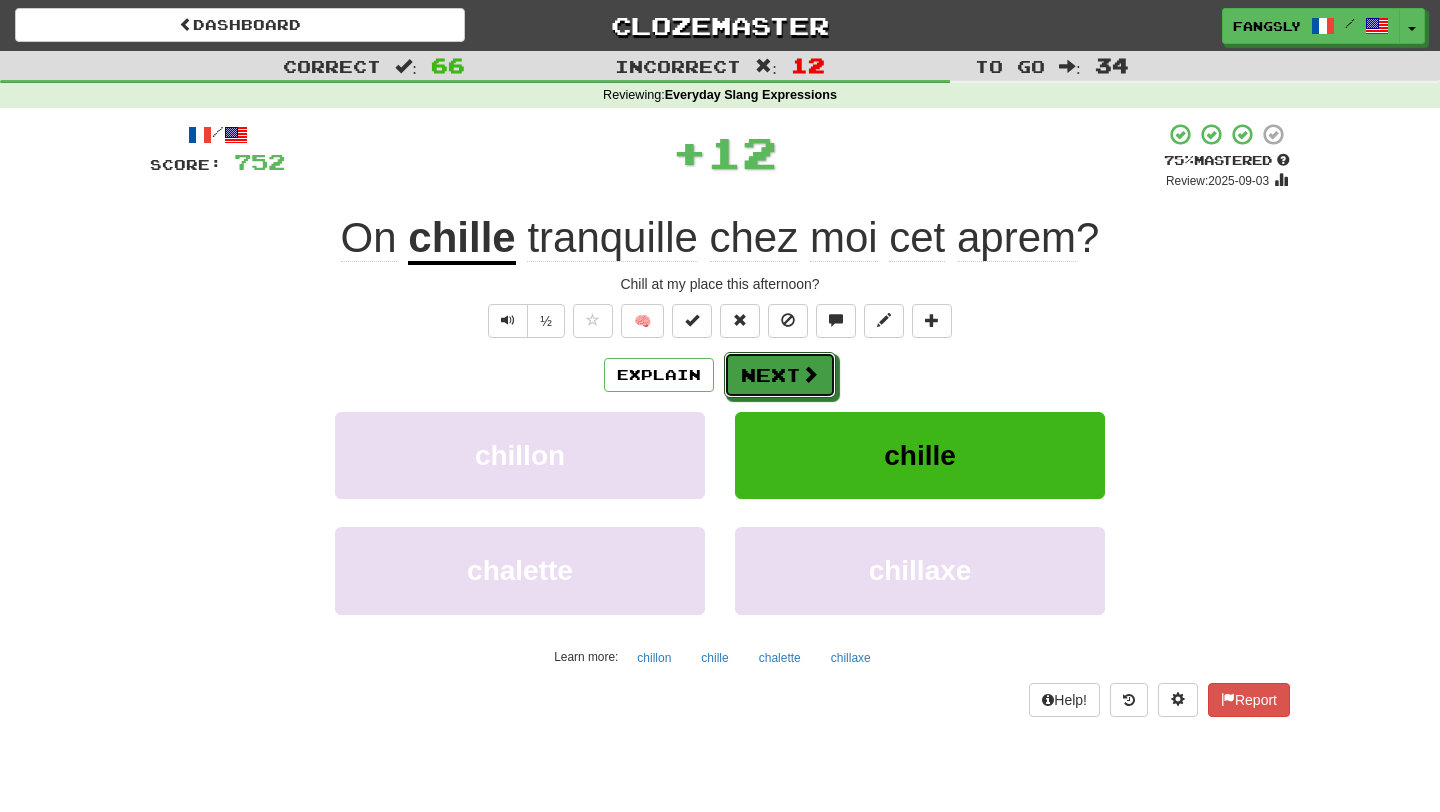 click on "Next" at bounding box center (780, 375) 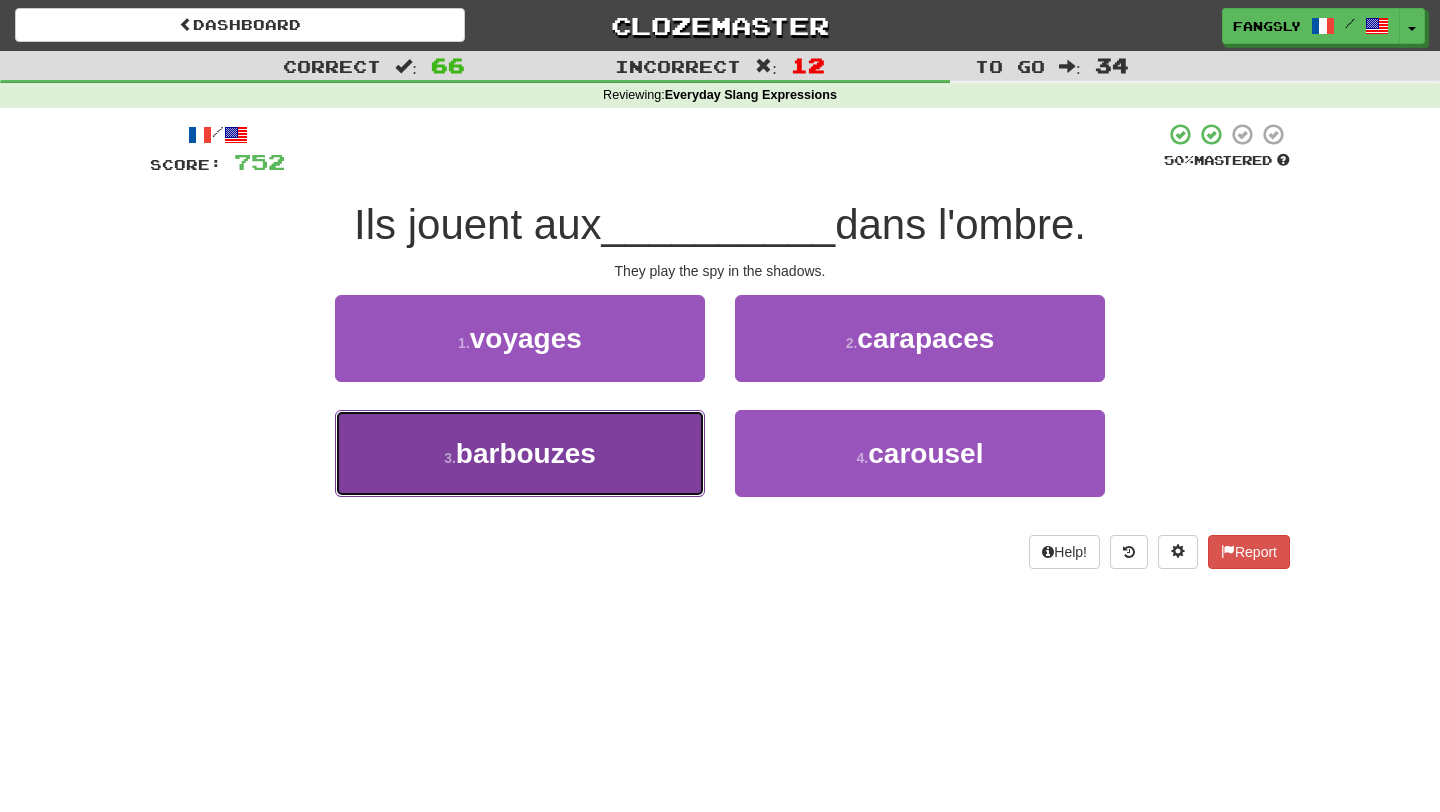 click on "3 .  barbouzes" at bounding box center [520, 453] 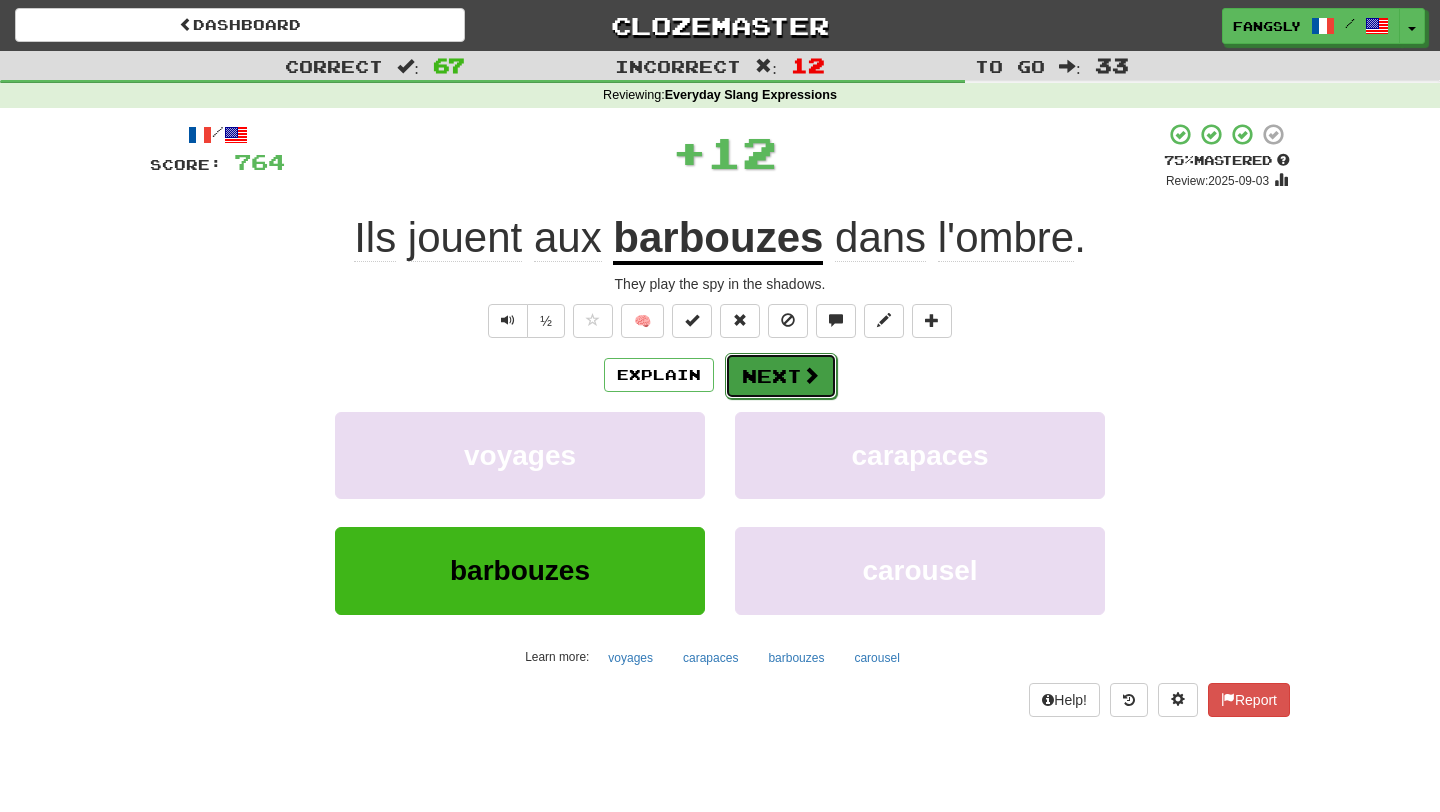 click at bounding box center [811, 375] 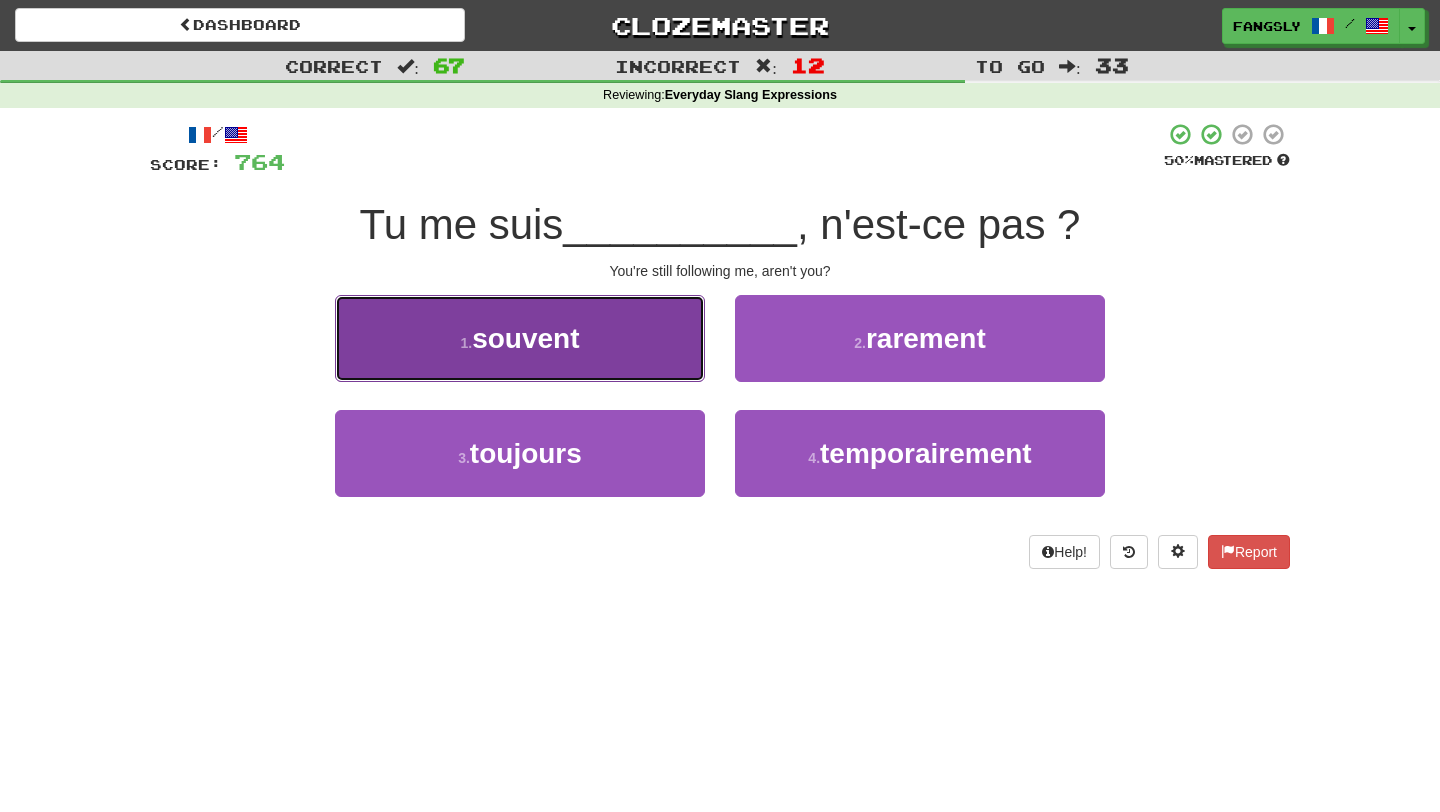 click on "1 .  souvent" at bounding box center [520, 338] 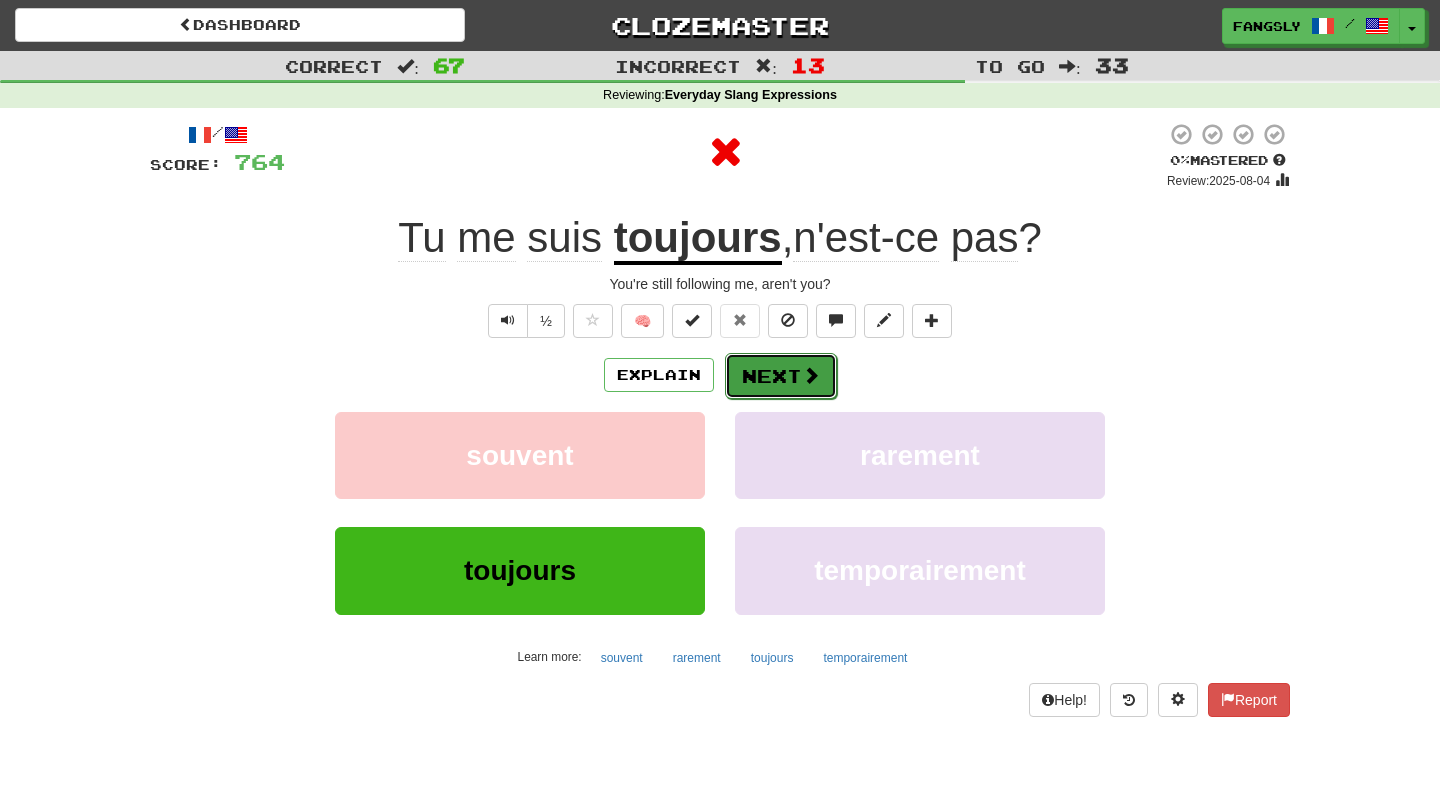 click at bounding box center (811, 375) 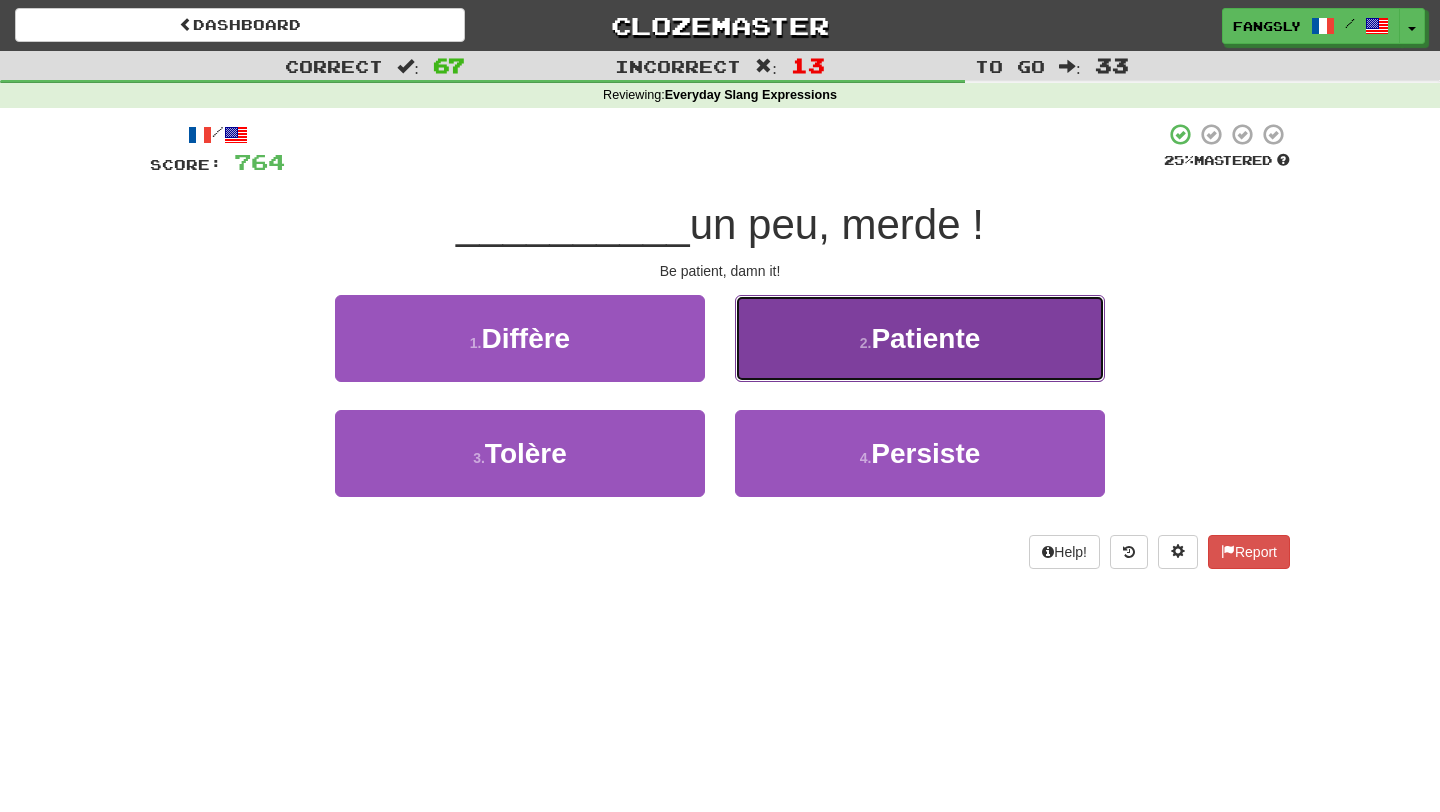 click on "2 .  Patiente" at bounding box center [920, 338] 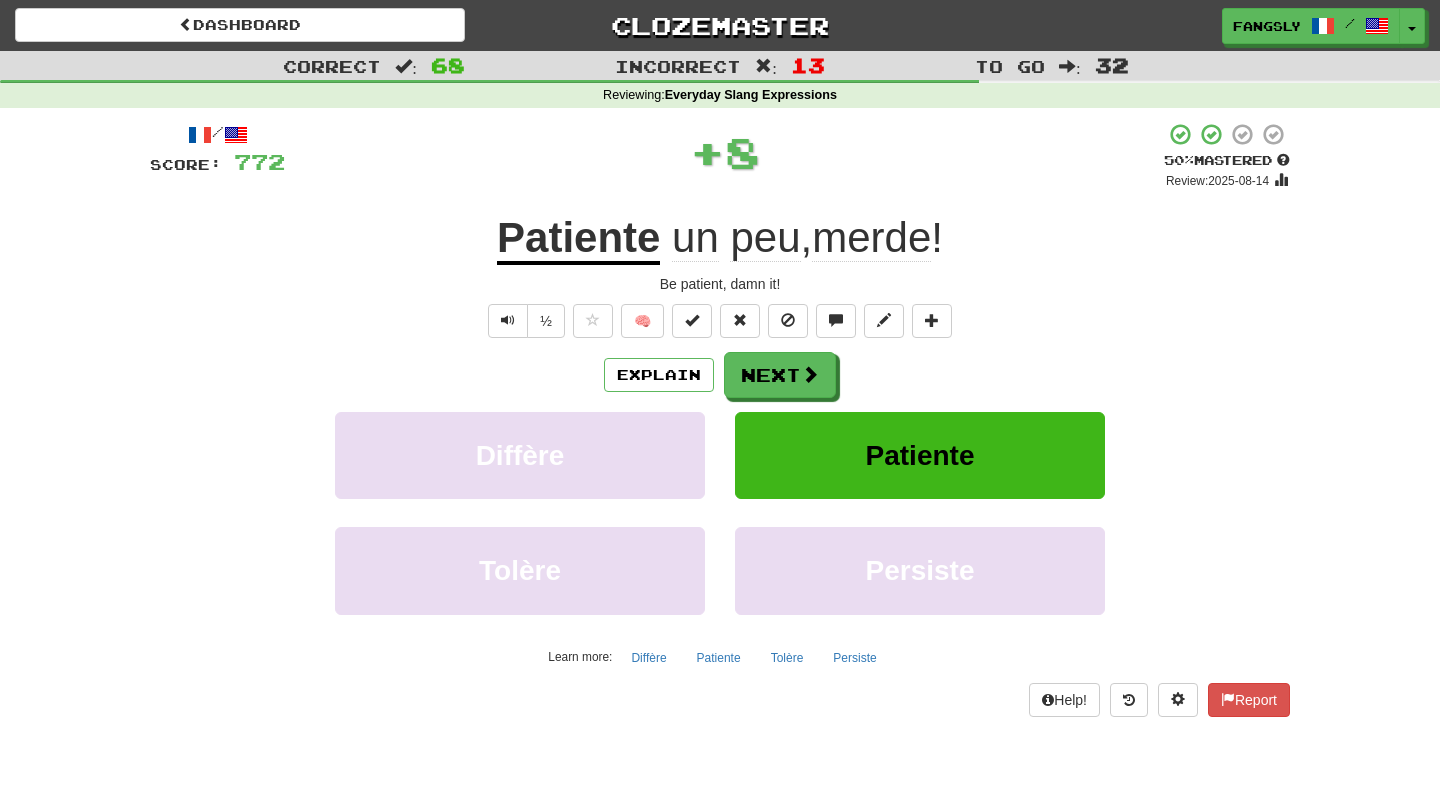click at bounding box center (810, 374) 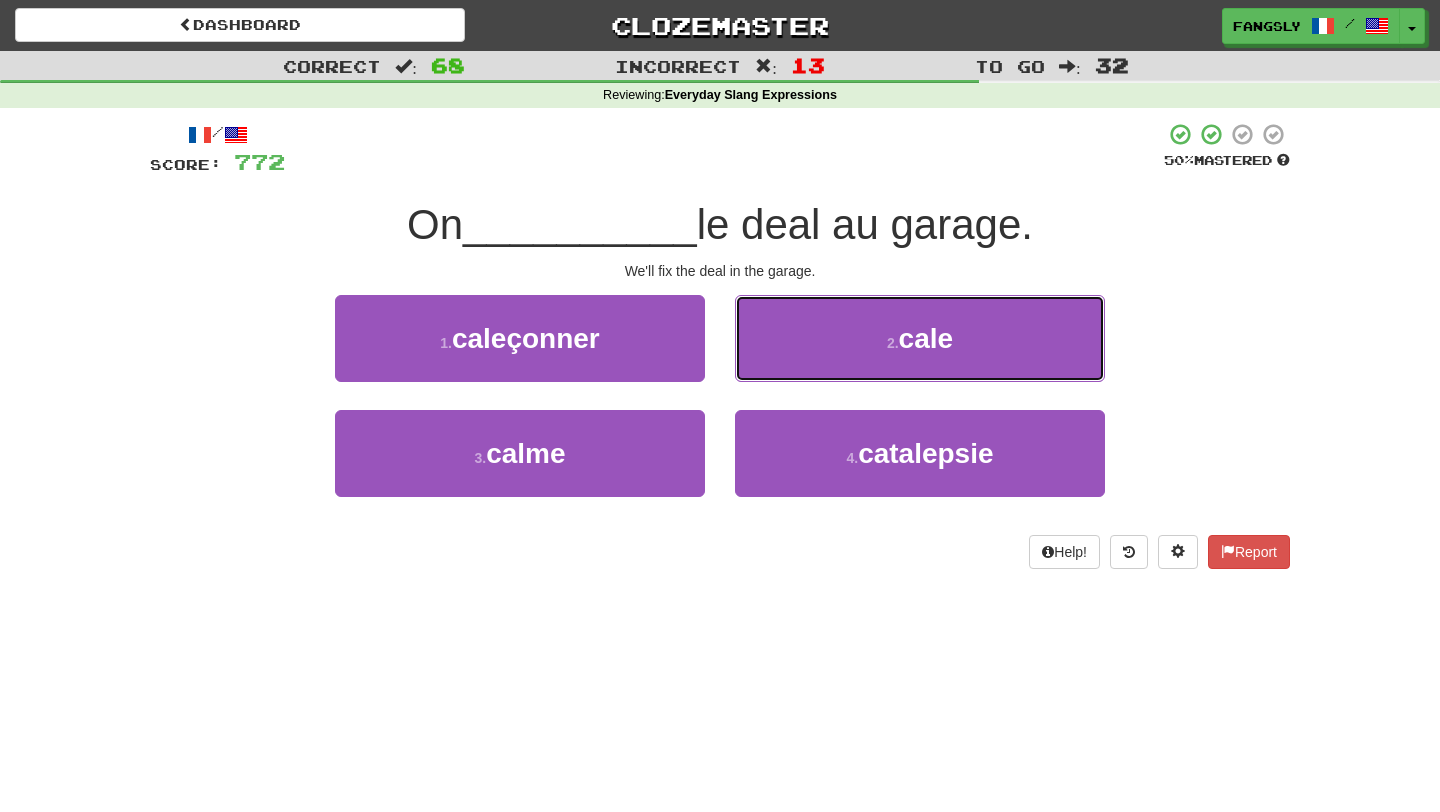 click on "2 .  cale" at bounding box center (920, 338) 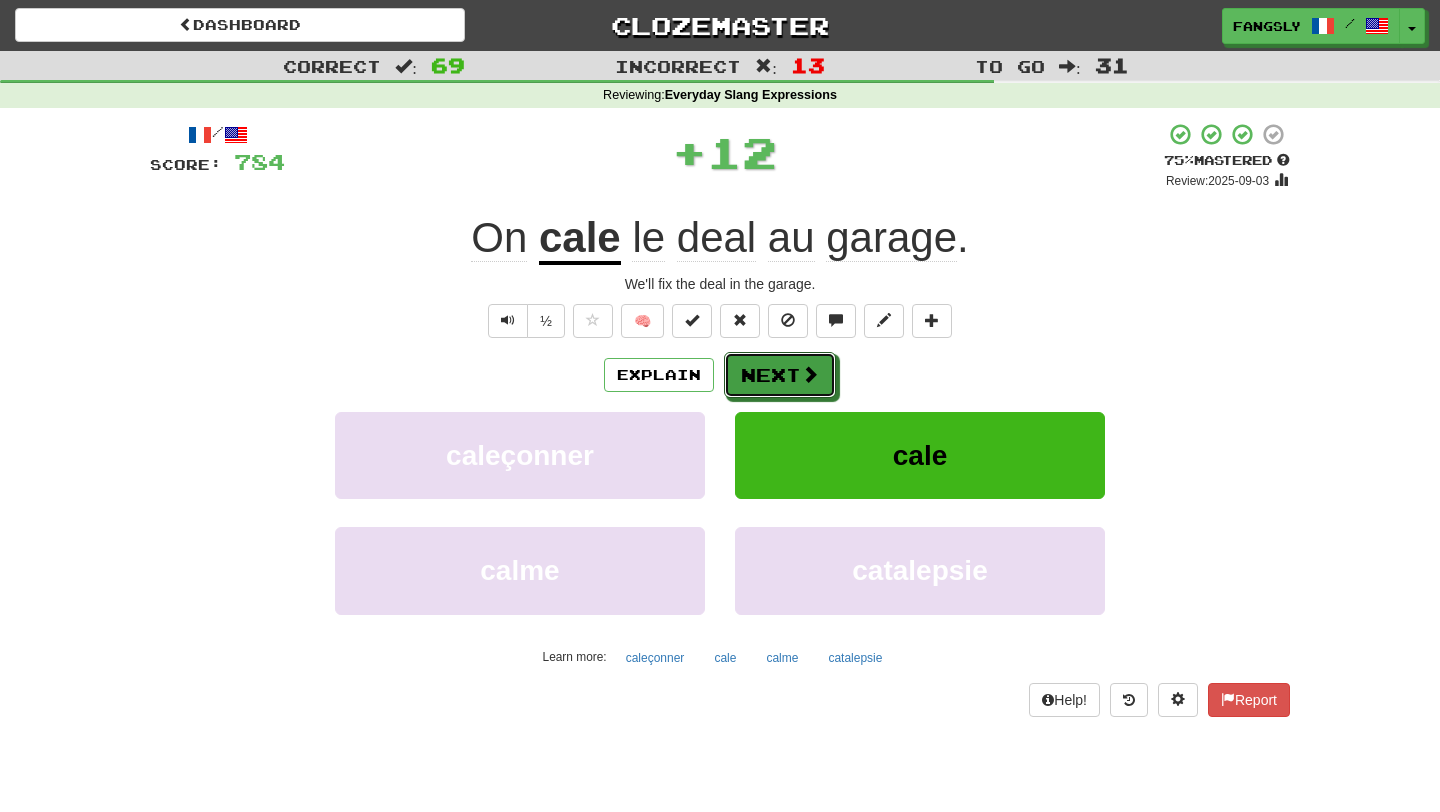click at bounding box center (810, 374) 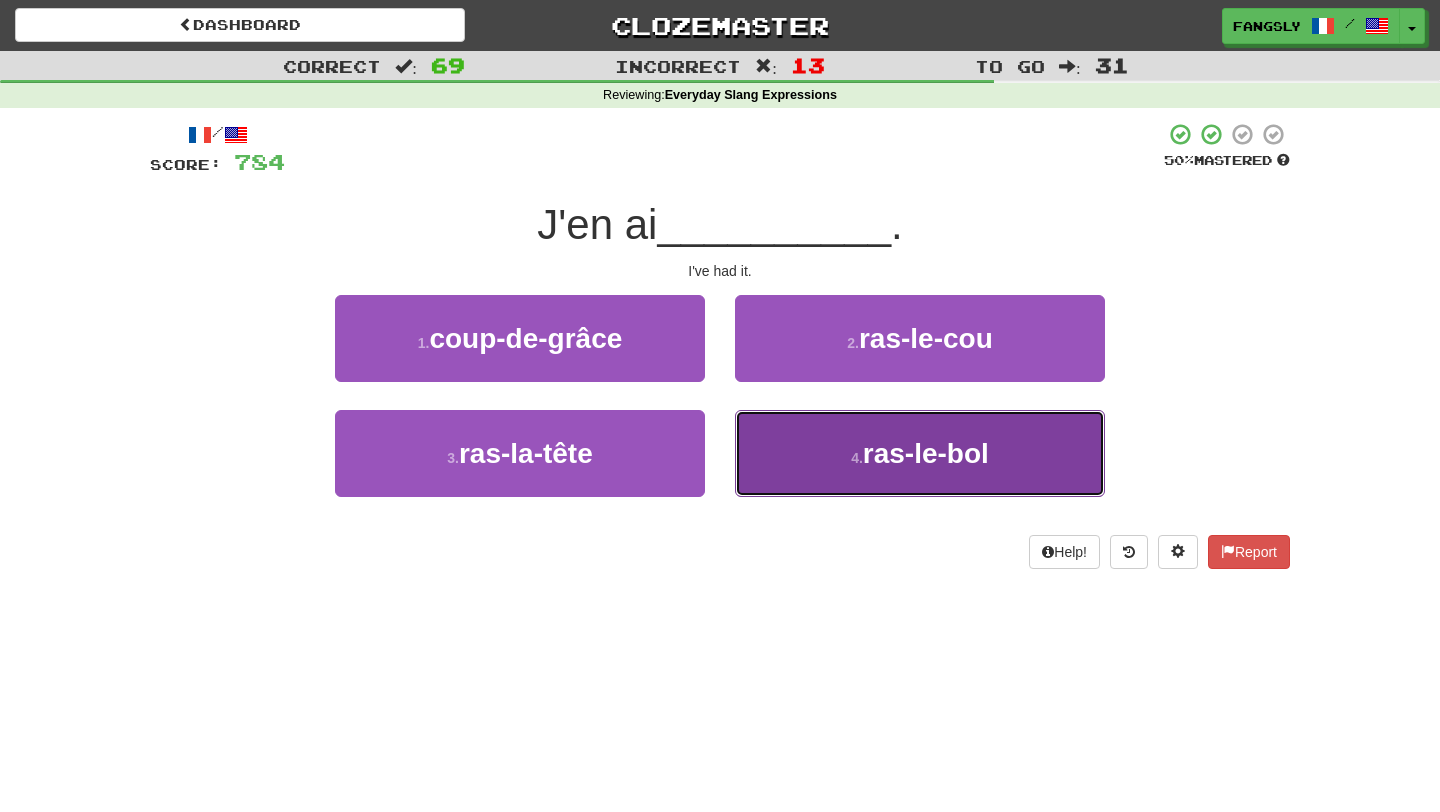 click on "4 .  ras-le-bol" at bounding box center (920, 453) 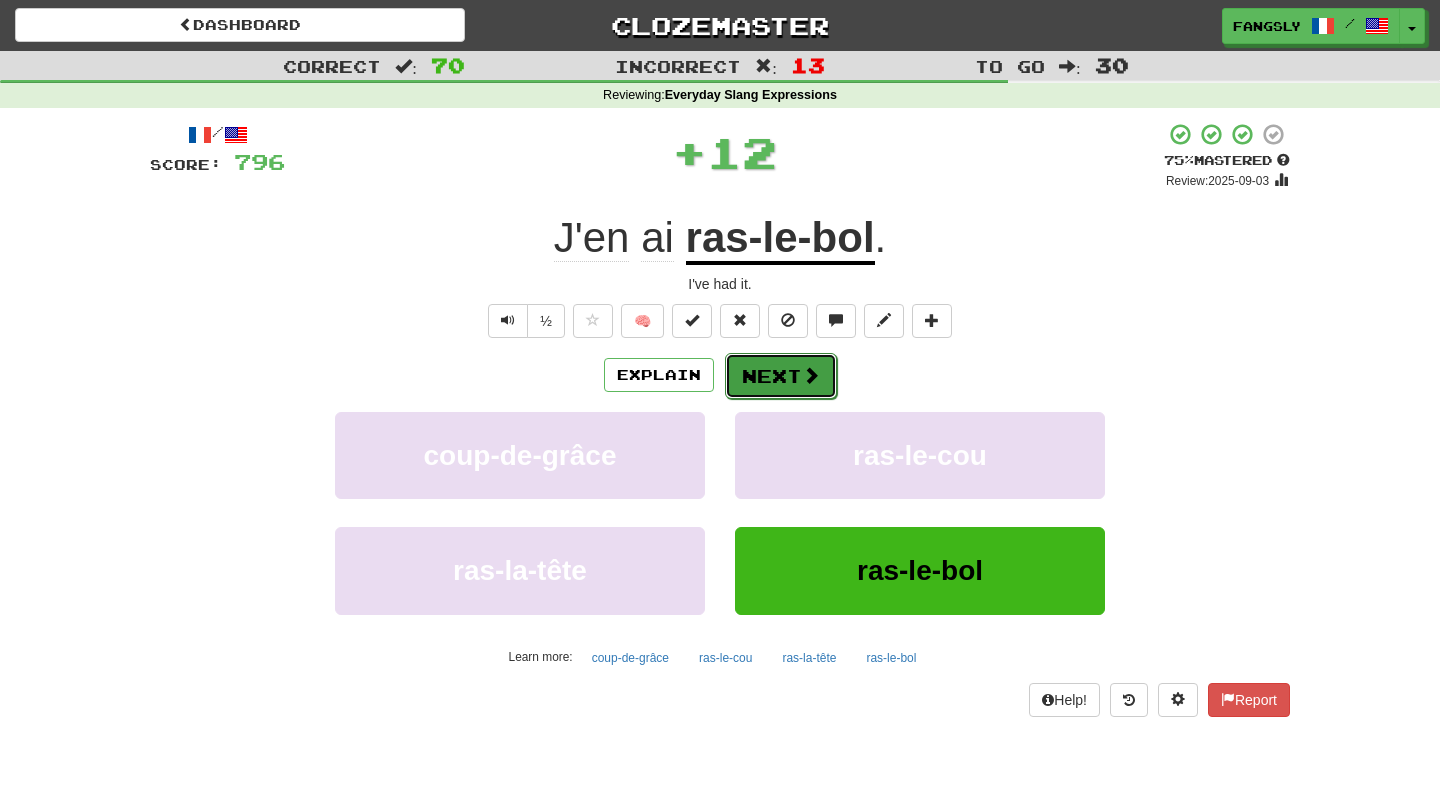 click at bounding box center [811, 375] 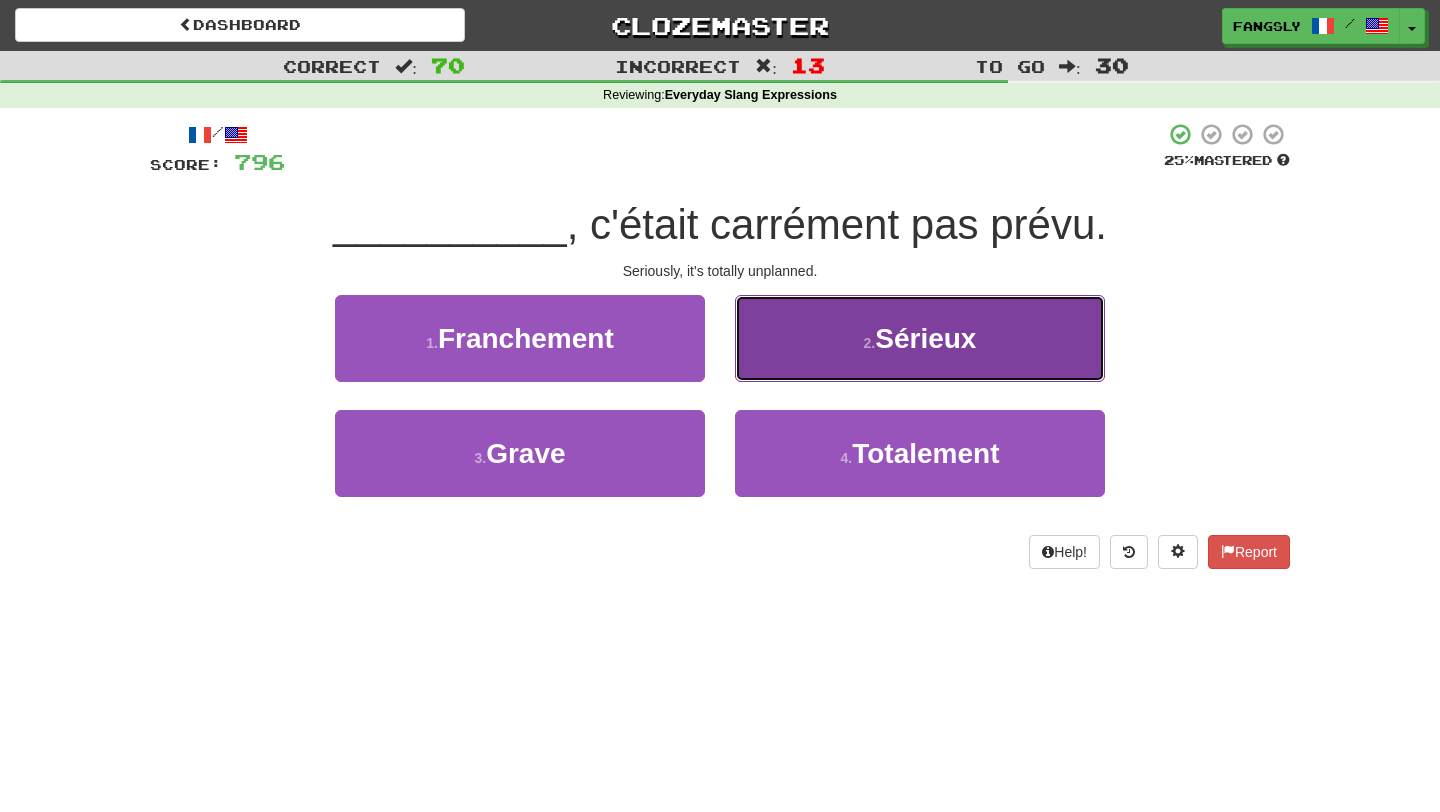 click on "2 .  Sérieux" at bounding box center [920, 338] 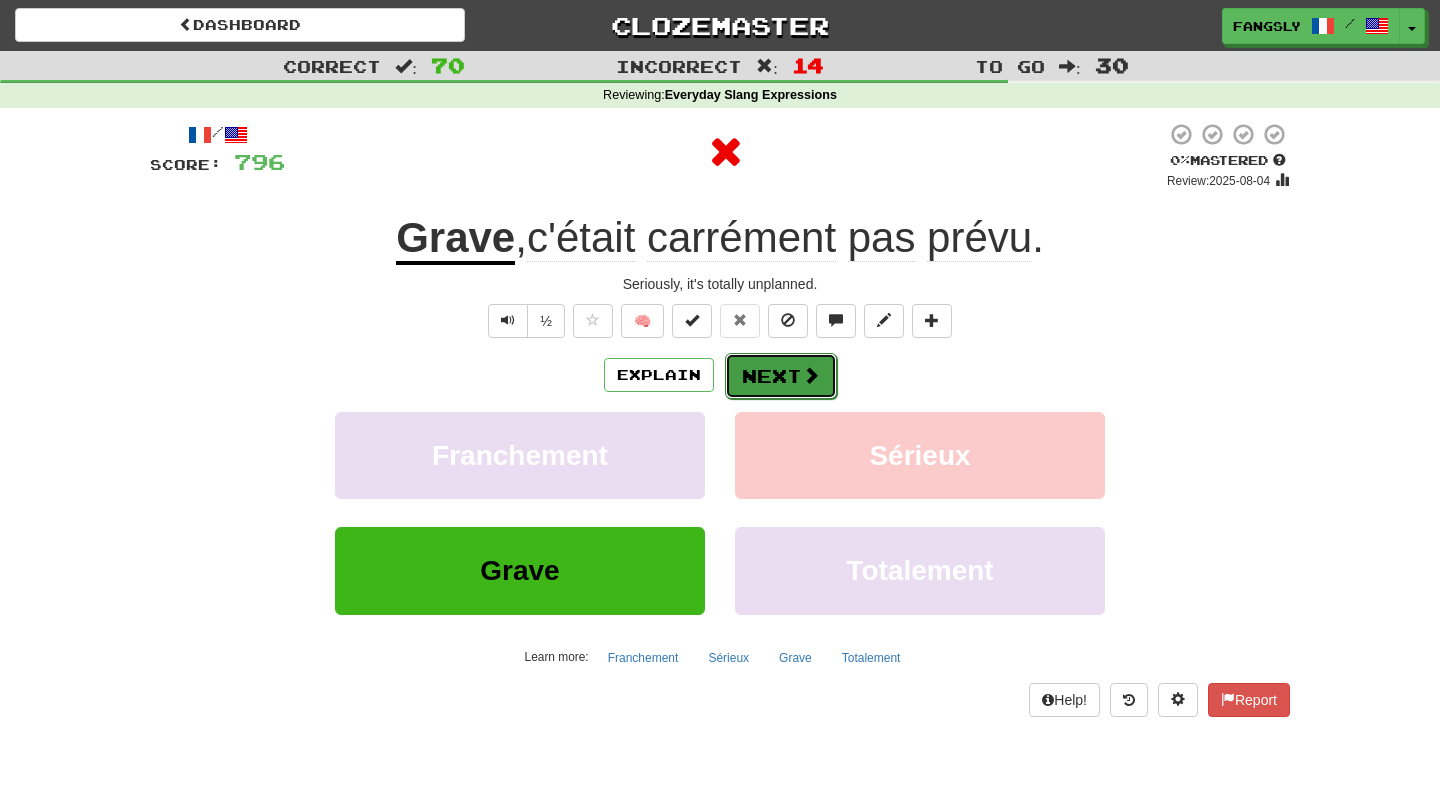 click on "Next" at bounding box center [781, 376] 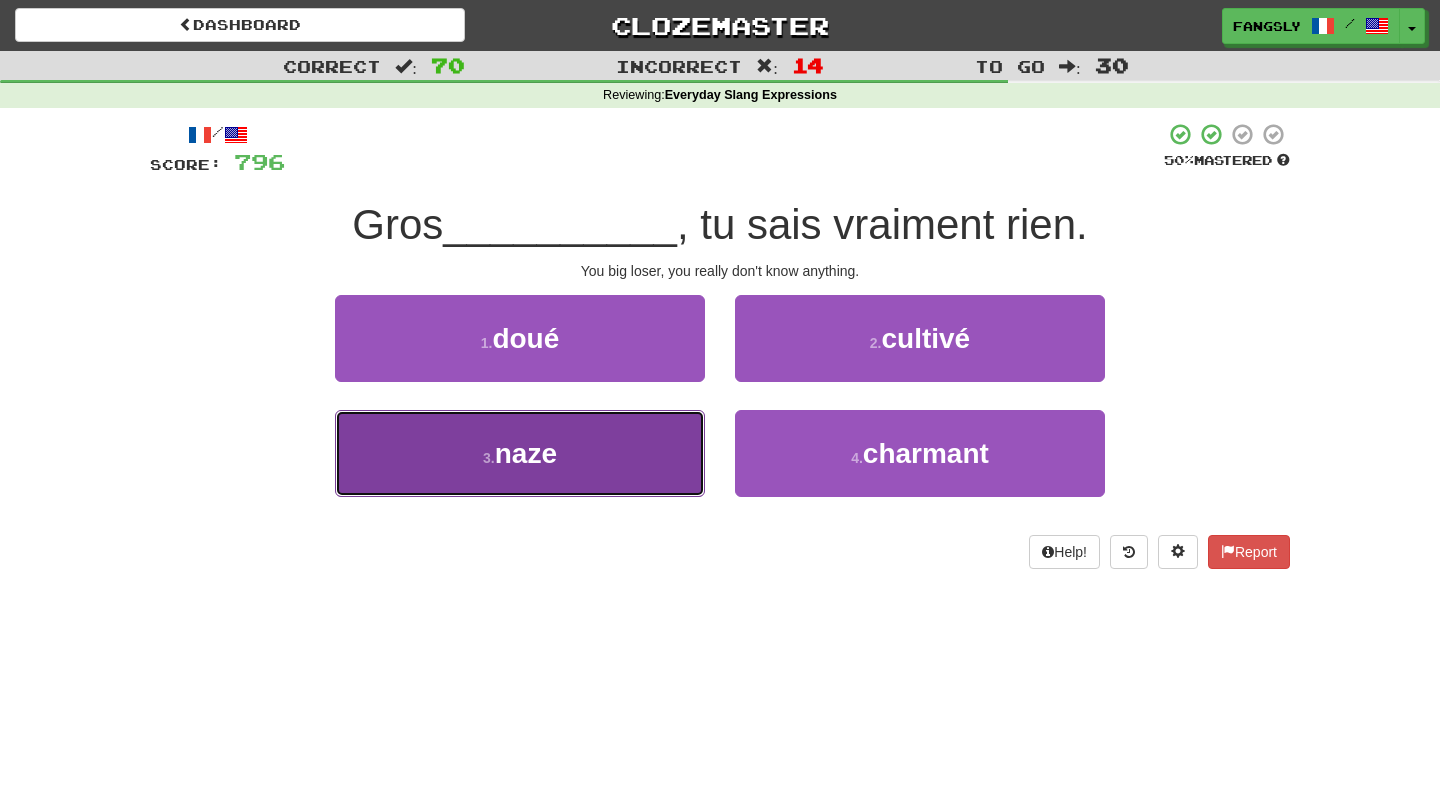 click on "3 .  naze" at bounding box center [520, 453] 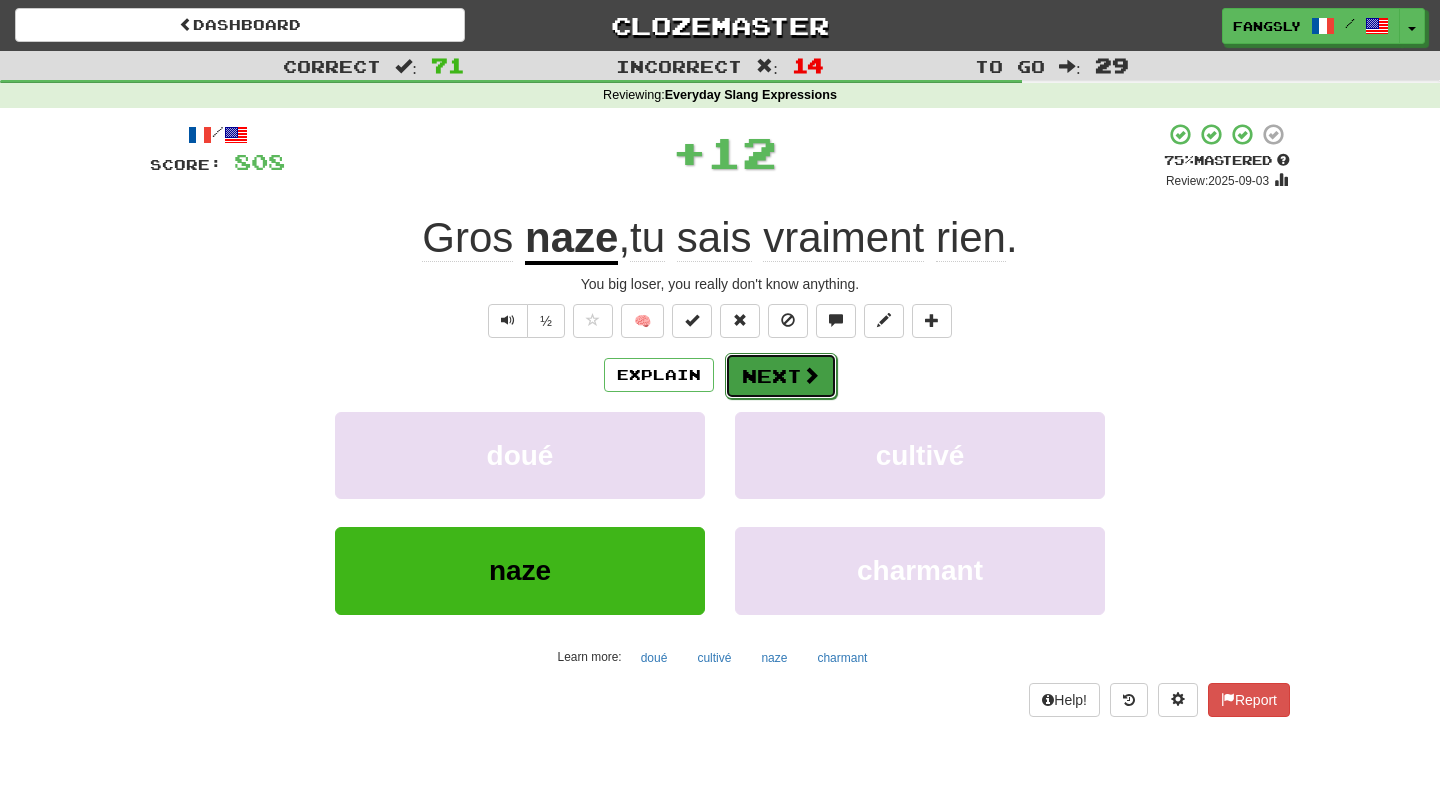 click on "Next" at bounding box center [781, 376] 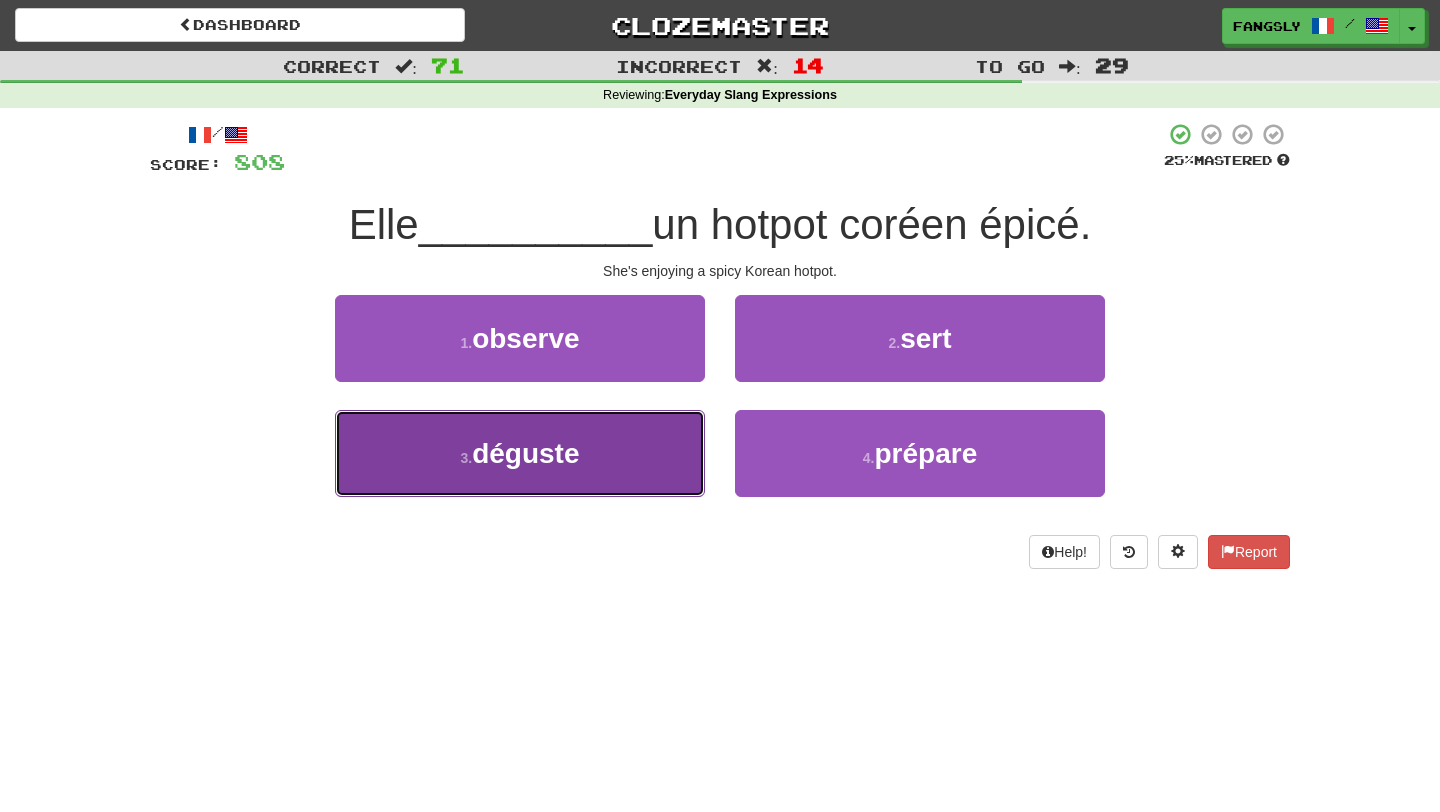 click on "3 .  déguste" at bounding box center [520, 453] 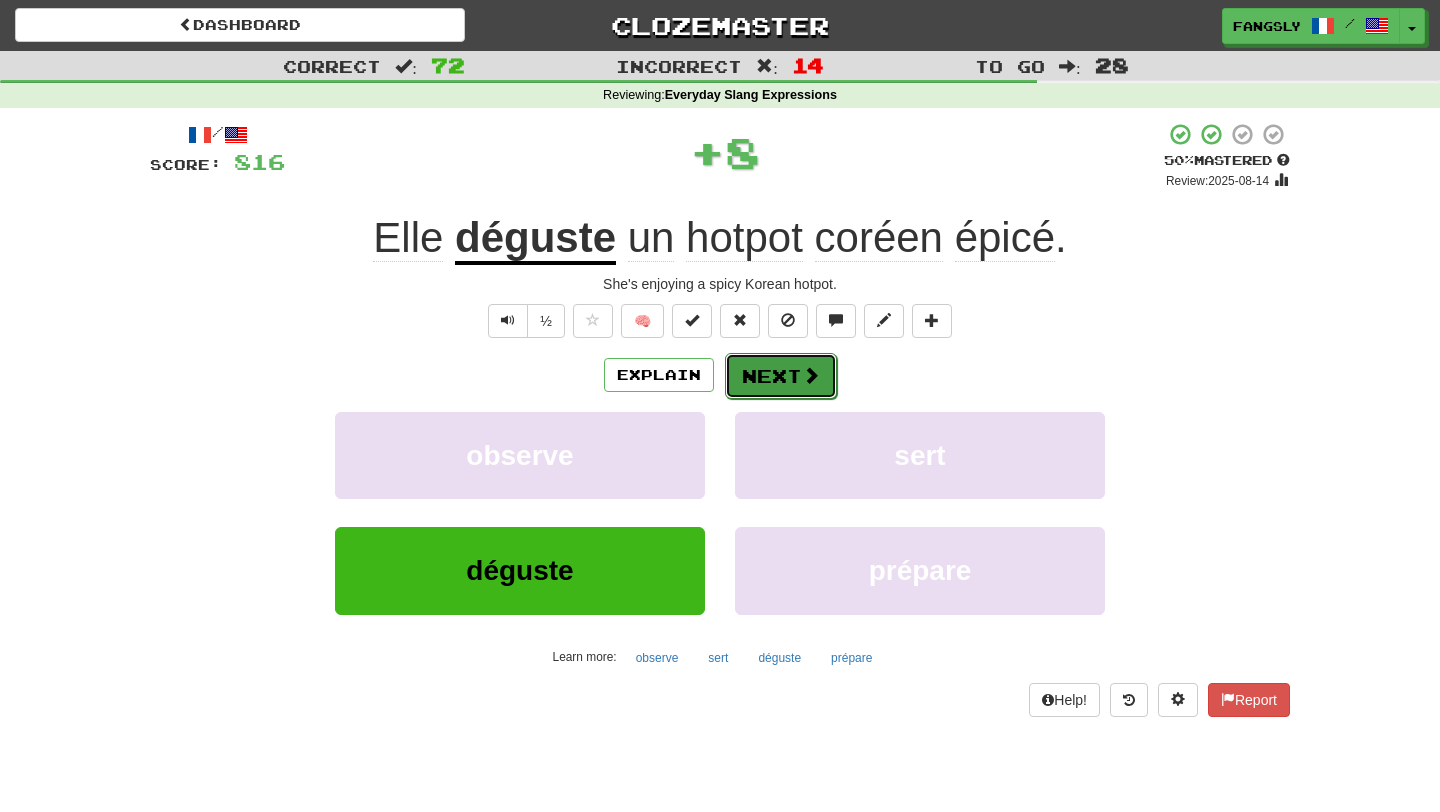 click on "Next" at bounding box center [781, 376] 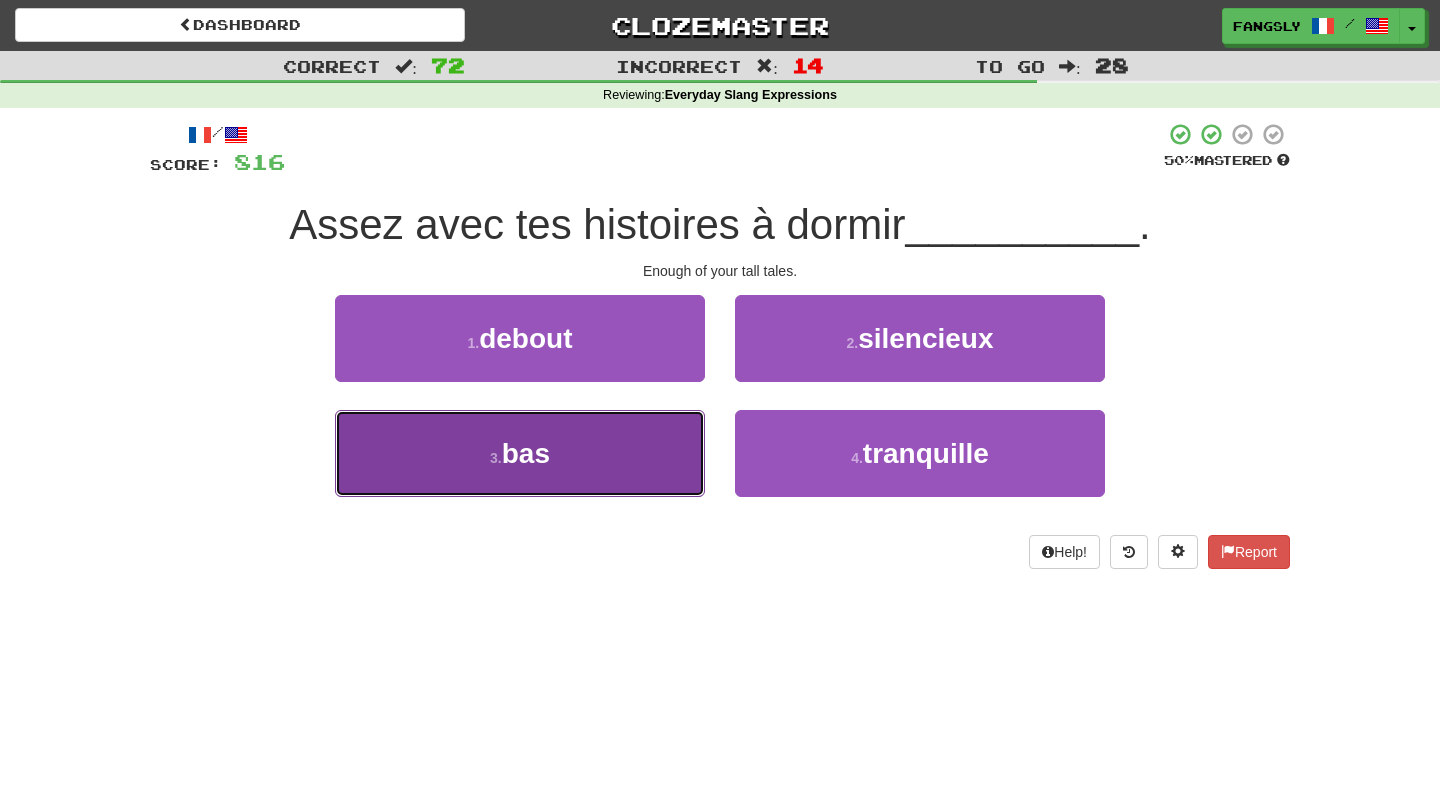 click on "3 .  bas" at bounding box center (520, 453) 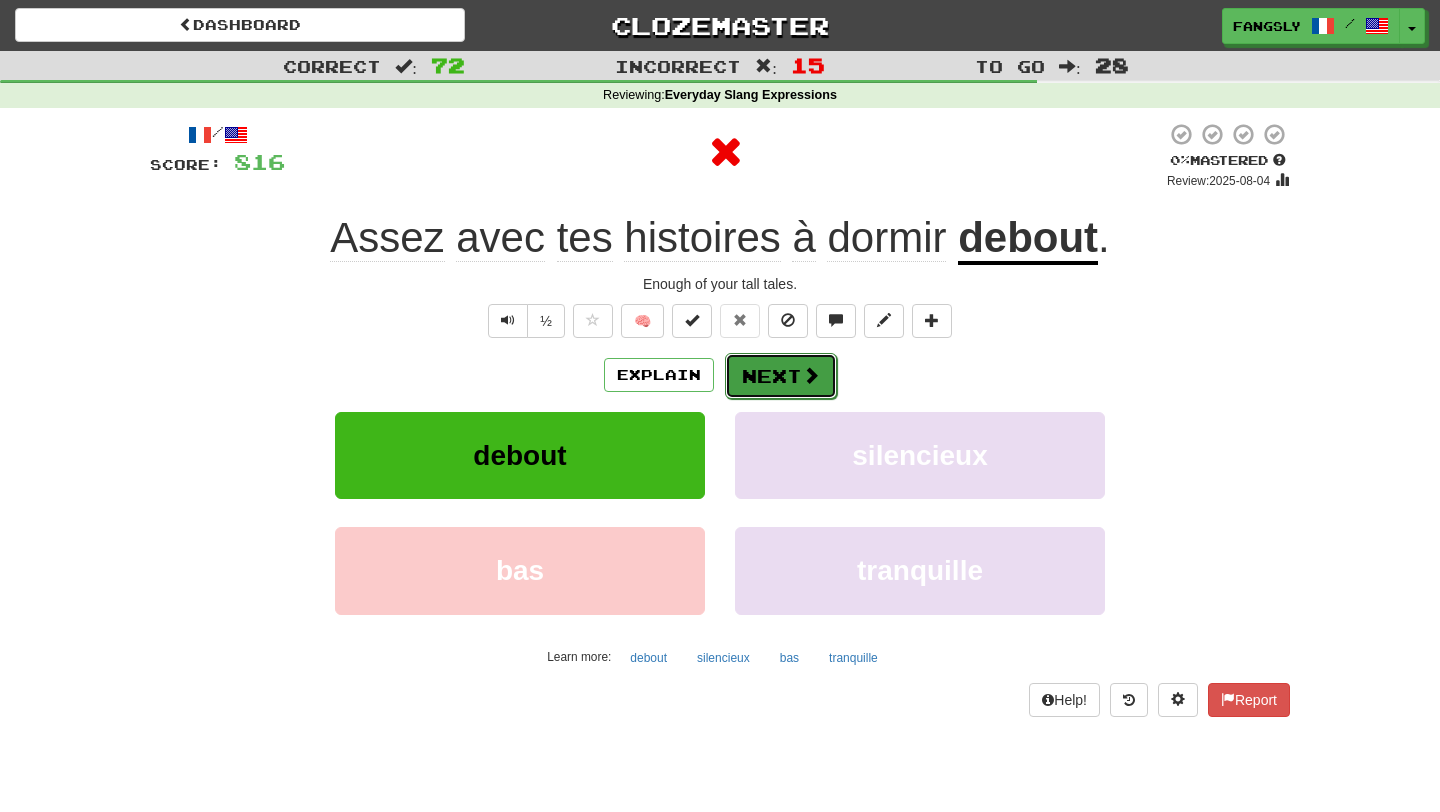 click on "Next" at bounding box center (781, 376) 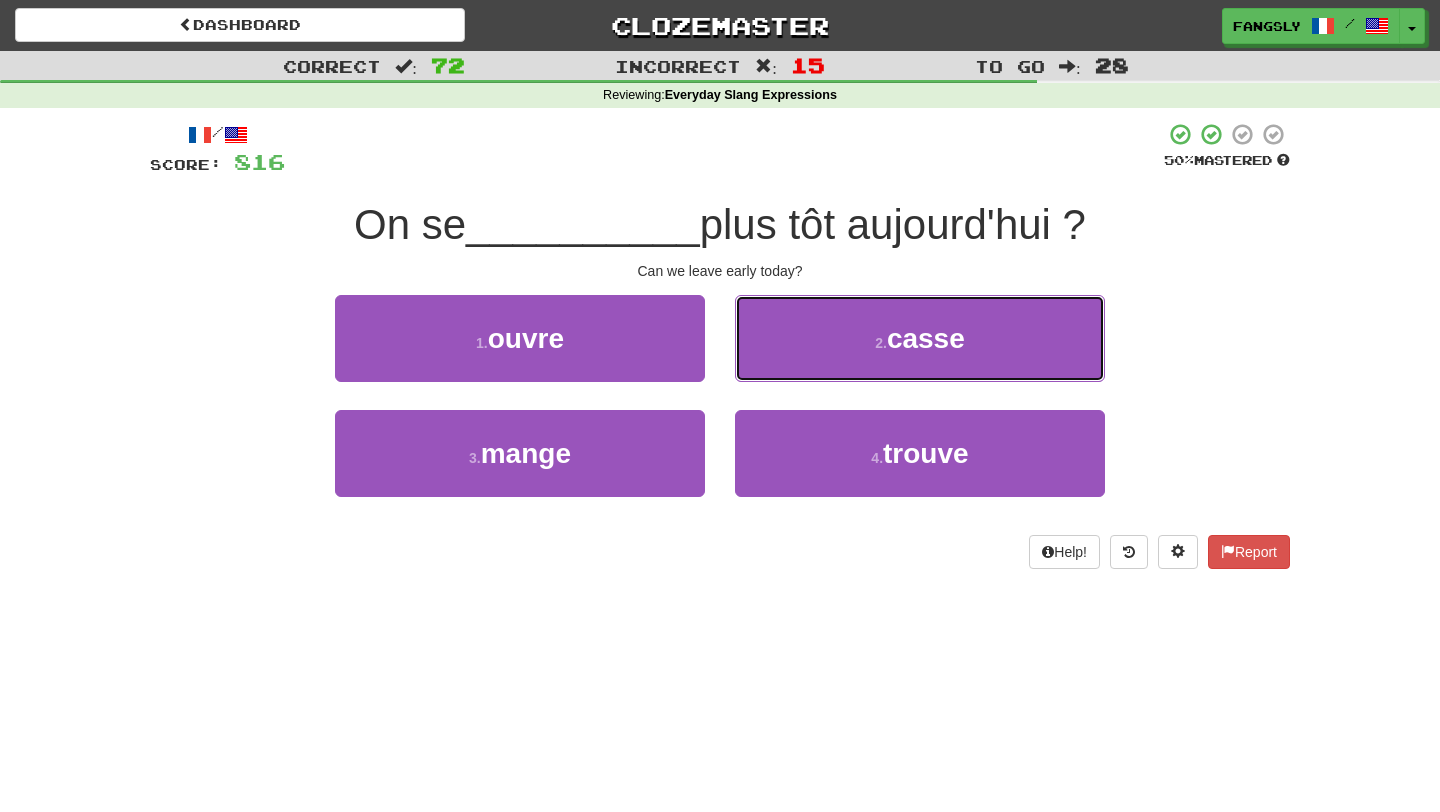 click on "2 .  casse" at bounding box center [920, 338] 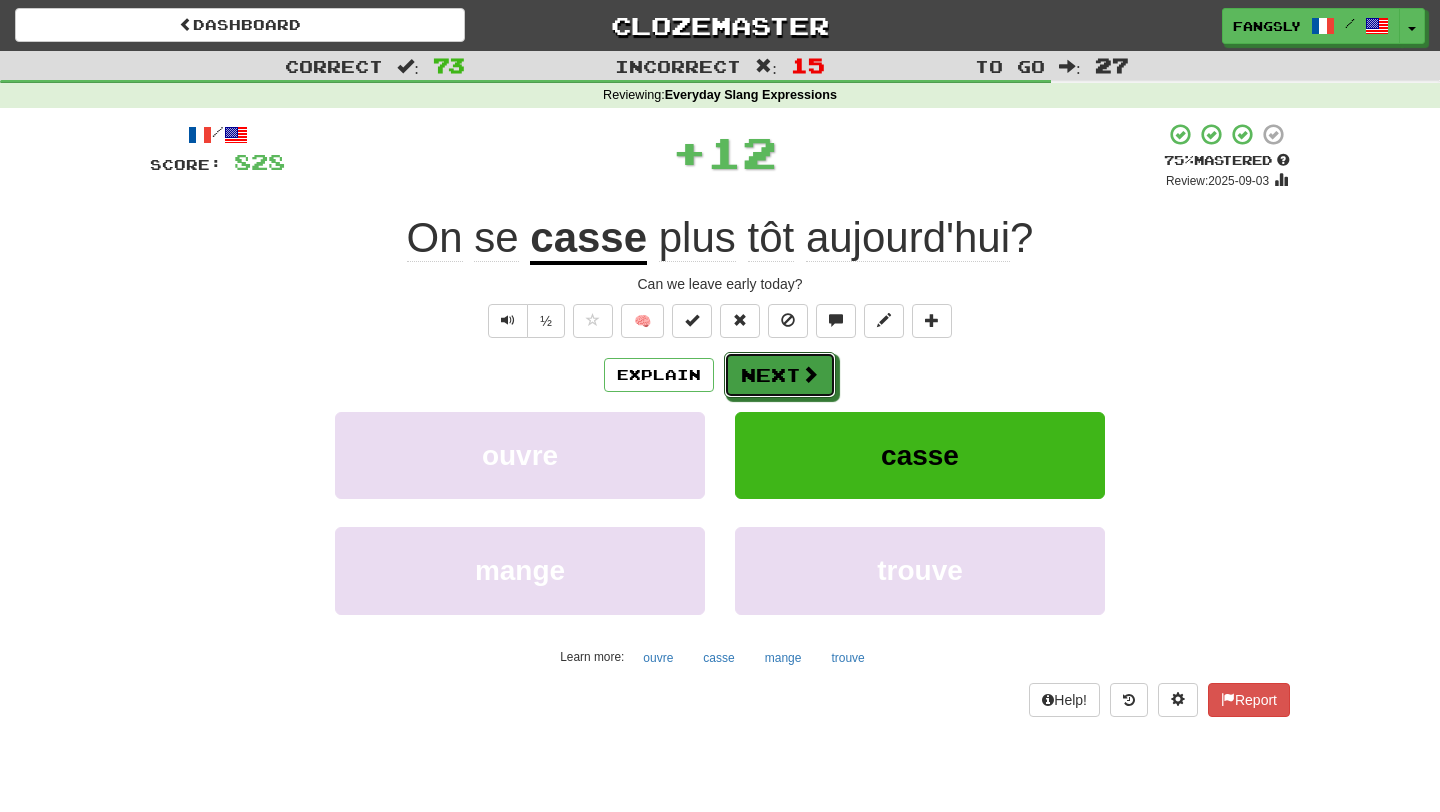 click on "Next" at bounding box center [780, 375] 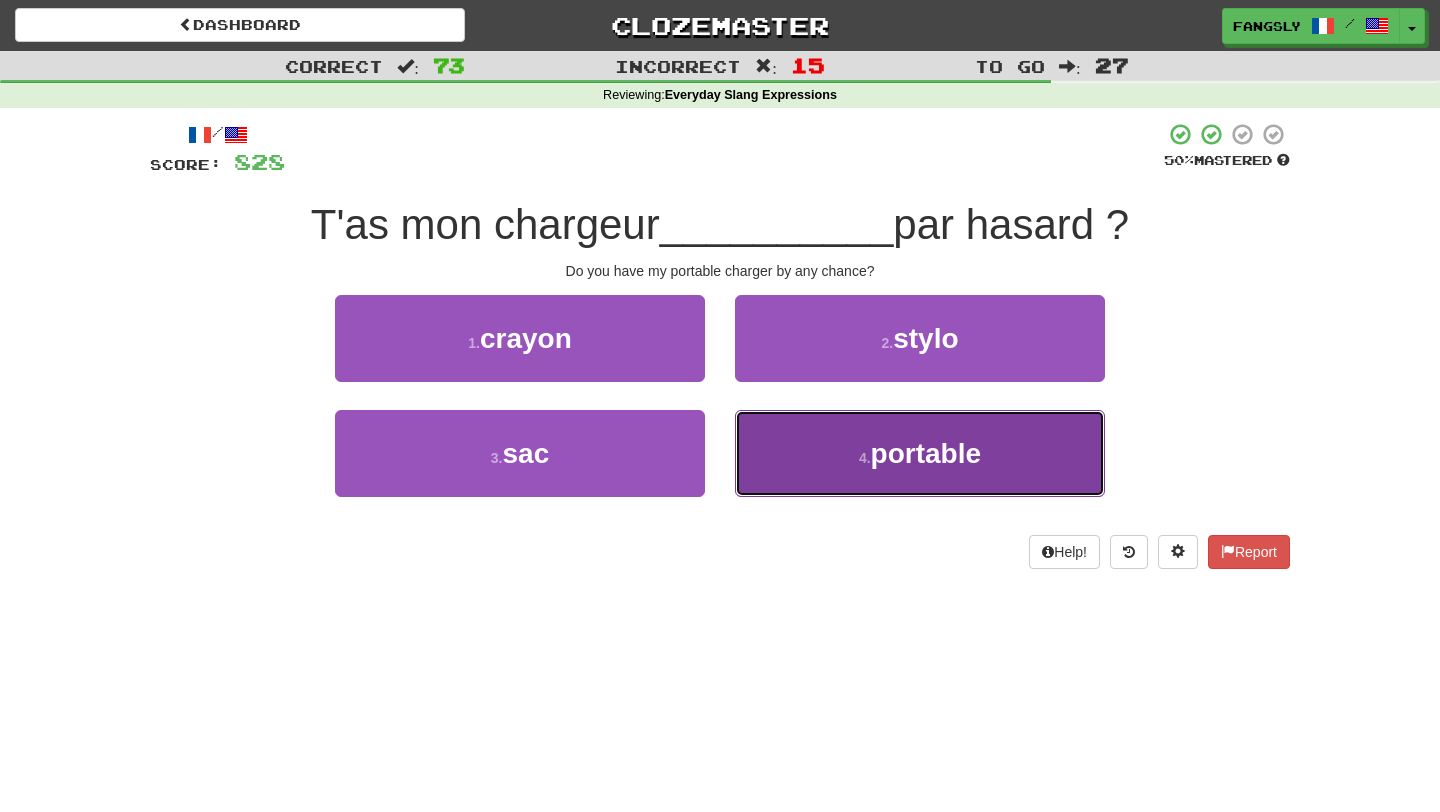 click on "4 .  portable" at bounding box center [920, 453] 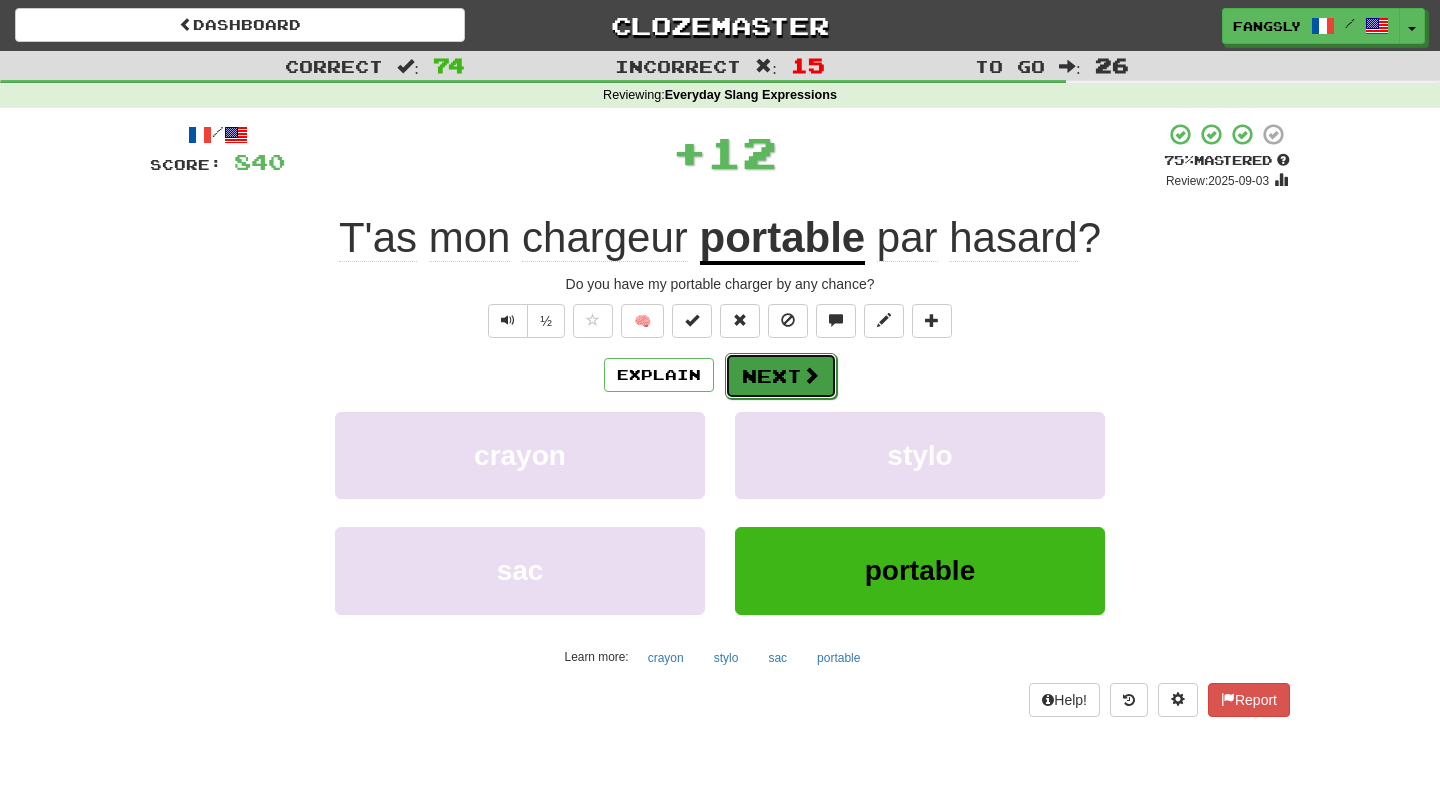 click on "Next" at bounding box center [781, 376] 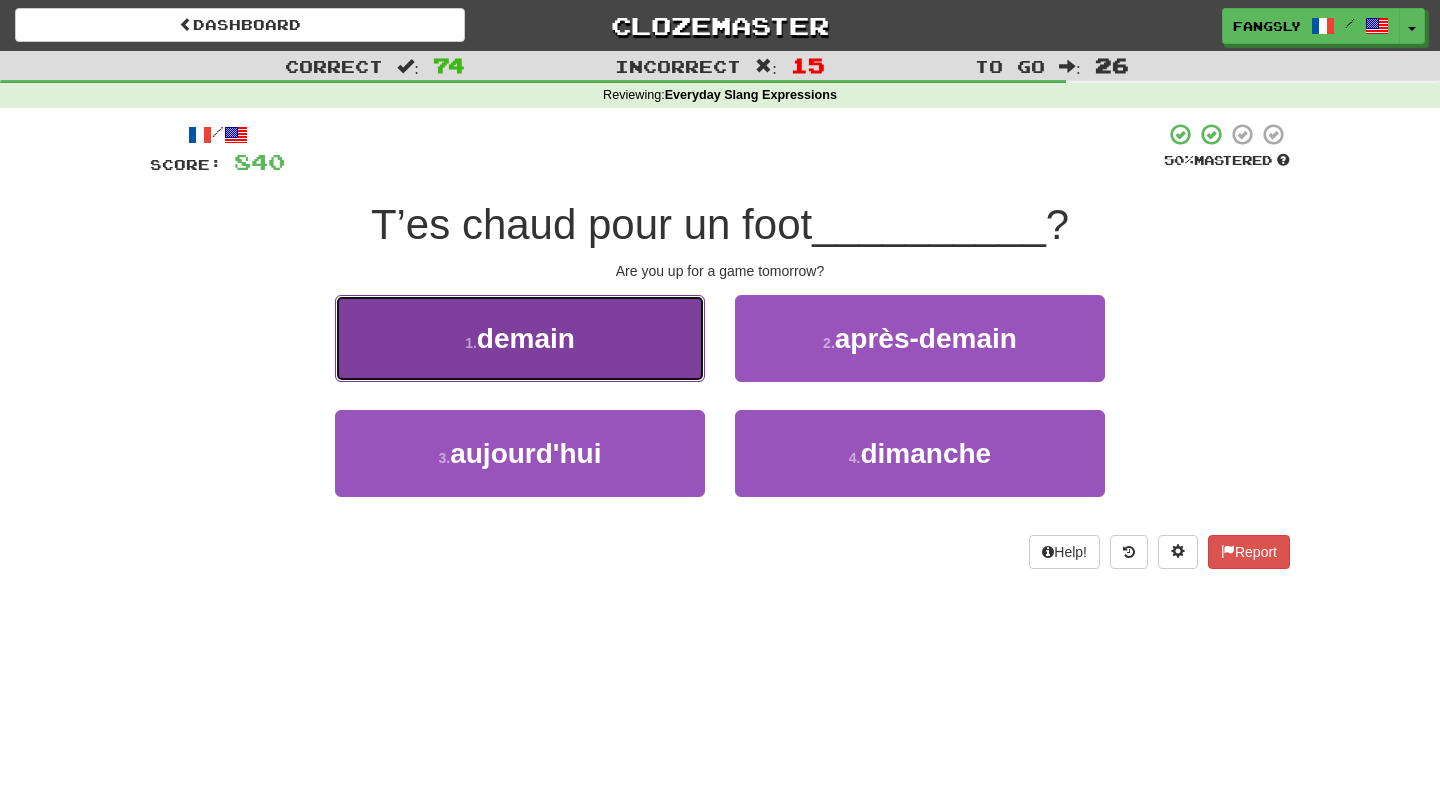 click on "1 .  demain" at bounding box center (520, 338) 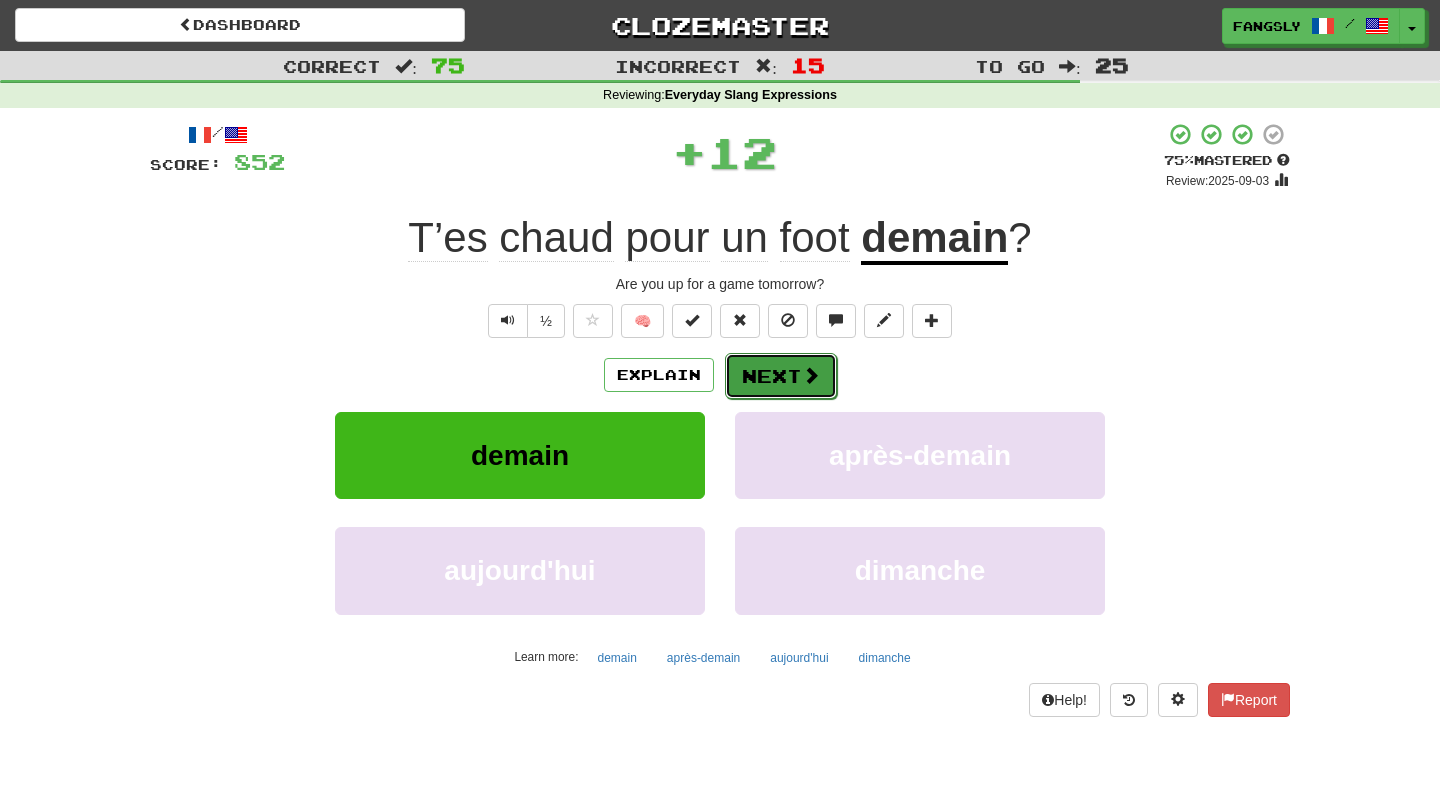 click on "Next" at bounding box center [781, 376] 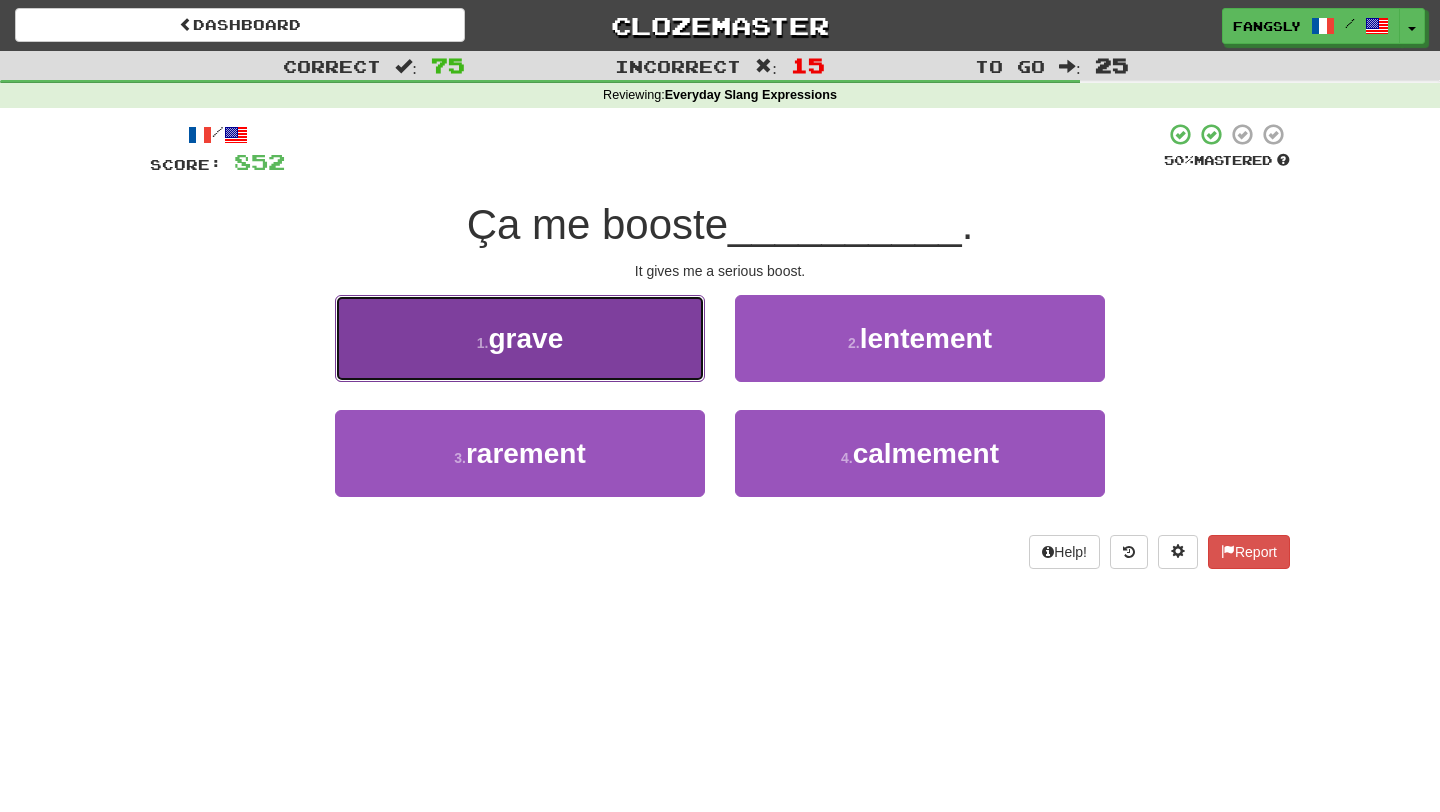 click on "1 .  grave" at bounding box center [520, 338] 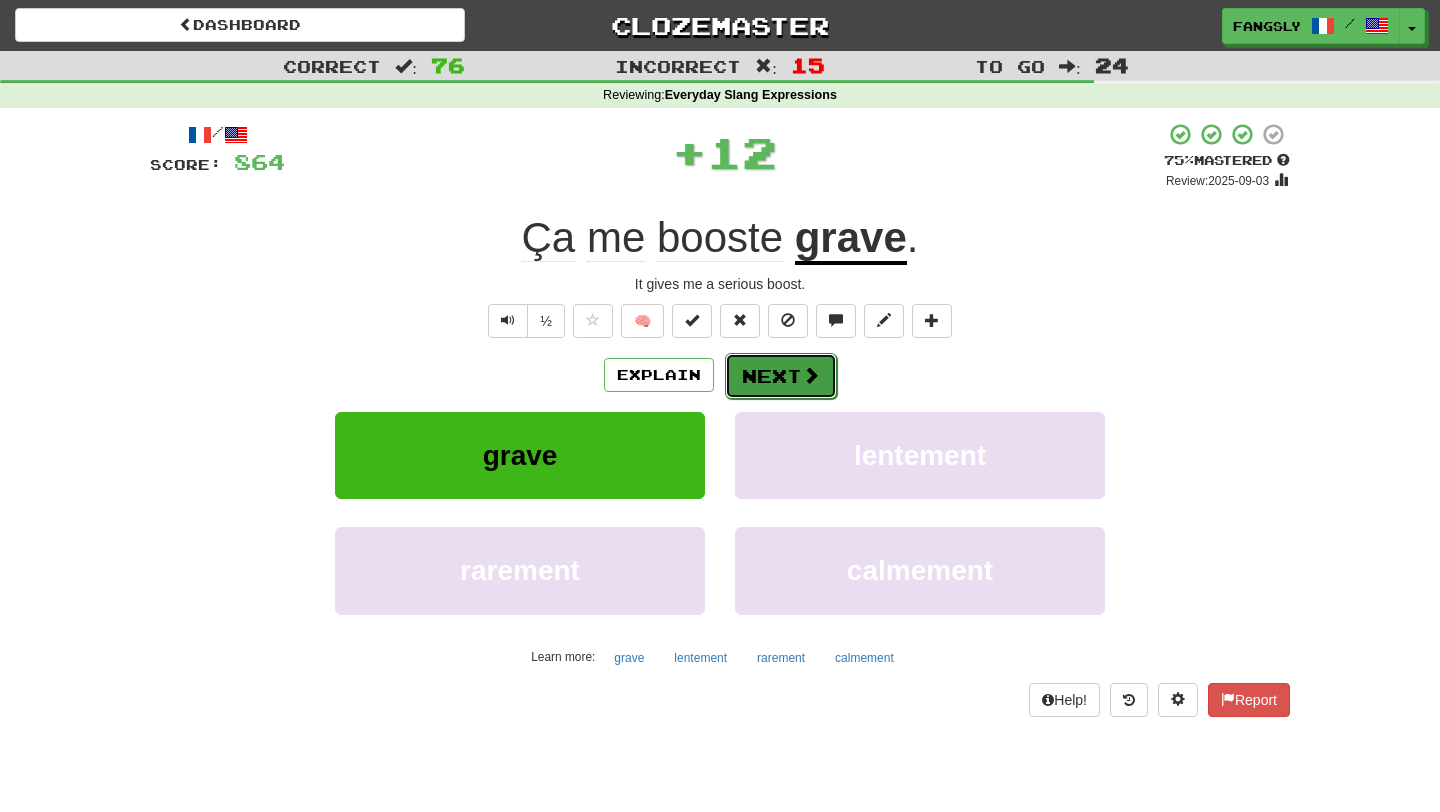 click on "Next" at bounding box center [781, 376] 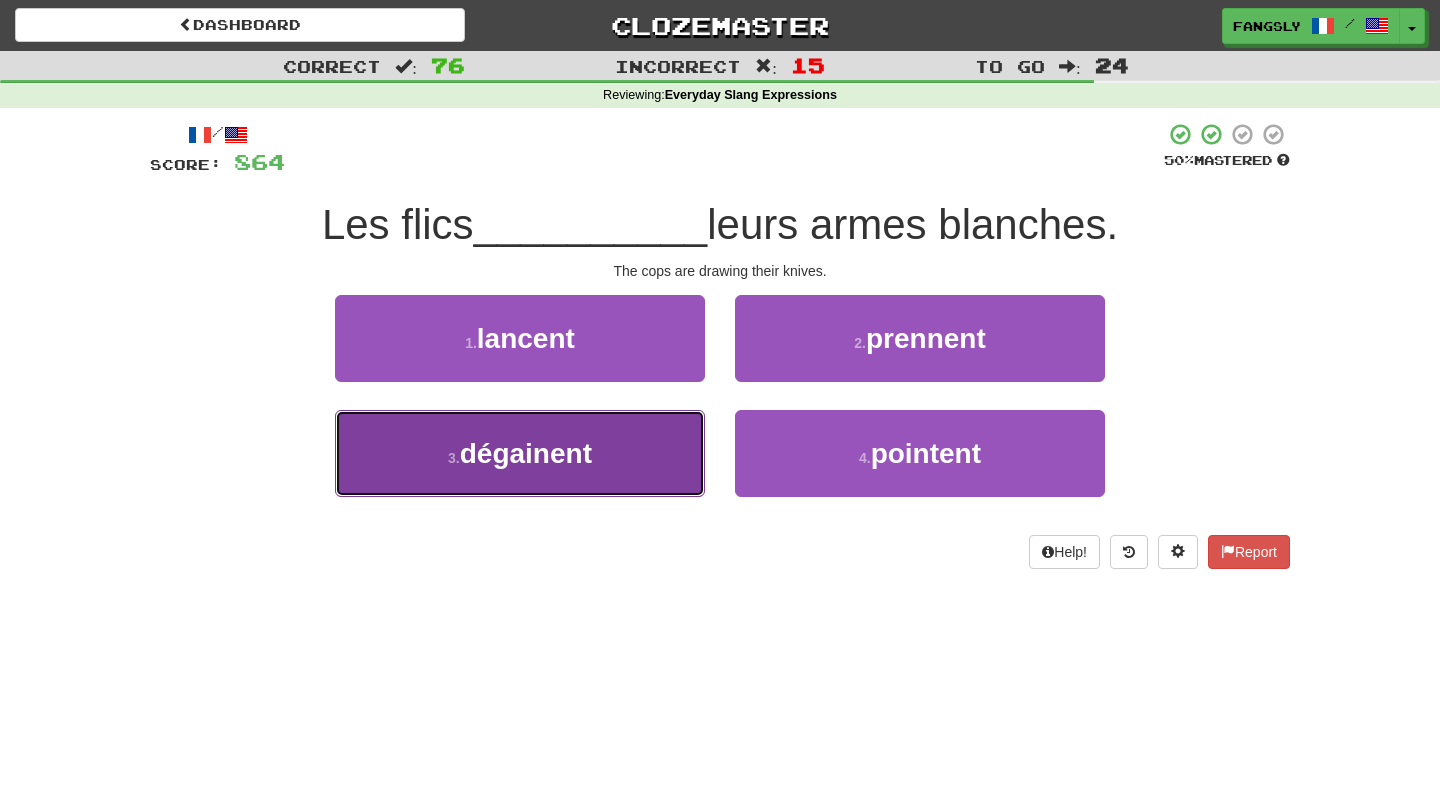 click on "3 .  dégainent" at bounding box center [520, 453] 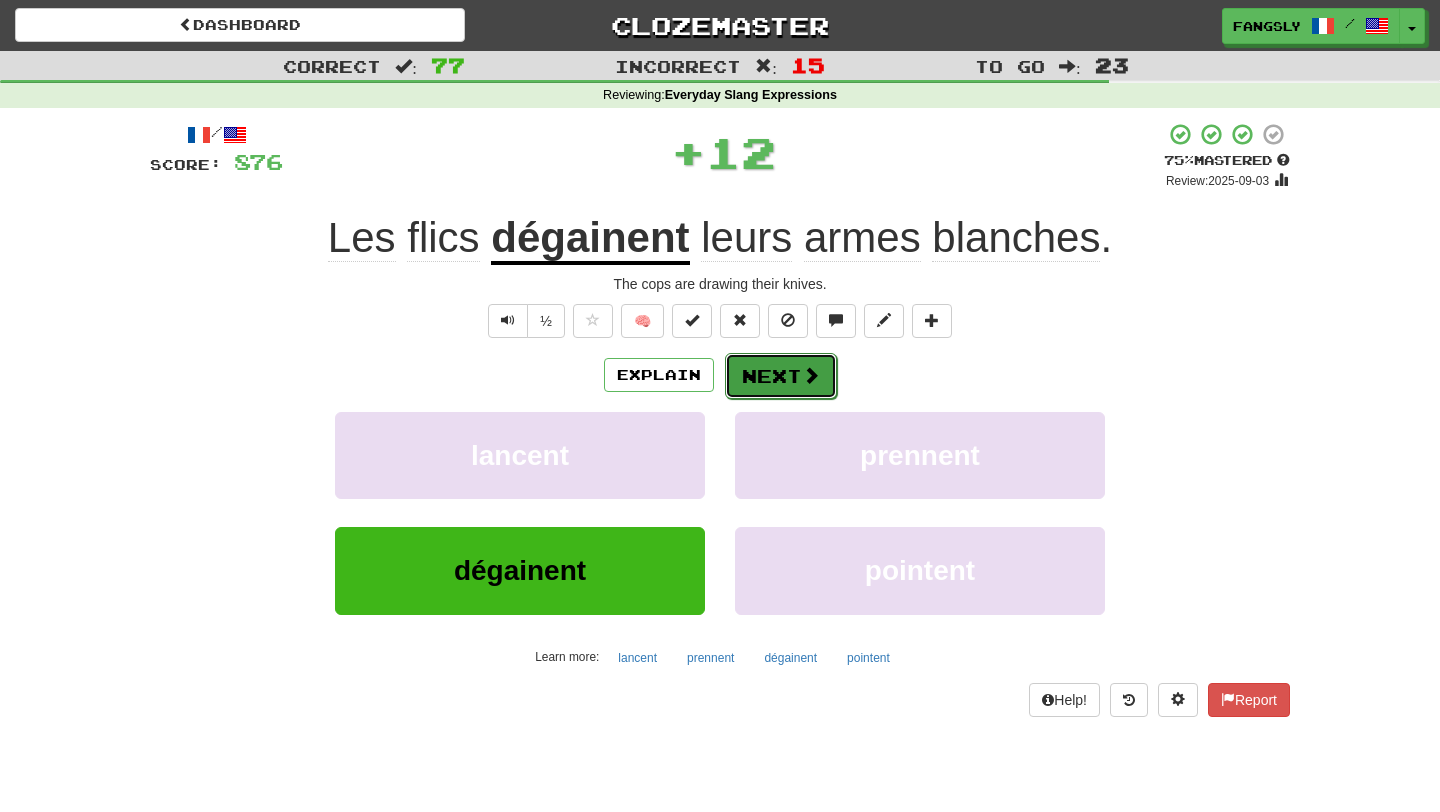 click on "Next" at bounding box center (781, 376) 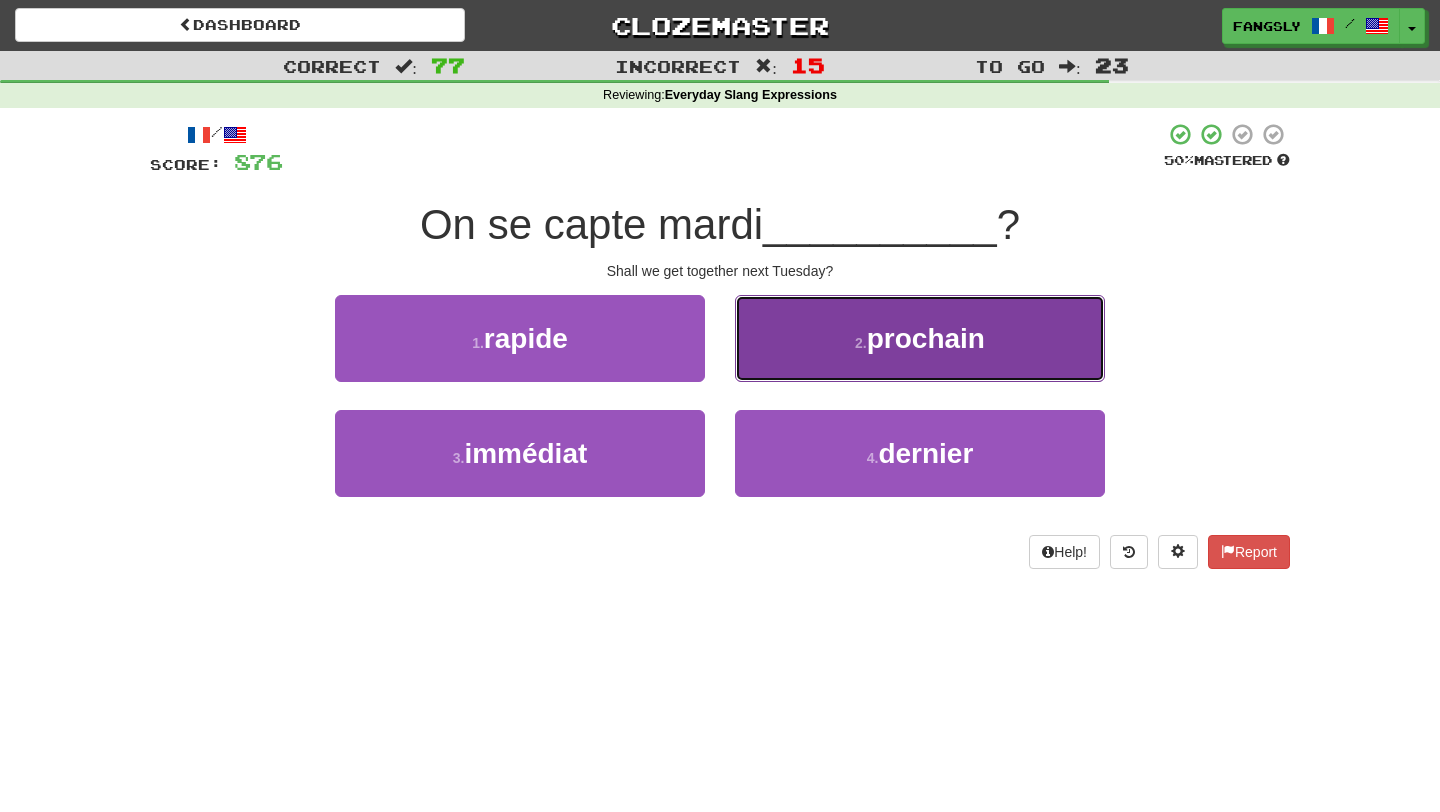 click on "2 .  prochain" at bounding box center (920, 338) 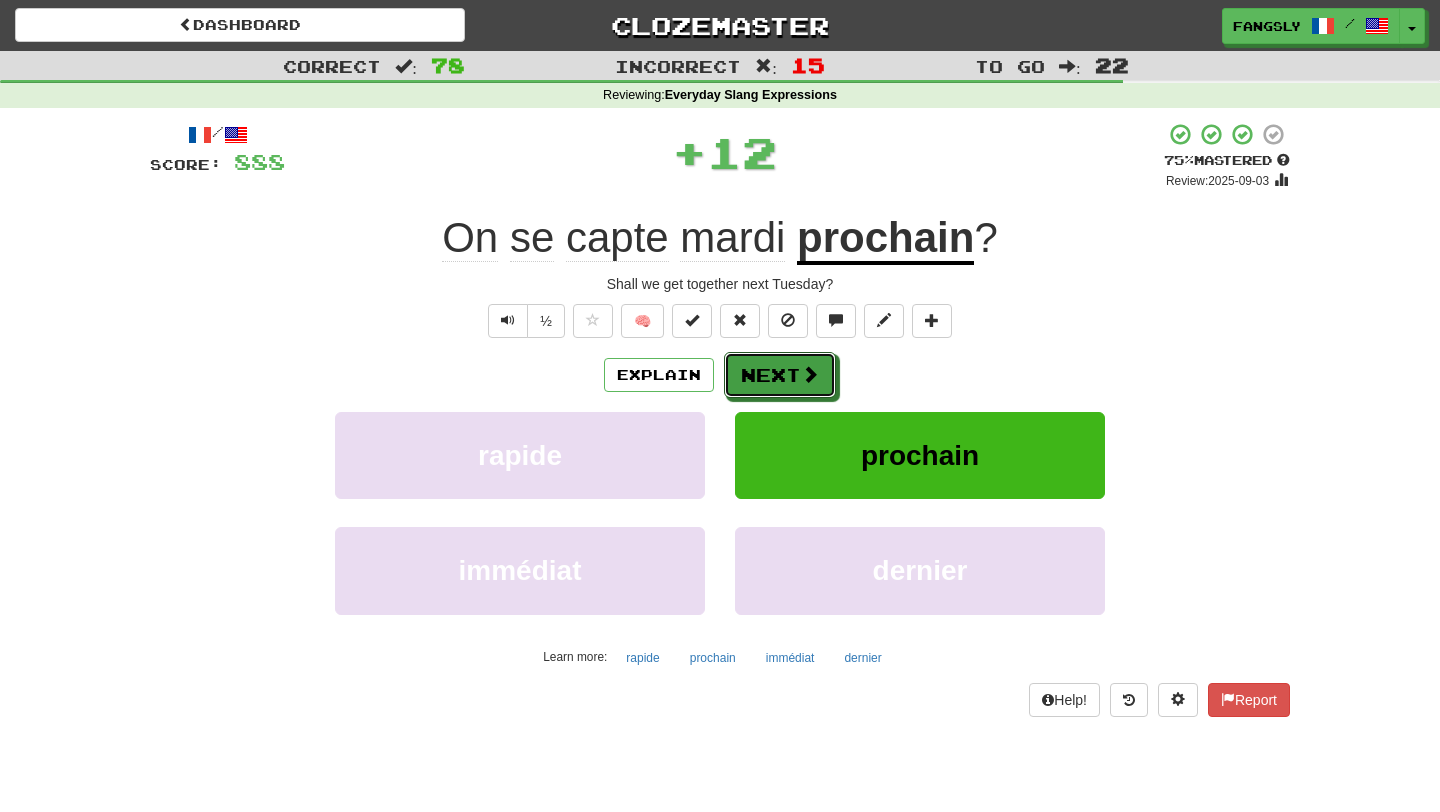 click on "Next" at bounding box center [780, 375] 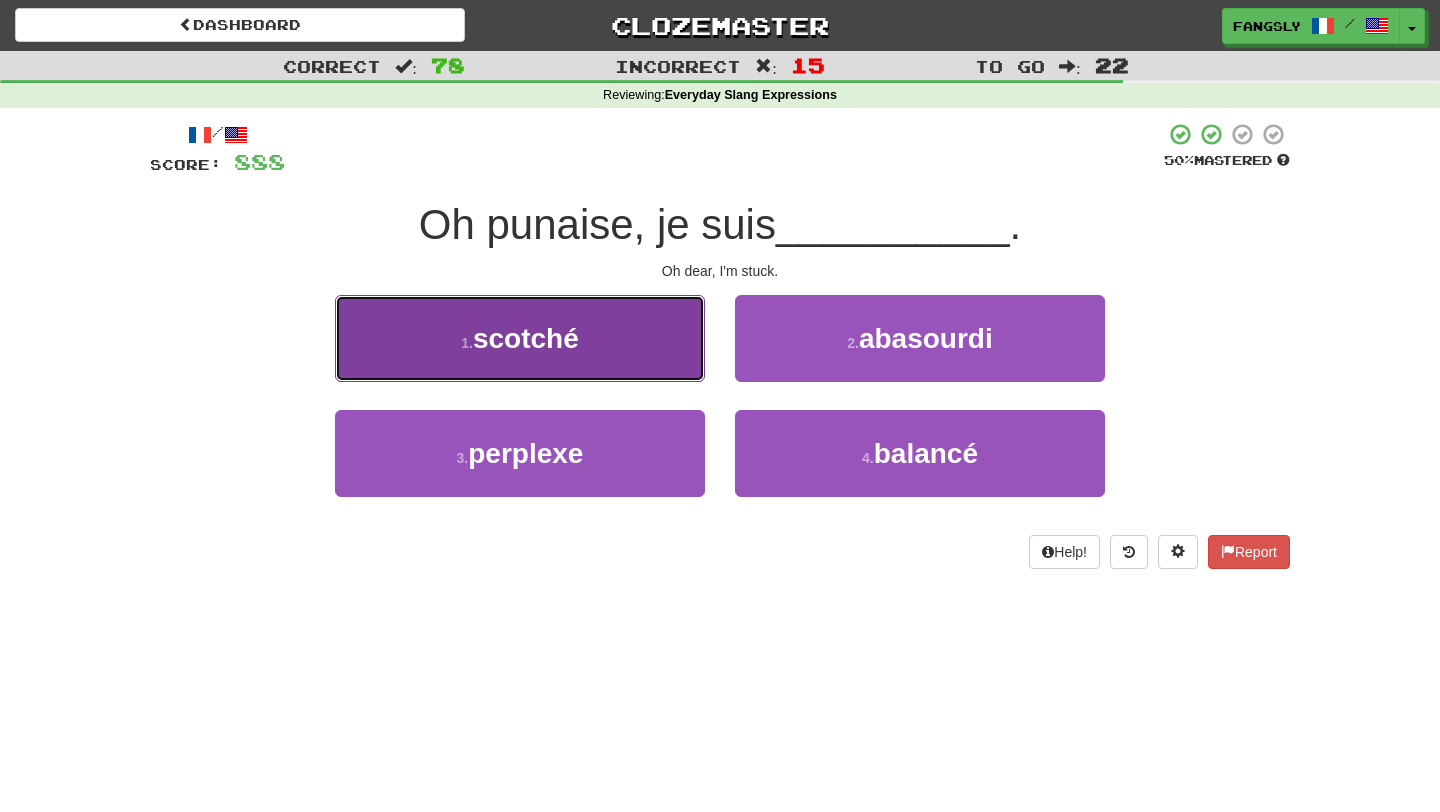 click on "1 .  scotché" at bounding box center [520, 338] 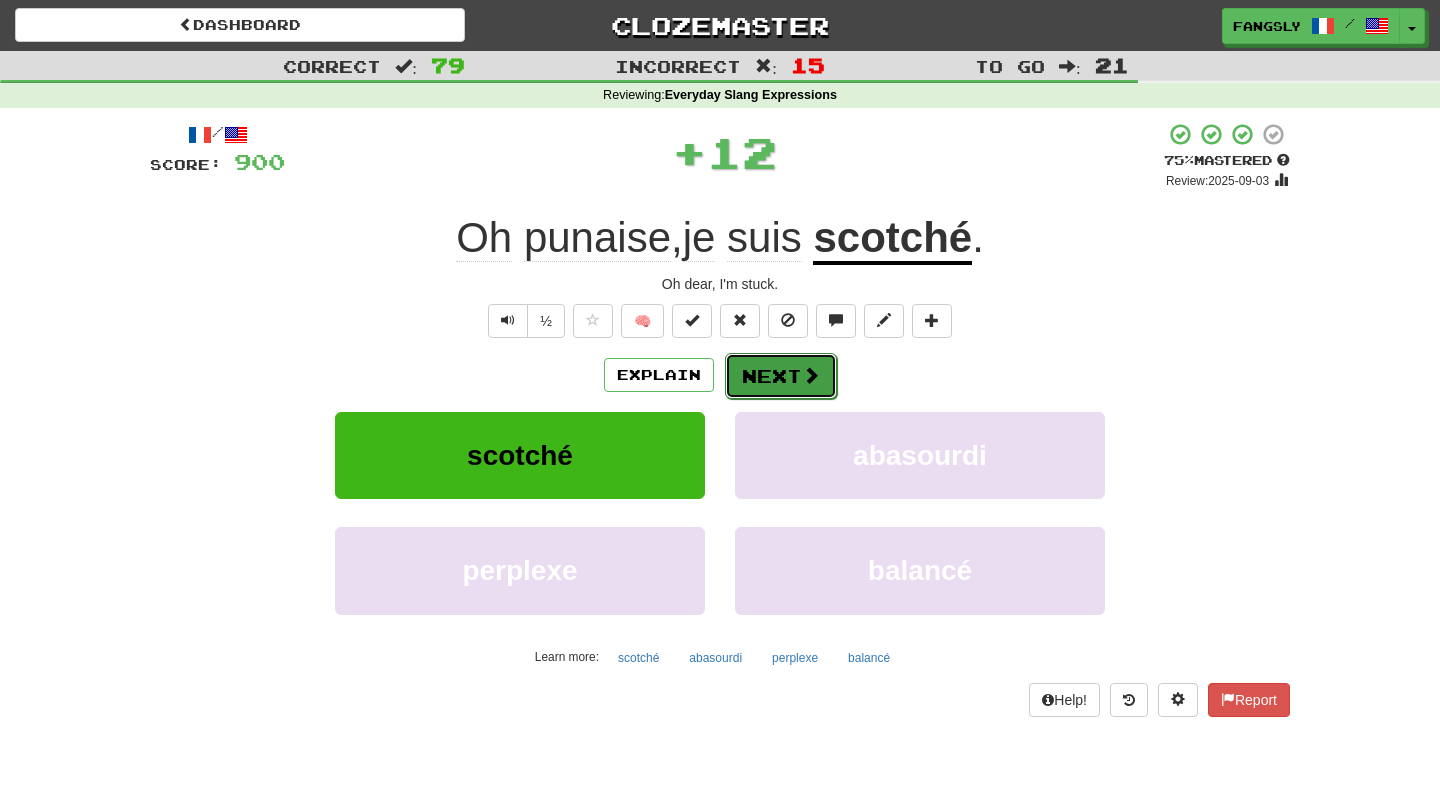click on "Next" at bounding box center [781, 376] 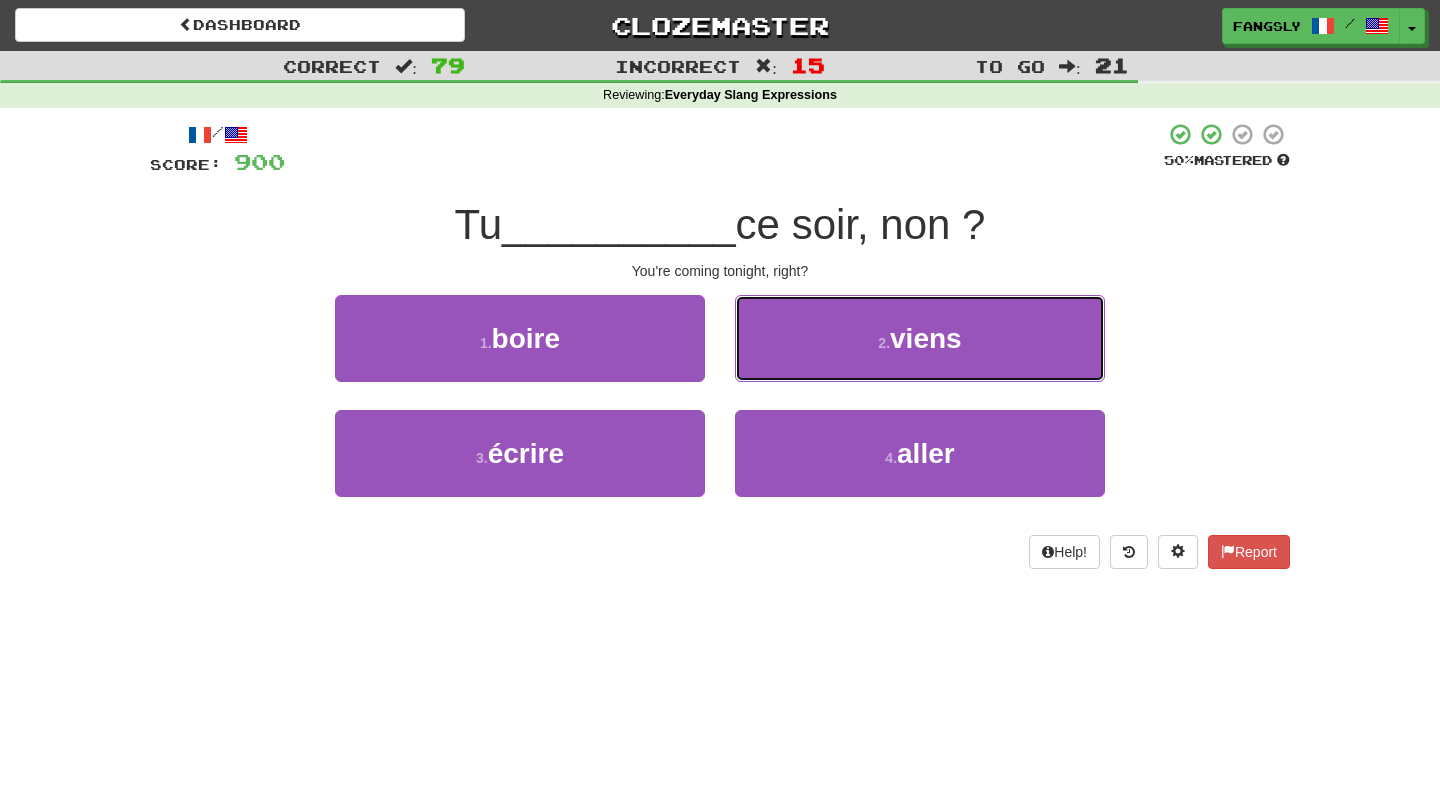 click on "2 .  viens" at bounding box center [920, 338] 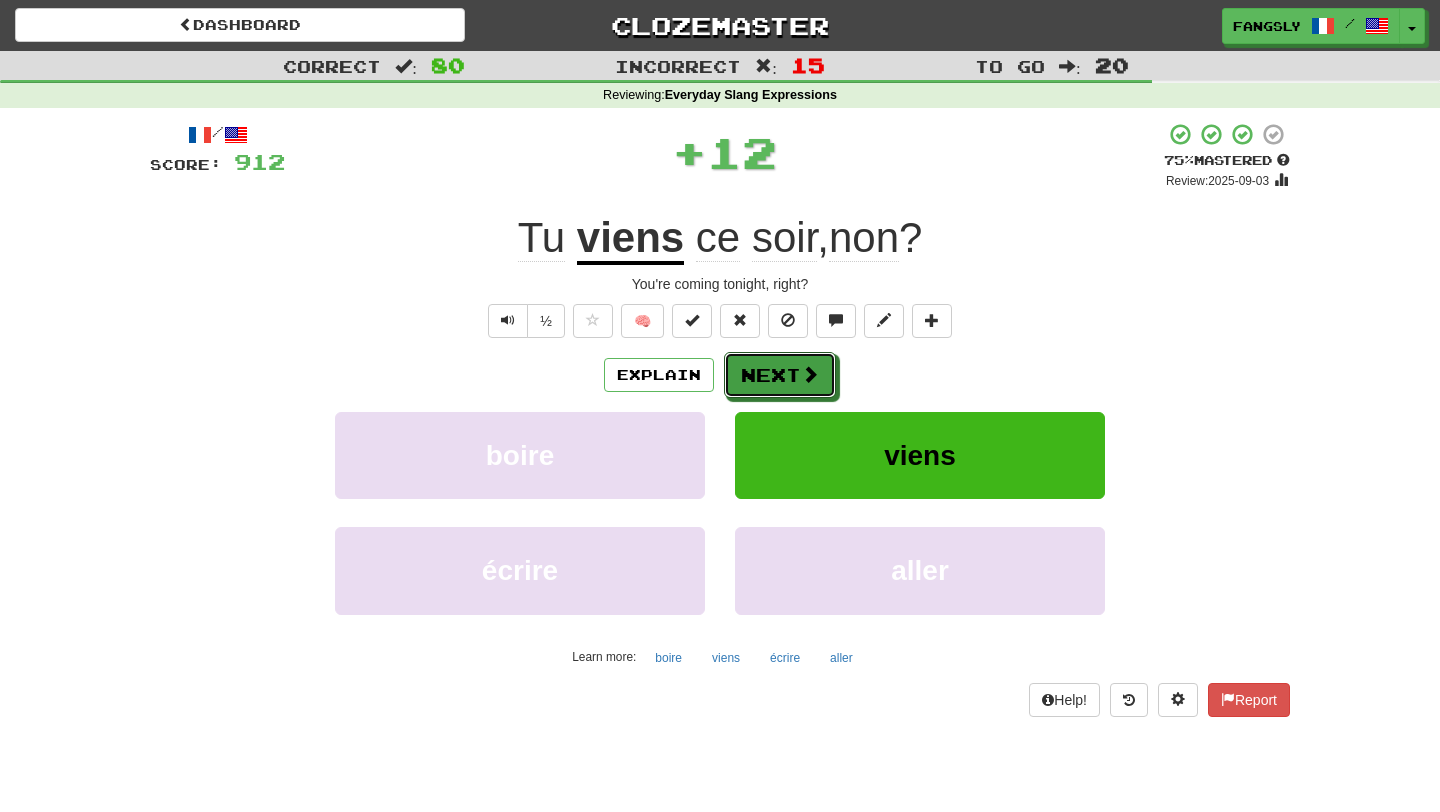 click on "Next" at bounding box center [780, 375] 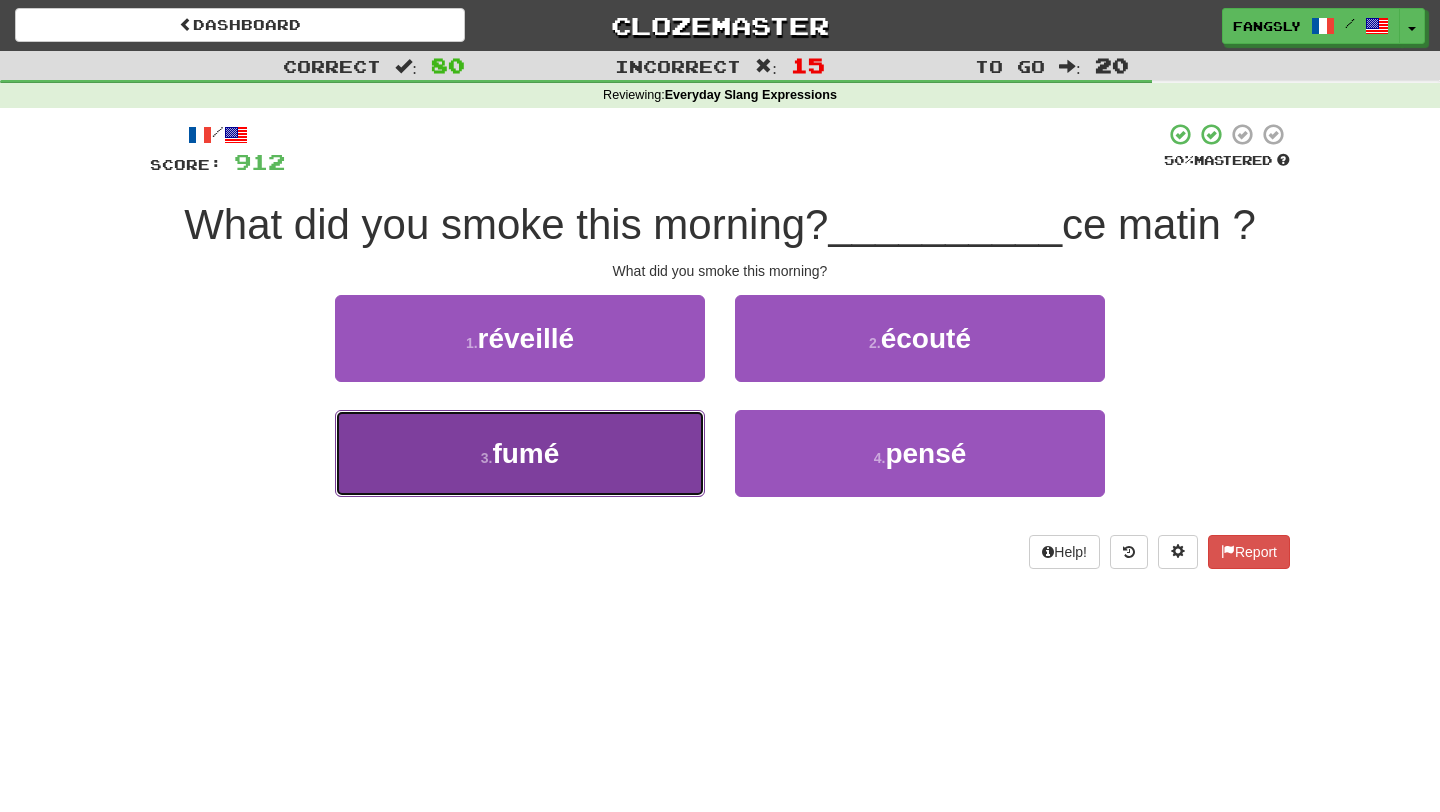 click on "3 .  fumé" at bounding box center (520, 453) 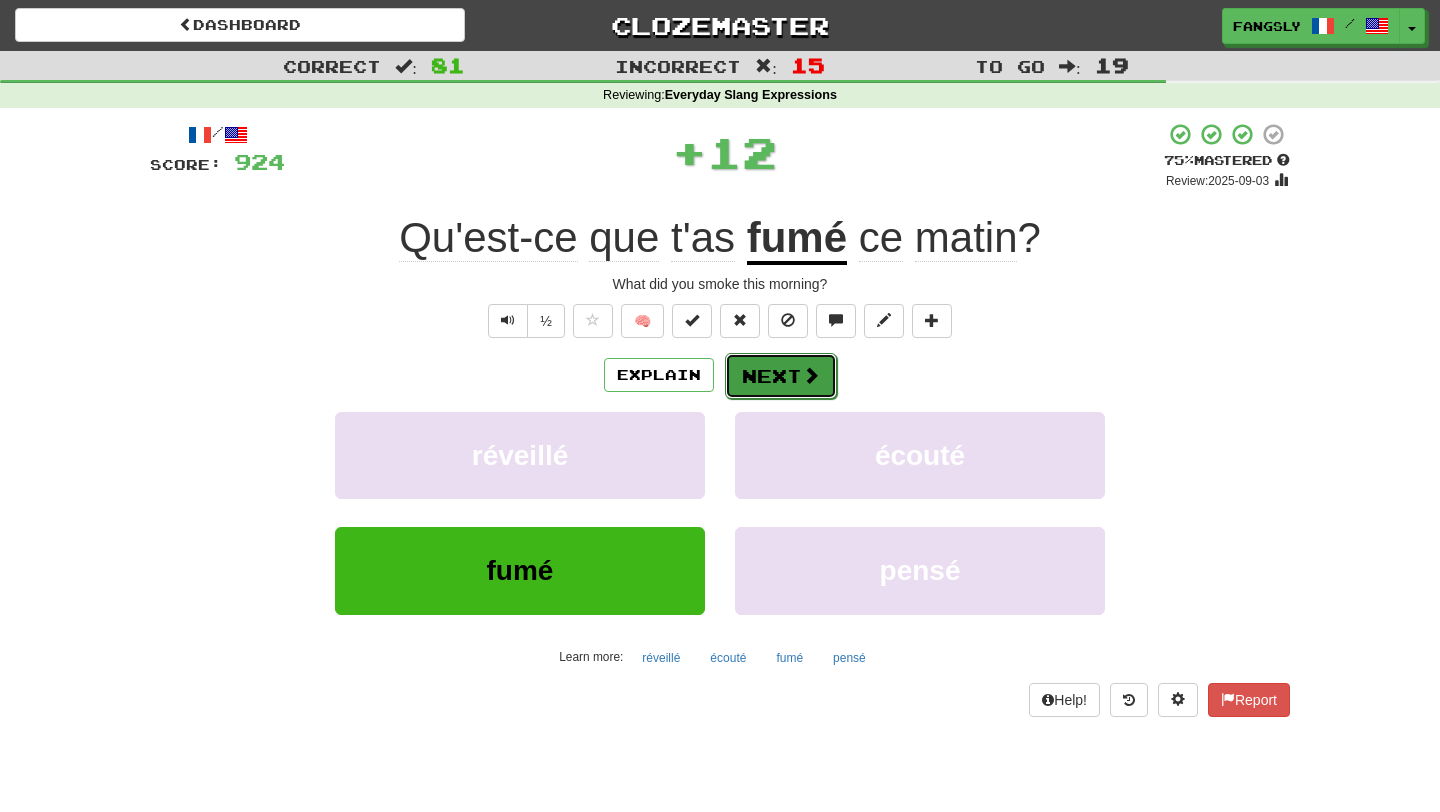 click on "Next" at bounding box center [781, 376] 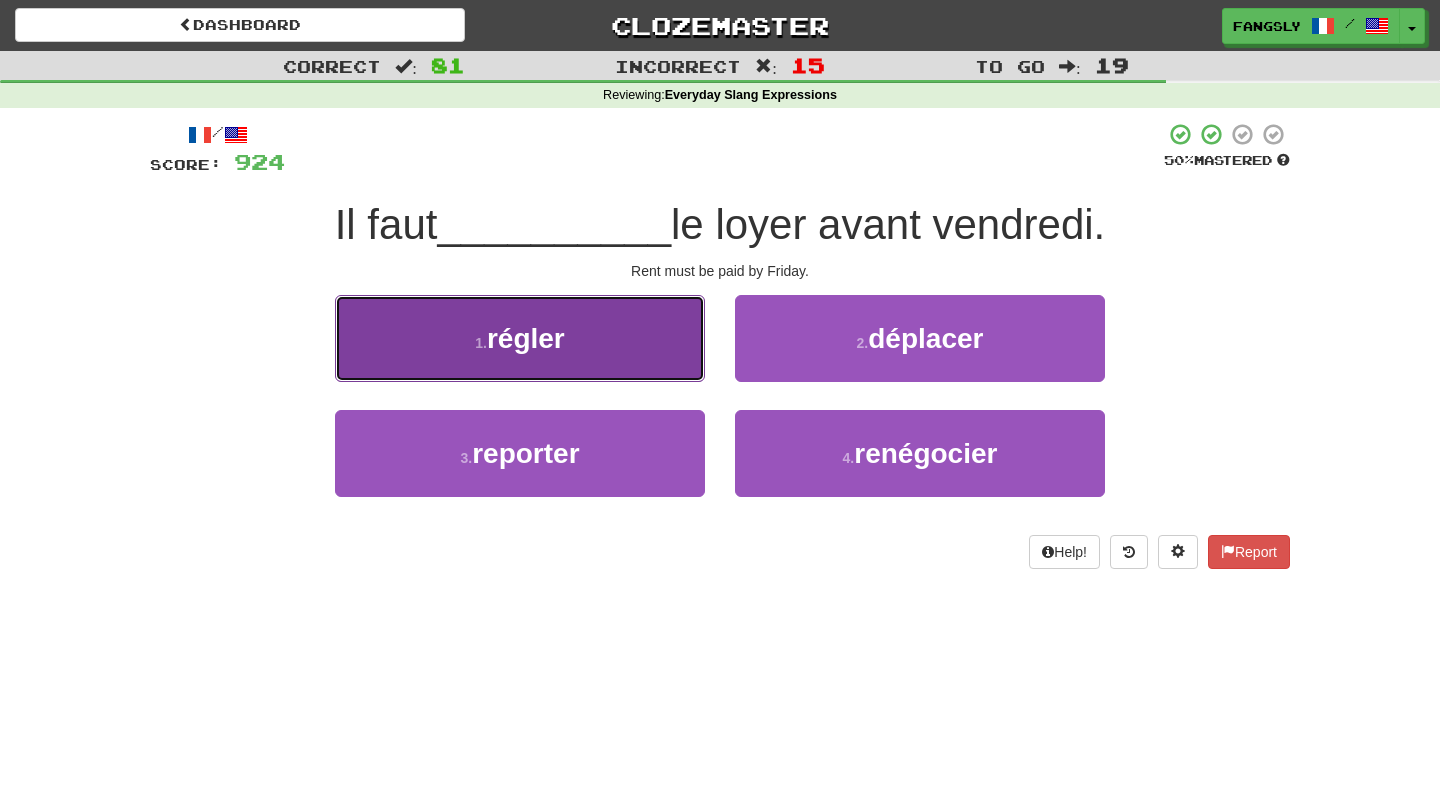click on "1 .  régler" at bounding box center [520, 338] 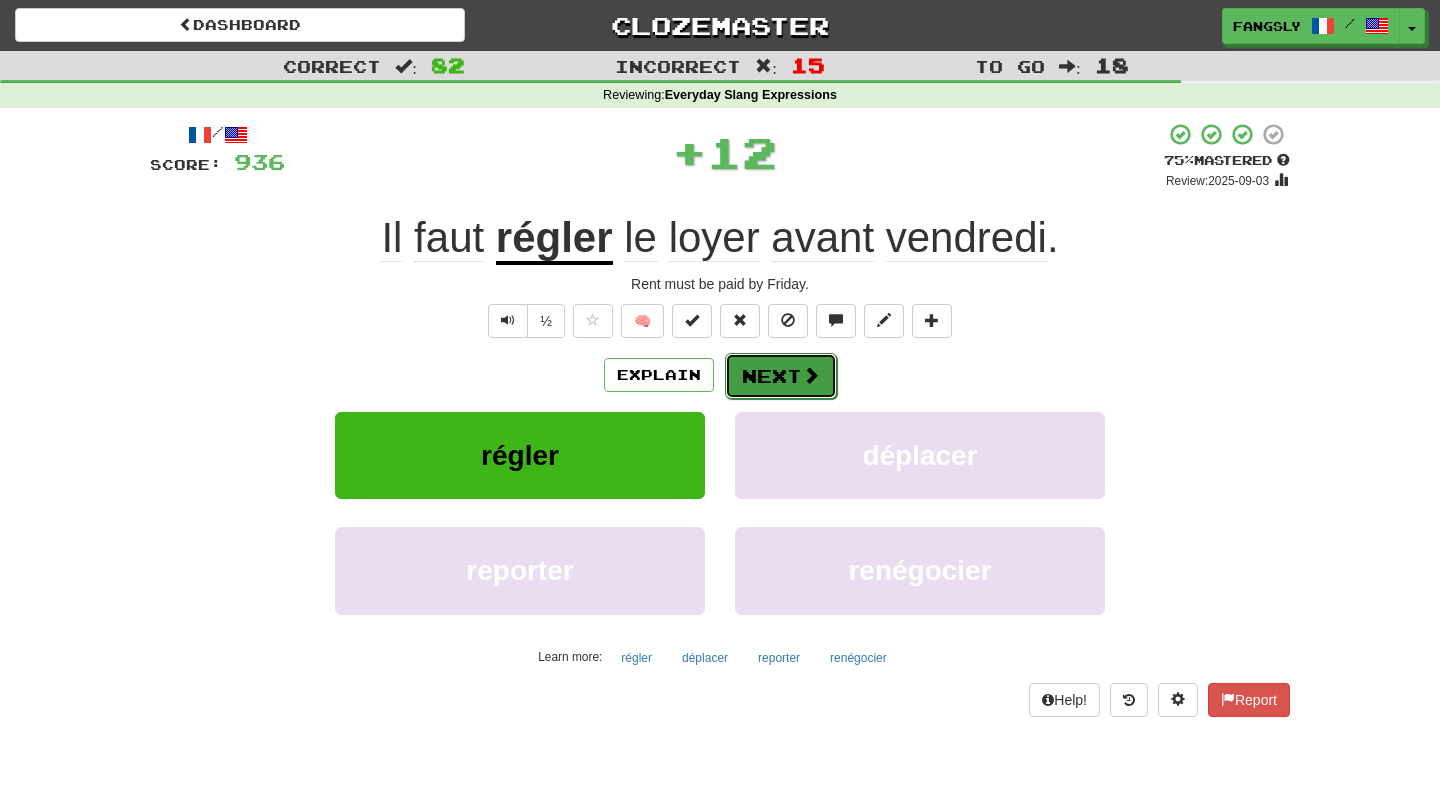 click on "Next" at bounding box center [781, 376] 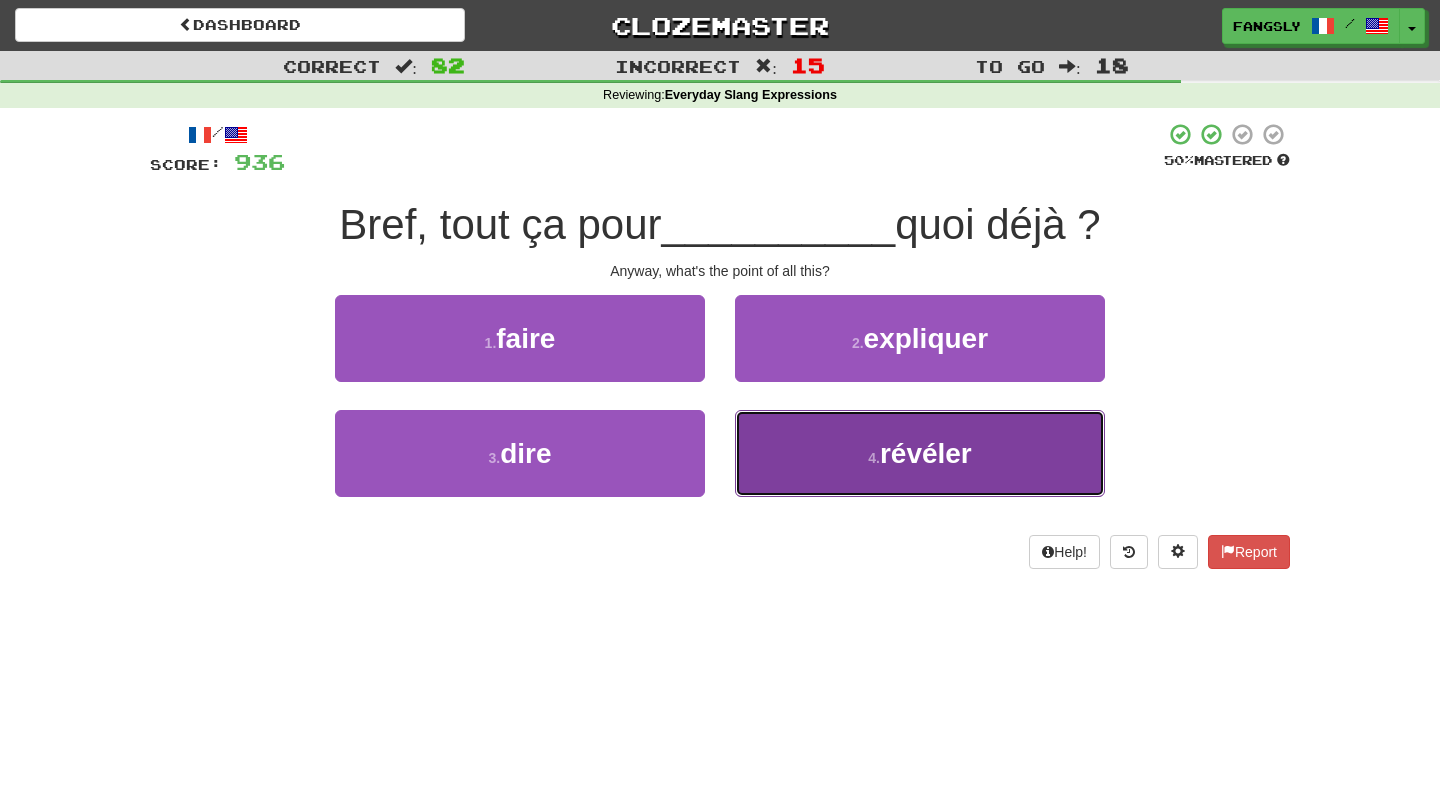 click on "4 .  révéler" at bounding box center (920, 453) 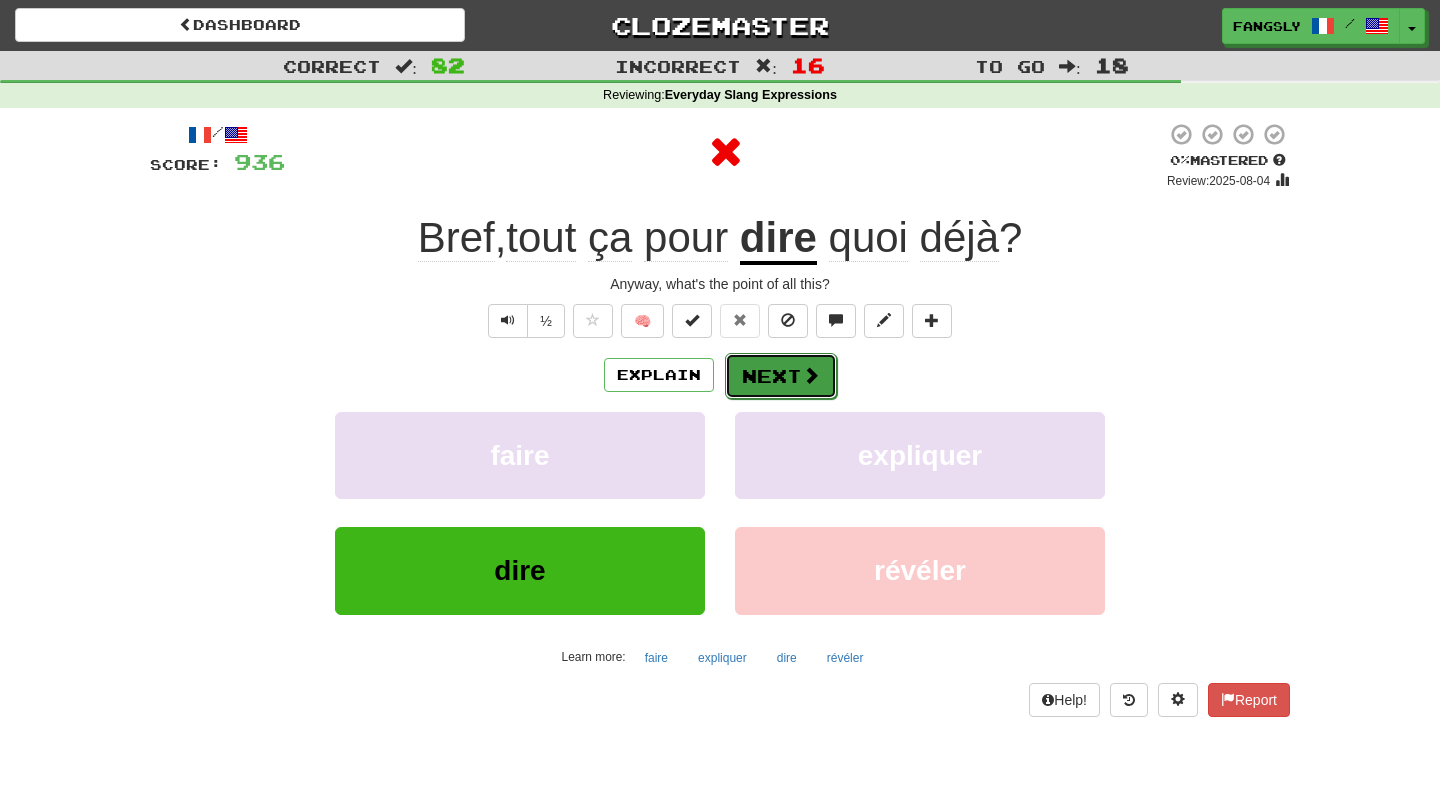 click on "Next" at bounding box center [781, 376] 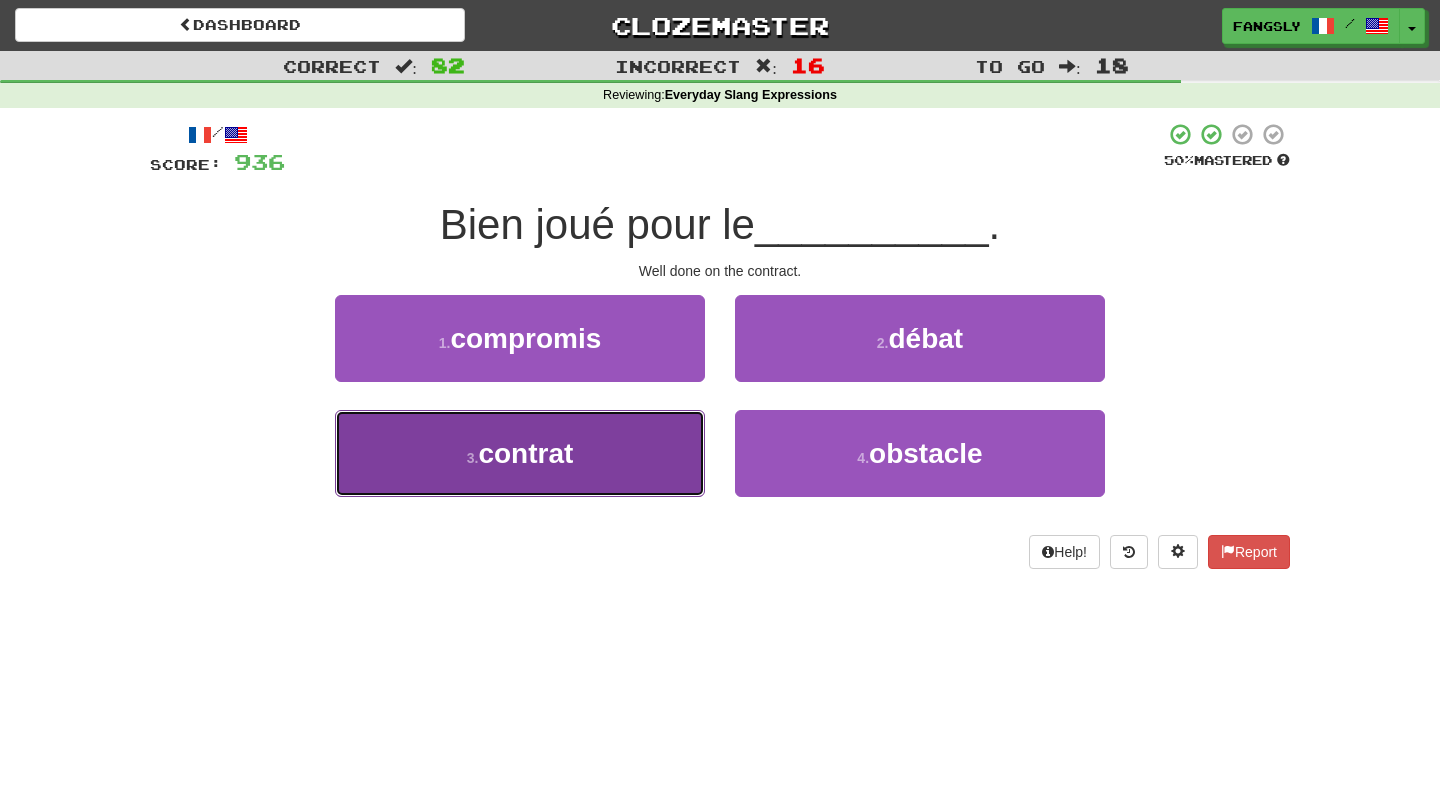 click on "3 .  contrat" at bounding box center (520, 453) 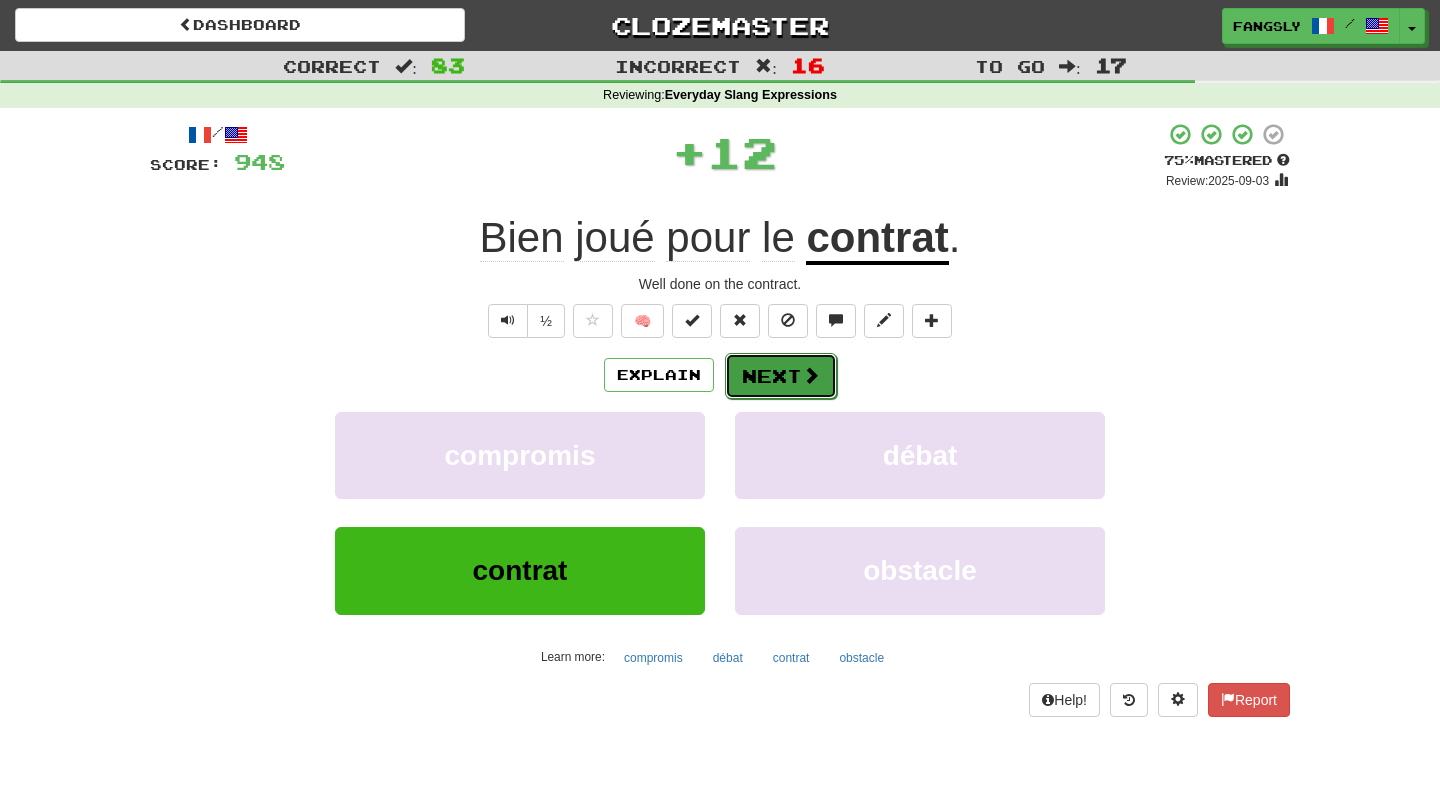 click on "Next" at bounding box center [781, 376] 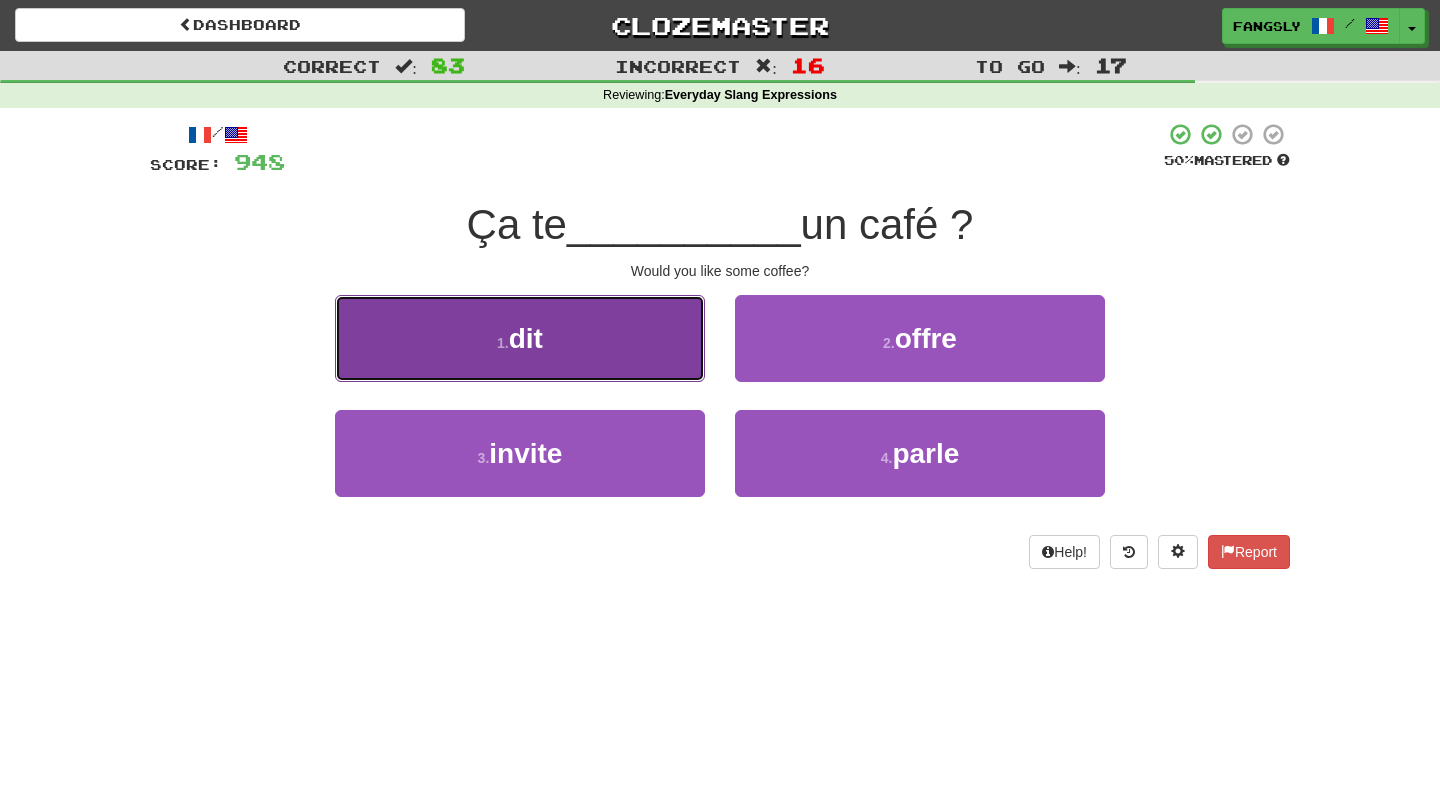 click on "1 .  dit" at bounding box center [520, 338] 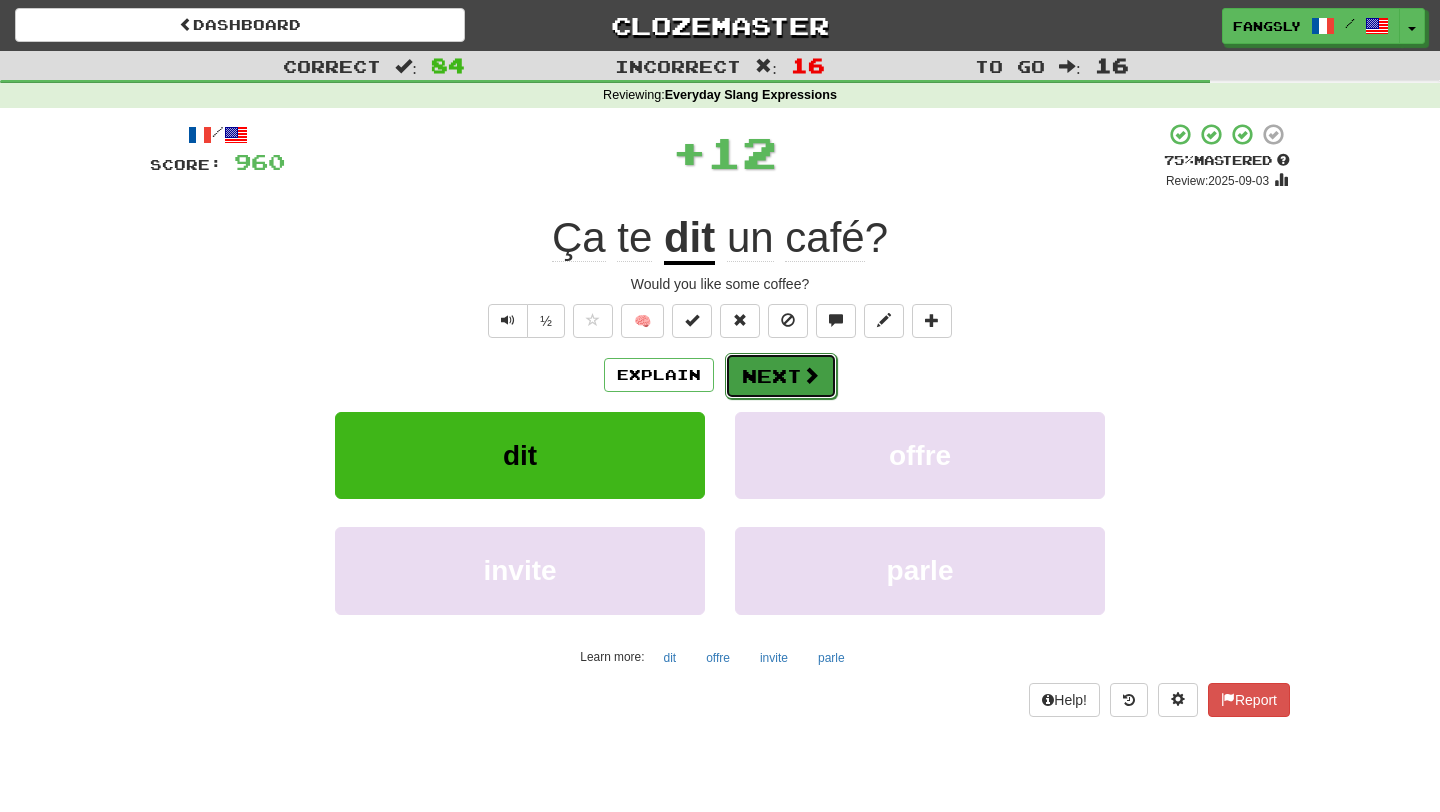 click on "Next" at bounding box center (781, 376) 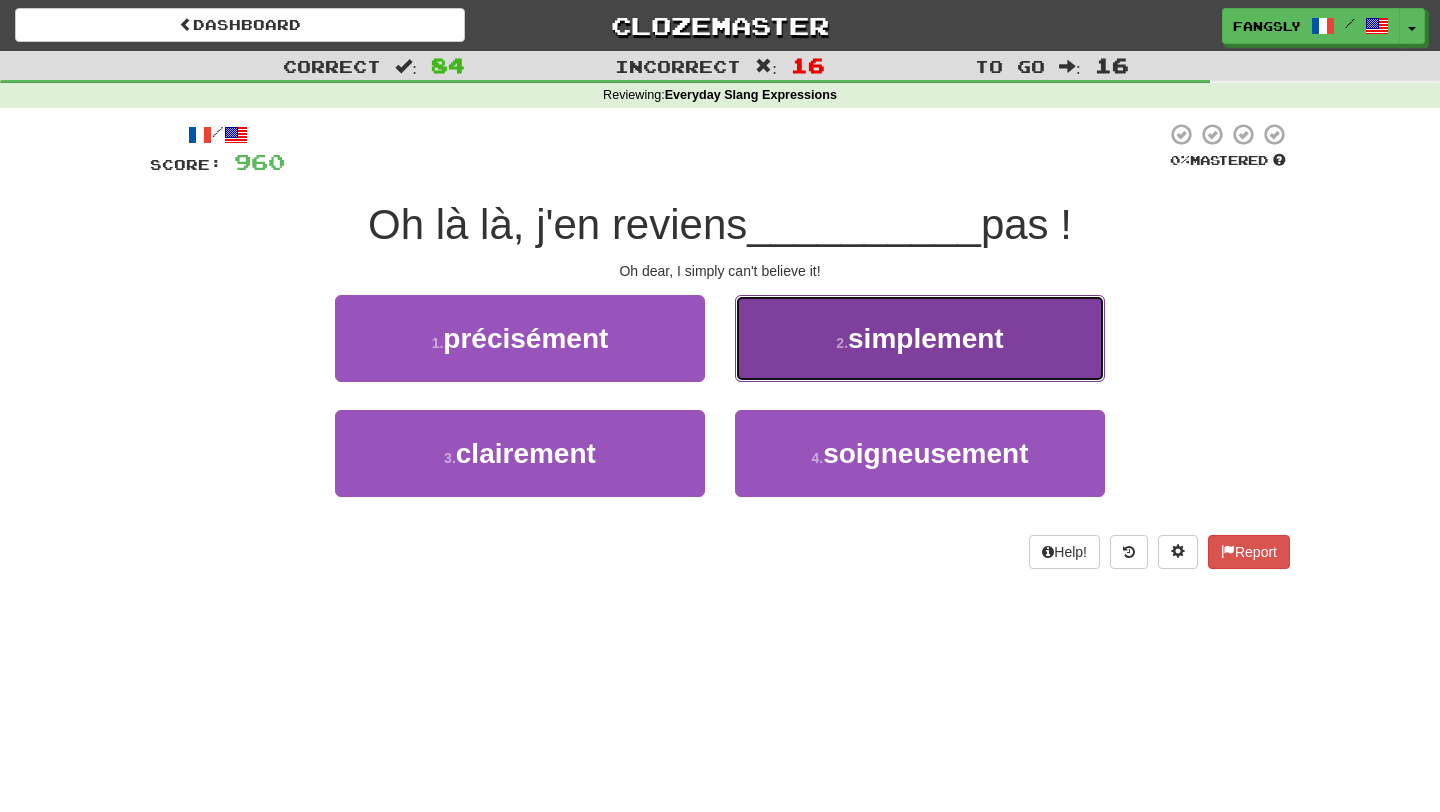 click on "2 .  simplement" at bounding box center [920, 338] 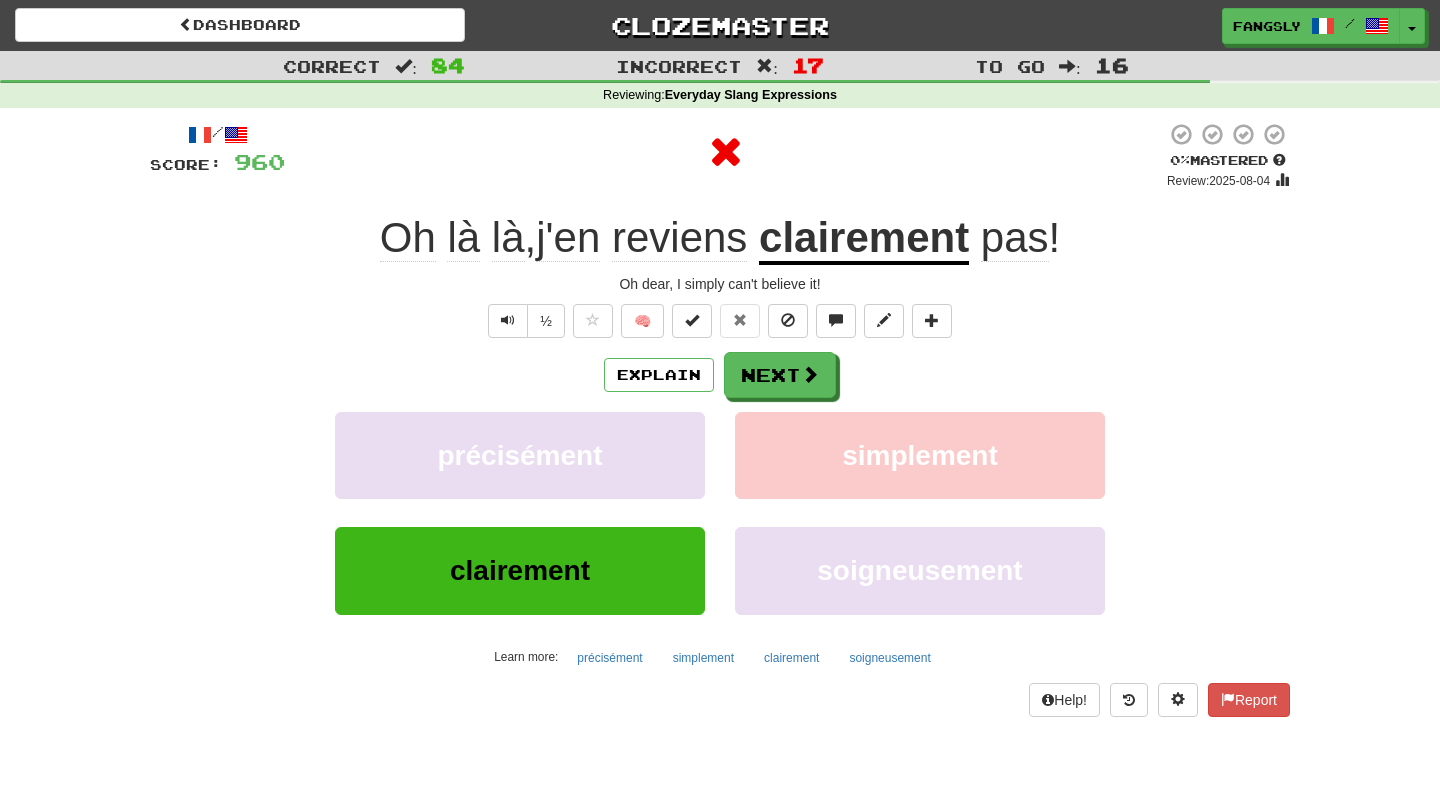 click on "Next" at bounding box center (780, 375) 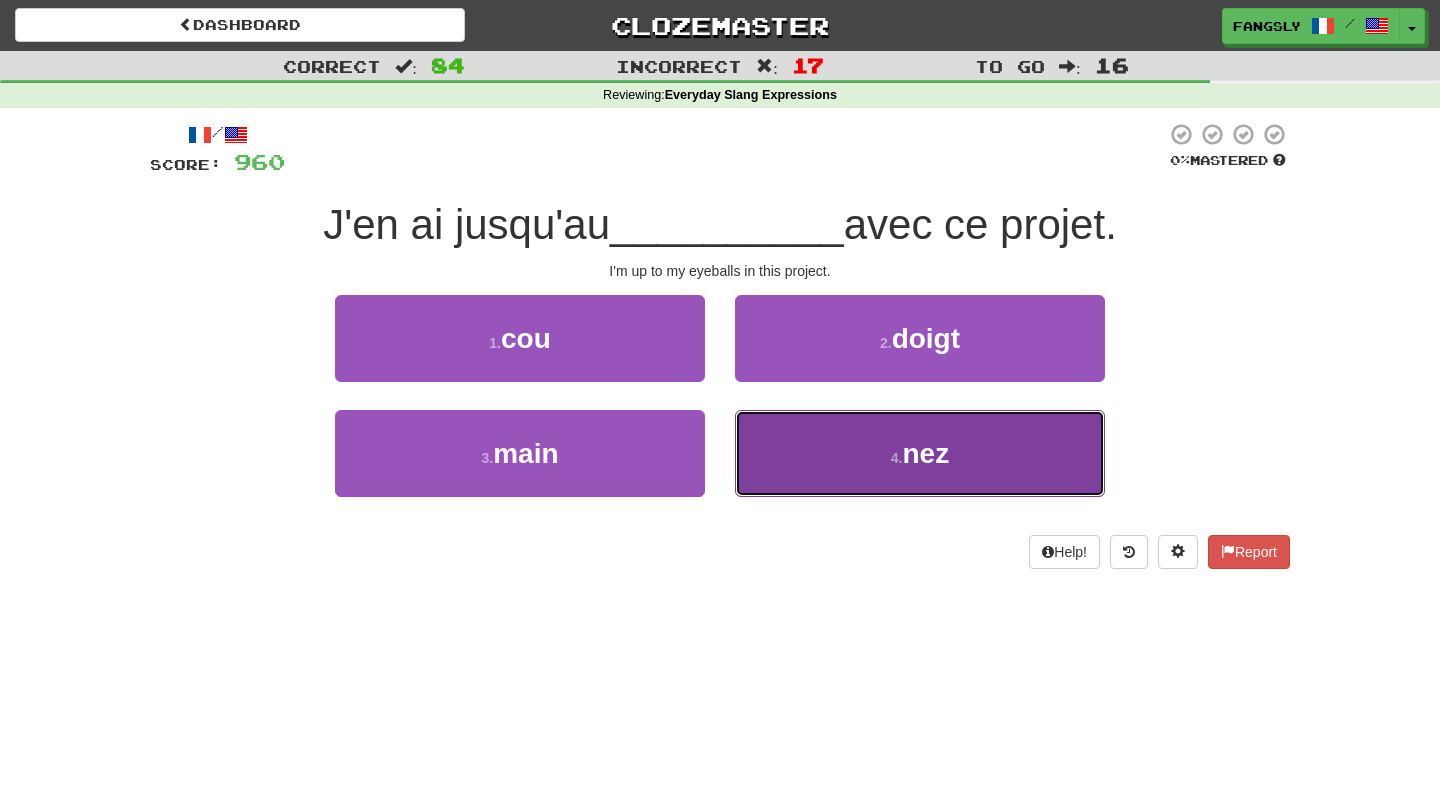 click on "4 .  nez" at bounding box center (920, 453) 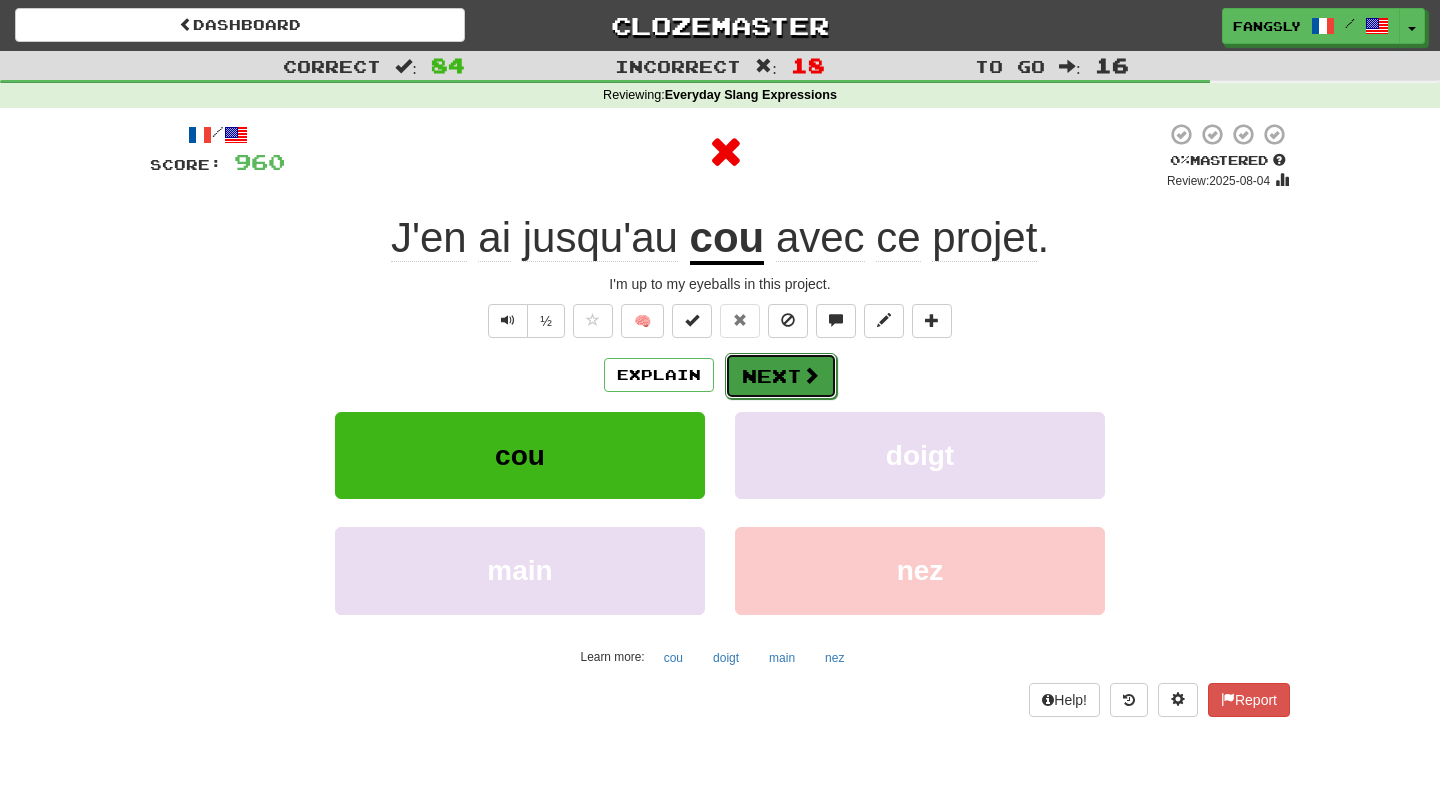 click on "Next" at bounding box center (781, 376) 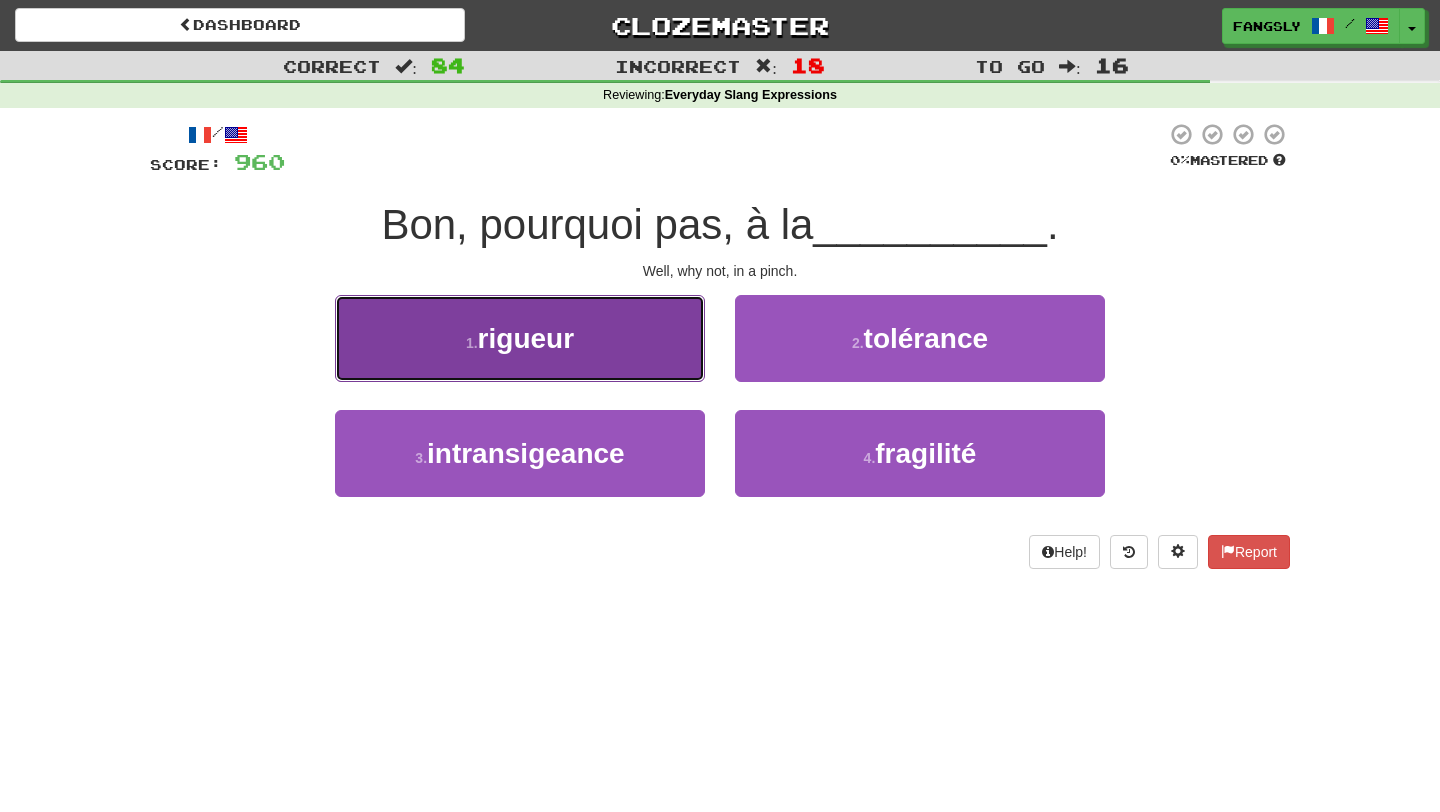 click on "1 .  rigueur" at bounding box center [520, 338] 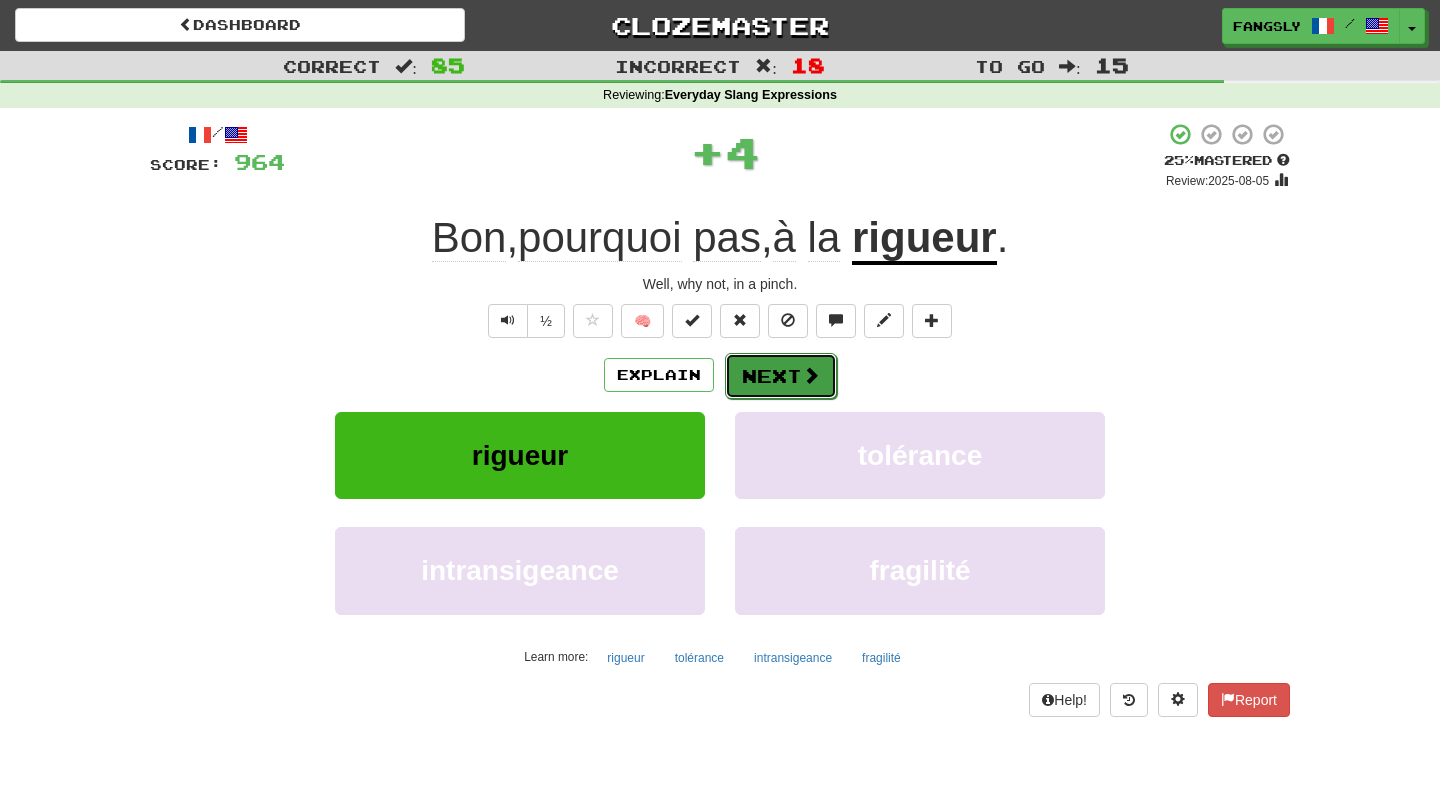 click on "Next" at bounding box center [781, 376] 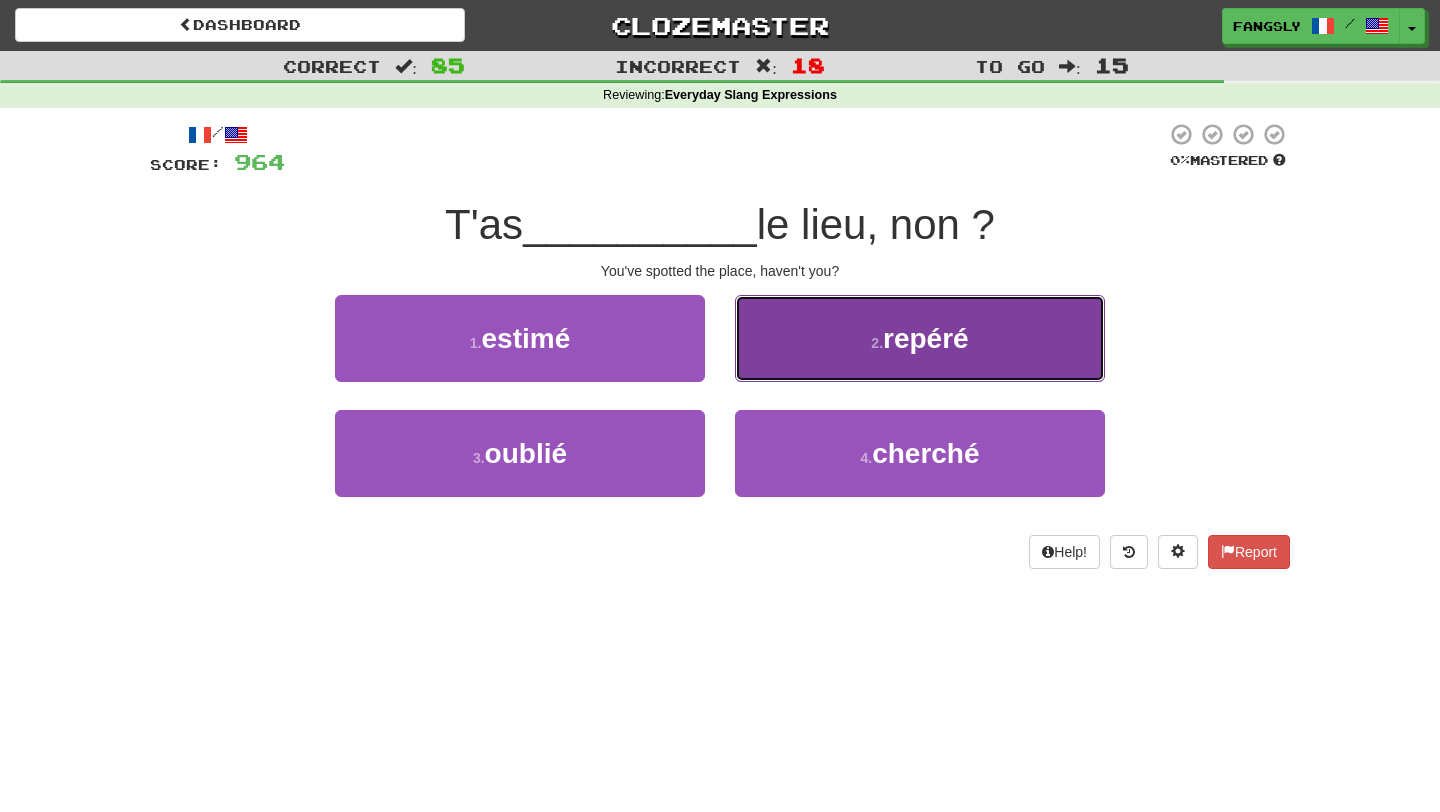 click on "2 .  repéré" at bounding box center (920, 338) 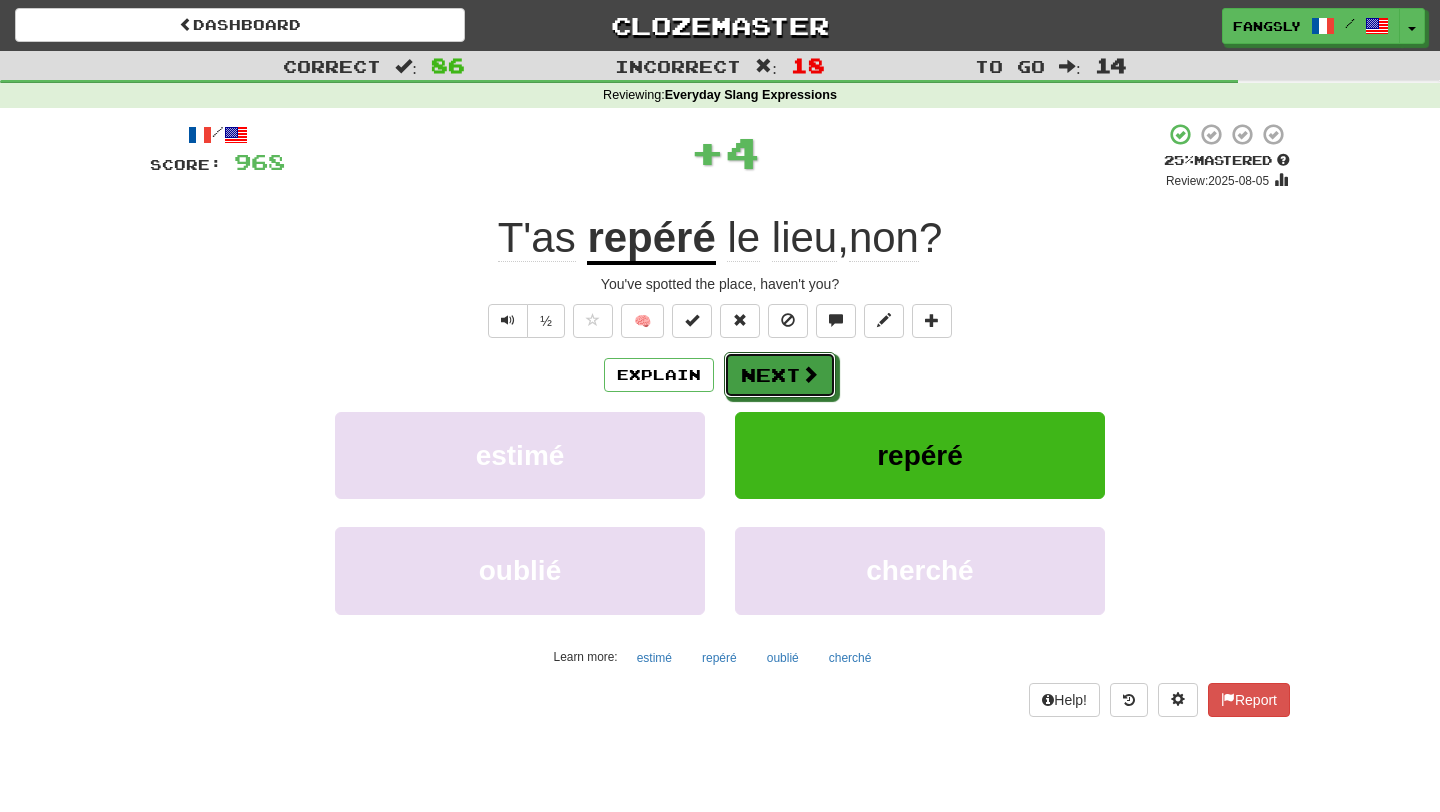 click on "Next" at bounding box center [780, 375] 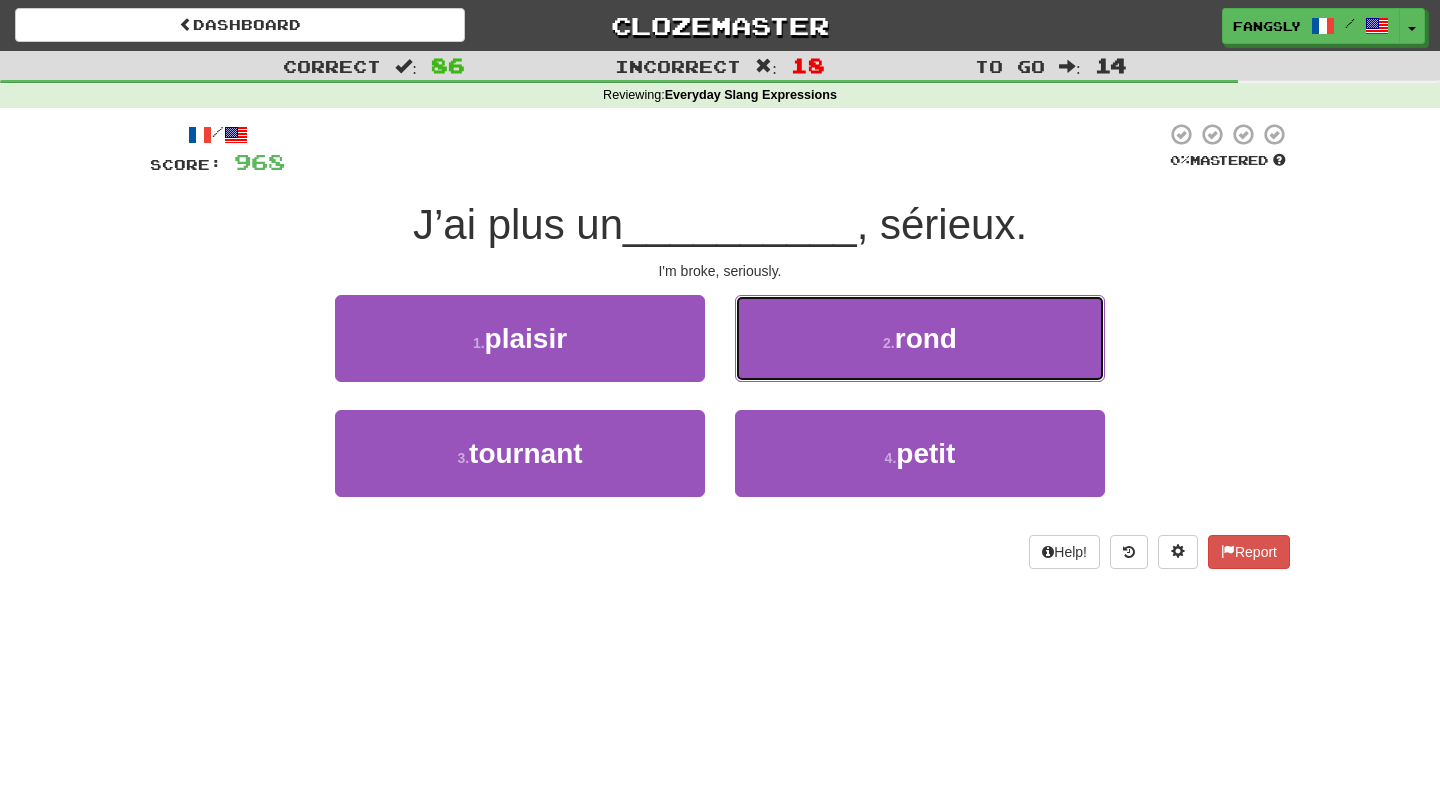 click on "2 .  rond" at bounding box center (920, 338) 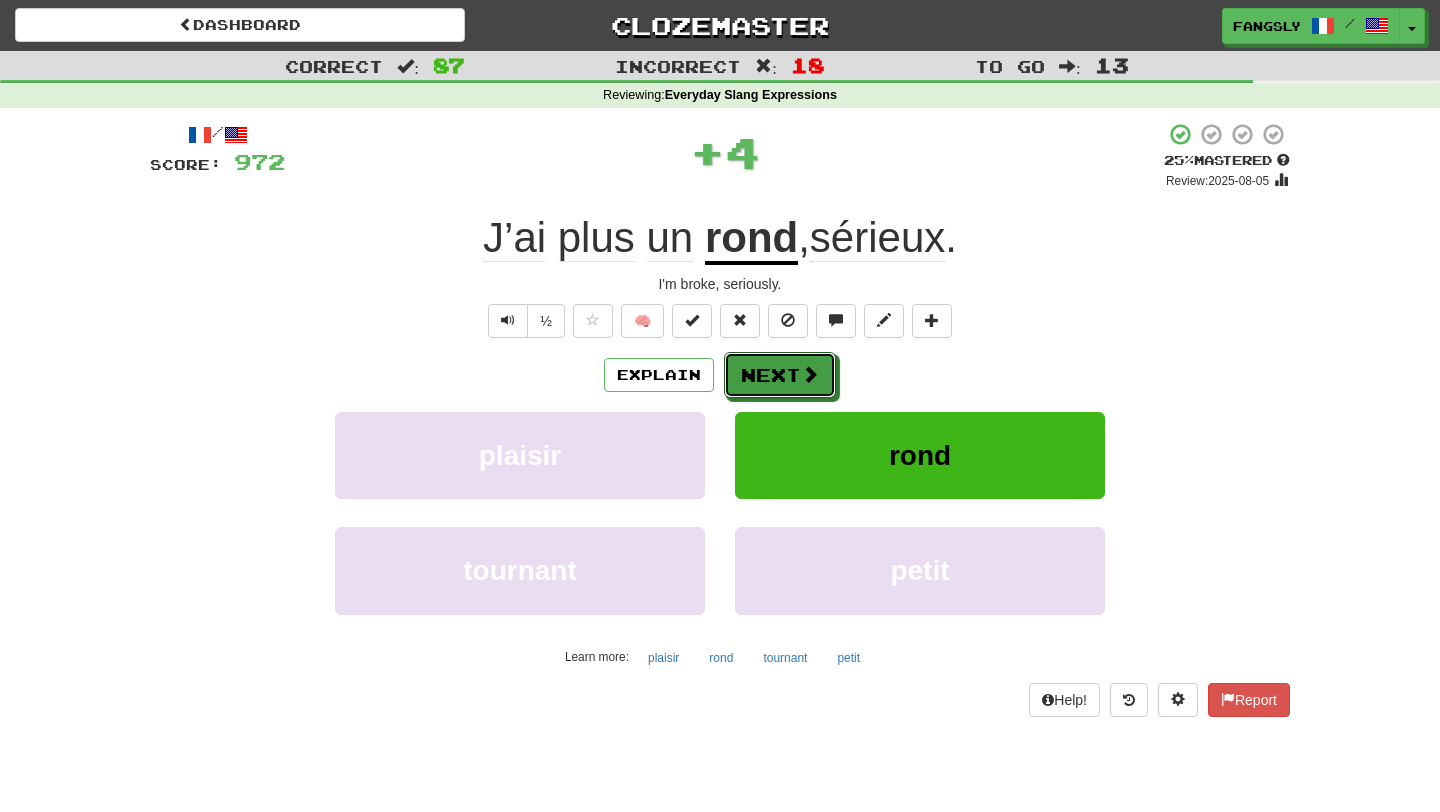 click on "Next" at bounding box center (780, 375) 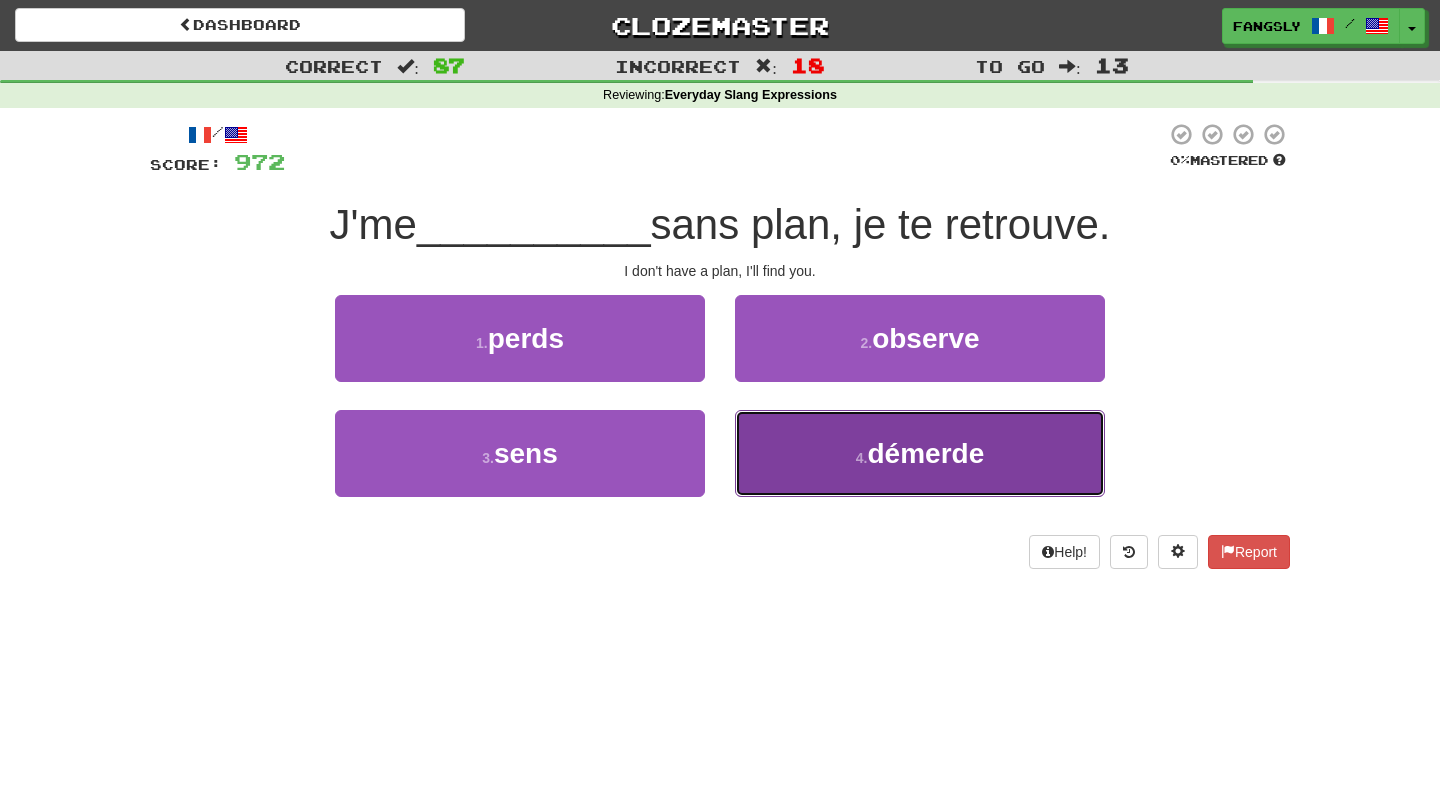 click on "4 .  démerde" at bounding box center (920, 453) 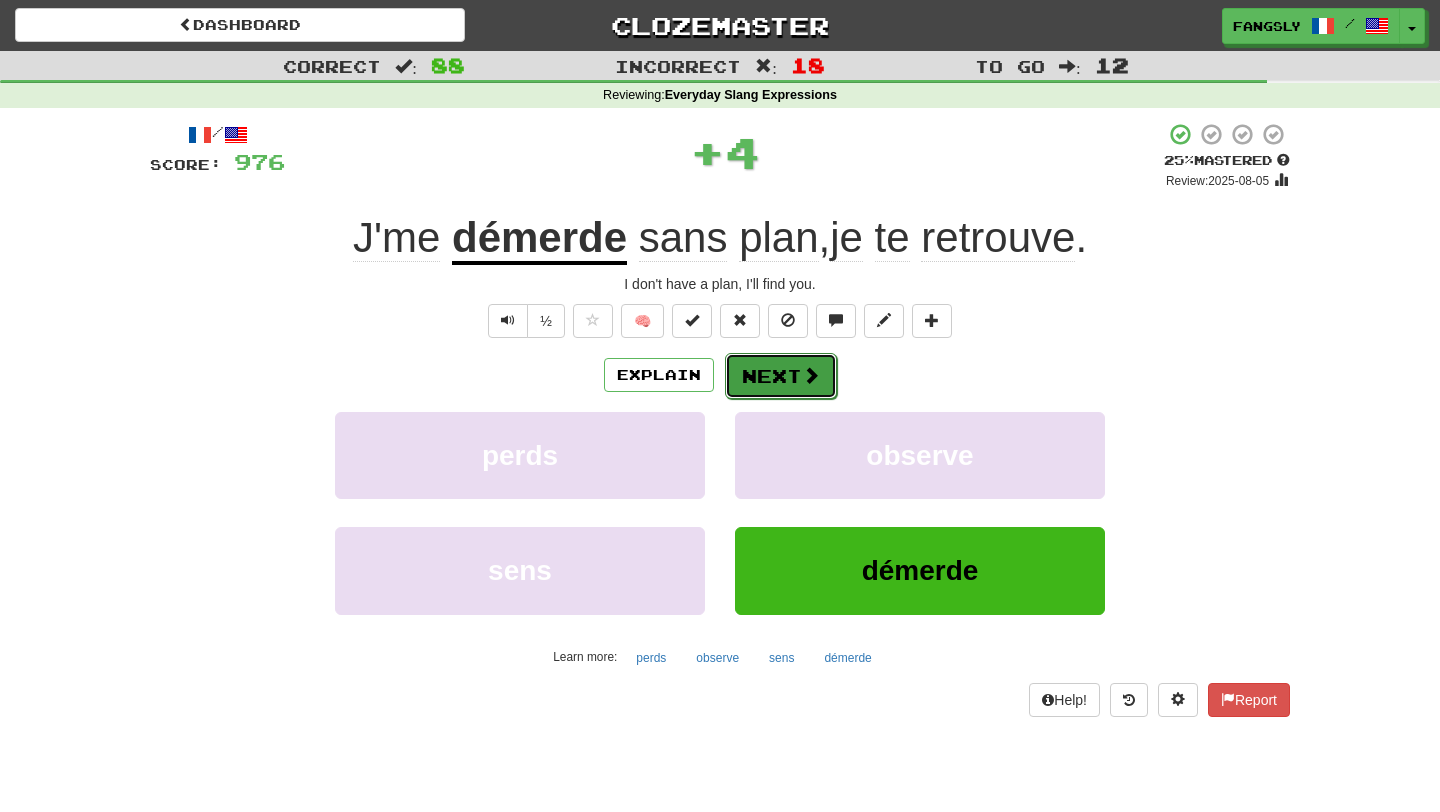 click on "Next" at bounding box center [781, 376] 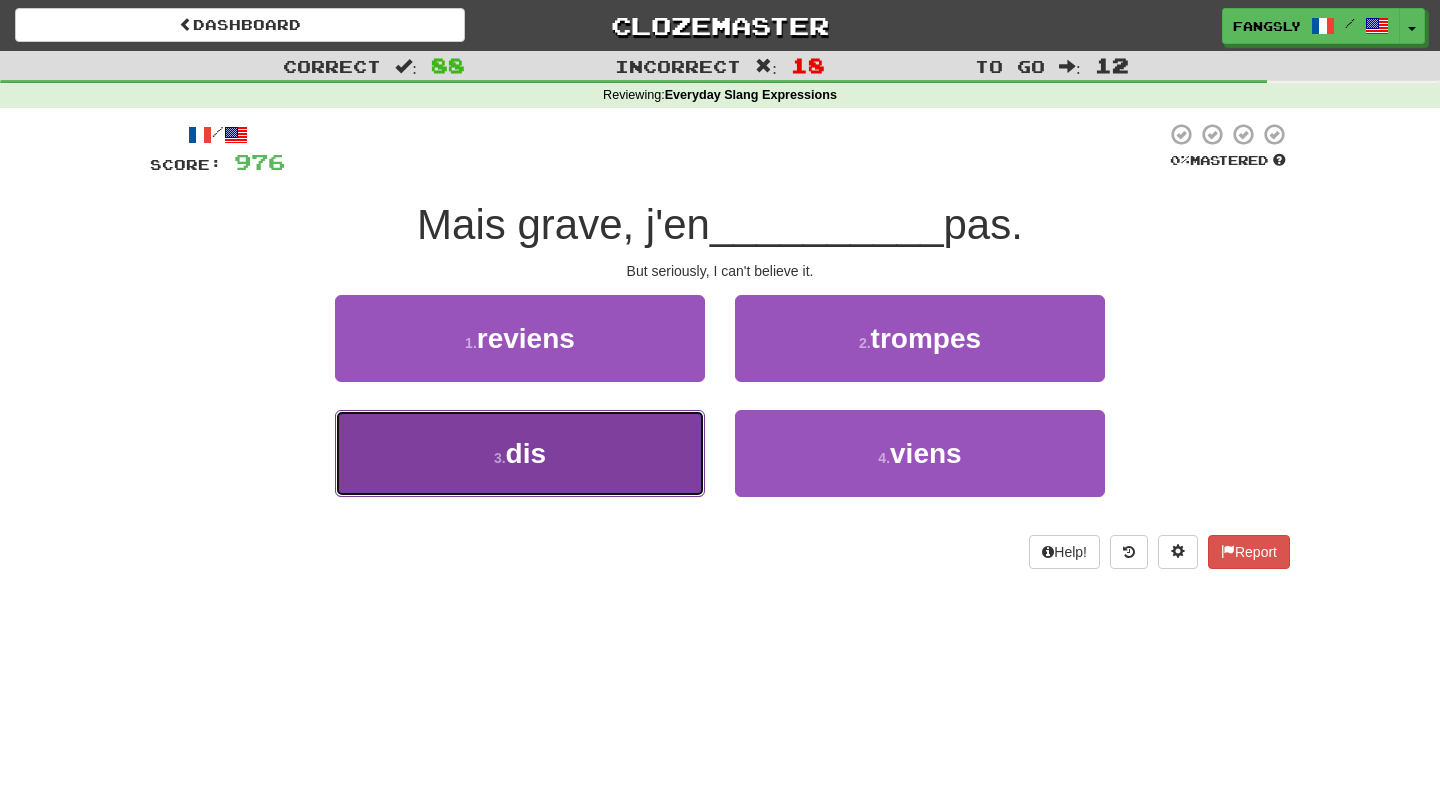 click on "3 .  dis" at bounding box center [520, 453] 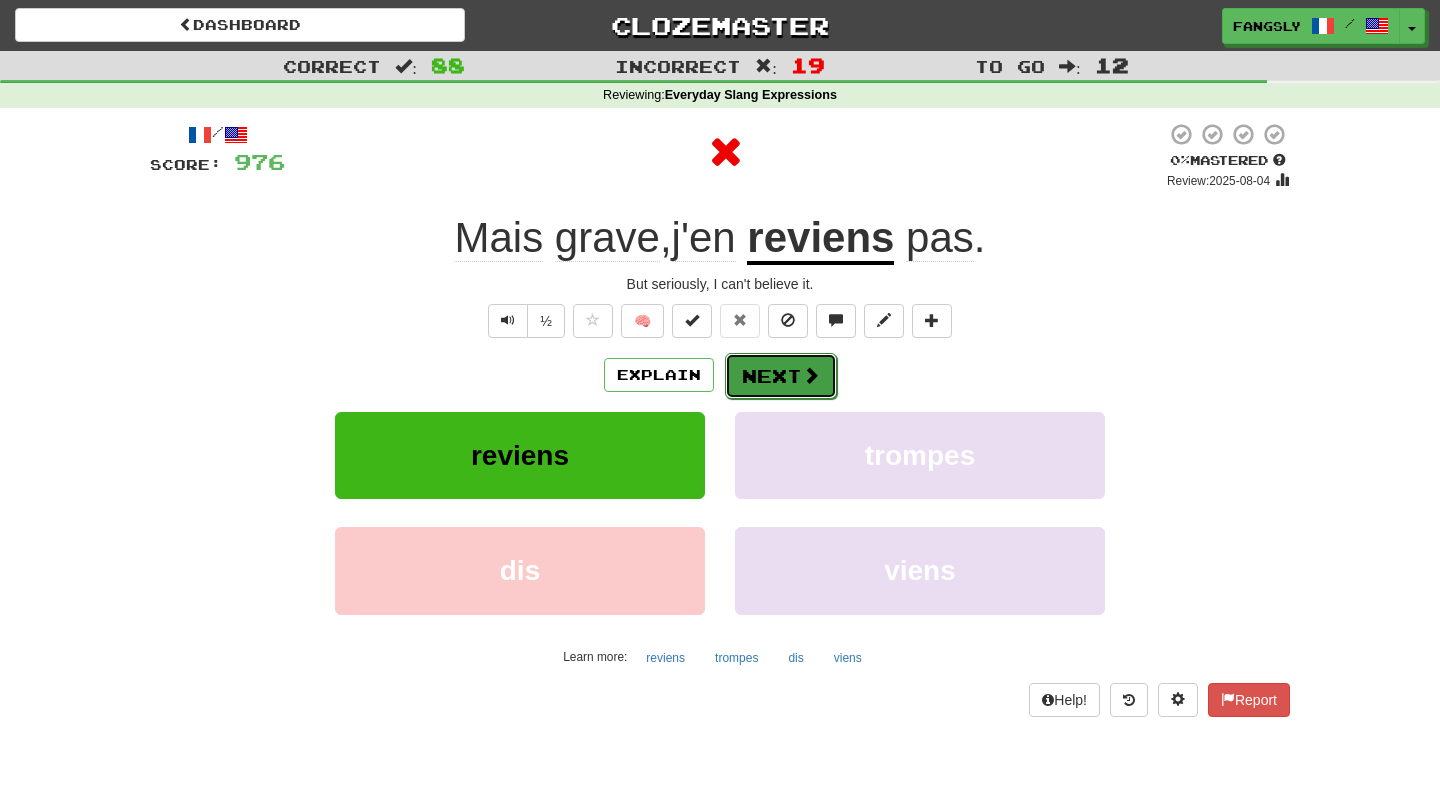 click on "Next" at bounding box center [781, 376] 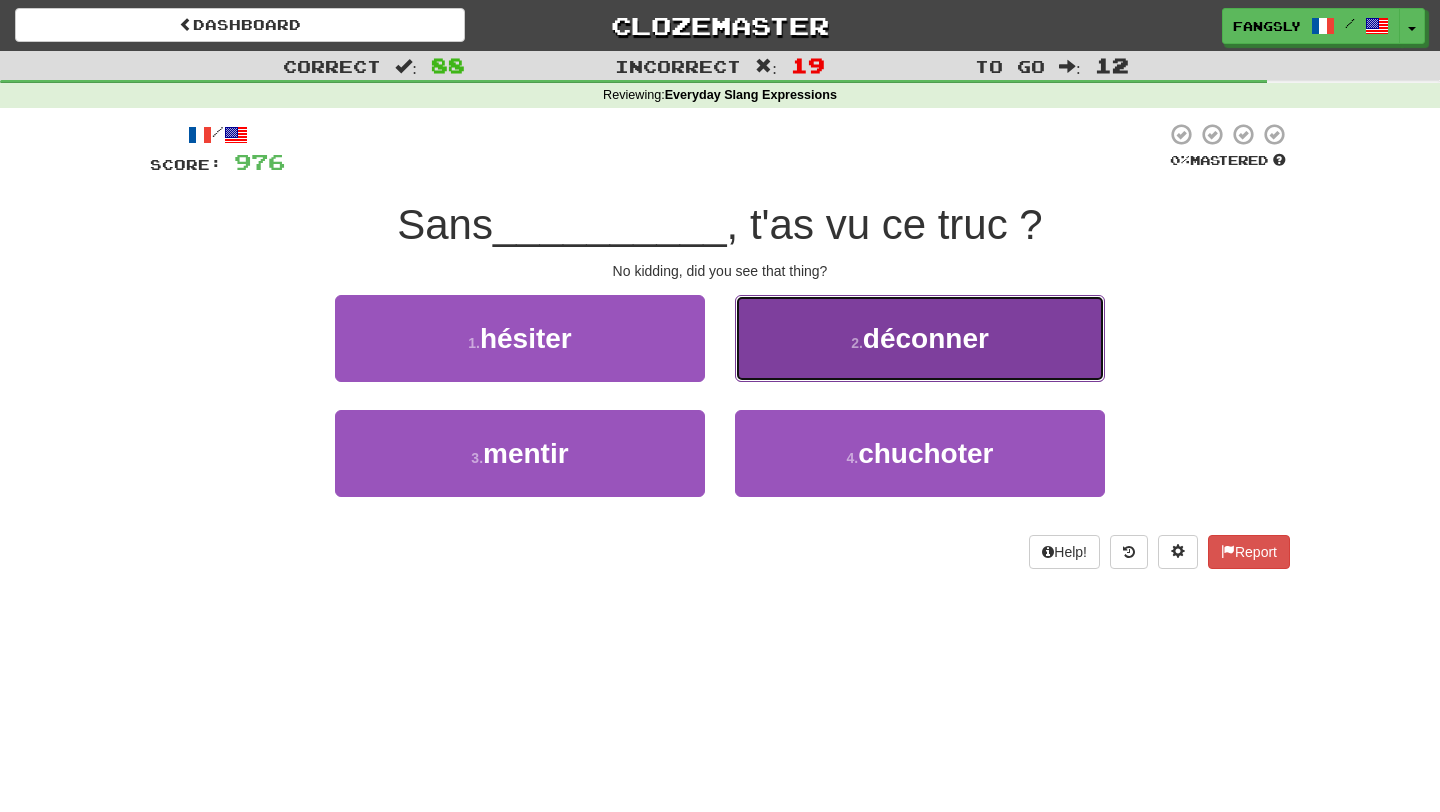 click on "2 .  déconner" at bounding box center (920, 338) 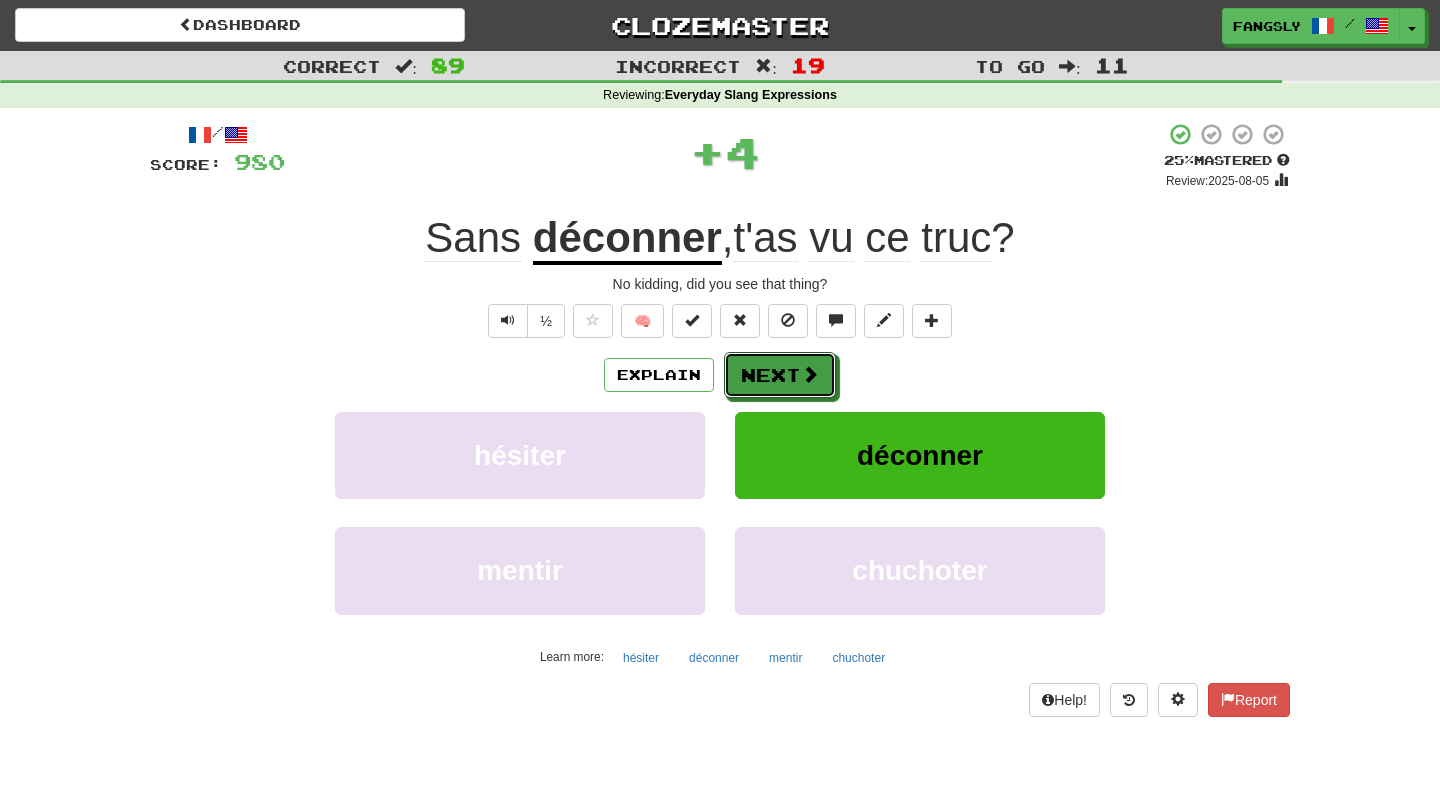 click on "Next" at bounding box center (780, 375) 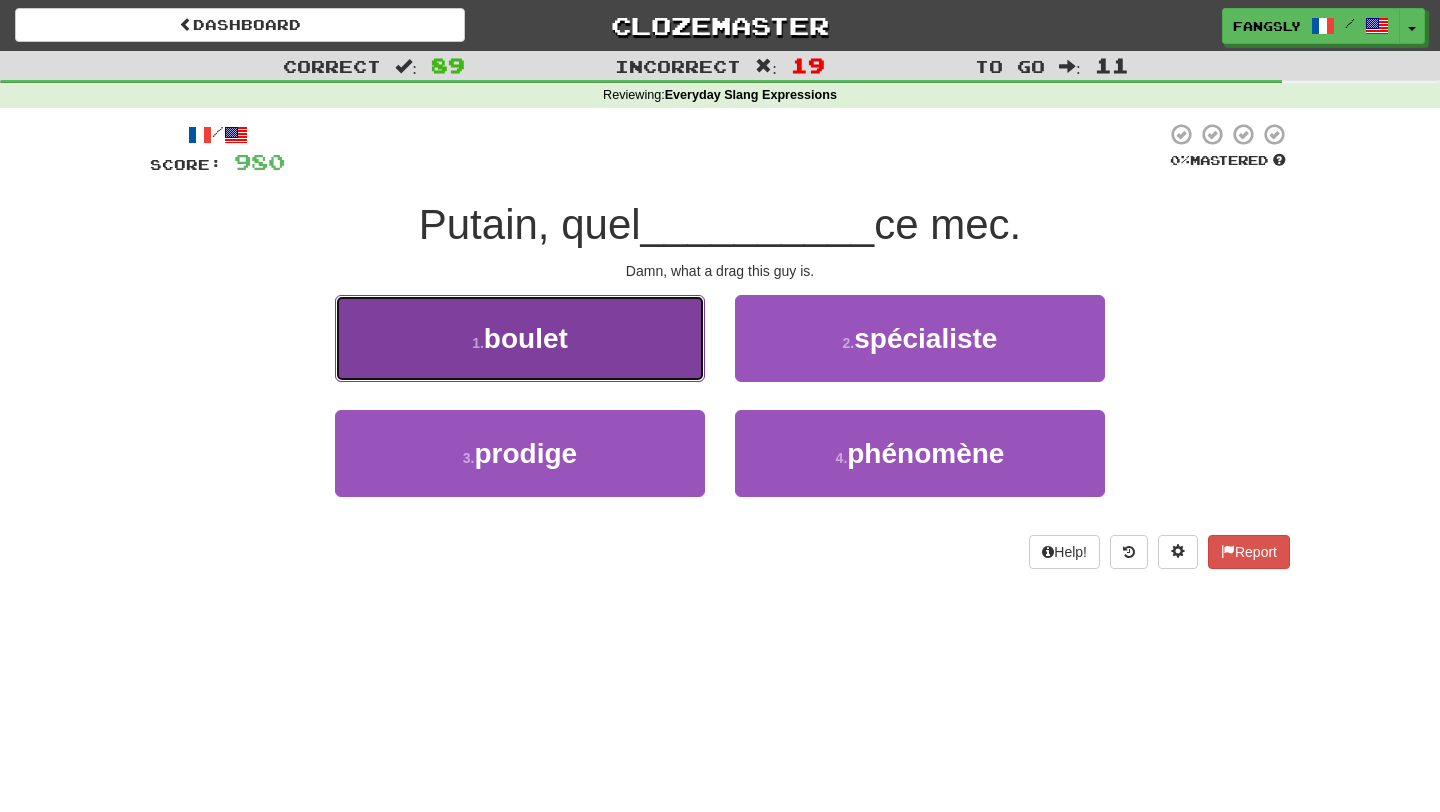 click on "1 .  boulet" at bounding box center (520, 338) 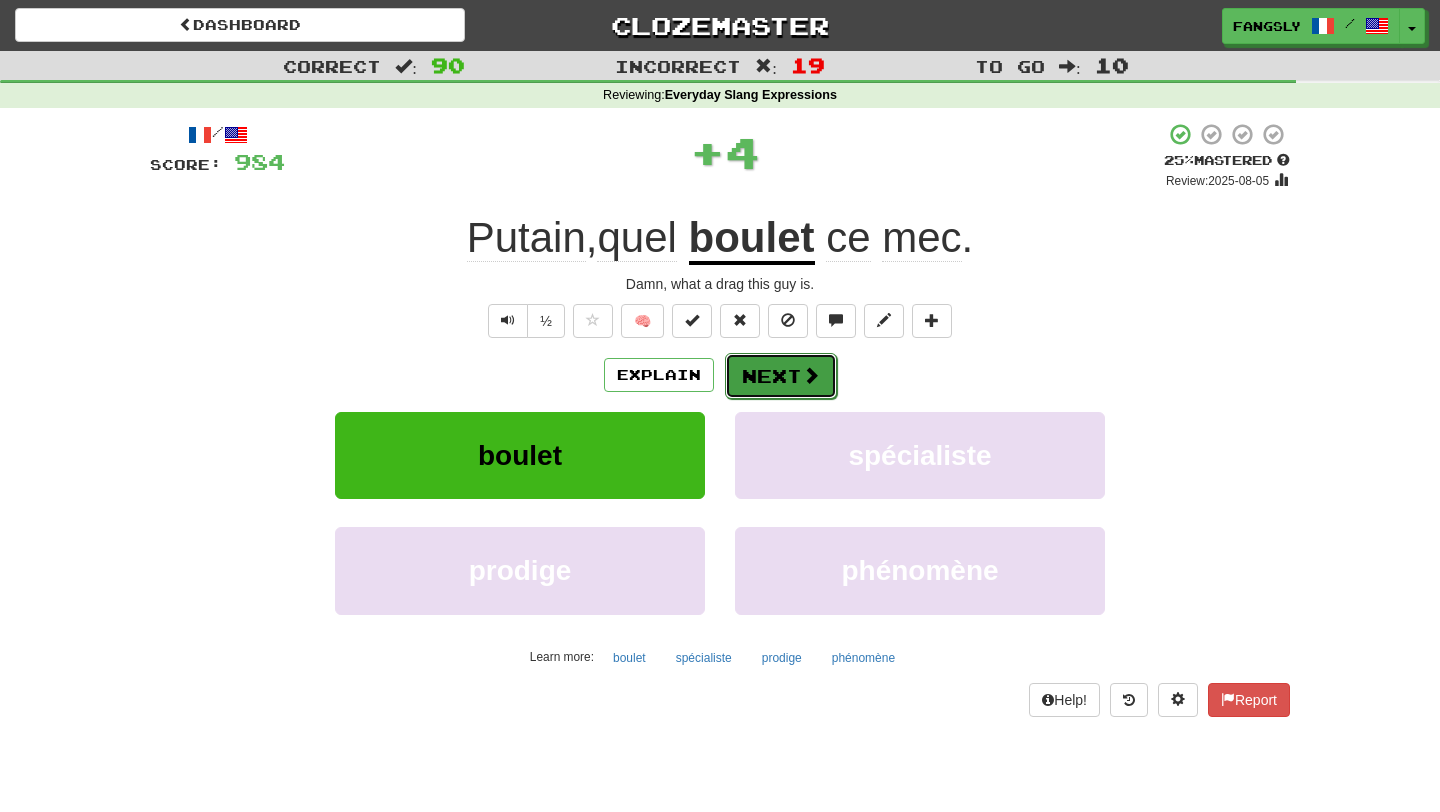 click on "Next" at bounding box center [781, 376] 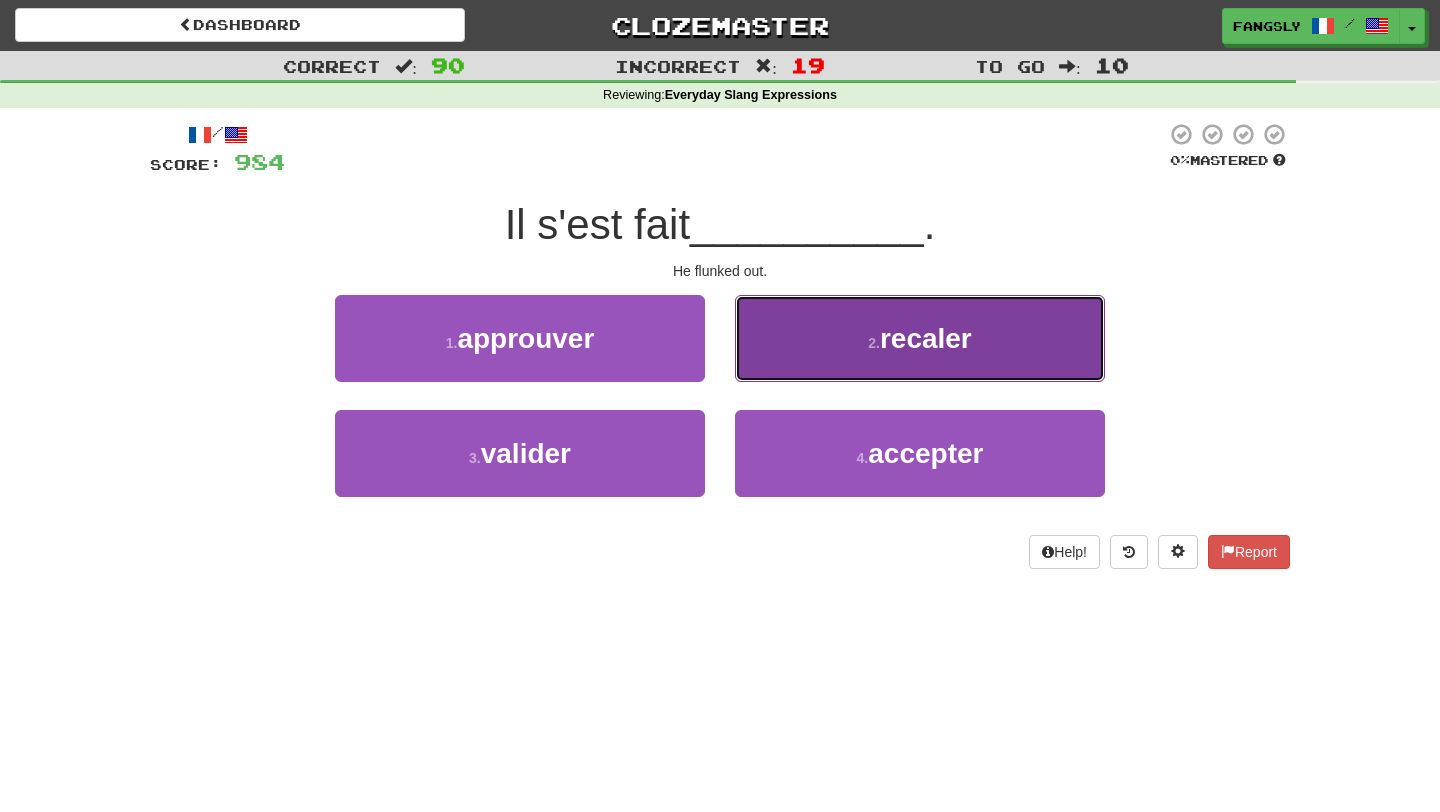 click on "2 .  recaler" at bounding box center (920, 338) 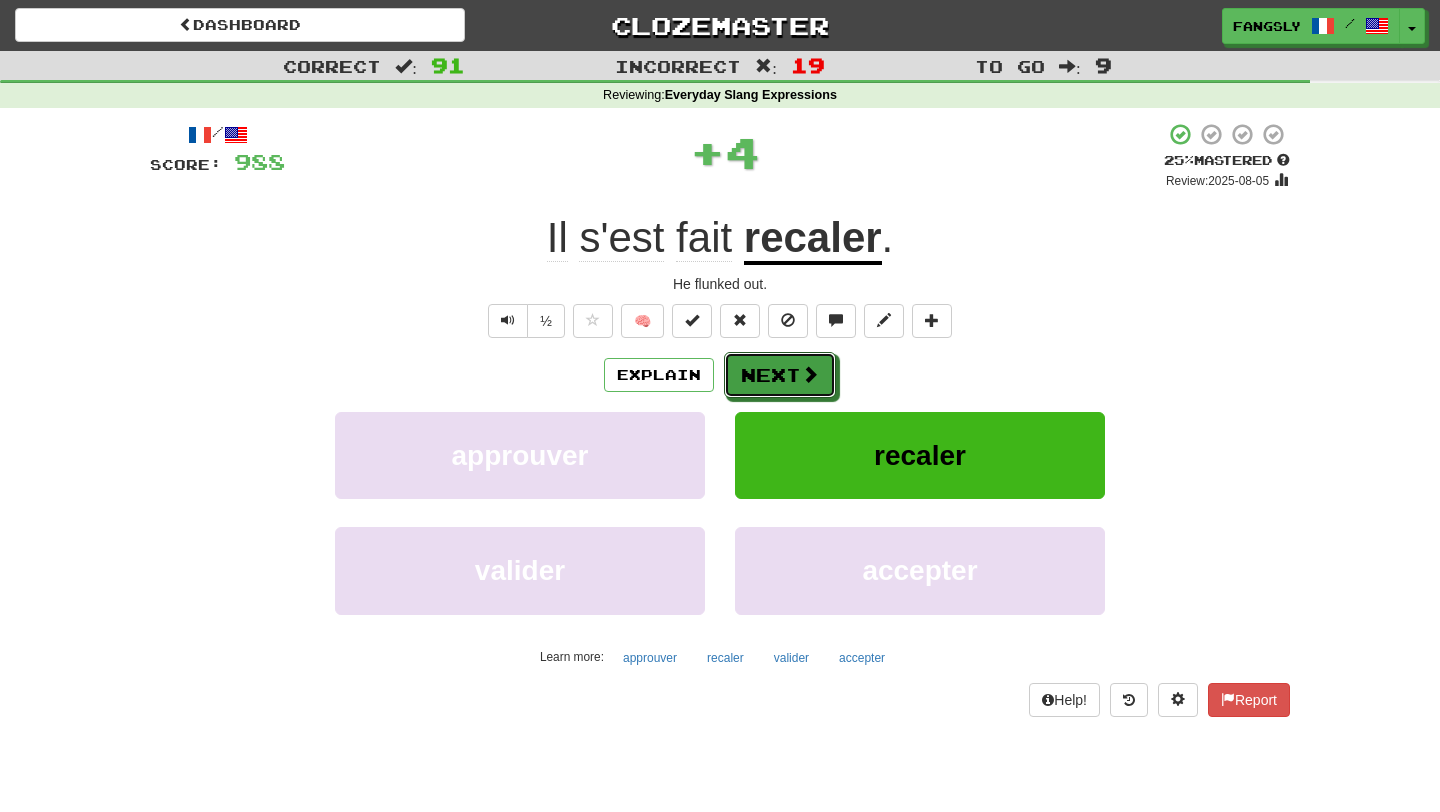 click on "Next" at bounding box center [780, 375] 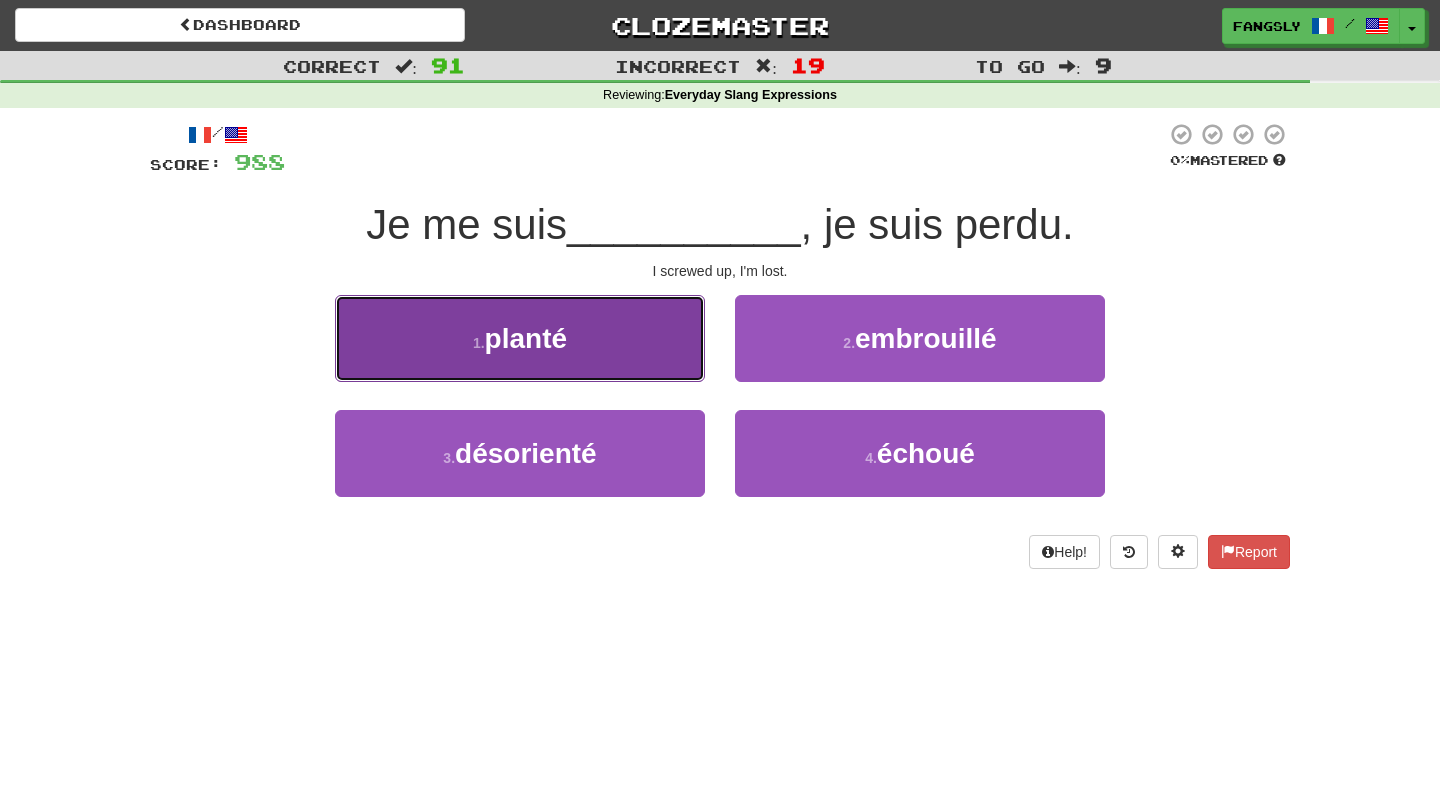click on "1 .  planté" at bounding box center [520, 338] 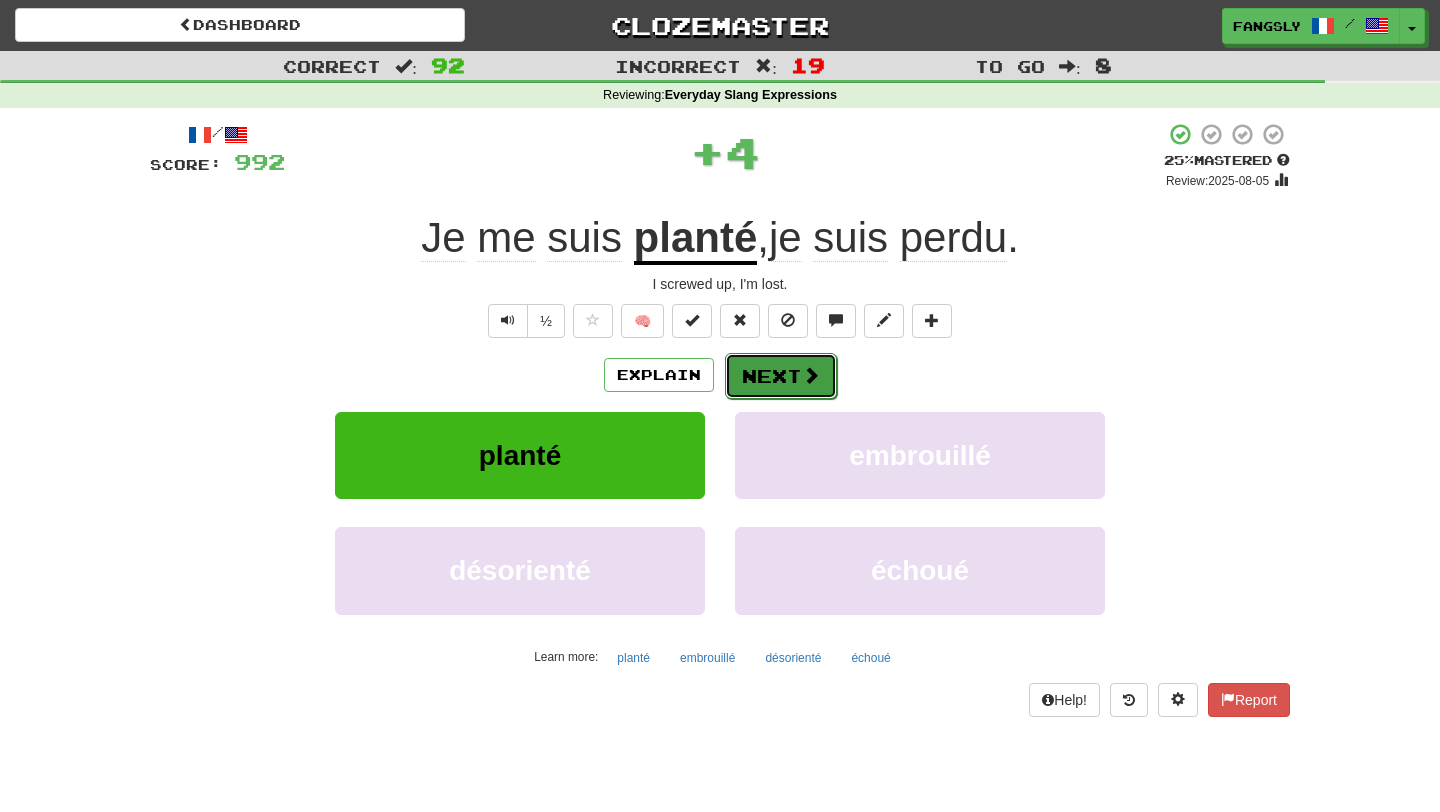 click on "Next" at bounding box center (781, 376) 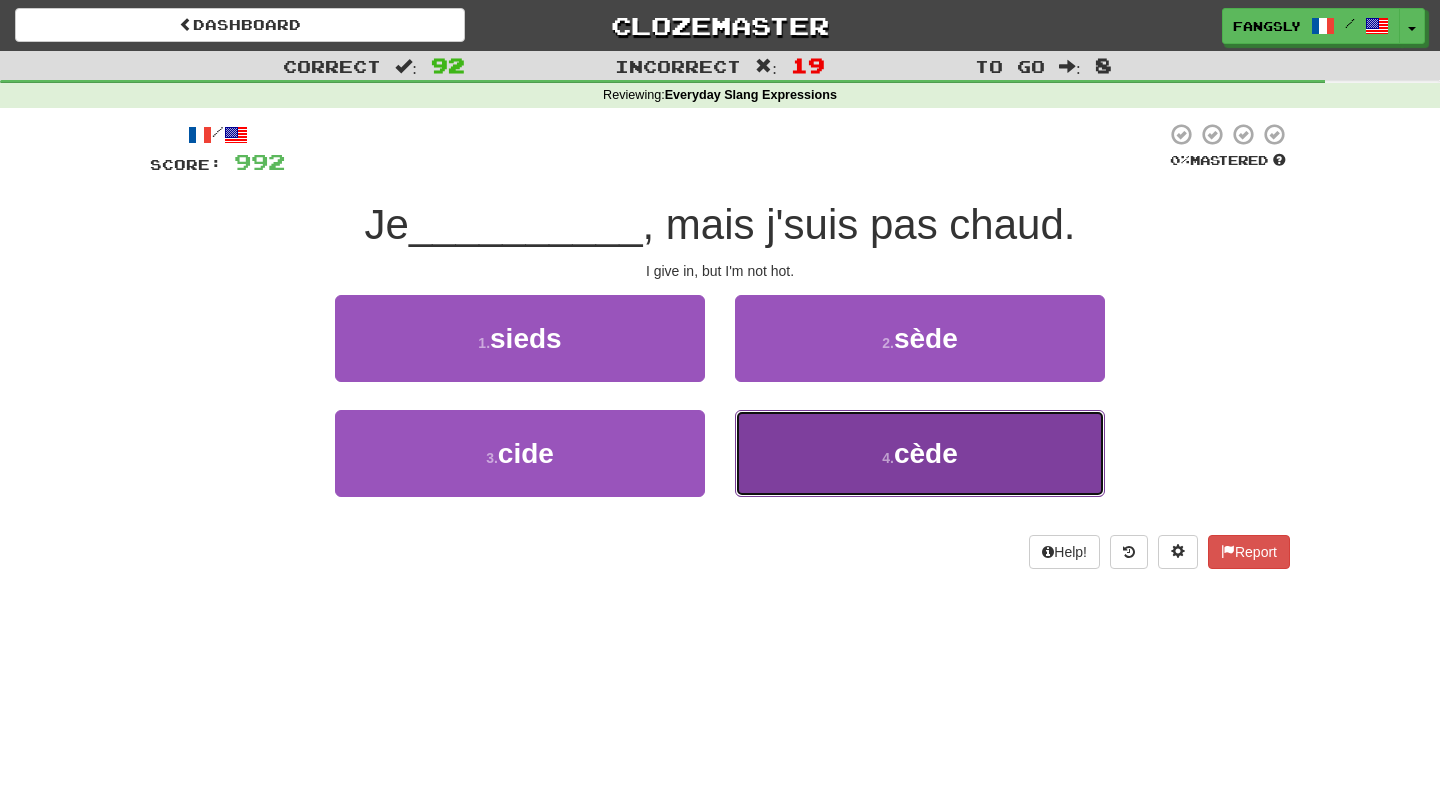 click on "4 .  cède" at bounding box center (920, 453) 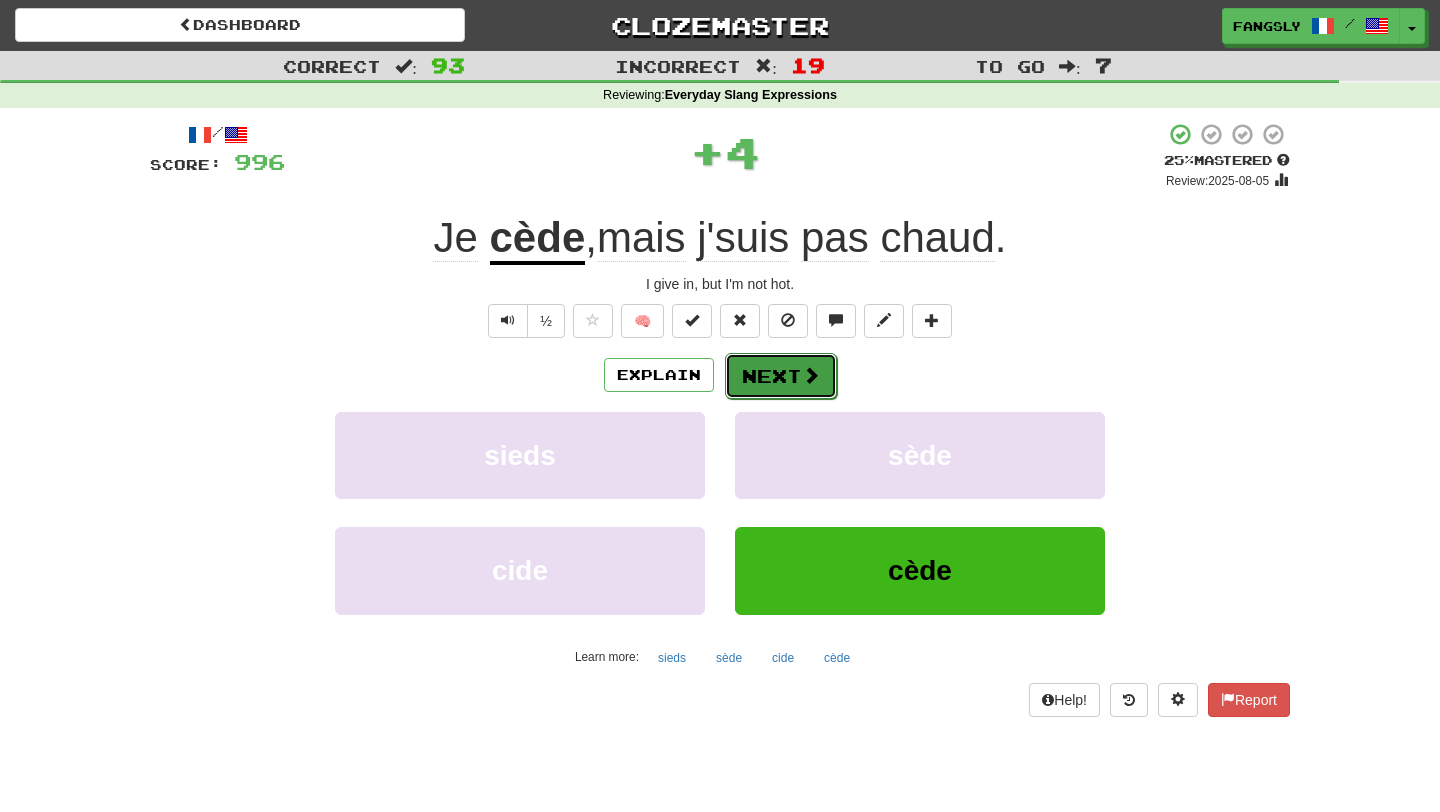 click on "Next" at bounding box center [781, 376] 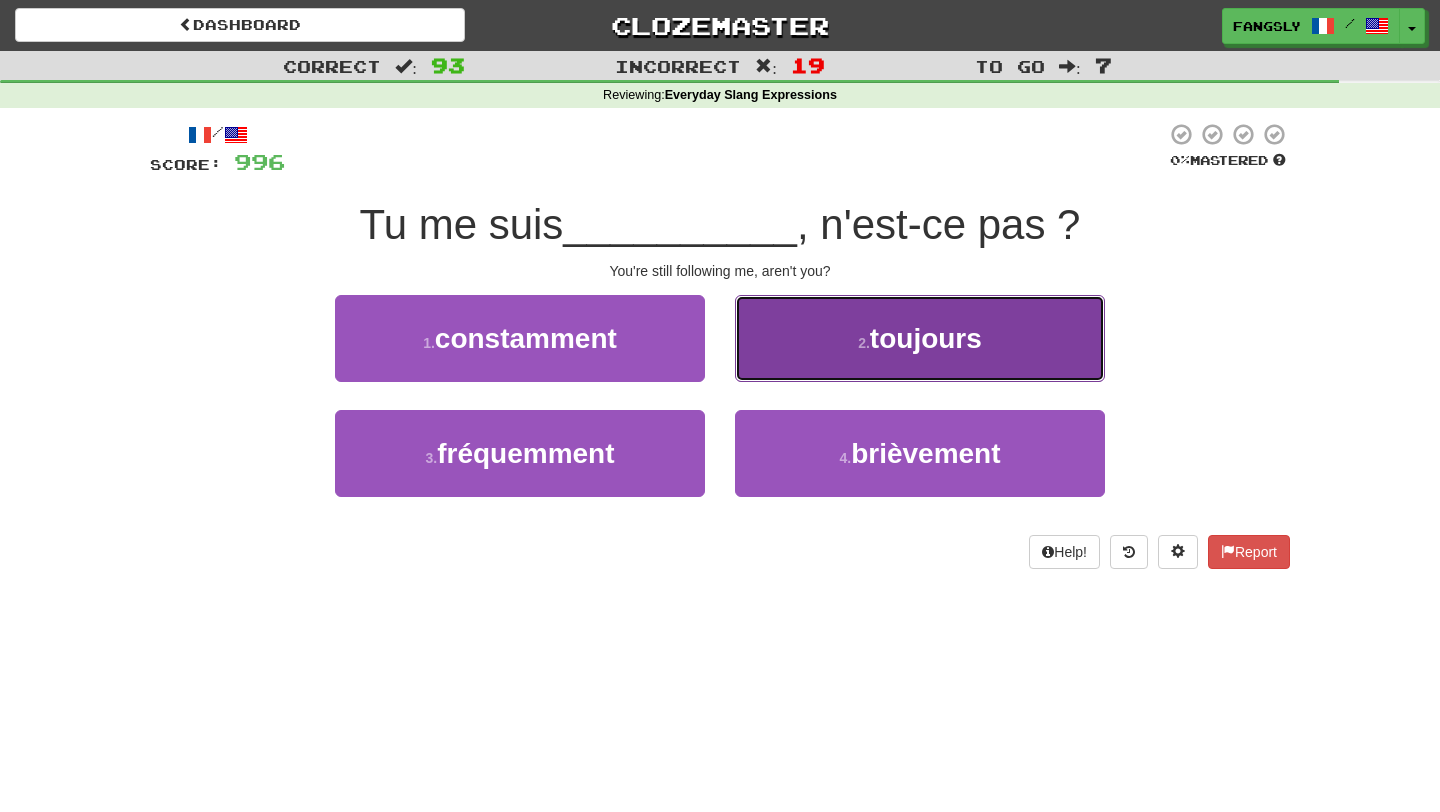 click on "2 .  toujours" at bounding box center (920, 338) 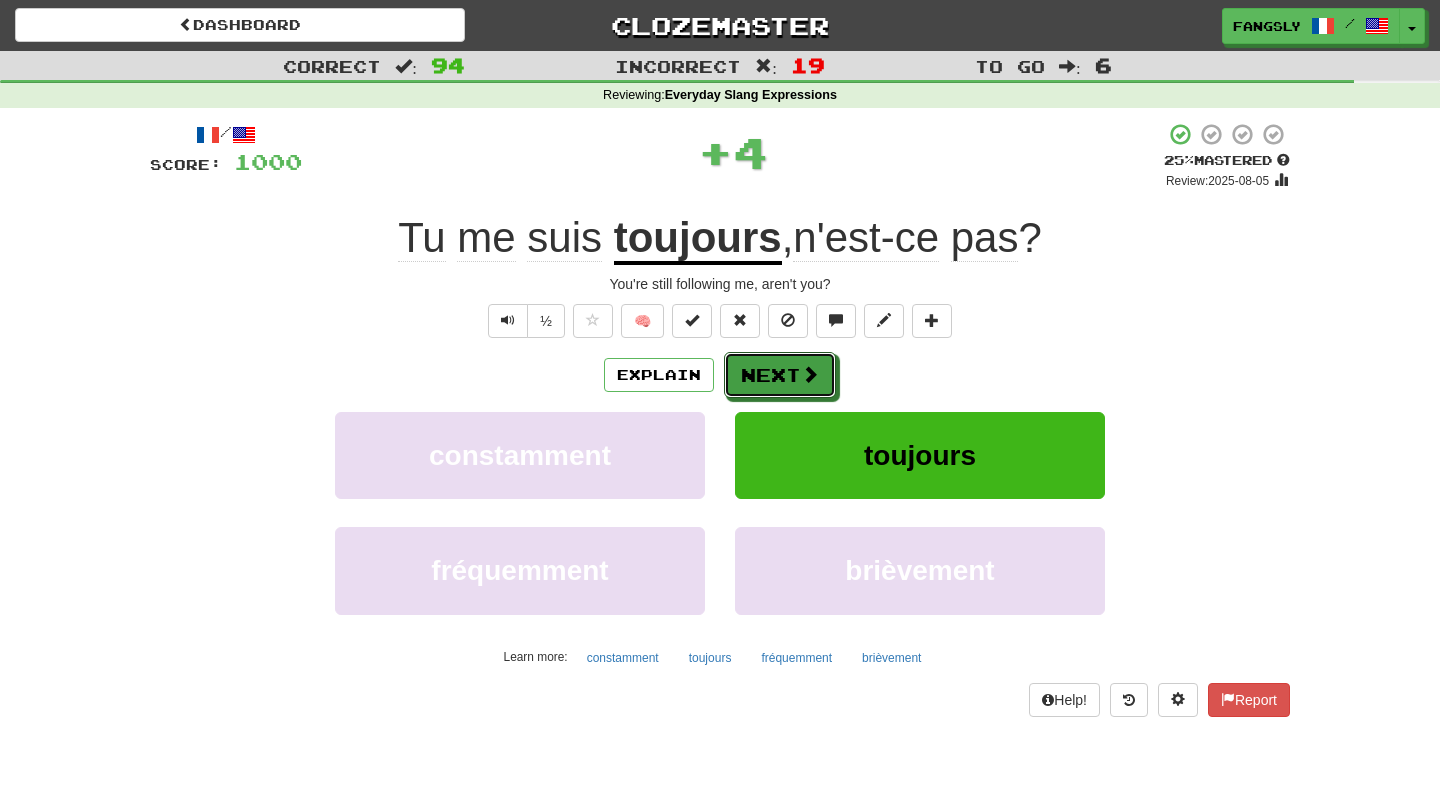 click on "Next" at bounding box center [780, 375] 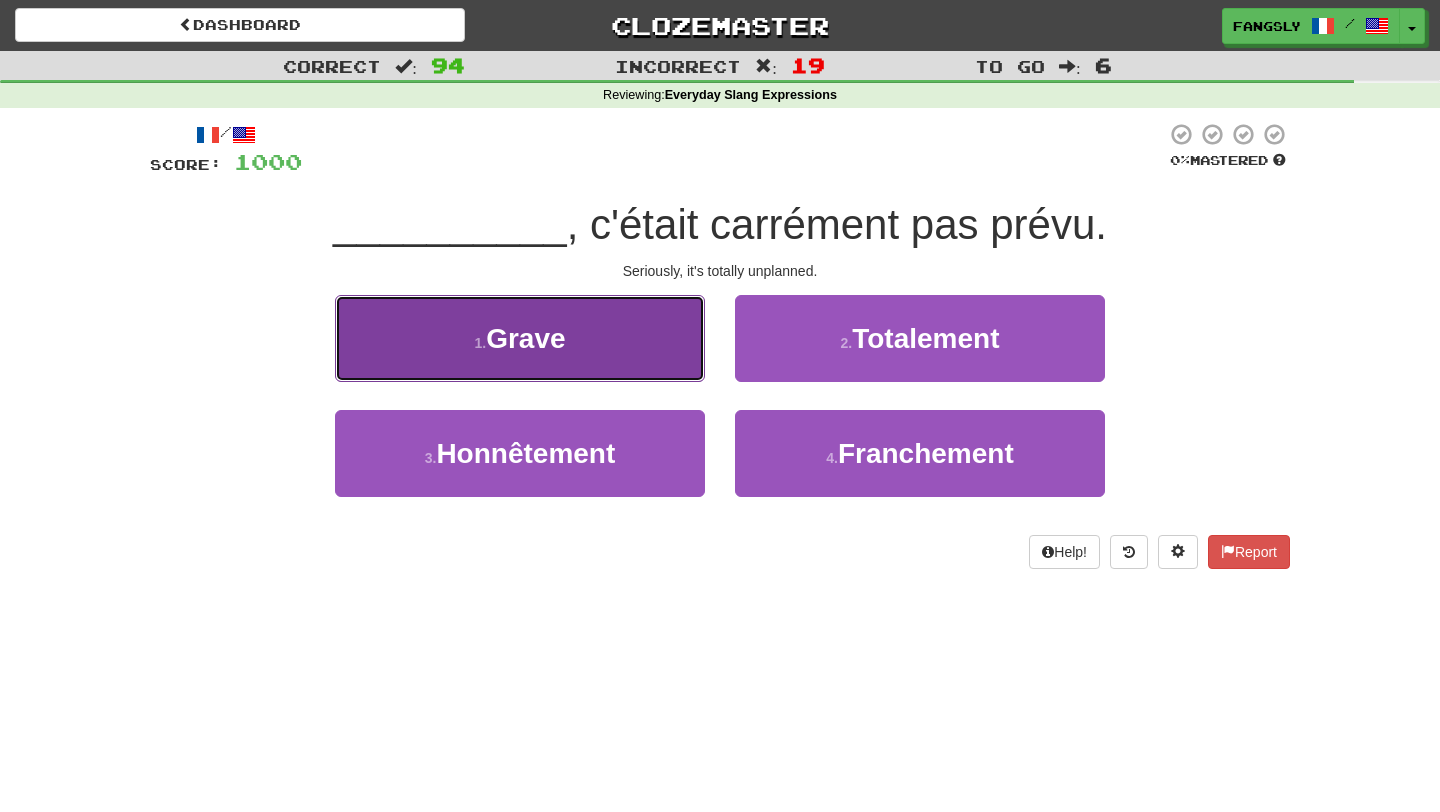 click on "1 .  Grave" at bounding box center (520, 338) 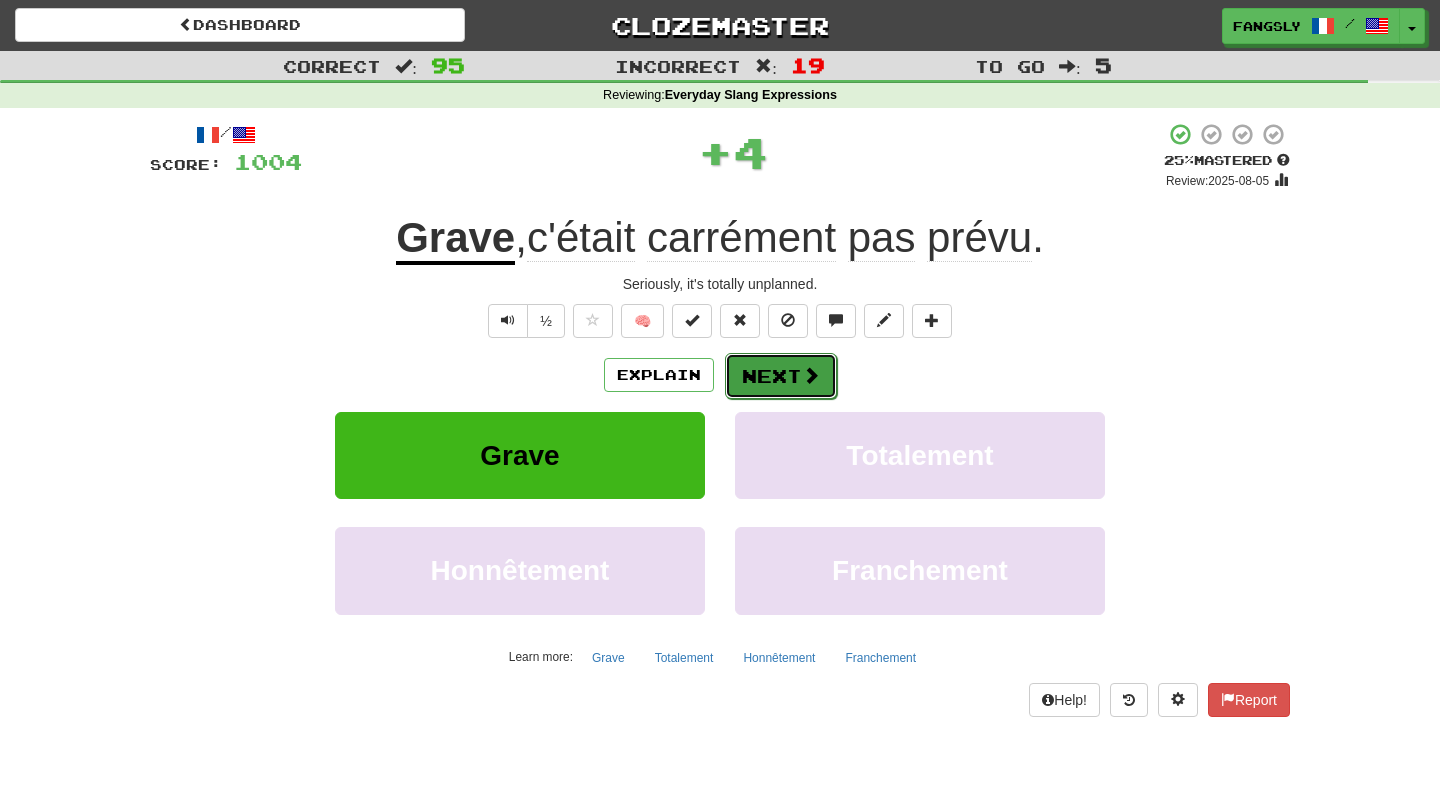 click on "Next" at bounding box center [781, 376] 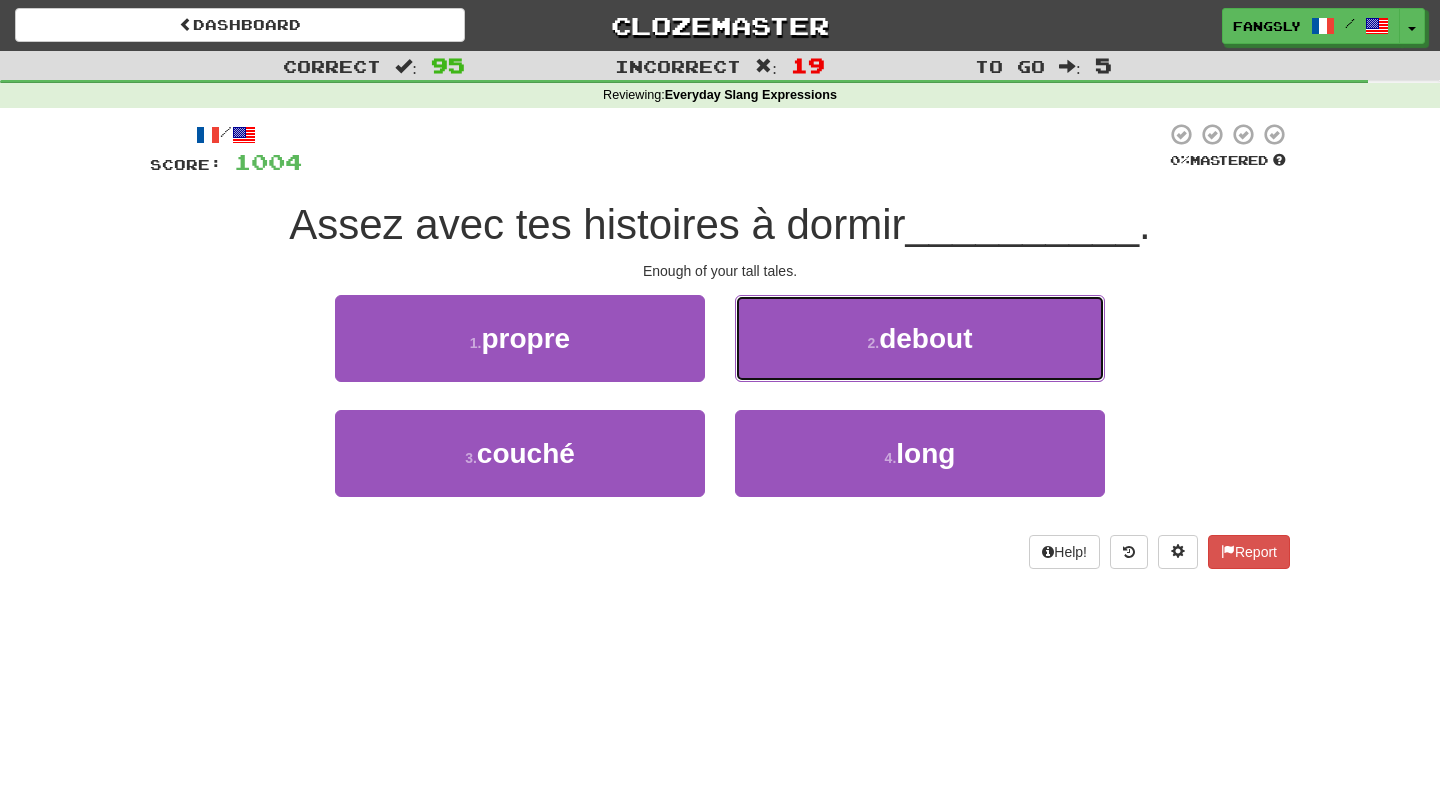 click on "2 .  debout" at bounding box center [920, 338] 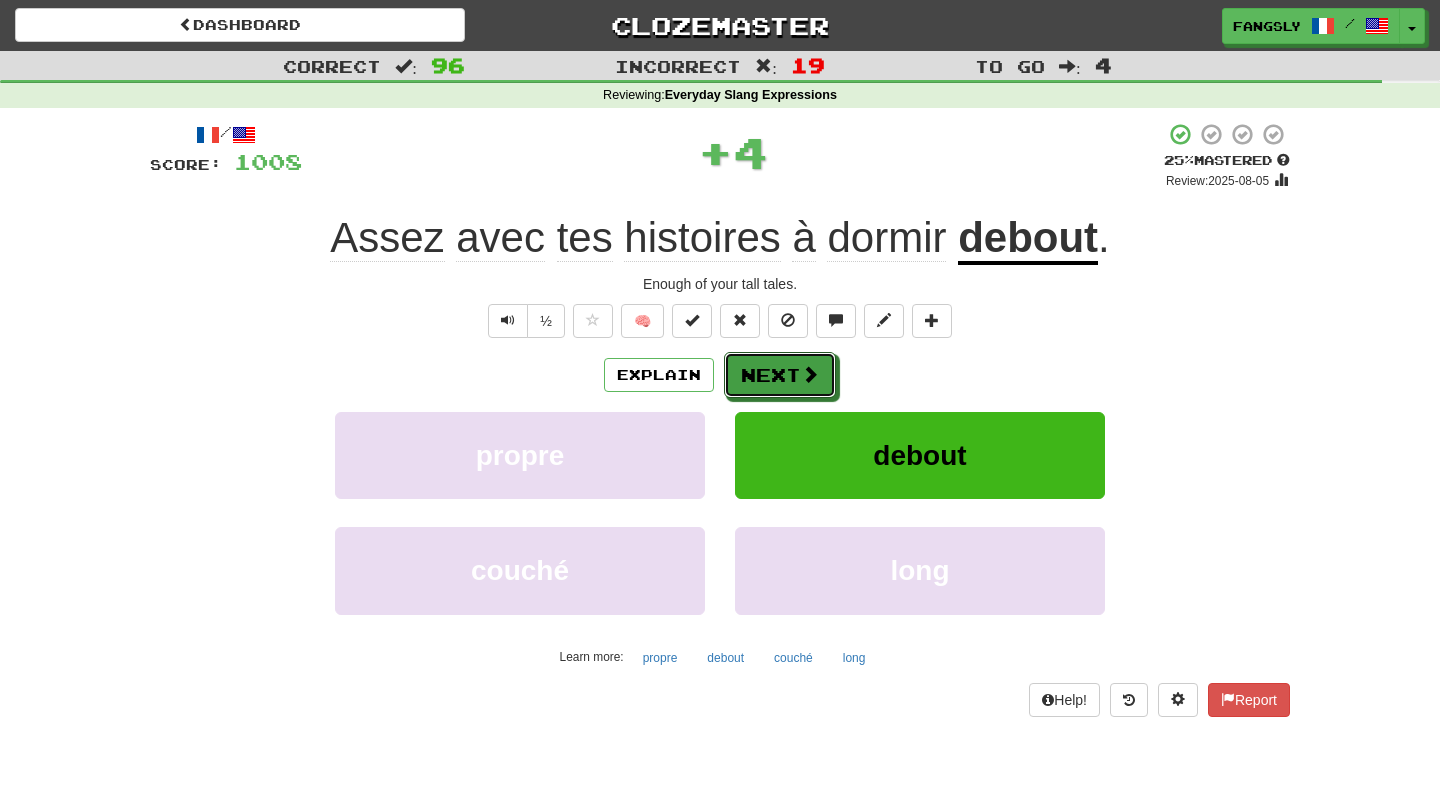 click on "Next" at bounding box center (780, 375) 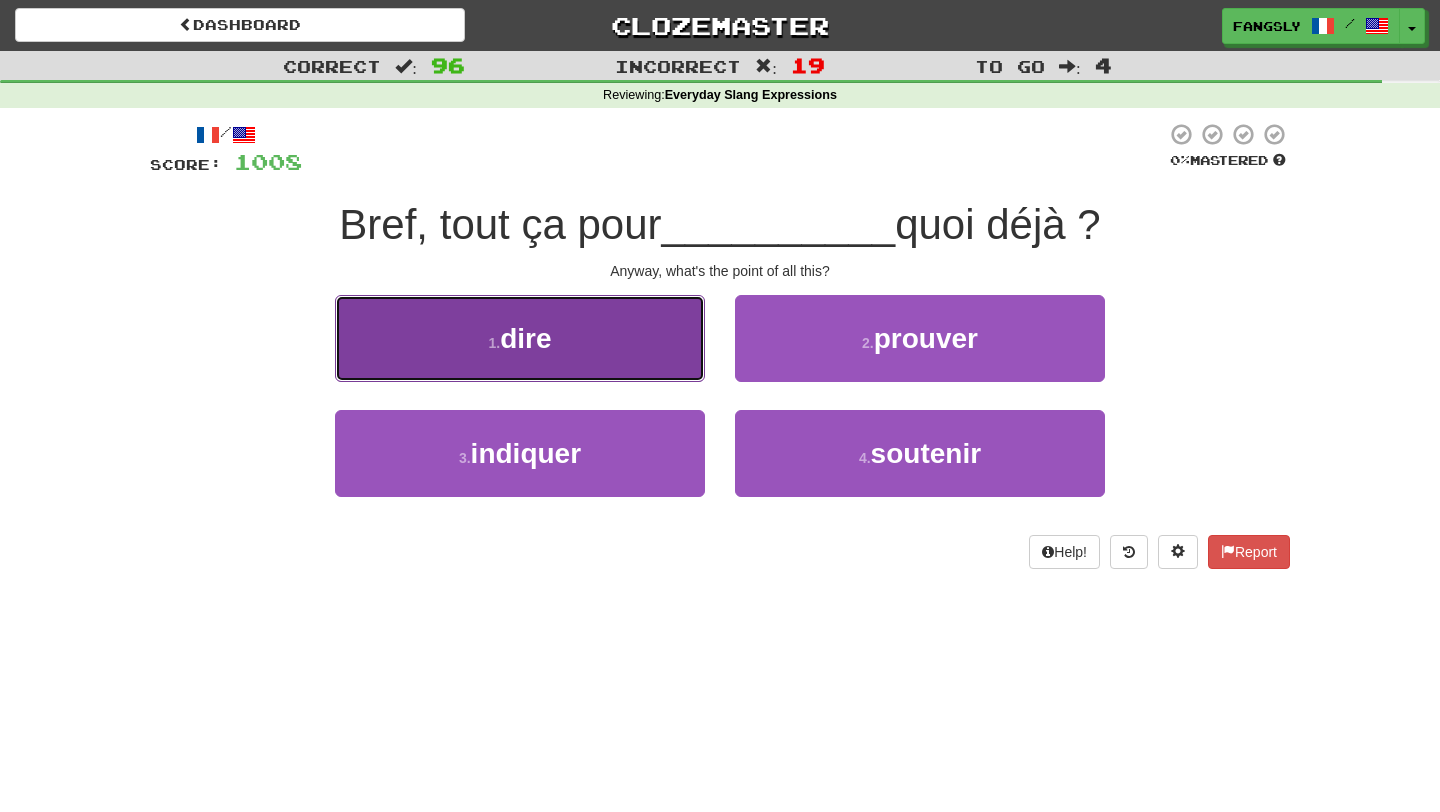 click on "1 .  dire" at bounding box center (520, 338) 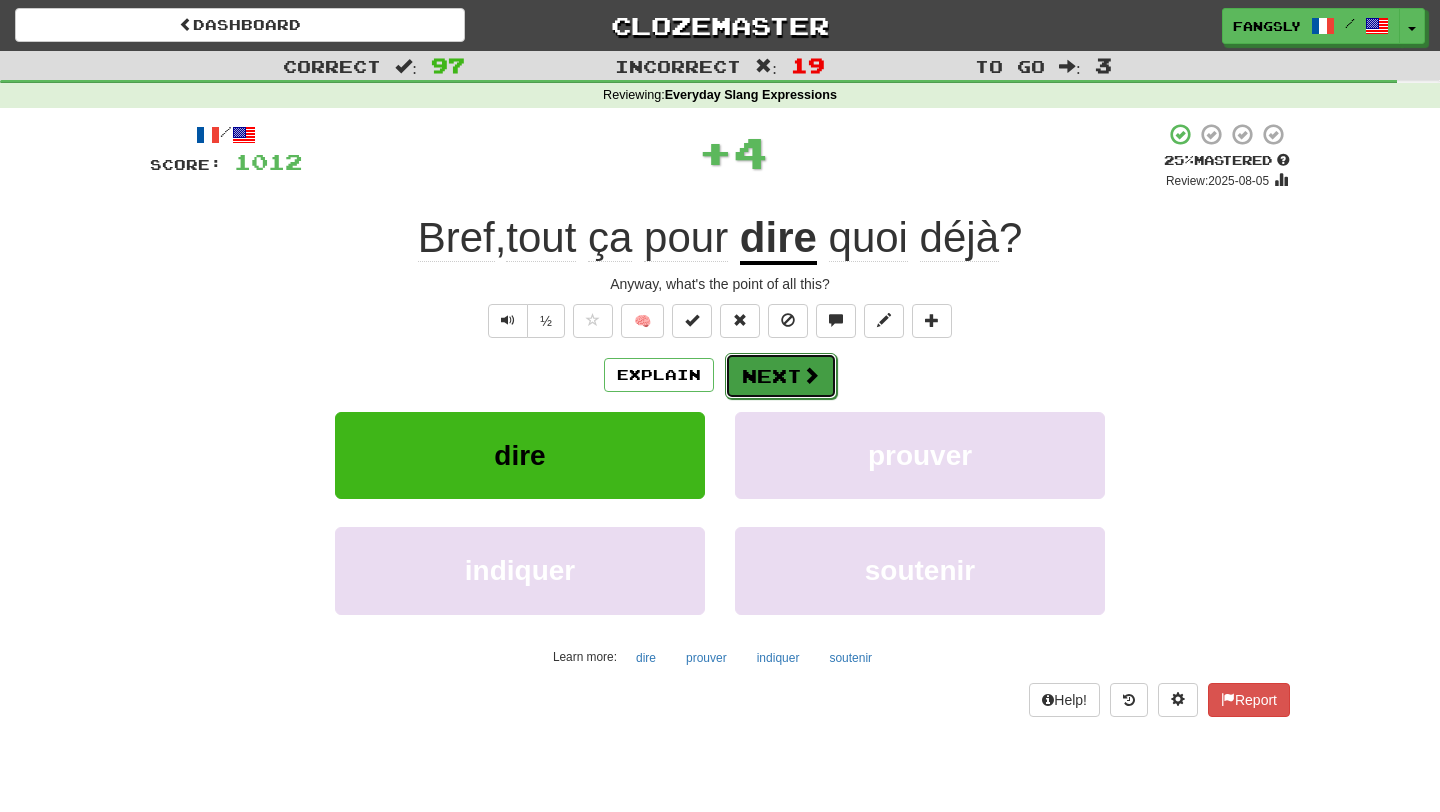 click on "Next" at bounding box center [781, 376] 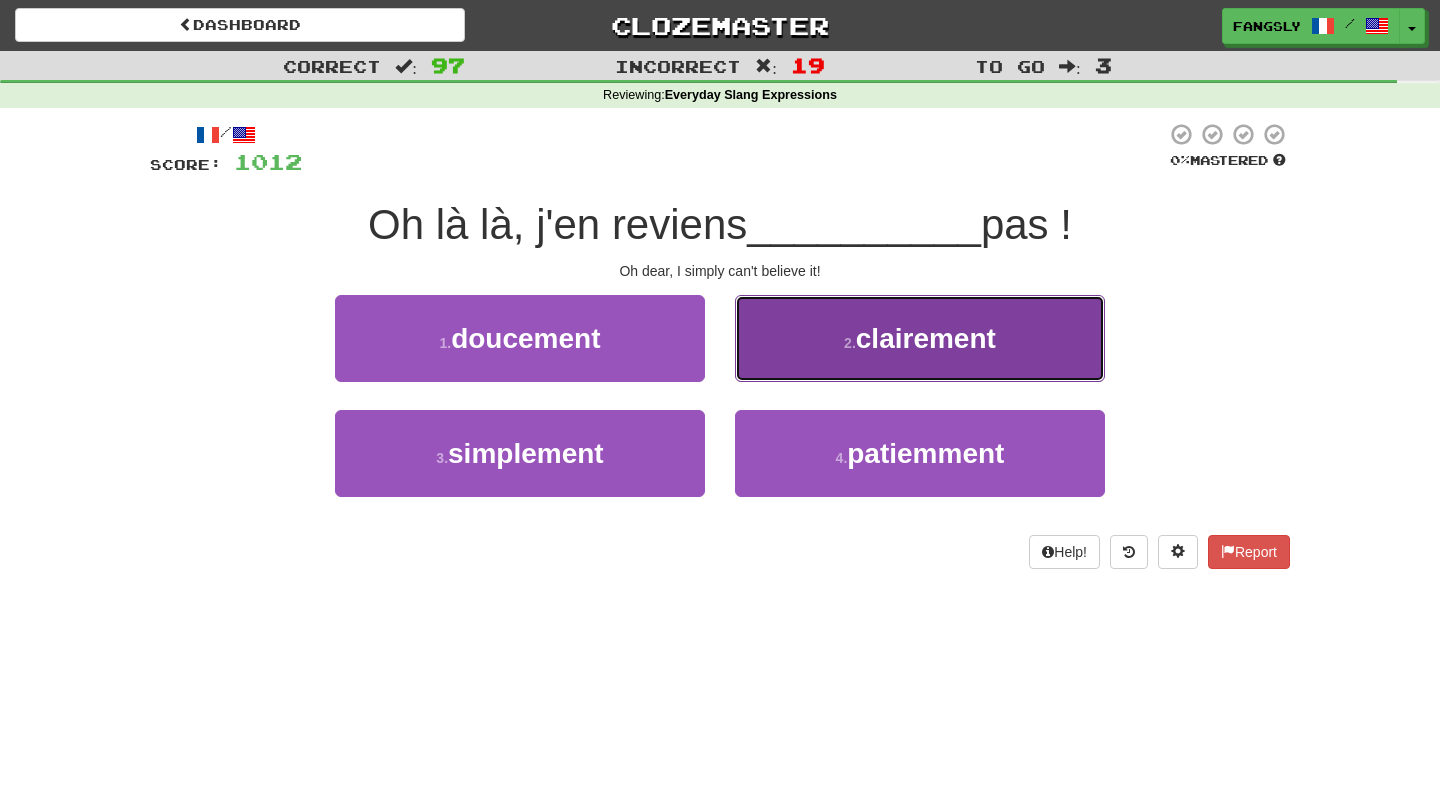 click on "2 .  clairement" at bounding box center (920, 338) 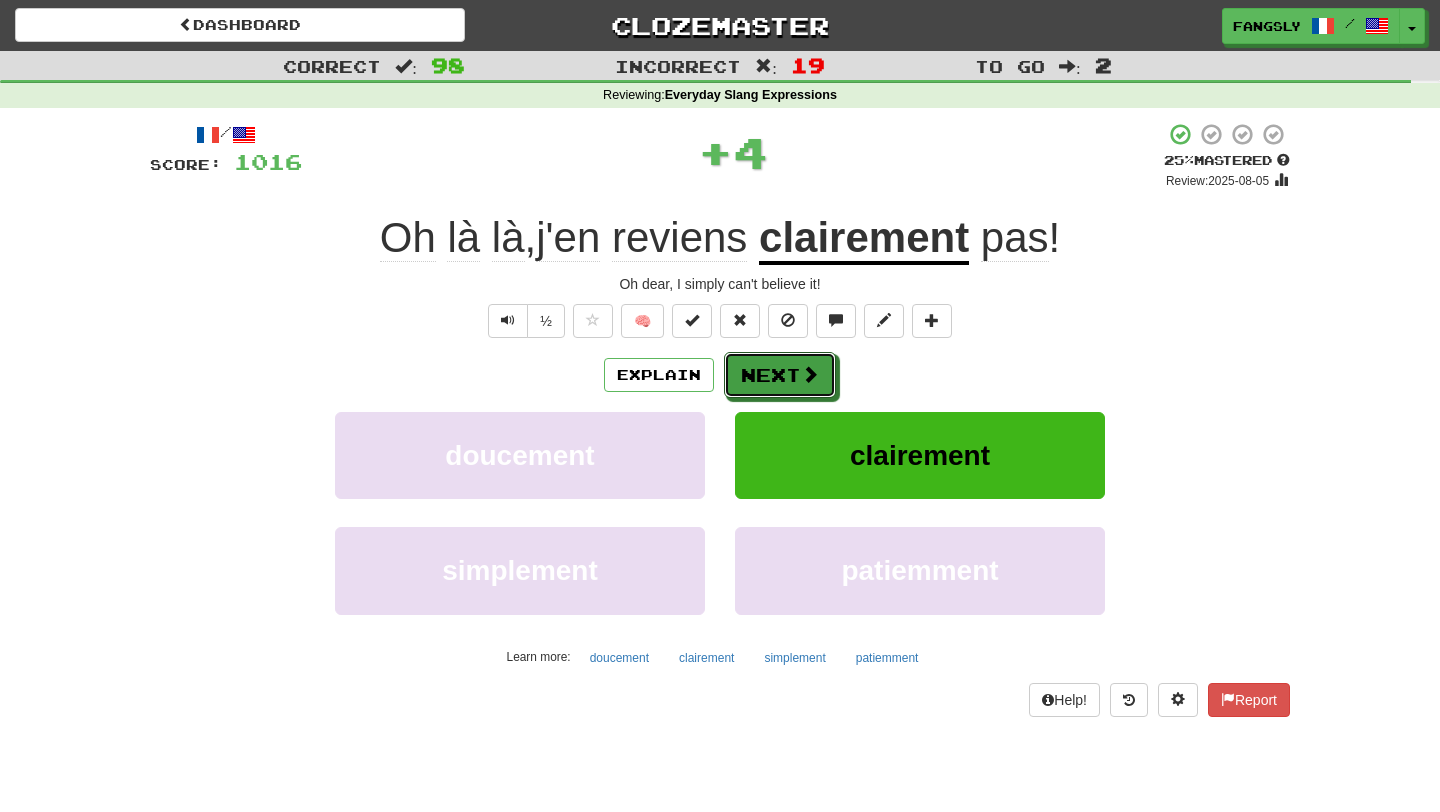 click on "Next" at bounding box center (780, 375) 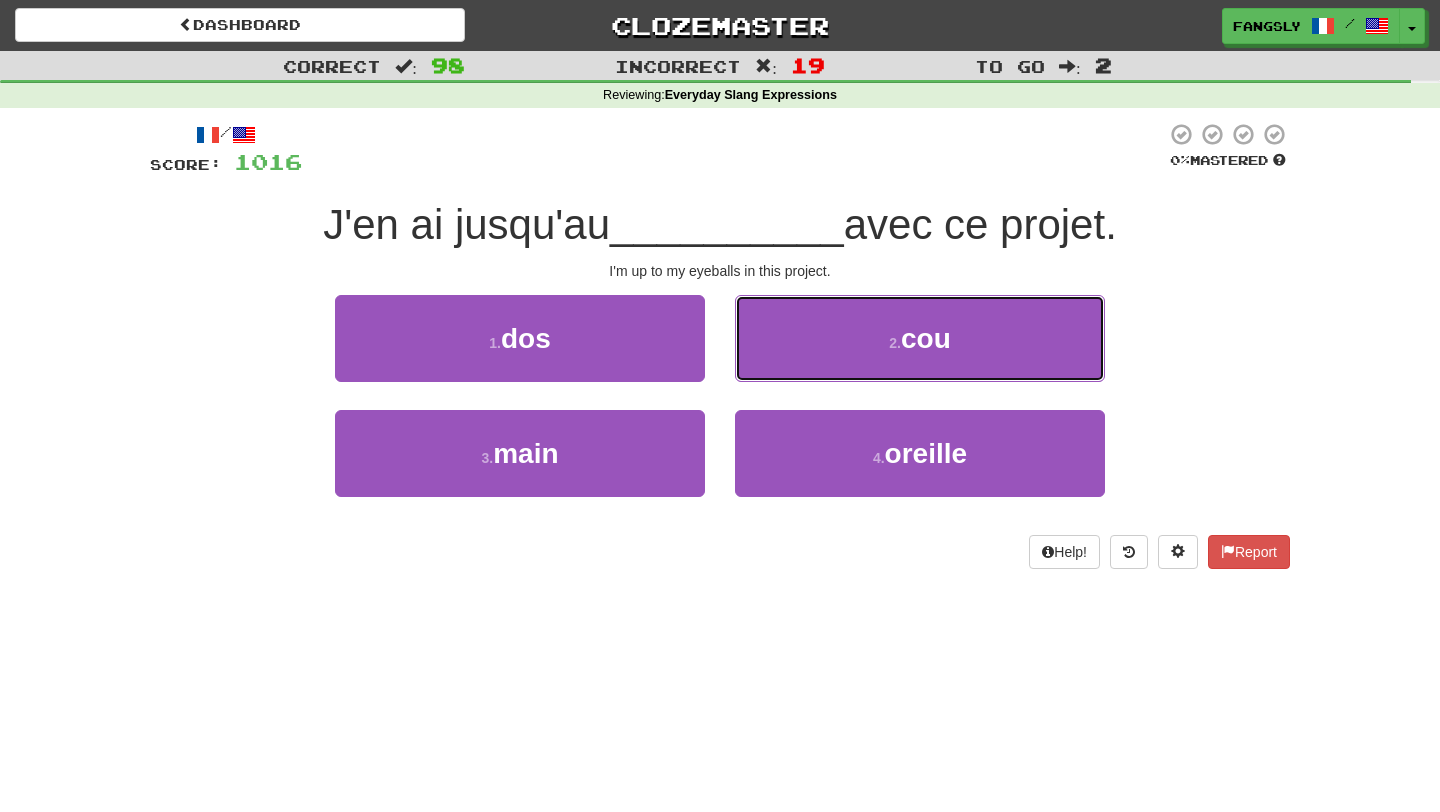click on "2 .  cou" at bounding box center (920, 338) 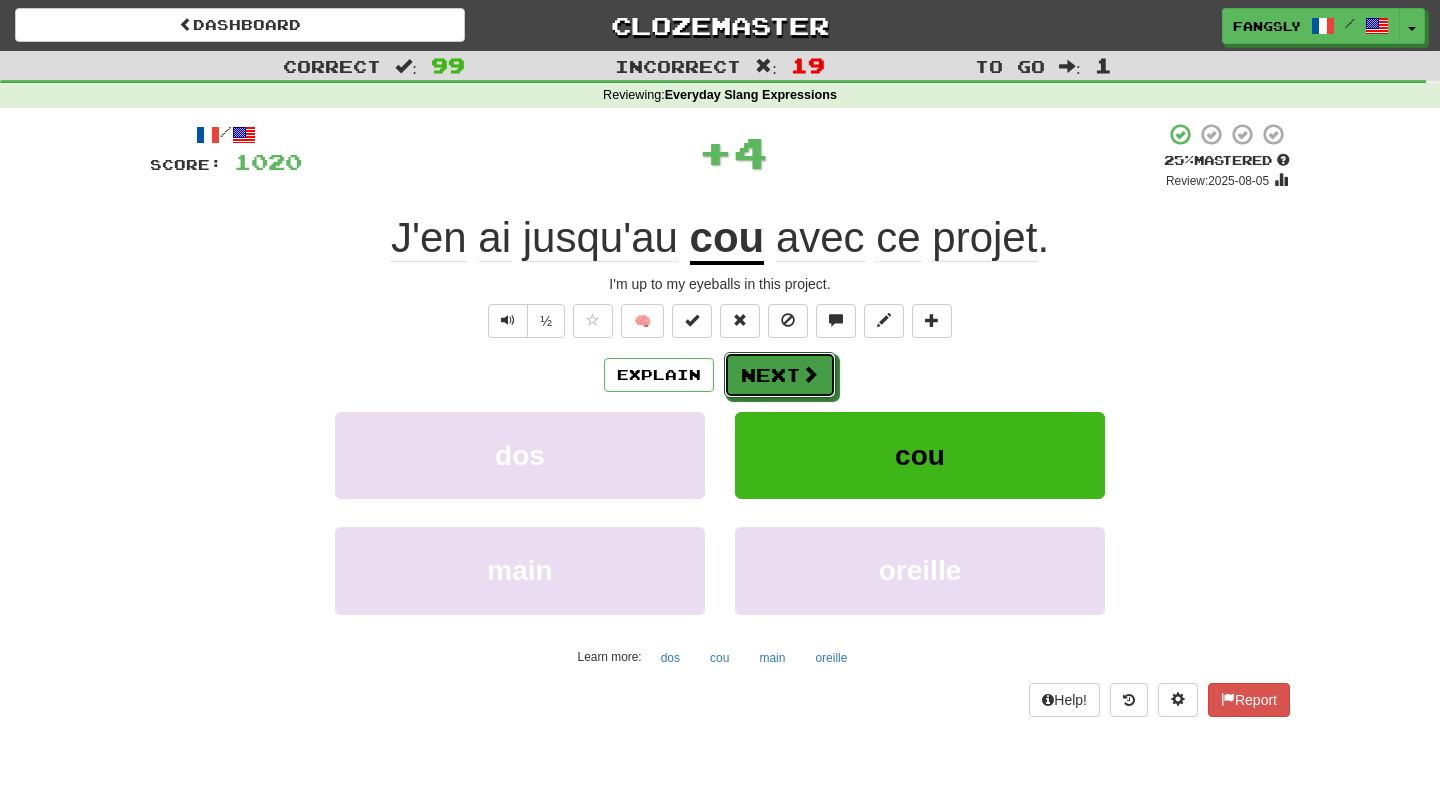 click on "Next" at bounding box center (780, 375) 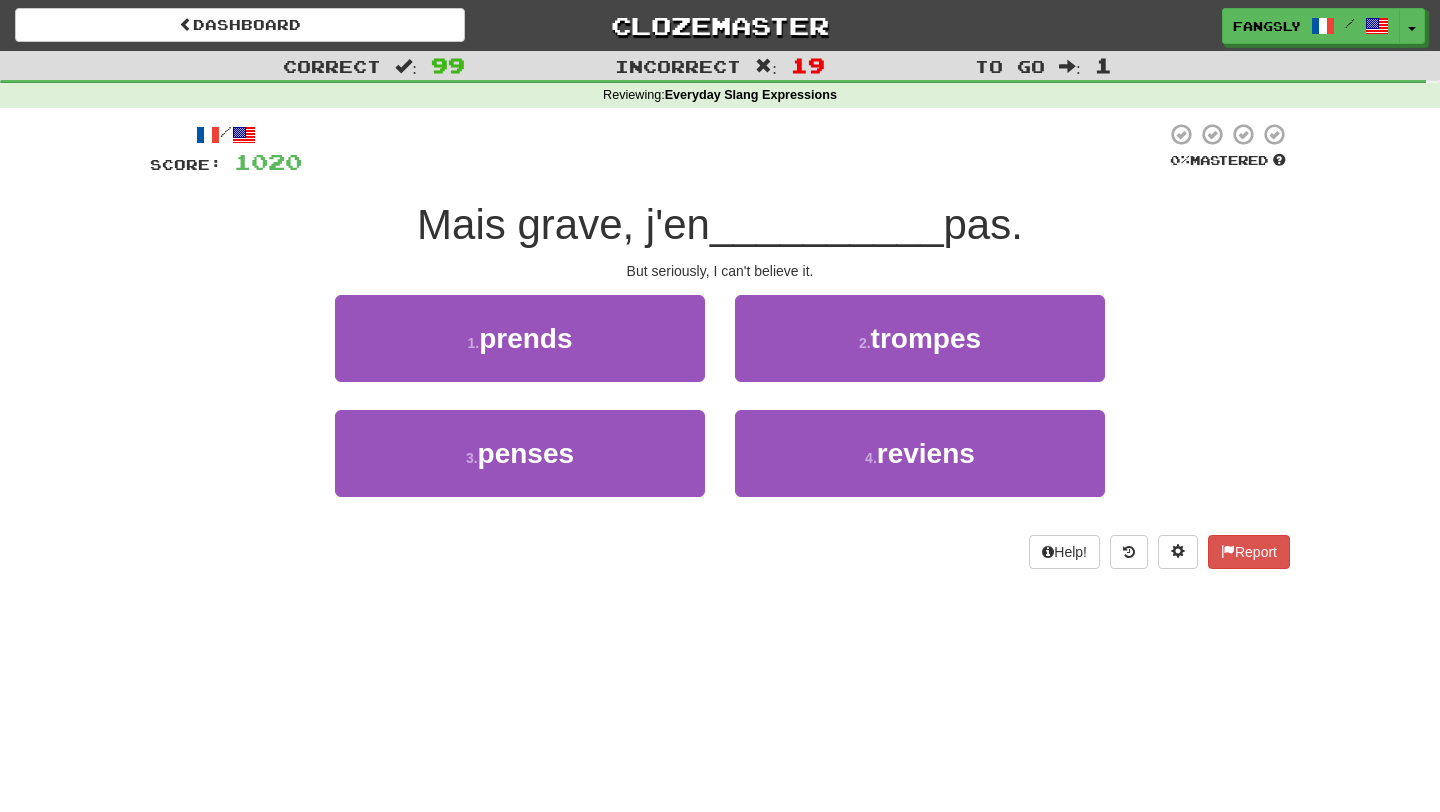 click on "4 .  reviens" at bounding box center (920, 467) 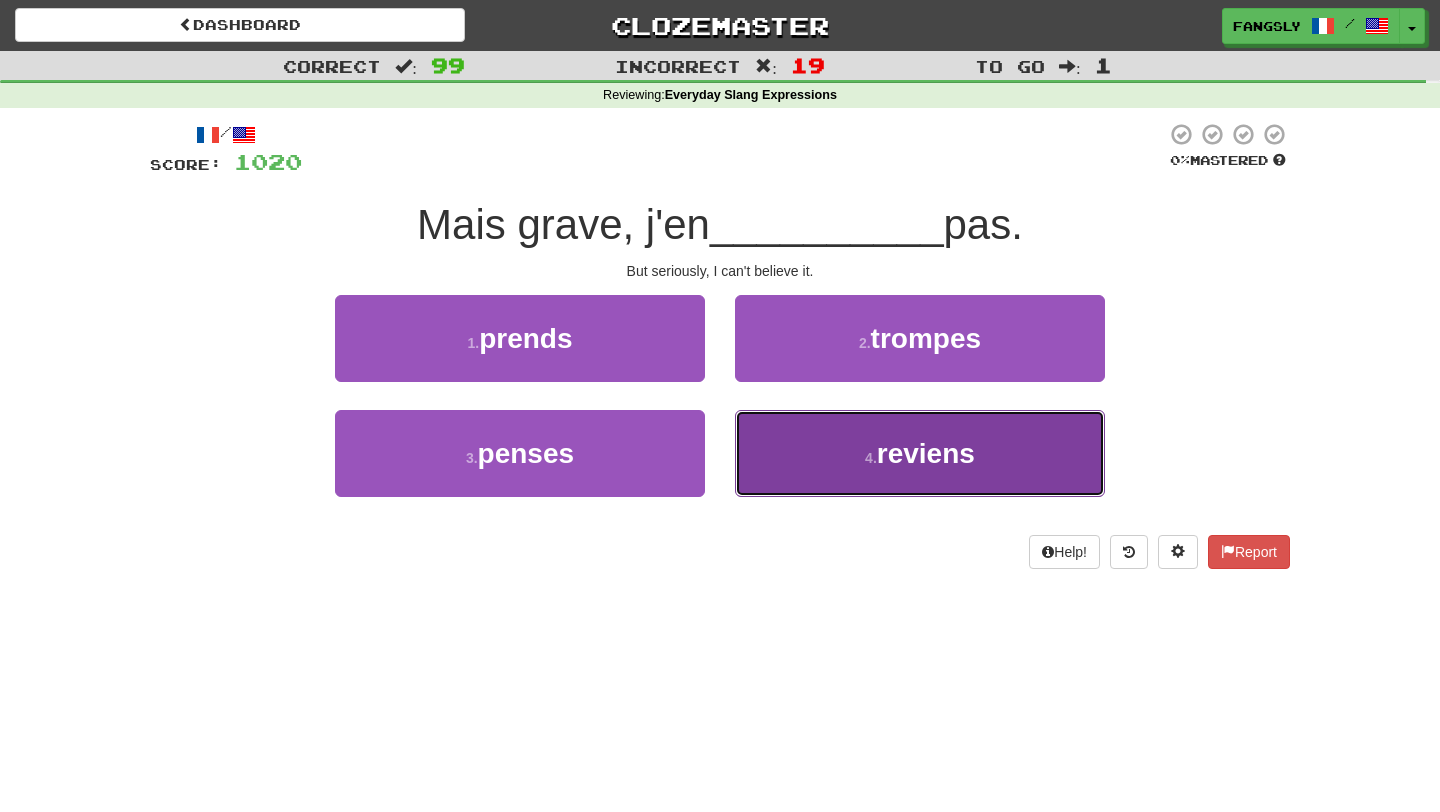 click on "4 .  reviens" at bounding box center [920, 453] 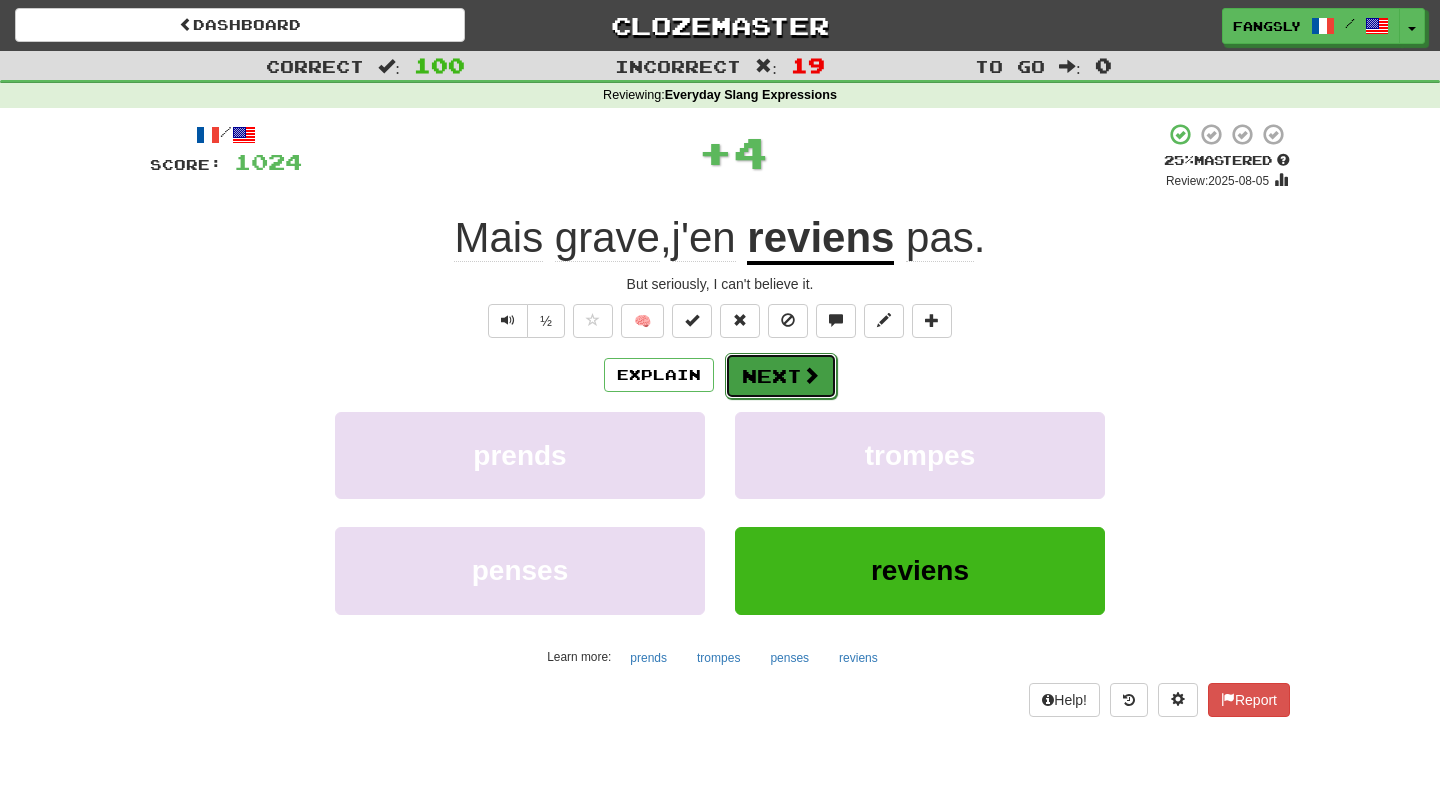 click on "Next" at bounding box center [781, 376] 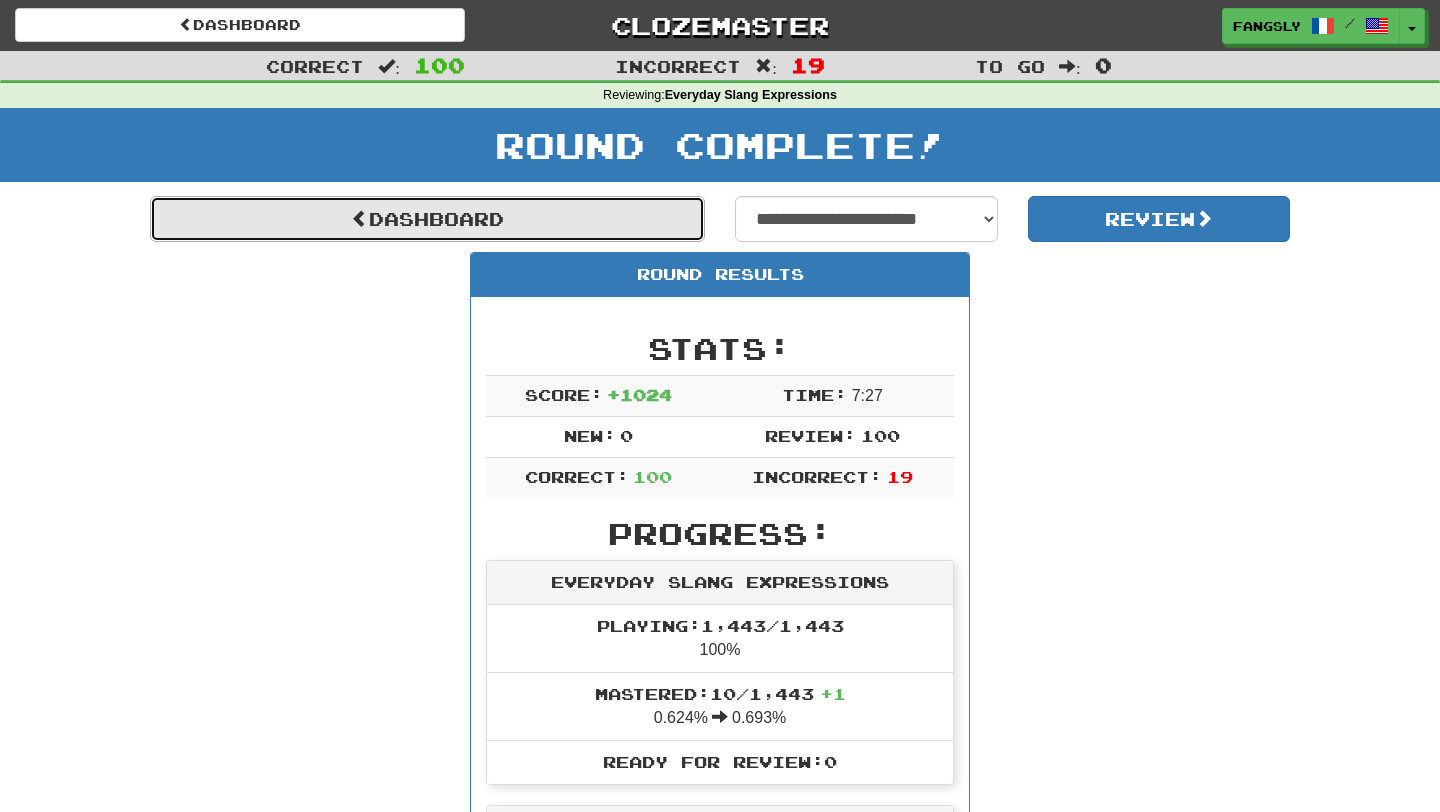 click on "Dashboard" at bounding box center [427, 219] 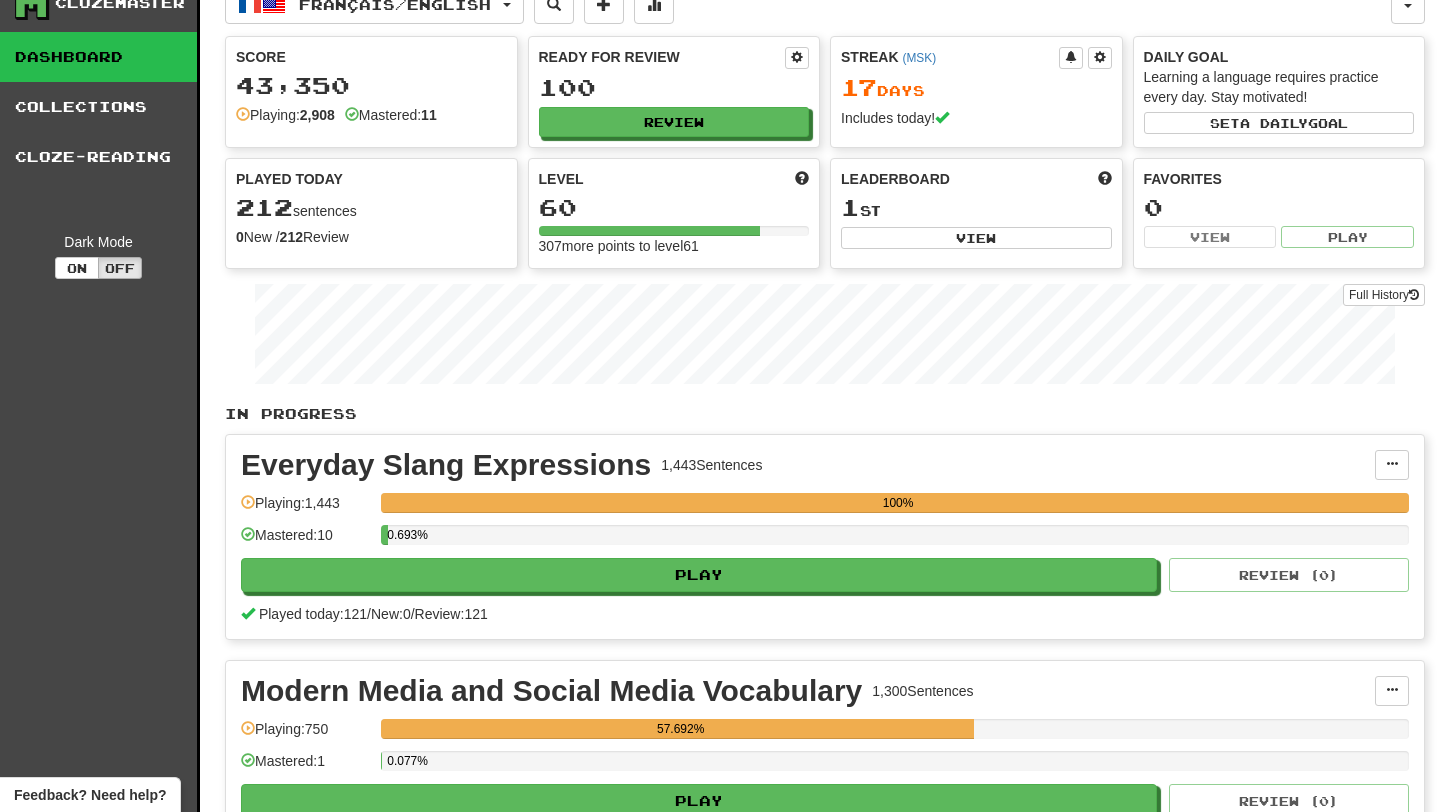 scroll, scrollTop: 5, scrollLeft: 0, axis: vertical 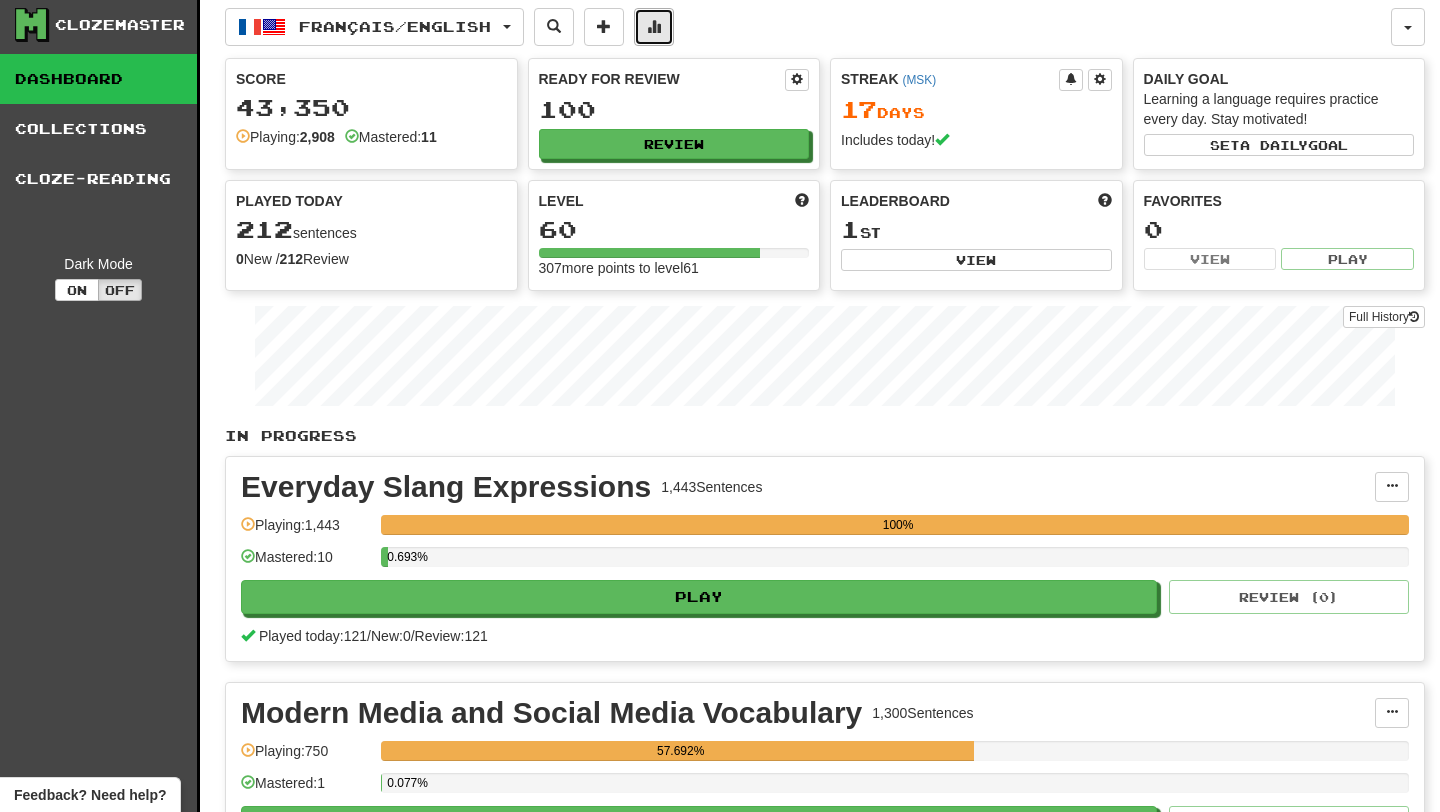 click at bounding box center [654, 26] 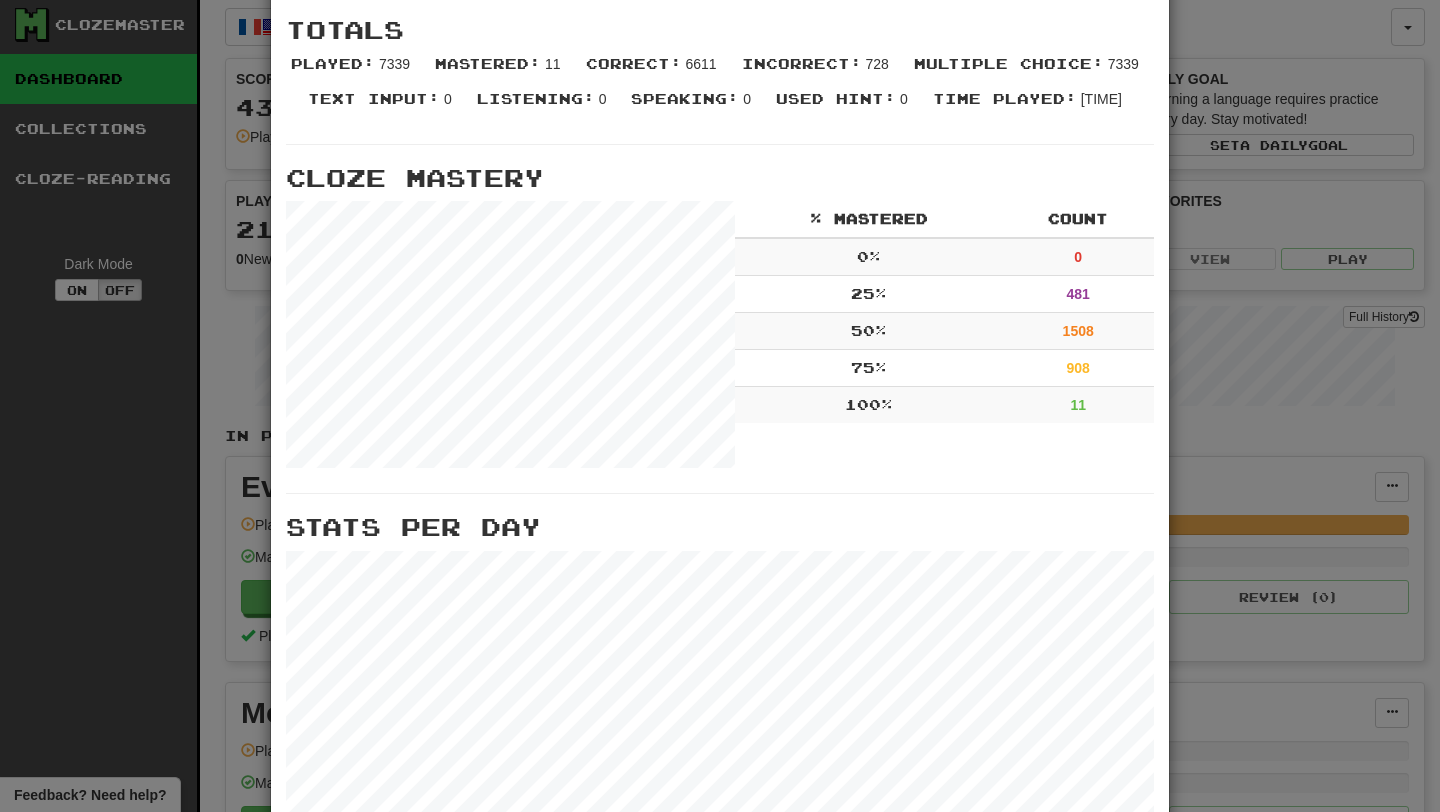 scroll, scrollTop: 467, scrollLeft: 0, axis: vertical 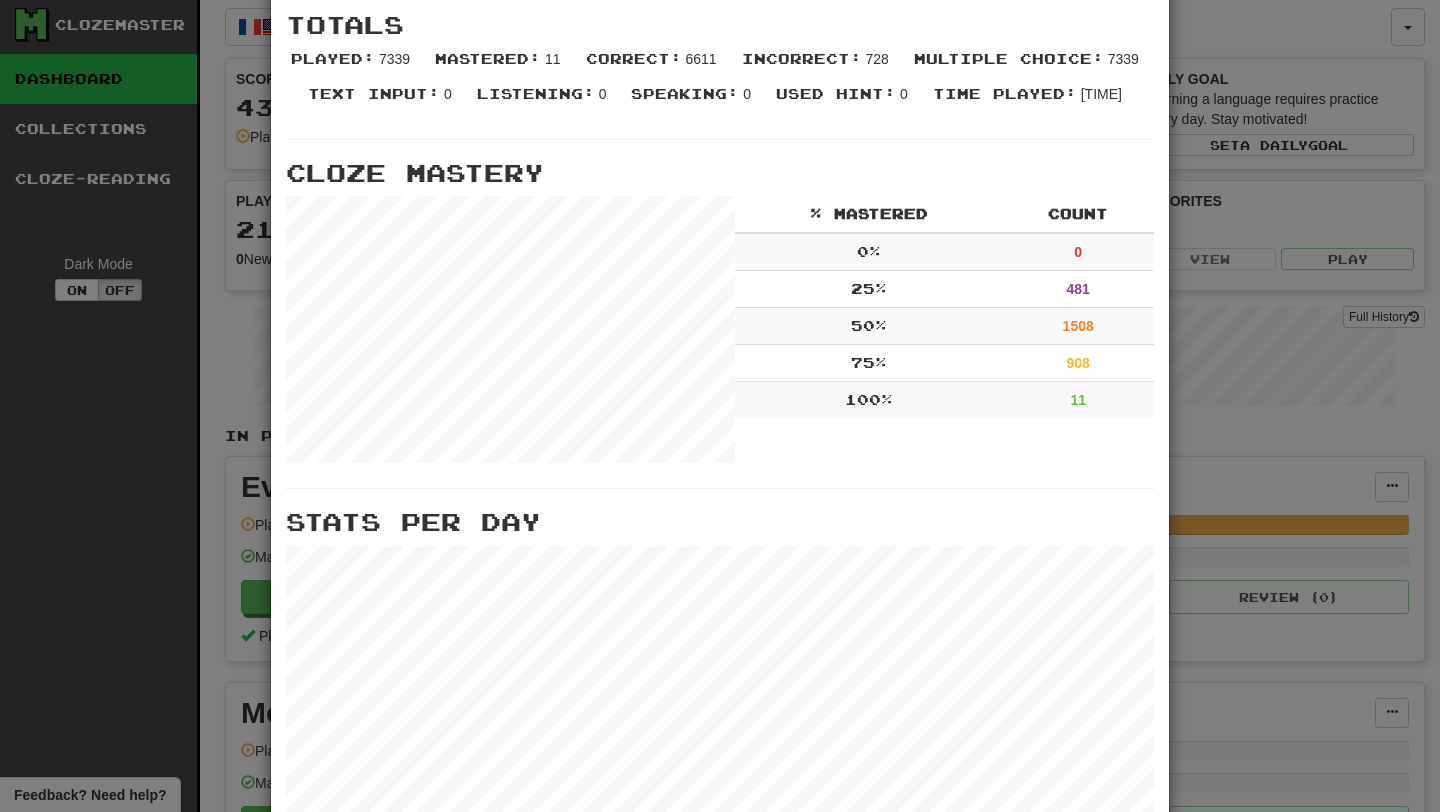 click on "× More Stats Review Forecast Totals Played :   7339 Mastered :   11 Correct :   6611 Incorrect :   728 Multiple Choice :   7339 Text Input :   0 Listening :   0 Speaking :   0 Used Hint :   0 Time Played :   [TIME] Cloze Mastery % Mastered Count 0 % 0 25 % 481 50 % 1508 75 % 908 100 % 11 Stats Per Day Close" at bounding box center (720, 406) 